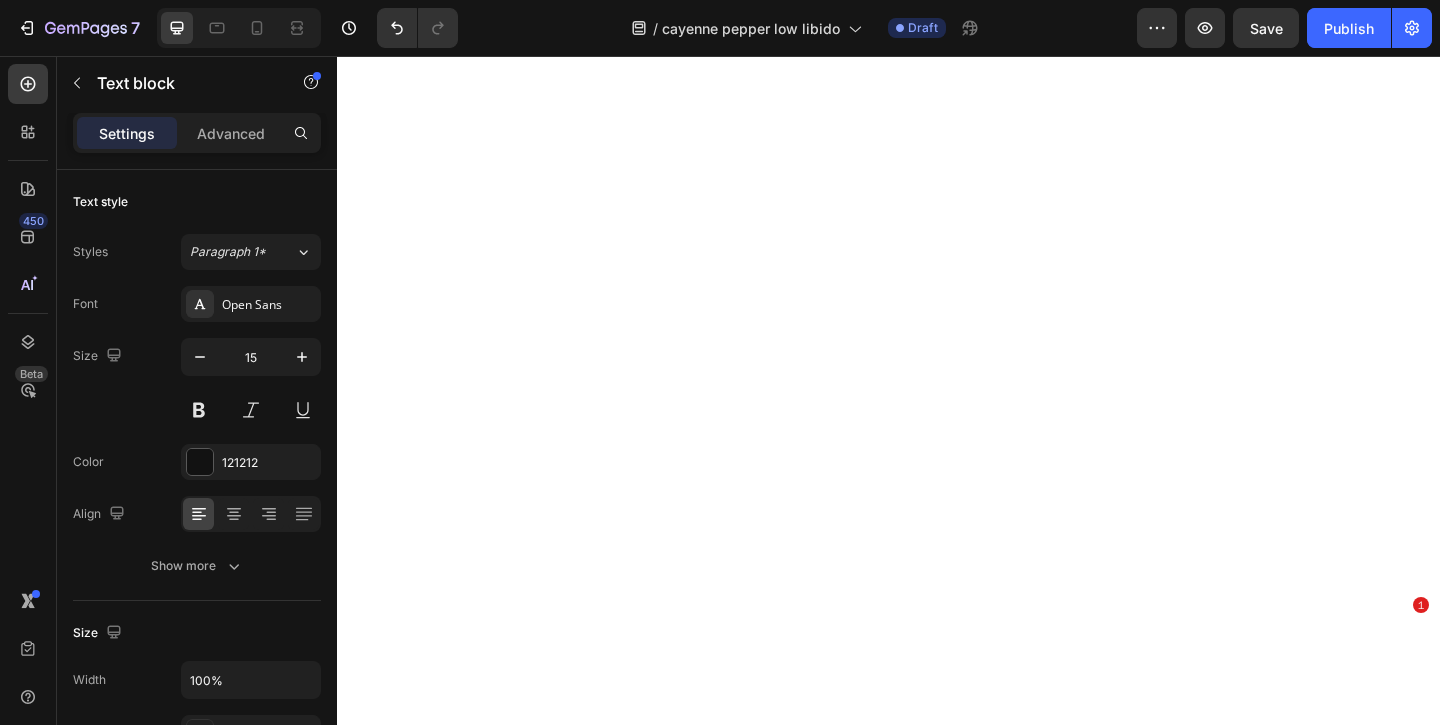 scroll, scrollTop: 0, scrollLeft: 0, axis: both 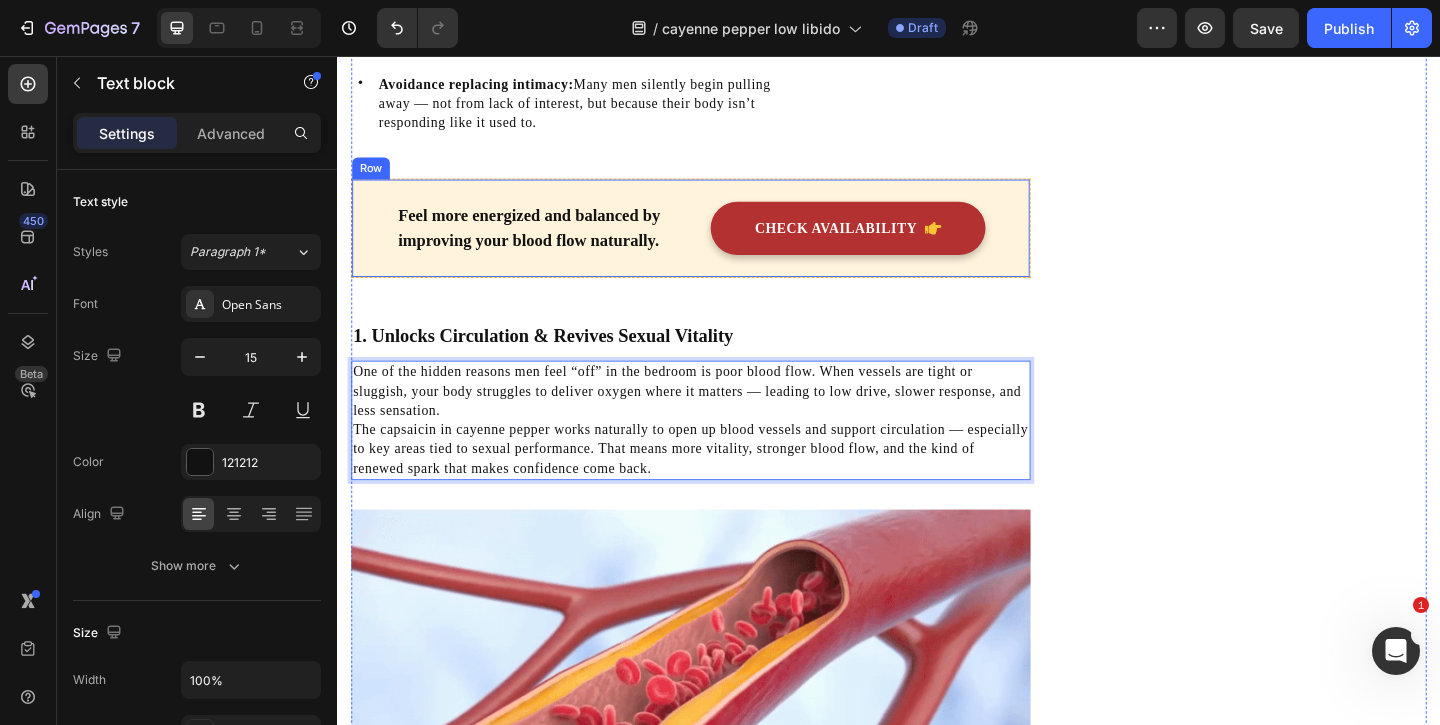 click on "Feel more energized and balanced by improving your blood flow naturally." at bounding box center (555, 243) 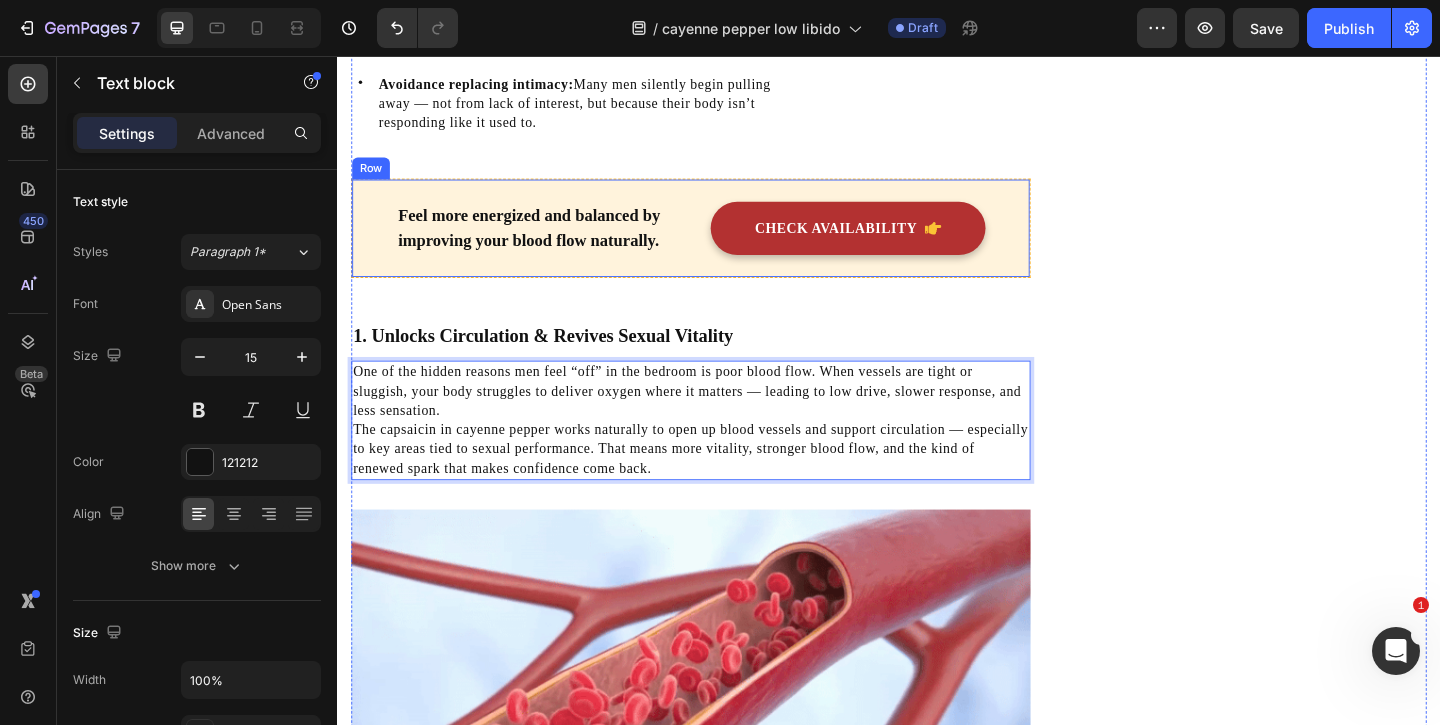 click on "Feel more energized and balanced by improving your blood flow naturally." at bounding box center [555, 243] 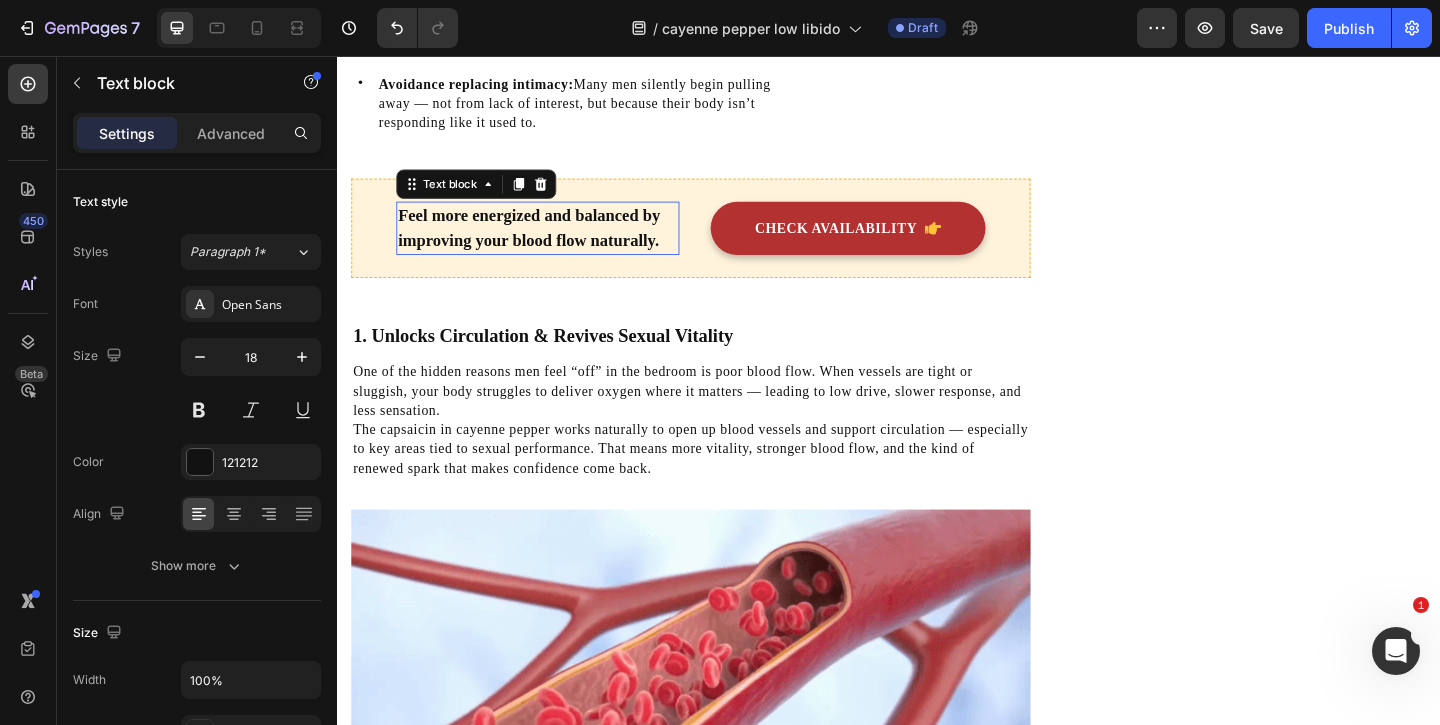 click on "Feel more energized and balanced by improving your blood flow naturally." at bounding box center [555, 243] 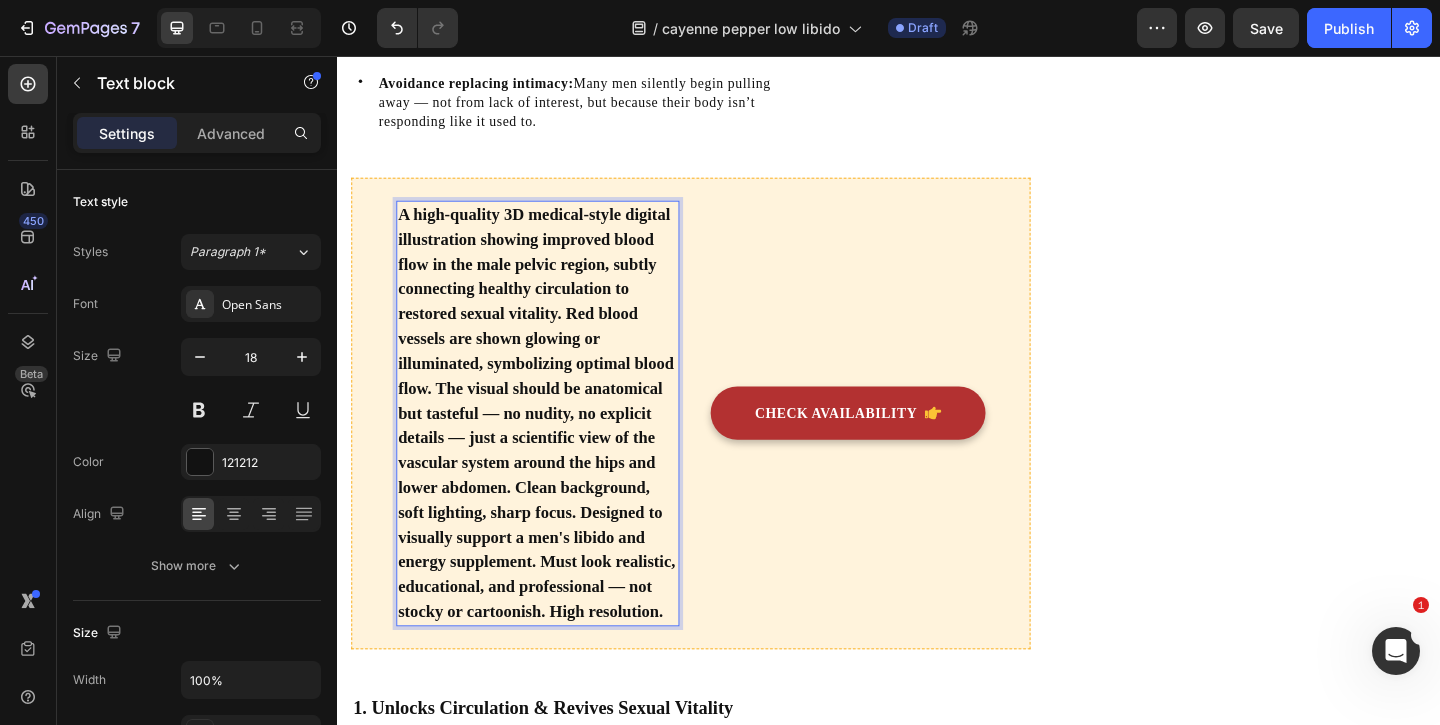 scroll, scrollTop: 1360, scrollLeft: 0, axis: vertical 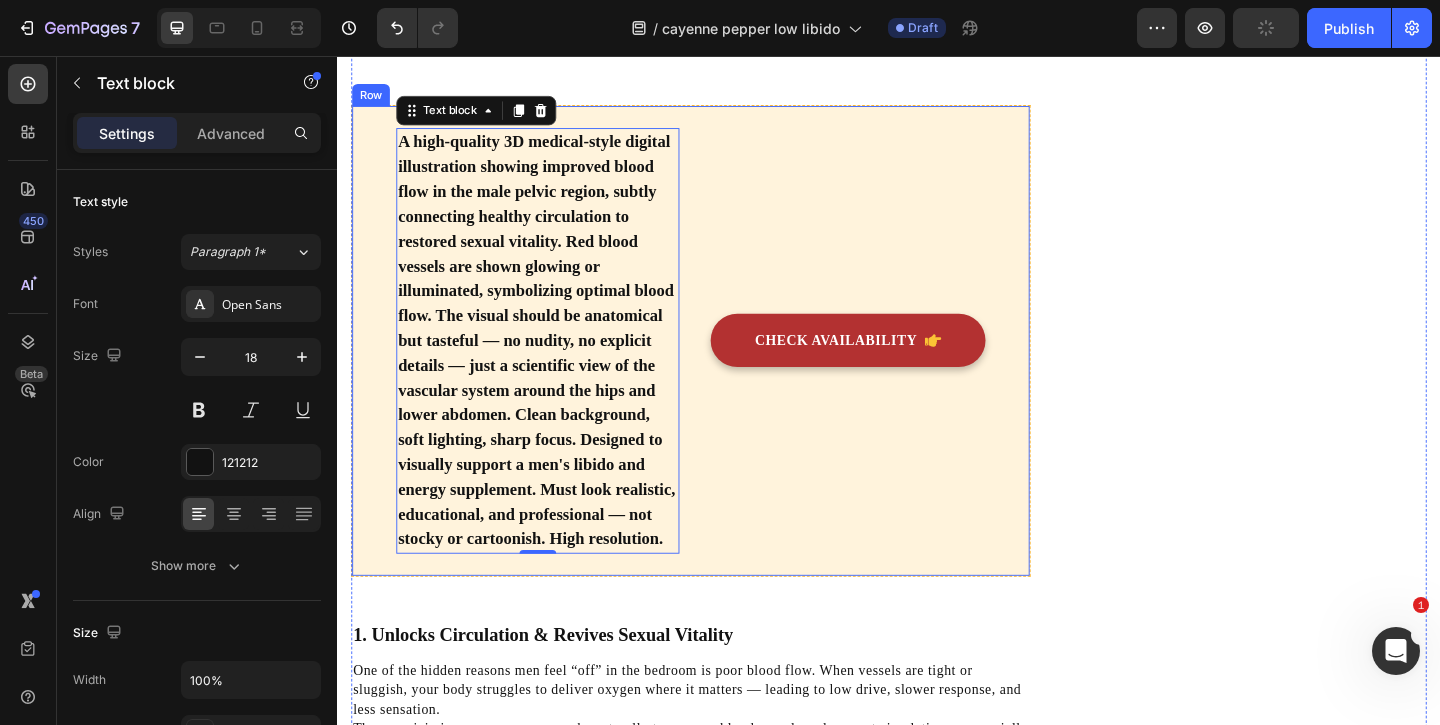 click on "A high-quality 3D medical-style digital illustration showing improved blood flow in the male pelvic region, subtly connecting healthy circulation to restored sexual vitality. Red blood vessels are shown glowing or illuminated, symbolizing optimal blood flow. The visual should be anatomical but tasteful — no nudity, no explicit details — just a scientific view of the vascular system around the hips and lower abdomen. Clean background, soft lighting, sharp focus. Designed to visually support a men's libido and energy supplement. Must look realistic, educational, and professional — not stocky or cartoonish. High resolution." at bounding box center [555, 365] 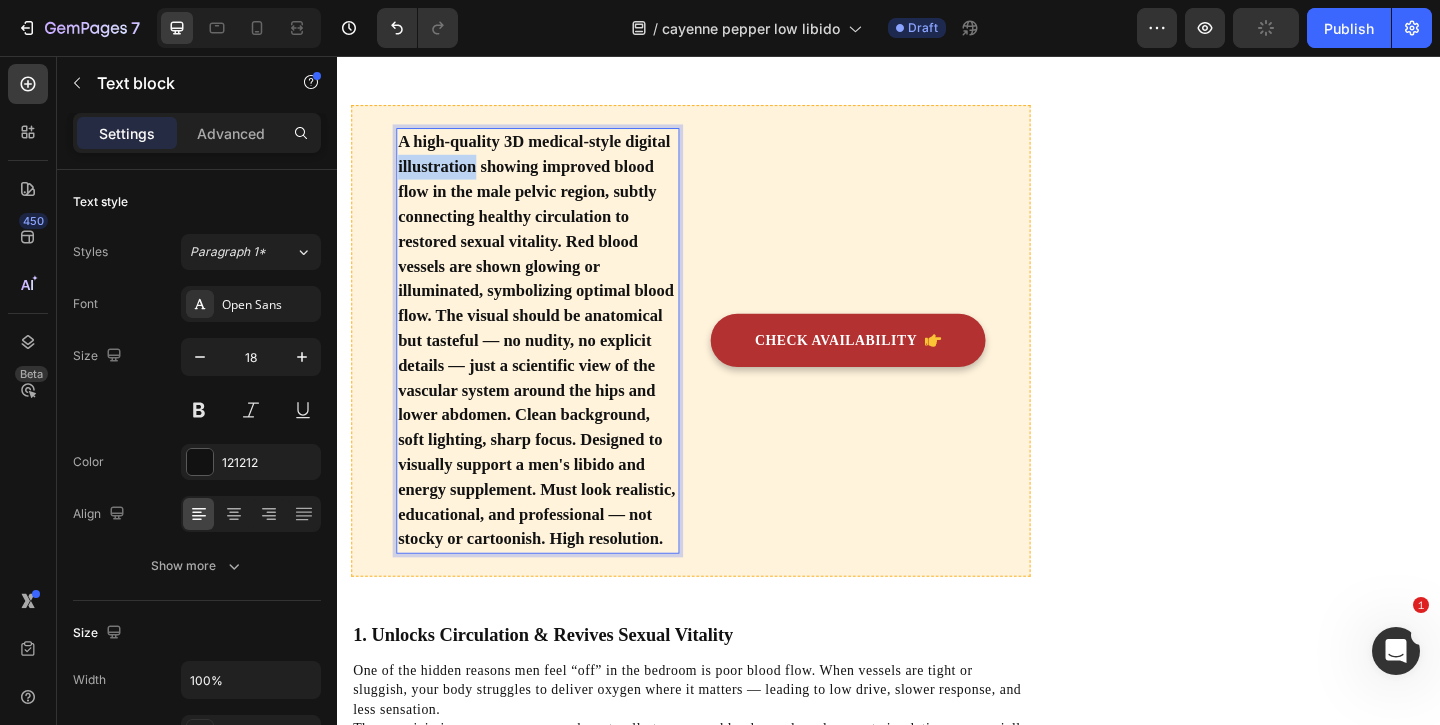 click on "A high-quality 3D medical-style digital illustration showing improved blood flow in the male pelvic region, subtly connecting healthy circulation to restored sexual vitality. Red blood vessels are shown glowing or illuminated, symbolizing optimal blood flow. The visual should be anatomical but tasteful — no nudity, no explicit details — just a scientific view of the vascular system around the hips and lower abdomen. Clean background, soft lighting, sharp focus. Designed to visually support a men's libido and energy supplement. Must look realistic, educational, and professional — not stocky or cartoonish. High resolution." at bounding box center [555, 365] 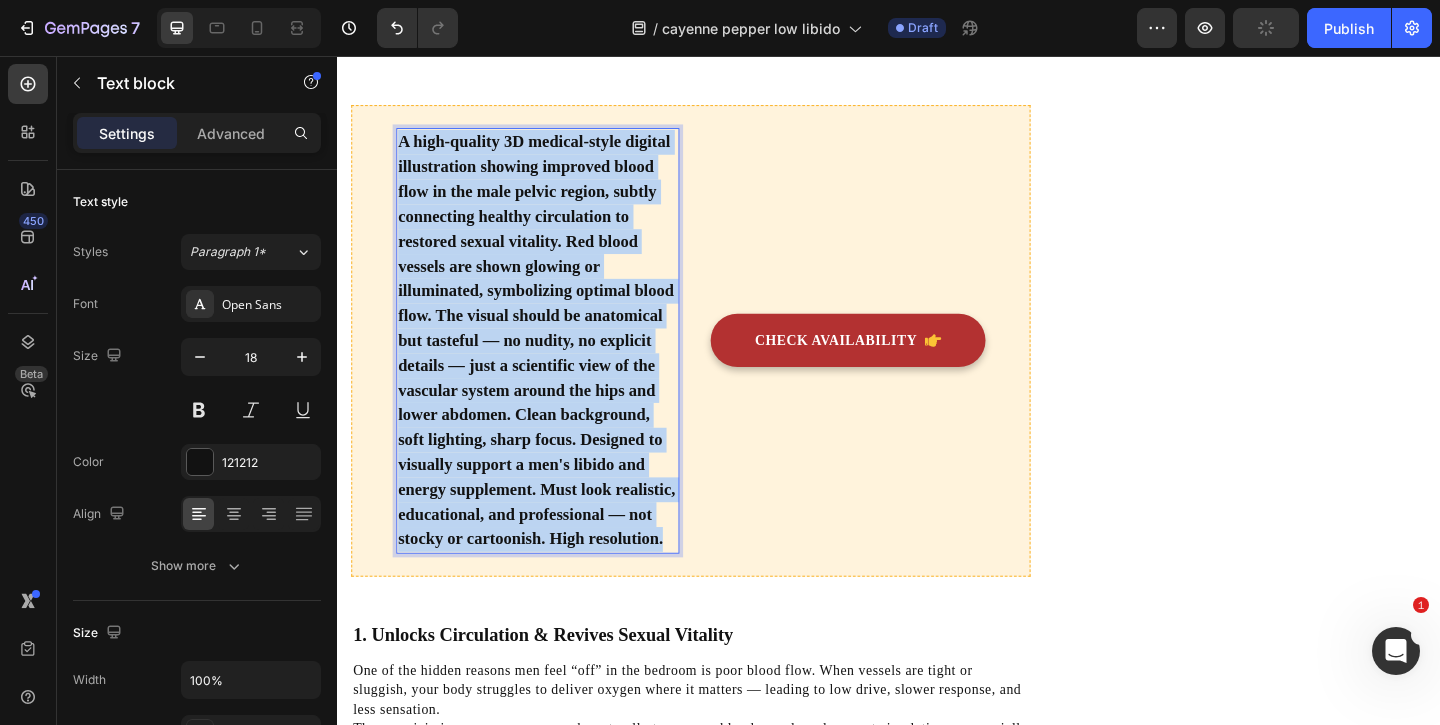click on "A high-quality 3D medical-style digital illustration showing improved blood flow in the male pelvic region, subtly connecting healthy circulation to restored sexual vitality. Red blood vessels are shown glowing or illuminated, symbolizing optimal blood flow. The visual should be anatomical but tasteful — no nudity, no explicit details — just a scientific view of the vascular system around the hips and lower abdomen. Clean background, soft lighting, sharp focus. Designed to visually support a men's libido and energy supplement. Must look realistic, educational, and professional — not stocky or cartoonish. High resolution." at bounding box center [555, 365] 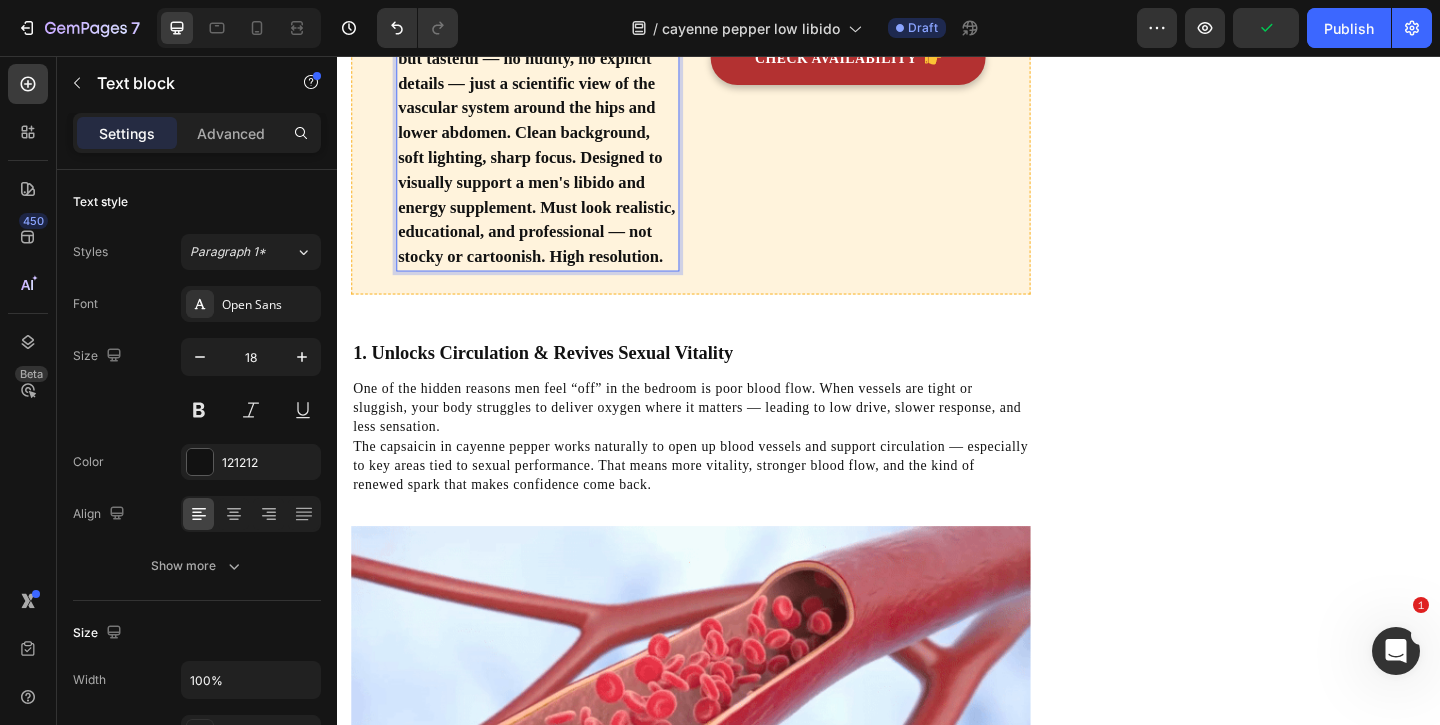 scroll, scrollTop: 1576, scrollLeft: 0, axis: vertical 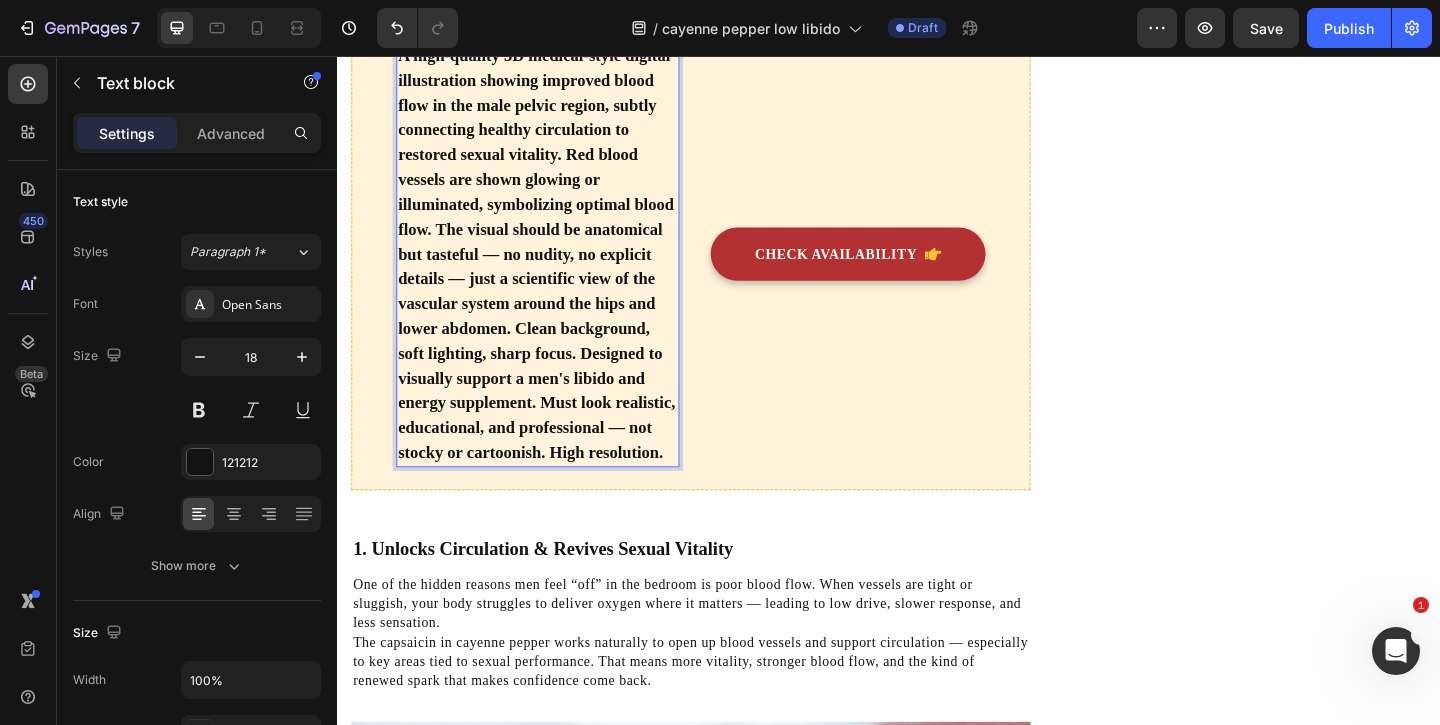 click on "A high-quality 3D medical-style digital illustration showing improved blood flow in the male pelvic region, subtly connecting healthy circulation to restored sexual vitality. Red blood vessels are shown glowing or illuminated, symbolizing optimal blood flow. The visual should be anatomical but tasteful — no nudity, no explicit details — just a scientific view of the vascular system around the hips and lower abdomen. Clean background, soft lighting, sharp focus. Designed to visually support a men's libido and energy supplement. Must look realistic, educational, and professional — not stocky or cartoonish. High resolution." at bounding box center (555, 271) 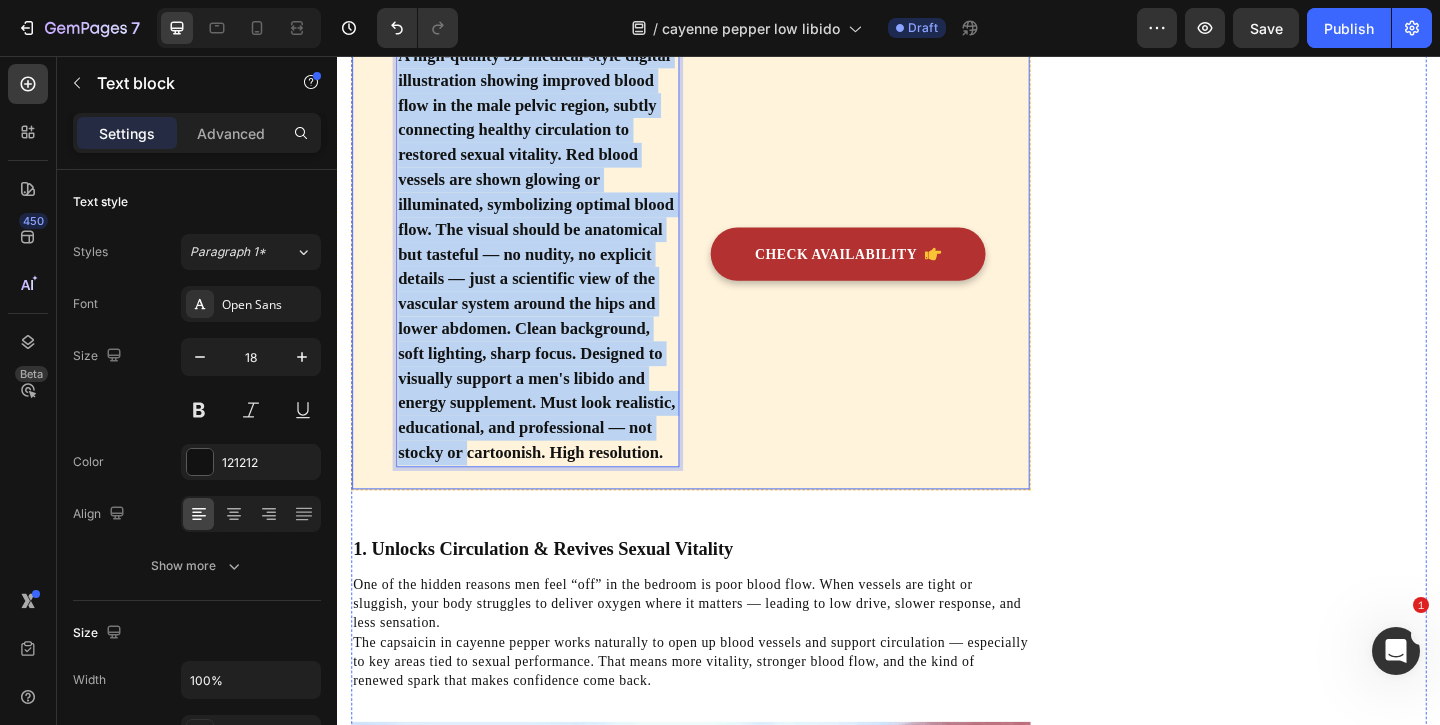 drag, startPoint x: 408, startPoint y: 120, endPoint x: 757, endPoint y: 631, distance: 618.80695 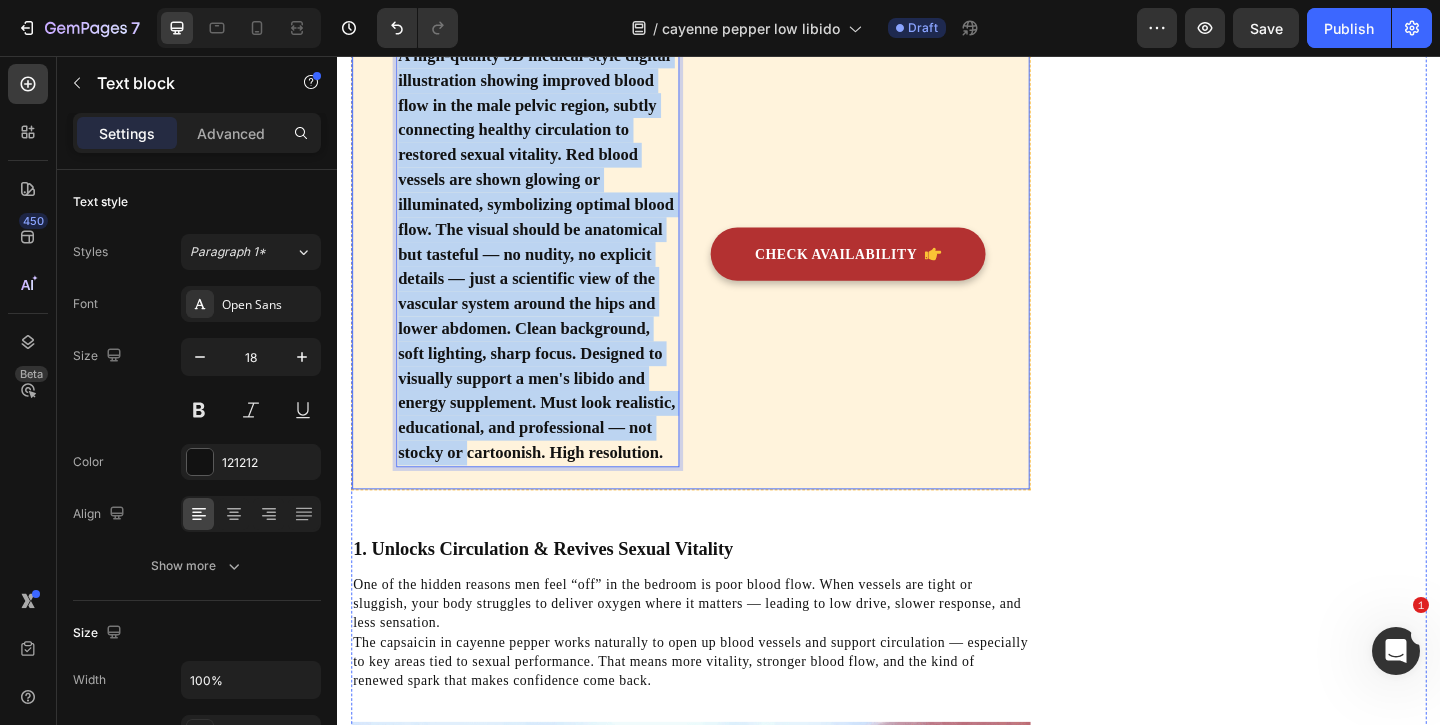 click on "A high-quality 3D medical-style digital illustration showing improved blood flow in the male pelvic region, subtly connecting healthy circulation to restored sexual vitality. Red blood vessels are shown glowing or illuminated, symbolizing optimal blood flow. The visual should be anatomical but tasteful — no nudity, no explicit details — just a scientific view of the vascular system around the hips and lower abdomen. Clean background, soft lighting, sharp focus. Designed to visually support a men's libido and energy supplement. Must look realistic, educational, and professional — not stocky or cartoonish. High resolution. Text block   0  	   CHECK AVAILABILITY Button Row" at bounding box center [721, 271] 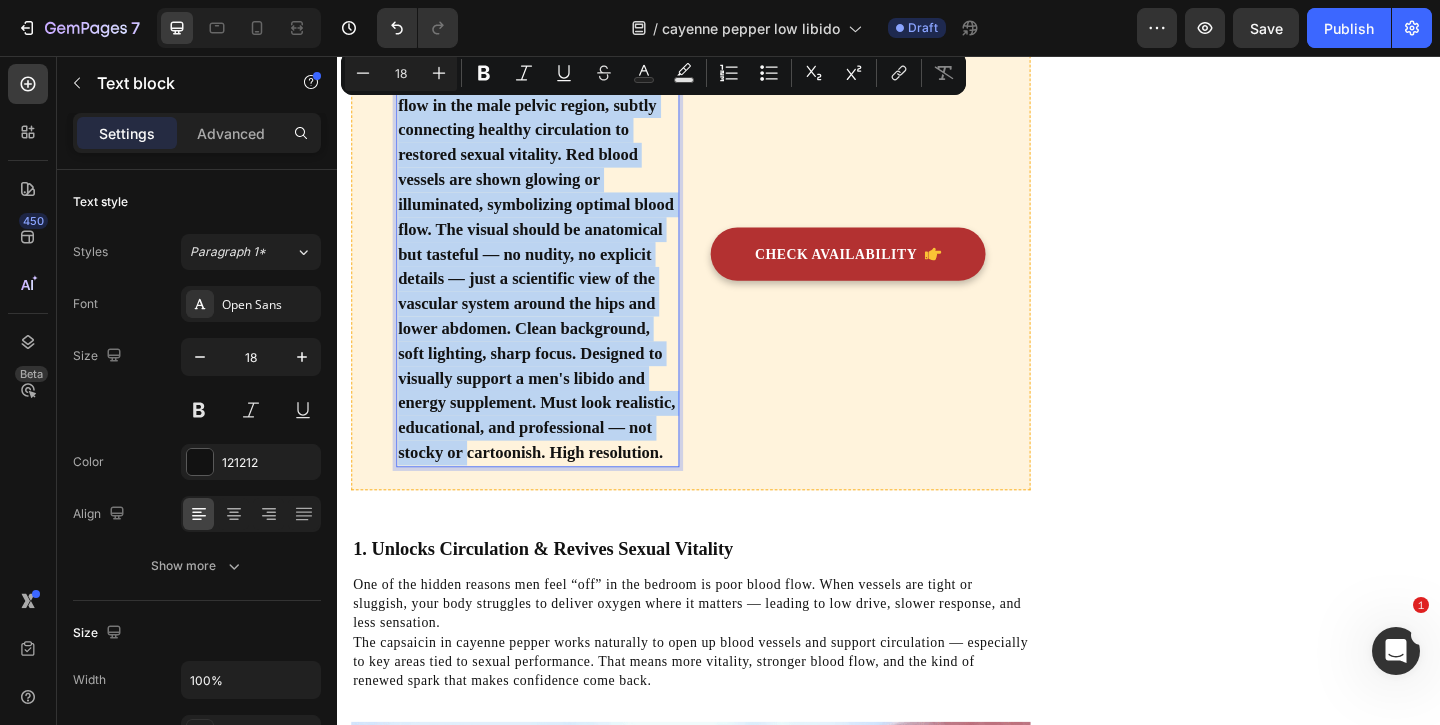 scroll, scrollTop: 1467, scrollLeft: 0, axis: vertical 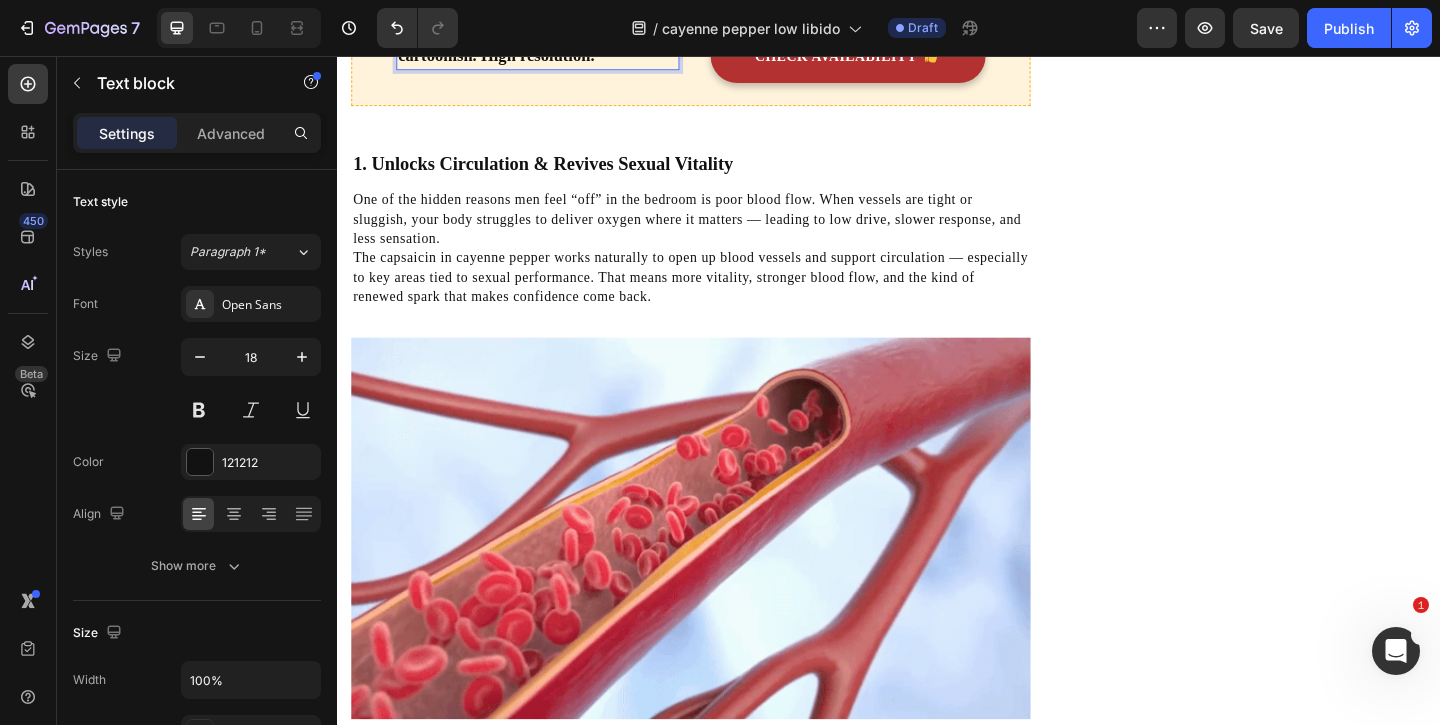 click on "cartoonish. High resolution." at bounding box center [555, 55] 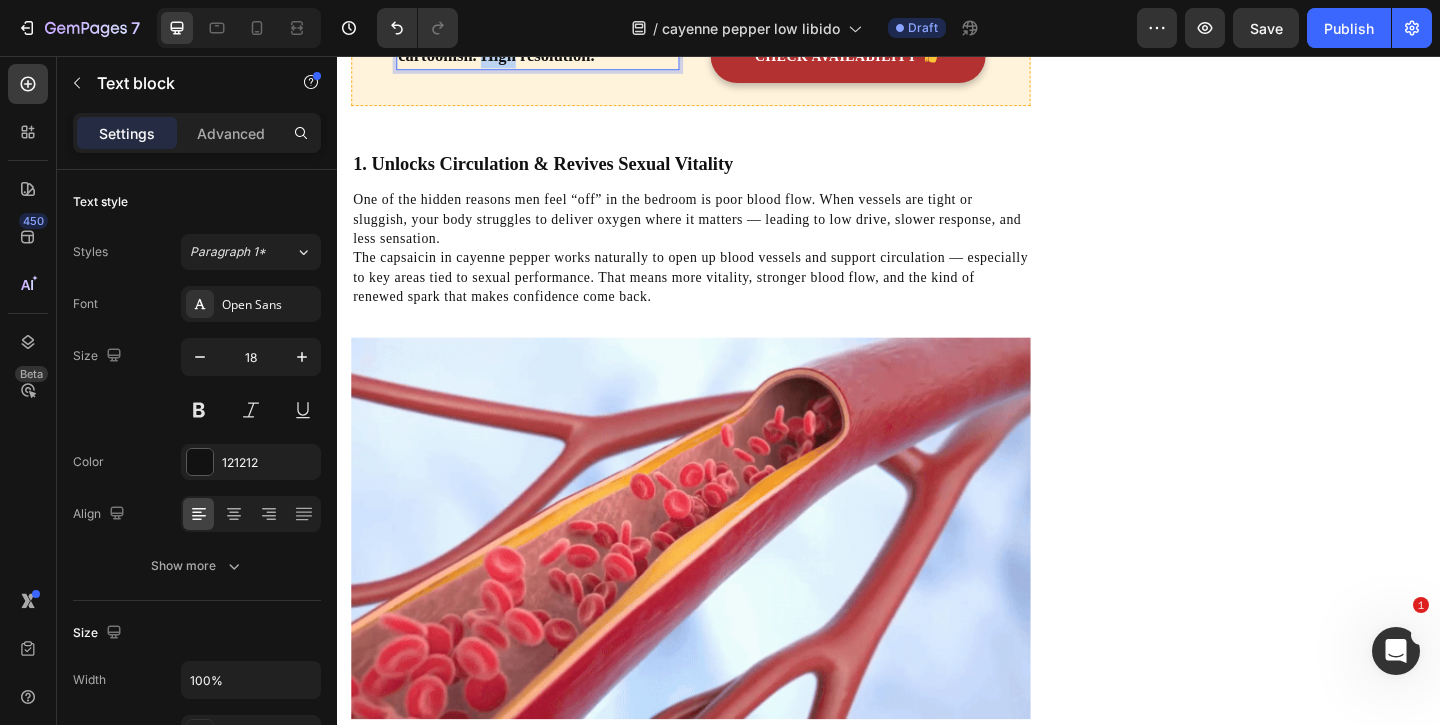 click on "cartoonish. High resolution." at bounding box center [555, 55] 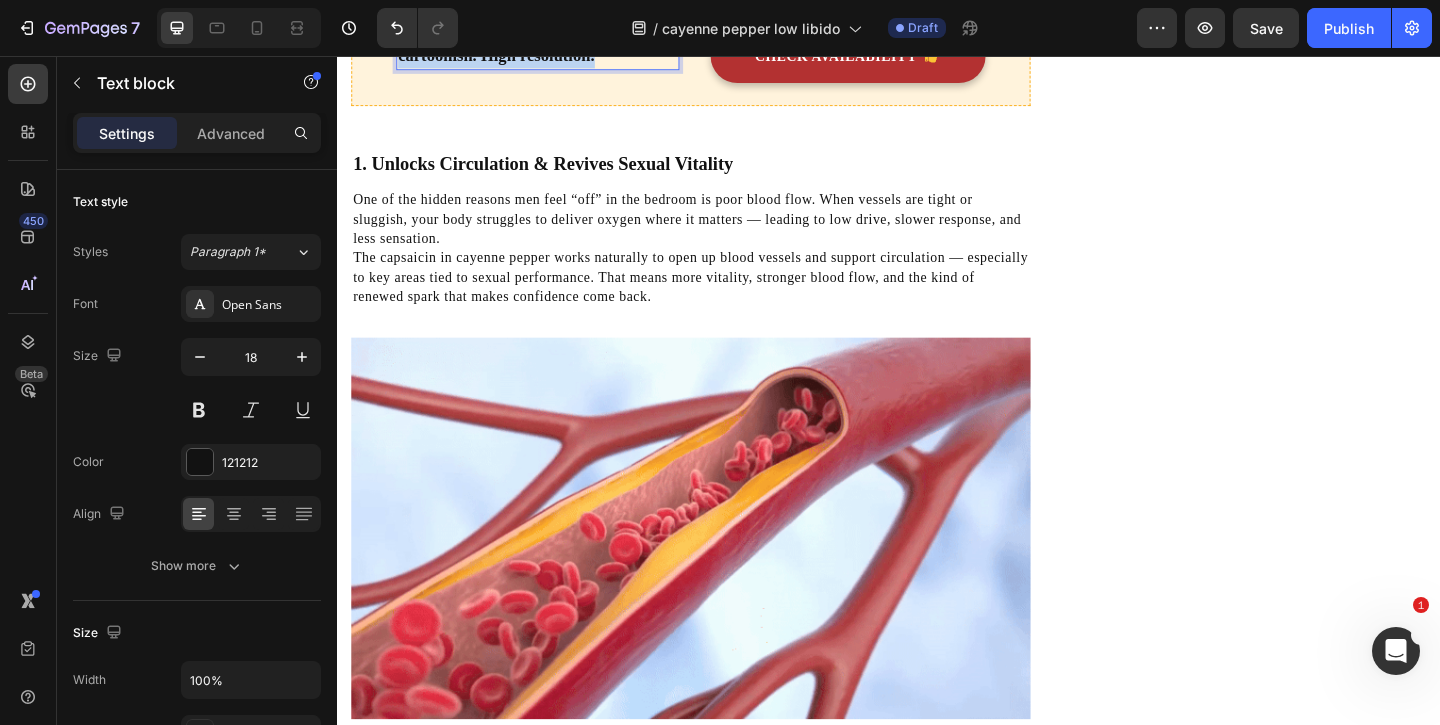 click on "cartoonish. High resolution." at bounding box center (555, 55) 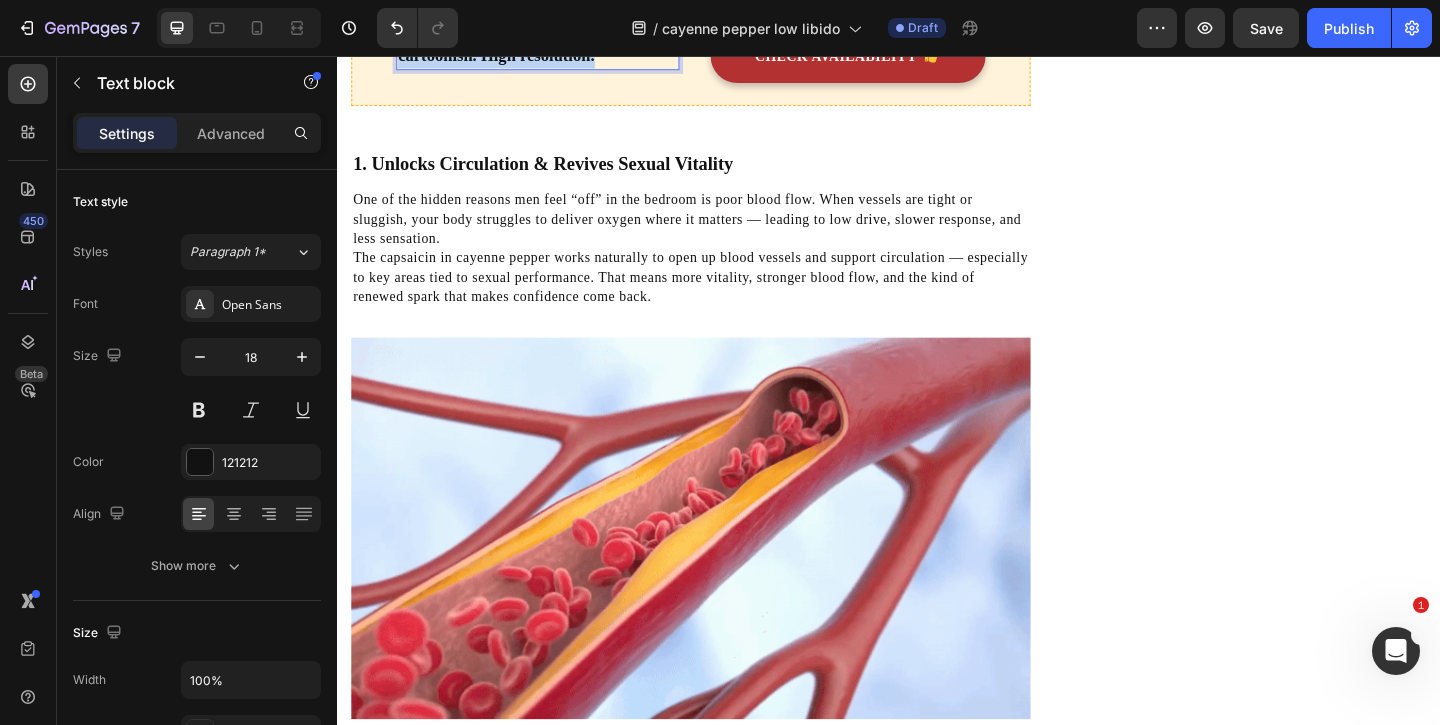 click on "cartoonish. High resolution." at bounding box center [555, 55] 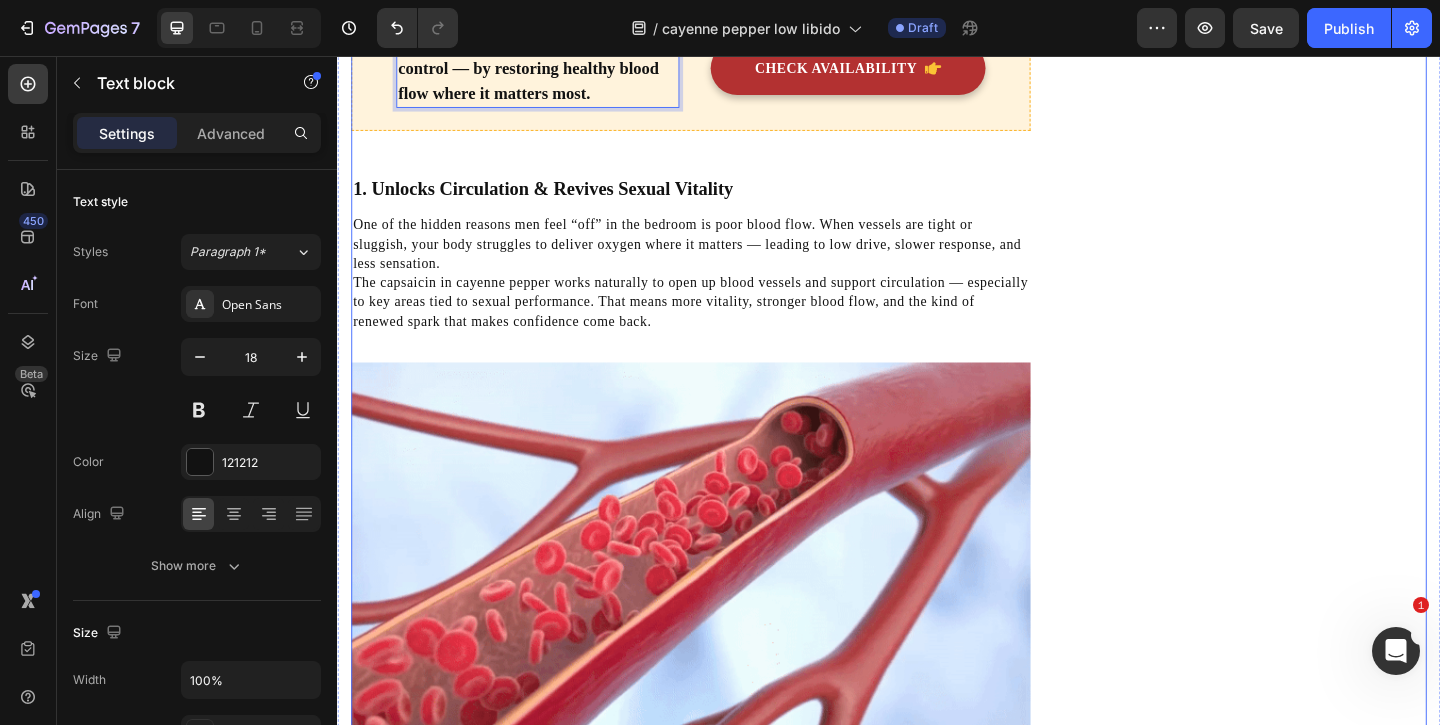 scroll, scrollTop: 1366, scrollLeft: 0, axis: vertical 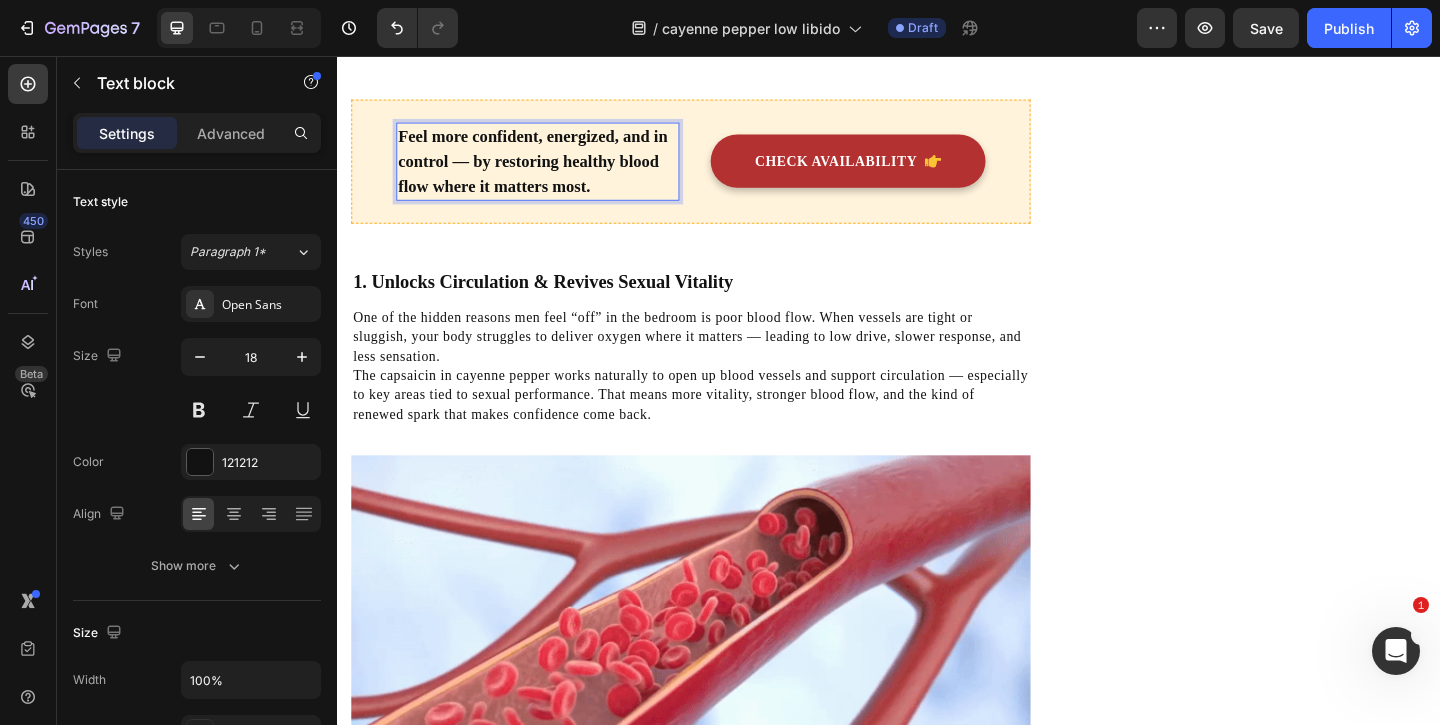 click on "Feel more confident, energized, and in control — by restoring healthy blood flow where it matters most." at bounding box center [549, 170] 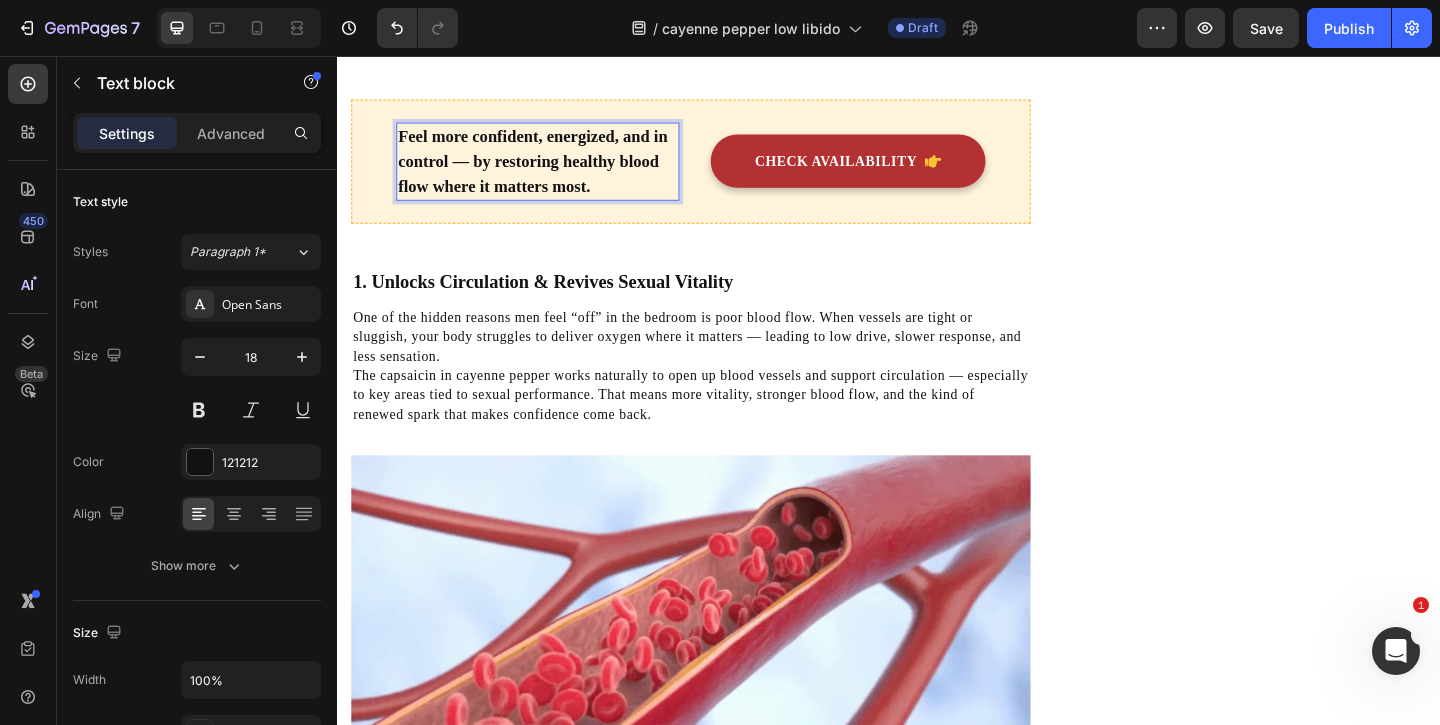 click on "⁠⁠⁠⁠⁠⁠⁠ When the Spark Fades — It’s Not Just in Your Head Heading Written by  Dr. Emily Warren    Text block Published on  February 03, 2025 Text block Row Image If your drive, confidence, or performance just hasn’t felt the same, you’re not alone. Thousands of men over 35 experience a gradual decline — not because of aging, but because of  slowed circulation . When blood flow drops, so does everything else — energy, libido, and performance. Luckily, nature has a solution. Text block Why Poor Circulation Might Be Stealing Your Bedroom Confidence — Not Just Causing Fatigue Heading It’s no secret that poor blood flow can leave you feeling sluggish or cold — but many men don’t realize it can also quietly chip away at your sex drive. When circulation slows down, oxygen and nutrients struggle to reach key areas of your body — including the ones responsible for performance and pleasure. Text block
Icon Low energy, even after a full night’s sleep: Text block" at bounding box center (721, 1119) 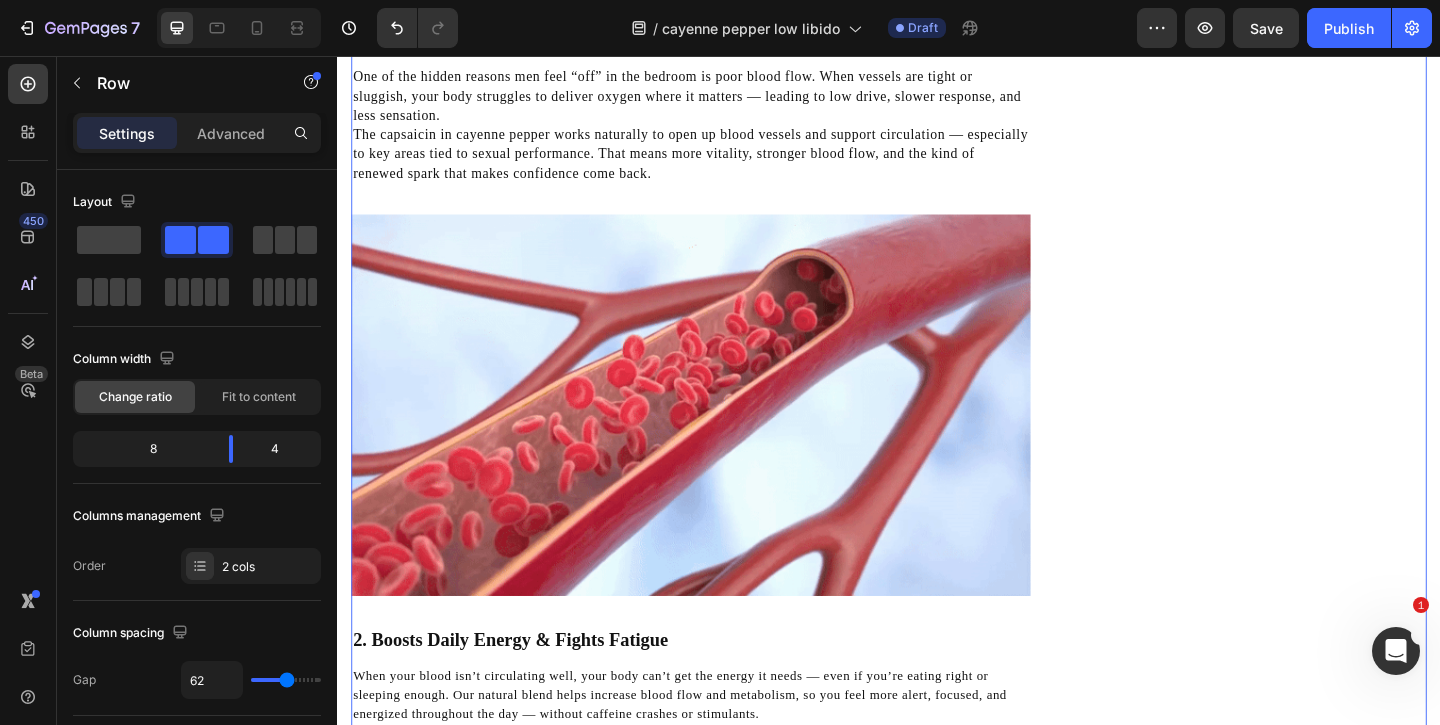 scroll, scrollTop: 1576, scrollLeft: 0, axis: vertical 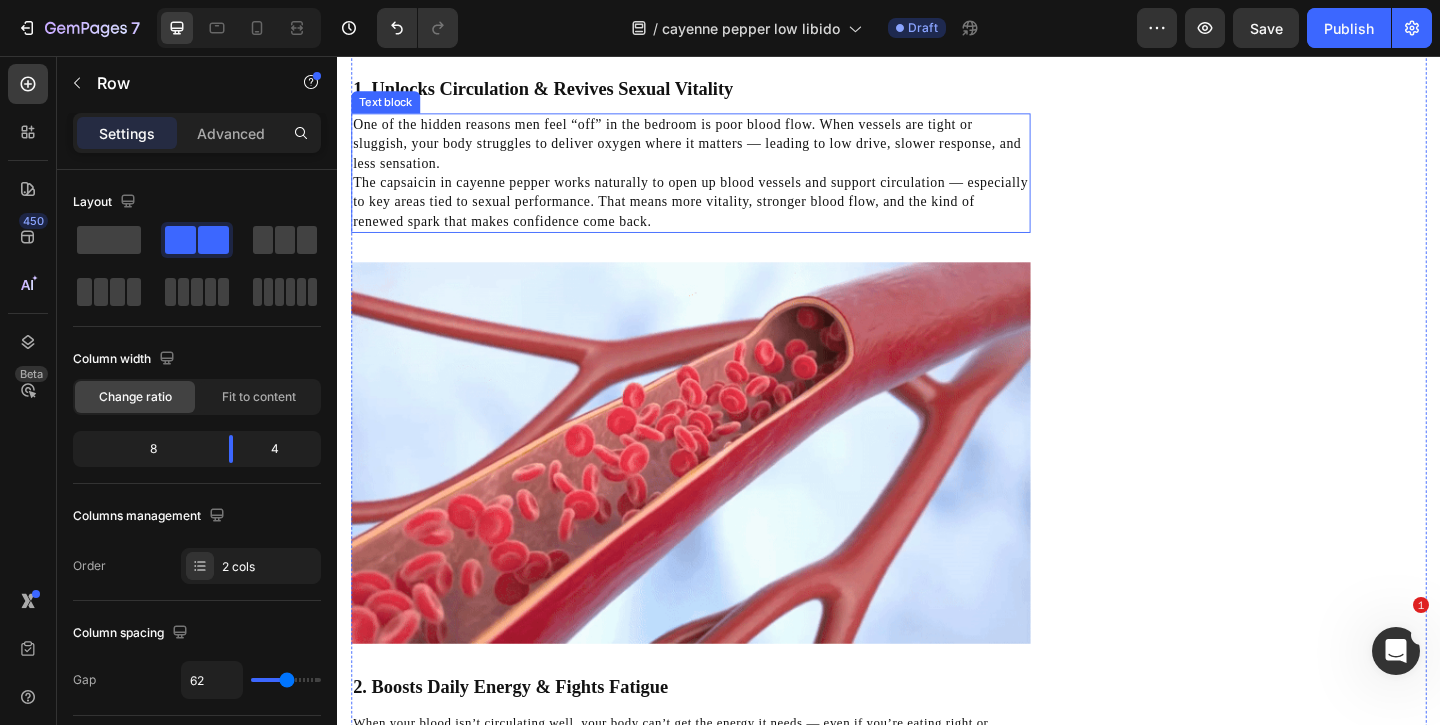 click on "The capsaicin in cayenne pepper works naturally to open up blood vessels and support circulation — especially to key areas tied to sexual performance. That means more vitality, stronger blood flow, and the kind of renewed spark that makes confidence come back." at bounding box center (721, 214) 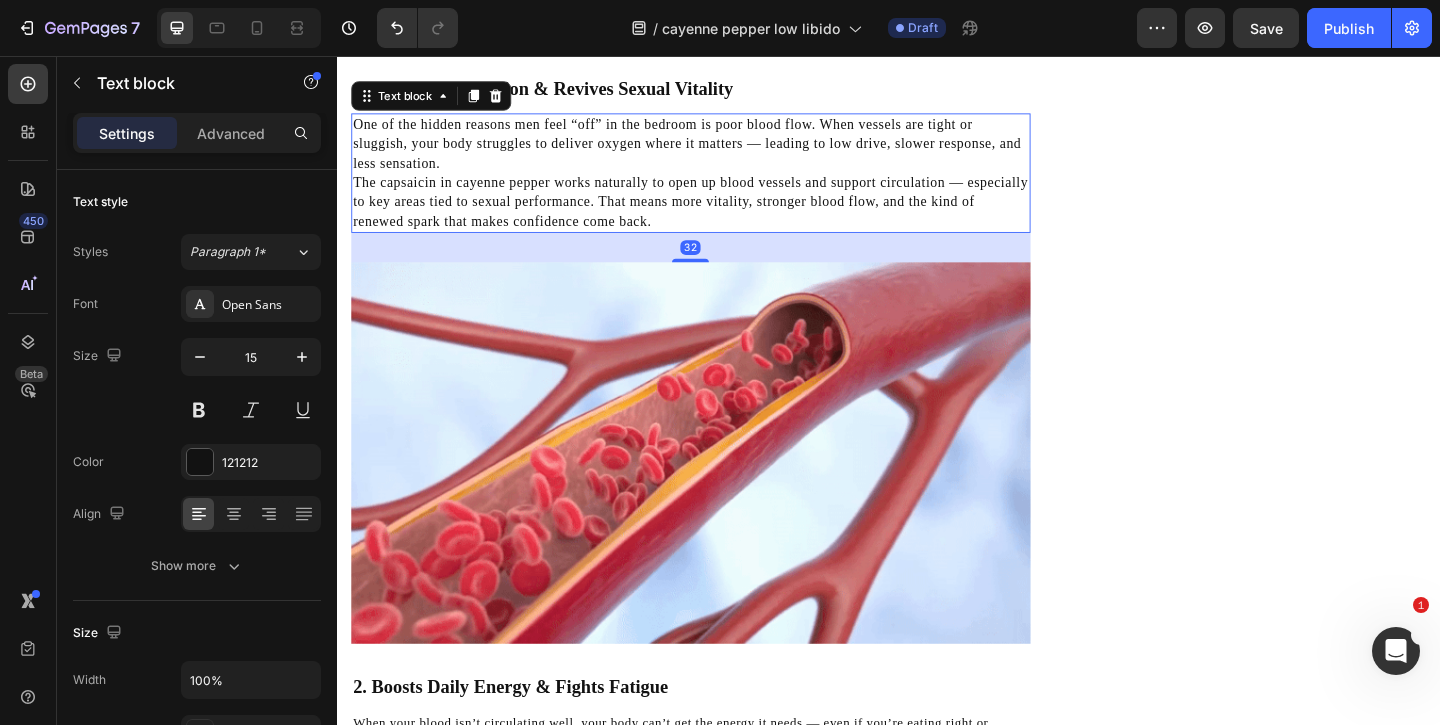 click on "The capsaicin in cayenne pepper works naturally to open up blood vessels and support circulation — especially to key areas tied to sexual performance. That means more vitality, stronger blood flow, and the kind of renewed spark that makes confidence come back." at bounding box center (721, 214) 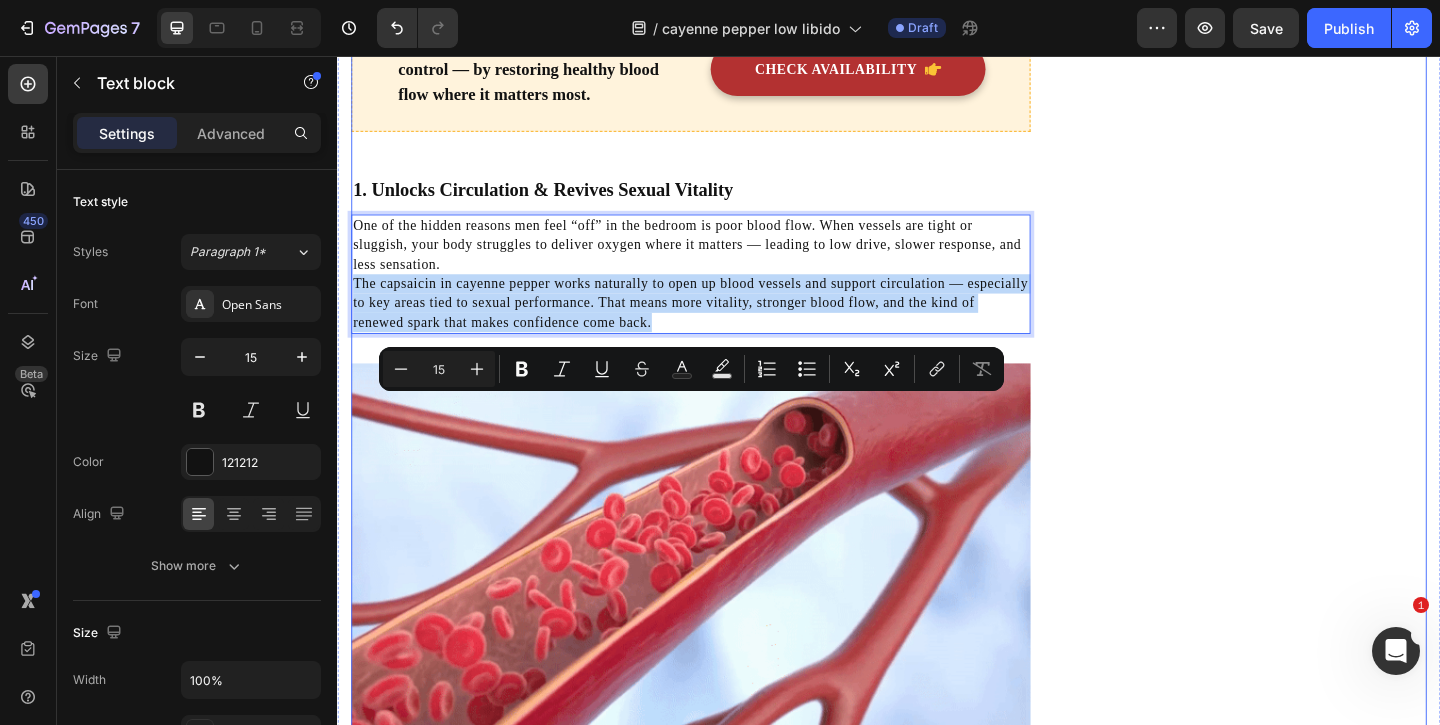 scroll, scrollTop: 1420, scrollLeft: 0, axis: vertical 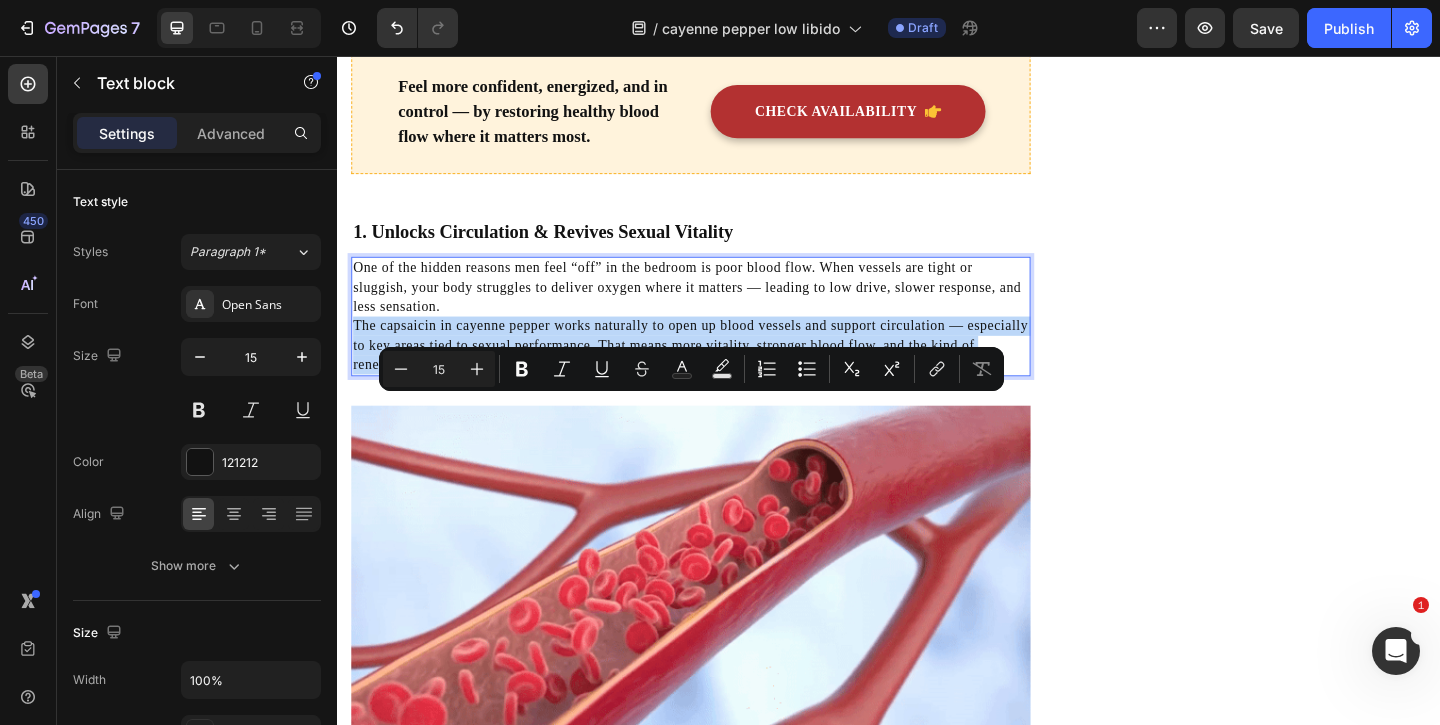 click on "The capsaicin in cayenne pepper works naturally to open up blood vessels and support circulation — especially to key areas tied to sexual performance. That means more vitality, stronger blood flow, and the kind of renewed spark that makes confidence come back." at bounding box center [721, 370] 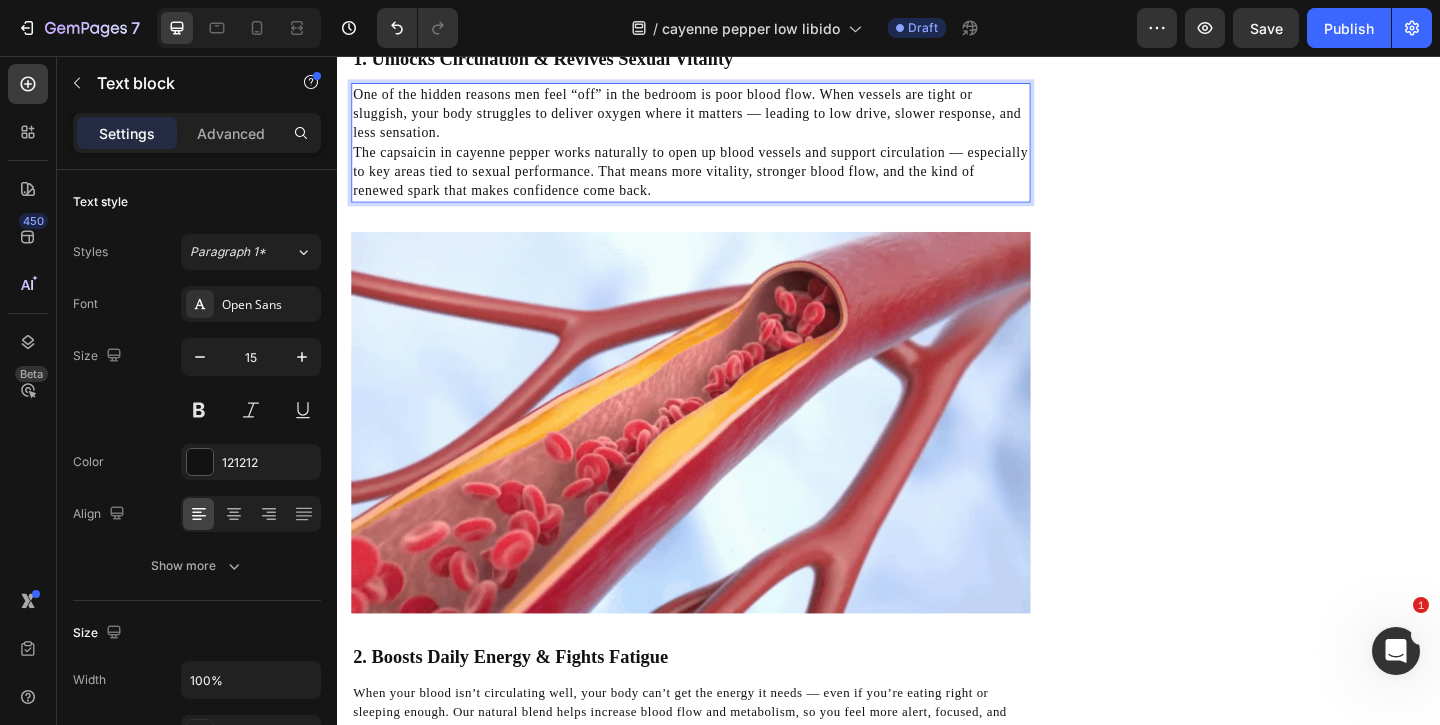 scroll, scrollTop: 1671, scrollLeft: 0, axis: vertical 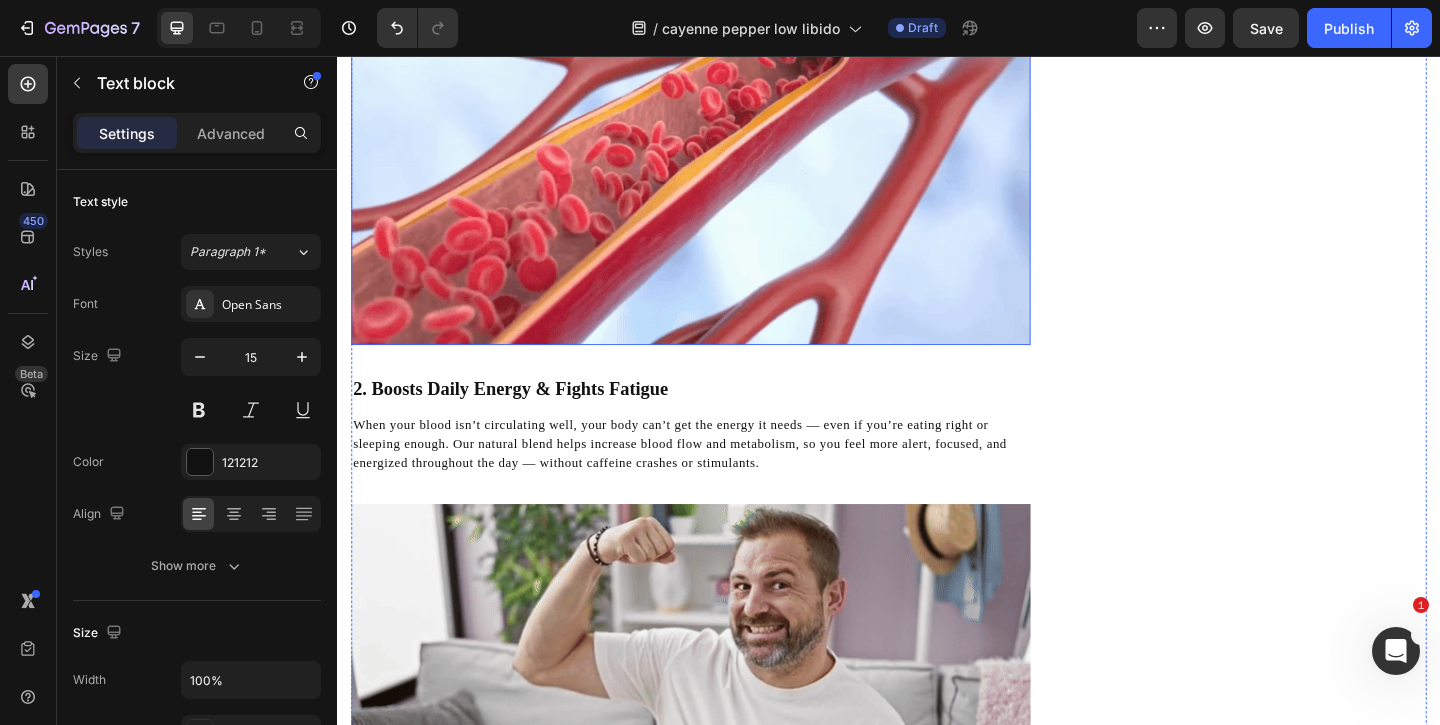 click at bounding box center (721, 162) 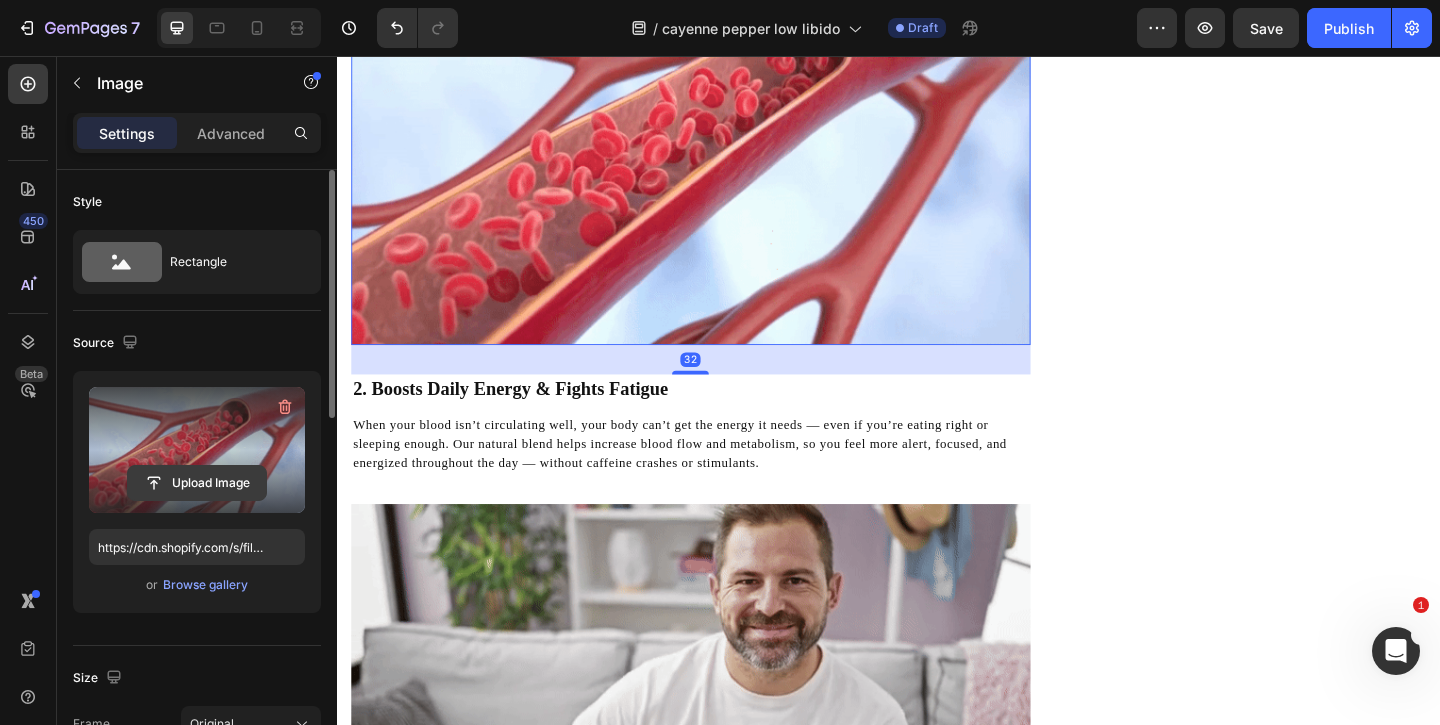 click 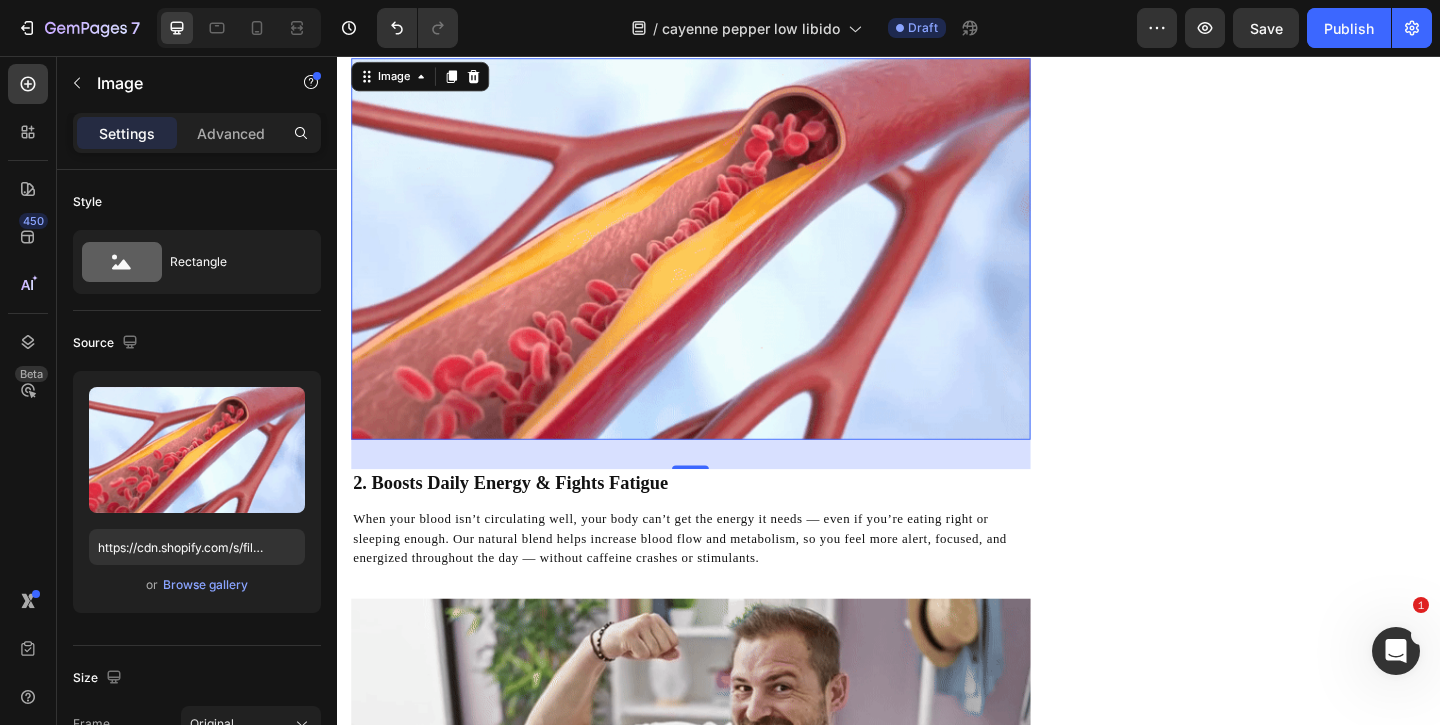 scroll, scrollTop: 1682, scrollLeft: 0, axis: vertical 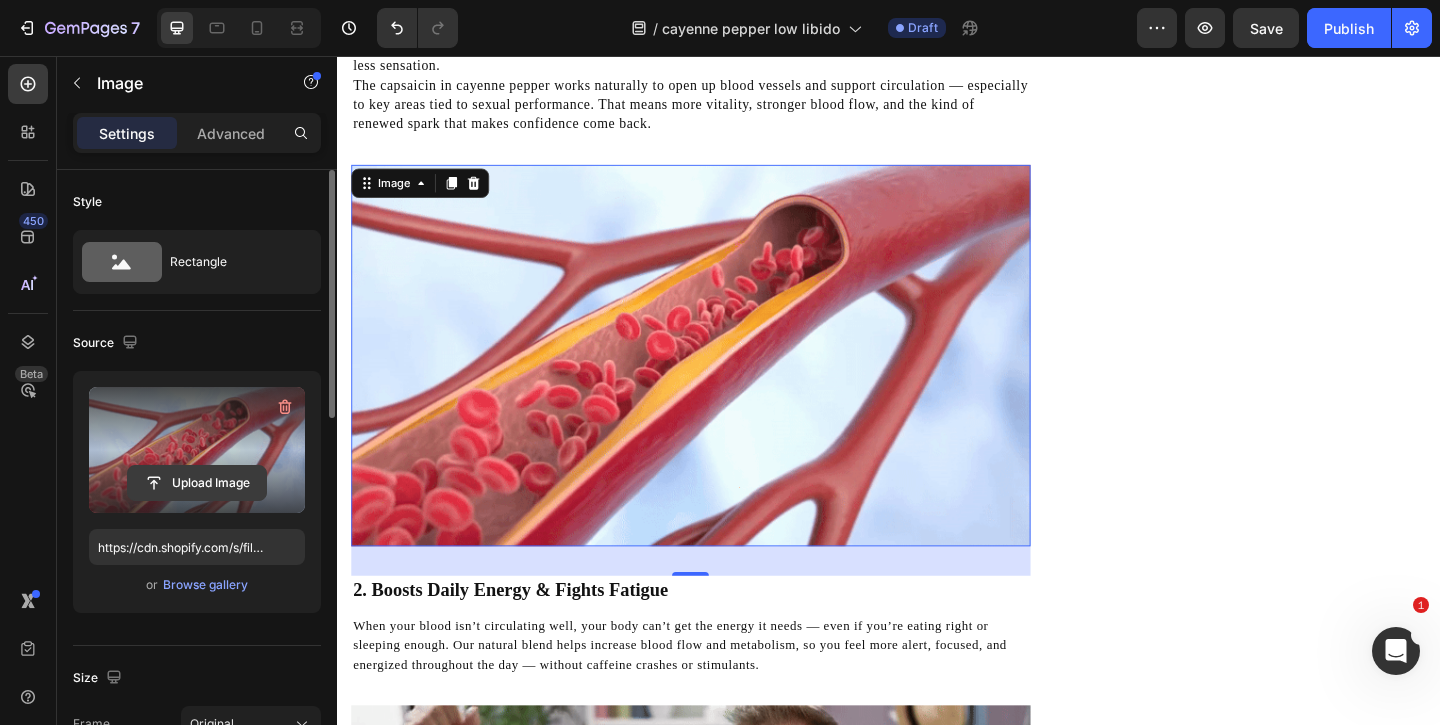 click 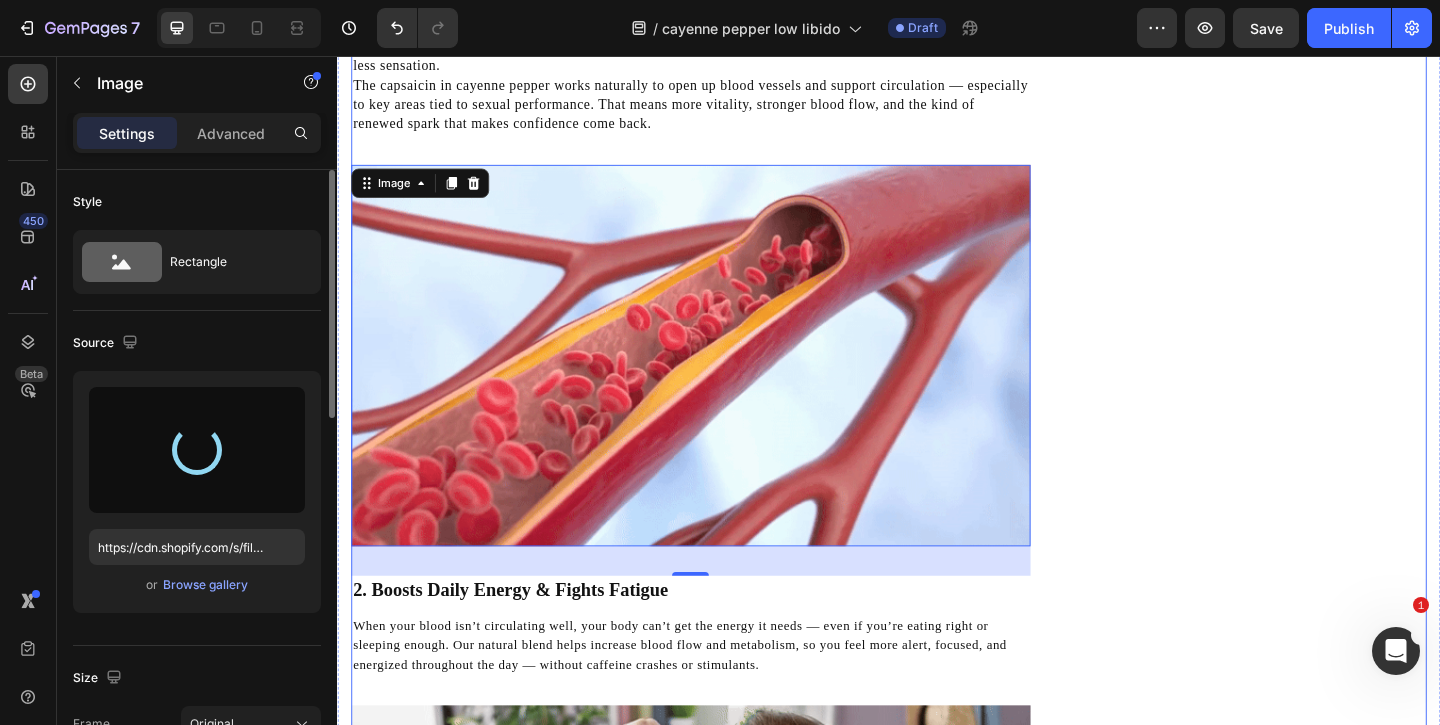 click on "The capsaicin in cayenne pepper works naturally to open up blood vessels and support circulation — especially to key areas tied to sexual performance. That means more vitality, stronger blood flow, and the kind of renewed spark that makes confidence come back." at bounding box center [721, 108] 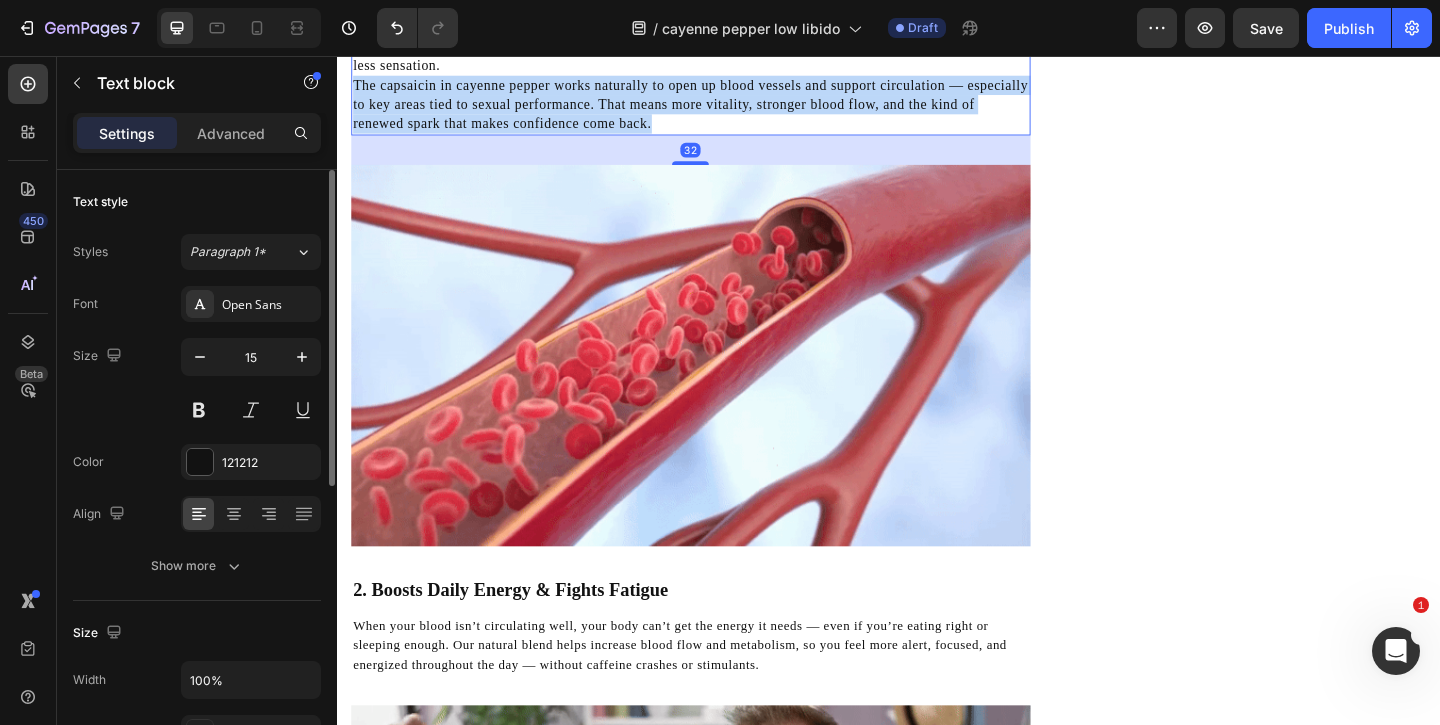 click on "The capsaicin in cayenne pepper works naturally to open up blood vessels and support circulation — especially to key areas tied to sexual performance. That means more vitality, stronger blood flow, and the kind of renewed spark that makes confidence come back." at bounding box center (721, 108) 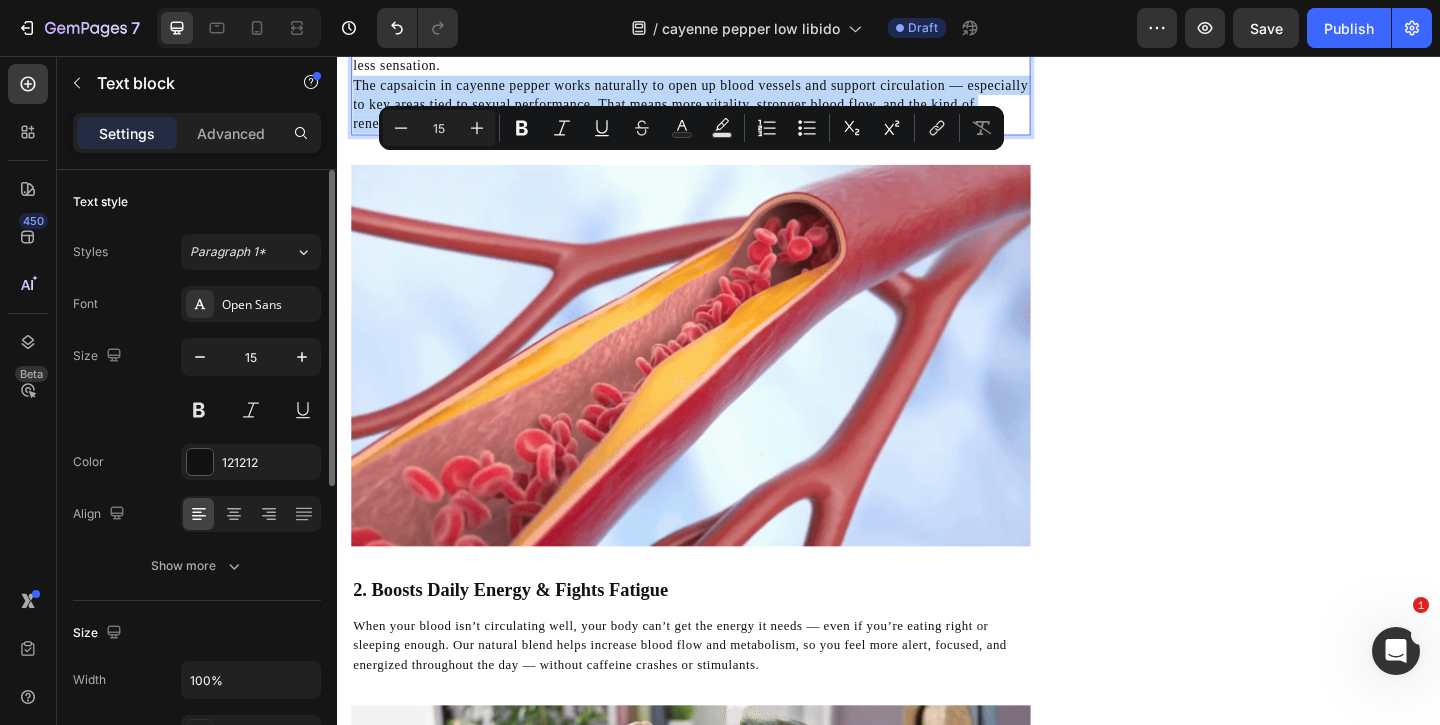 copy on "The capsaicin in cayenne pepper works naturally to open up blood vessels and support circulation — especially to key areas tied to sexual performance. That means more vitality, stronger blood flow, and the kind of renewed spark that makes confidence come back." 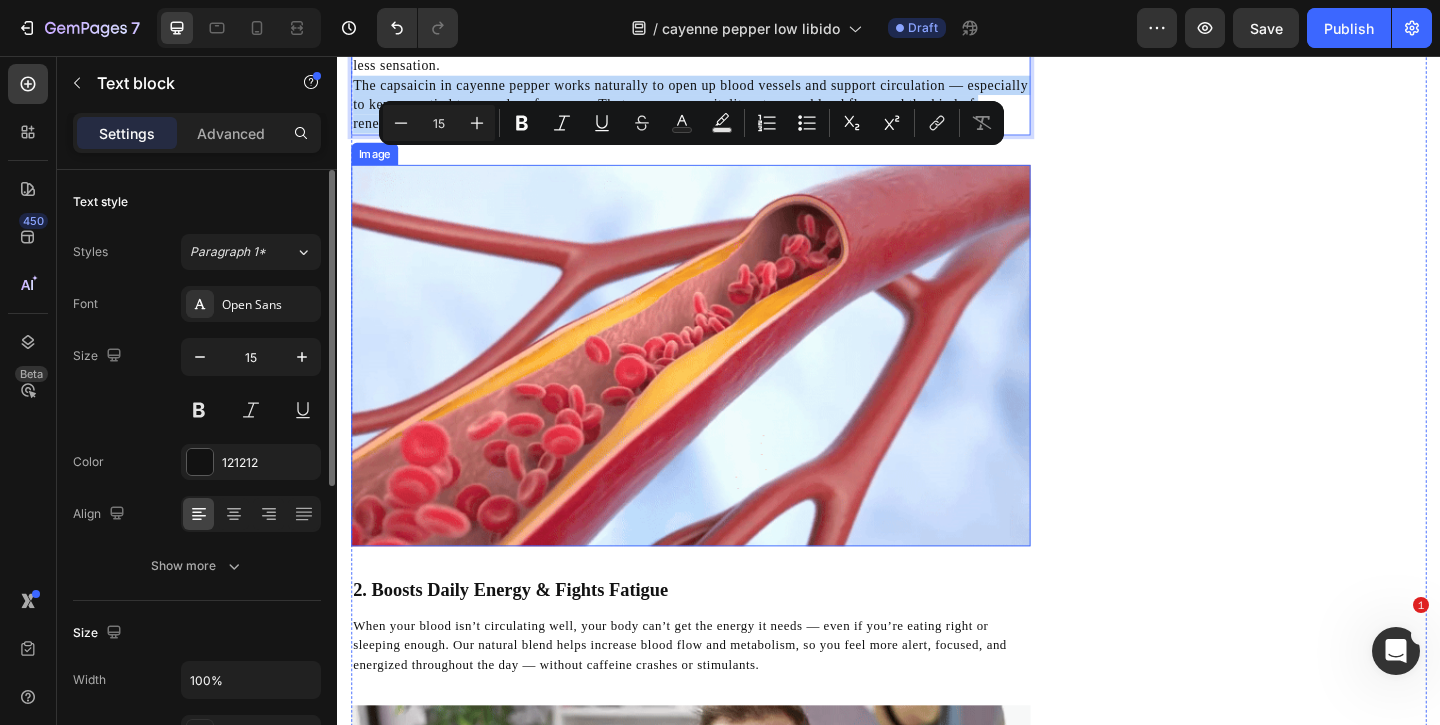 scroll, scrollTop: 1842, scrollLeft: 0, axis: vertical 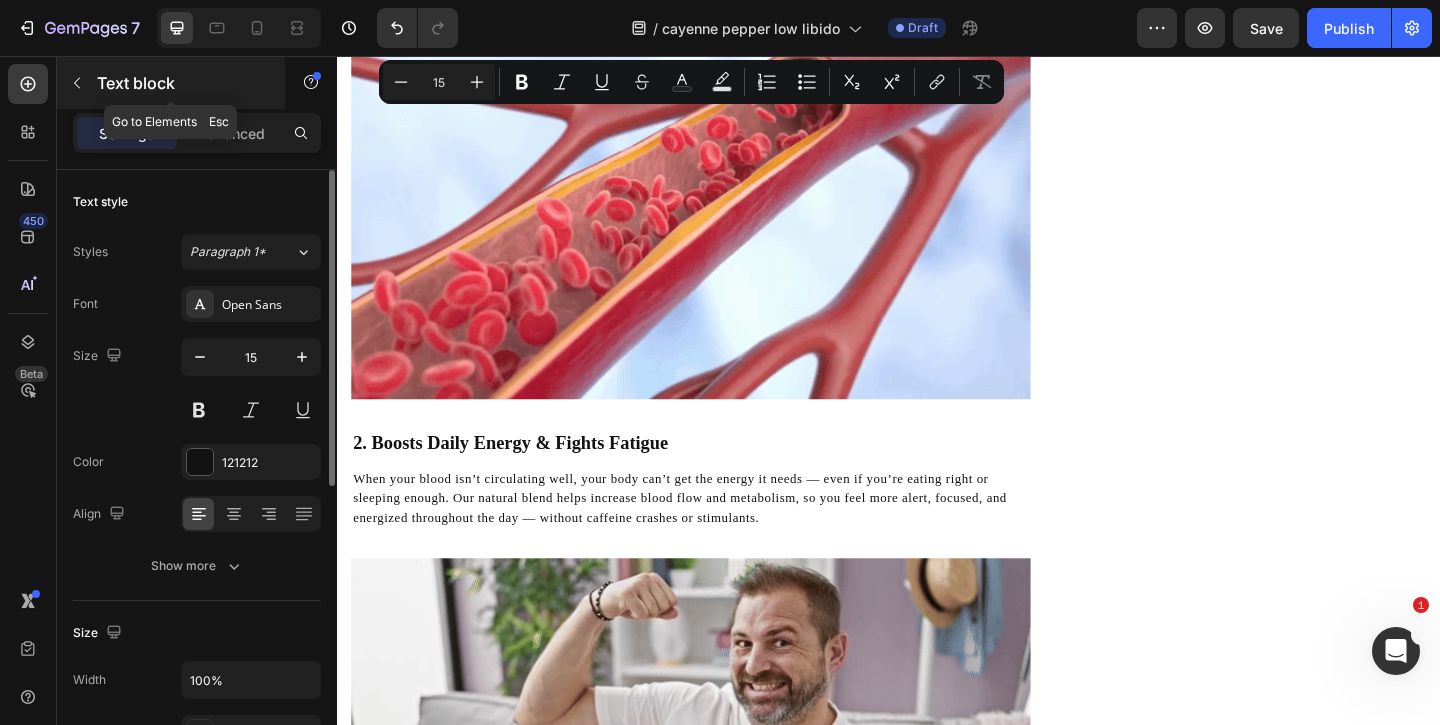 click 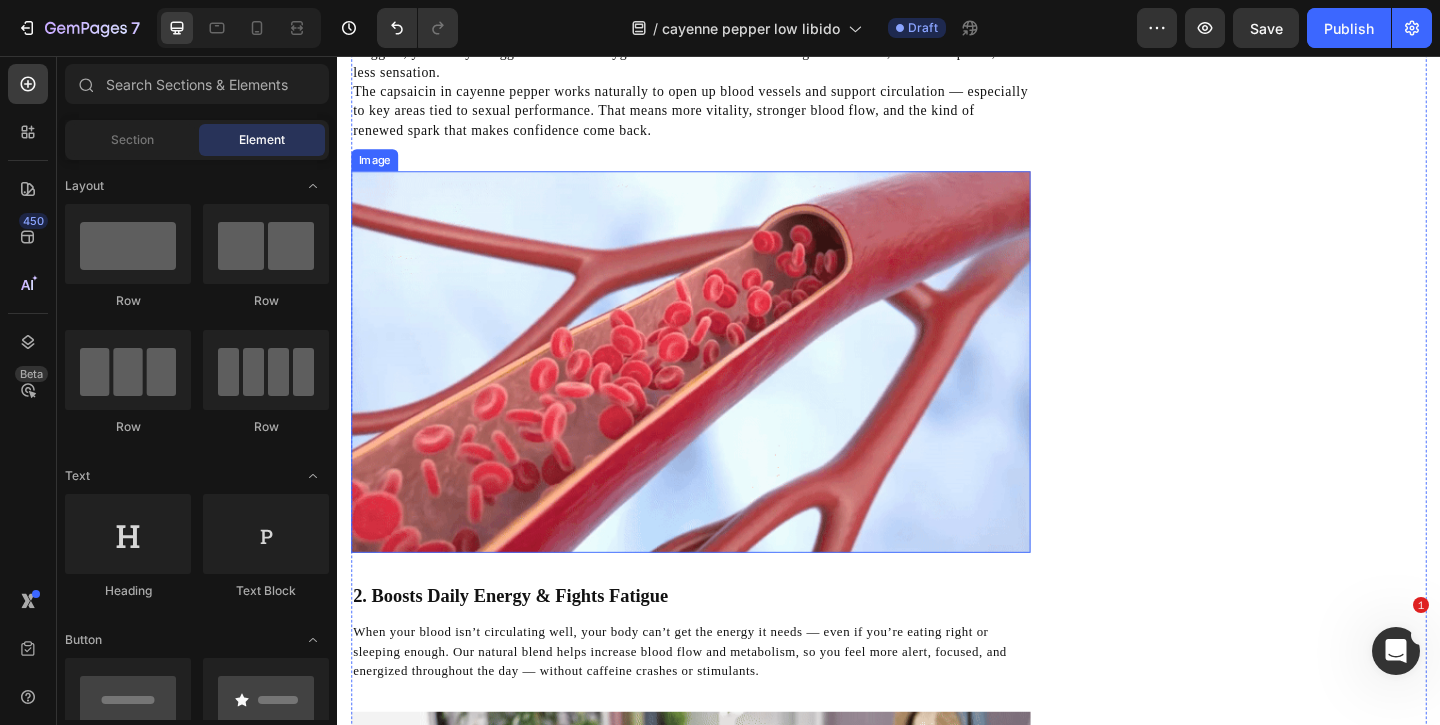 scroll, scrollTop: 1736, scrollLeft: 0, axis: vertical 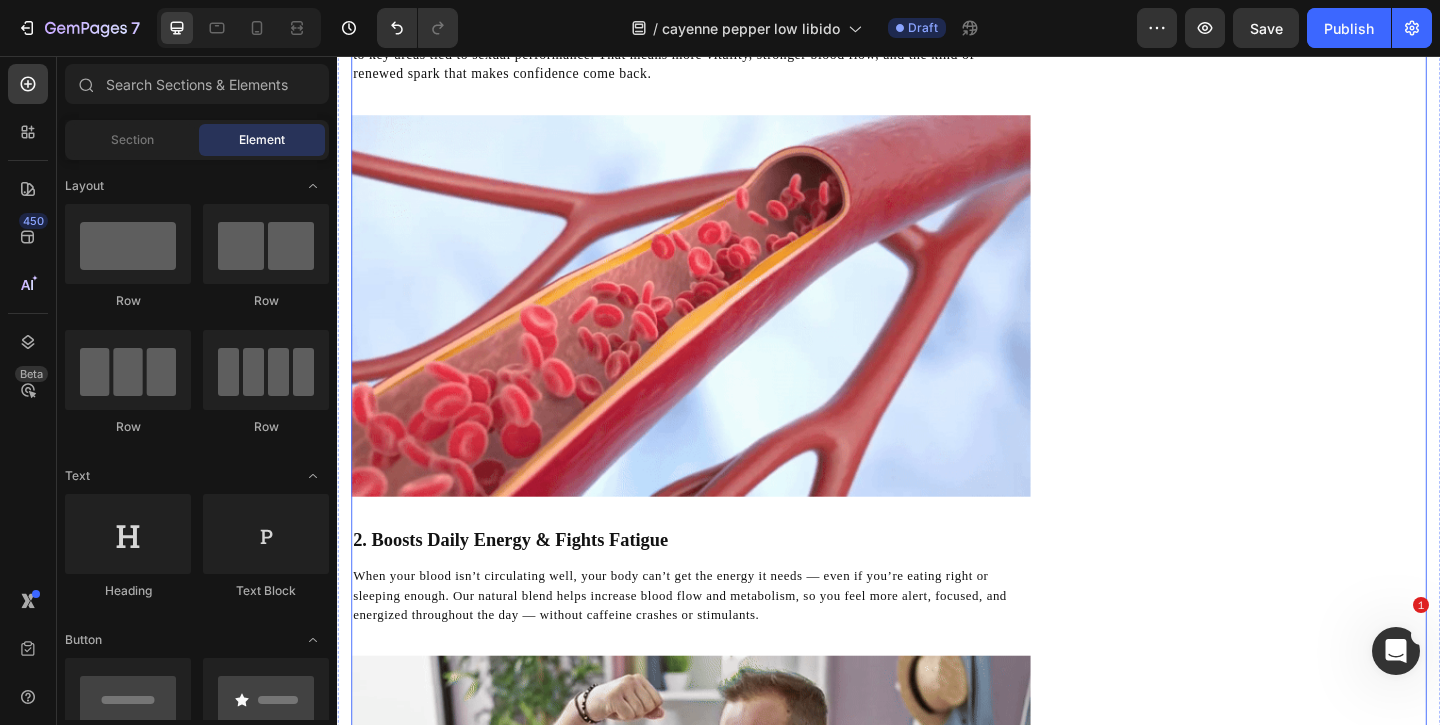click on "⁠⁠⁠⁠⁠⁠⁠ When the Spark Fades — It’s Not Just in Your Head Heading Written by  Dr. Emily Warren    Text block Published on  February 03, 2025 Text block Row Image If your drive, confidence, or performance just hasn’t felt the same, you’re not alone. Thousands of men over 35 experience a gradual decline — not because of aging, but because of  slowed circulation . When blood flow drops, so does everything else — energy, libido, and performance. Luckily, nature has a solution. Text block Why Poor Circulation Might Be Stealing Your Bedroom Confidence — Not Just Causing Fatigue Heading It’s no secret that poor blood flow can leave you feeling sluggish or cold — but many men don’t realize it can also quietly chip away at your sex drive. When circulation slows down, oxygen and nutrients struggle to reach key areas of your body — including the ones responsible for performance and pleasure. Text block
Icon Low energy, even after a full night’s sleep: Text block" at bounding box center (721, 749) 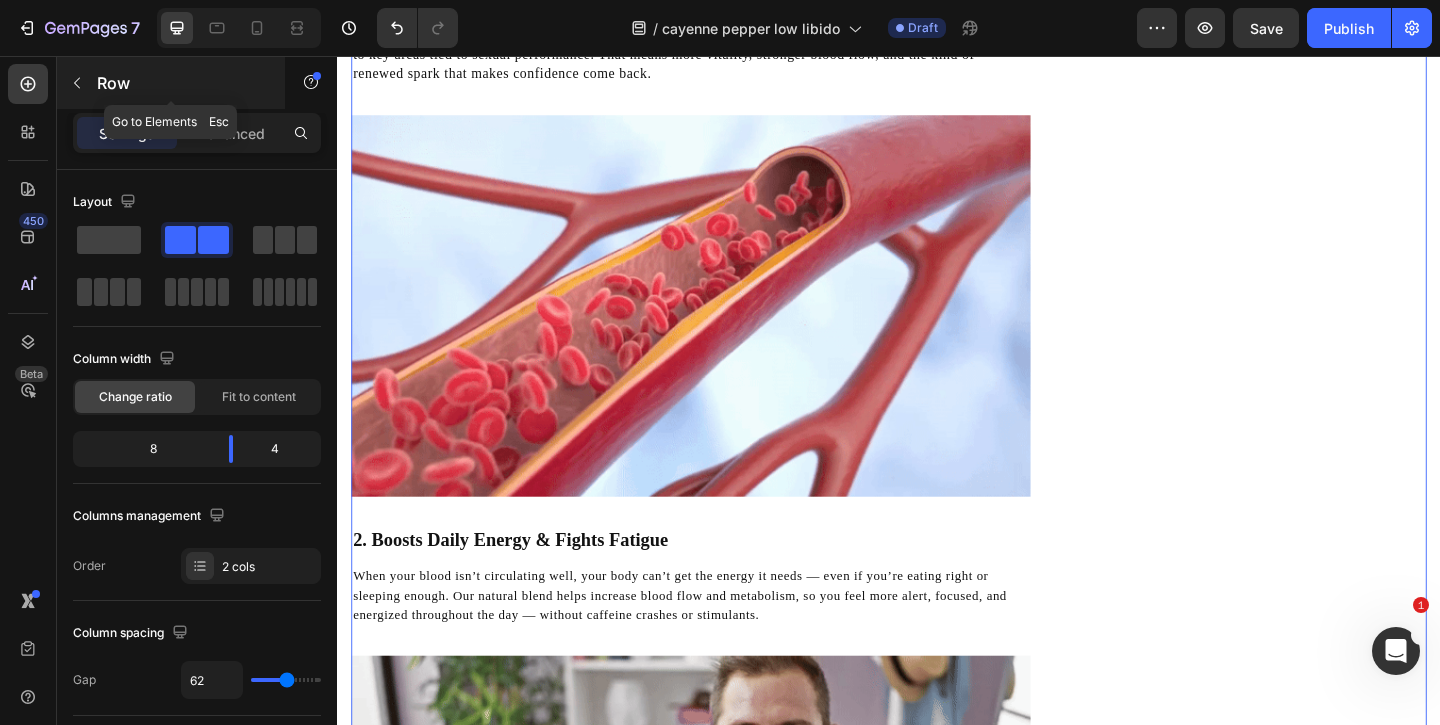 click 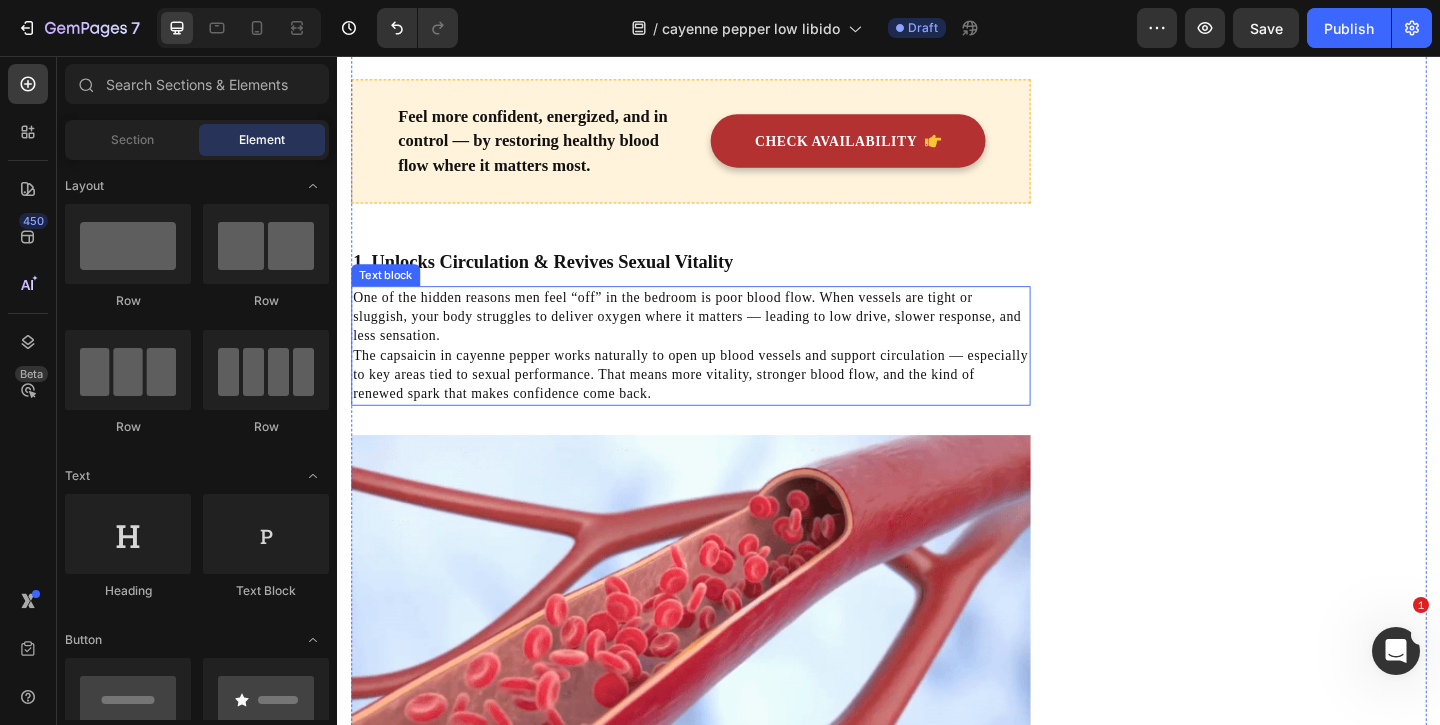 scroll, scrollTop: 1647, scrollLeft: 0, axis: vertical 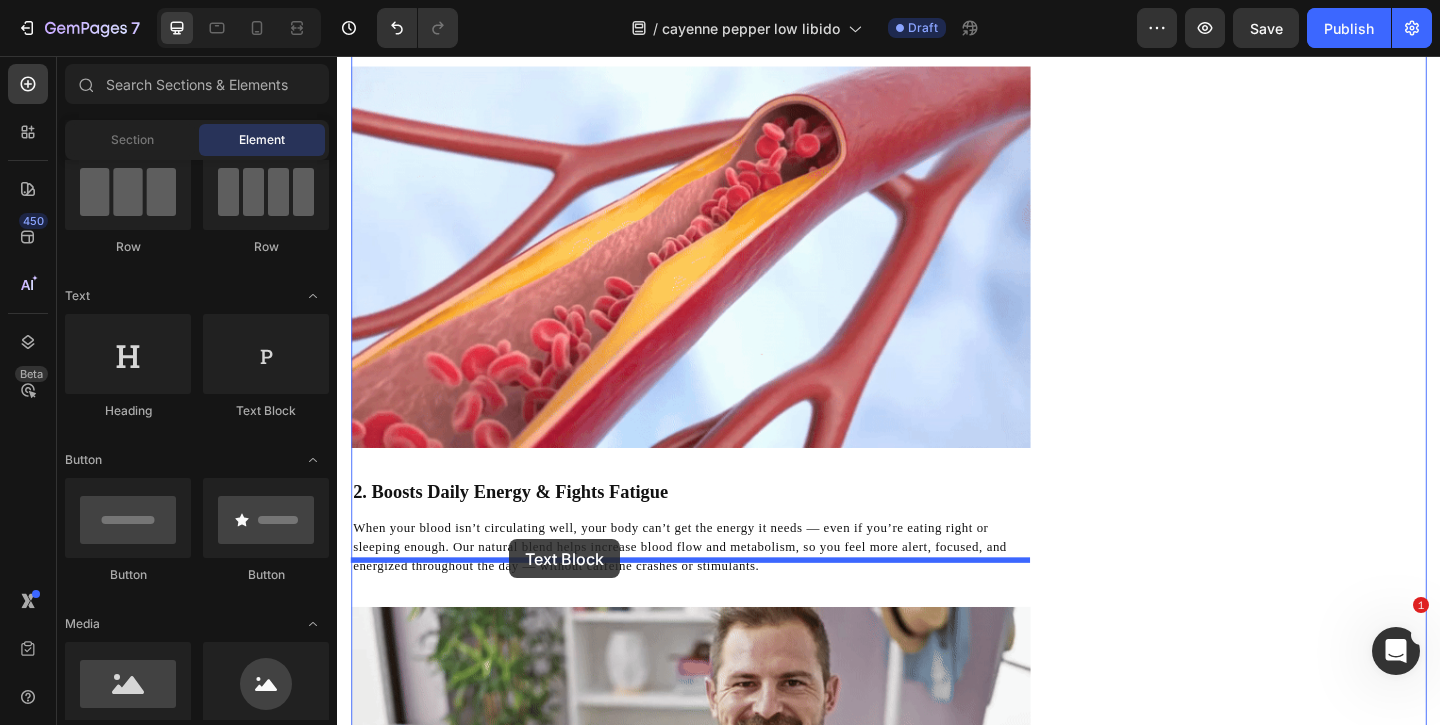 drag, startPoint x: 601, startPoint y: 412, endPoint x: 539, endPoint y: 589, distance: 187.54466 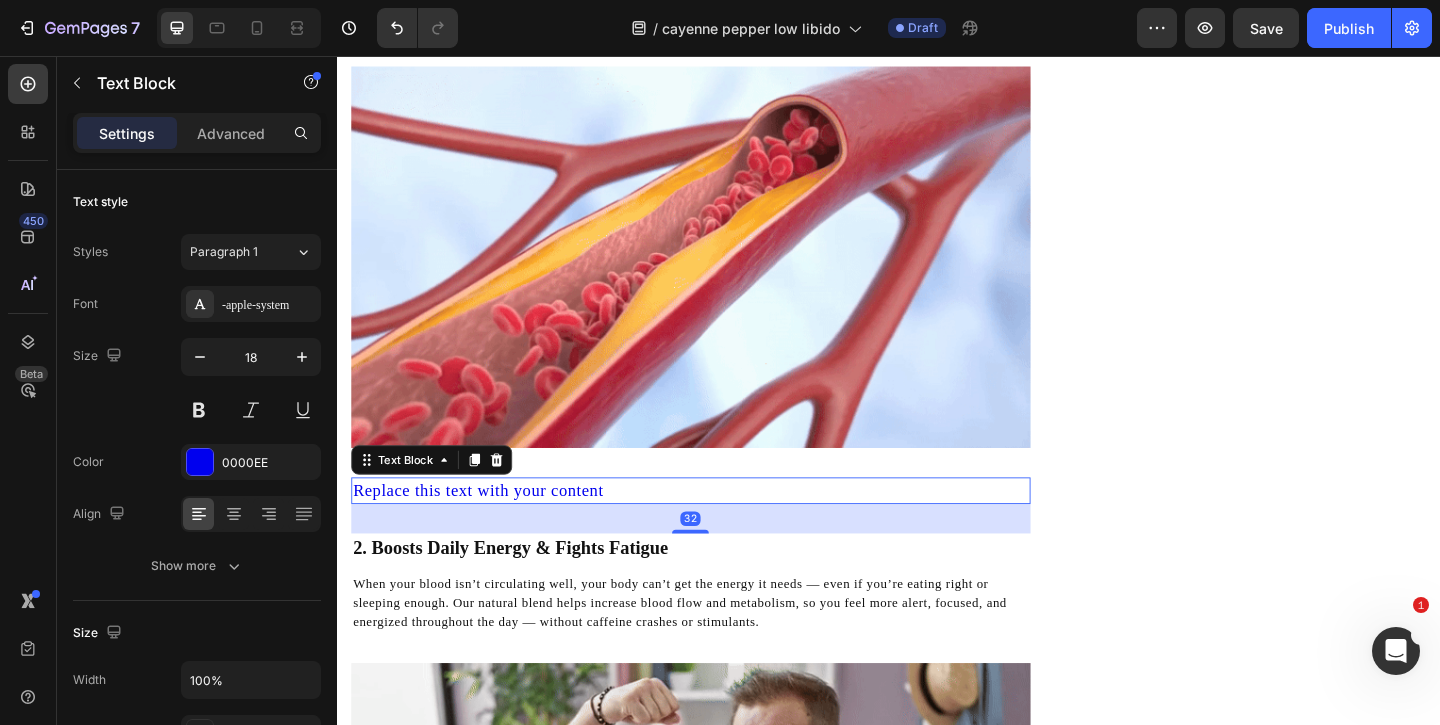 click on "Replace this text with your content" at bounding box center (721, 528) 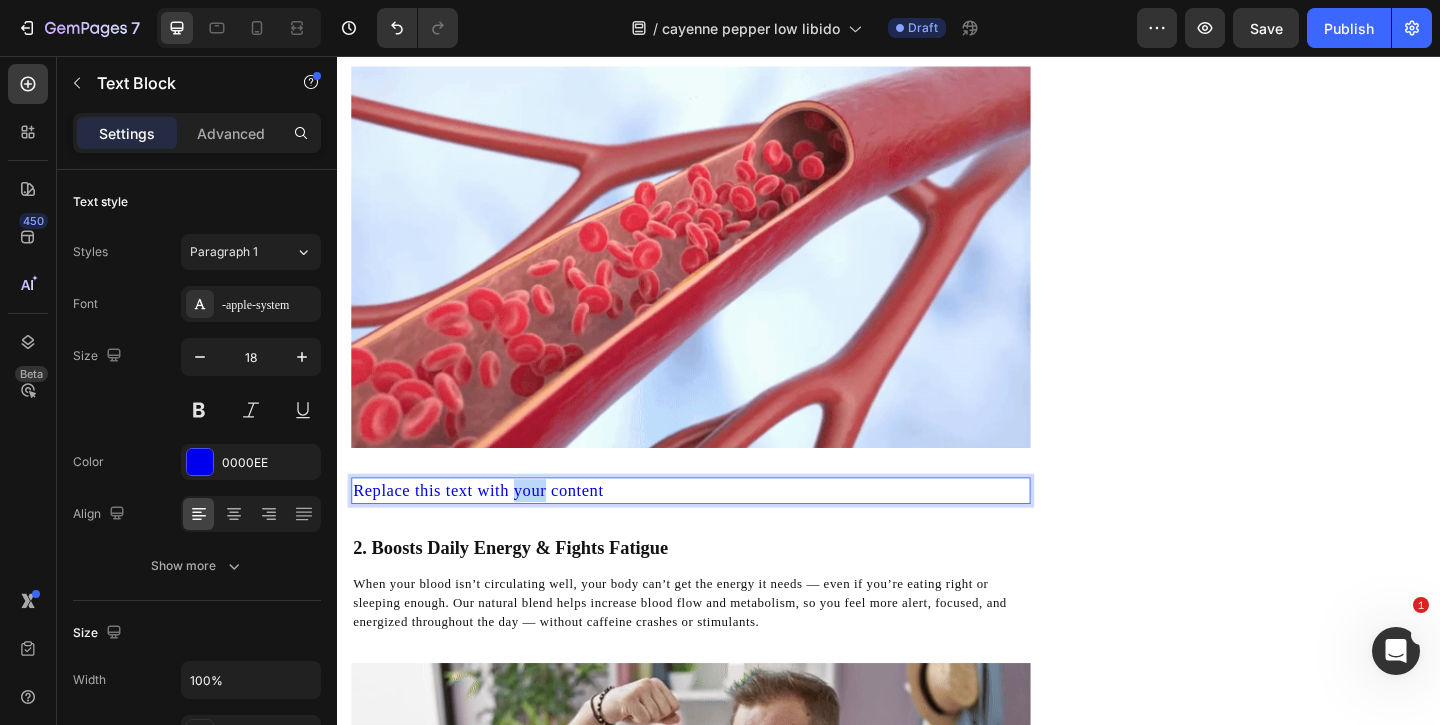 click on "Replace this text with your content" at bounding box center [721, 528] 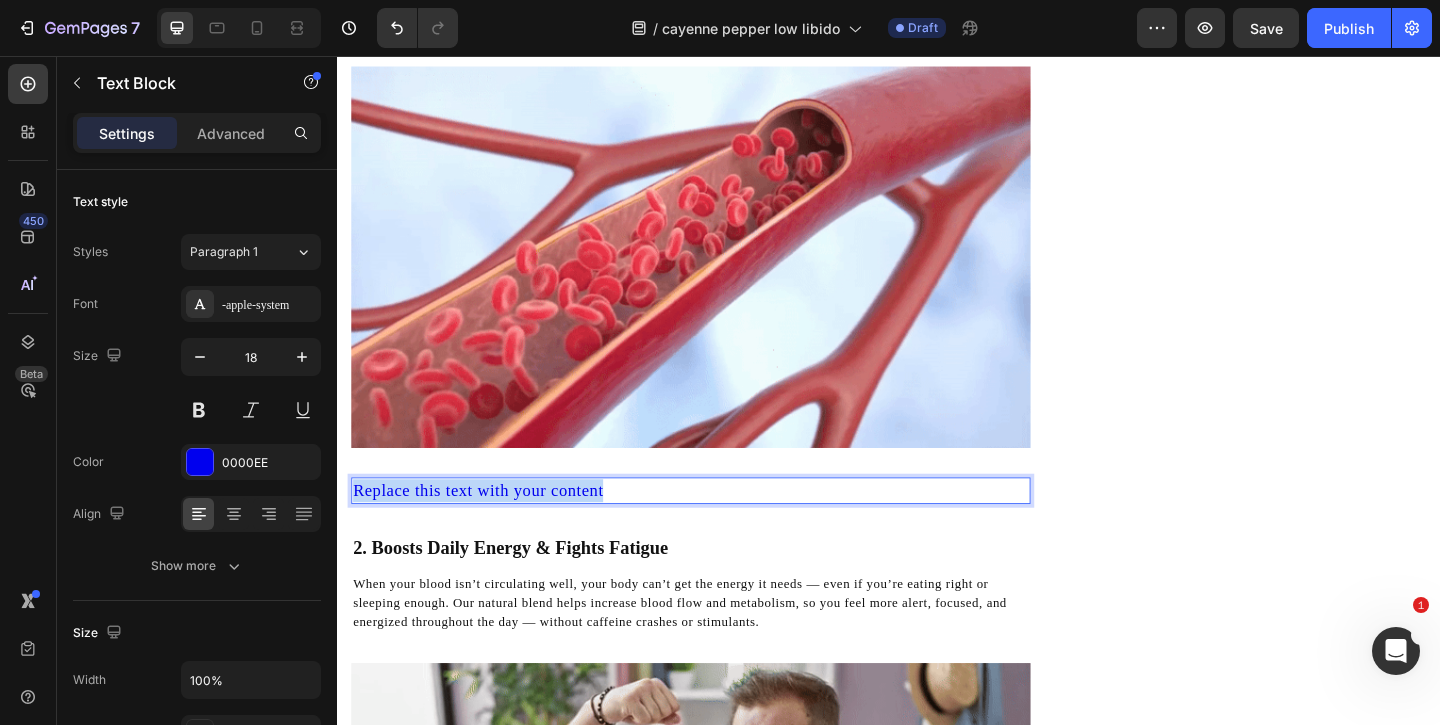 click on "Replace this text with your content" at bounding box center (721, 528) 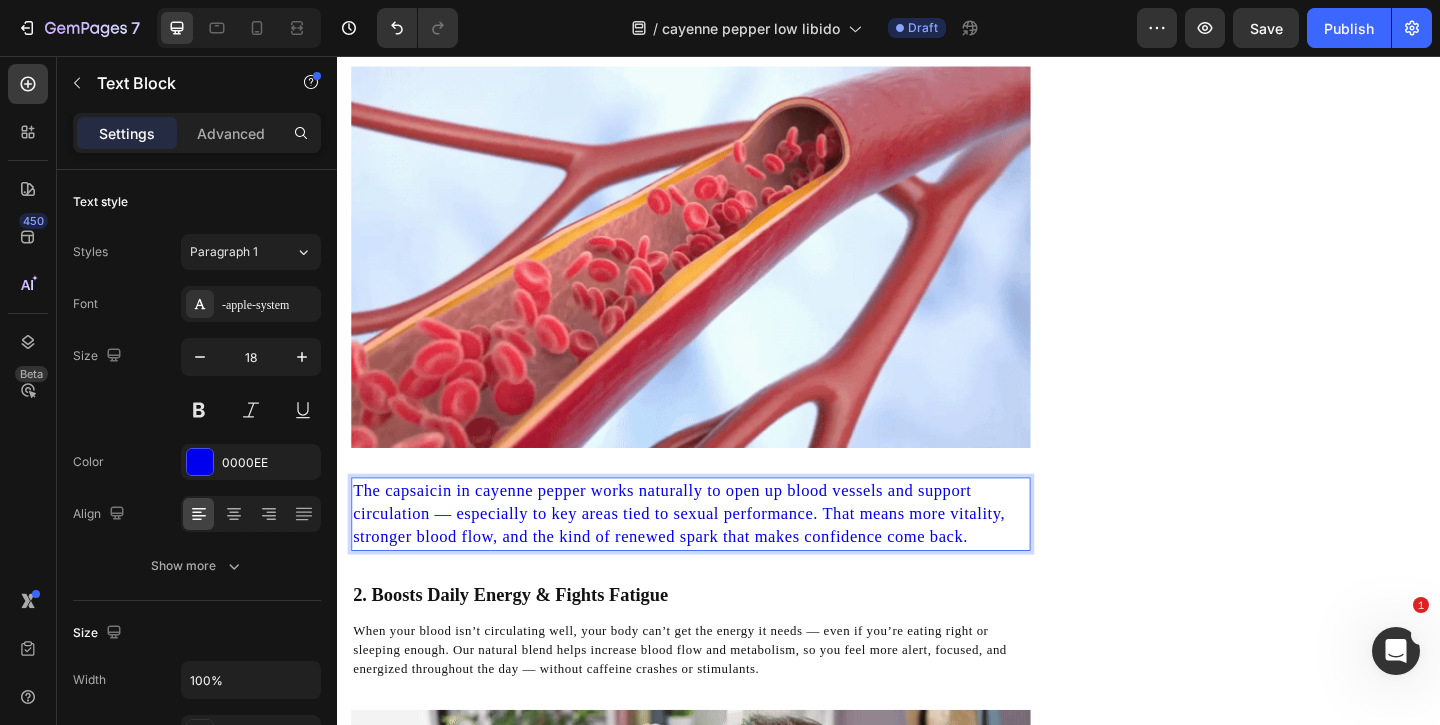 click on "The capsaicin in cayenne pepper works naturally to open up blood vessels and support circulation — especially to key areas tied to sexual performance. That means more vitality, stronger blood flow, and the kind of renewed spark that makes confidence come back." at bounding box center (721, 554) 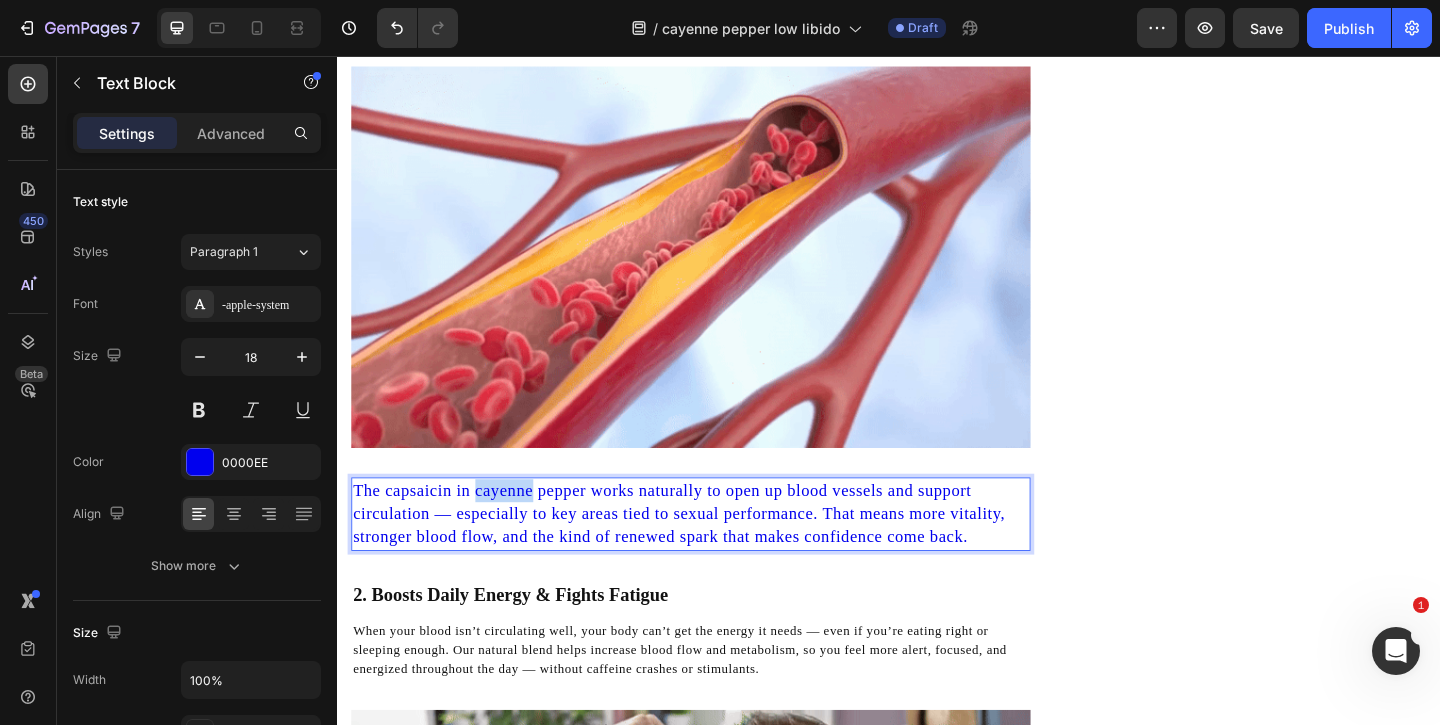 click on "The capsaicin in cayenne pepper works naturally to open up blood vessels and support circulation — especially to key areas tied to sexual performance. That means more vitality, stronger blood flow, and the kind of renewed spark that makes confidence come back." at bounding box center [721, 554] 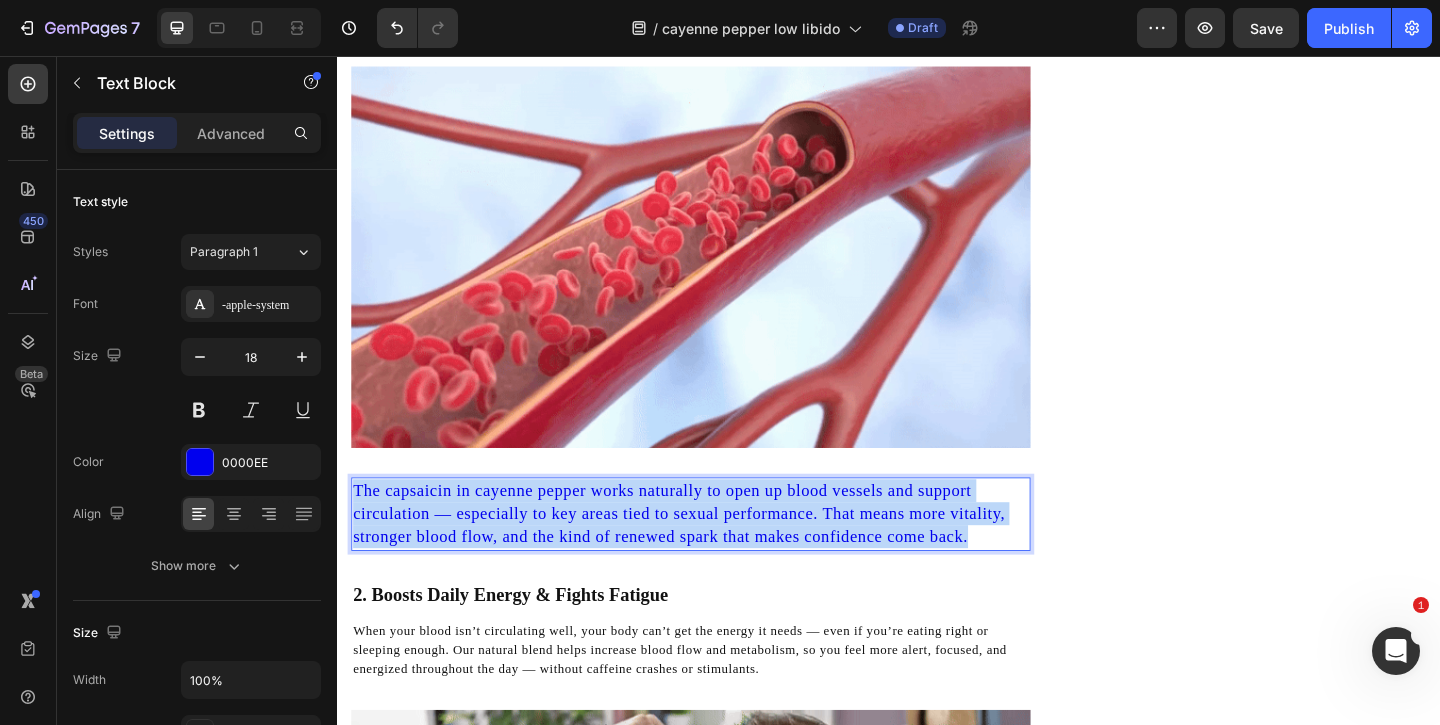 click on "The capsaicin in cayenne pepper works naturally to open up blood vessels and support circulation — especially to key areas tied to sexual performance. That means more vitality, stronger blood flow, and the kind of renewed spark that makes confidence come back." at bounding box center [721, 554] 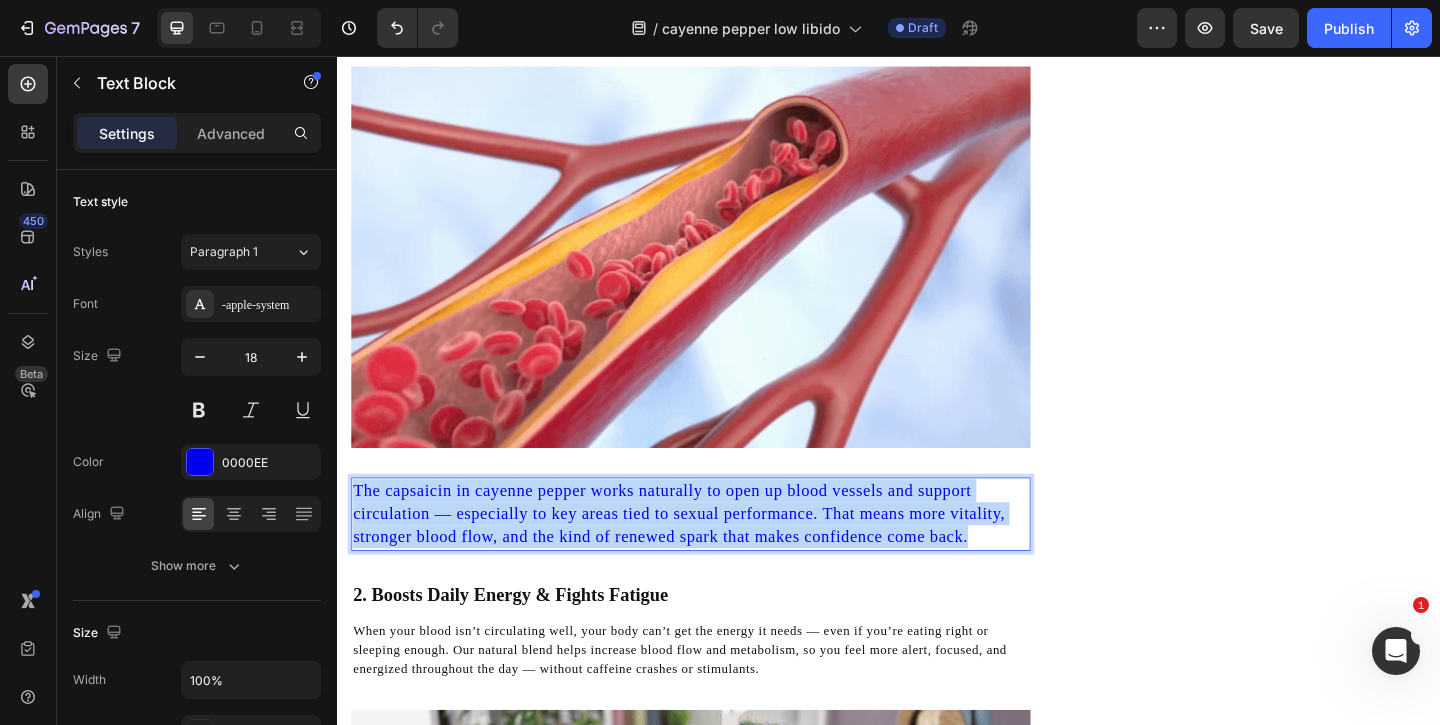 click on "The capsaicin in cayenne pepper works naturally to open up blood vessels and support circulation — especially to key areas tied to sexual performance. That means more vitality, stronger blood flow, and the kind of renewed spark that makes confidence come back." at bounding box center (721, 554) 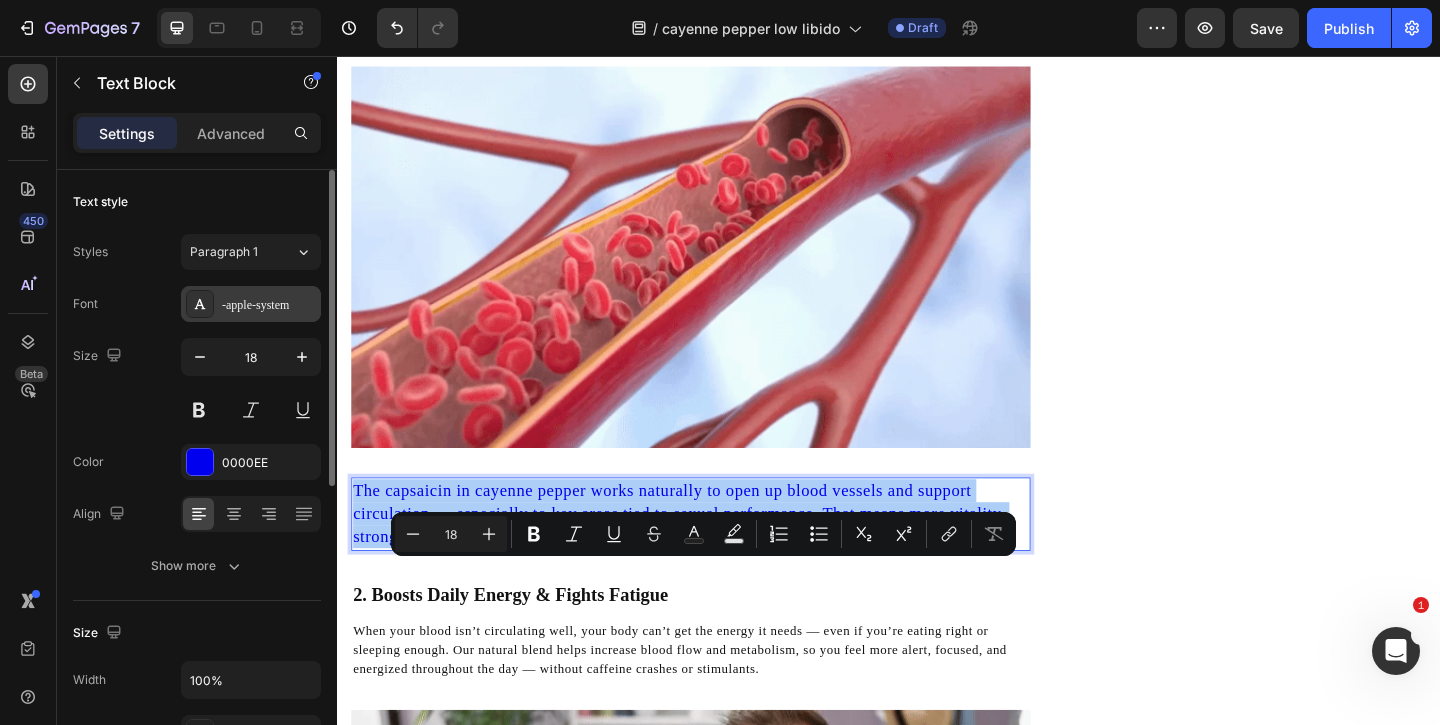 click on "-apple-system" at bounding box center [269, 305] 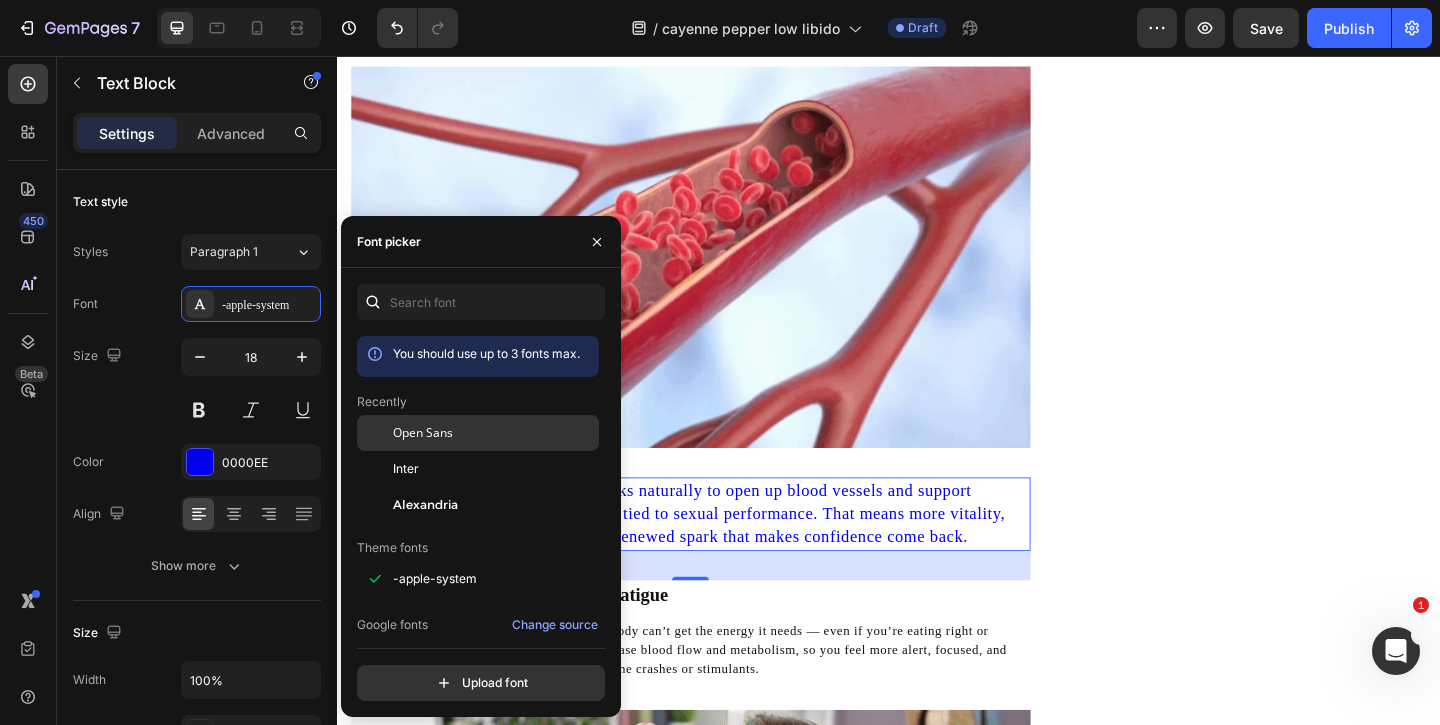 click on "Open Sans" at bounding box center (423, 433) 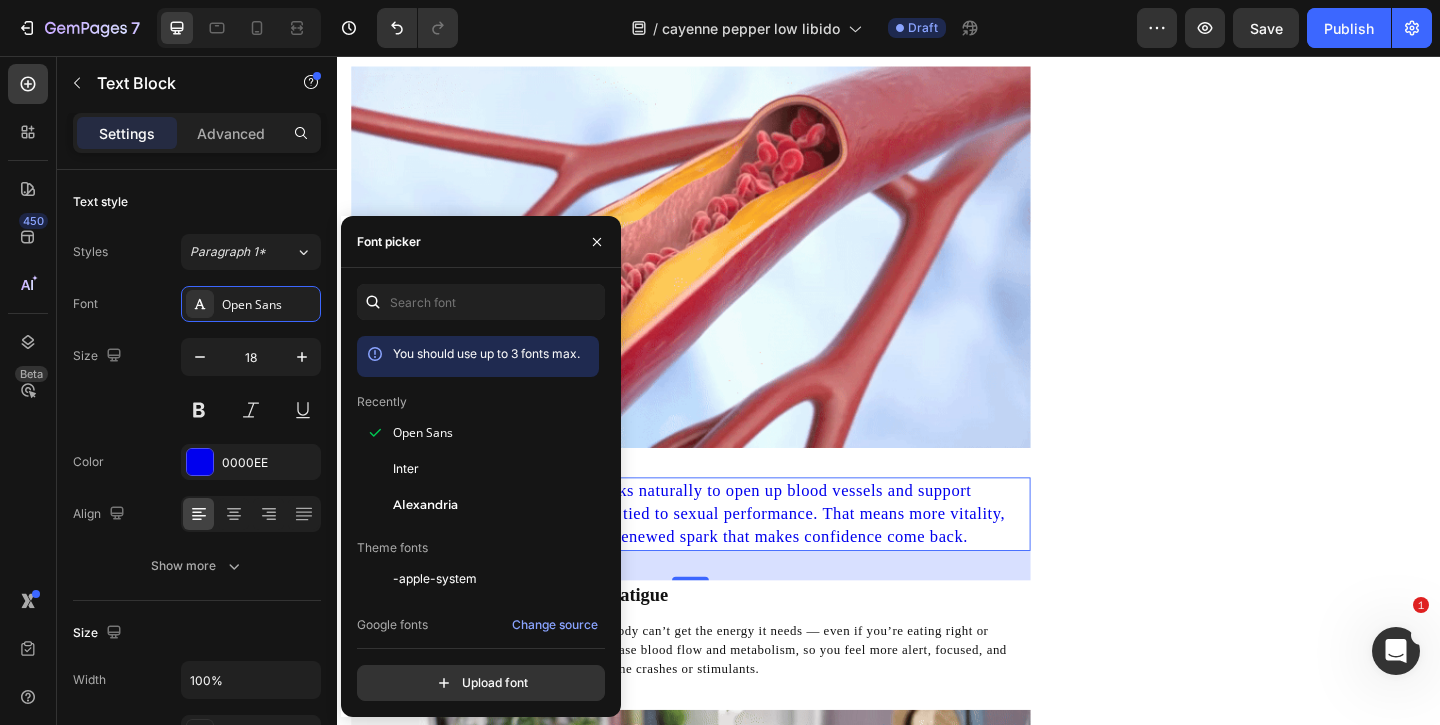 click at bounding box center (200, 462) 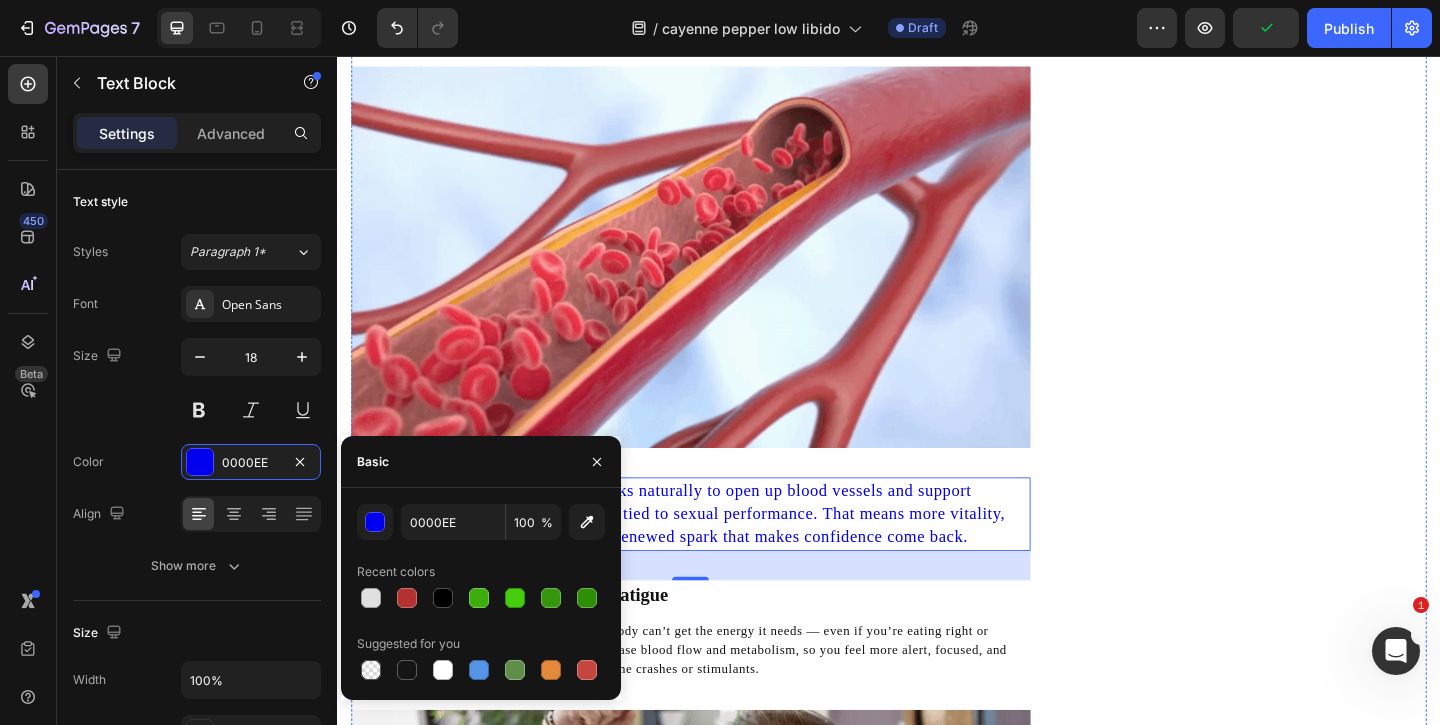 click on "The capsaicin in cayenne pepper works naturally to open up blood vessels and support circulation — especially to key areas tied to sexual performance. That means more vitality, stronger blood flow, and the kind of renewed spark that makes confidence come back." at bounding box center (721, 1) 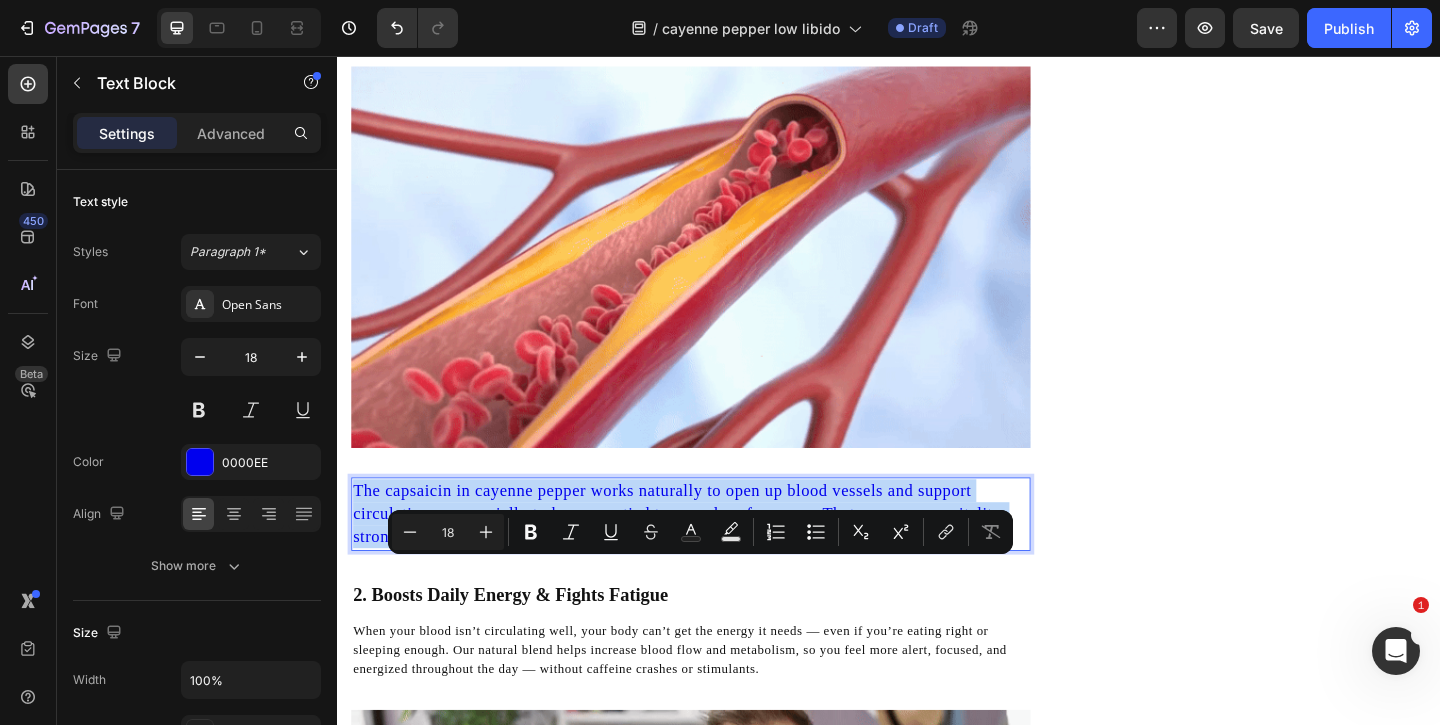 click on "The capsaicin in cayenne pepper works naturally to open up blood vessels and support circulation — especially to key areas tied to sexual performance. That means more vitality, stronger blood flow, and the kind of renewed spark that makes confidence come back." at bounding box center [721, 554] 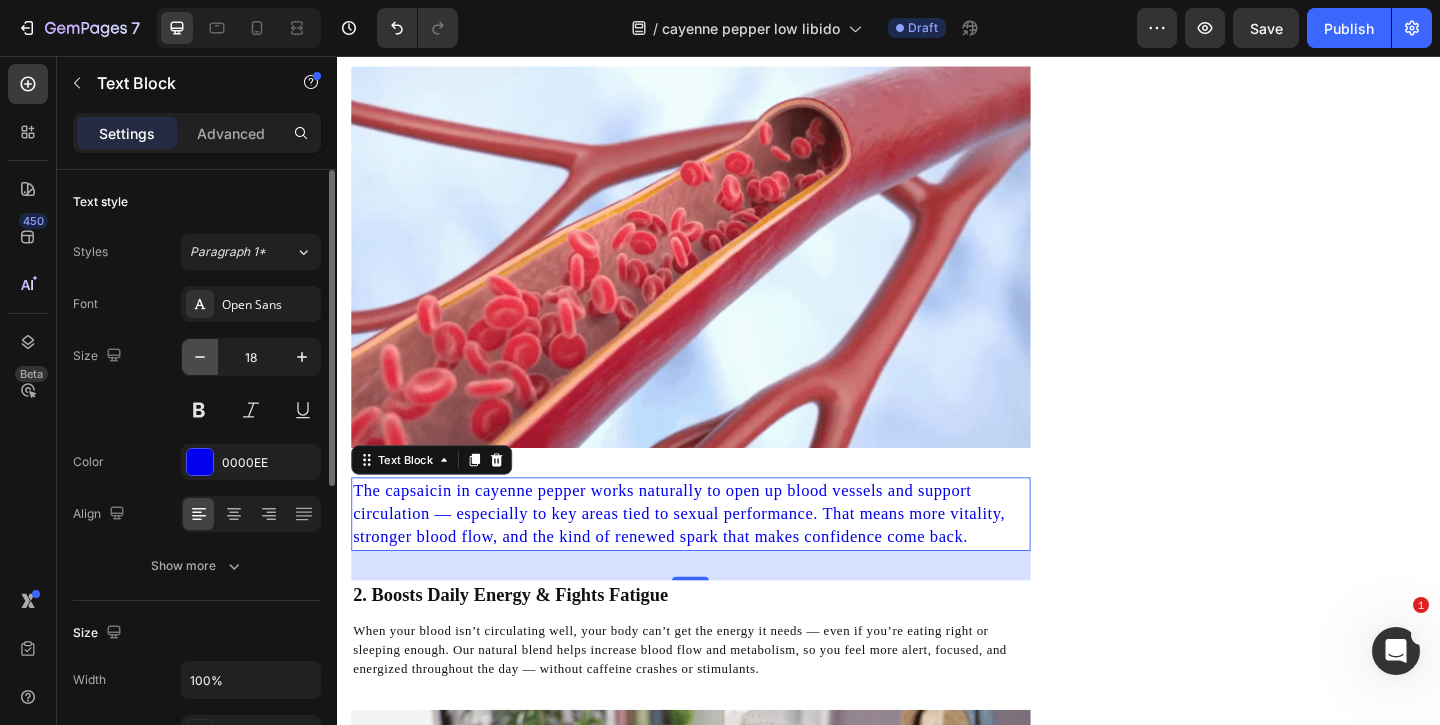 click 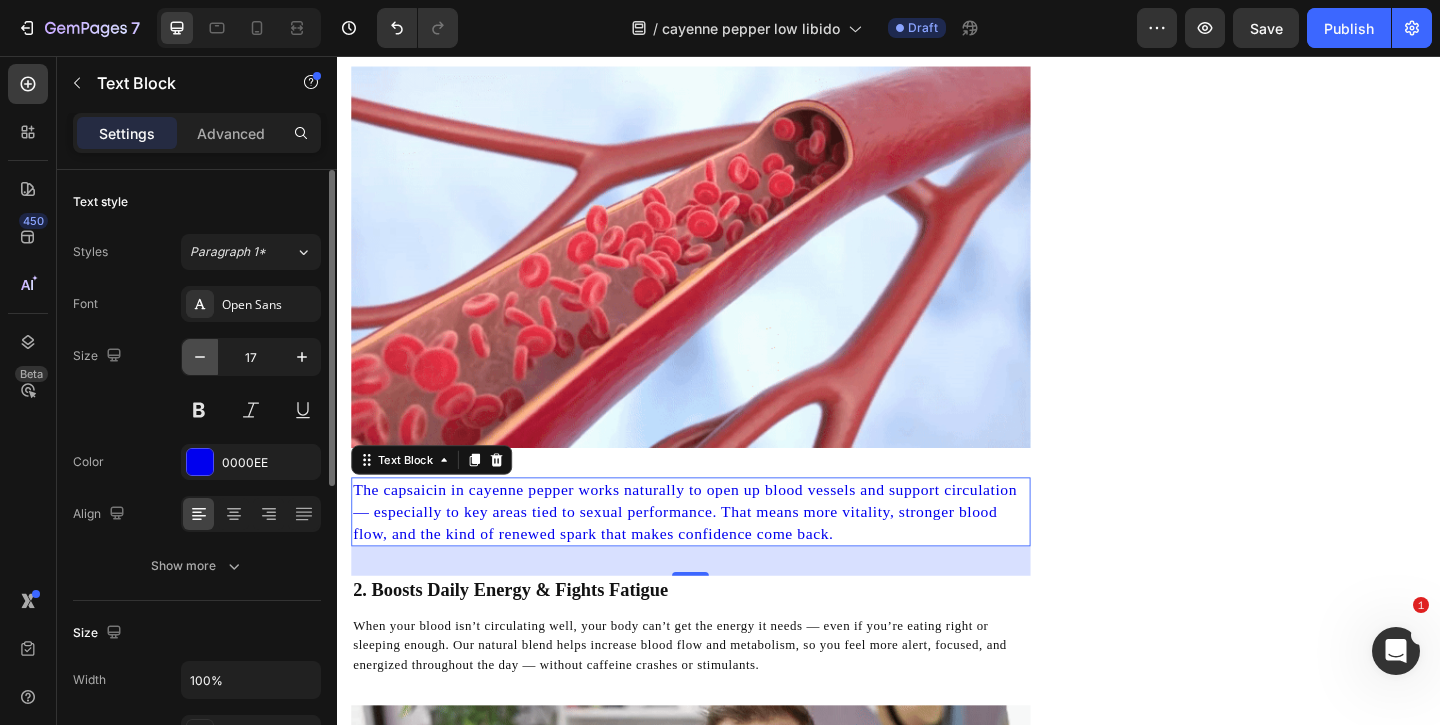 click 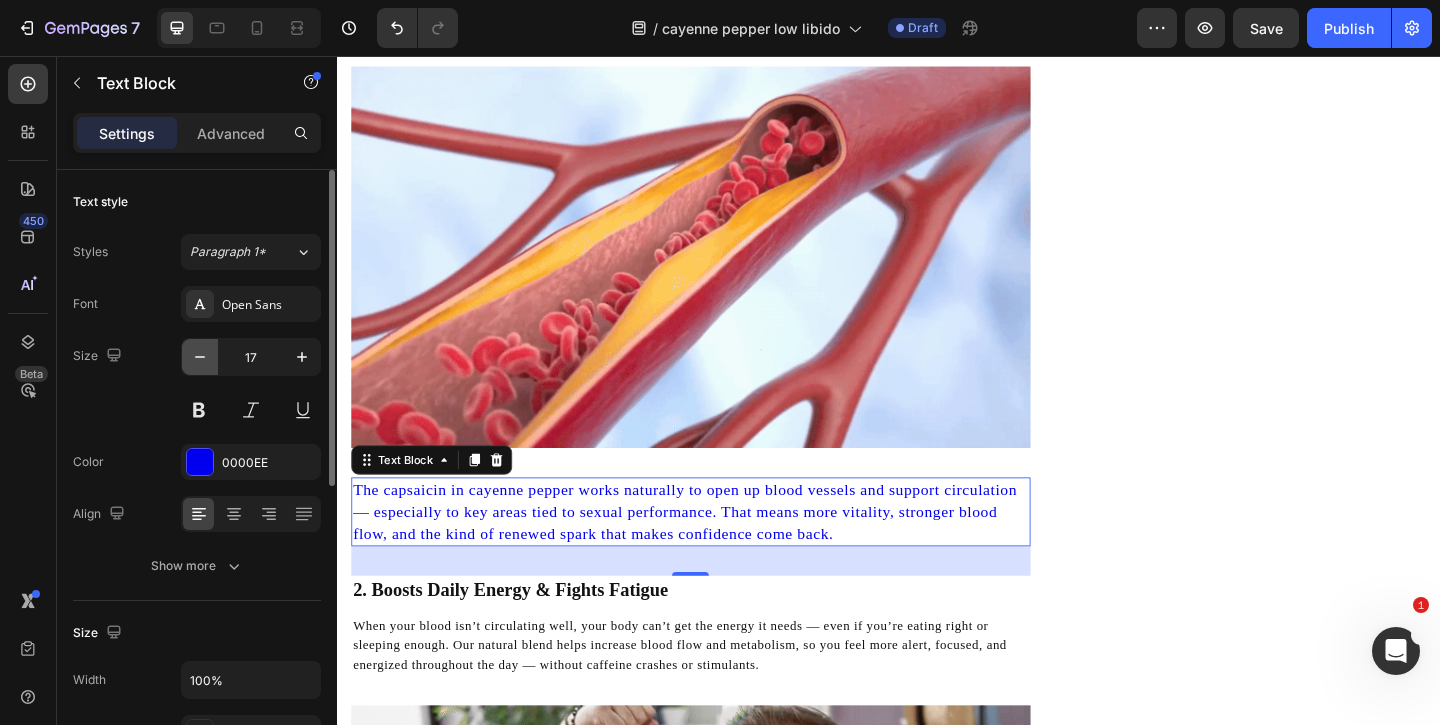 type on "16" 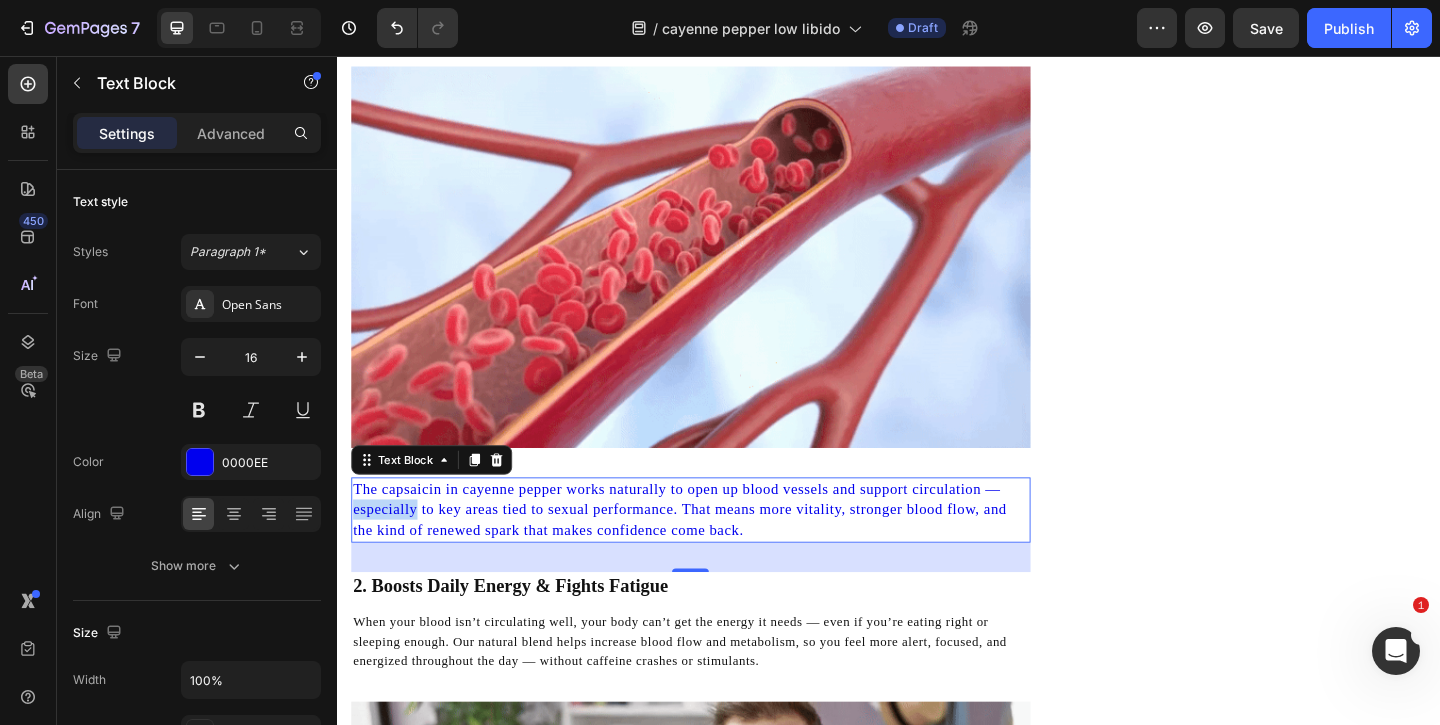 click on "The capsaicin in cayenne pepper works naturally to open up blood vessels and support circulation — especially to key areas tied to sexual performance. That means more vitality, stronger blood flow, and the kind of renewed spark that makes confidence come back." at bounding box center [721, 549] 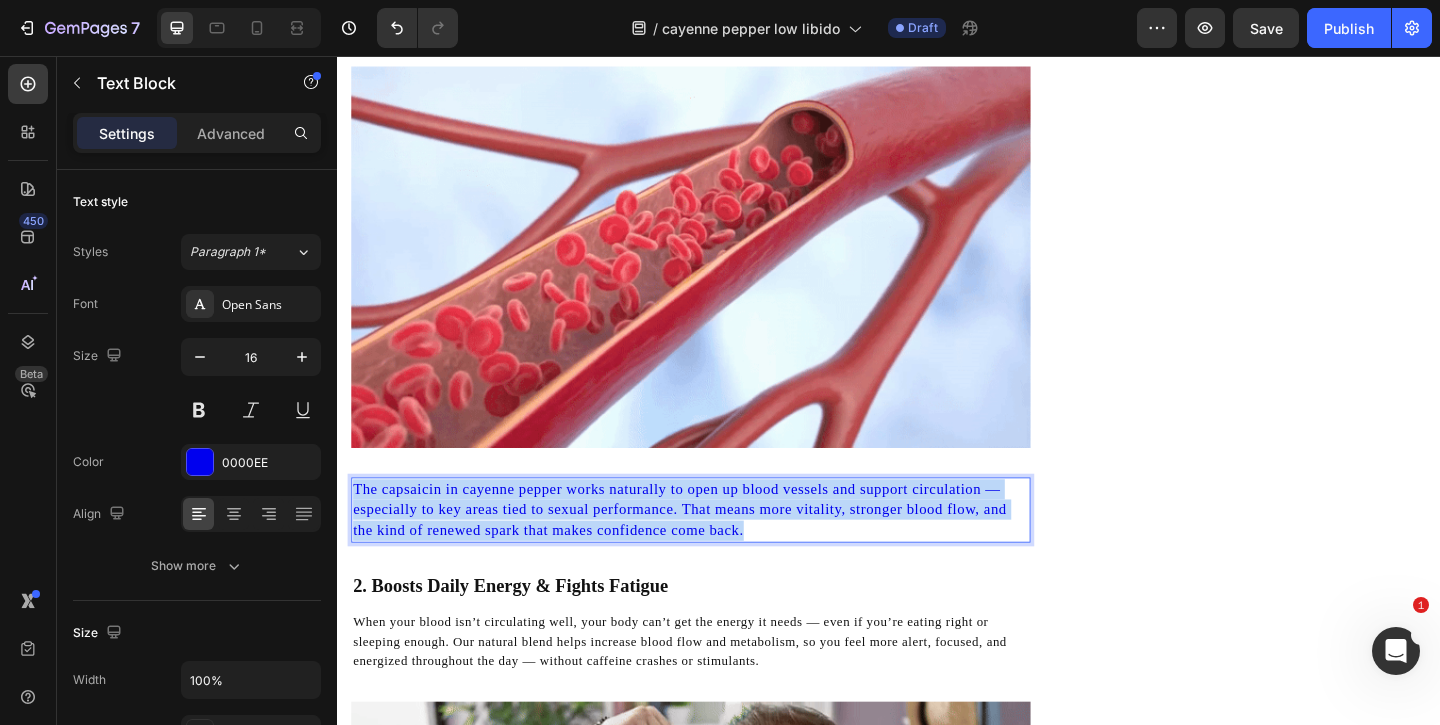 click on "The capsaicin in cayenne pepper works naturally to open up blood vessels and support circulation — especially to key areas tied to sexual performance. That means more vitality, stronger blood flow, and the kind of renewed spark that makes confidence come back." at bounding box center (721, 549) 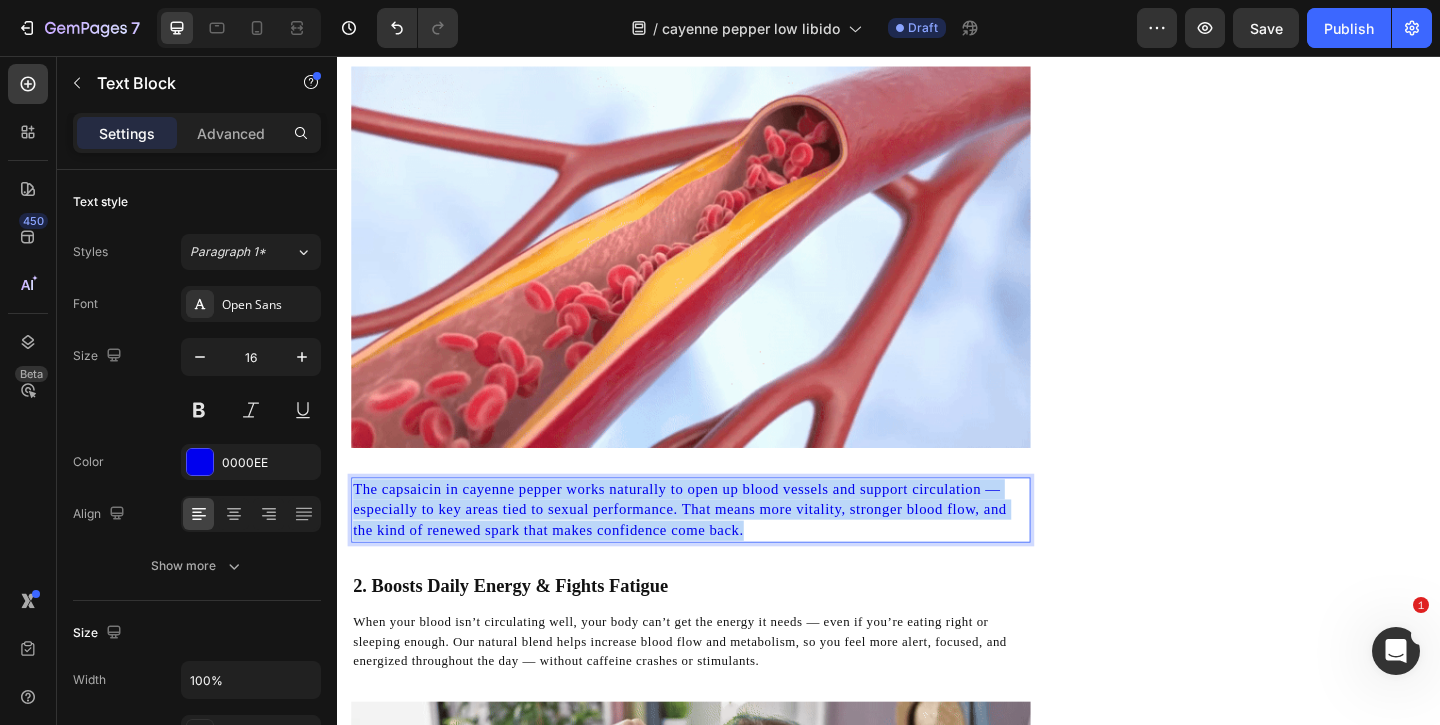 click on "The capsaicin in cayenne pepper works naturally to open up blood vessels and support circulation — especially to key areas tied to sexual performance. That means more vitality, stronger blood flow, and the kind of renewed spark that makes confidence come back." at bounding box center (721, 549) 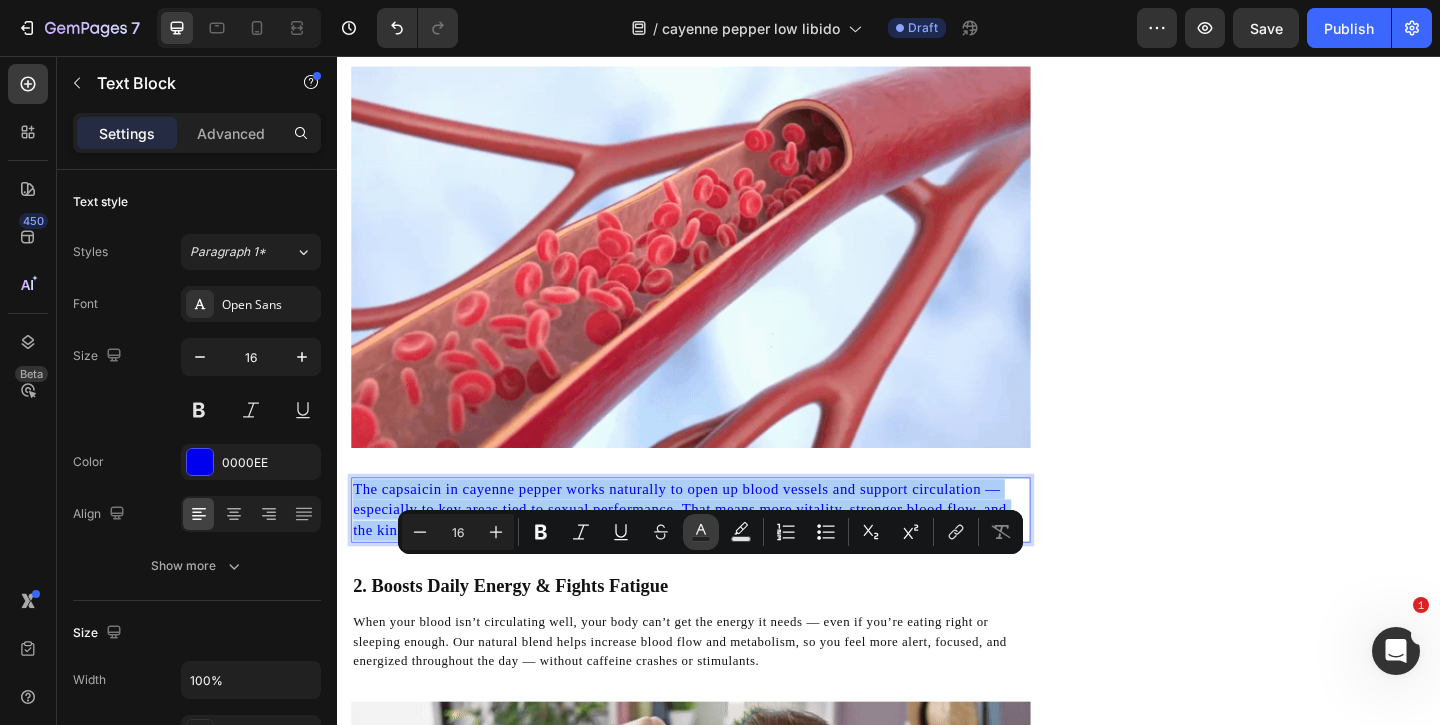 click 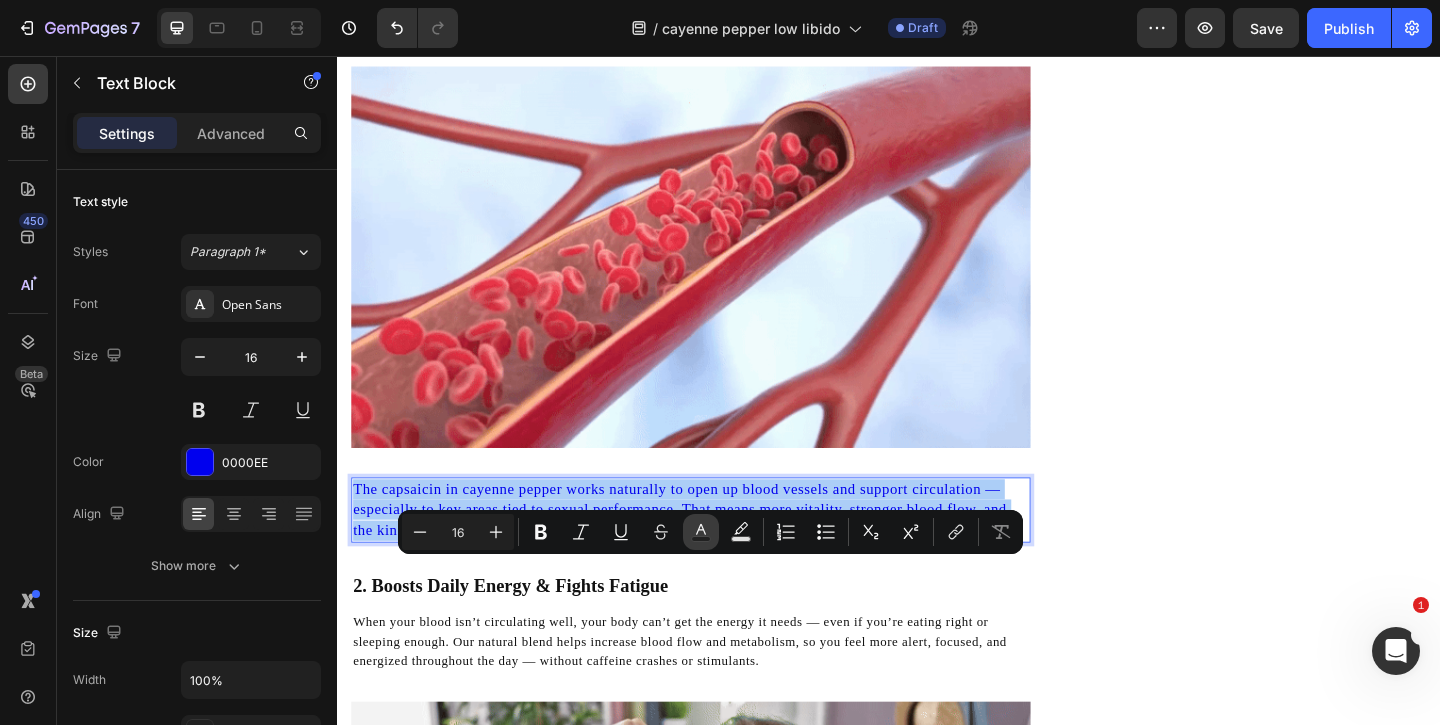 type on "0000EE" 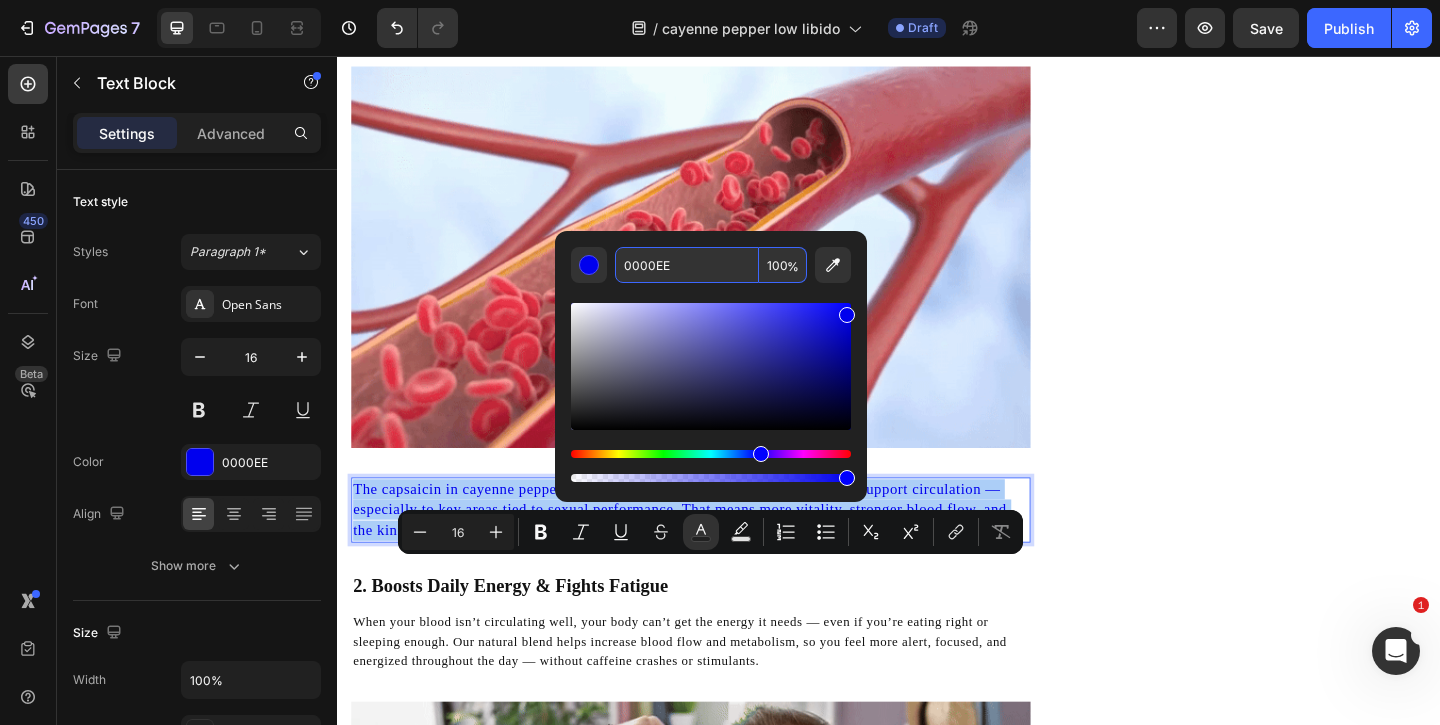 click on "0000EE" at bounding box center [687, 265] 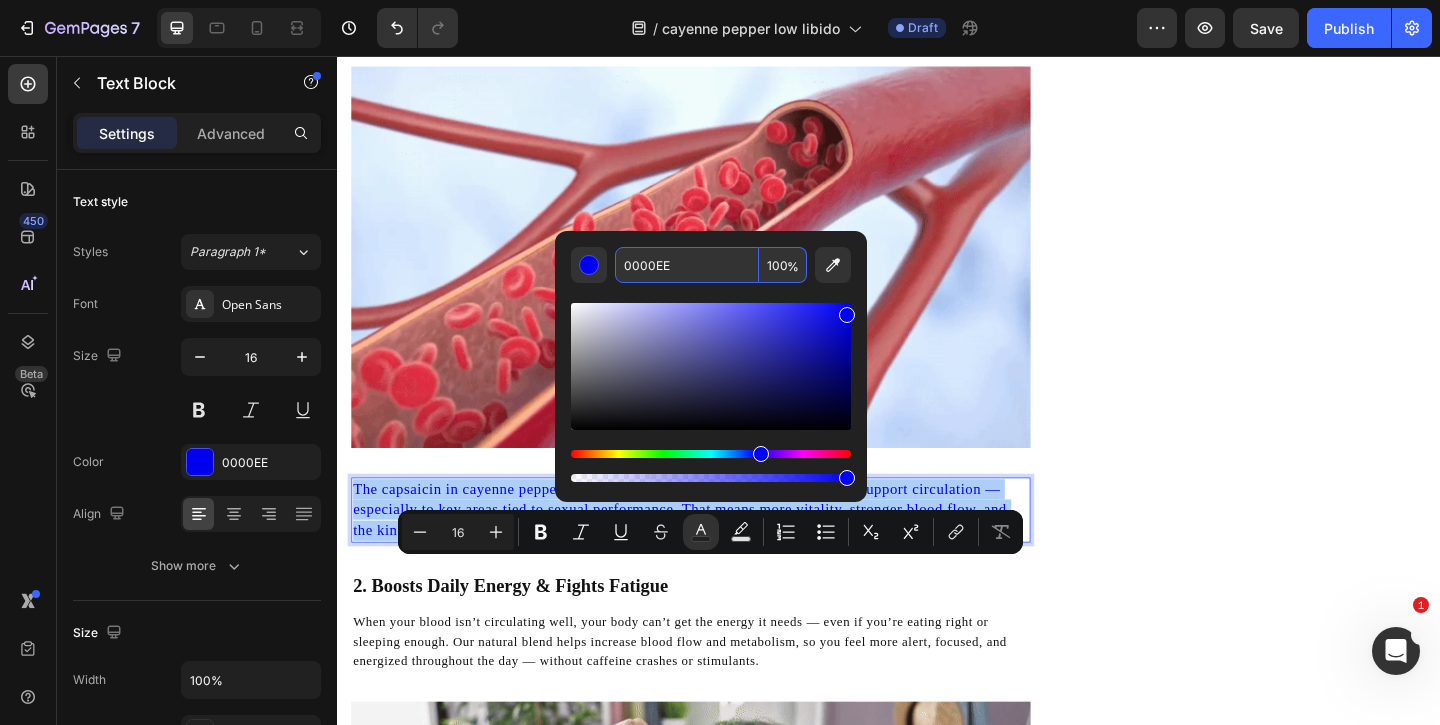 click on "0000EE" at bounding box center [687, 265] 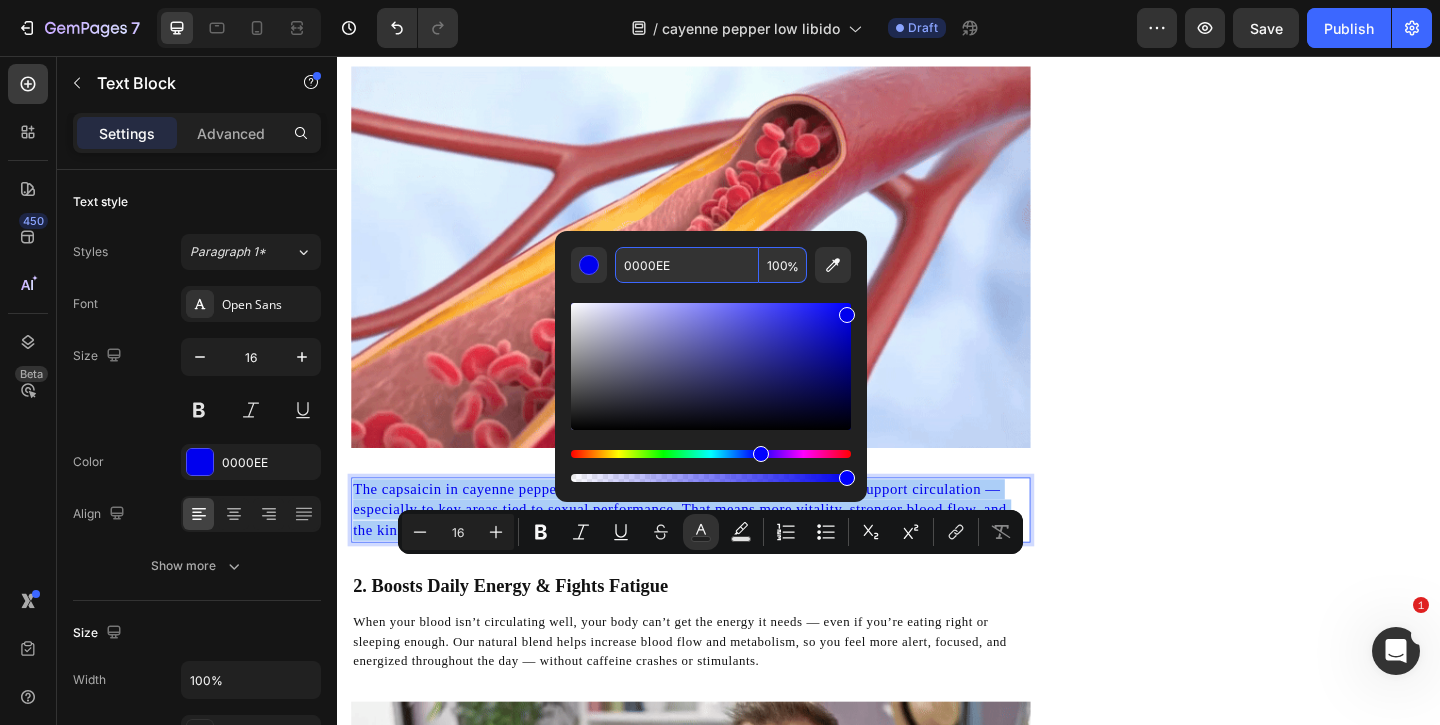 click on "0000EE" at bounding box center [687, 265] 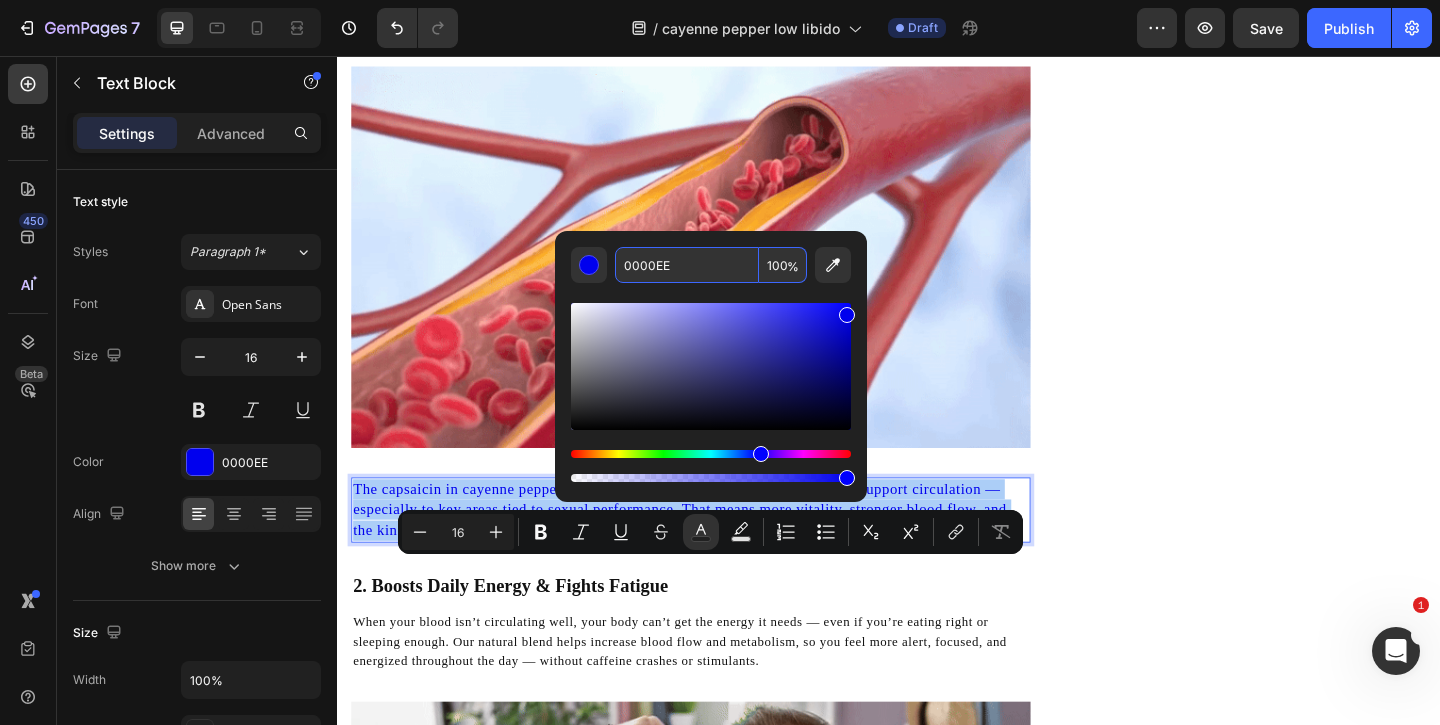 click on "0000EE" at bounding box center [687, 265] 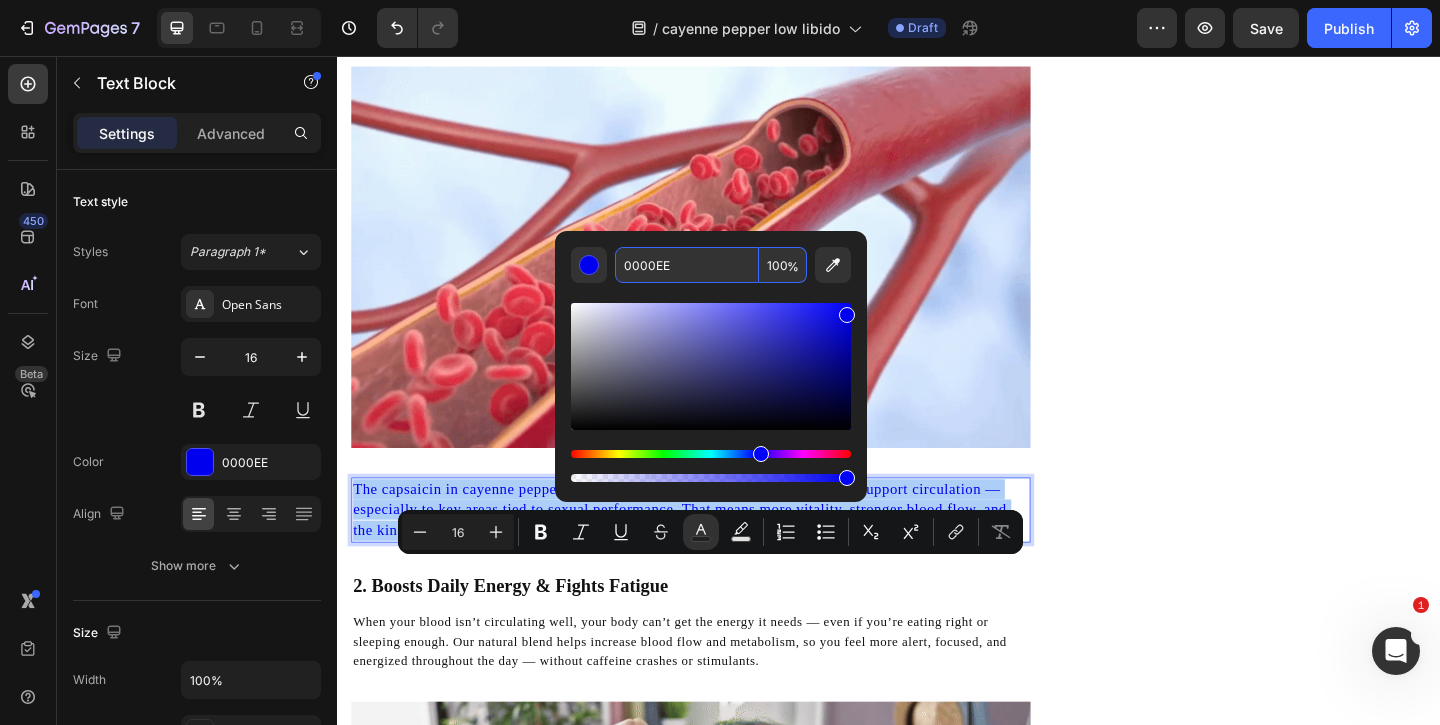 click on "0000EE" at bounding box center (687, 265) 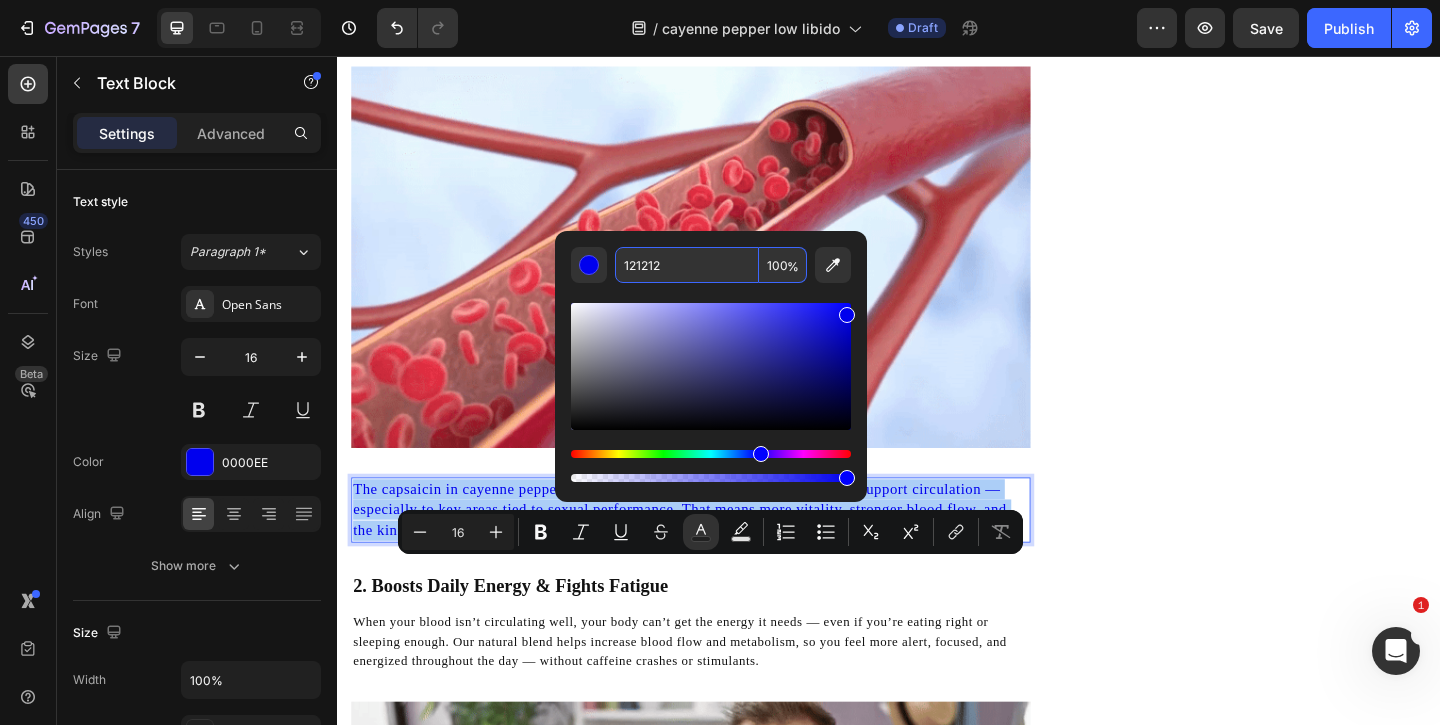 type on "121212" 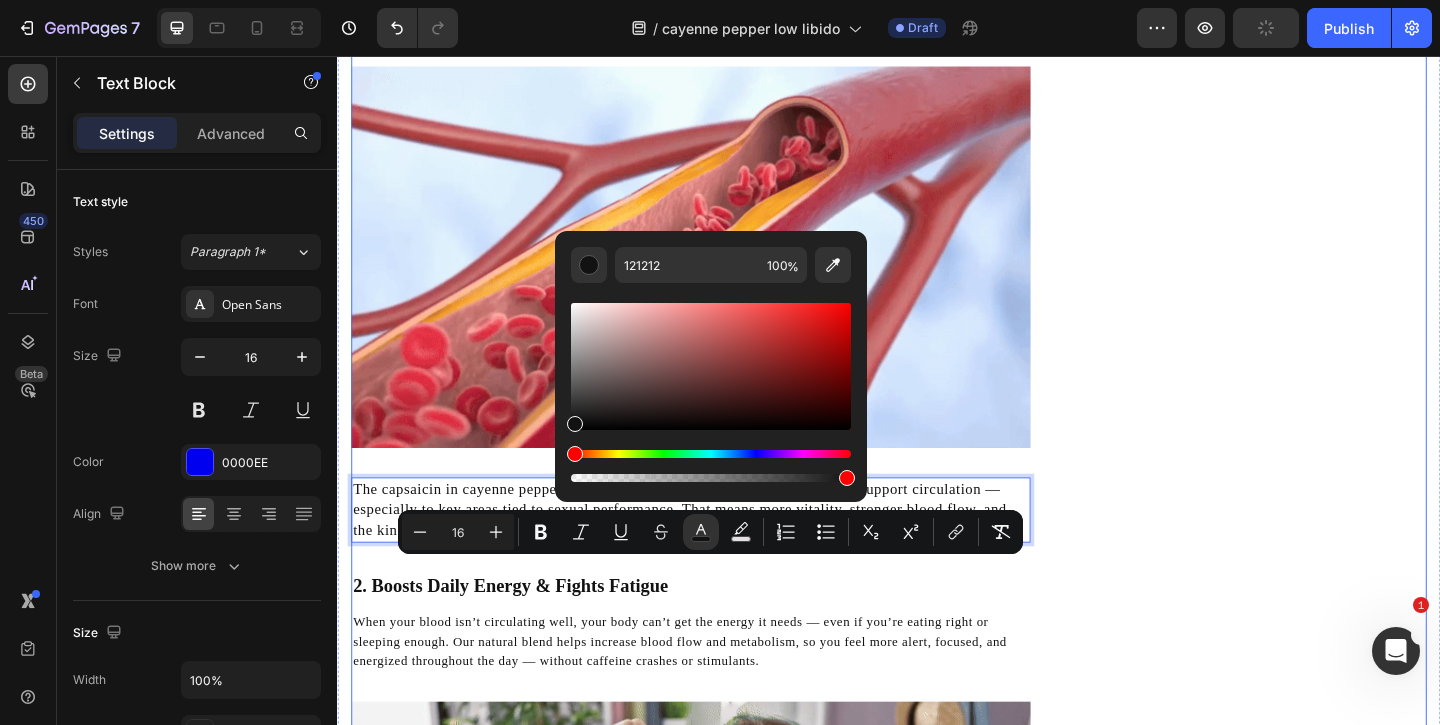 click on "What Men Are Noticing Within Weeks Heading
Icon Regained Confidence in the Bedroom Text block
Icon Lasting Energy Without Stimulants Text block
Icon Better Mood & Daily Drive Text block
Icon No Awkward Pills or Prescriptions Text block Icon List Row Image  	   CHECK AVAILABILITY Button ✔️ 60-Day Money-Back Guarantee Text block Row
Publish the page to see the content.
Sticky sidebar" at bounding box center [1337, 748] 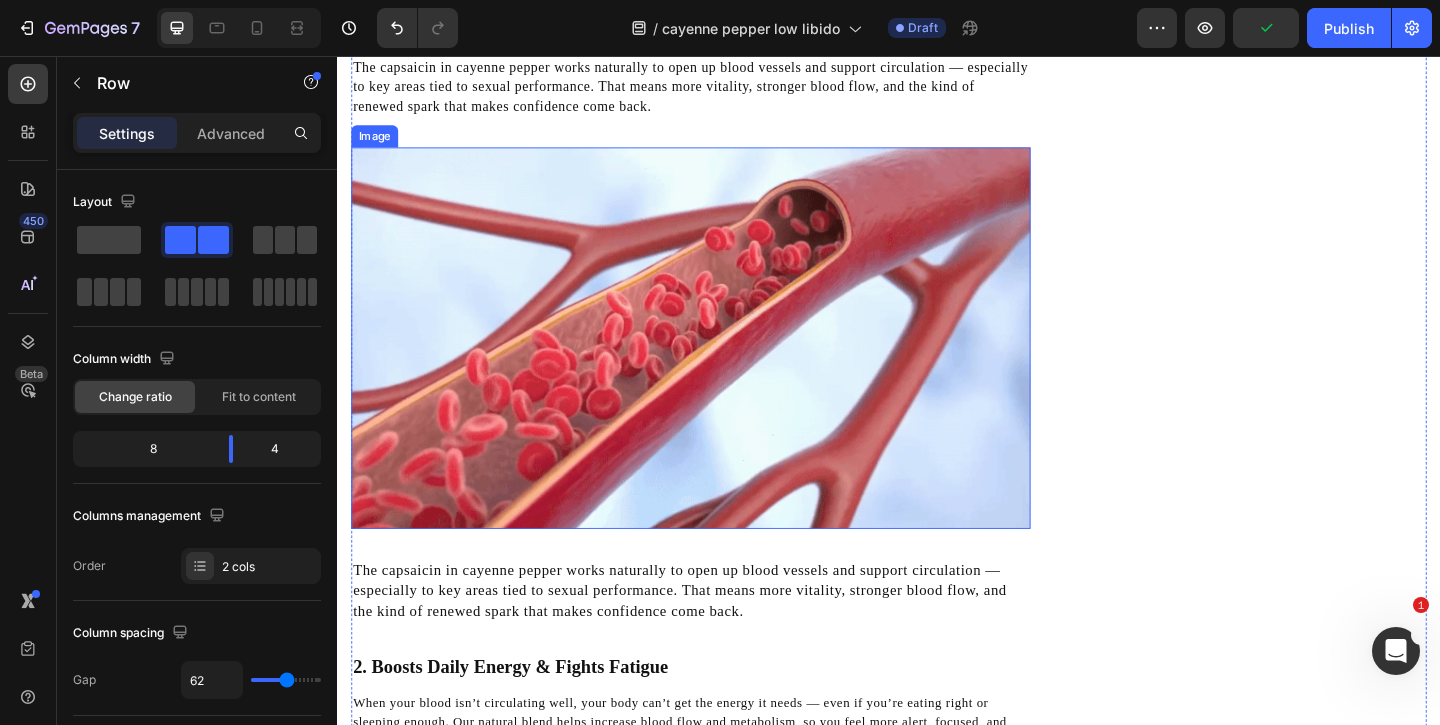 scroll, scrollTop: 1649, scrollLeft: 0, axis: vertical 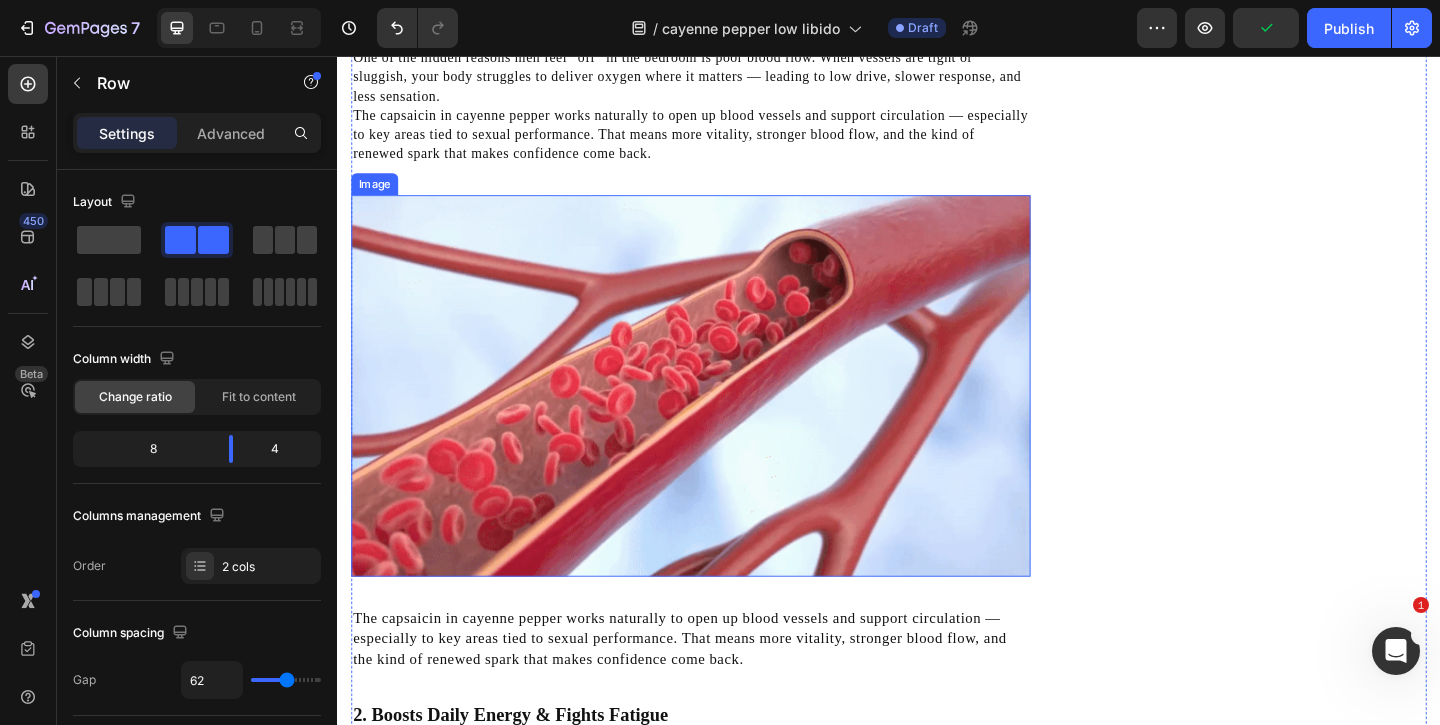 click on "The capsaicin in cayenne pepper works naturally to open up blood vessels and support circulation — especially to key areas tied to sexual performance. That means more vitality, stronger blood flow, and the kind of renewed spark that makes confidence come back." at bounding box center (721, 141) 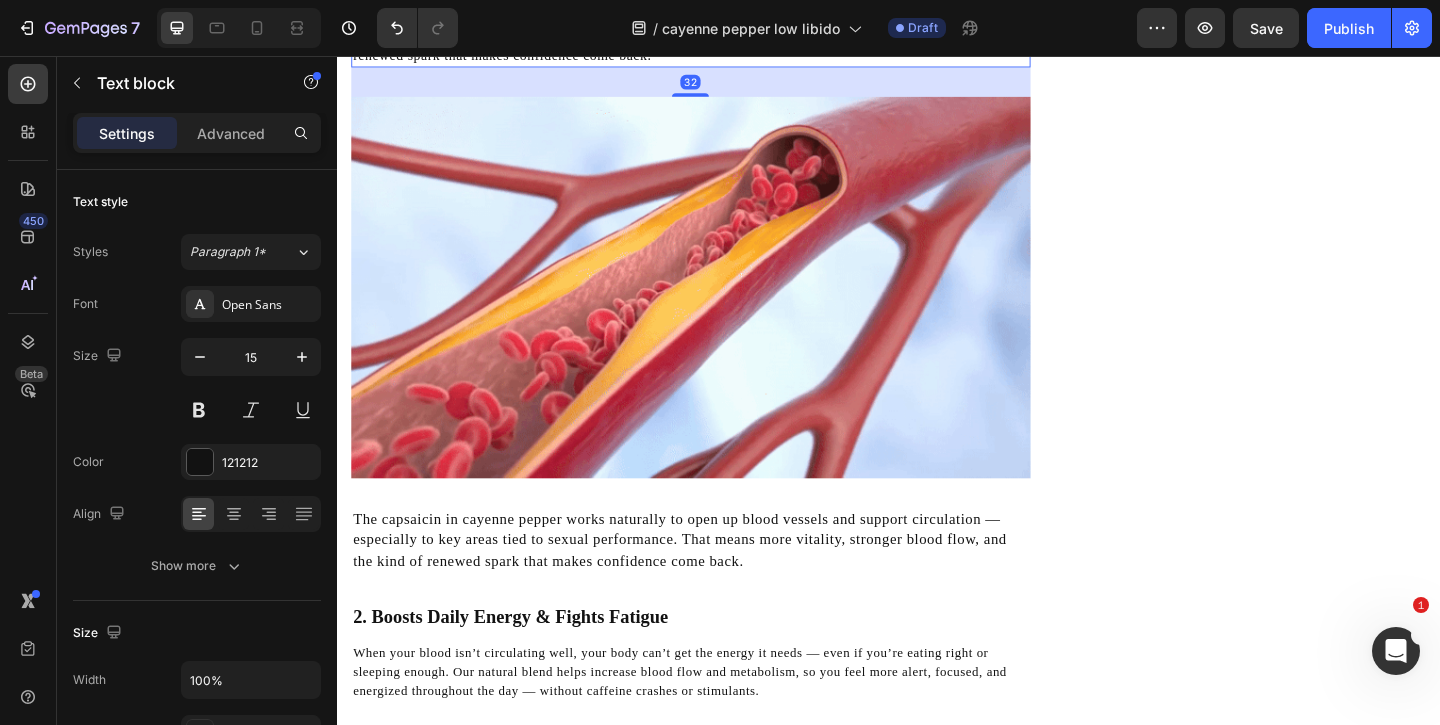 scroll, scrollTop: 1866, scrollLeft: 0, axis: vertical 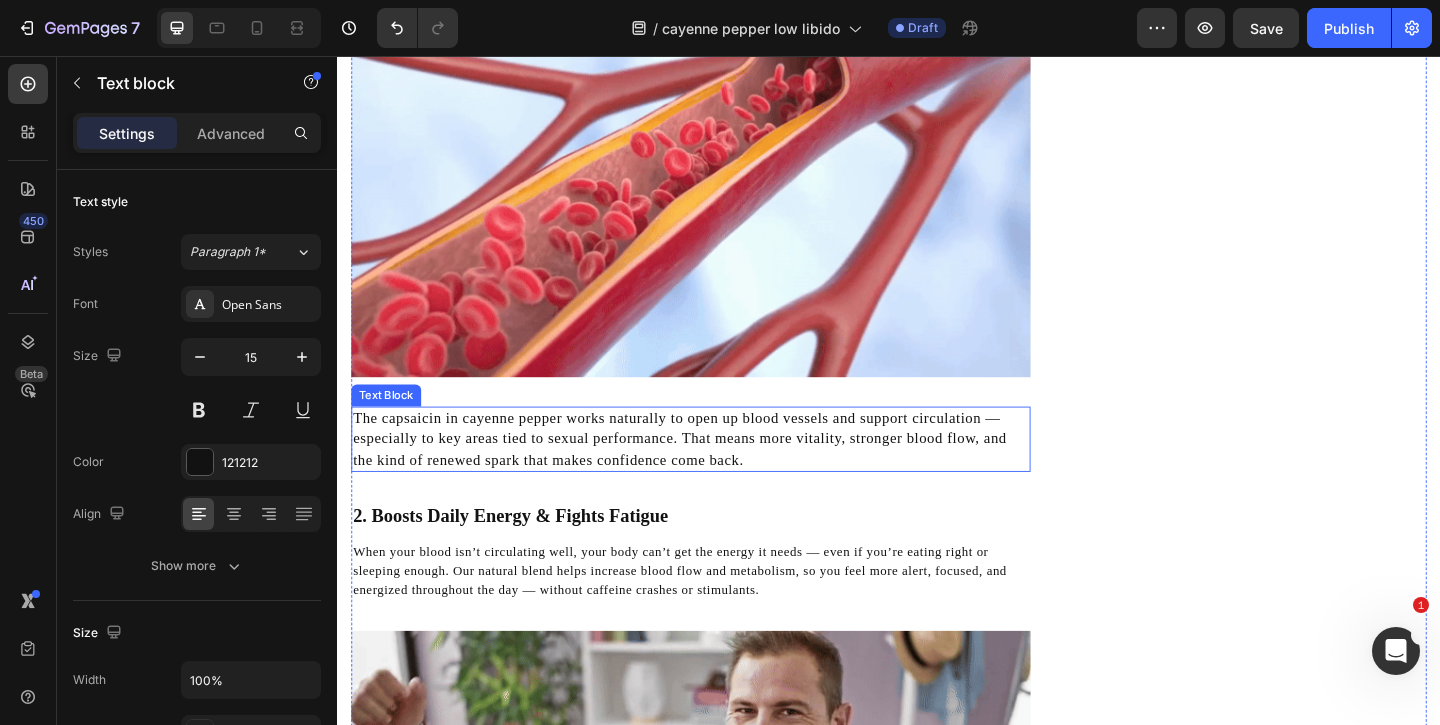 click on "The capsaicin in cayenne pepper works naturally to open up blood vessels and support circulation — especially to key areas tied to sexual performance. That means more vitality, stronger blood flow, and the kind of renewed spark that makes confidence come back." at bounding box center (709, 472) 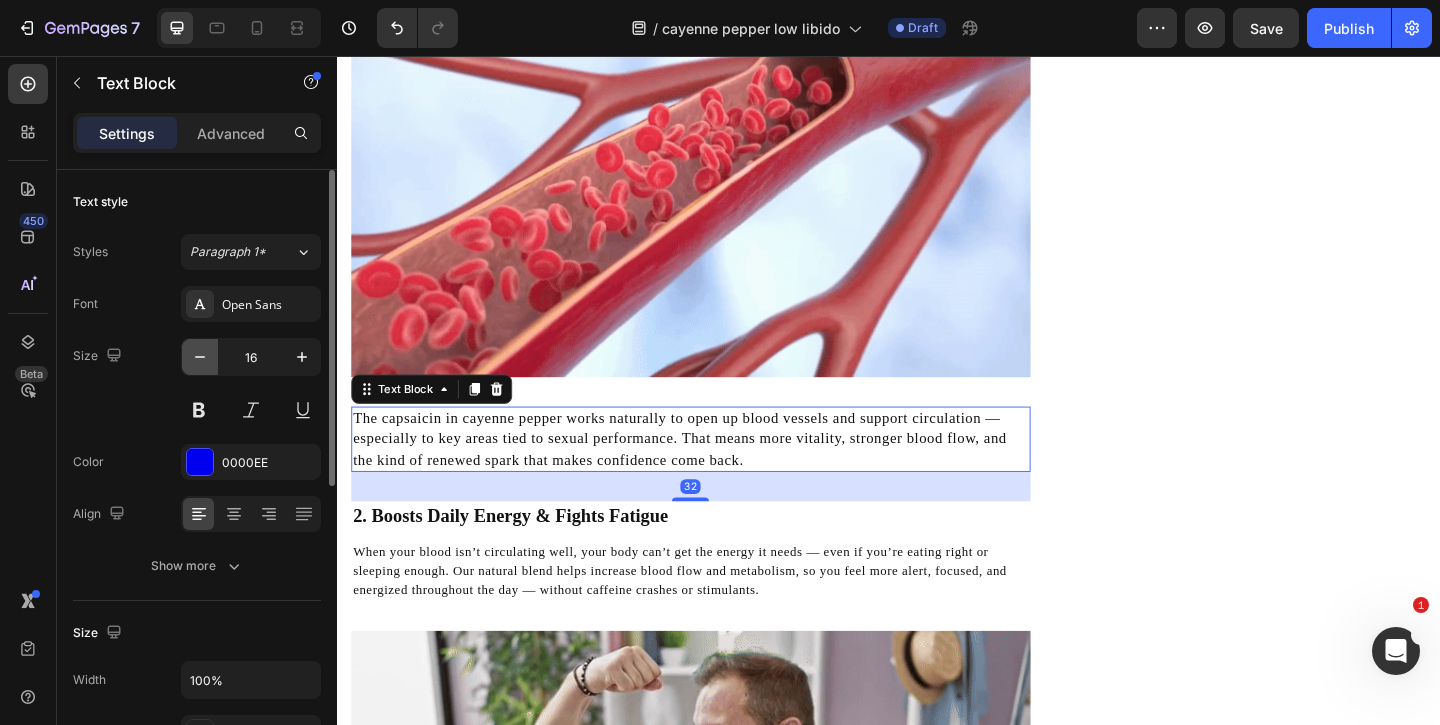 click 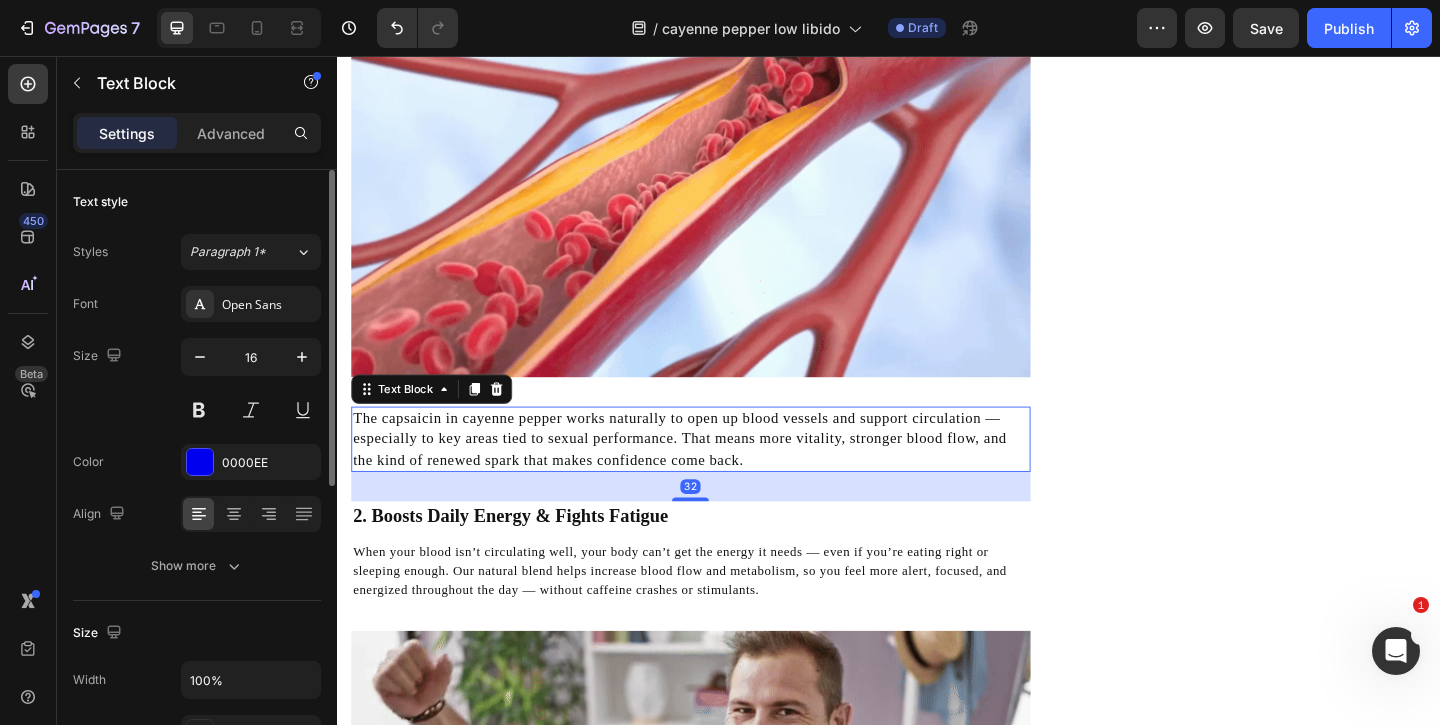 type on "15" 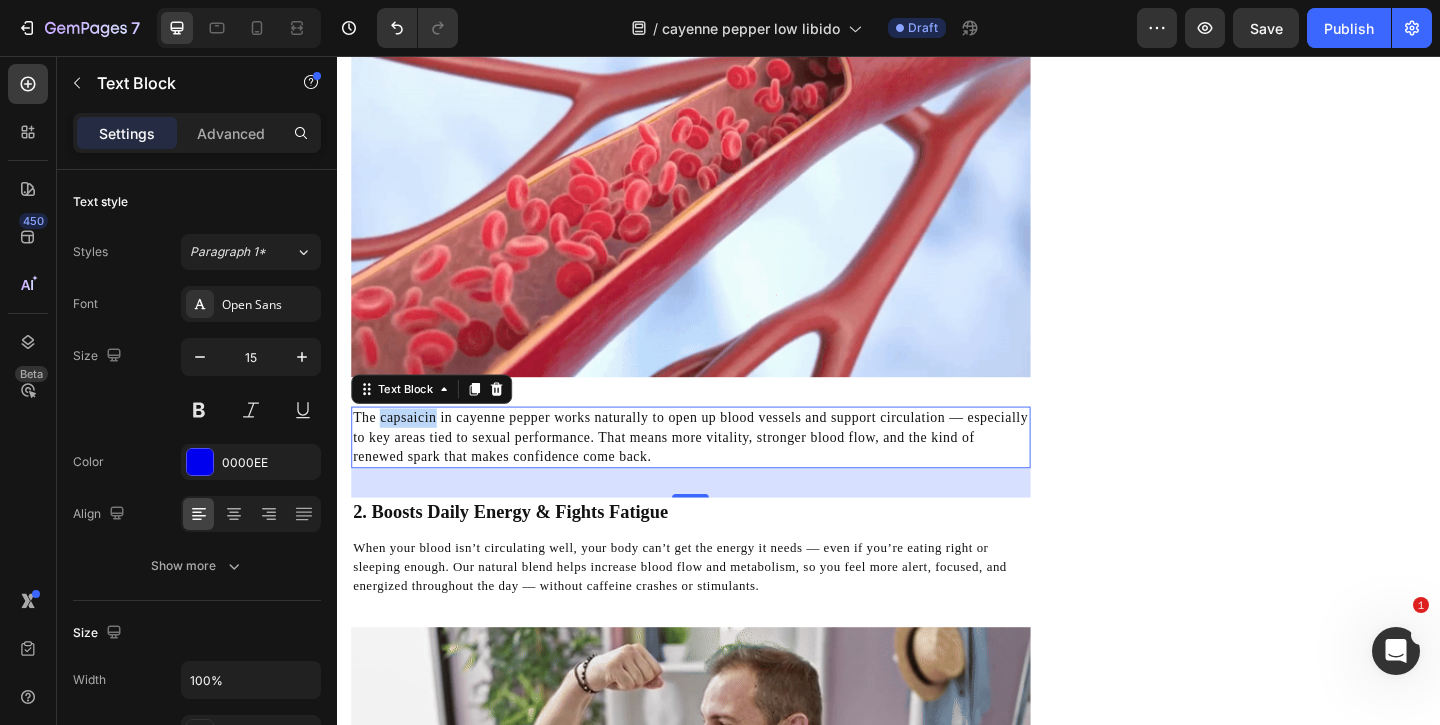 click on "The capsaicin in cayenne pepper works naturally to open up blood vessels and support circulation — especially to key areas tied to sexual performance. That means more vitality, stronger blood flow, and the kind of renewed spark that makes confidence come back." at bounding box center [721, 470] 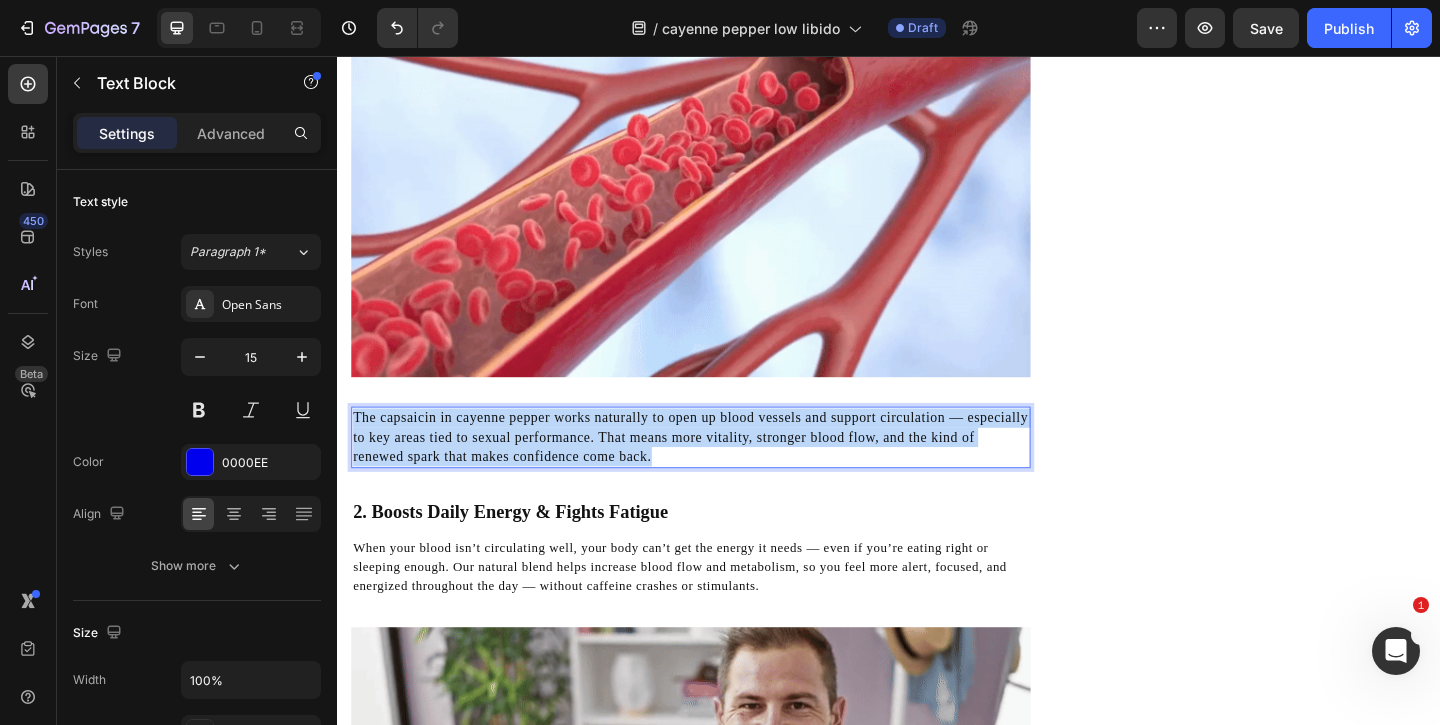 click on "The capsaicin in cayenne pepper works naturally to open up blood vessels and support circulation — especially to key areas tied to sexual performance. That means more vitality, stronger blood flow, and the kind of renewed spark that makes confidence come back." at bounding box center [721, 470] 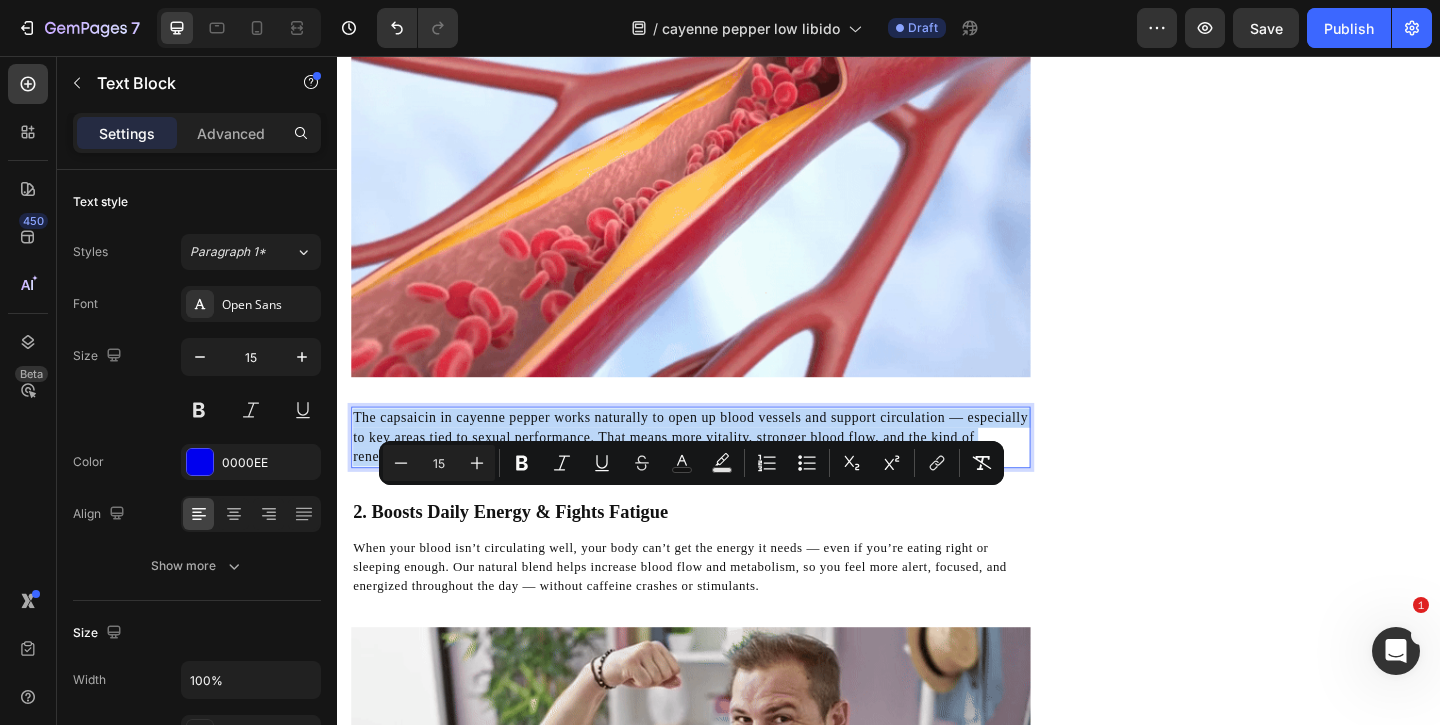 scroll, scrollTop: 1476, scrollLeft: 0, axis: vertical 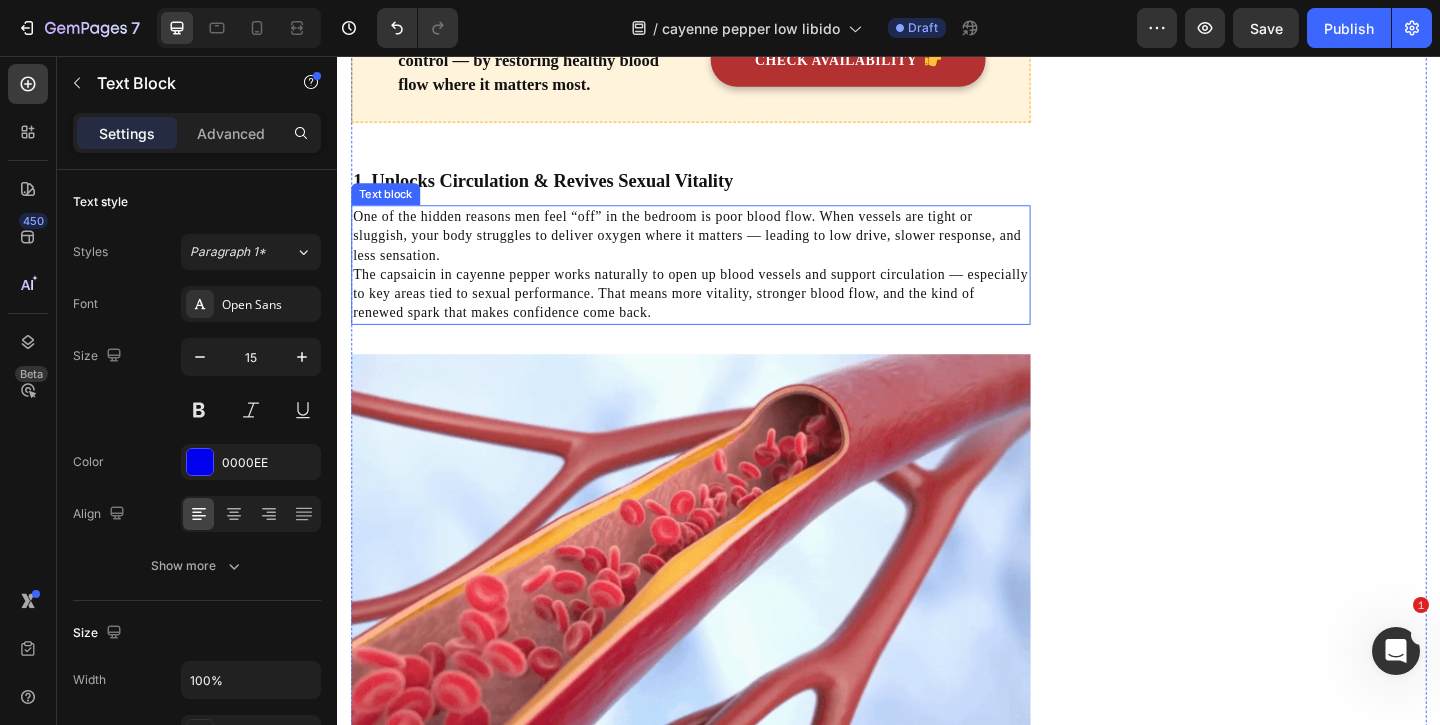 click on "One of the hidden reasons men feel “off” in the bedroom is poor blood flow. When vessels are tight or sluggish, your body struggles to deliver oxygen where it matters — leading to low drive, slower response, and less sensation." at bounding box center [721, 251] 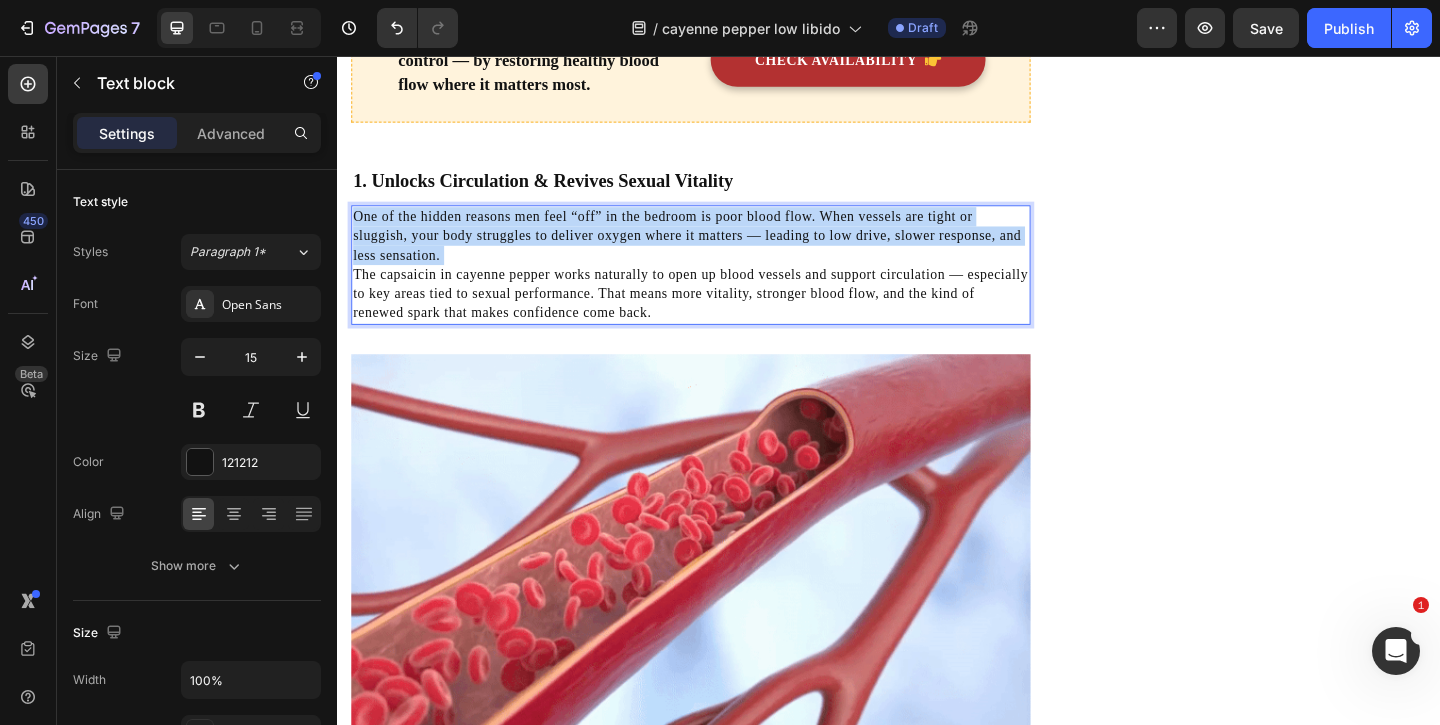 click on "One of the hidden reasons men feel “off” in the bedroom is poor blood flow. When vessels are tight or sluggish, your body struggles to deliver oxygen where it matters — leading to low drive, slower response, and less sensation." at bounding box center (721, 251) 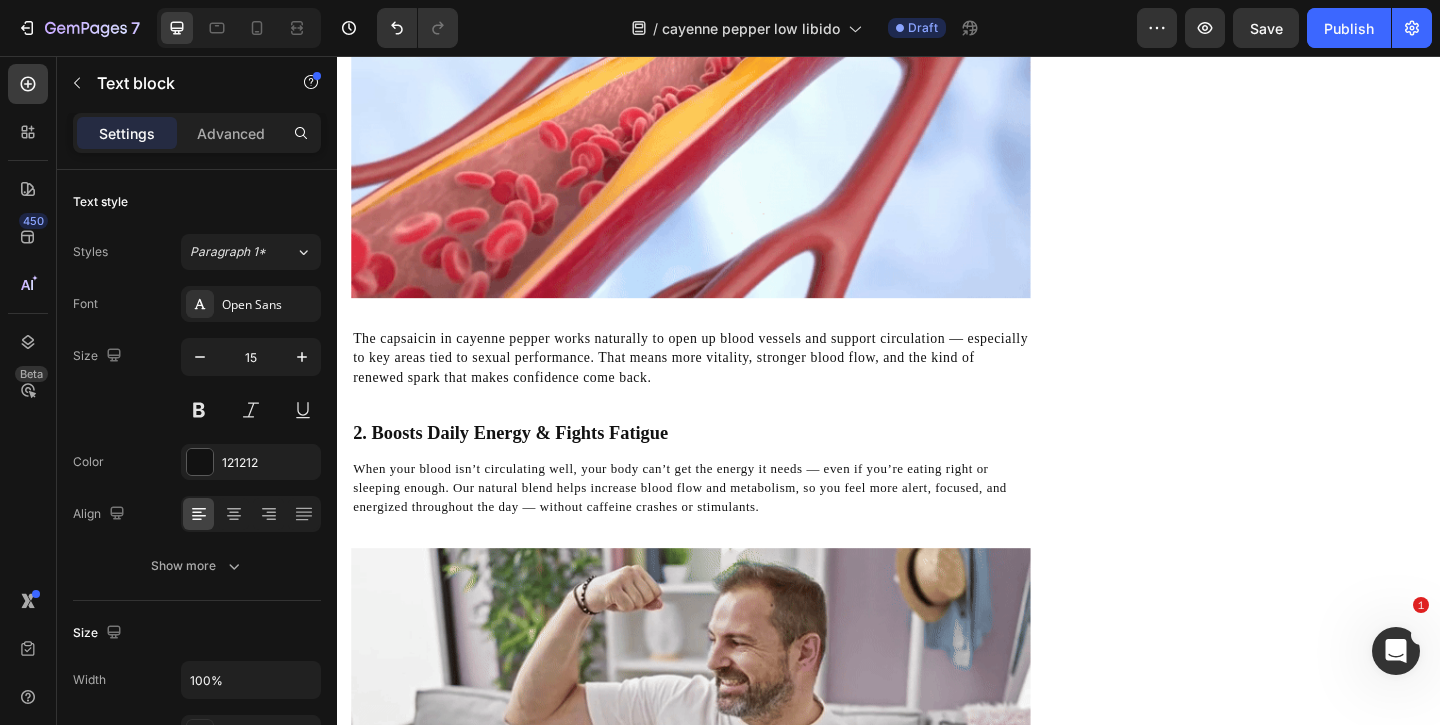 scroll, scrollTop: 1988, scrollLeft: 0, axis: vertical 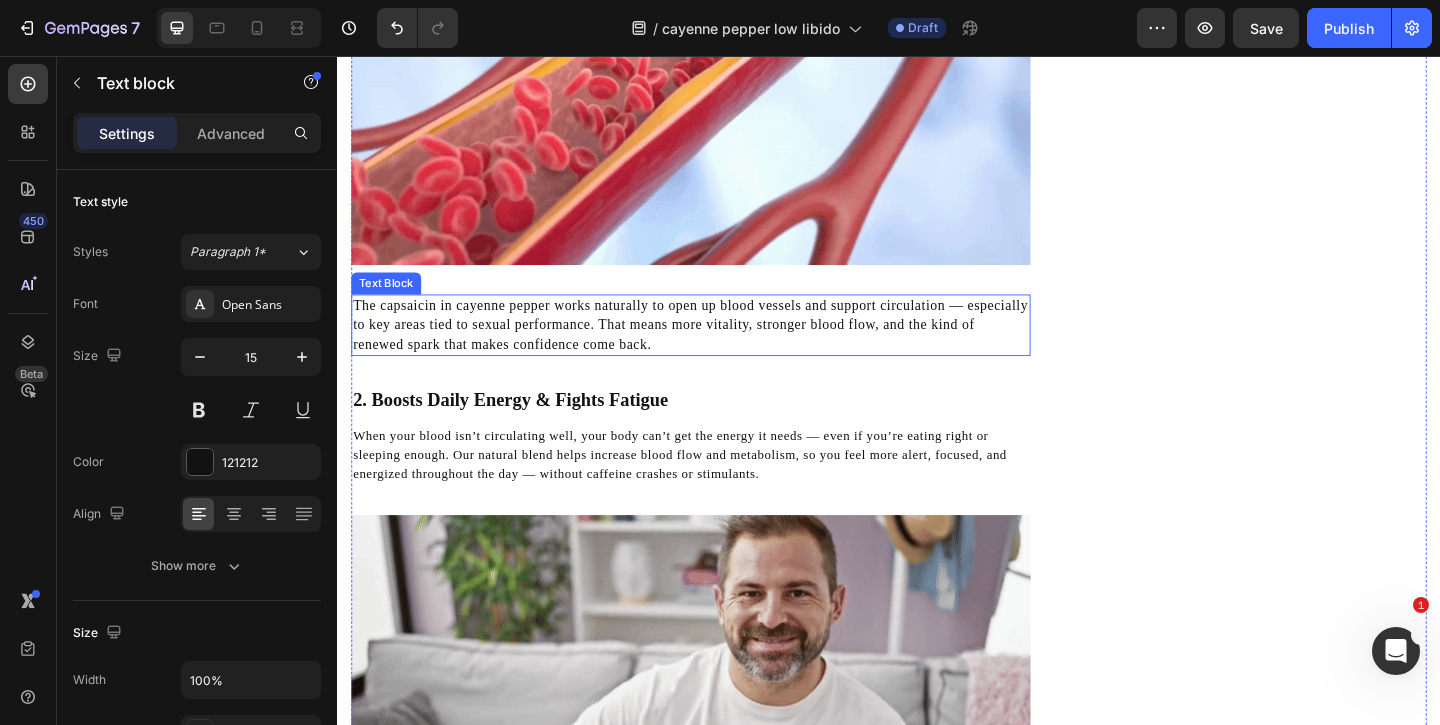 click on "The capsaicin in cayenne pepper works naturally to open up blood vessels and support circulation — especially to key areas tied to sexual performance. That means more vitality, stronger blood flow, and the kind of renewed spark that makes confidence come back." at bounding box center (721, 348) 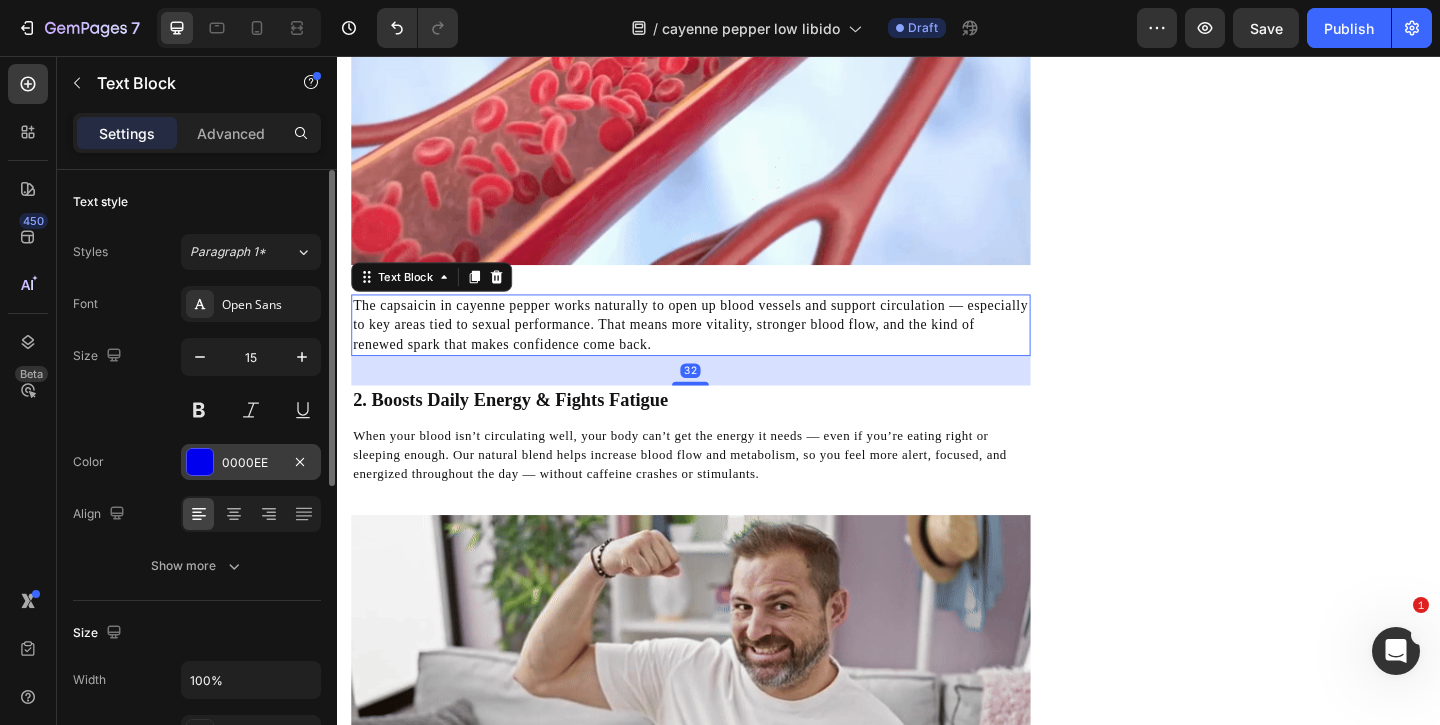 click at bounding box center (200, 462) 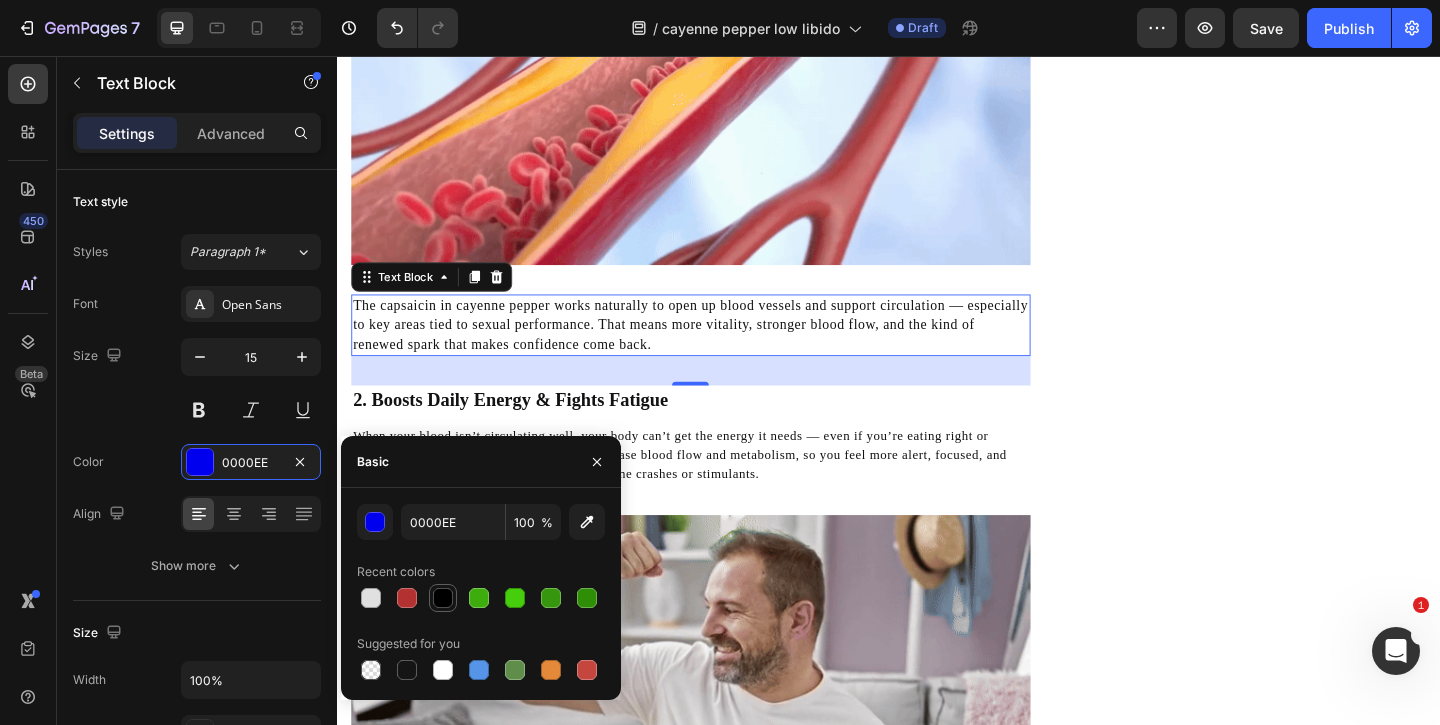 click at bounding box center (443, 598) 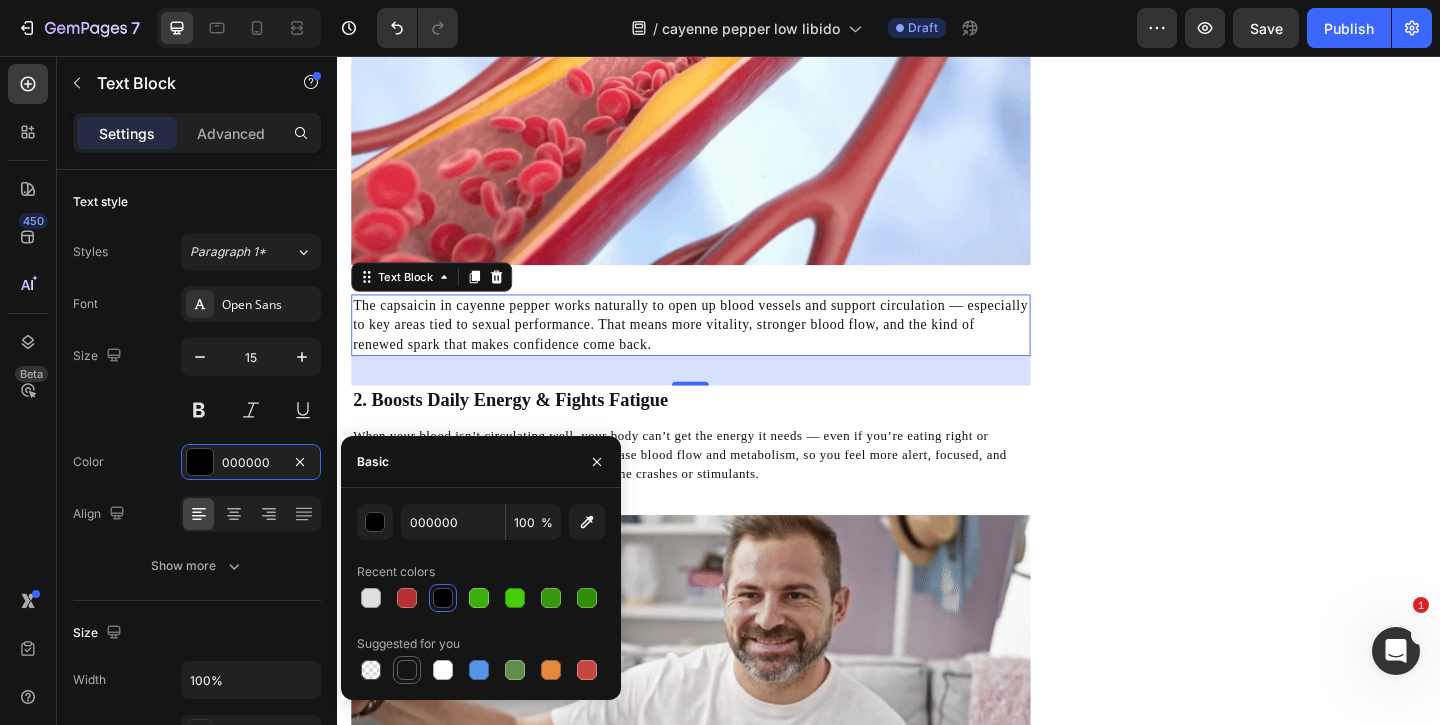 click at bounding box center [407, 670] 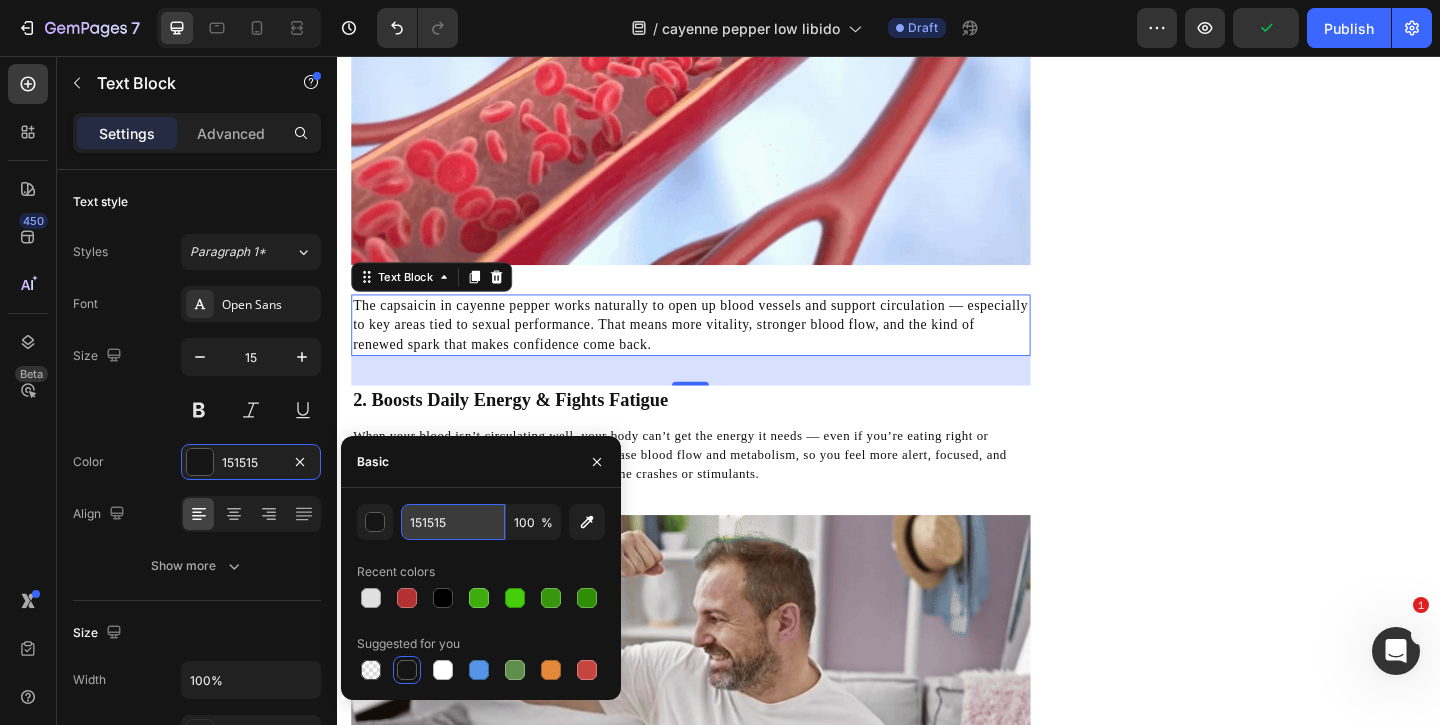 click on "151515" at bounding box center (453, 522) 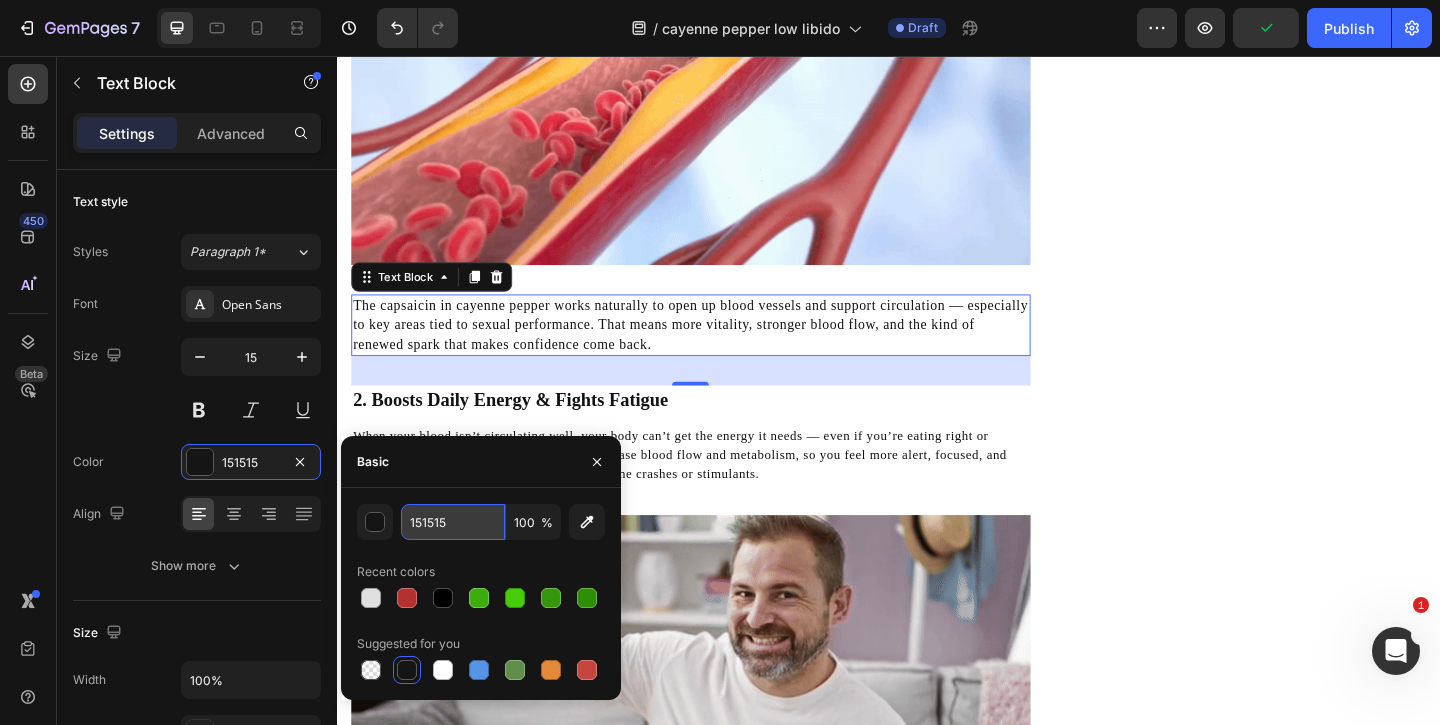 click on "151515" at bounding box center [453, 522] 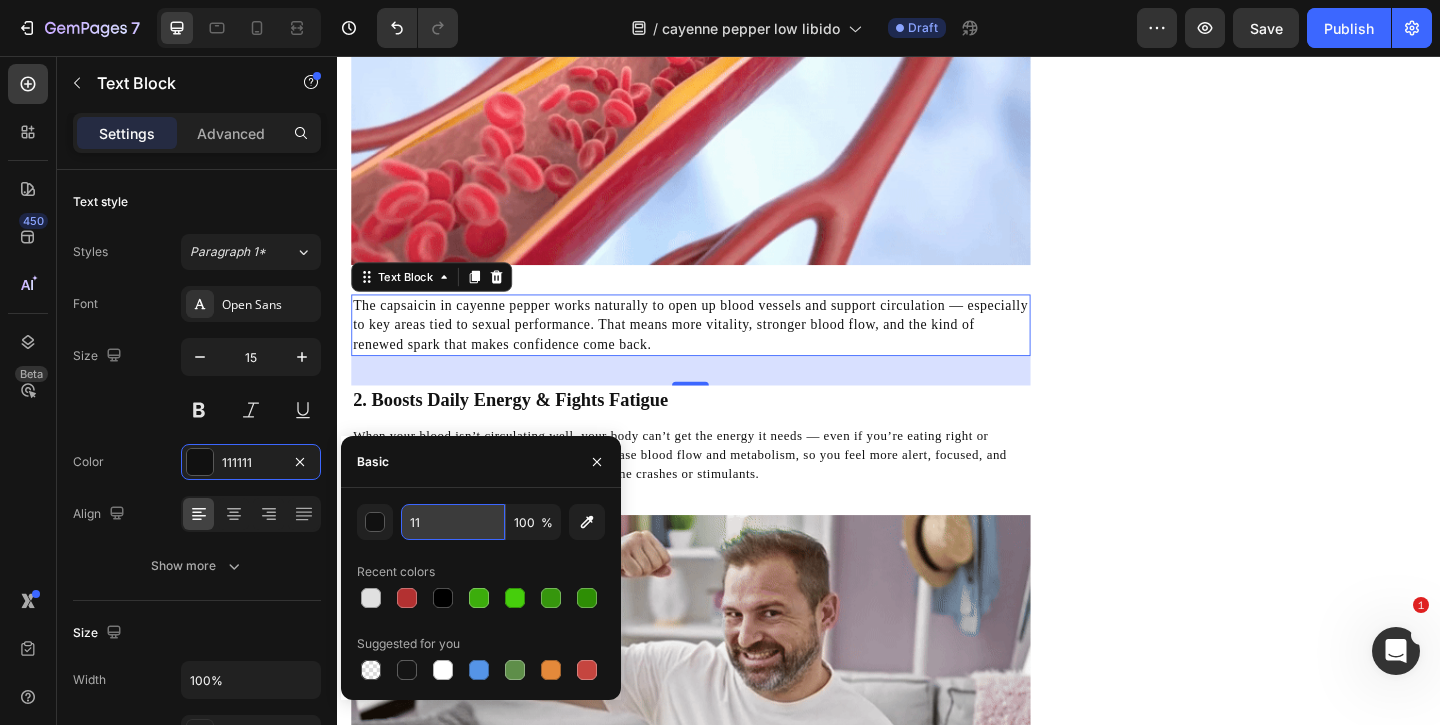 type on "1" 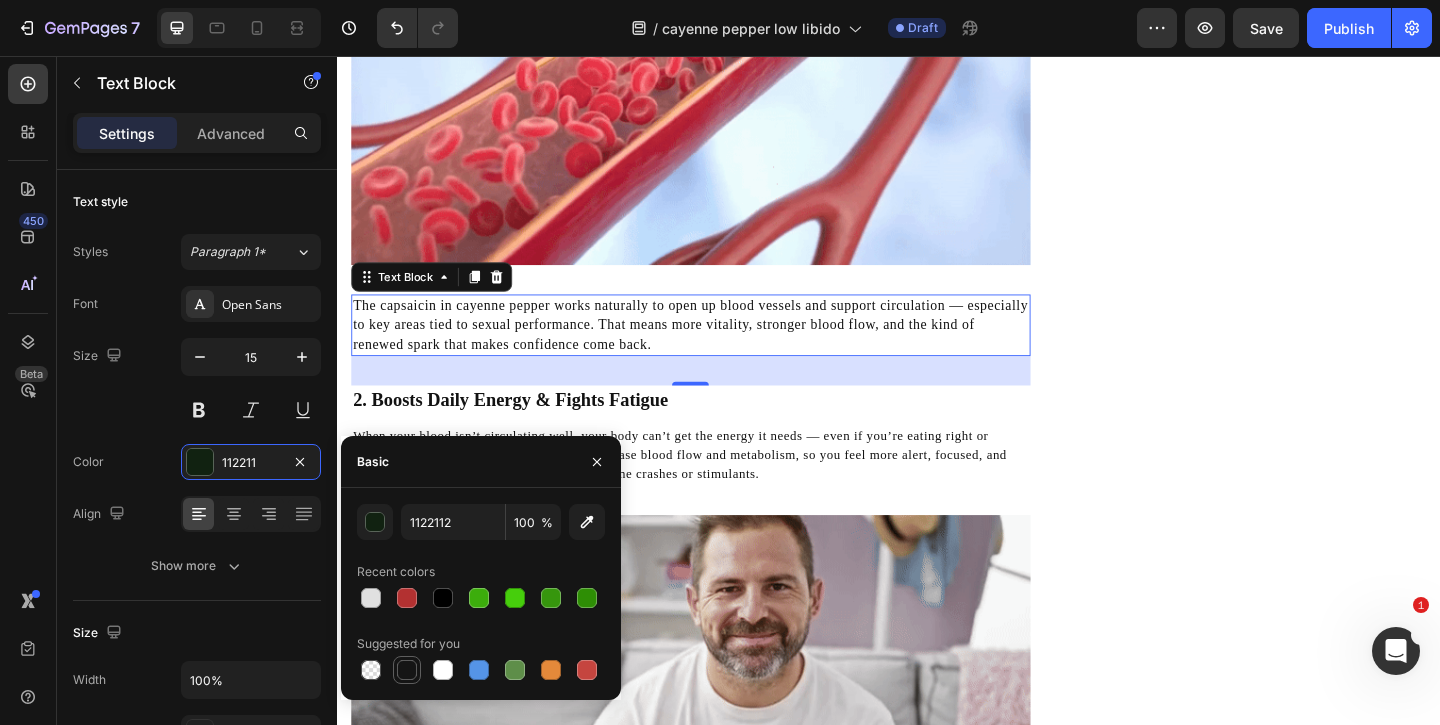 click at bounding box center [407, 670] 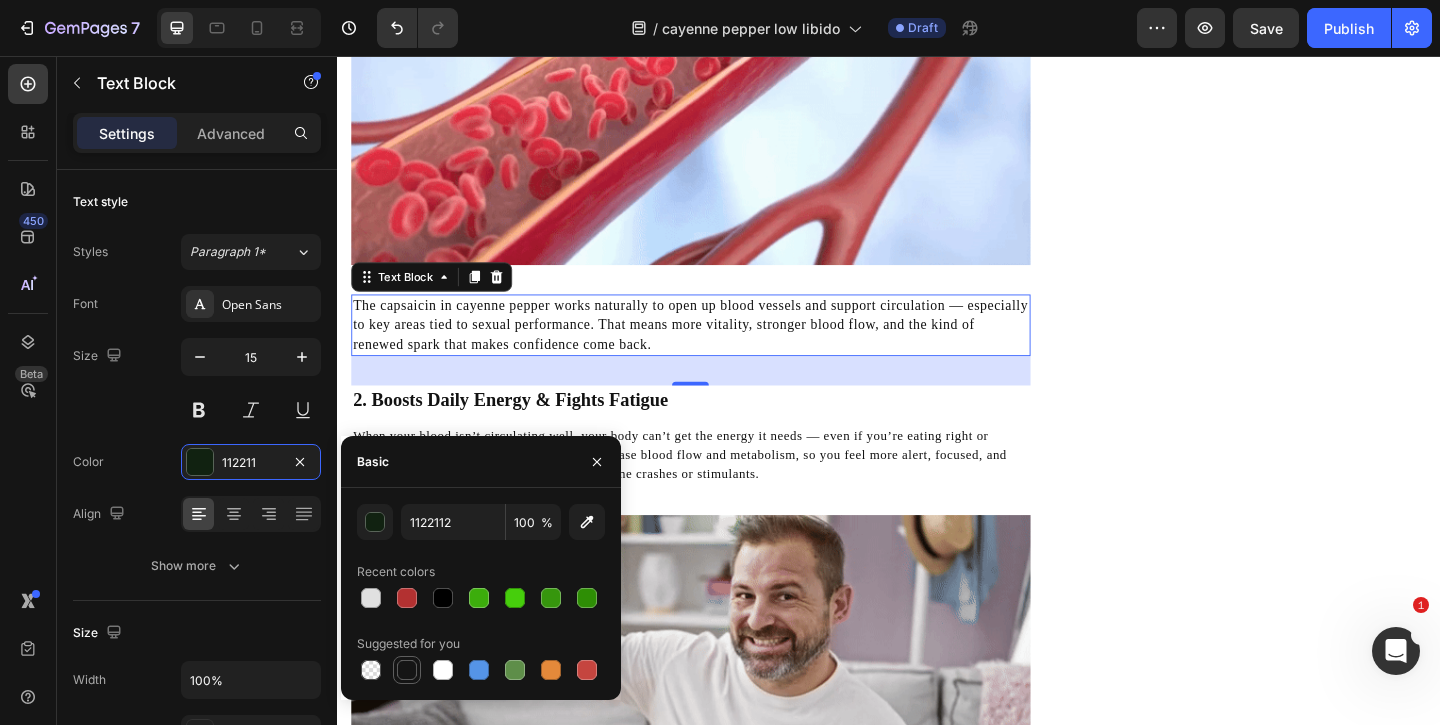 type on "151515" 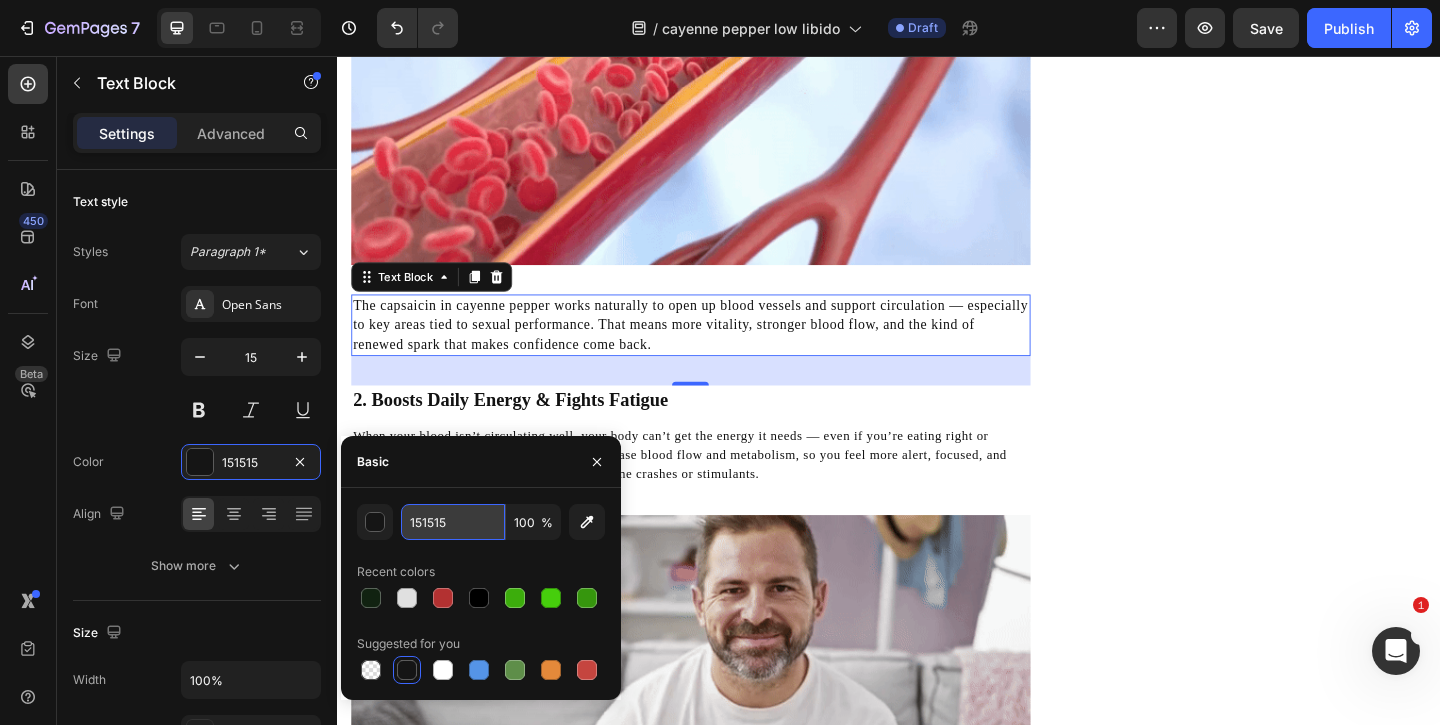 click on "151515" at bounding box center [453, 522] 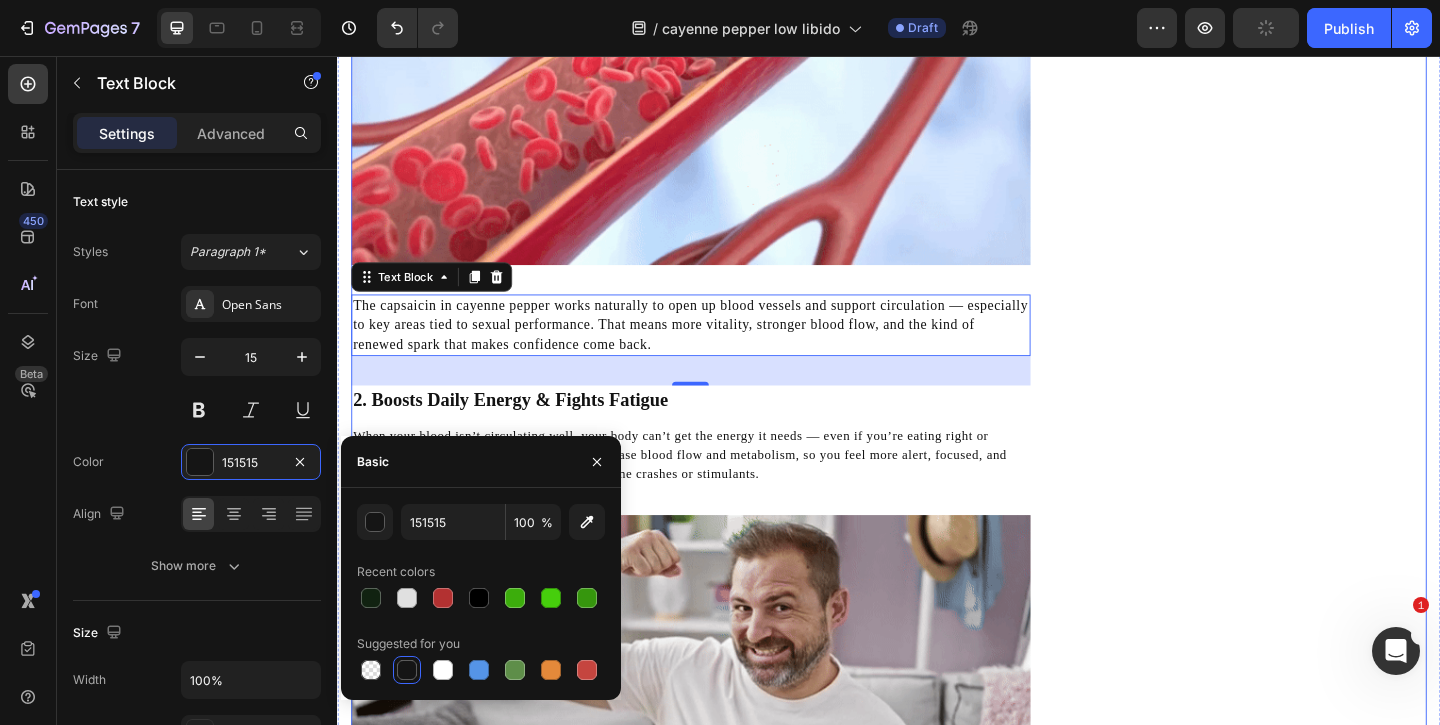 click on "What Men Are Noticing Within Weeks Heading
Icon Regained Confidence in the Bedroom Text block
Icon Lasting Energy Without Stimulants Text block
Icon Better Mood & Daily Drive Text block
Icon No Awkward Pills or Prescriptions Text block Icon List Row Image  	   CHECK AVAILABILITY Button ✔️ 60-Day Money-Back Guarantee Text block Row
Publish the page to see the content.
Sticky sidebar" at bounding box center (1337, 547) 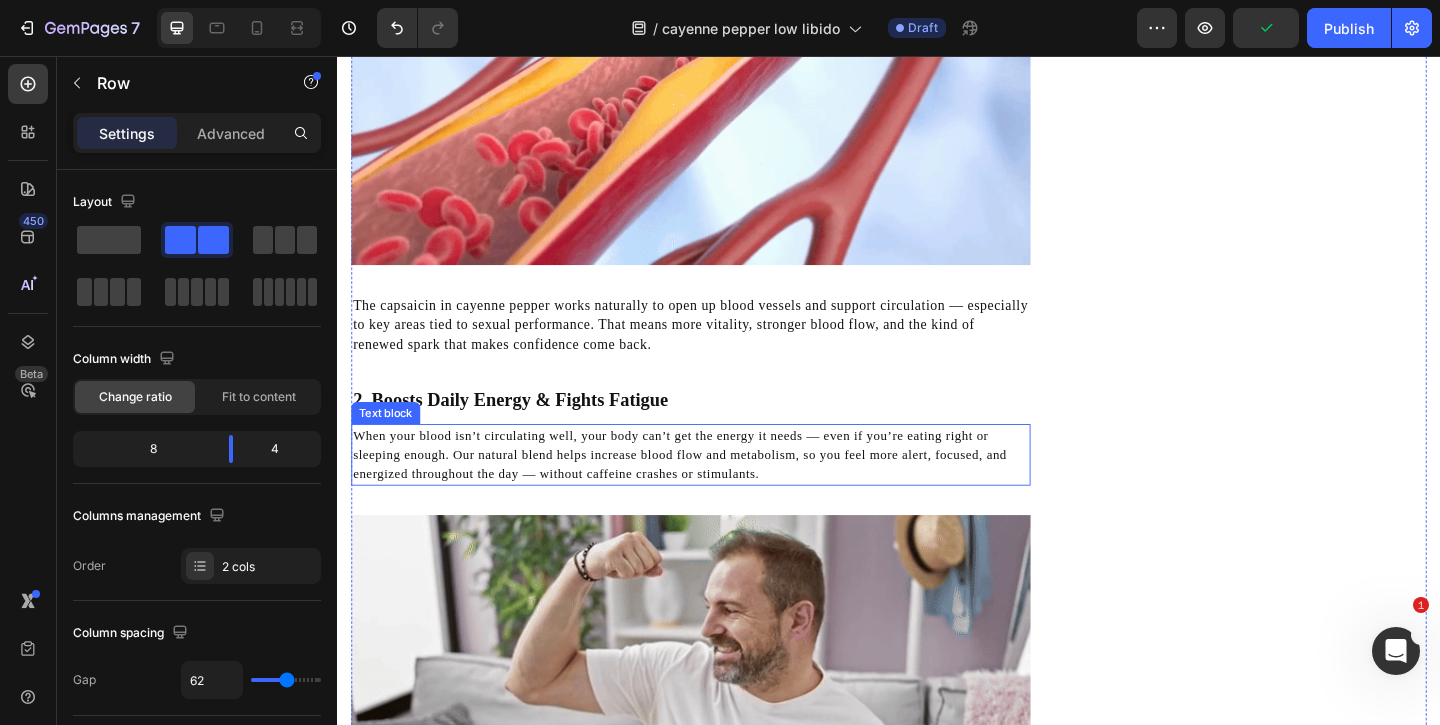 click on "When your blood isn’t circulating well, your body can’t get the energy it needs — even if you’re eating right or sleeping enough. Our natural blend helps increase blood flow and metabolism, so you feel more alert, focused, and energized throughout the day — without caffeine crashes or stimulants." at bounding box center (721, 489) 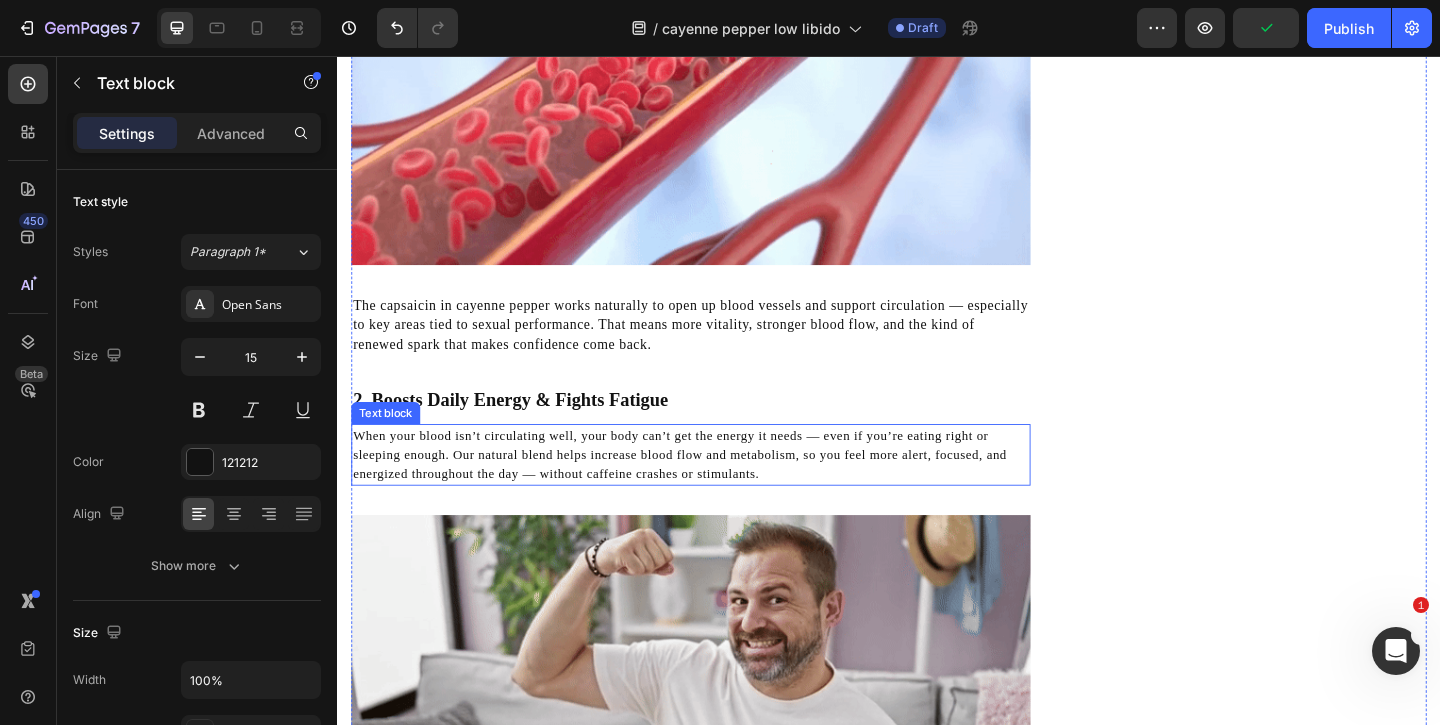 click on "When your blood isn’t circulating well, your body can’t get the energy it needs — even if you’re eating right or sleeping enough. Our natural blend helps increase blood flow and metabolism, so you feel more alert, focused, and energized throughout the day — without caffeine crashes or stimulants." at bounding box center (721, 489) 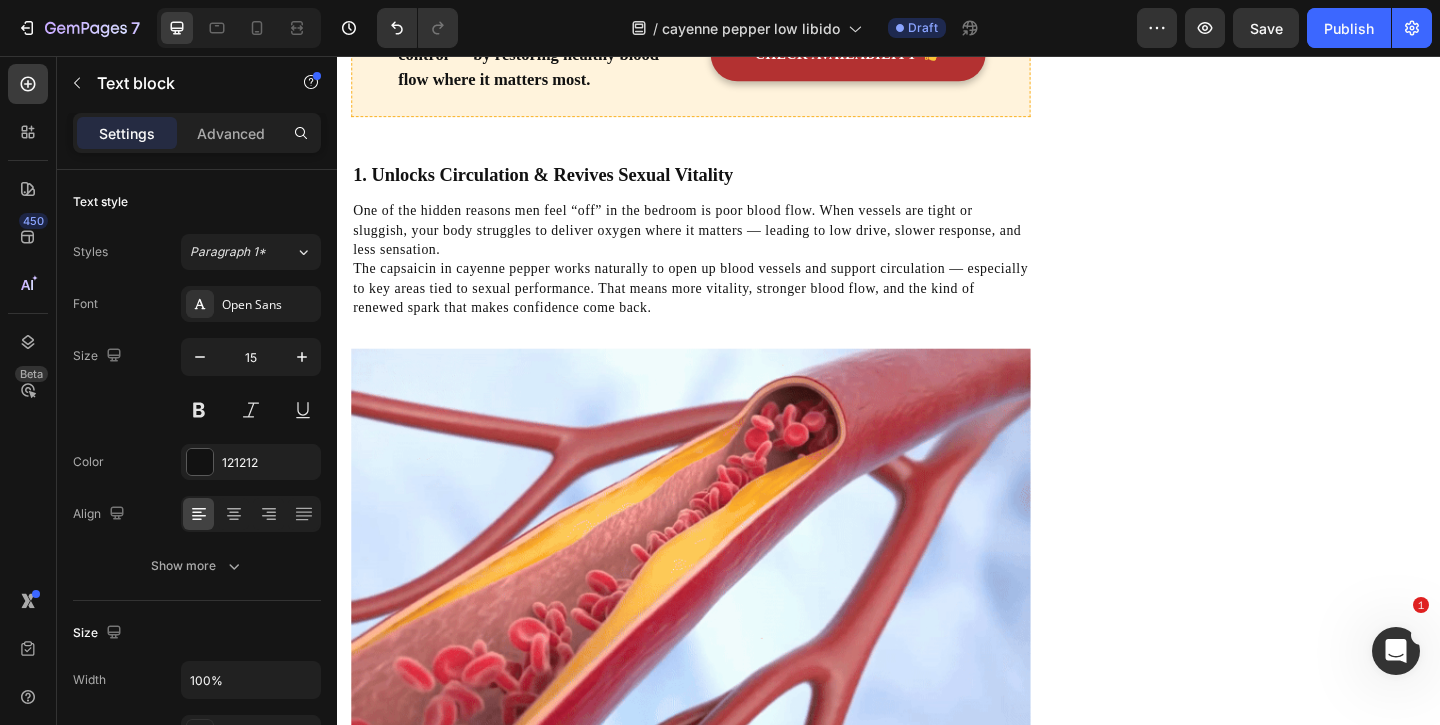 scroll, scrollTop: 1387, scrollLeft: 0, axis: vertical 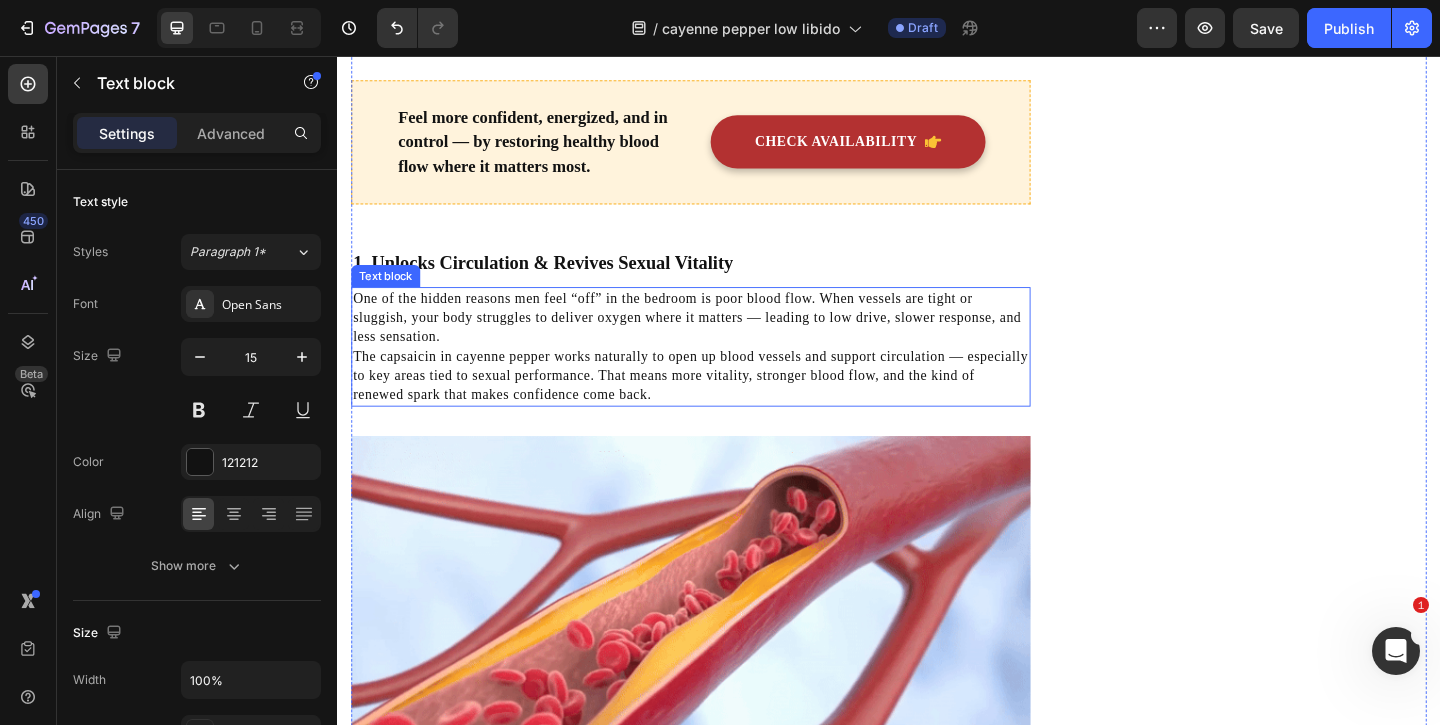 click on "The capsaicin in cayenne pepper works naturally to open up blood vessels and support circulation — especially to key areas tied to sexual performance. That means more vitality, stronger blood flow, and the kind of renewed spark that makes confidence come back." at bounding box center [721, 403] 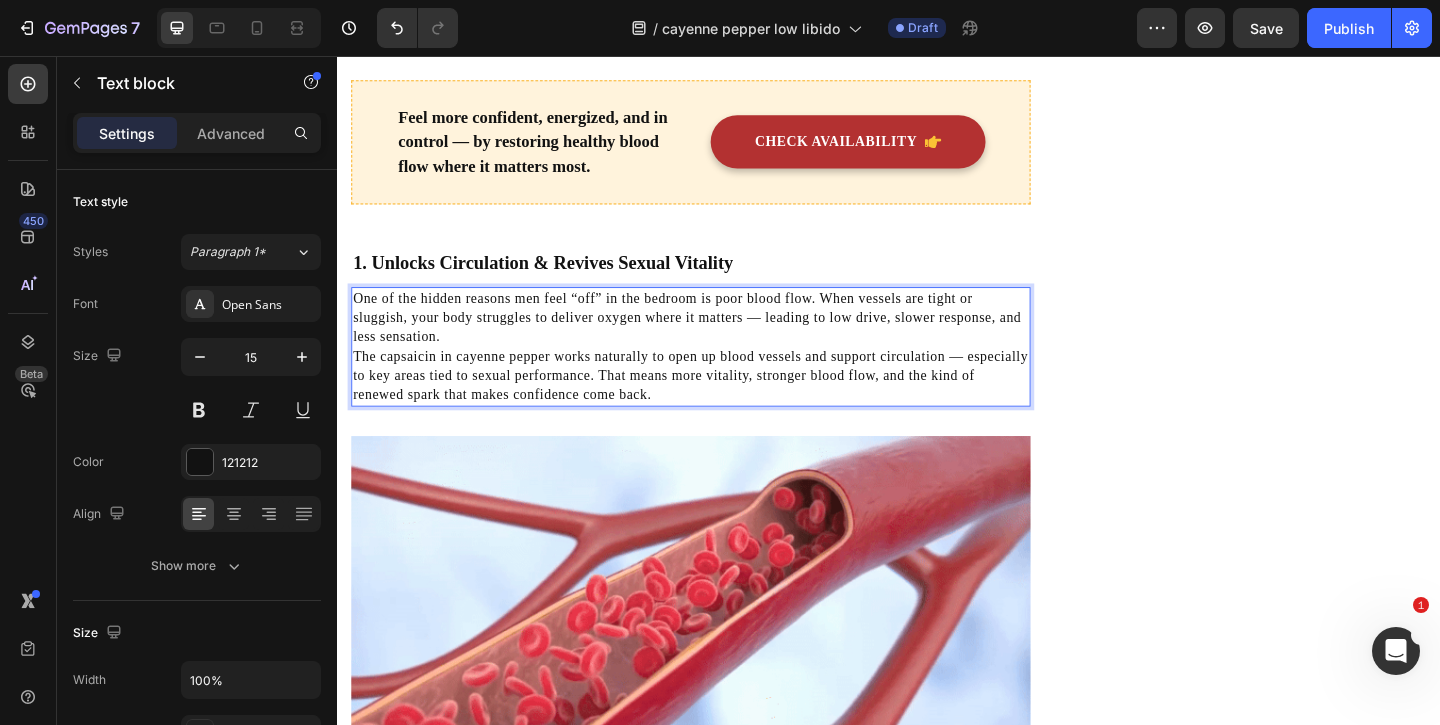 click on "The capsaicin in cayenne pepper works naturally to open up blood vessels and support circulation — especially to key areas tied to sexual performance. That means more vitality, stronger blood flow, and the kind of renewed spark that makes confidence come back." at bounding box center (721, 403) 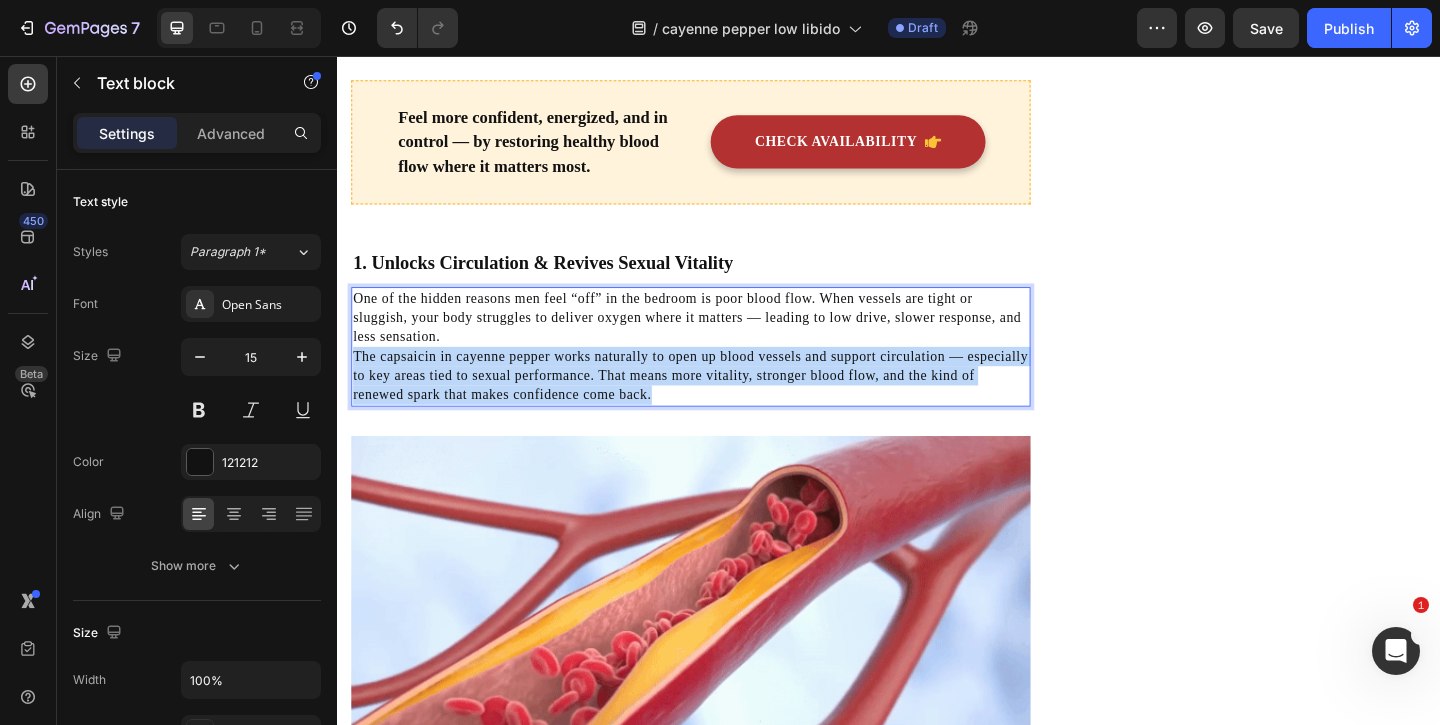 click on "The capsaicin in cayenne pepper works naturally to open up blood vessels and support circulation — especially to key areas tied to sexual performance. That means more vitality, stronger blood flow, and the kind of renewed spark that makes confidence come back." at bounding box center (721, 403) 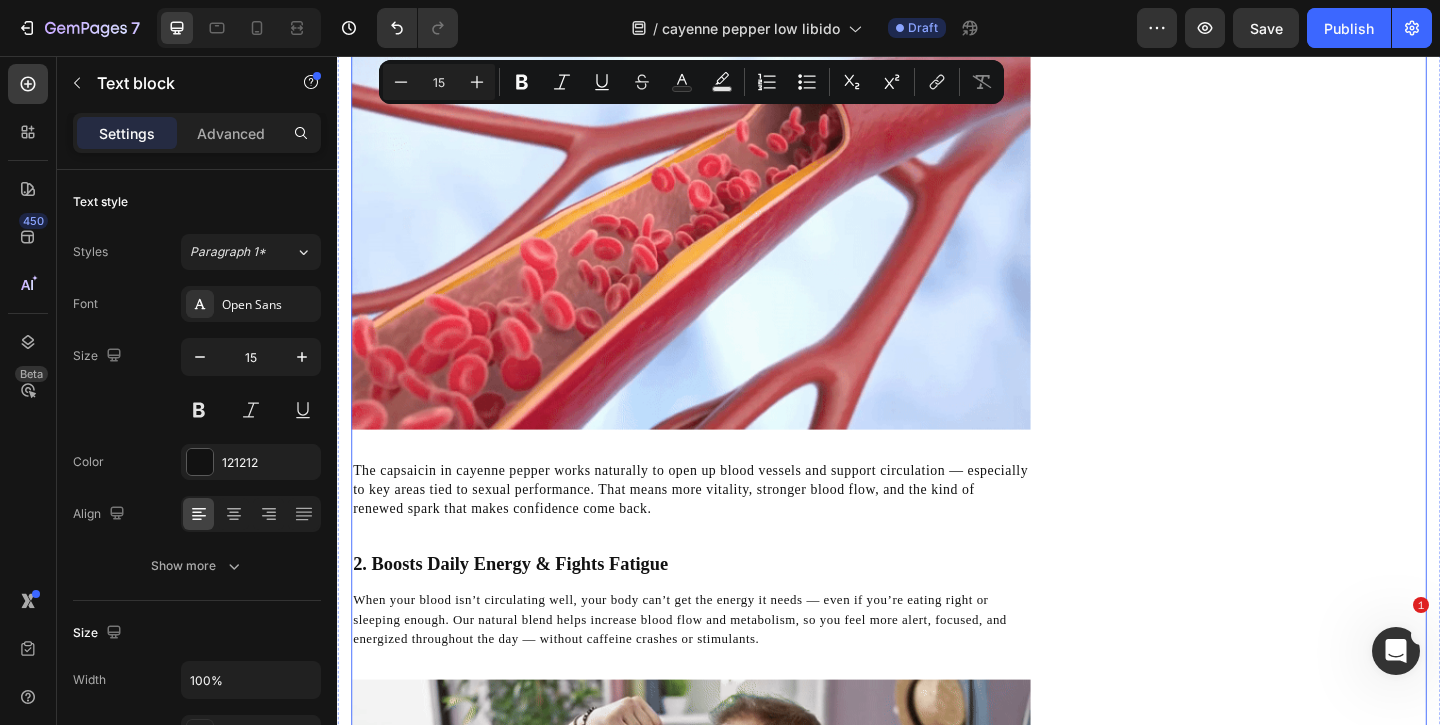 scroll, scrollTop: 1822, scrollLeft: 0, axis: vertical 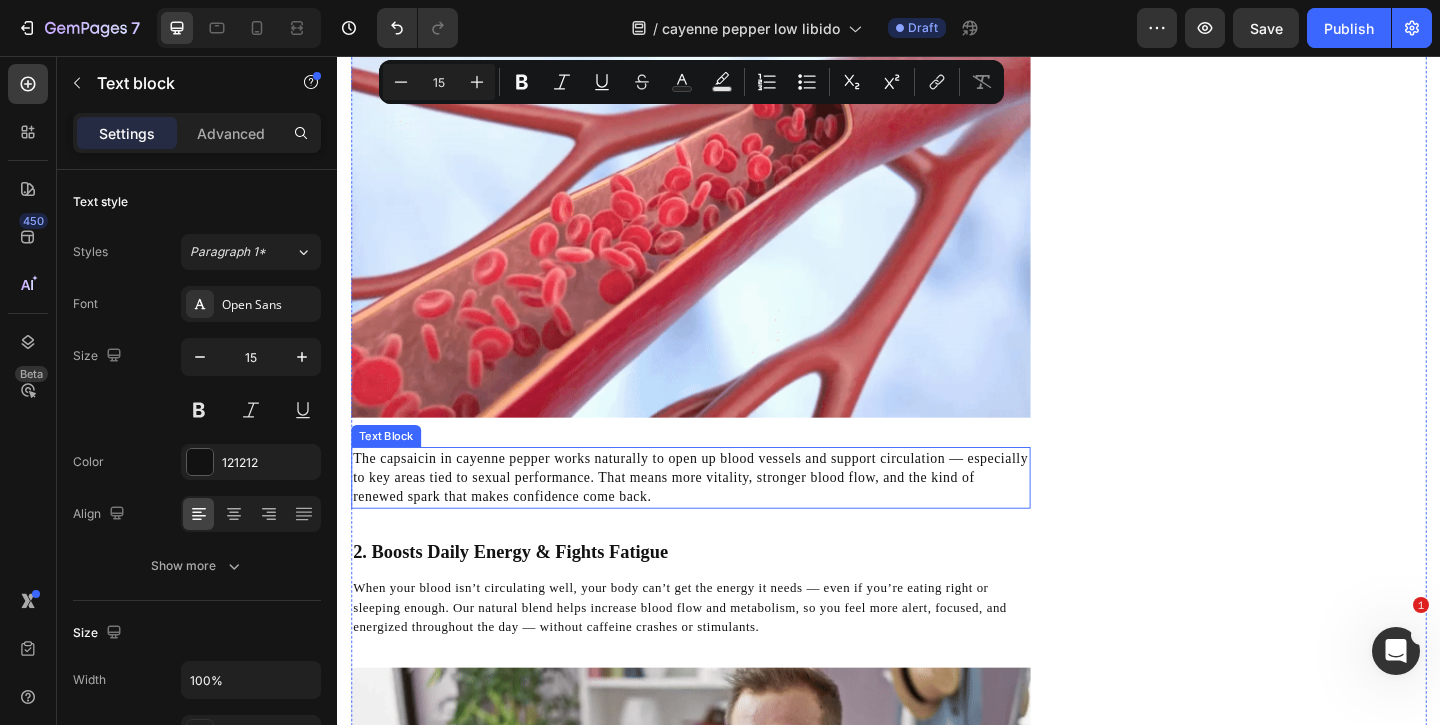 click on "The capsaicin in cayenne pepper works naturally to open up blood vessels and support circulation — especially to key areas tied to sexual performance. That means more vitality, stronger blood flow, and the kind of renewed spark that makes confidence come back." at bounding box center (721, 514) 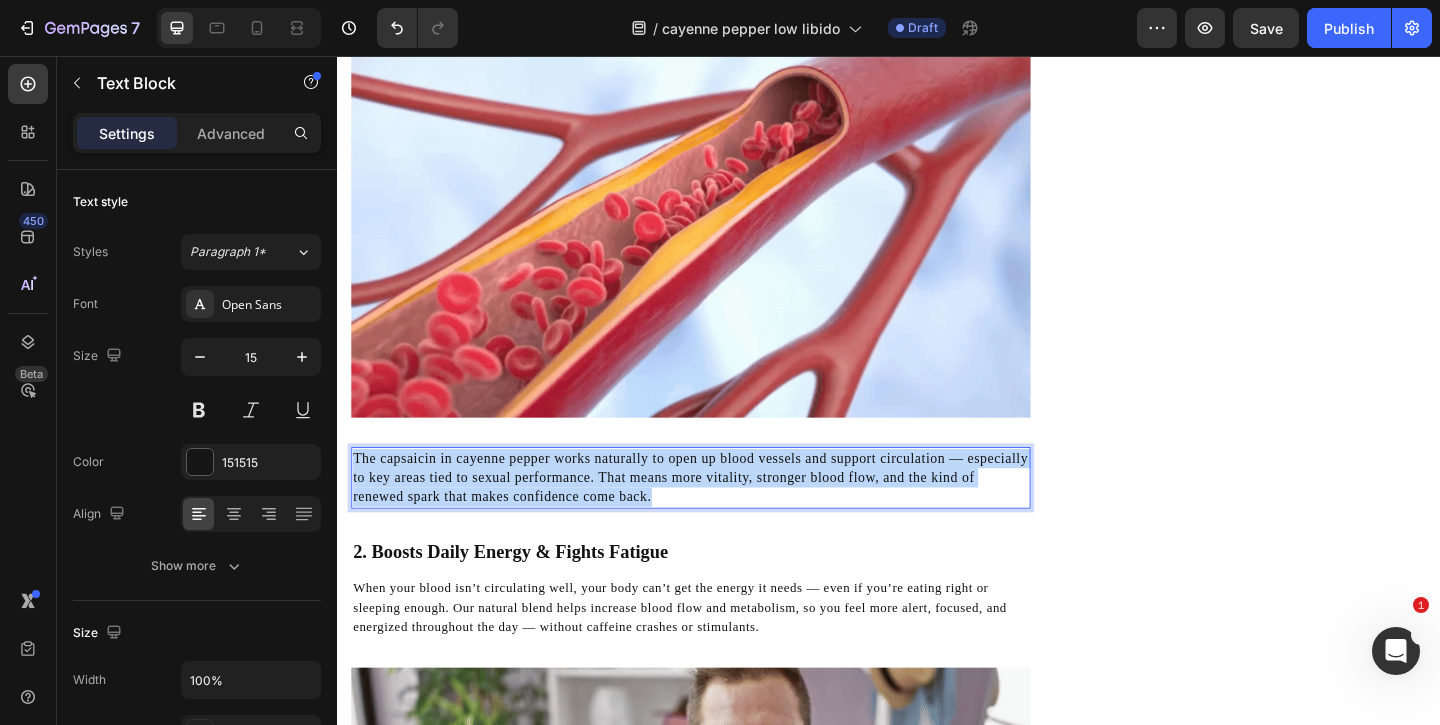 click on "The capsaicin in cayenne pepper works naturally to open up blood vessels and support circulation — especially to key areas tied to sexual performance. That means more vitality, stronger blood flow, and the kind of renewed spark that makes confidence come back." at bounding box center (721, 514) 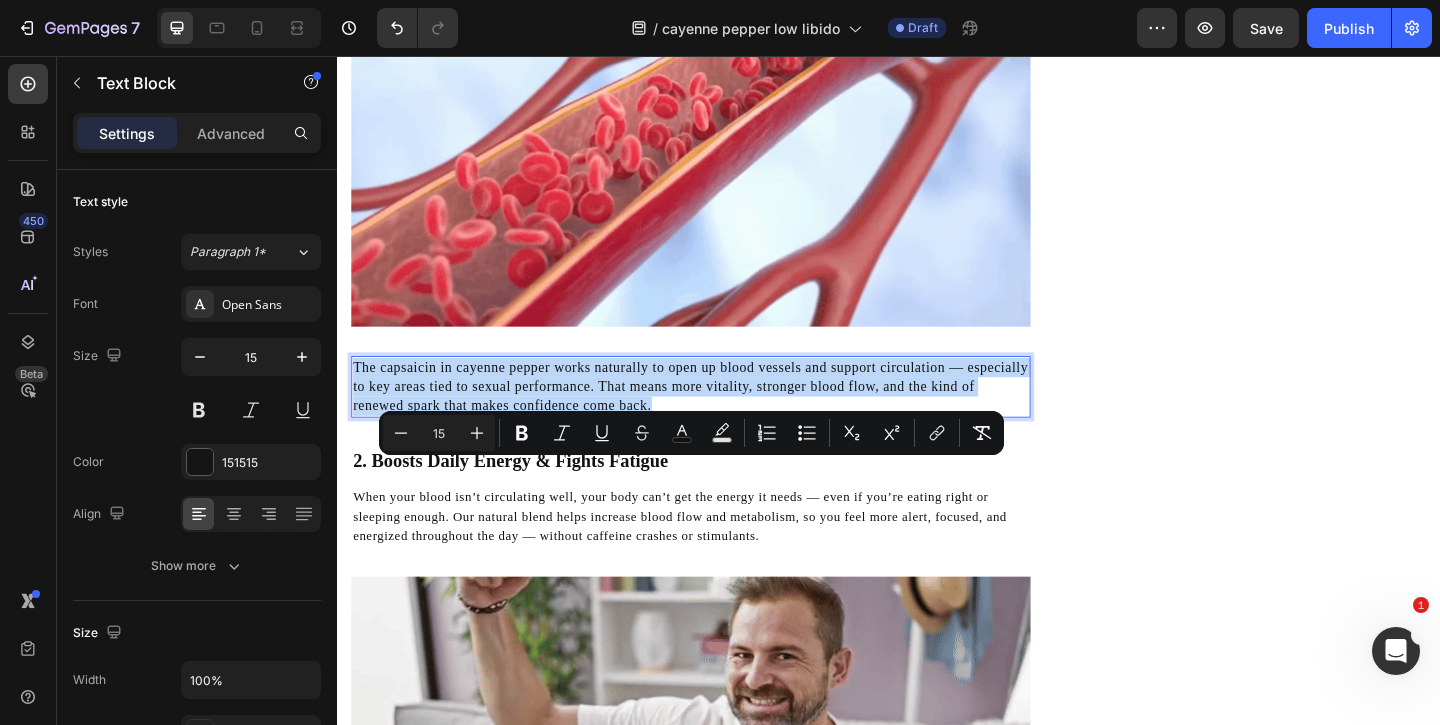 scroll, scrollTop: 1956, scrollLeft: 0, axis: vertical 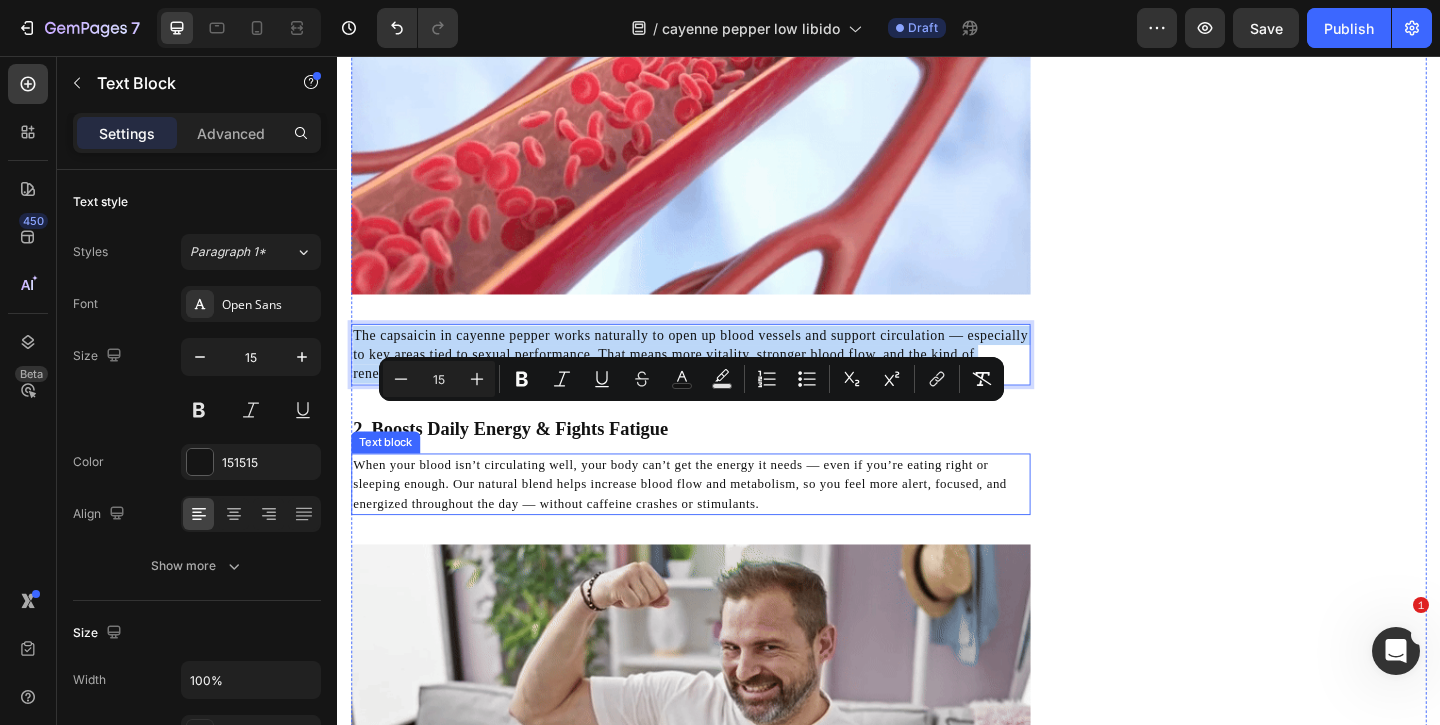 click on "When your blood isn’t circulating well, your body can’t get the energy it needs — even if you’re eating right or sleeping enough. Our natural blend helps increase blood flow and metabolism, so you feel more alert, focused, and energized throughout the day — without caffeine crashes or stimulants." at bounding box center [709, 521] 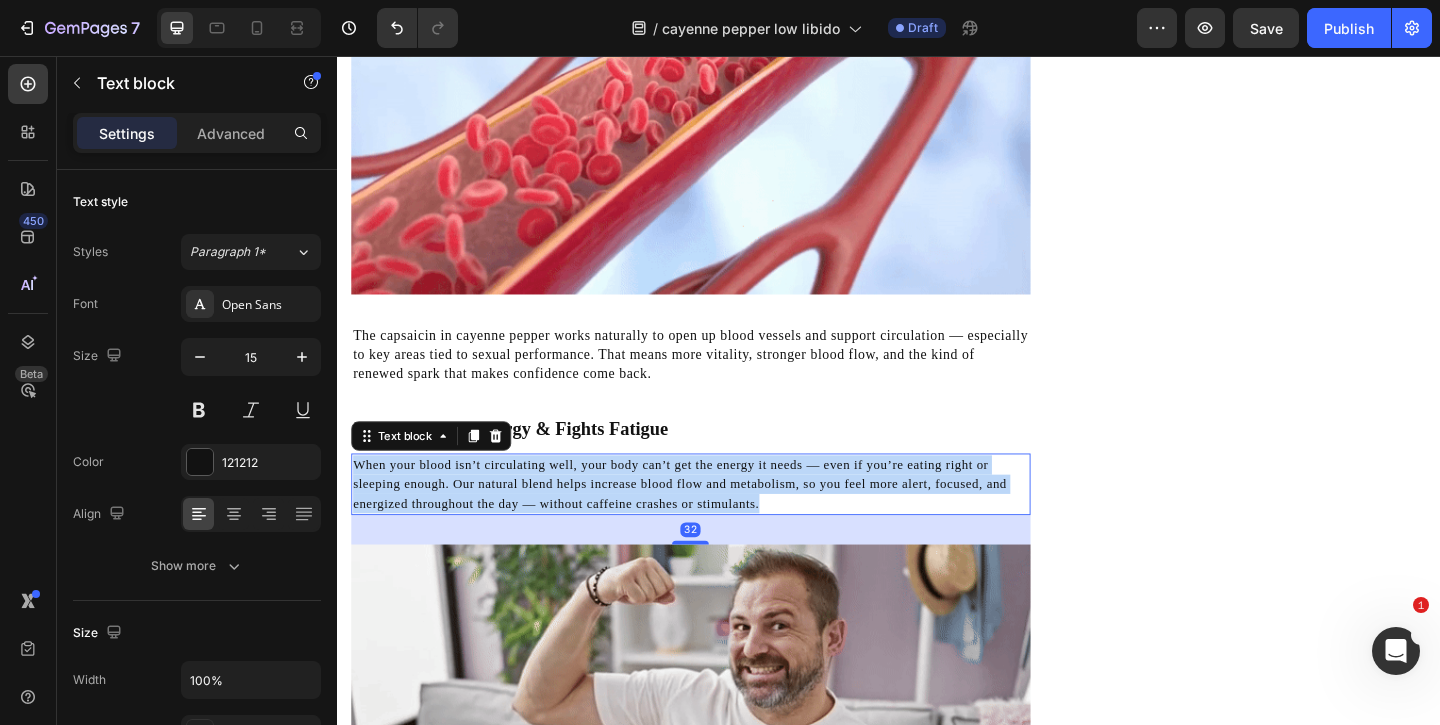 click on "When your blood isn’t circulating well, your body can’t get the energy it needs — even if you’re eating right or sleeping enough. Our natural blend helps increase blood flow and metabolism, so you feel more alert, focused, and energized throughout the day — without caffeine crashes or stimulants." at bounding box center [709, 521] 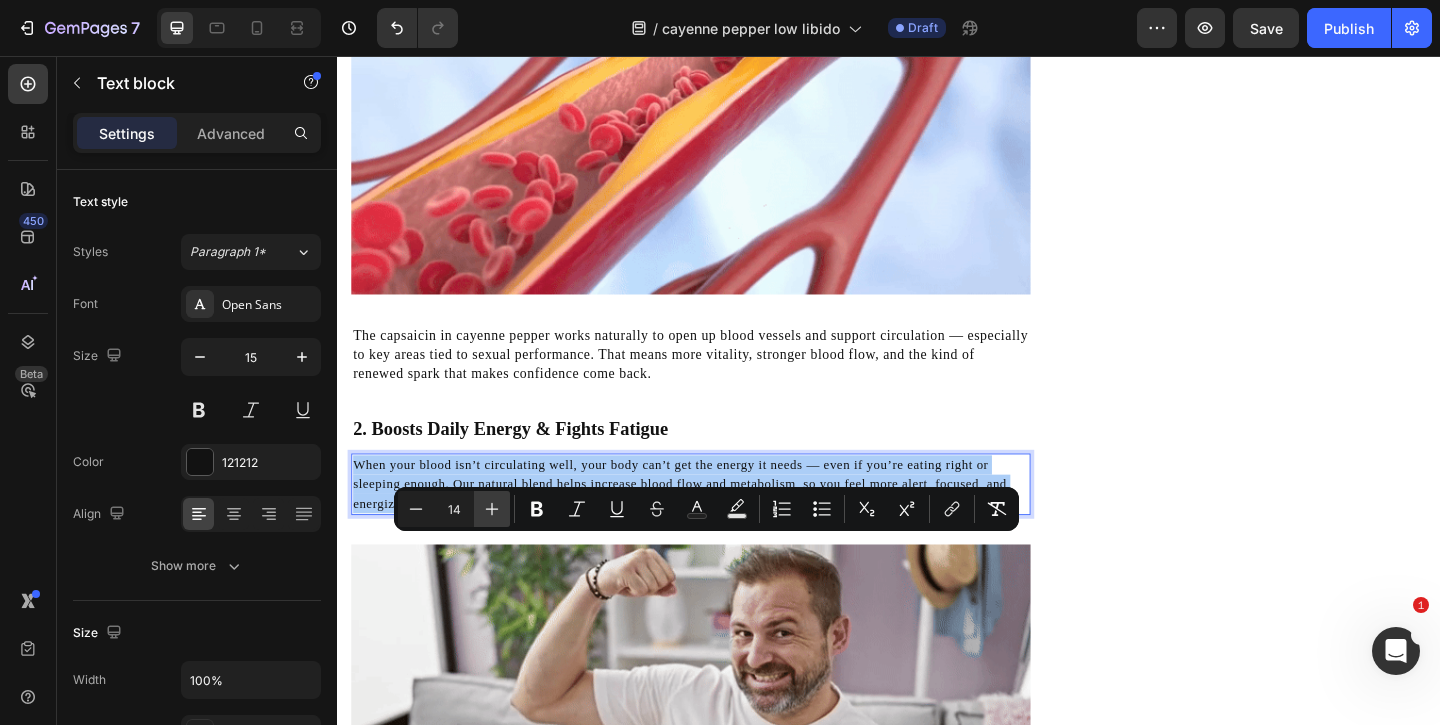 click 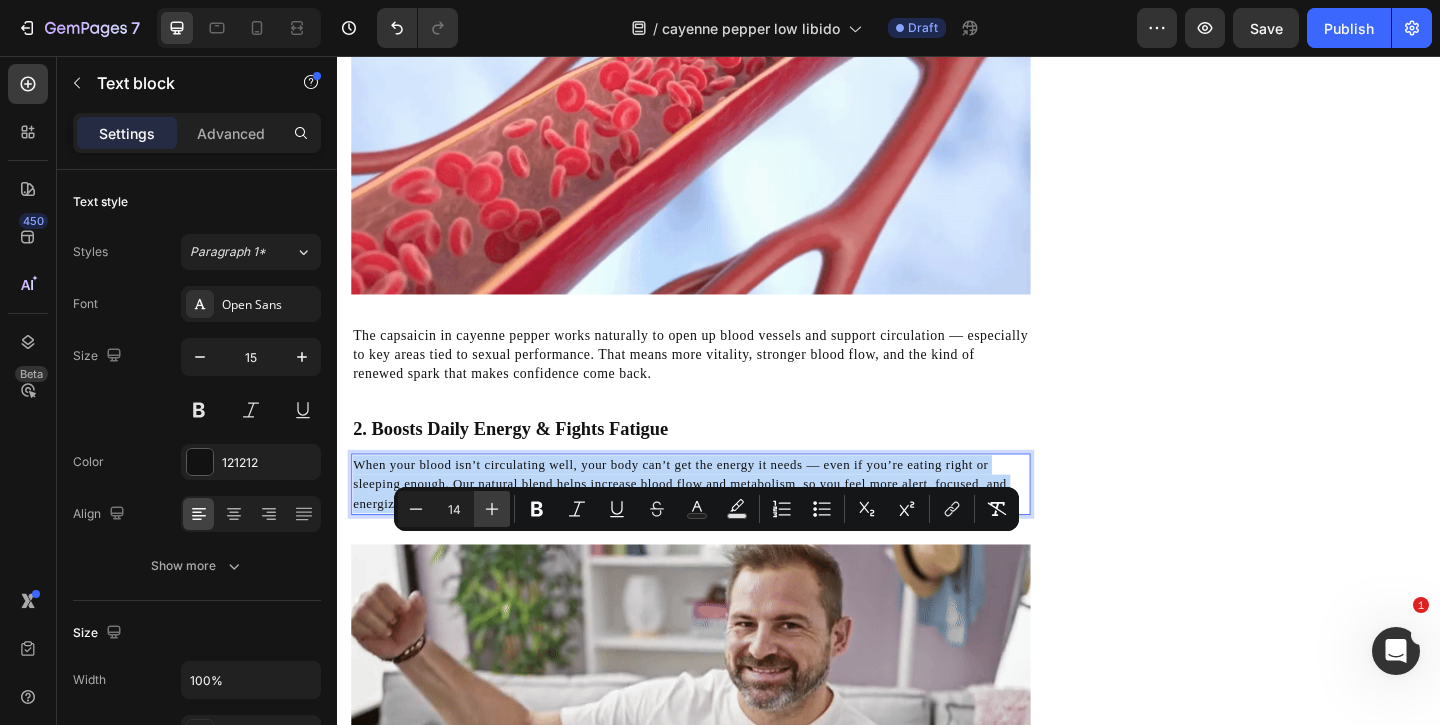type on "15" 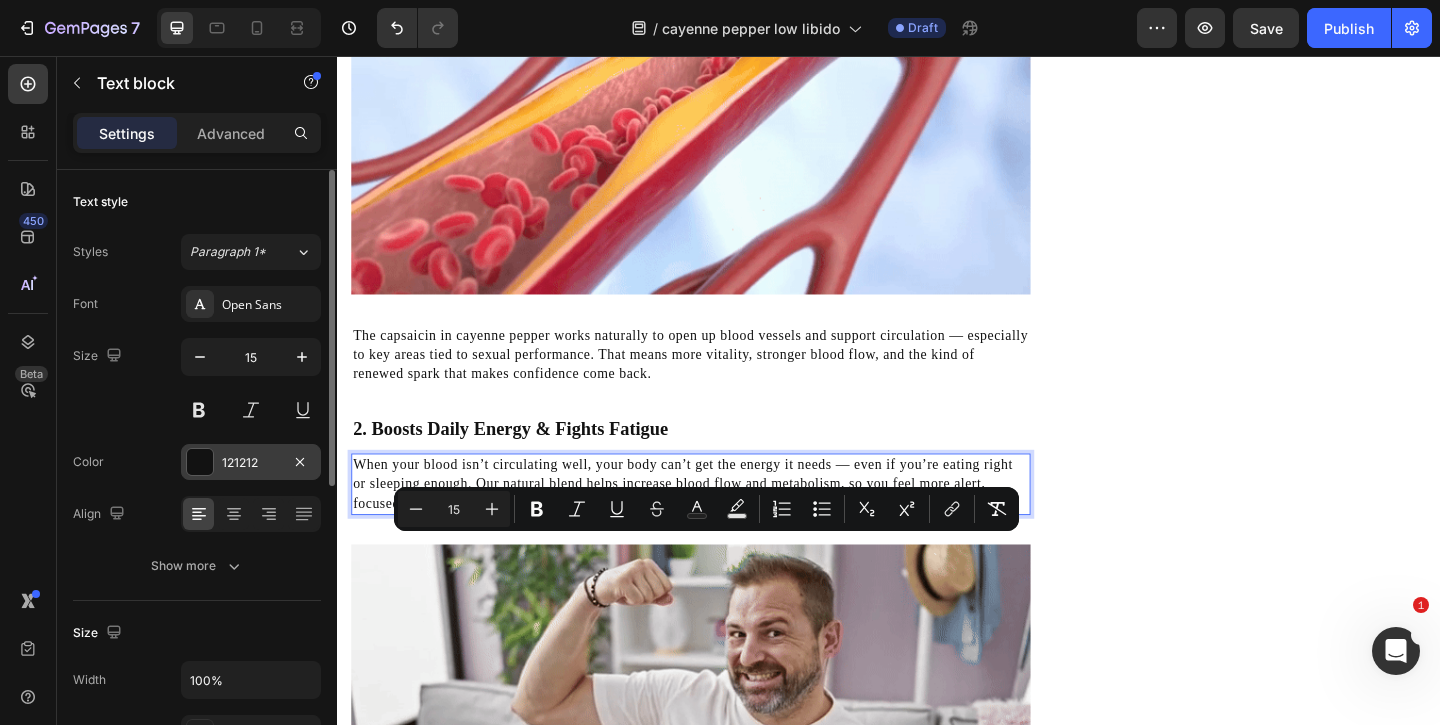 scroll, scrollTop: 126, scrollLeft: 0, axis: vertical 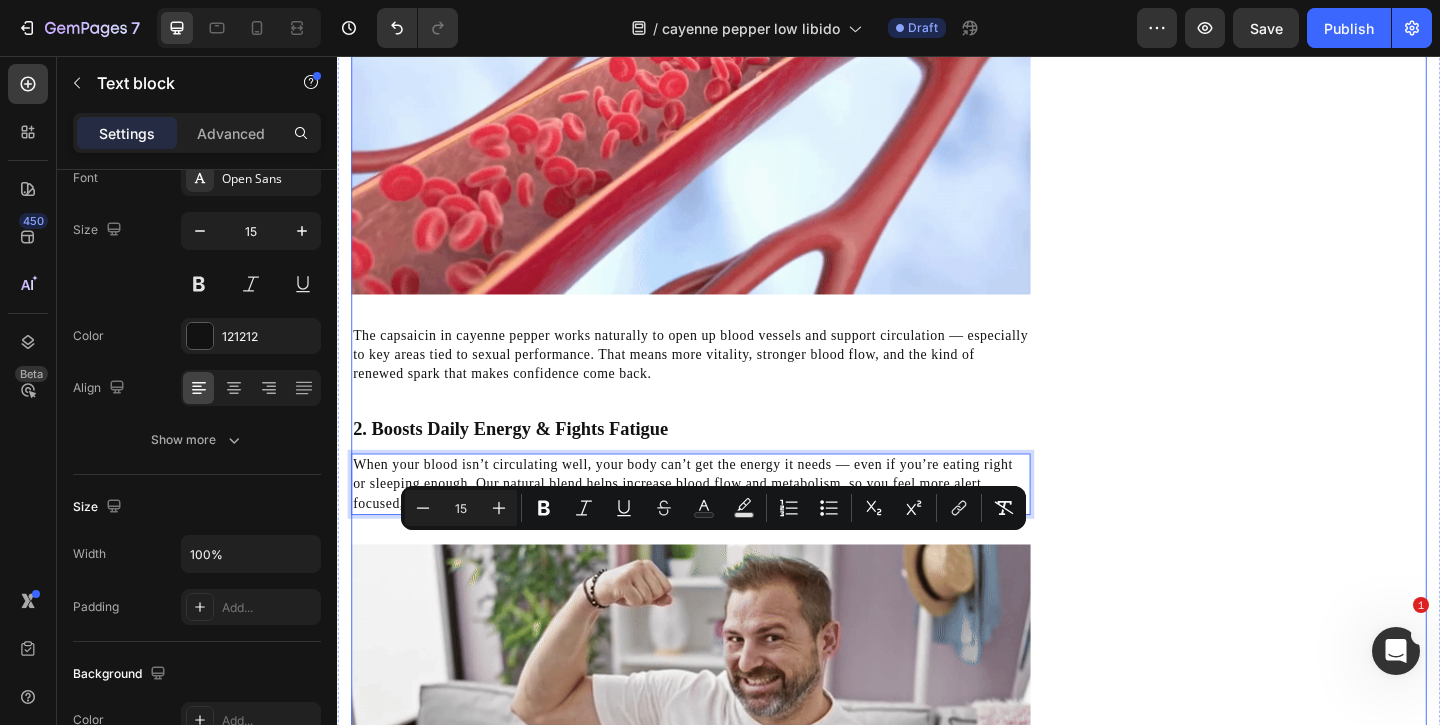 click on "What Men Are Noticing Within Weeks Heading
Icon Regained Confidence in the Bedroom Text block
Icon Lasting Energy Without Stimulants Text block
Icon Better Mood & Daily Drive Text block
Icon No Awkward Pills or Prescriptions Text block Icon List Row Image  	   CHECK AVAILABILITY Button ✔️ 60-Day Money-Back Guarantee Text block Row
Publish the page to see the content.
Sticky sidebar" at bounding box center [1337, 579] 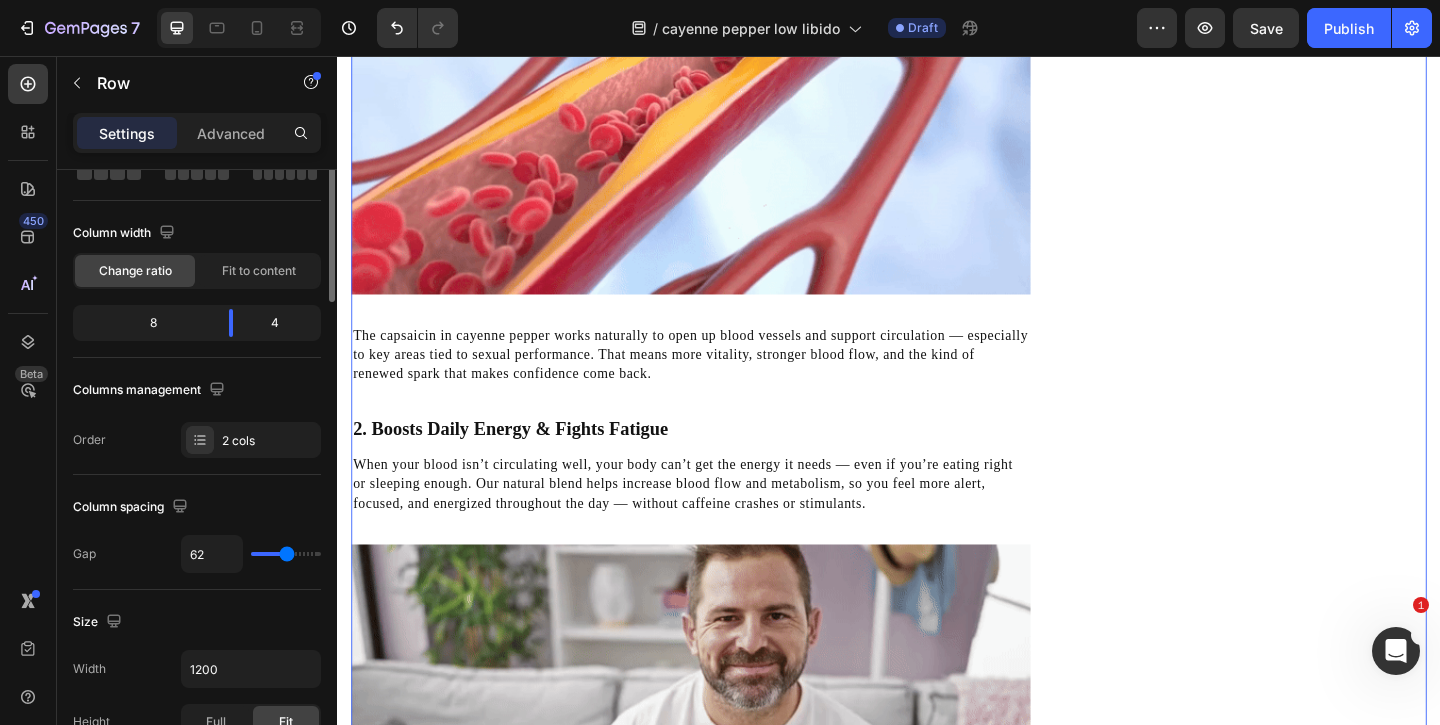 scroll, scrollTop: 0, scrollLeft: 0, axis: both 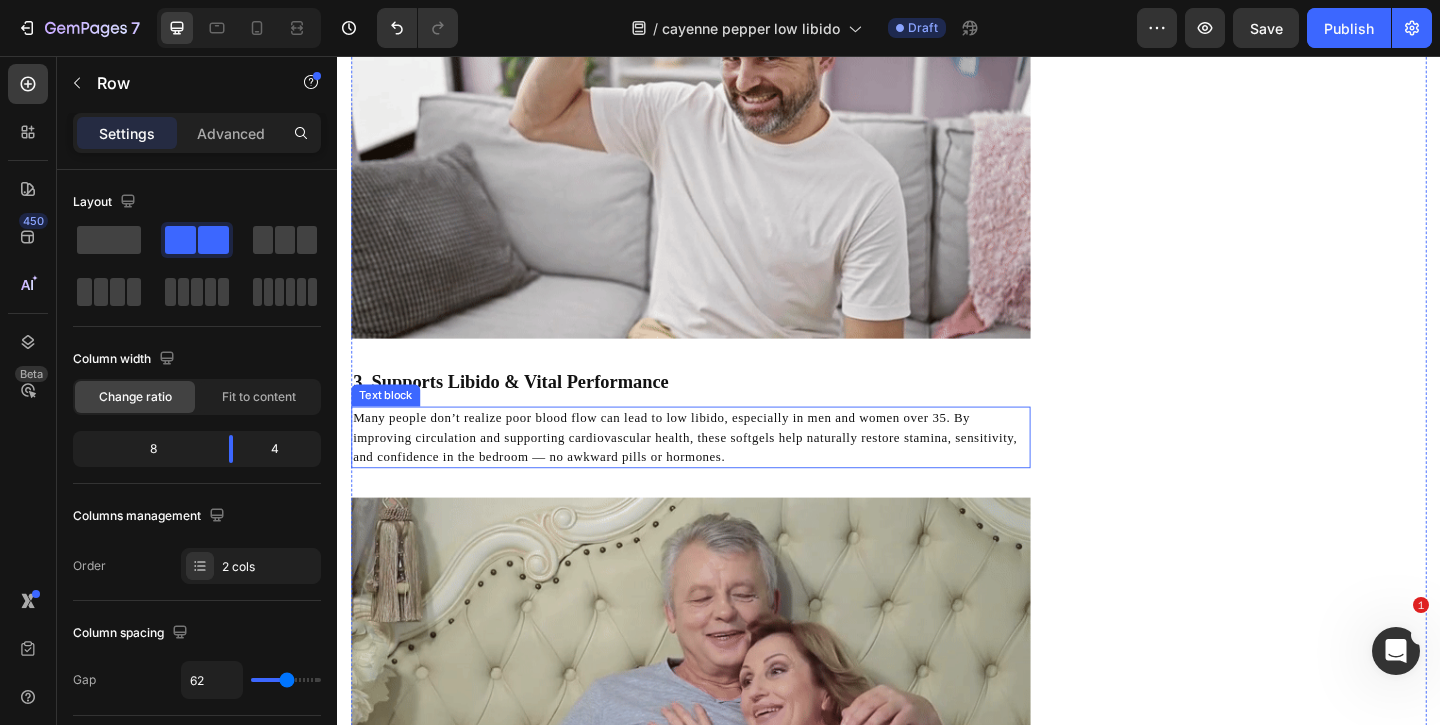 click on "Many people don’t realize poor blood flow can lead to low libido, especially in men and women over 35. By improving circulation and supporting cardiovascular health, these softgels help naturally restore stamina, sensitivity, and confidence in the bedroom — no awkward pills or hormones." at bounding box center [715, 470] 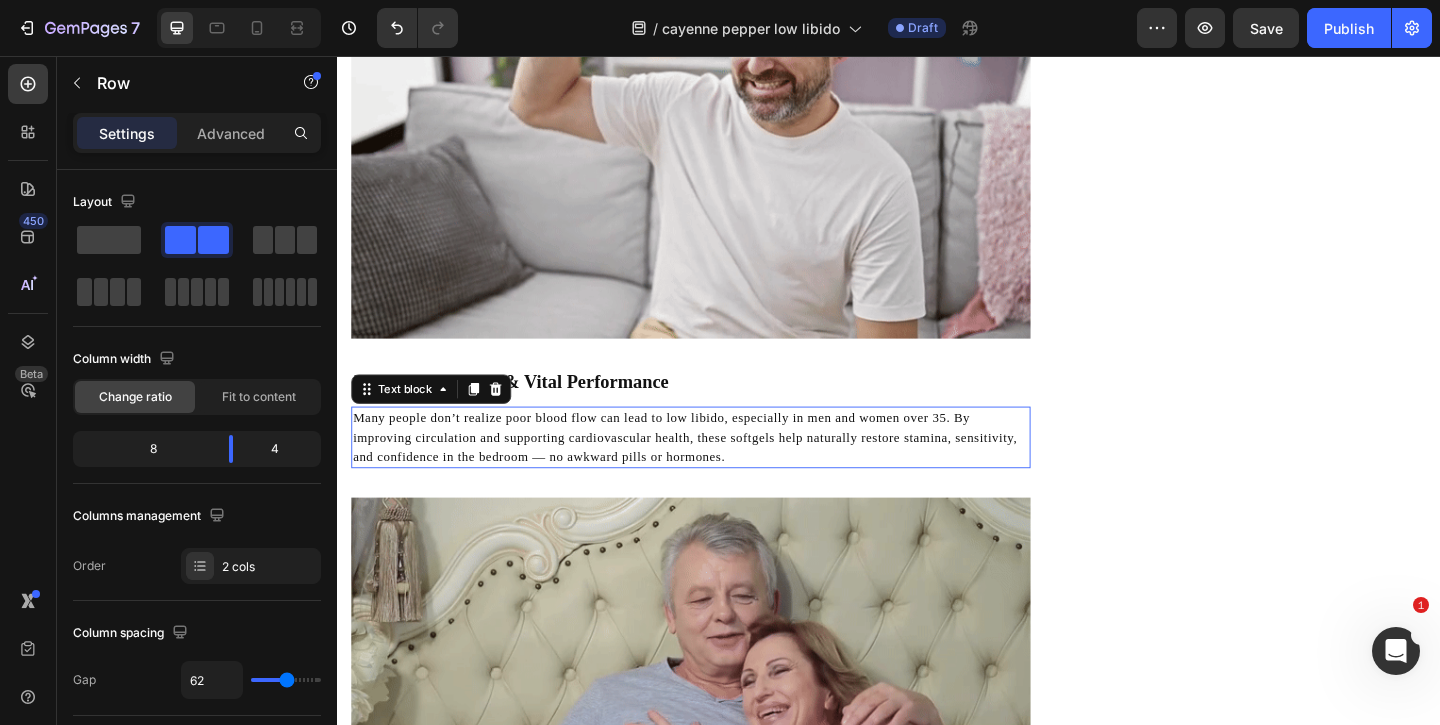 click on "Many people don’t realize poor blood flow can lead to low libido, especially in men and women over 35. By improving circulation and supporting cardiovascular health, these softgels help naturally restore stamina, sensitivity, and confidence in the bedroom — no awkward pills or hormones." at bounding box center (715, 470) 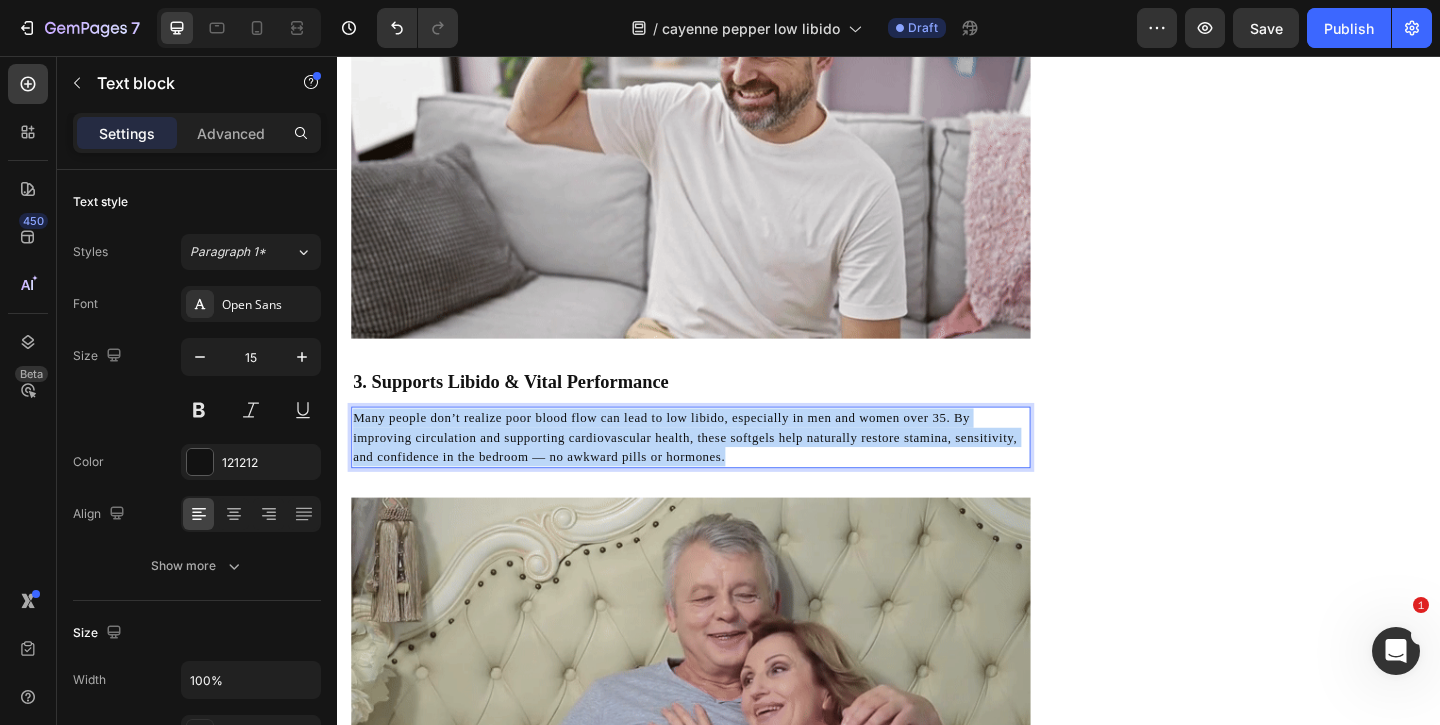 click on "Many people don’t realize poor blood flow can lead to low libido, especially in men and women over 35. By improving circulation and supporting cardiovascular health, these softgels help naturally restore stamina, sensitivity, and confidence in the bedroom — no awkward pills or hormones." at bounding box center (715, 470) 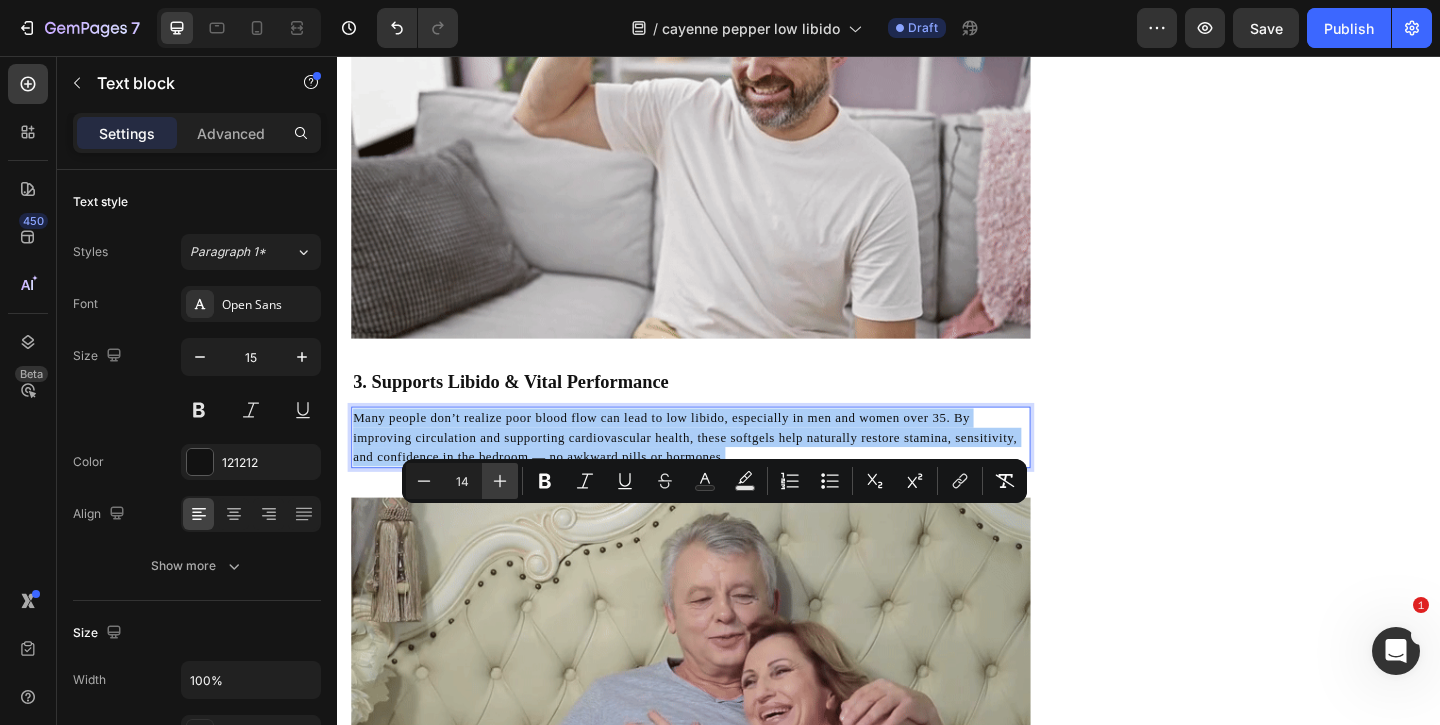 click 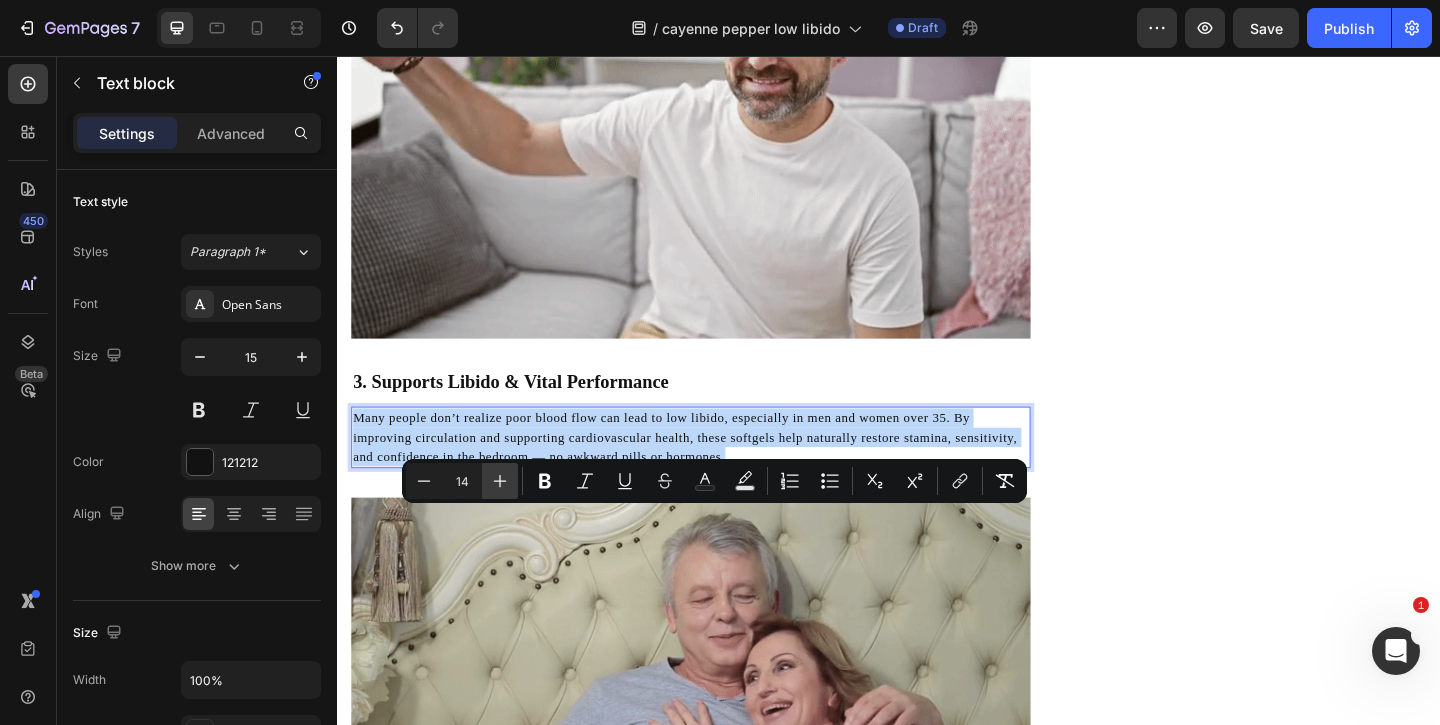 type on "15" 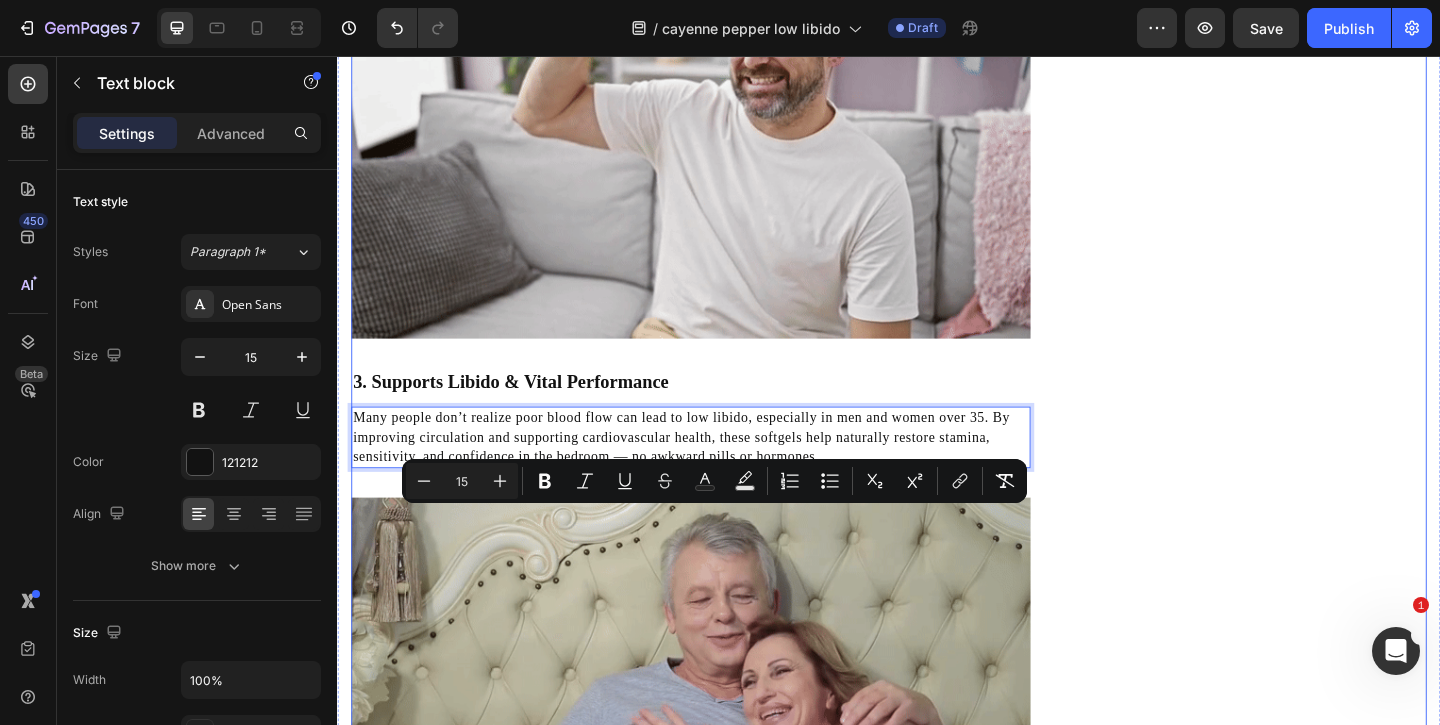 click on "What Men Are Noticing Within Weeks Heading
Icon Regained Confidence in the Bedroom Text block
Icon Lasting Energy Without Stimulants Text block
Icon Better Mood & Daily Drive Text block
Icon No Awkward Pills or Prescriptions Text block Icon List Row Image  	   CHECK AVAILABILITY Button ✔️ 60-Day Money-Back Guarantee Text block Row
Publish the page to see the content.
Sticky sidebar" at bounding box center (1337, -62) 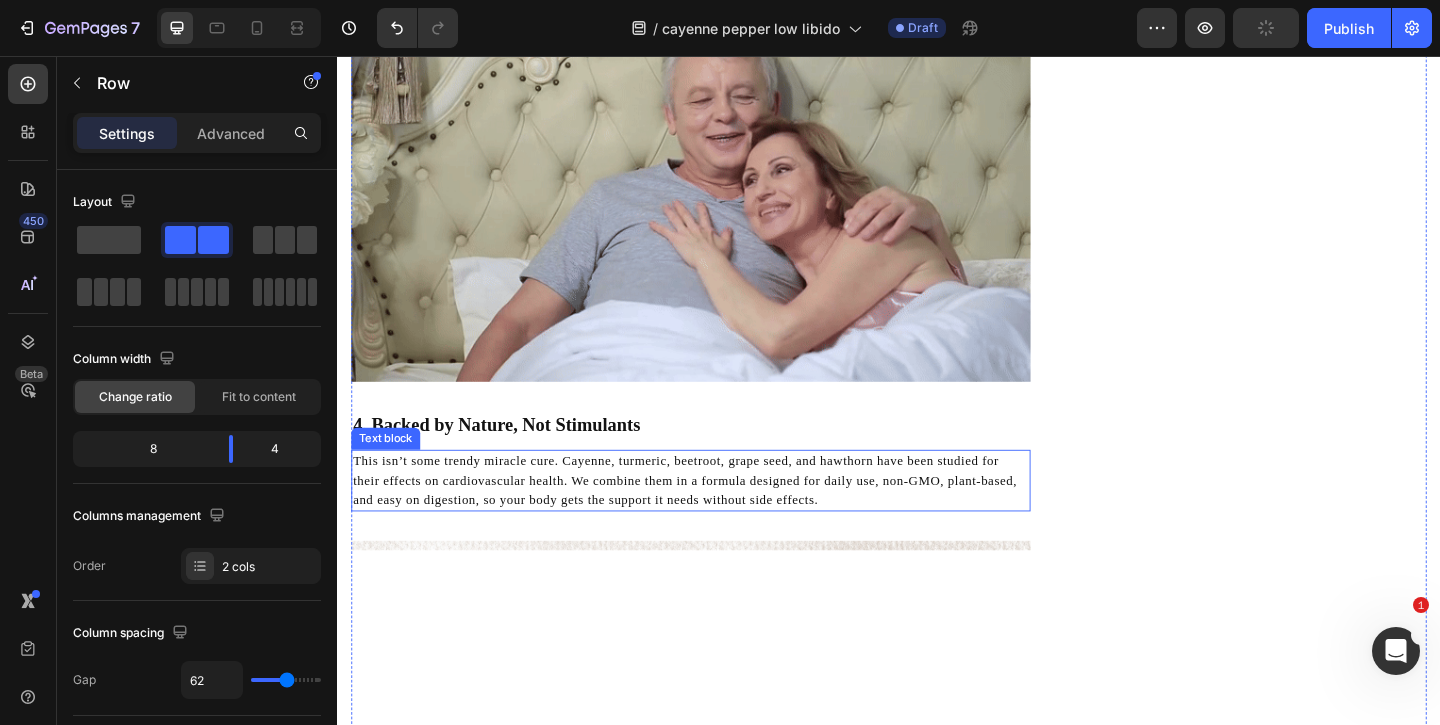 scroll, scrollTop: 3266, scrollLeft: 0, axis: vertical 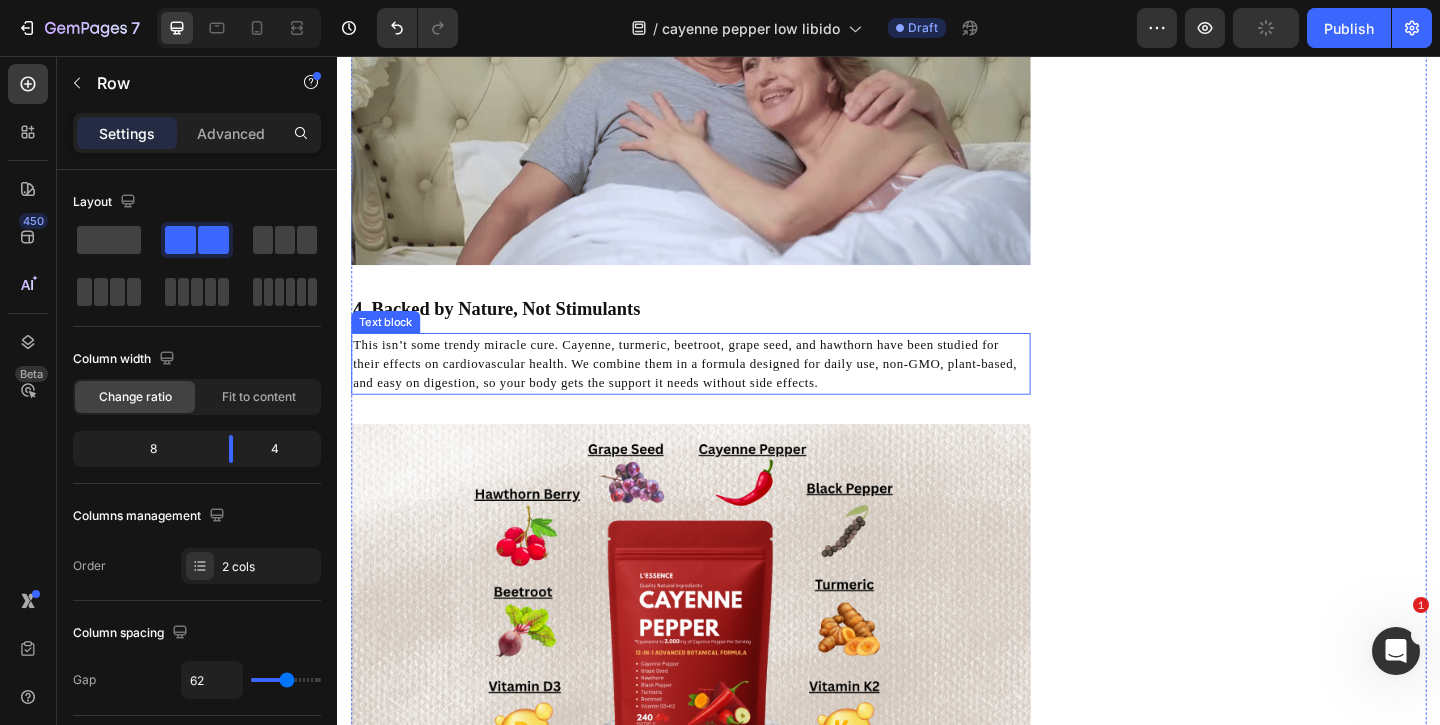 click on "This isn’t some trendy miracle cure. Cayenne, turmeric, beetroot, grape seed, and hawthorn have been studied for their effects on cardiovascular health. We combine them in a formula designed for daily use, non-GMO, plant-based, and easy on digestion, so your body gets the support it needs without side effects." at bounding box center [715, 390] 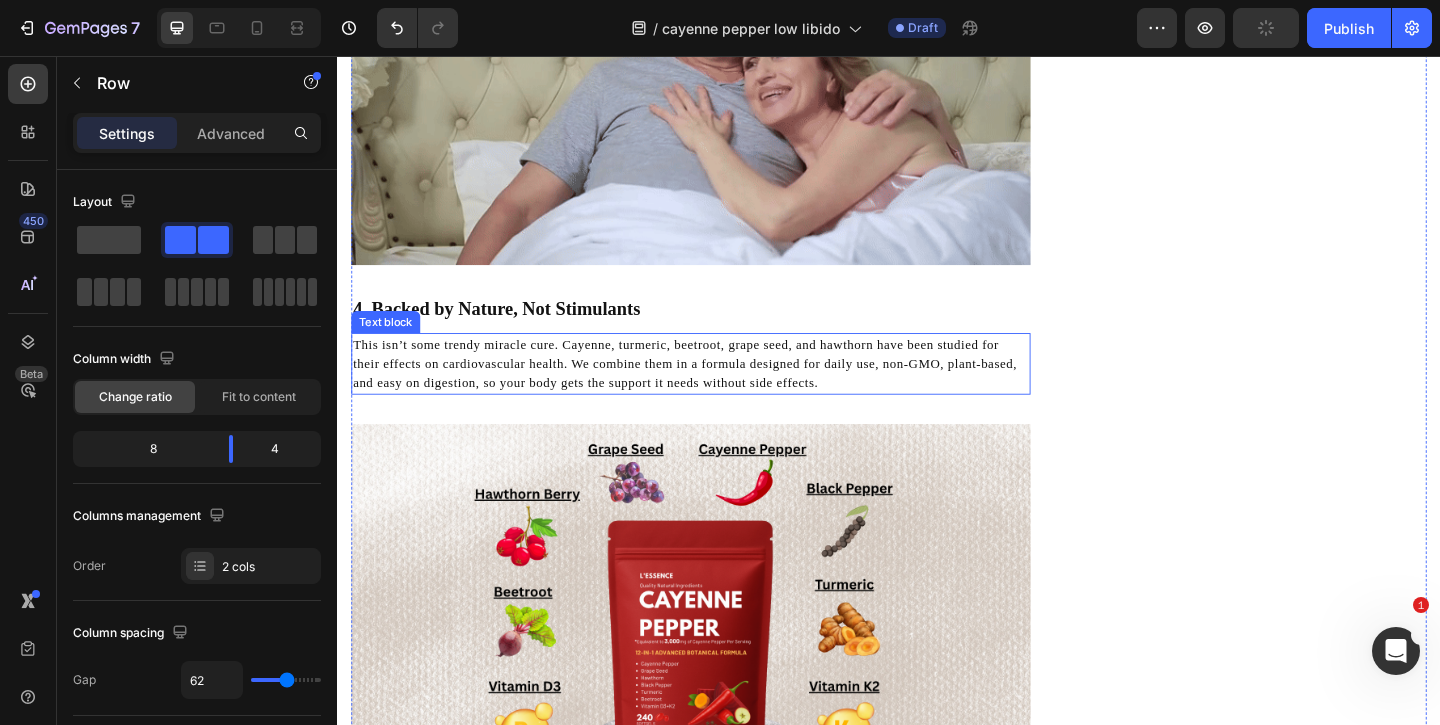 click on "This isn’t some trendy miracle cure. Cayenne, turmeric, beetroot, grape seed, and hawthorn have been studied for their effects on cardiovascular health. We combine them in a formula designed for daily use, non-GMO, plant-based, and easy on digestion, so your body gets the support it needs without side effects." at bounding box center [715, 390] 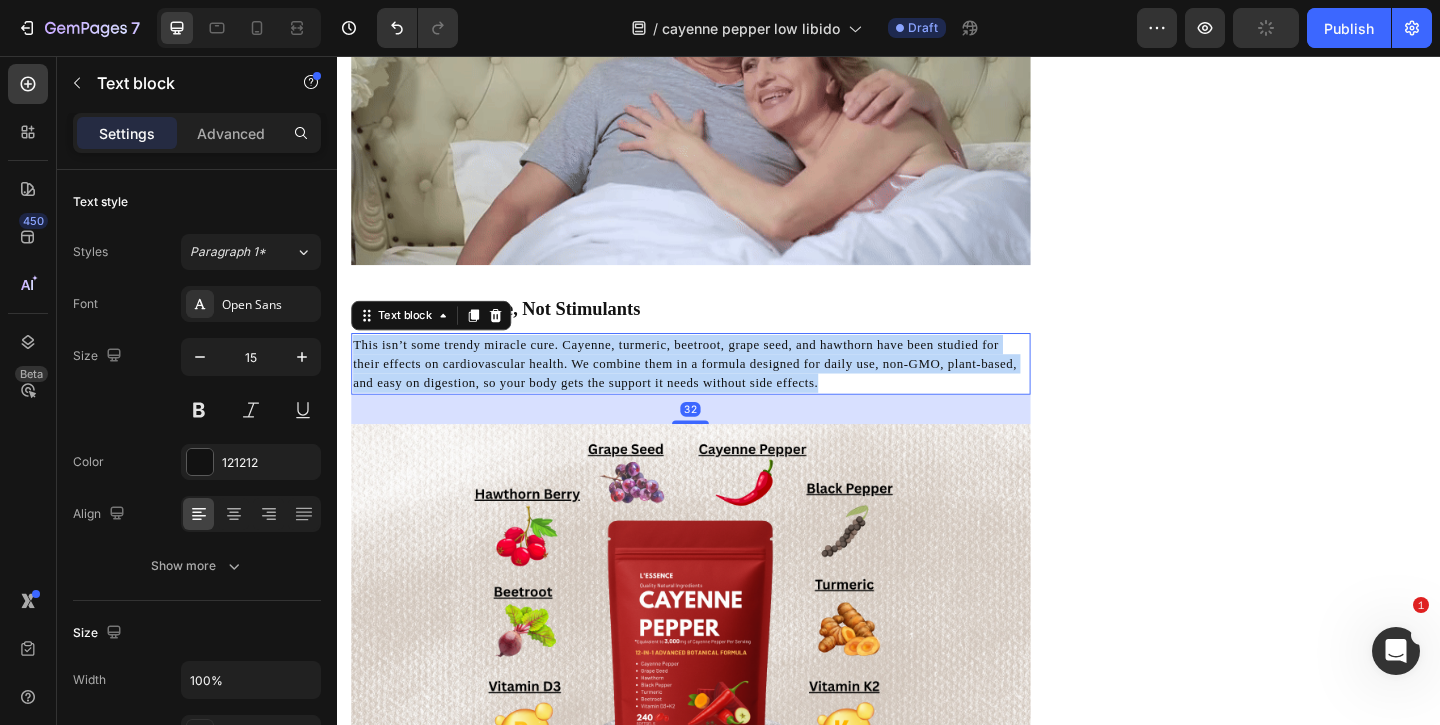 click on "This isn’t some trendy miracle cure. Cayenne, turmeric, beetroot, grape seed, and hawthorn have been studied for their effects on cardiovascular health. We combine them in a formula designed for daily use, non-GMO, plant-based, and easy on digestion, so your body gets the support it needs without side effects." at bounding box center (715, 390) 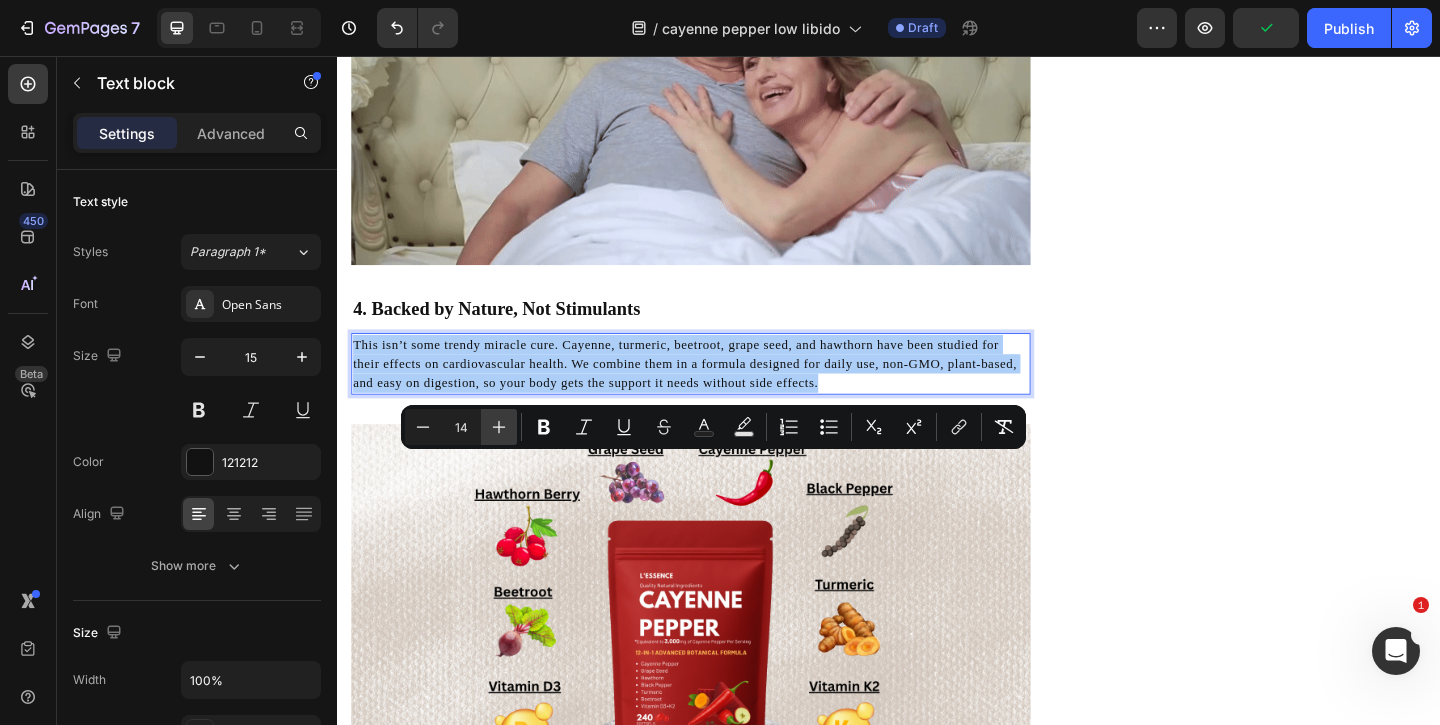 click 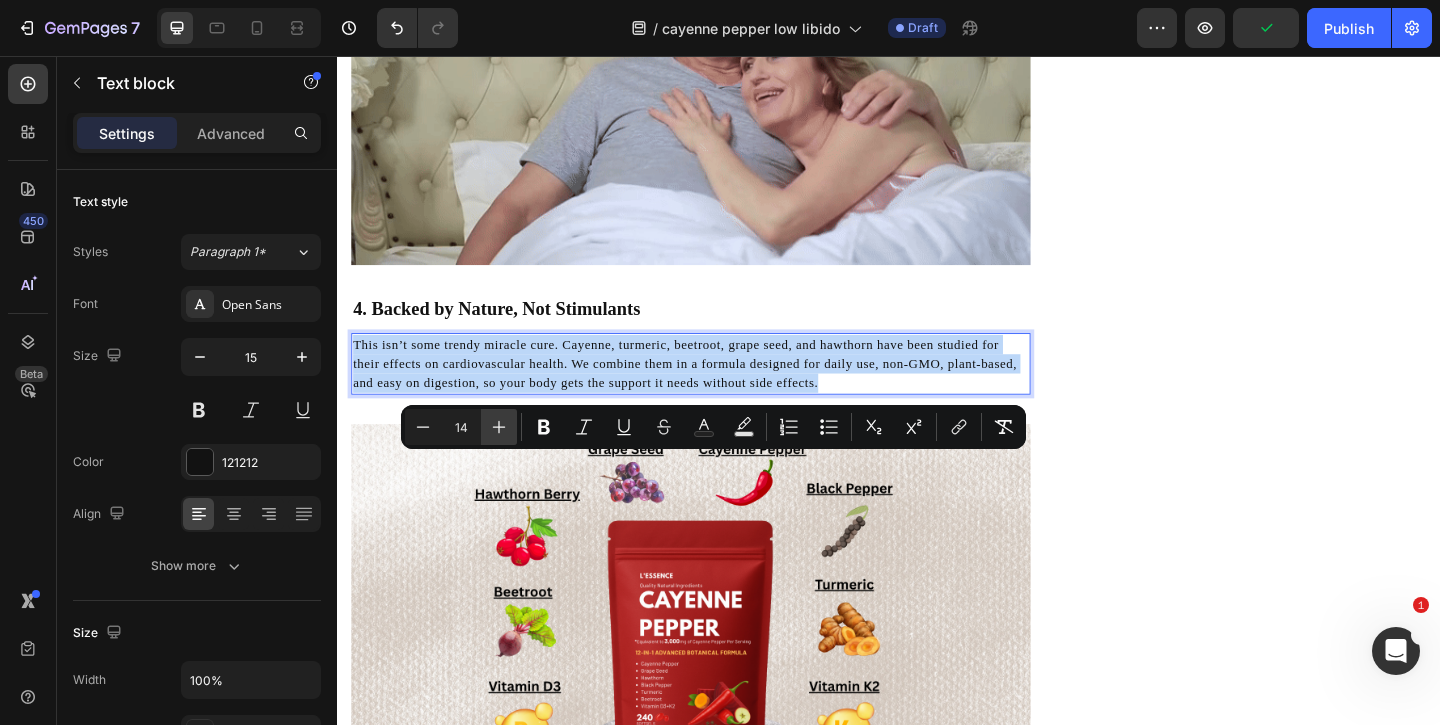 type on "15" 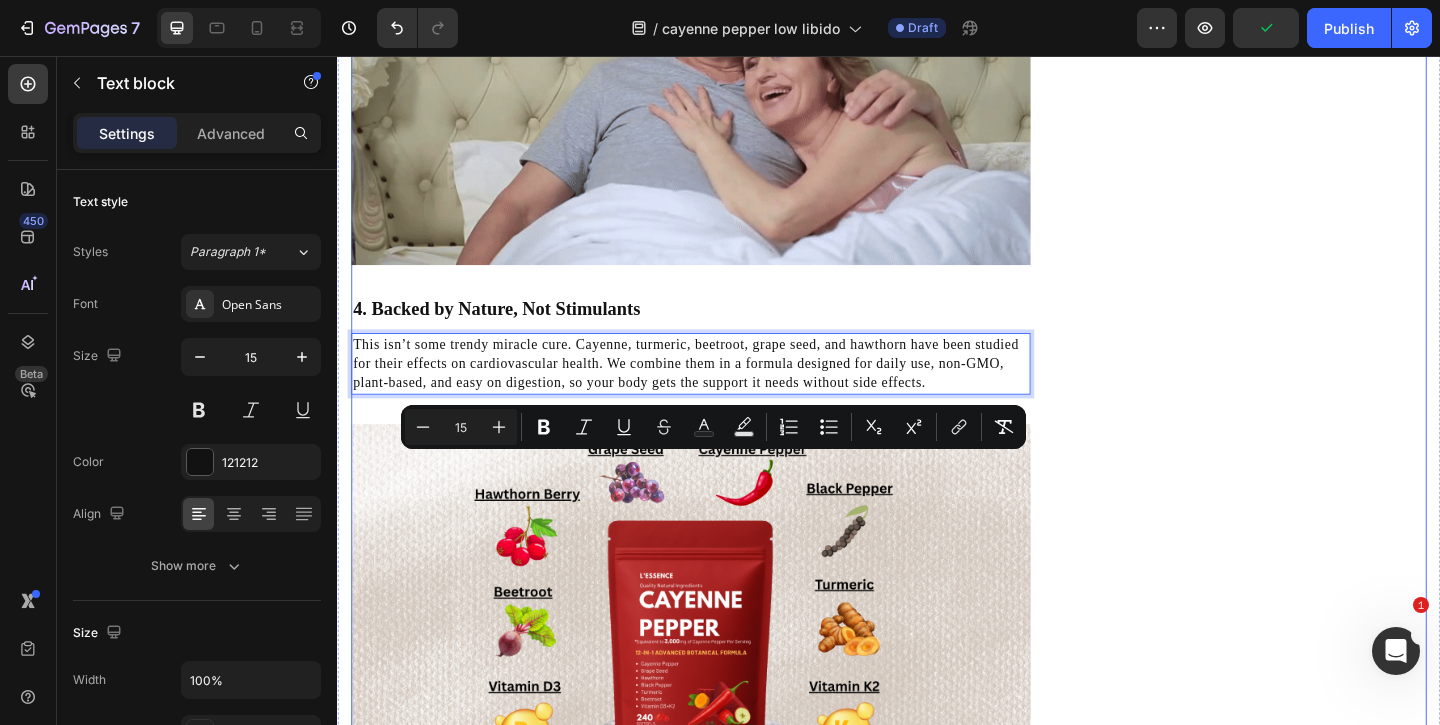 click on "What Men Are Noticing Within Weeks Heading
Icon Regained Confidence in the Bedroom Text block
Icon Lasting Energy Without Stimulants Text block
Icon Better Mood & Daily Drive Text block
Icon No Awkward Pills or Prescriptions Text block Icon List Row Image  	   CHECK AVAILABILITY Button ✔️ 60-Day Money-Back Guarantee Text block Row
Publish the page to see the content.
Sticky sidebar" at bounding box center (1337, -450) 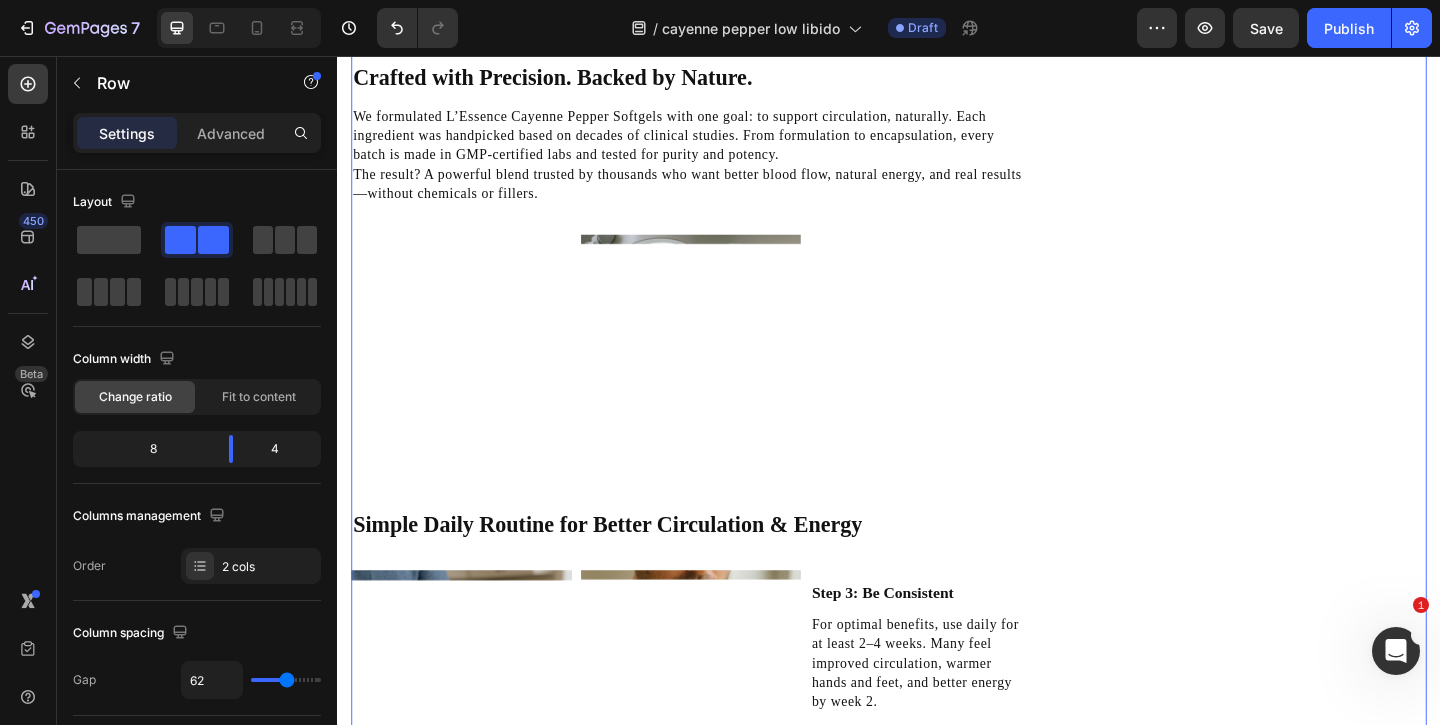 scroll, scrollTop: 4917, scrollLeft: 0, axis: vertical 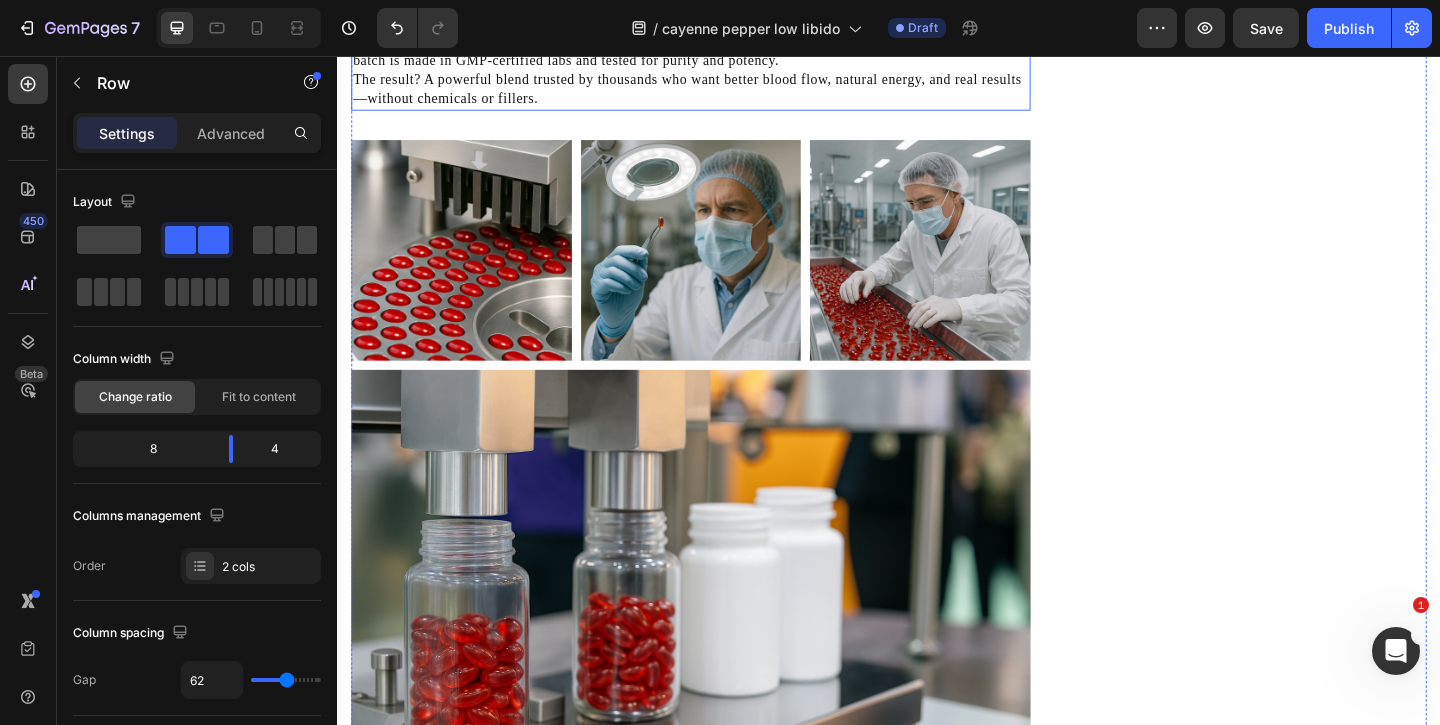 click on "We formulated L’Essence Cayenne Pepper Softgels with one goal: to support circulation, naturally. Each ingredient was handpicked based on decades of clinical studies. From formulation to encapsulation, every batch is made in GMP-certified labs and tested for purity and potency." at bounding box center (721, 39) 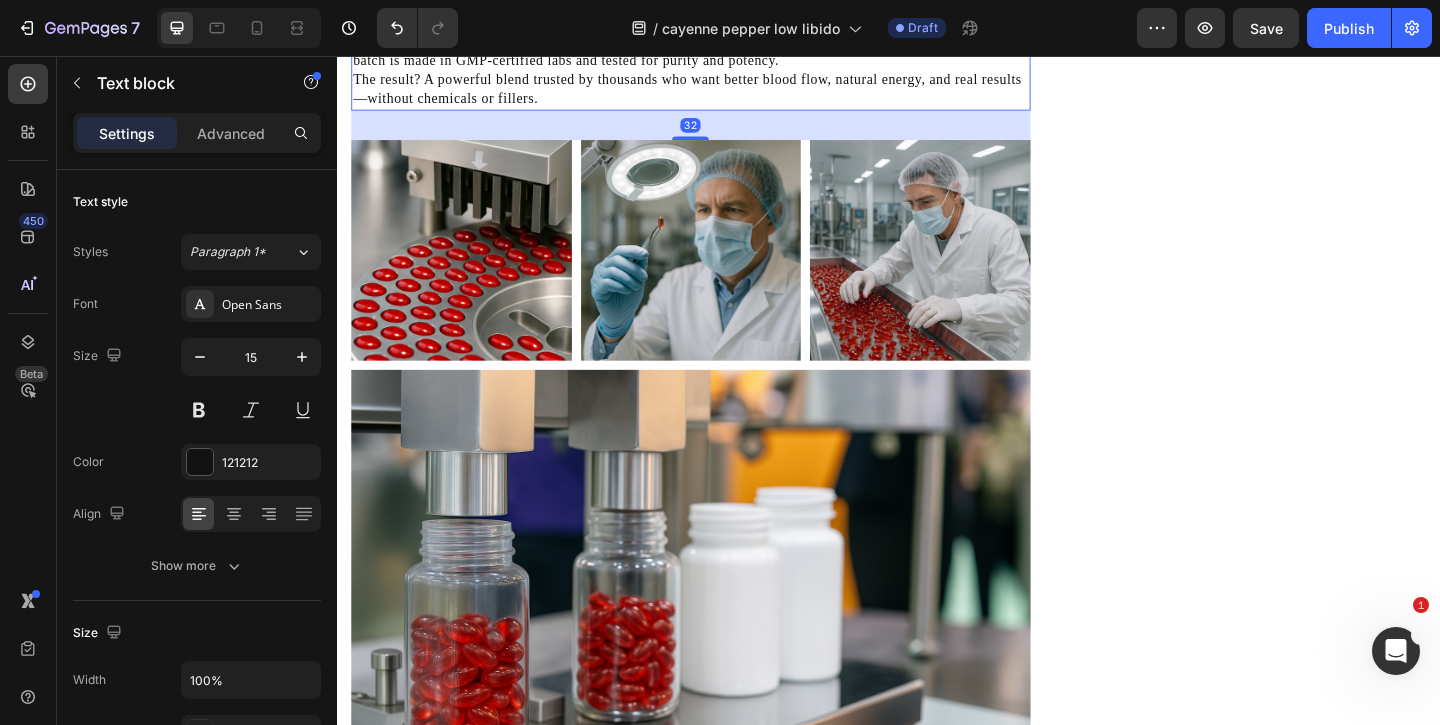 click on "We formulated L’Essence Cayenne Pepper Softgels with one goal: to support circulation, naturally. Each ingredient was handpicked based on decades of clinical studies. From formulation to encapsulation, every batch is made in GMP-certified labs and tested for purity and potency." at bounding box center [721, 39] 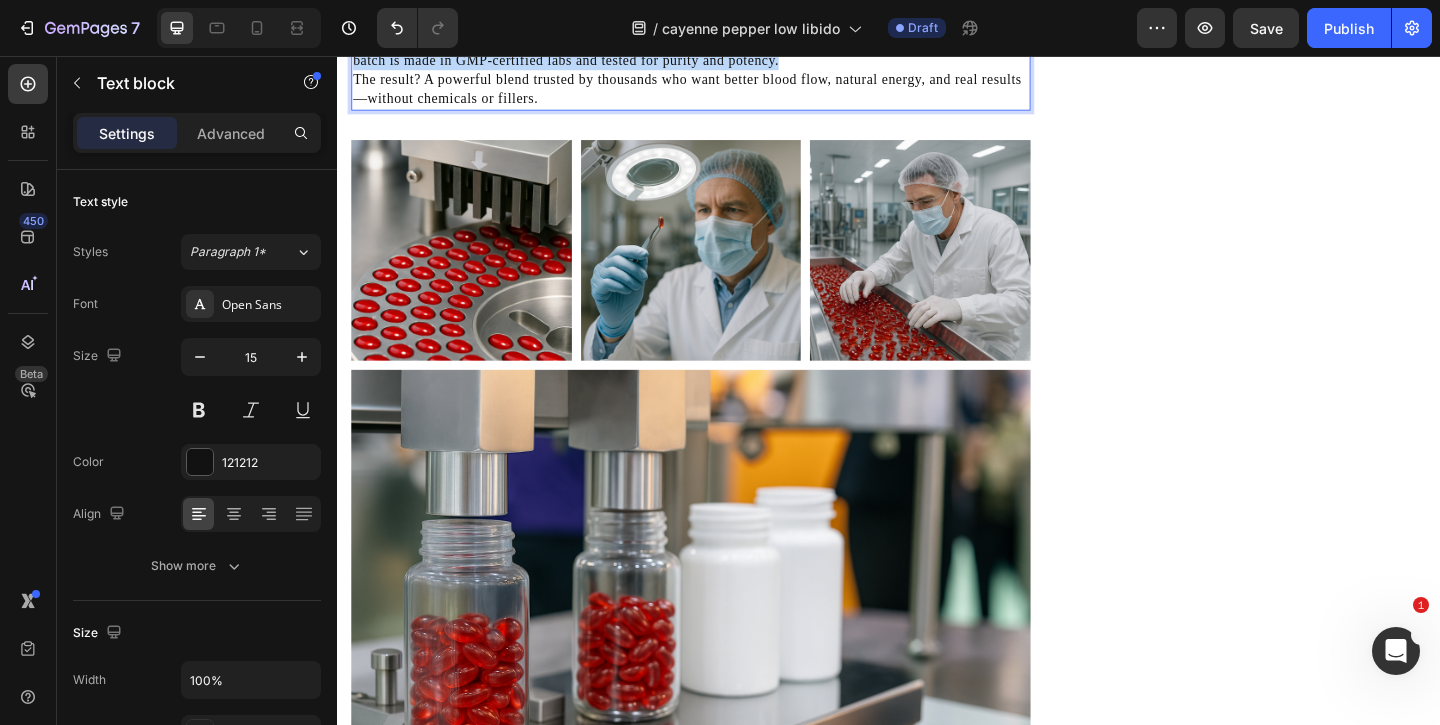 click on "We formulated L’Essence Cayenne Pepper Softgels with one goal: to support circulation, naturally. Each ingredient was handpicked based on decades of clinical studies. From formulation to encapsulation, every batch is made in GMP-certified labs and tested for purity and potency." at bounding box center (721, 39) 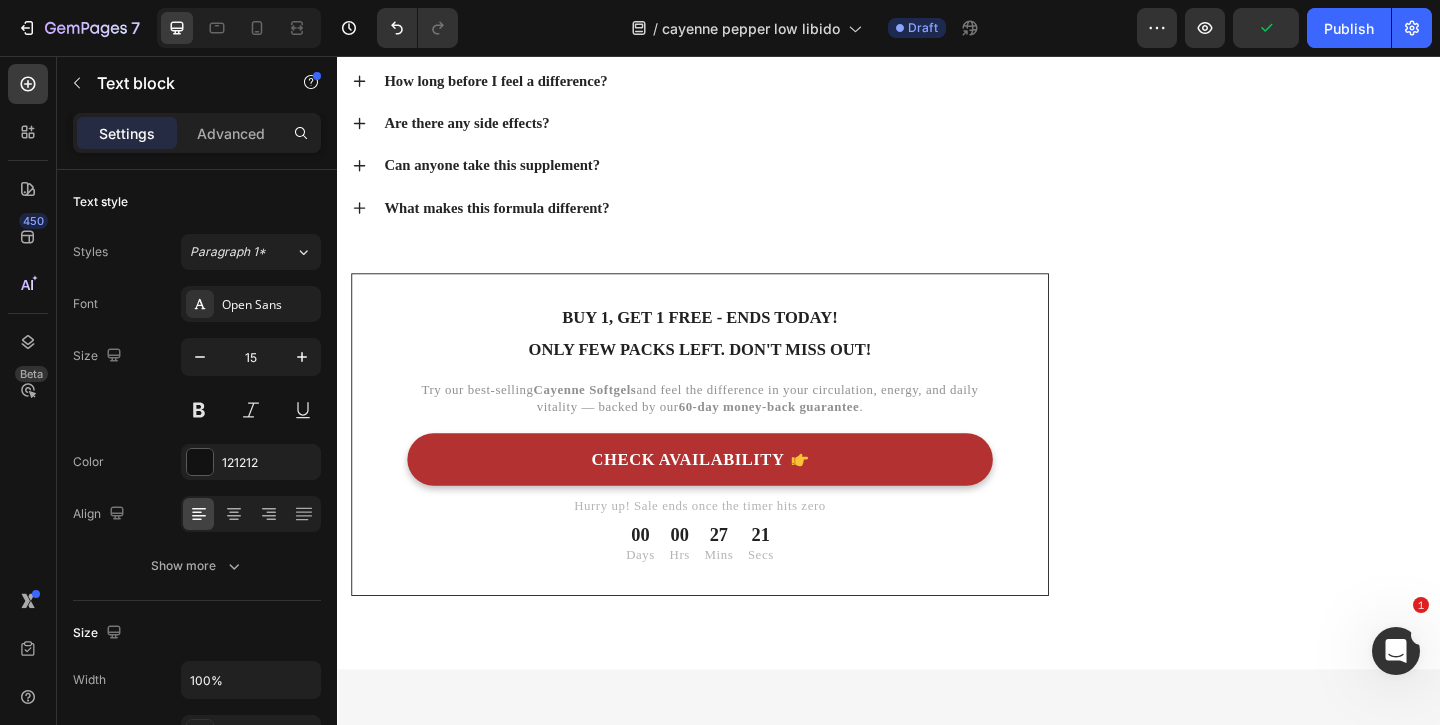 scroll, scrollTop: 8209, scrollLeft: 0, axis: vertical 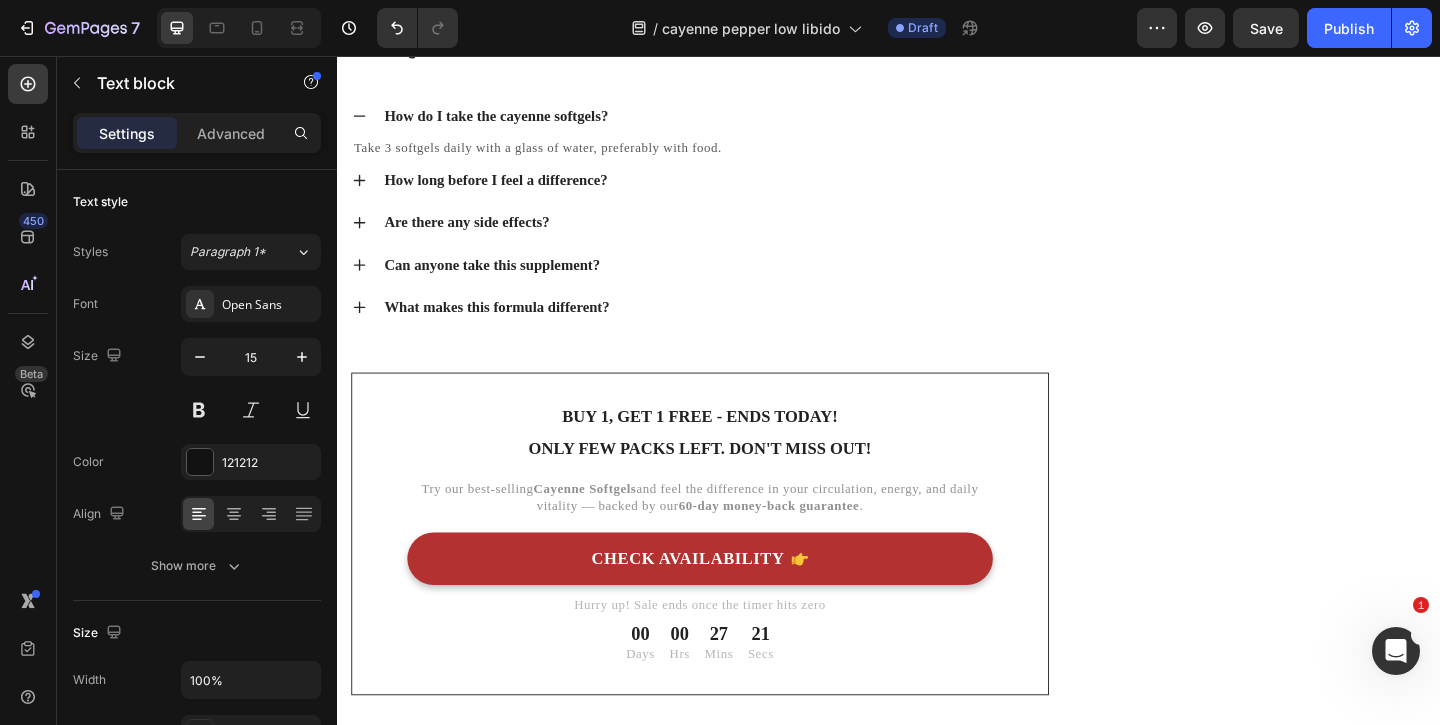 click on "I used to wake up groggy and slow, even after 8 hours. After taking this for a few days, I actually feel refreshed again. Feeling much better now." at bounding box center (914, -187) 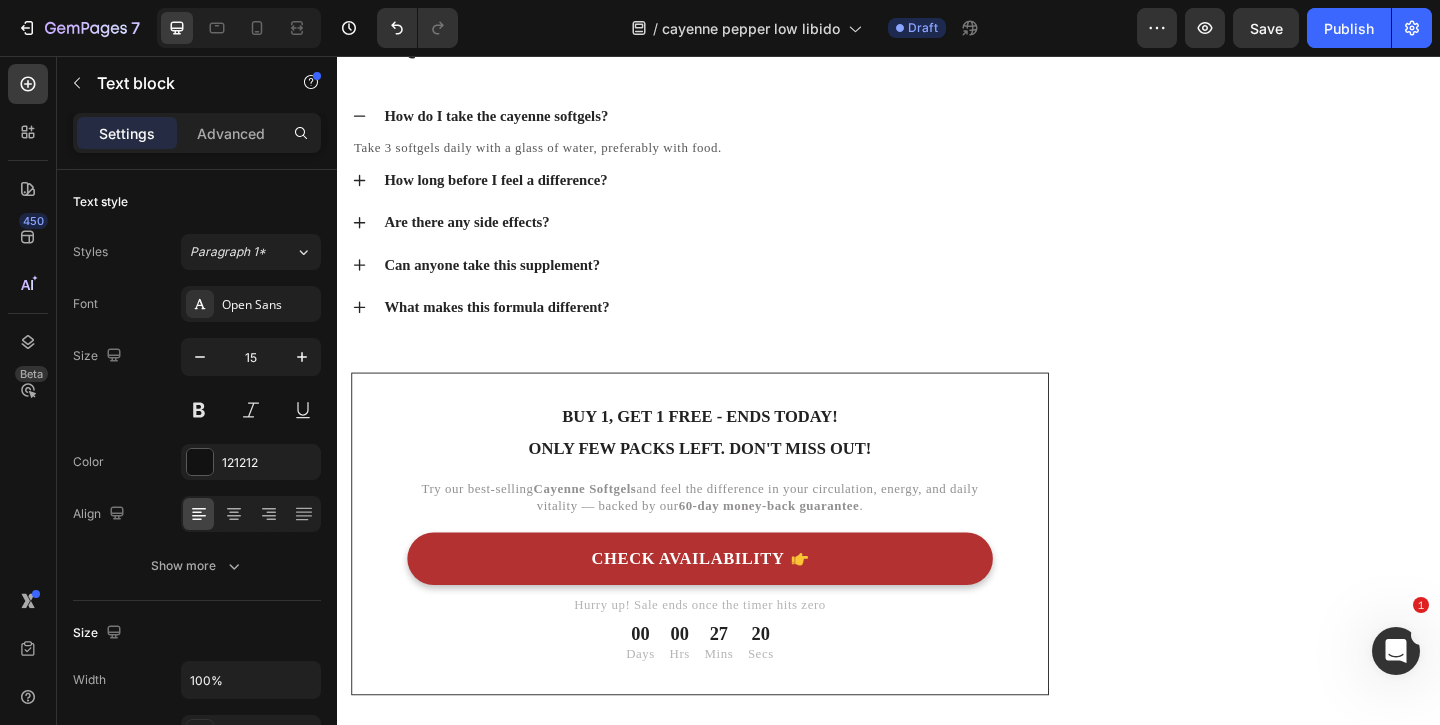 click on "I used to wake up groggy and slow, even after 8 hours. After taking this for a few days, I actually feel refreshed again. Feeling much better now." at bounding box center (914, -187) 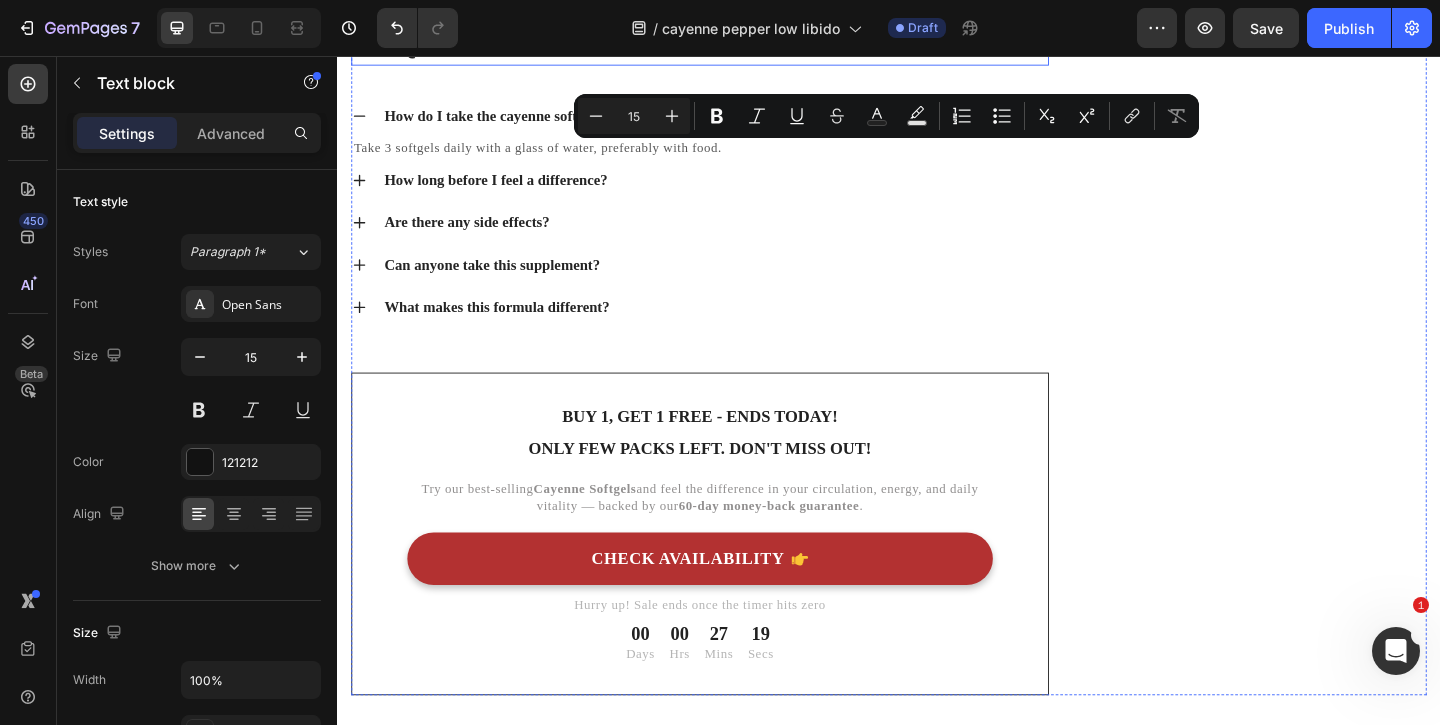click on "Got Questions? We’ve Got You Covered" at bounding box center (731, 47) 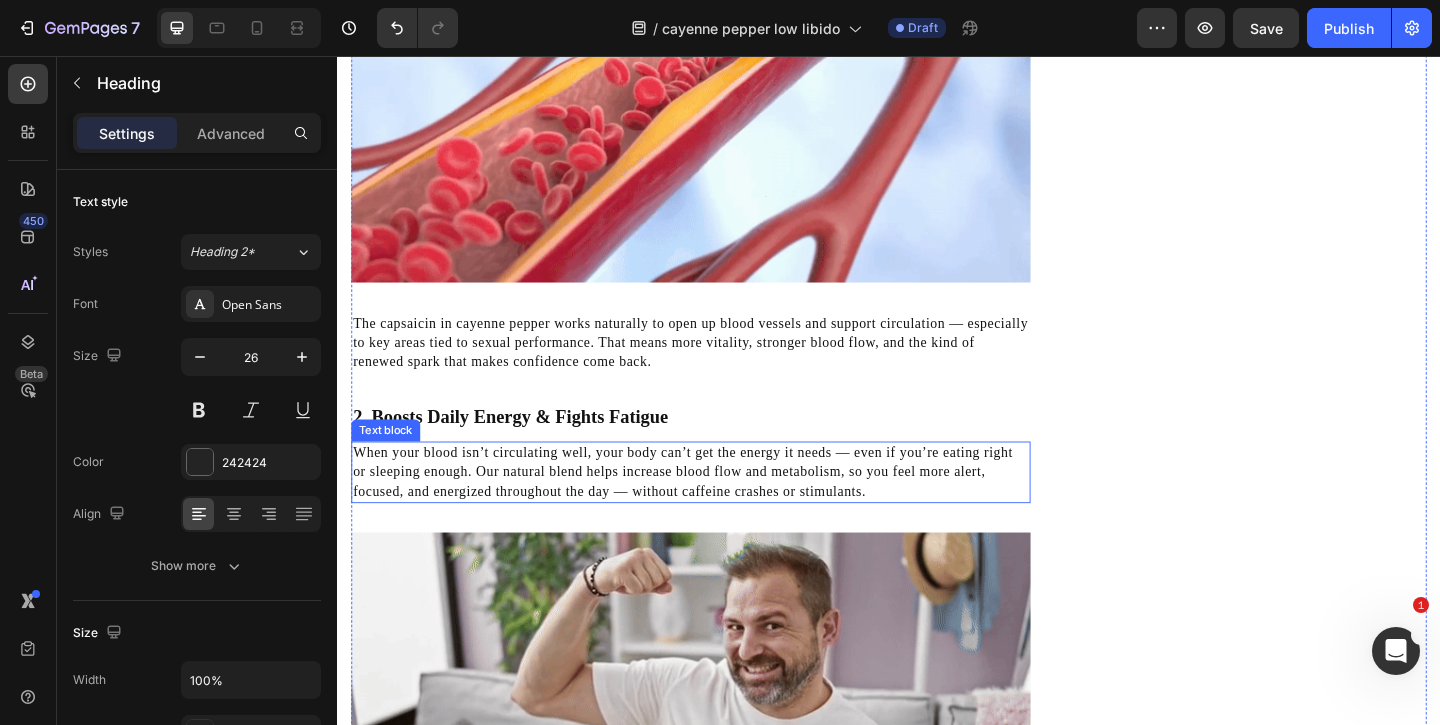 scroll, scrollTop: 1914, scrollLeft: 0, axis: vertical 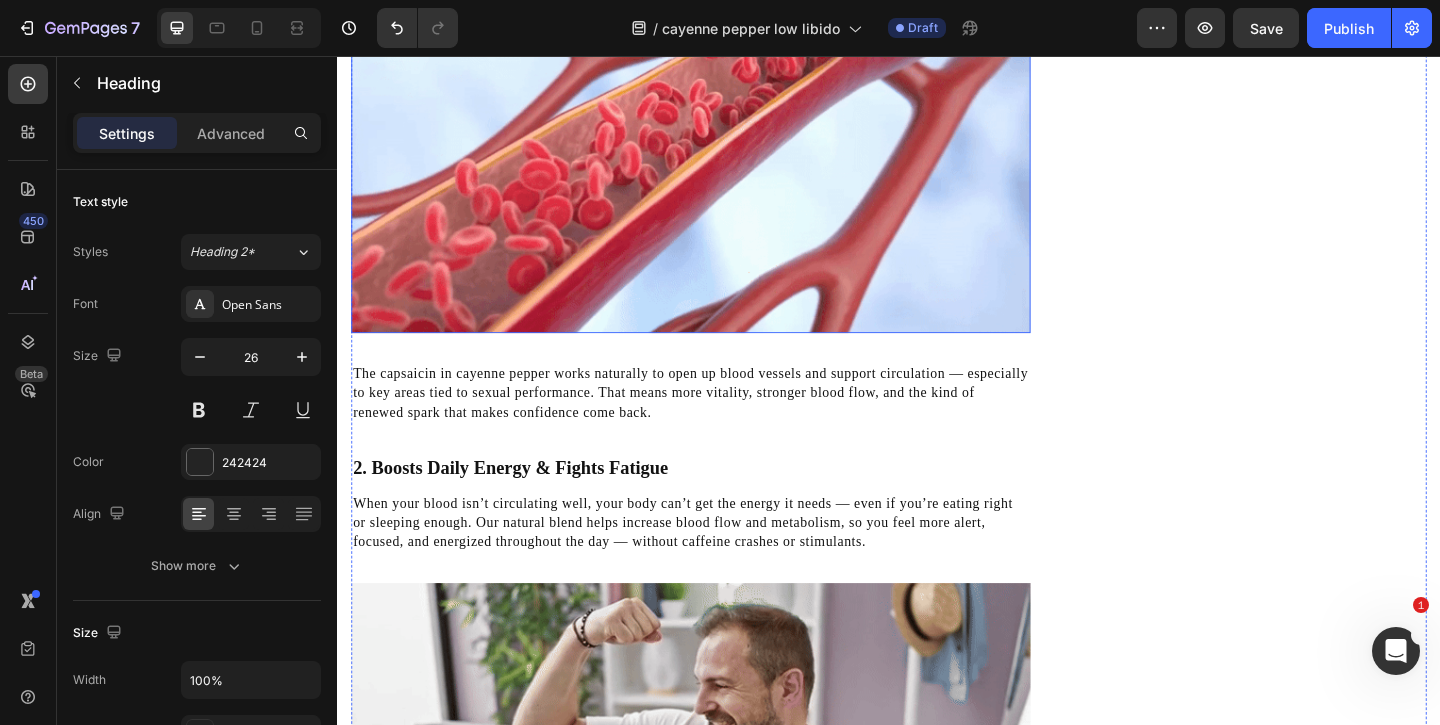 click at bounding box center (721, 149) 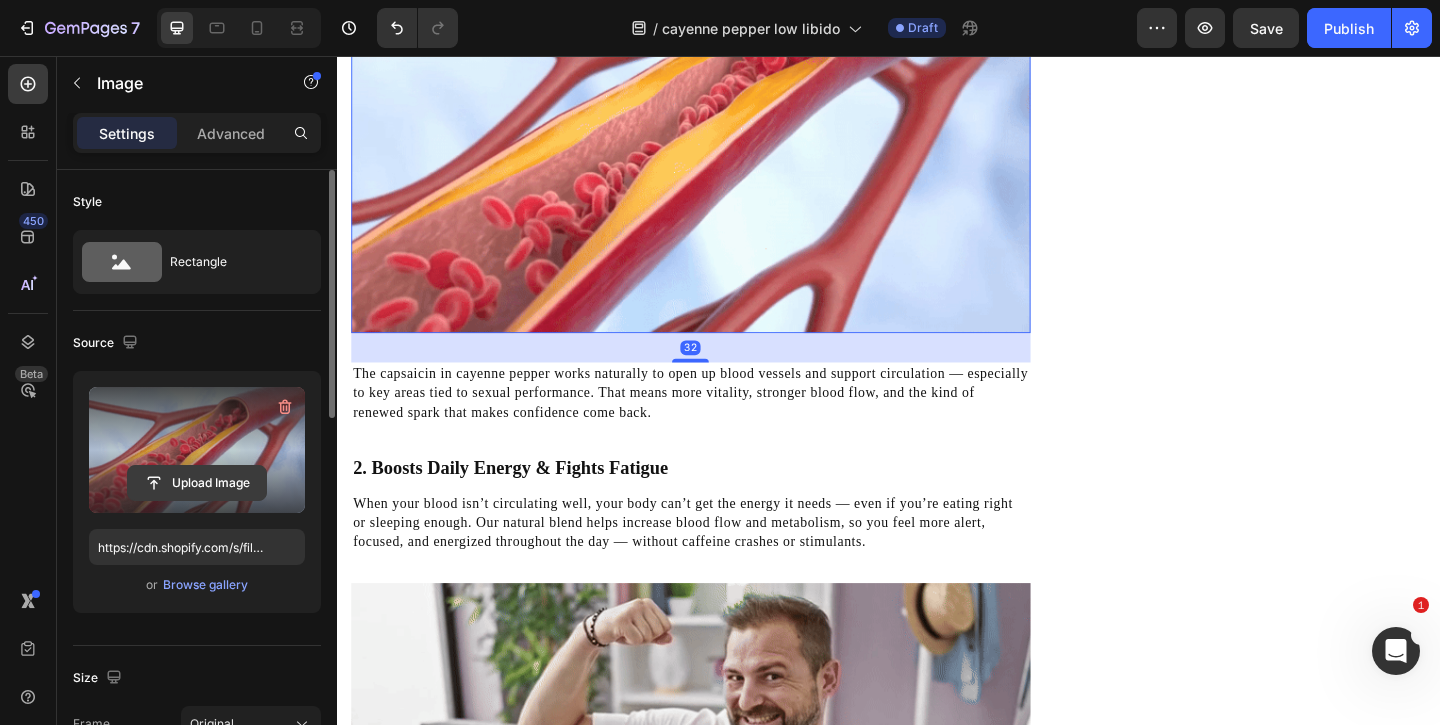 click 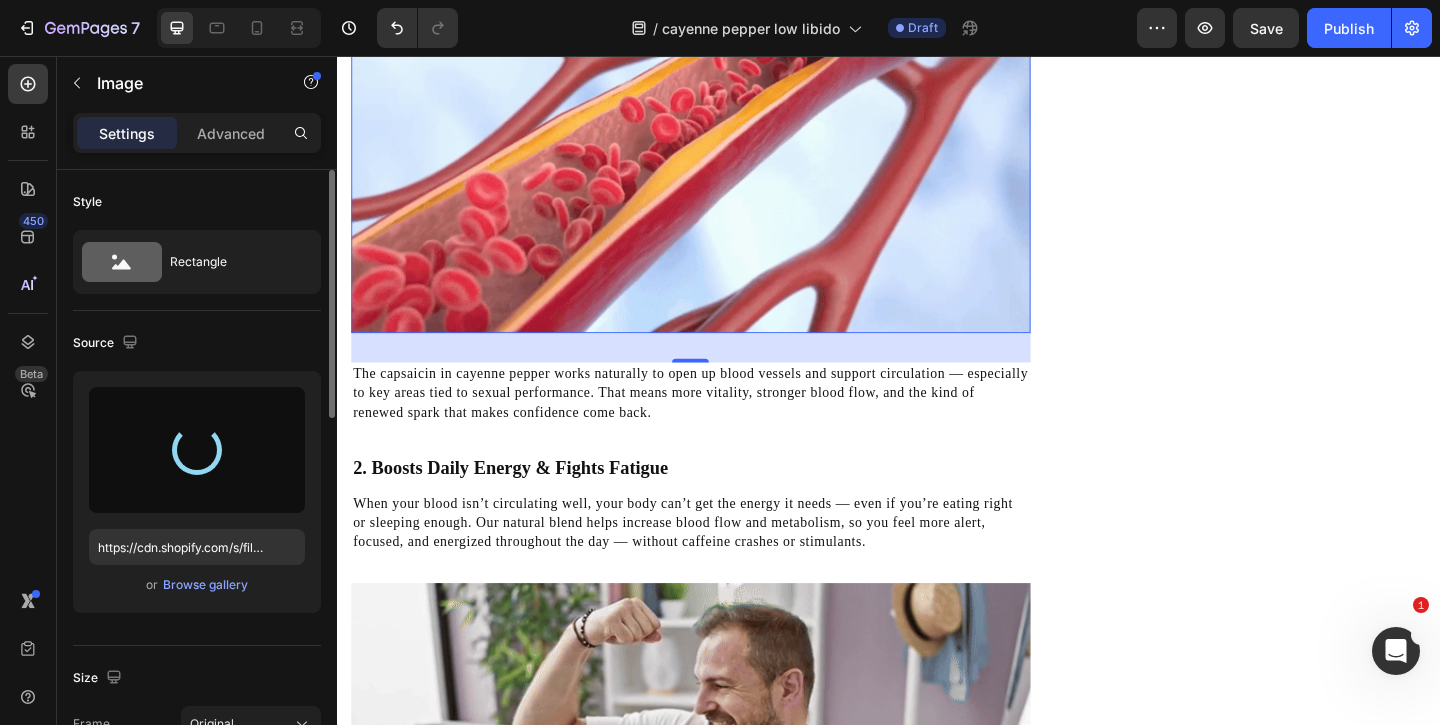 scroll, scrollTop: 1740, scrollLeft: 0, axis: vertical 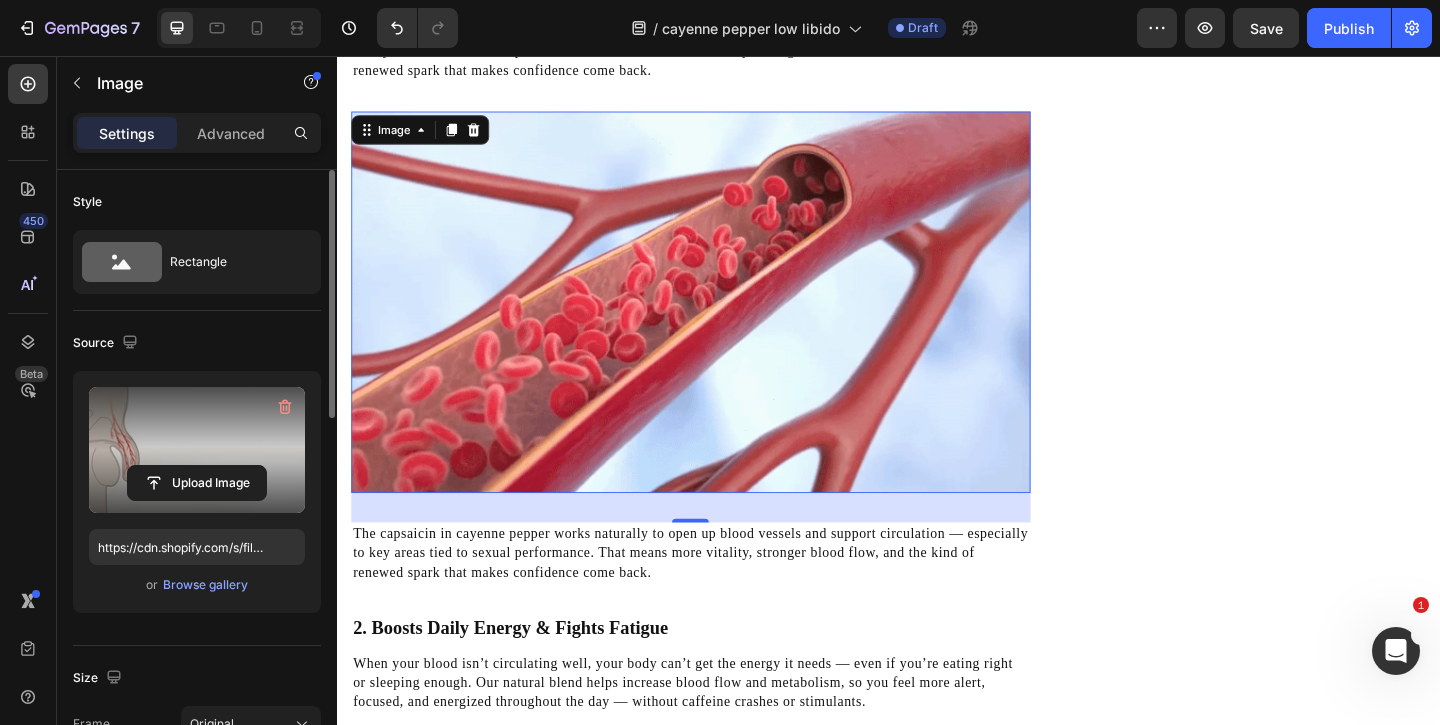 type on "https://cdn.shopify.com/s/files/1/0949/5078/5373/files/gempages_577565506760868368-536007c1-cf94-4c91-af5a-7e19a3237d74.gif" 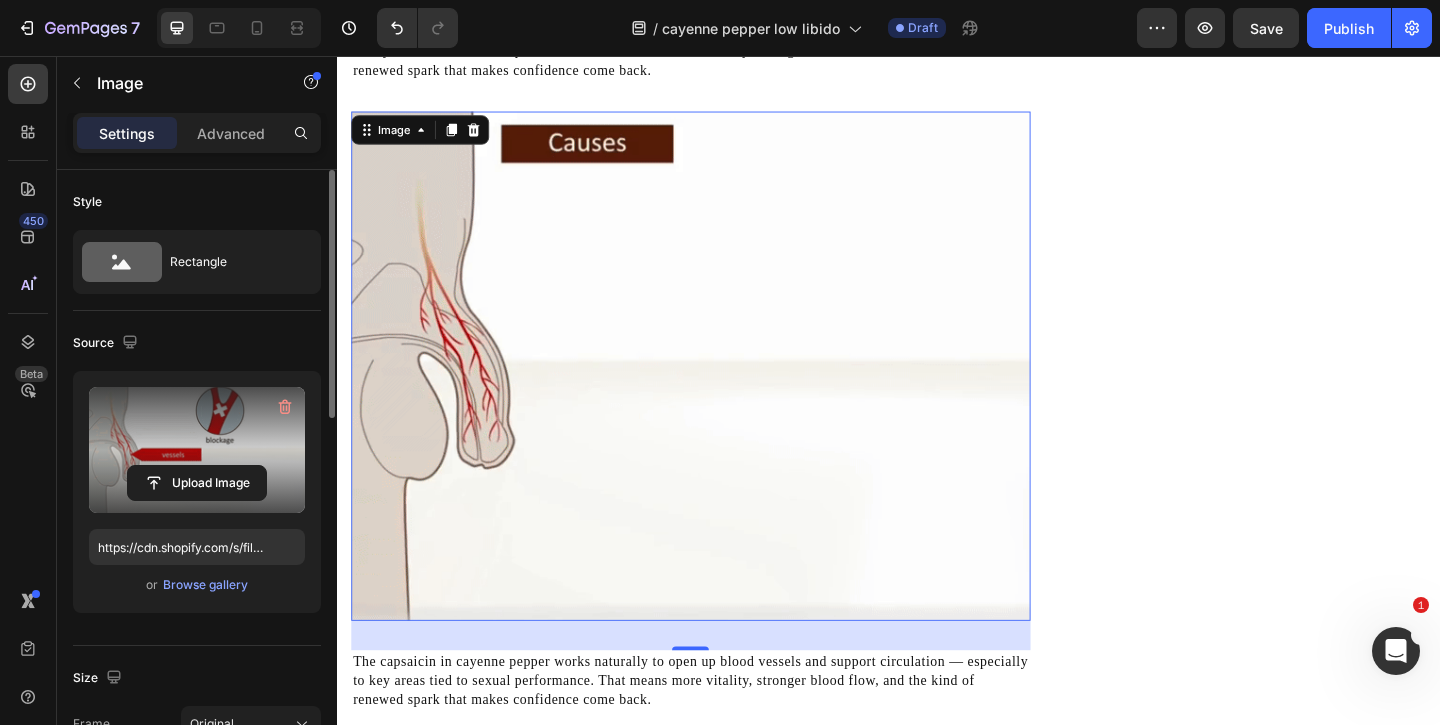 scroll, scrollTop: 2089, scrollLeft: 0, axis: vertical 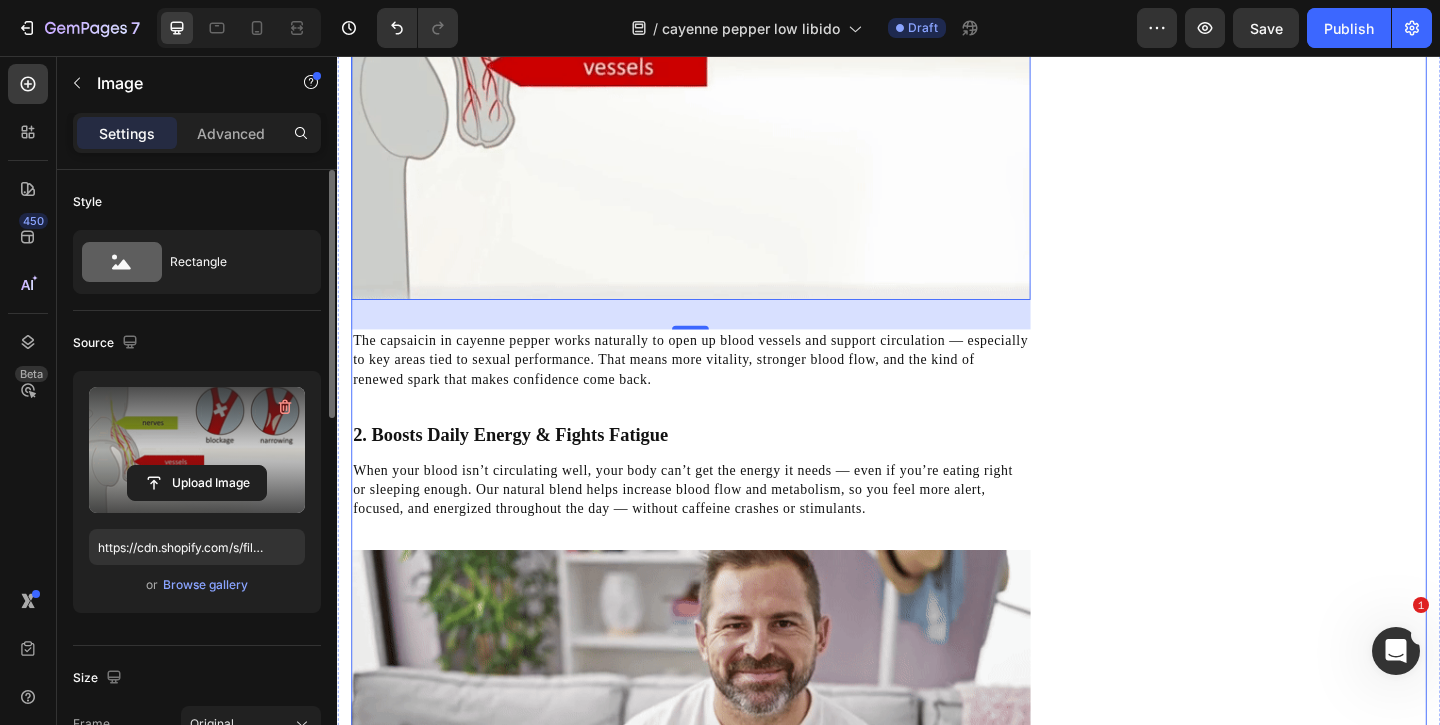 click on "What Men Are Noticing Within Weeks Heading
Icon Regained Confidence in the Bedroom Text block
Icon Lasting Energy Without Stimulants Text block
Icon Better Mood & Daily Drive Text block
Icon No Awkward Pills or Prescriptions Text block Icon List Row Image  	   CHECK AVAILABILITY Button ✔️ 60-Day Money-Back Guarantee Text block Row
Publish the page to see the content.
Sticky sidebar" at bounding box center [1337, 1282] 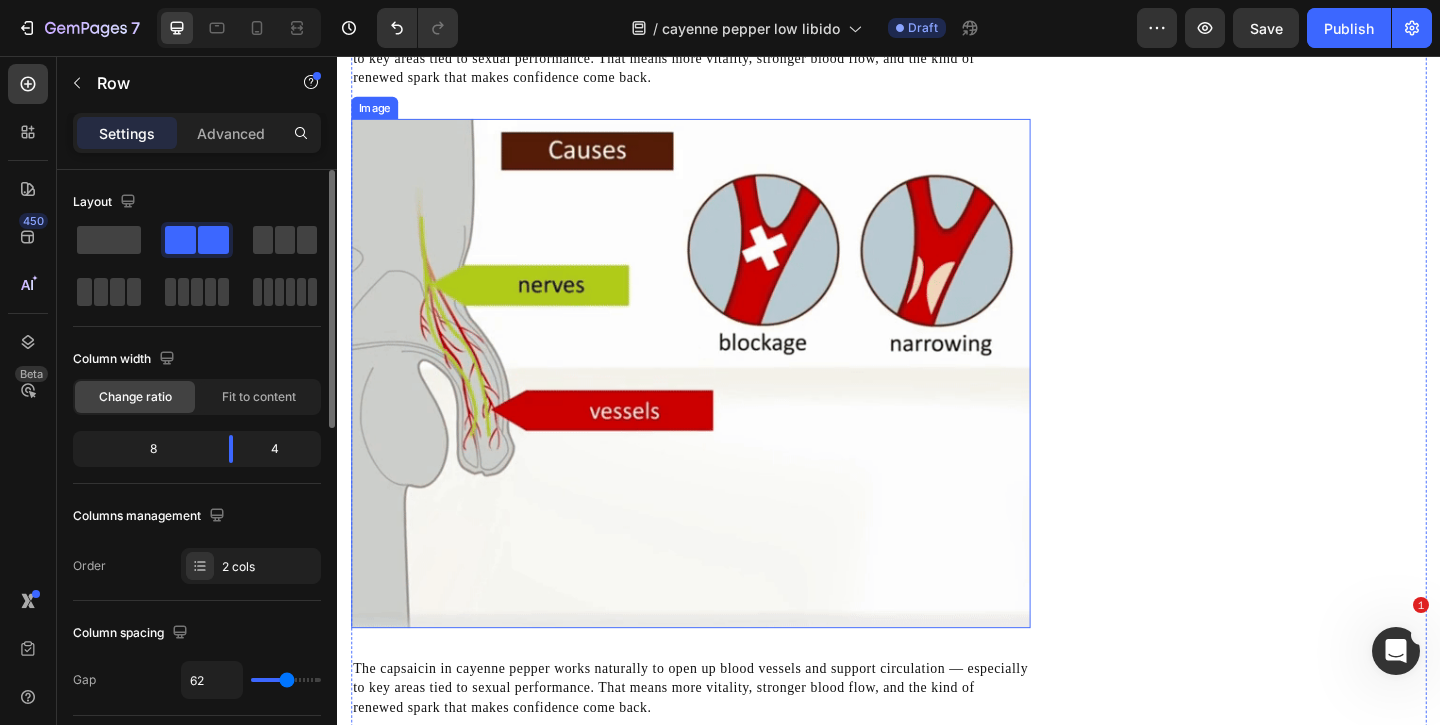 scroll, scrollTop: 1617, scrollLeft: 0, axis: vertical 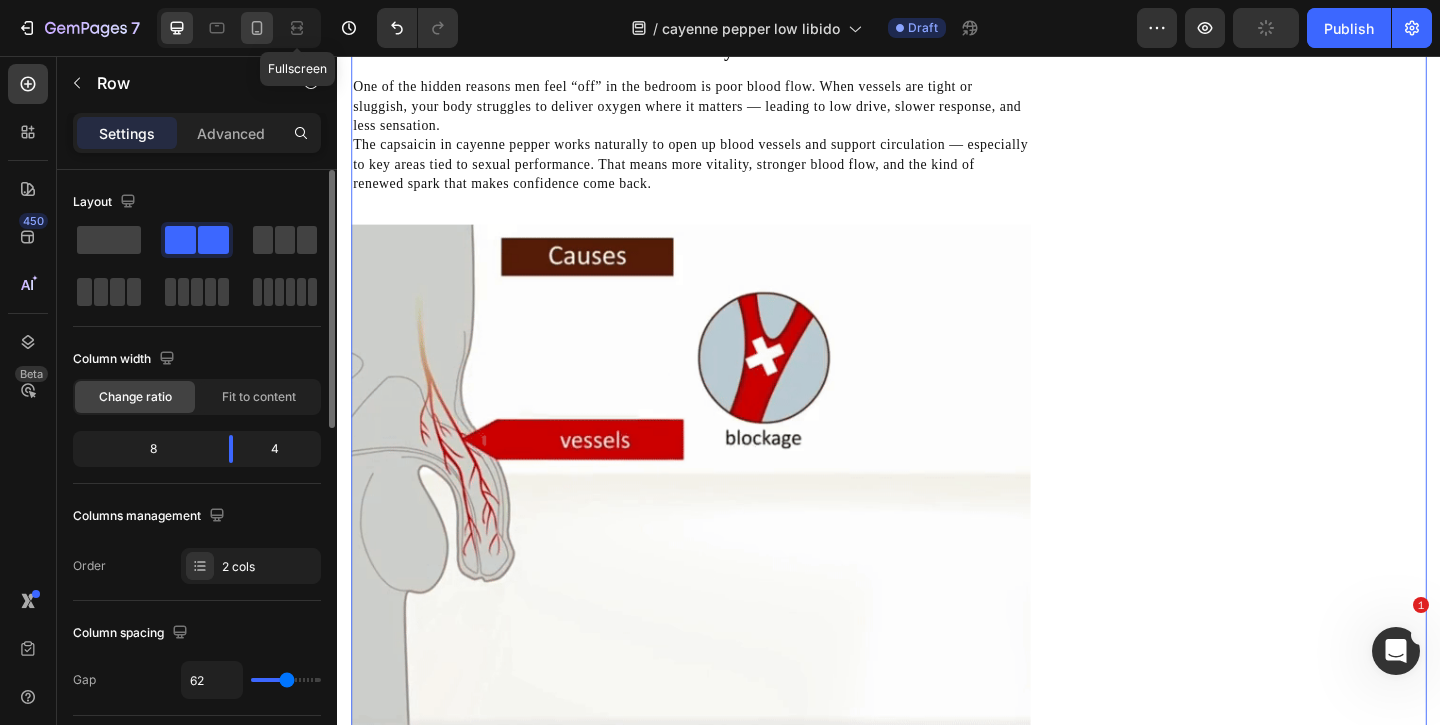 click 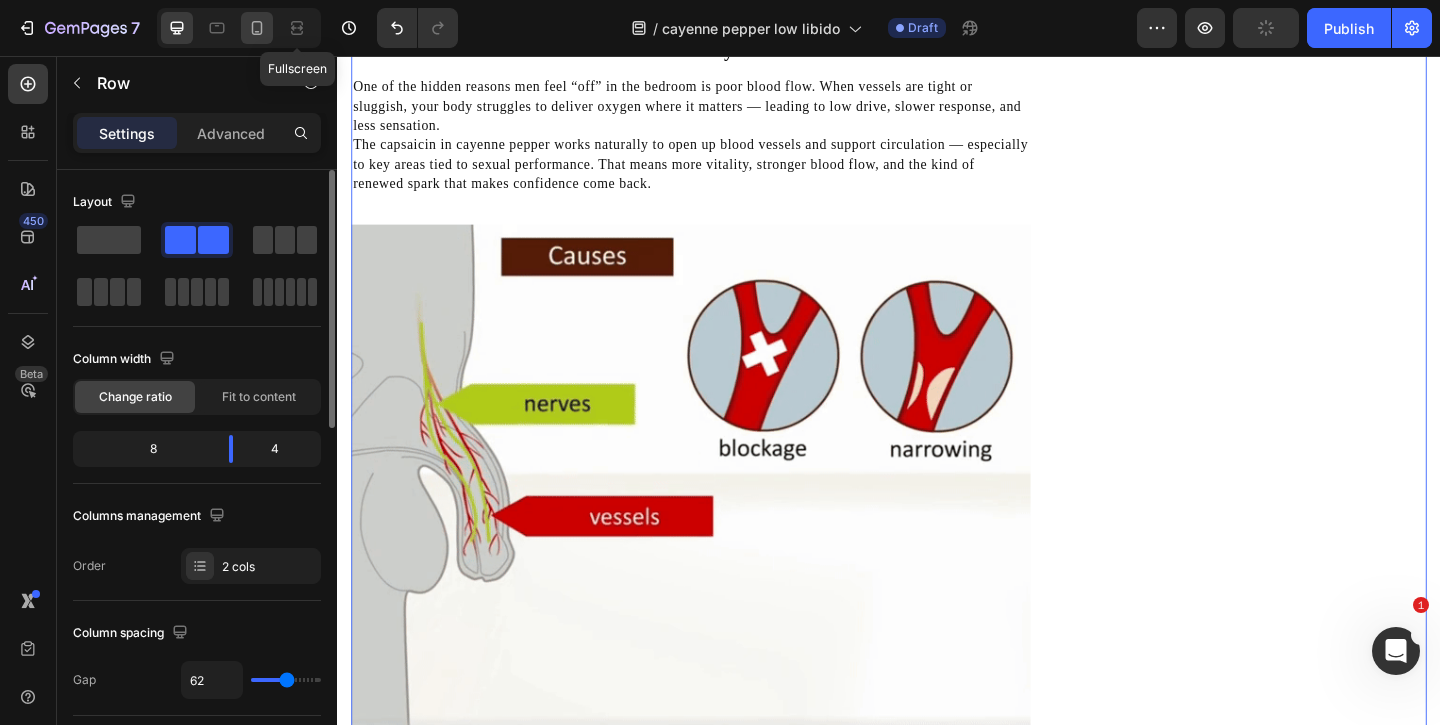 type on "0" 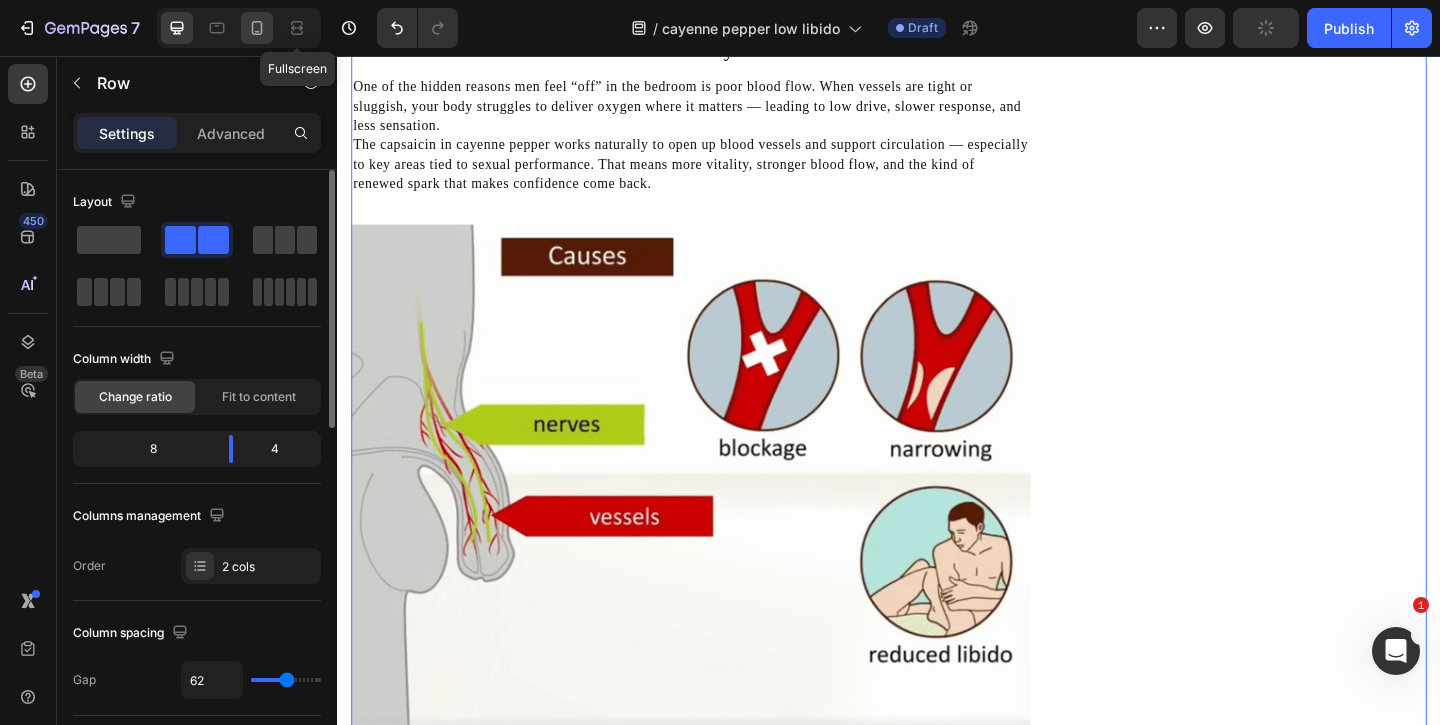 type on "0" 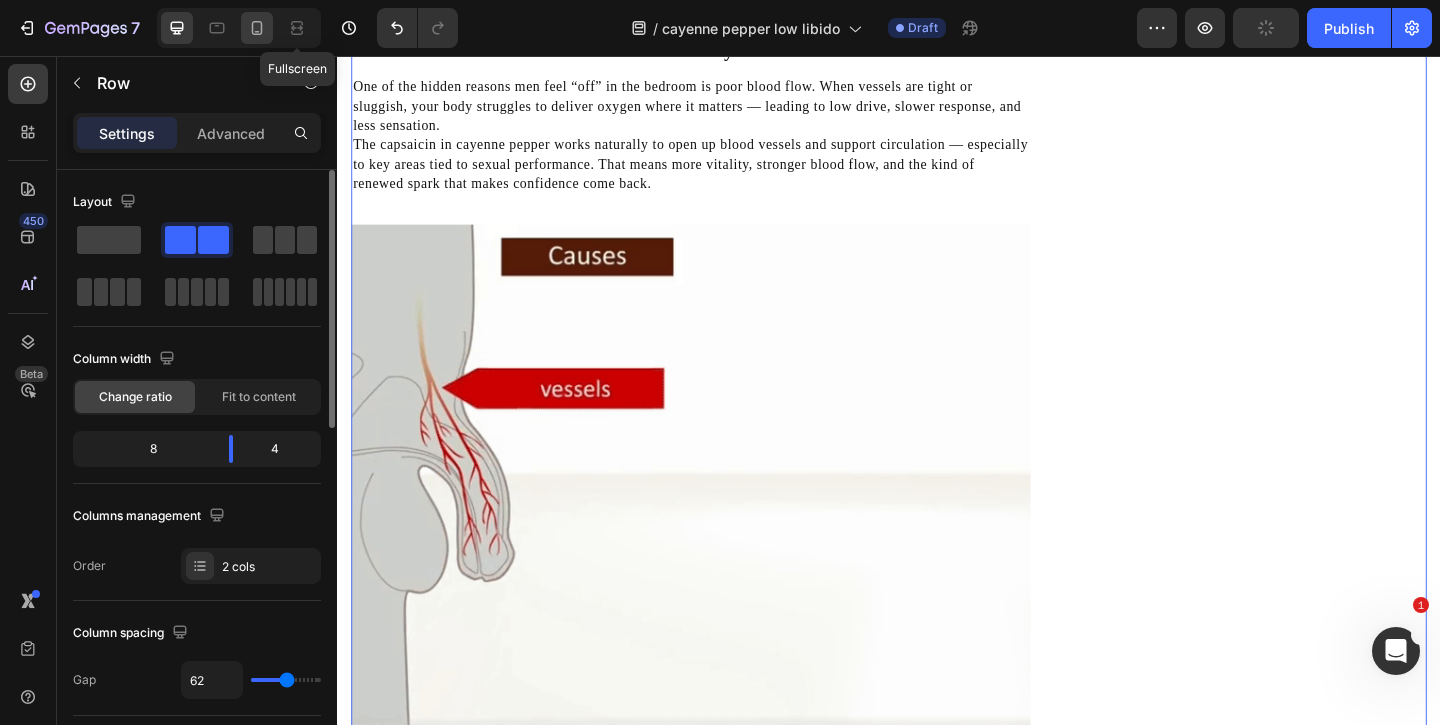type on "100%" 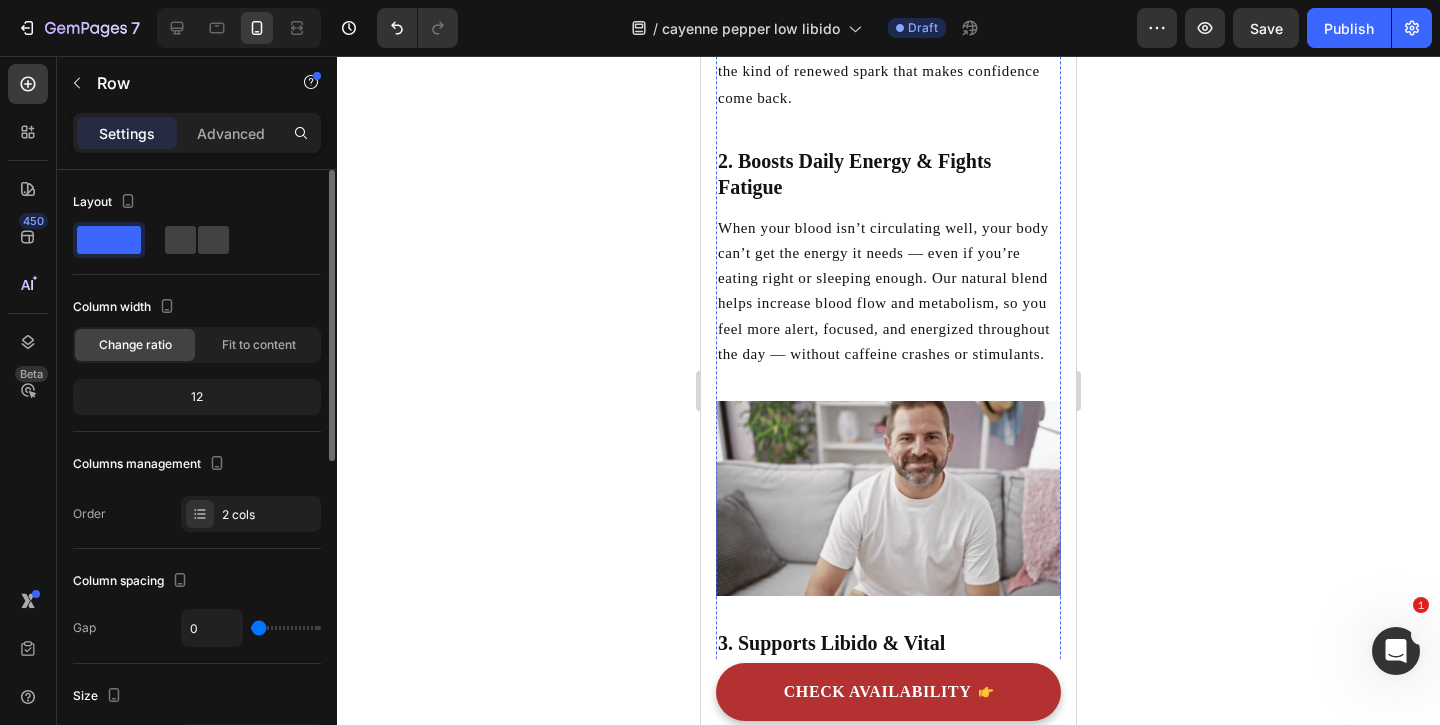 scroll, scrollTop: 2737, scrollLeft: 0, axis: vertical 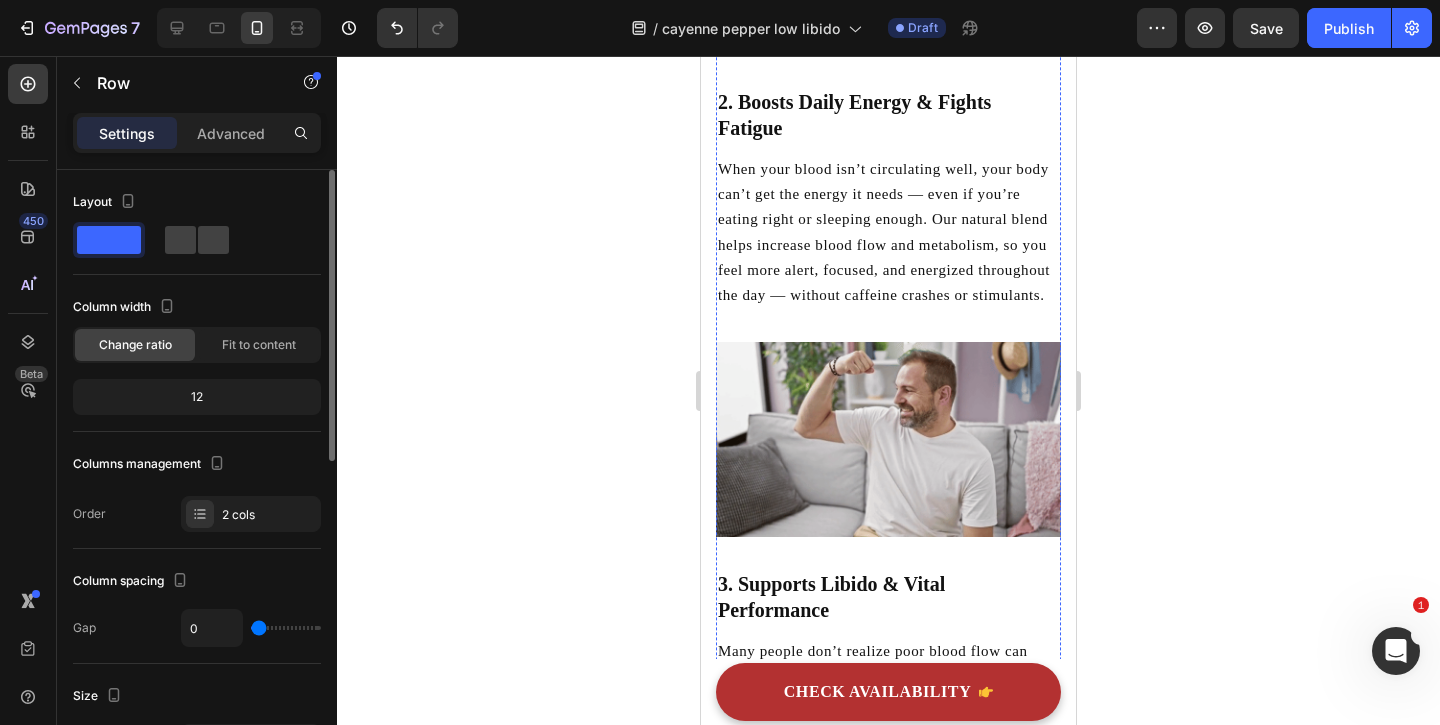 click at bounding box center (888, -240) 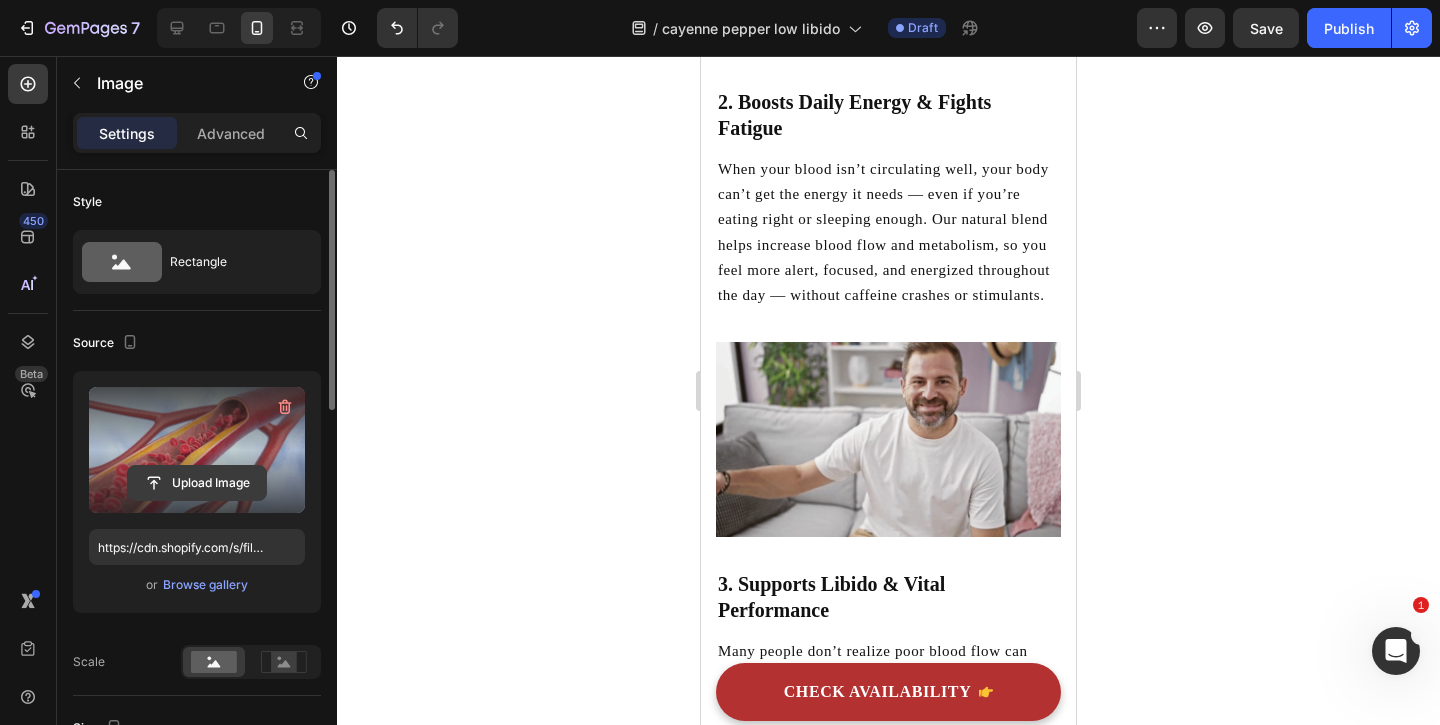 click 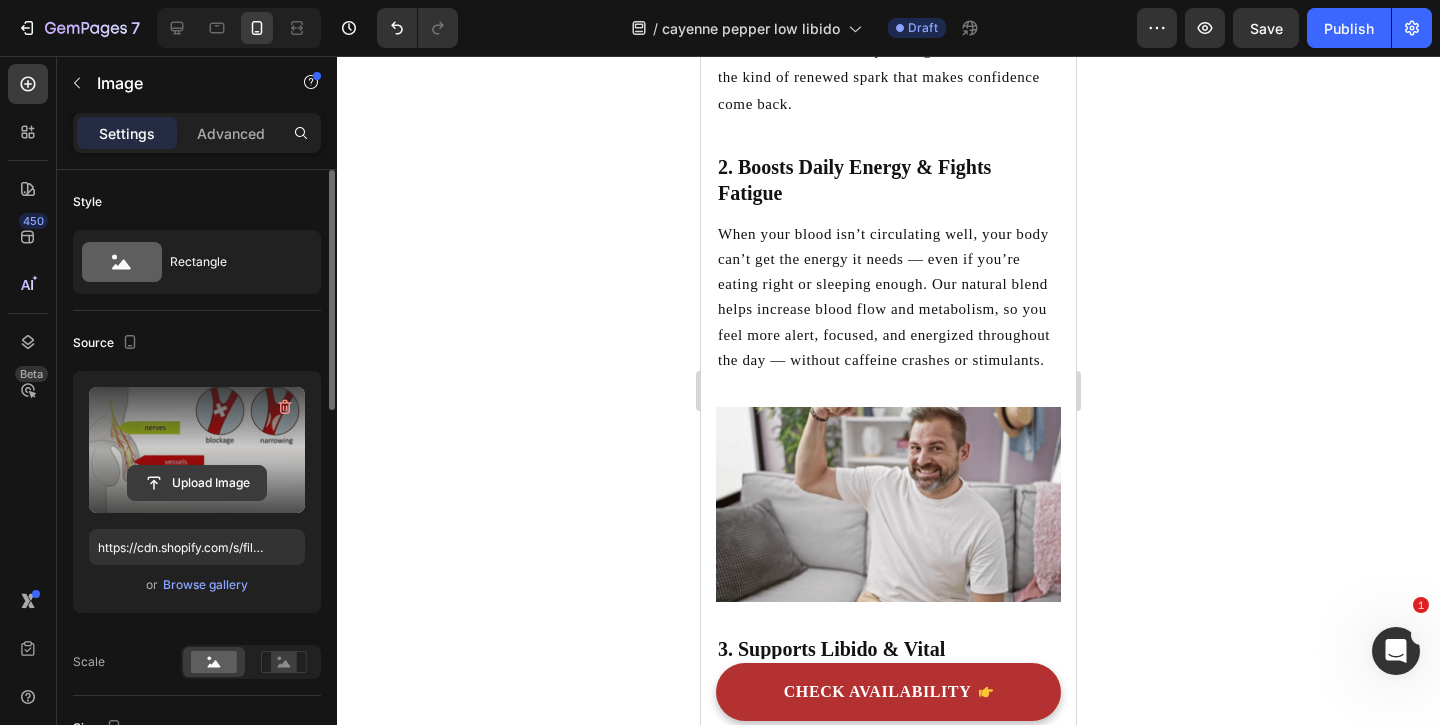 click 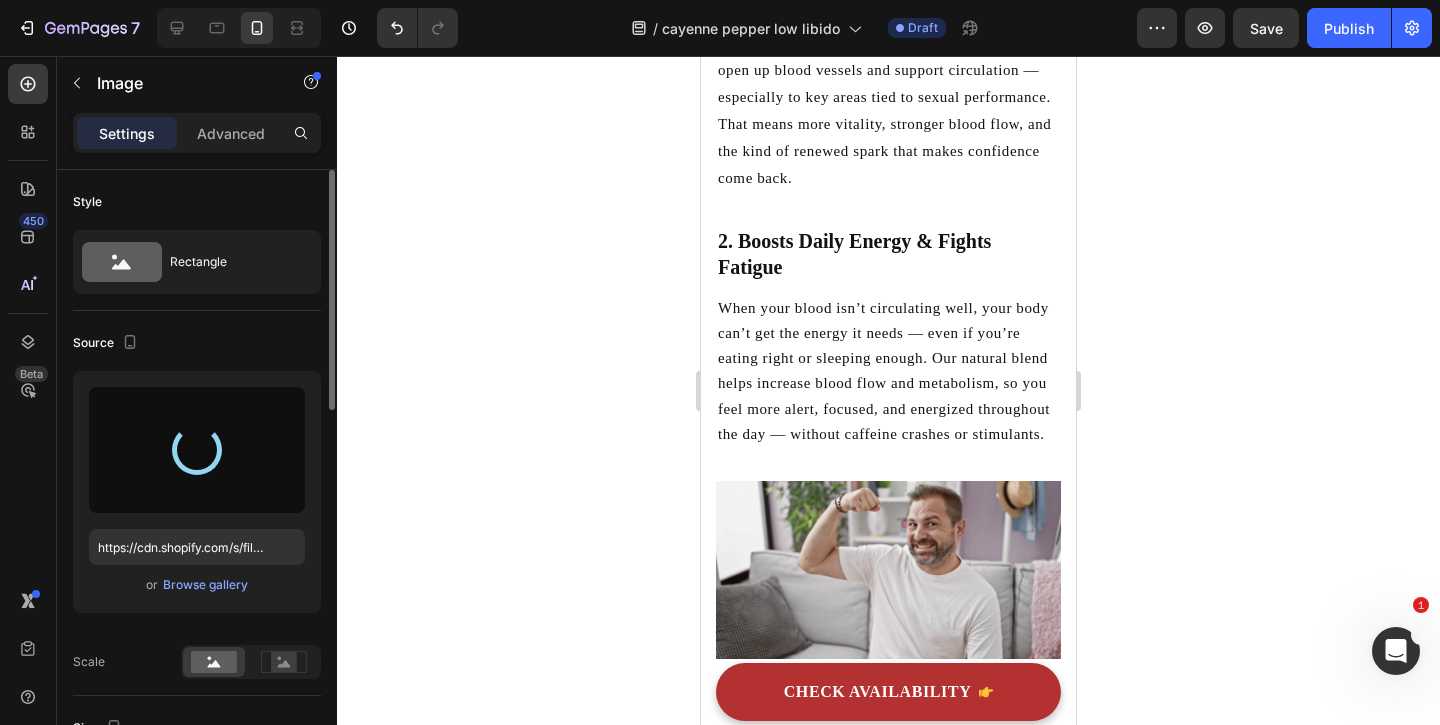 scroll, scrollTop: 2641, scrollLeft: 0, axis: vertical 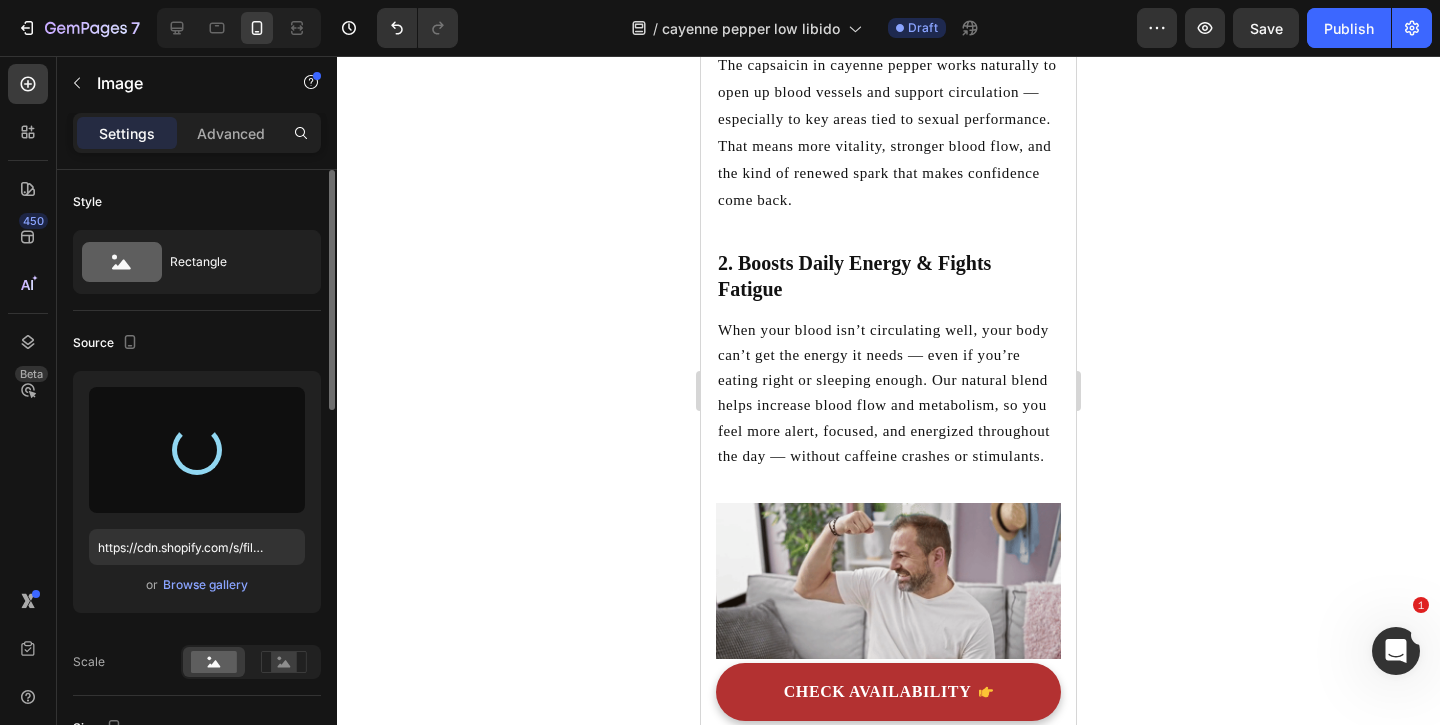 type on "https://cdn.shopify.com/s/files/1/0949/5078/5373/files/gempages_577565506760868368-2ab1d637-432f-491a-a683-39e01170def8.gif" 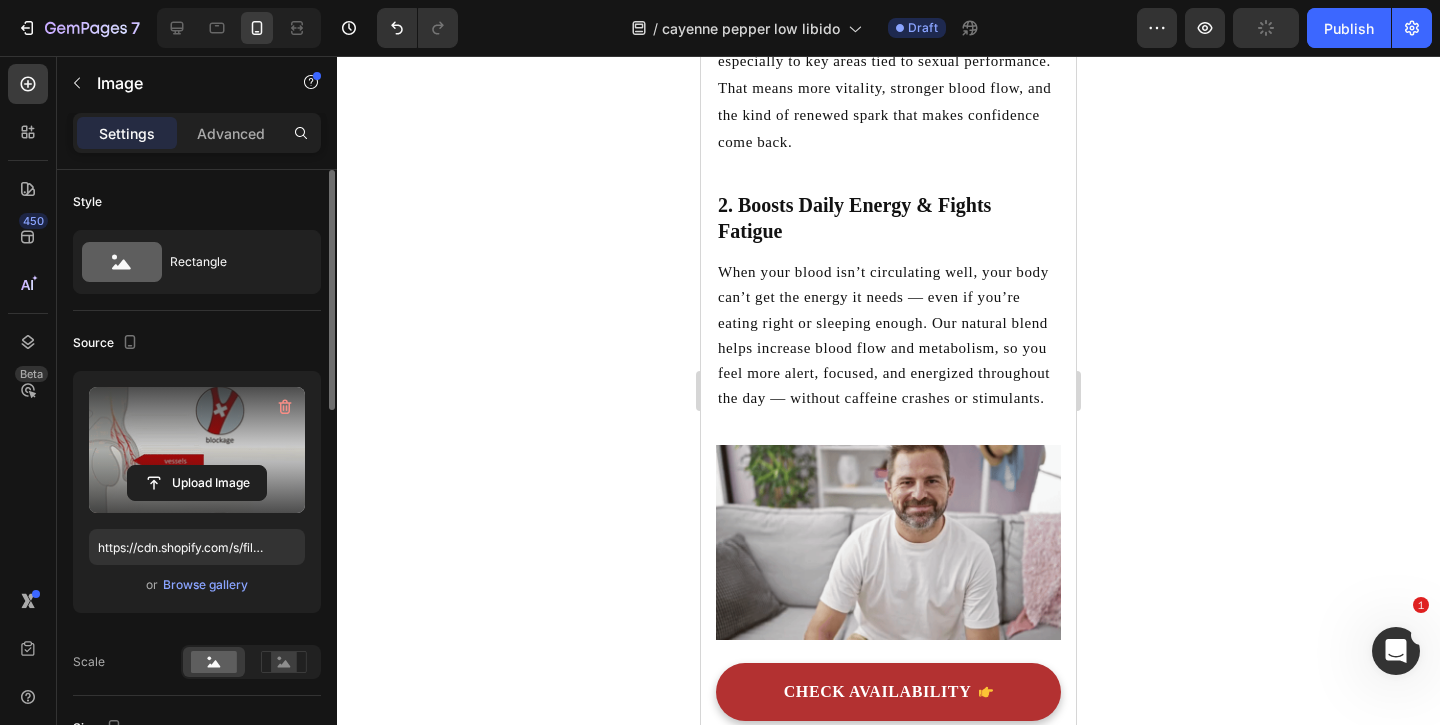 click 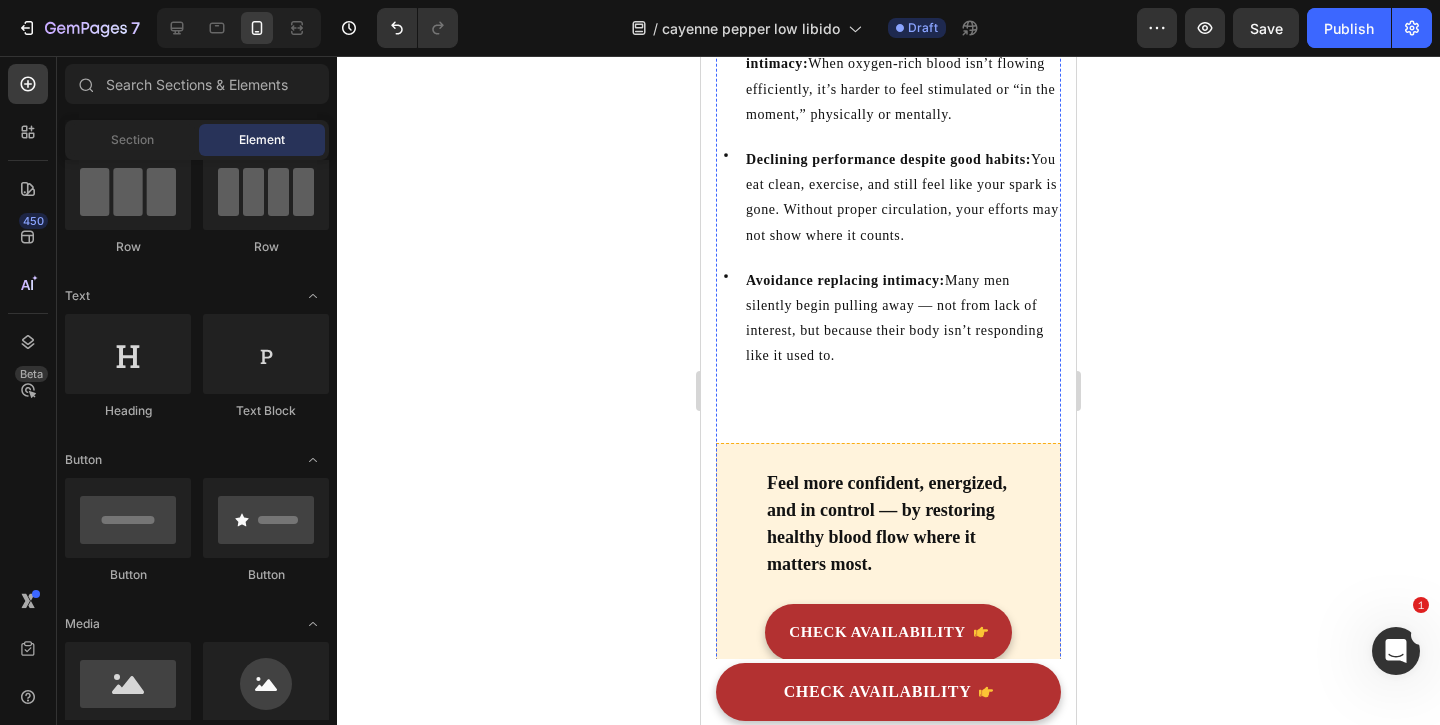 scroll, scrollTop: 1261, scrollLeft: 0, axis: vertical 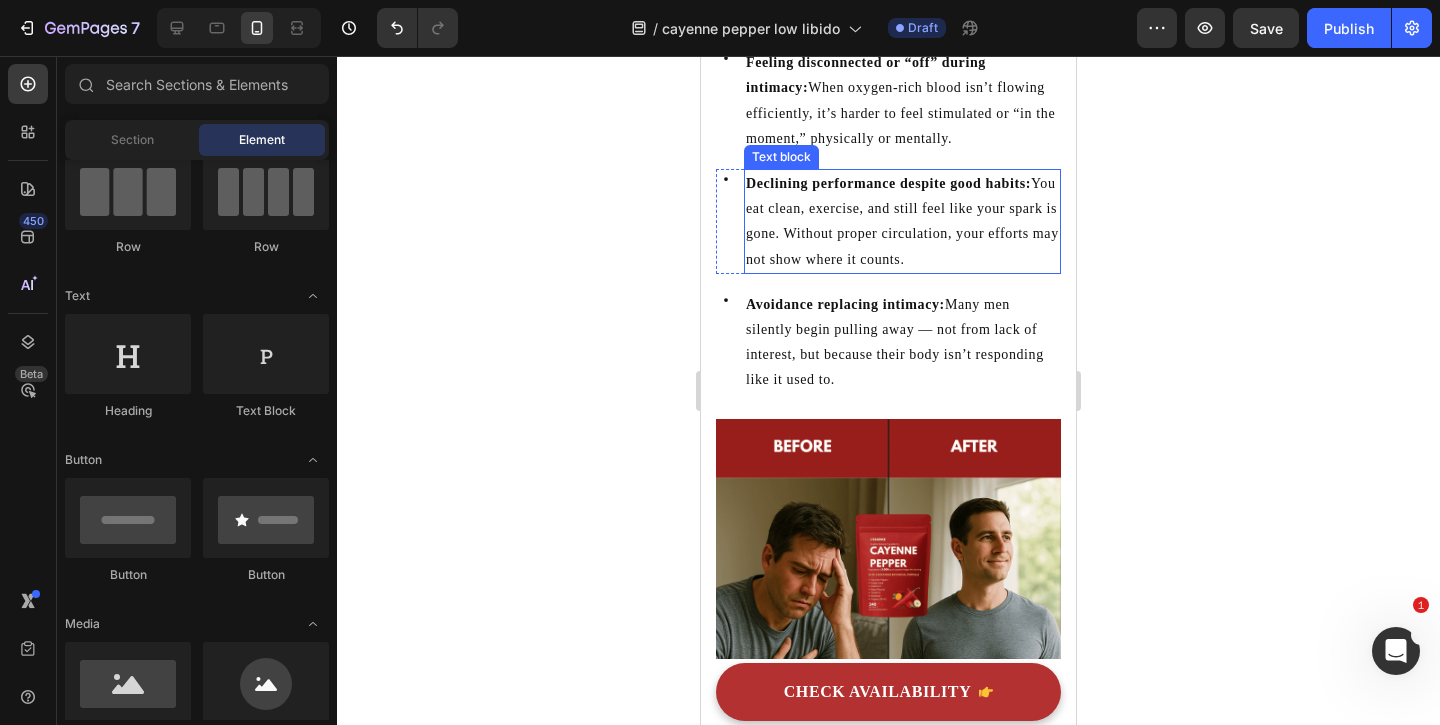click on "Declining performance despite good habits:  You eat clean, exercise, and still feel like your spark is gone. Without proper circulation, your efforts may not show where it counts." at bounding box center [902, 221] 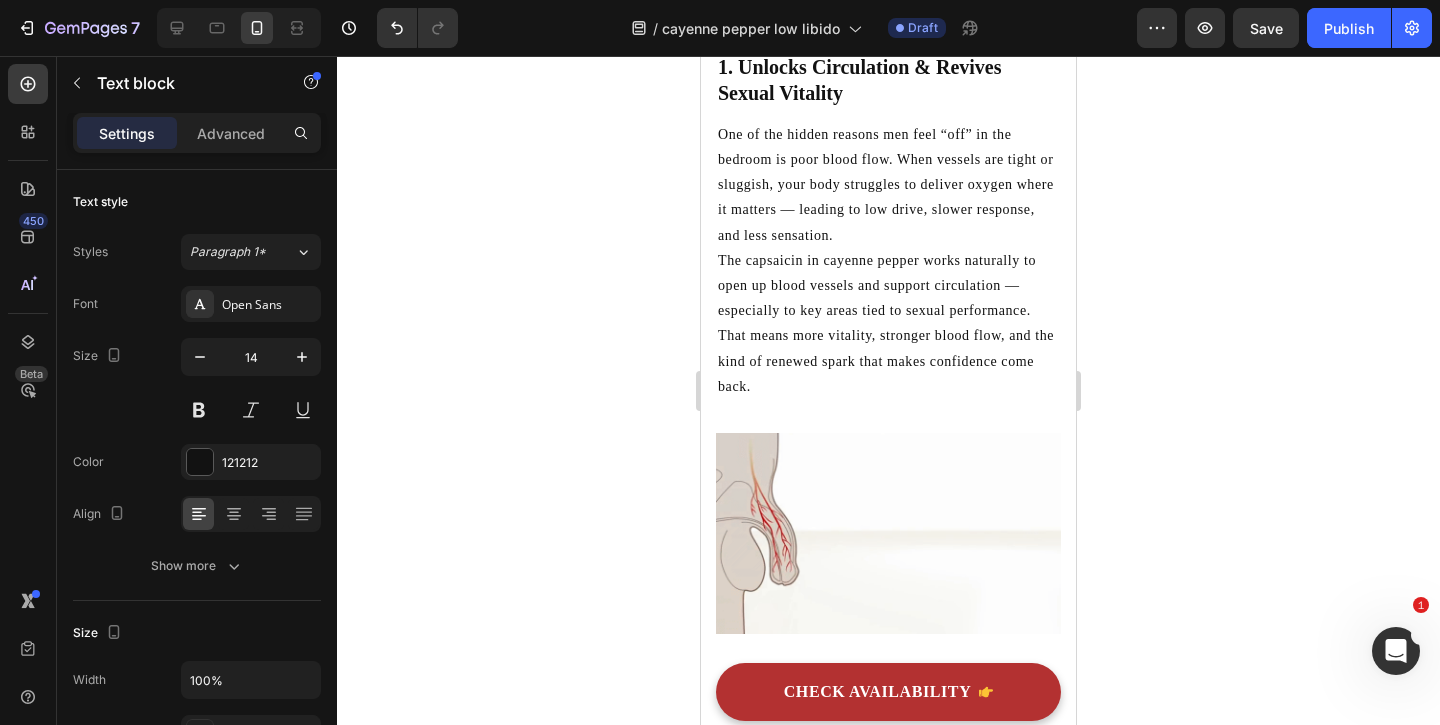 scroll, scrollTop: 2441, scrollLeft: 0, axis: vertical 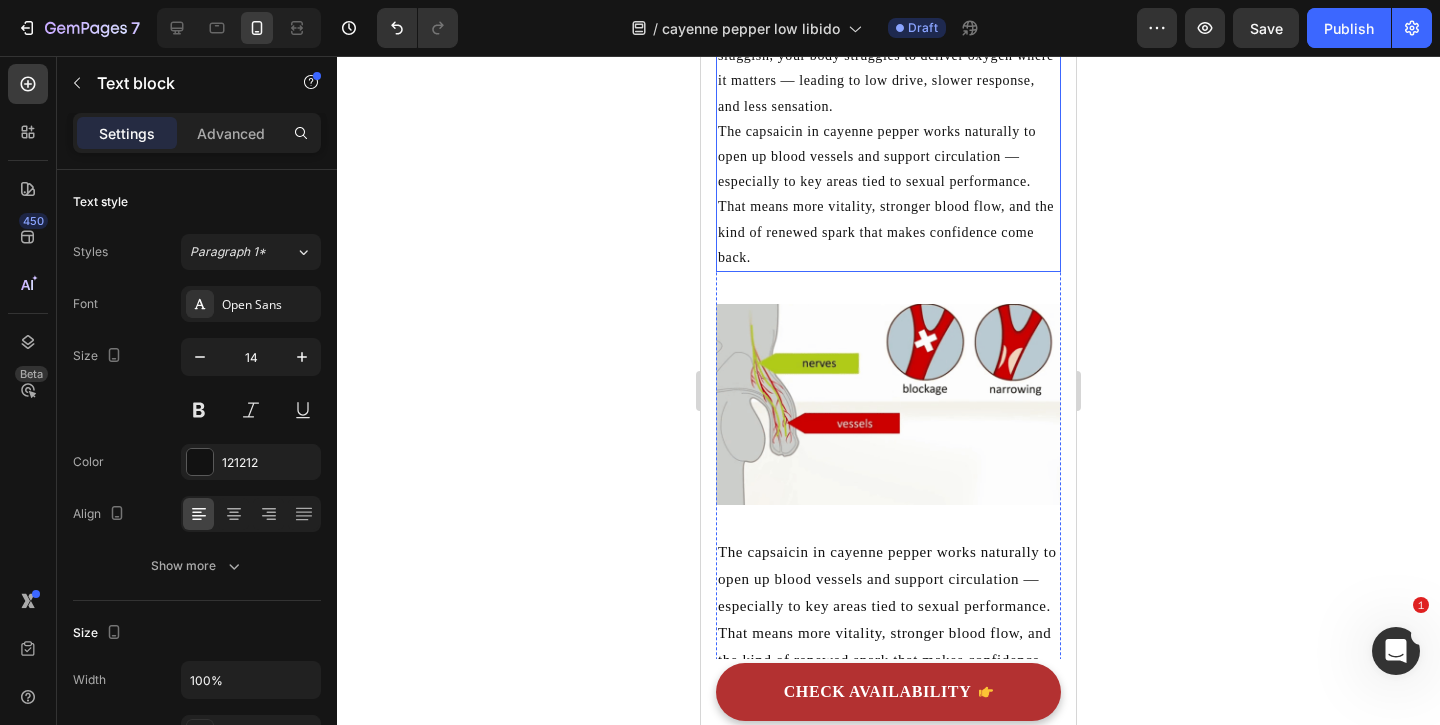 click on "The capsaicin in cayenne pepper works naturally to open up blood vessels and support circulation — especially to key areas tied to sexual performance. That means more vitality, stronger blood flow, and the kind of renewed spark that makes confidence come back." at bounding box center (888, 194) 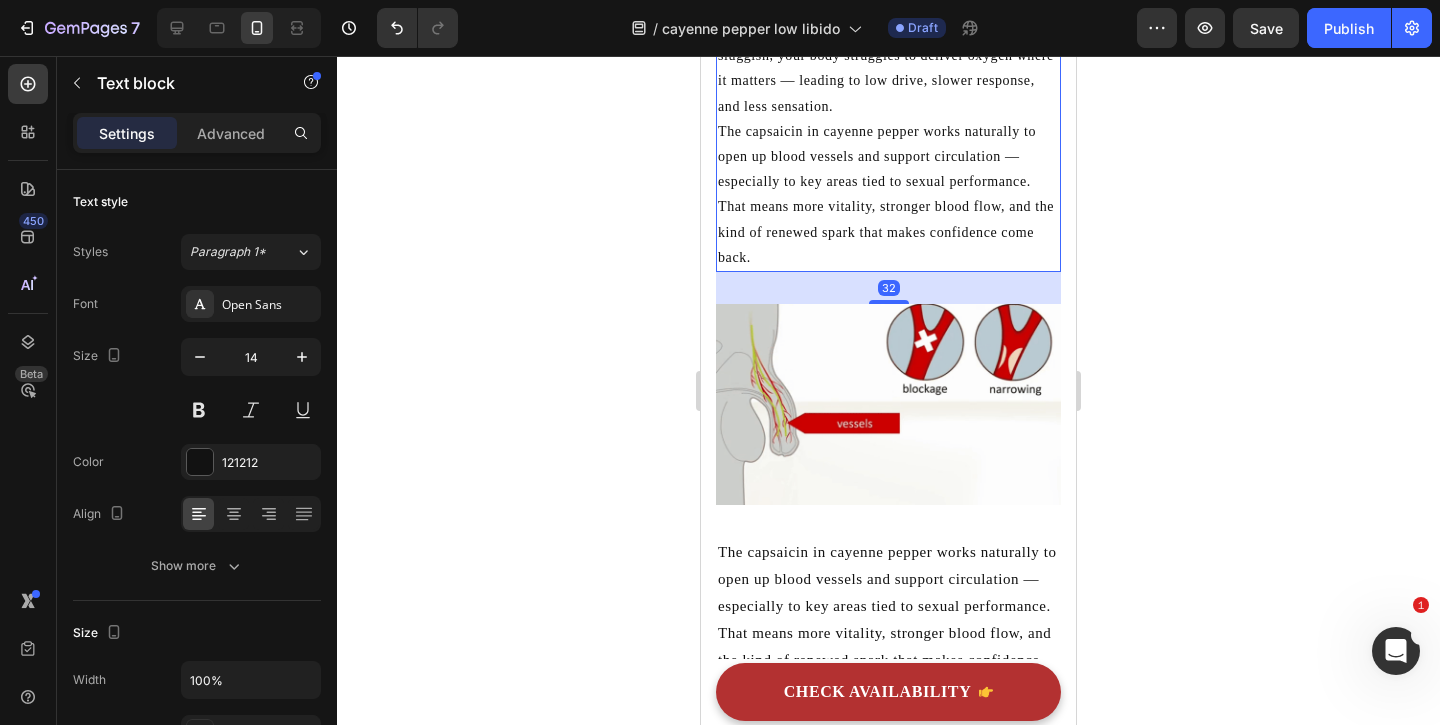 click on "The capsaicin in cayenne pepper works naturally to open up blood vessels and support circulation — especially to key areas tied to sexual performance. That means more vitality, stronger blood flow, and the kind of renewed spark that makes confidence come back." at bounding box center (888, 194) 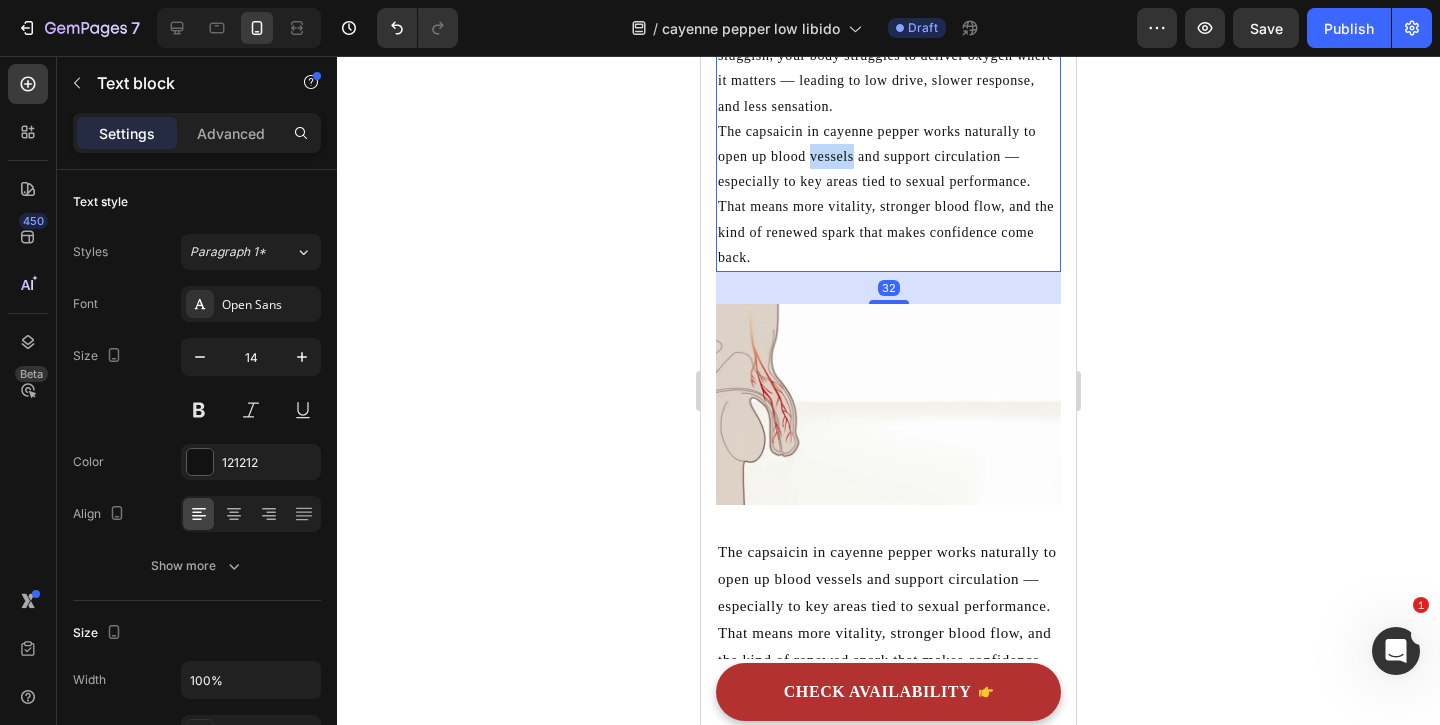 click on "The capsaicin in cayenne pepper works naturally to open up blood vessels and support circulation — especially to key areas tied to sexual performance. That means more vitality, stronger blood flow, and the kind of renewed spark that makes confidence come back." at bounding box center (888, 194) 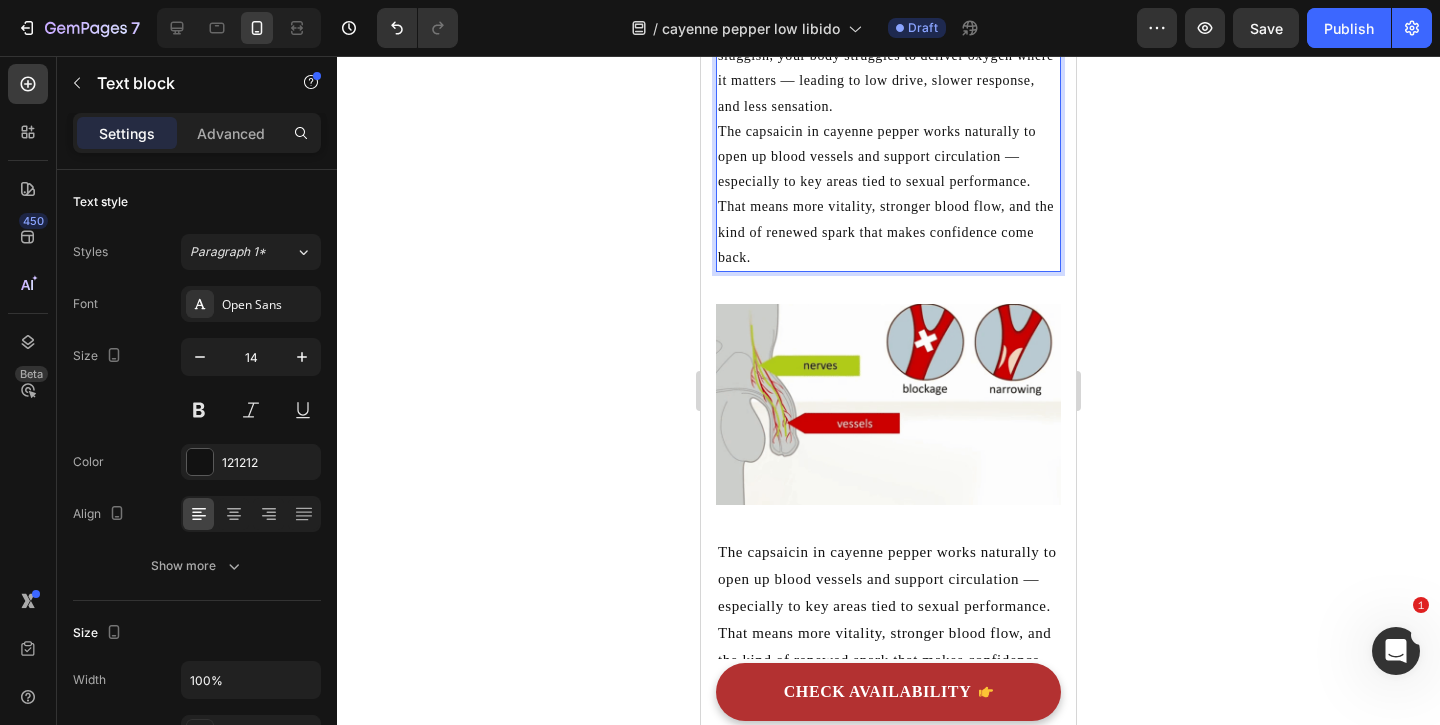 click on "The capsaicin in cayenne pepper works naturally to open up blood vessels and support circulation — especially to key areas tied to sexual performance. That means more vitality, stronger blood flow, and the kind of renewed spark that makes confidence come back." at bounding box center [888, 194] 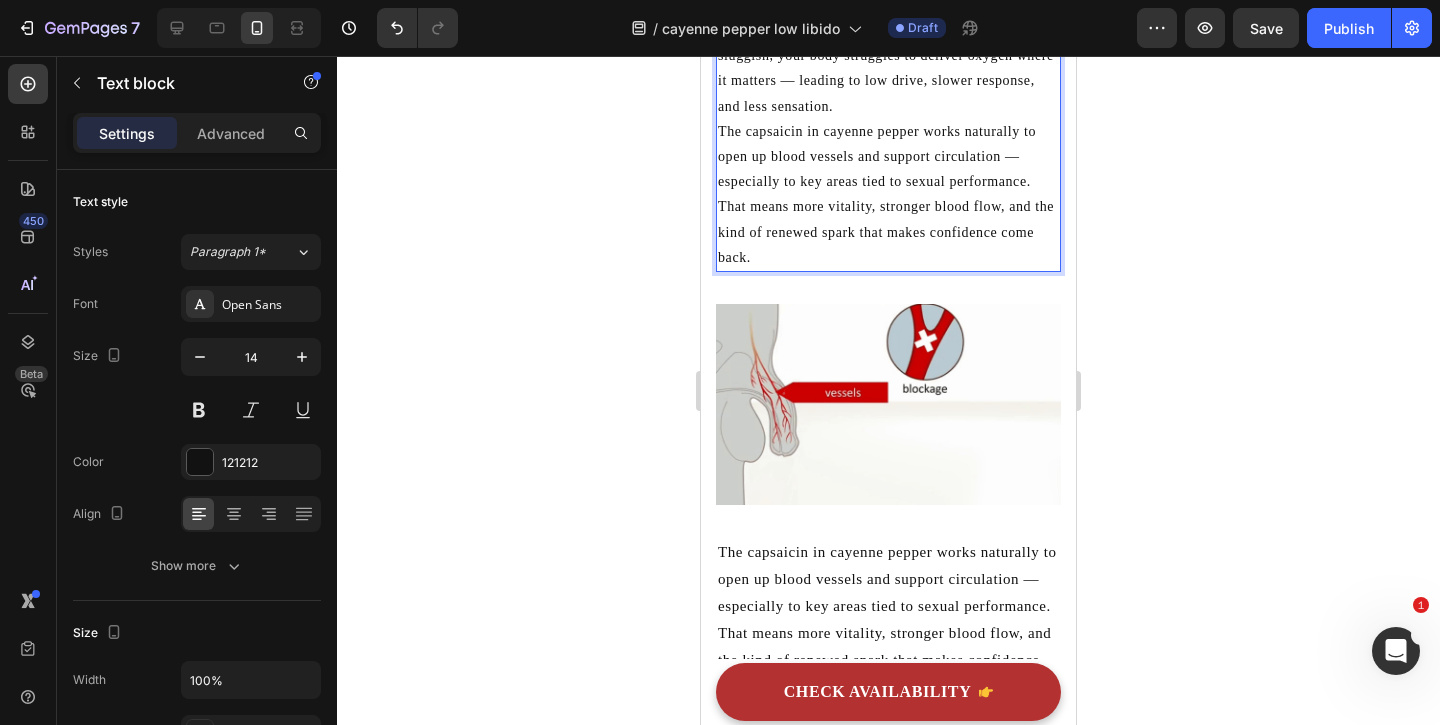 click on "The capsaicin in cayenne pepper works naturally to open up blood vessels and support circulation — especially to key areas tied to sexual performance. That means more vitality, stronger blood flow, and the kind of renewed spark that makes confidence come back." at bounding box center (888, 194) 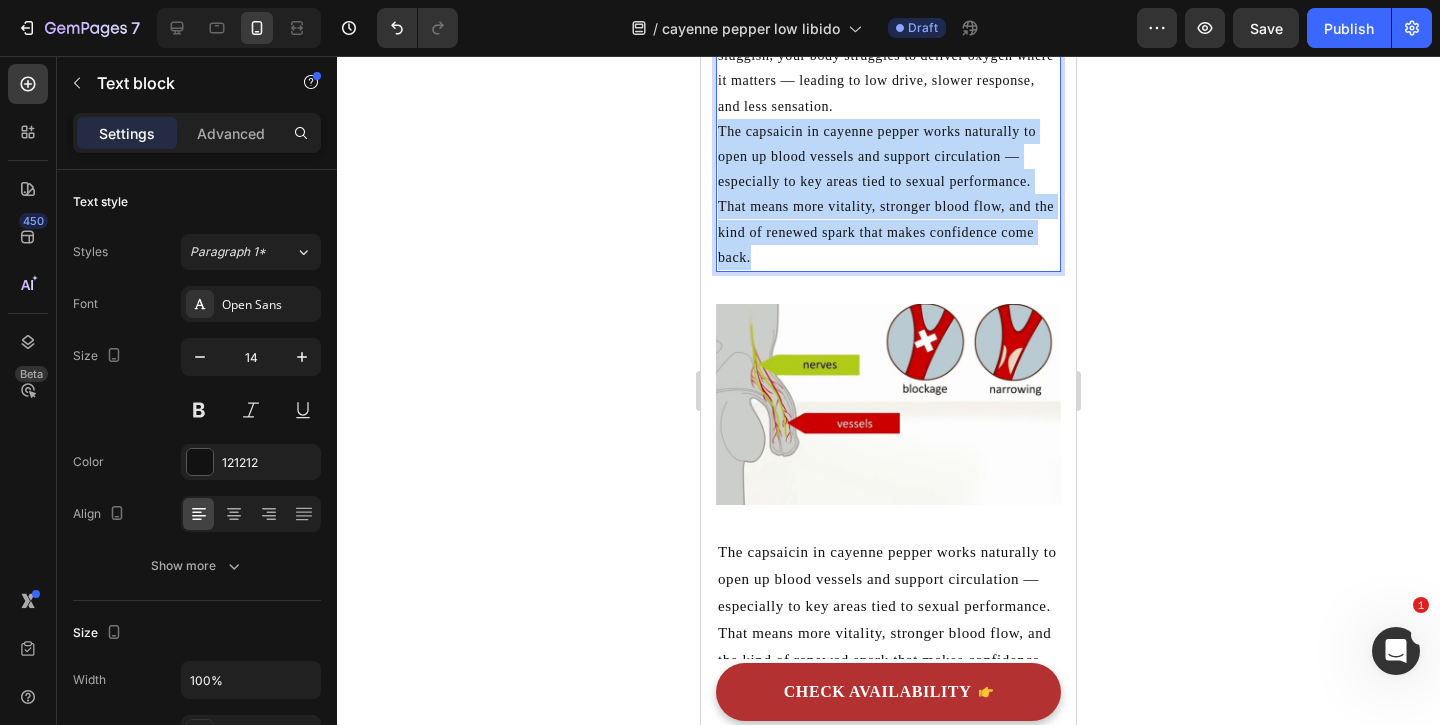 drag, startPoint x: 727, startPoint y: 291, endPoint x: 1027, endPoint y: 424, distance: 328.16003 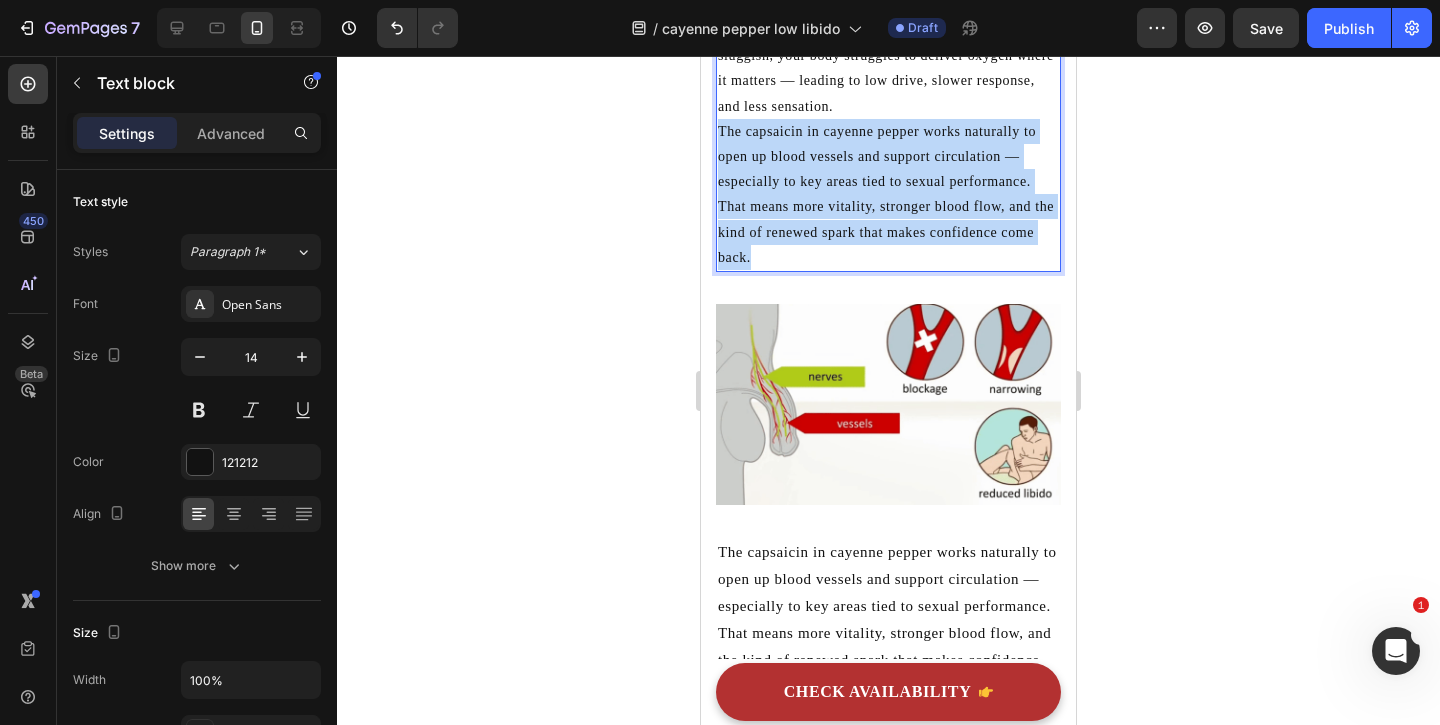 click on "The capsaicin in cayenne pepper works naturally to open up blood vessels and support circulation — especially to key areas tied to sexual performance. That means more vitality, stronger blood flow, and the kind of renewed spark that makes confidence come back." at bounding box center [888, 194] 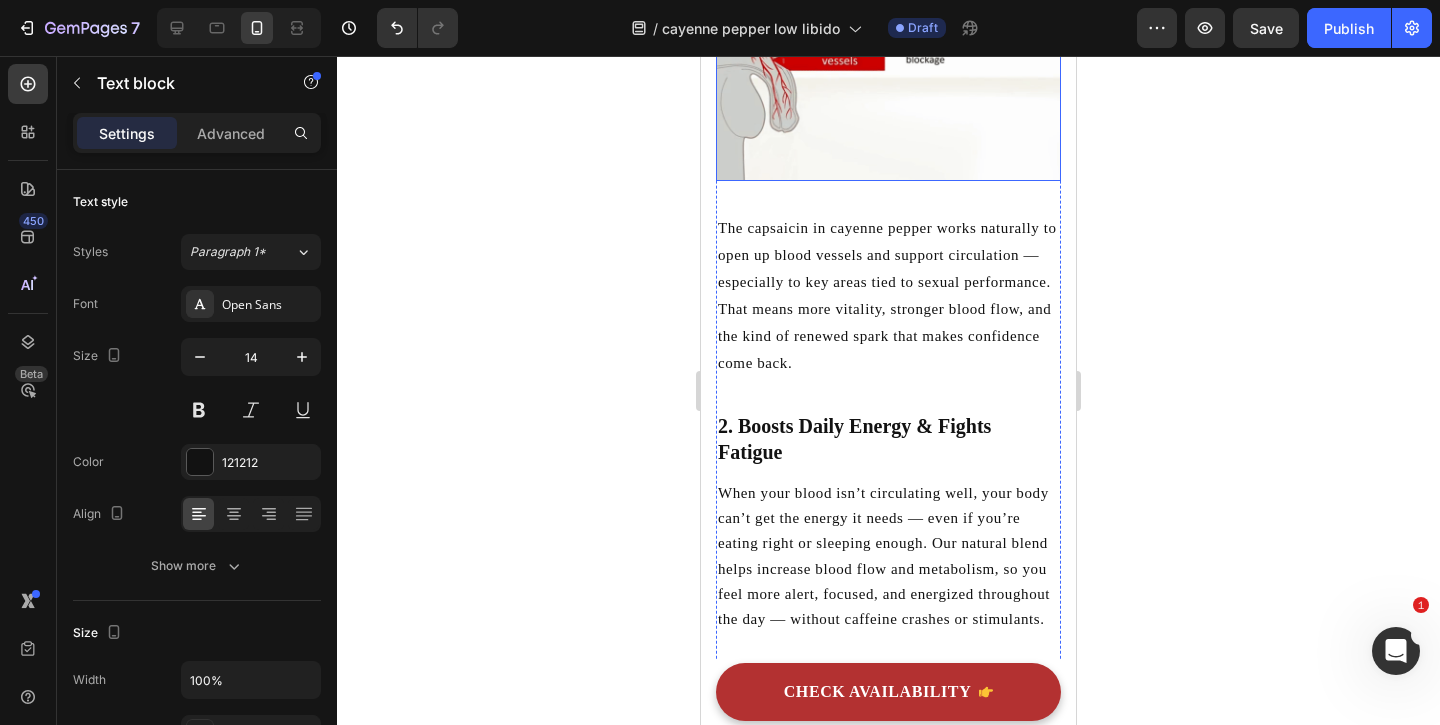 scroll, scrollTop: 2779, scrollLeft: 0, axis: vertical 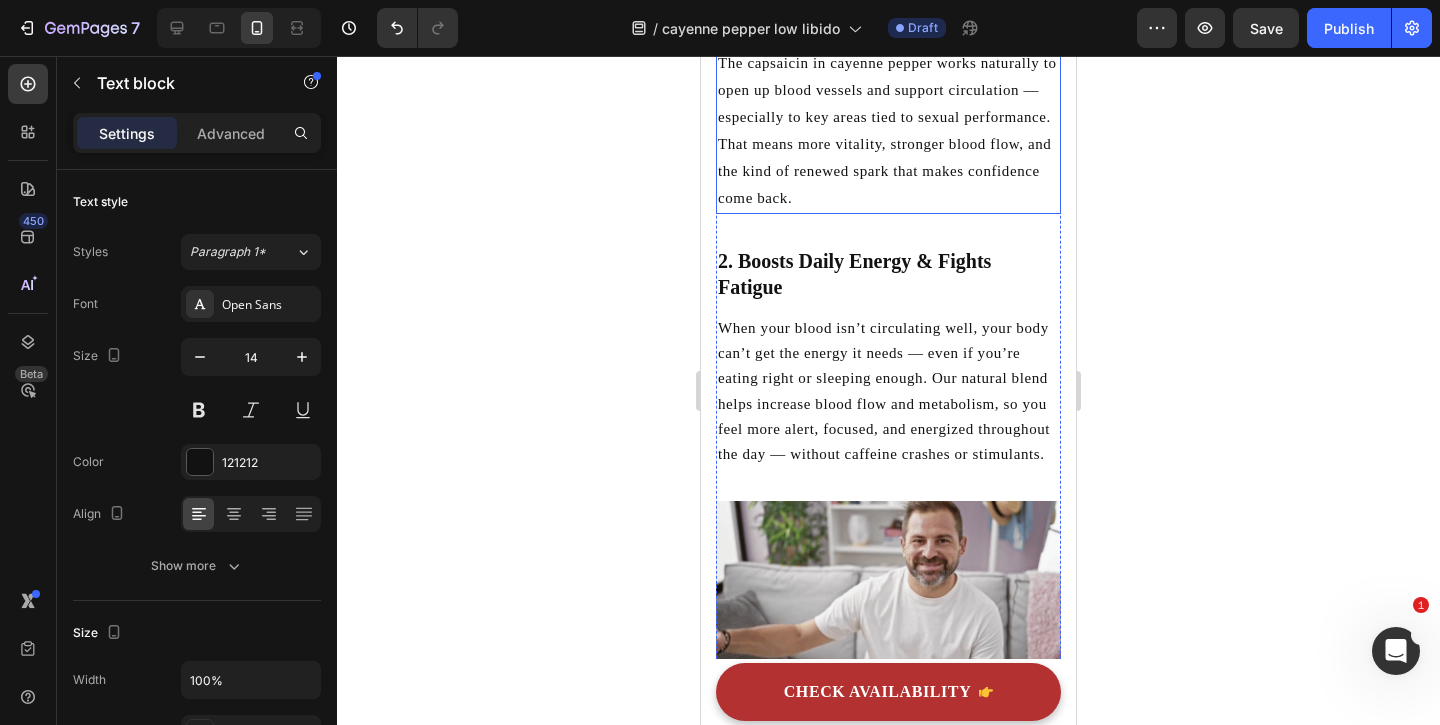 click on "The capsaicin in cayenne pepper works naturally to open up blood vessels and support circulation — especially to key areas tied to sexual performance. That means more vitality, stronger blood flow, and the kind of renewed spark that makes confidence come back." at bounding box center (887, 130) 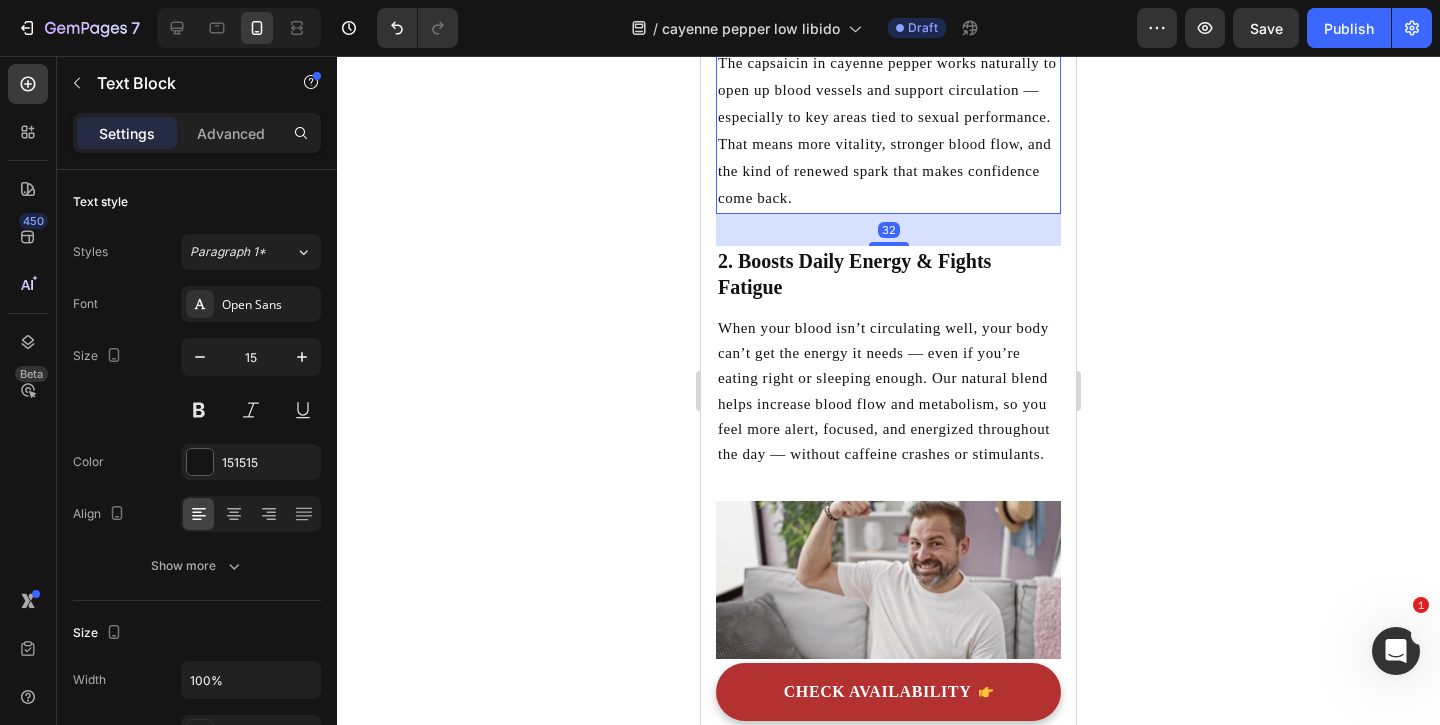 click on "The capsaicin in cayenne pepper works naturally to open up blood vessels and support circulation — especially to key areas tied to sexual performance. That means more vitality, stronger blood flow, and the kind of renewed spark that makes confidence come back." at bounding box center [887, 130] 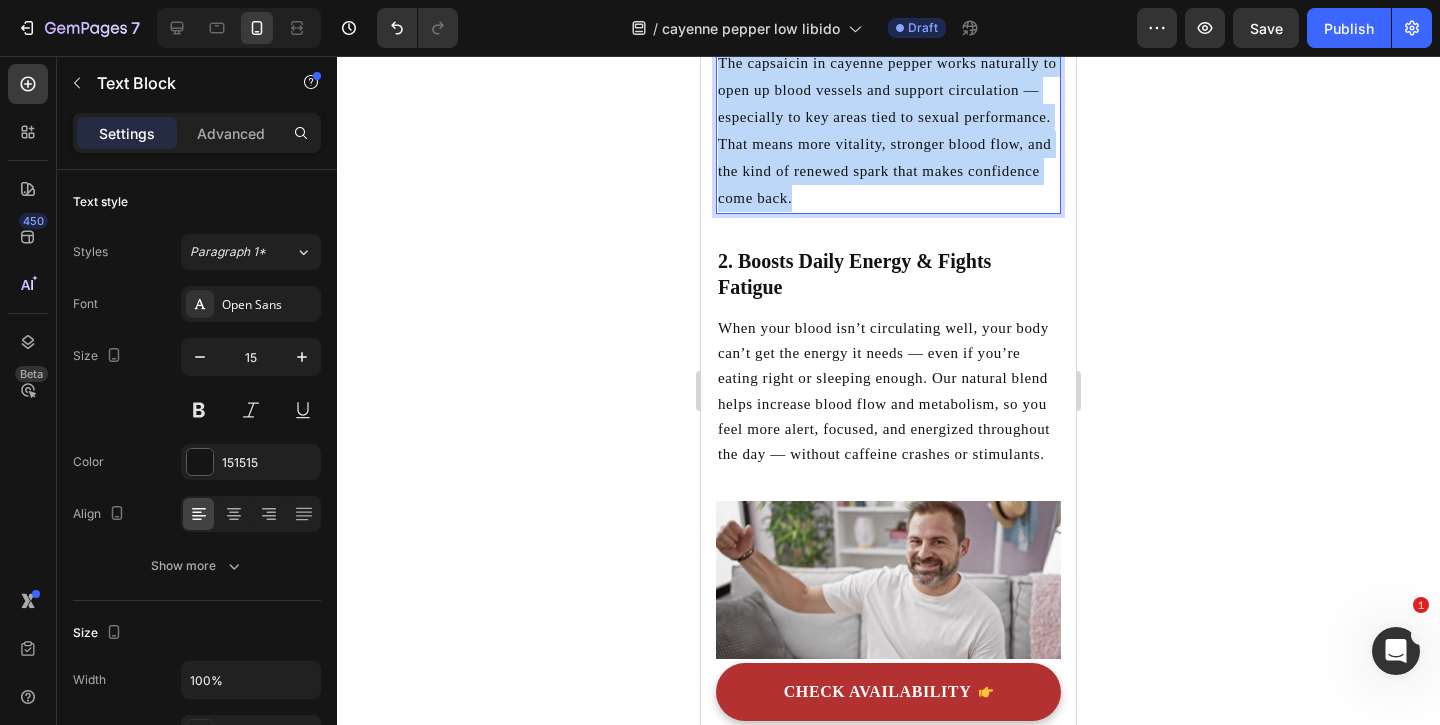 click on "The capsaicin in cayenne pepper works naturally to open up blood vessels and support circulation — especially to key areas tied to sexual performance. That means more vitality, stronger blood flow, and the kind of renewed spark that makes confidence come back." at bounding box center [887, 130] 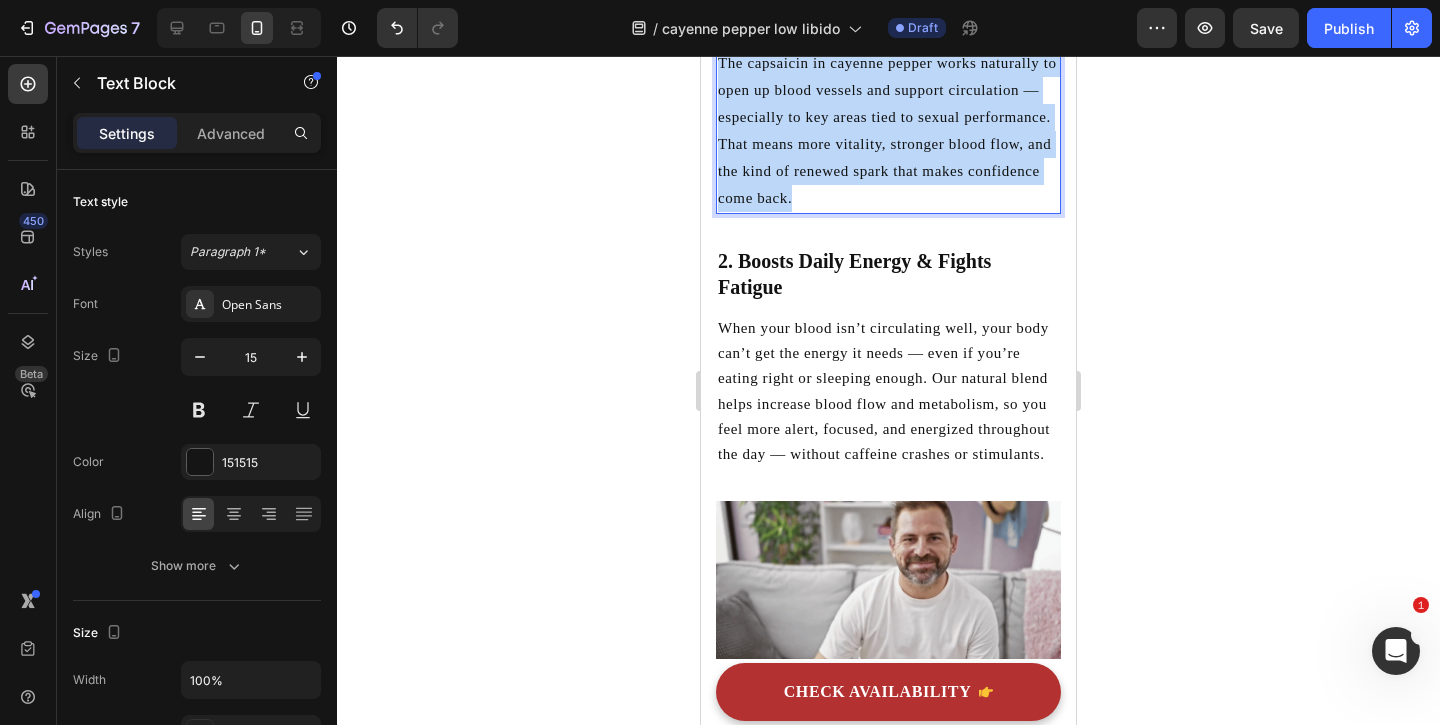 click on "The capsaicin in cayenne pepper works naturally to open up blood vessels and support circulation — especially to key areas tied to sexual performance. That means more vitality, stronger blood flow, and the kind of renewed spark that makes confidence come back." at bounding box center (887, 130) 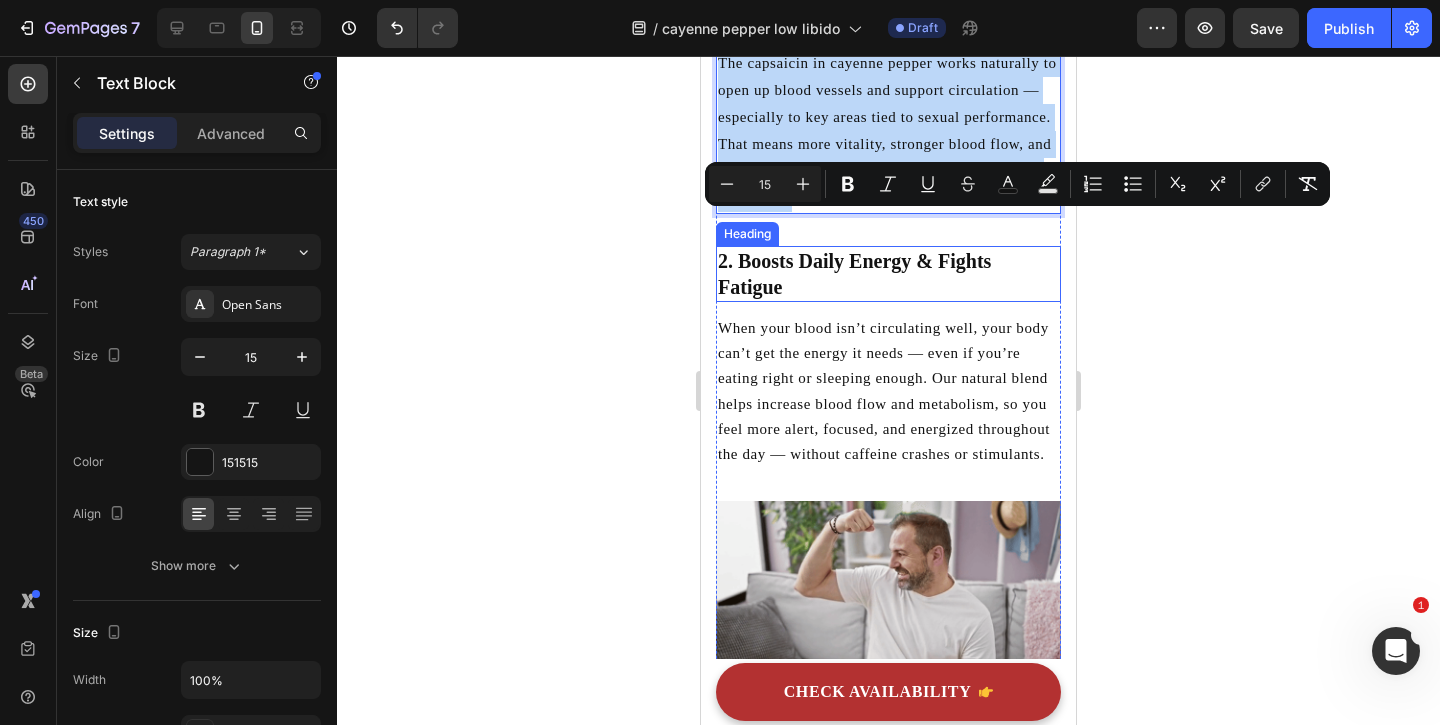 click on "When your blood isn’t circulating well, your body can’t get the energy it needs — even if you’re eating right or sleeping enough. Our natural blend helps increase blood flow and metabolism, so you feel more alert, focused, and energized throughout the day — without caffeine crashes or stimulants." at bounding box center [884, 391] 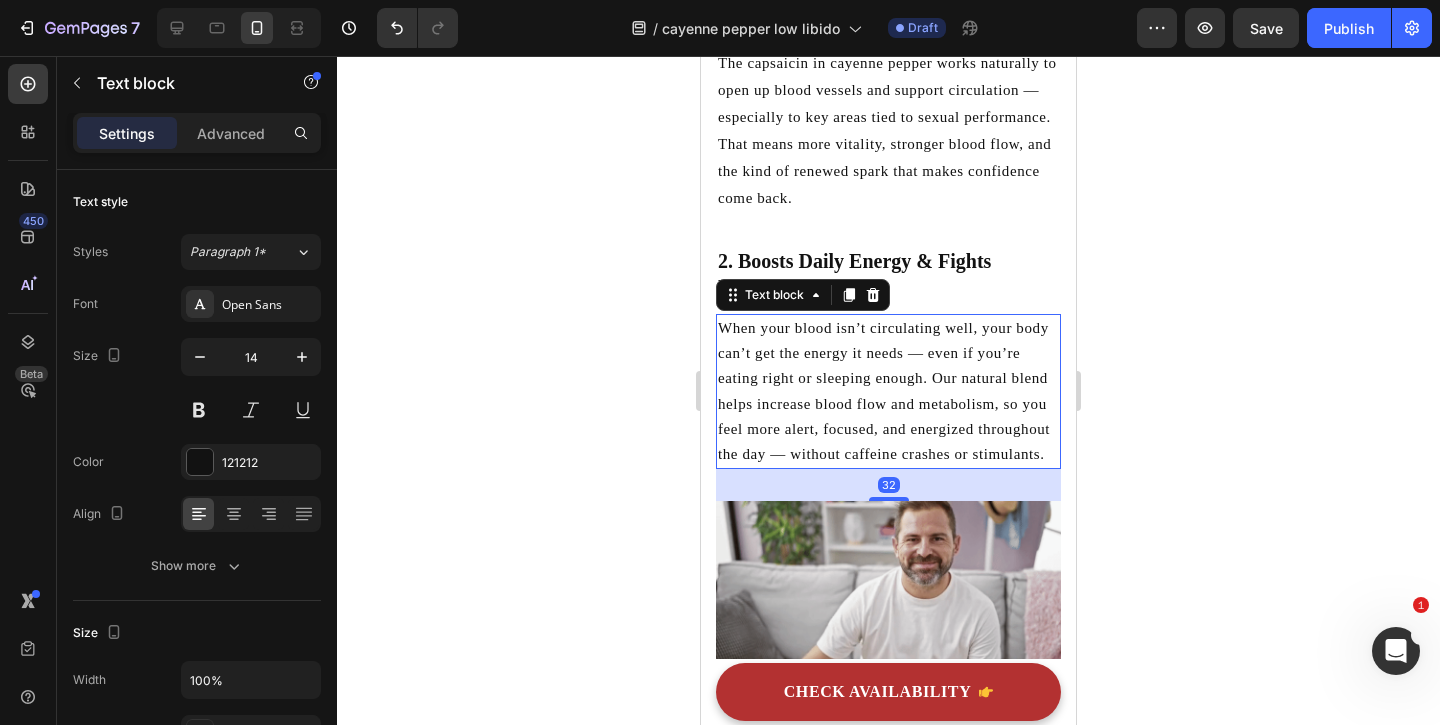 click on "When your blood isn’t circulating well, your body can’t get the energy it needs — even if you’re eating right or sleeping enough. Our natural blend helps increase blood flow and metabolism, so you feel more alert, focused, and energized throughout the day — without caffeine crashes or stimulants." at bounding box center (884, 391) 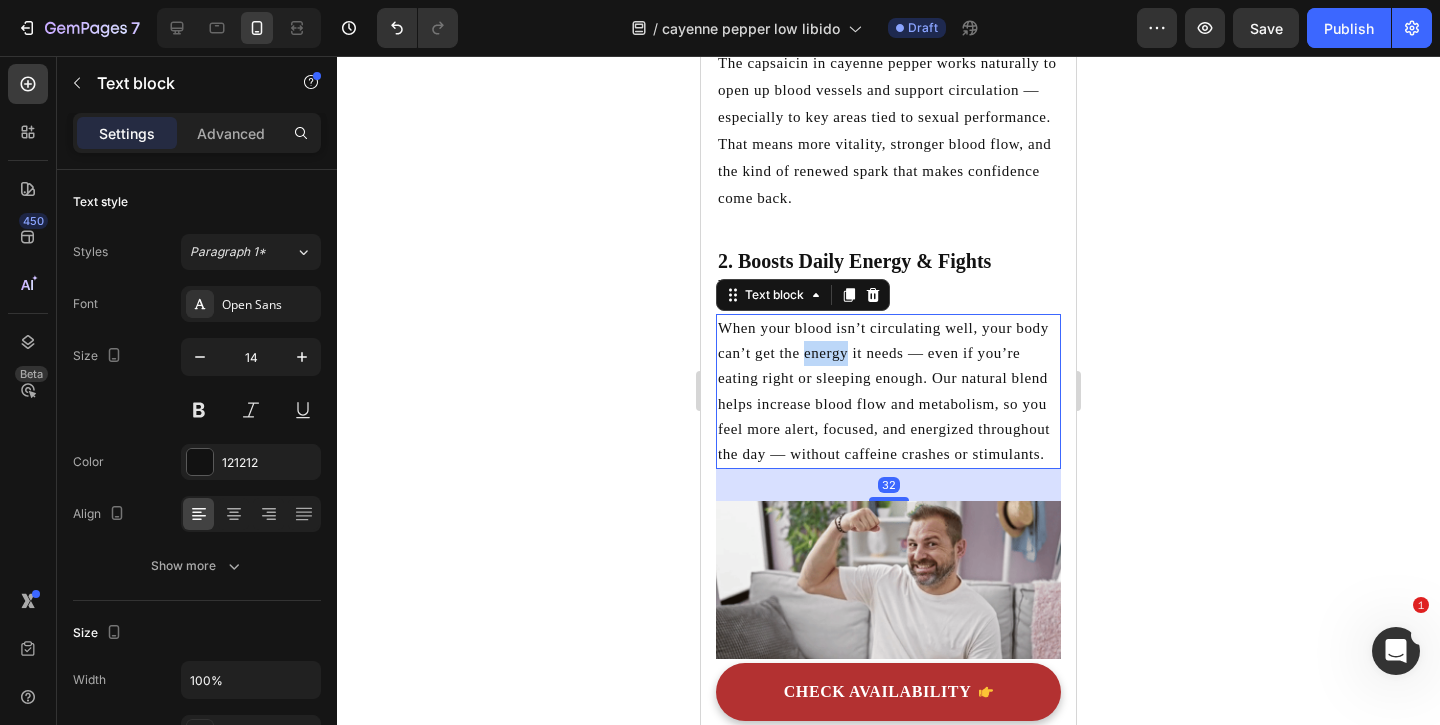 click on "When your blood isn’t circulating well, your body can’t get the energy it needs — even if you’re eating right or sleeping enough. Our natural blend helps increase blood flow and metabolism, so you feel more alert, focused, and energized throughout the day — without caffeine crashes or stimulants." at bounding box center (884, 391) 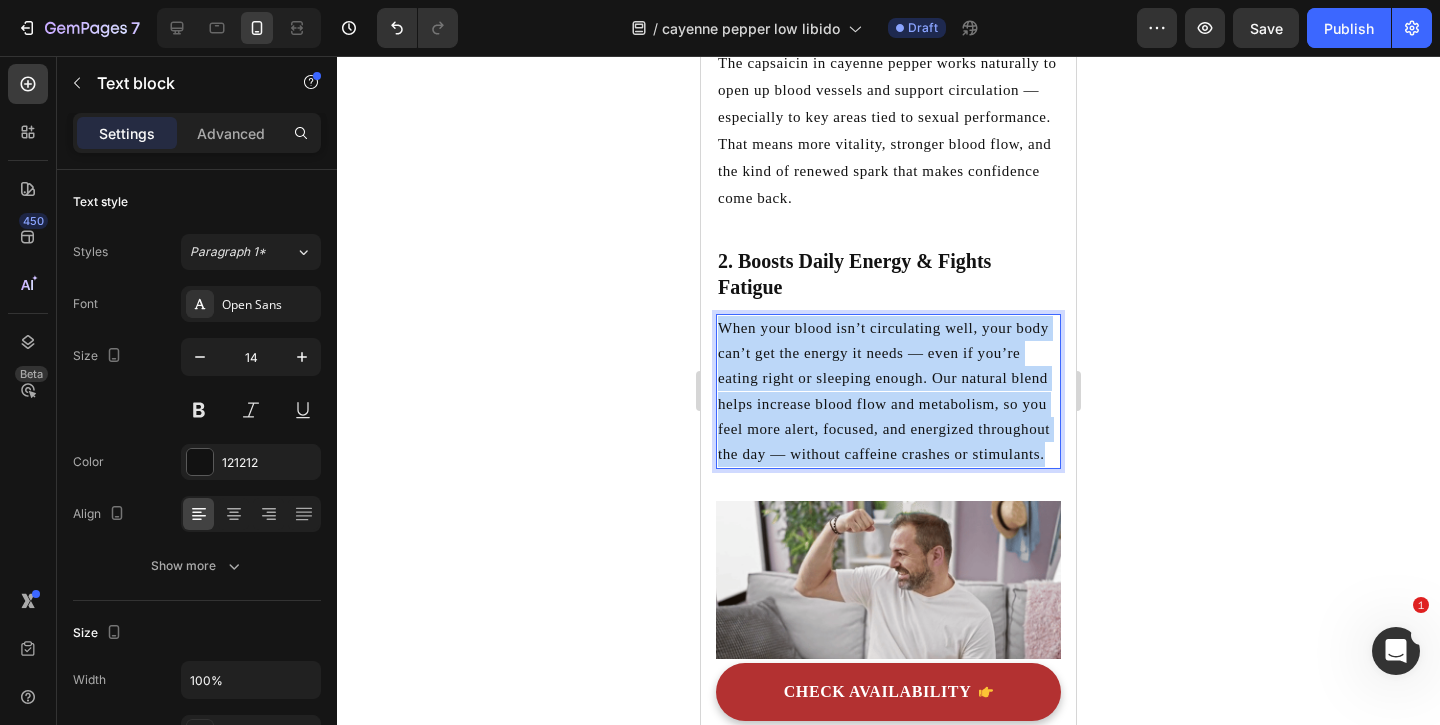 click on "When your blood isn’t circulating well, your body can’t get the energy it needs — even if you’re eating right or sleeping enough. Our natural blend helps increase blood flow and metabolism, so you feel more alert, focused, and energized throughout the day — without caffeine crashes or stimulants." at bounding box center (884, 391) 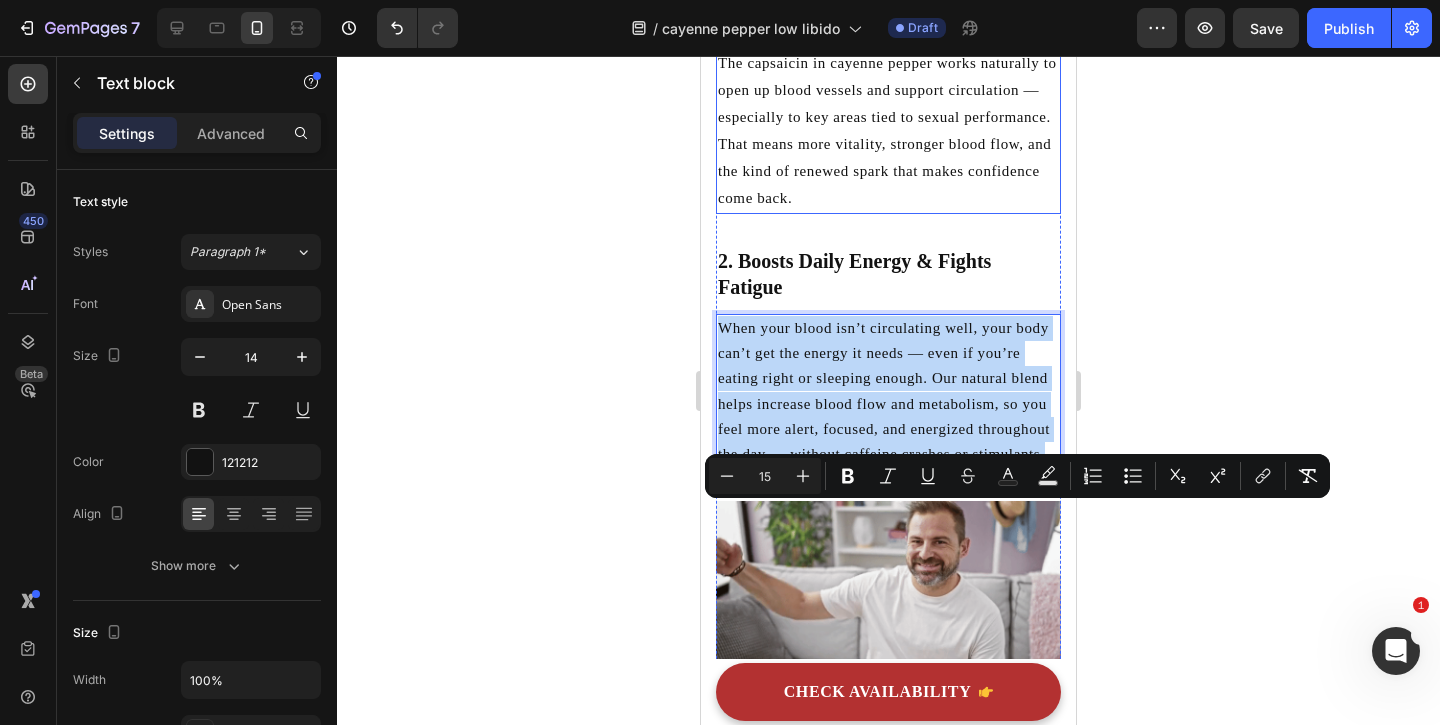 click on "The capsaicin in cayenne pepper works naturally to open up blood vessels and support circulation — especially to key areas tied to sexual performance. That means more vitality, stronger blood flow, and the kind of renewed spark that makes confidence come back." at bounding box center (887, 130) 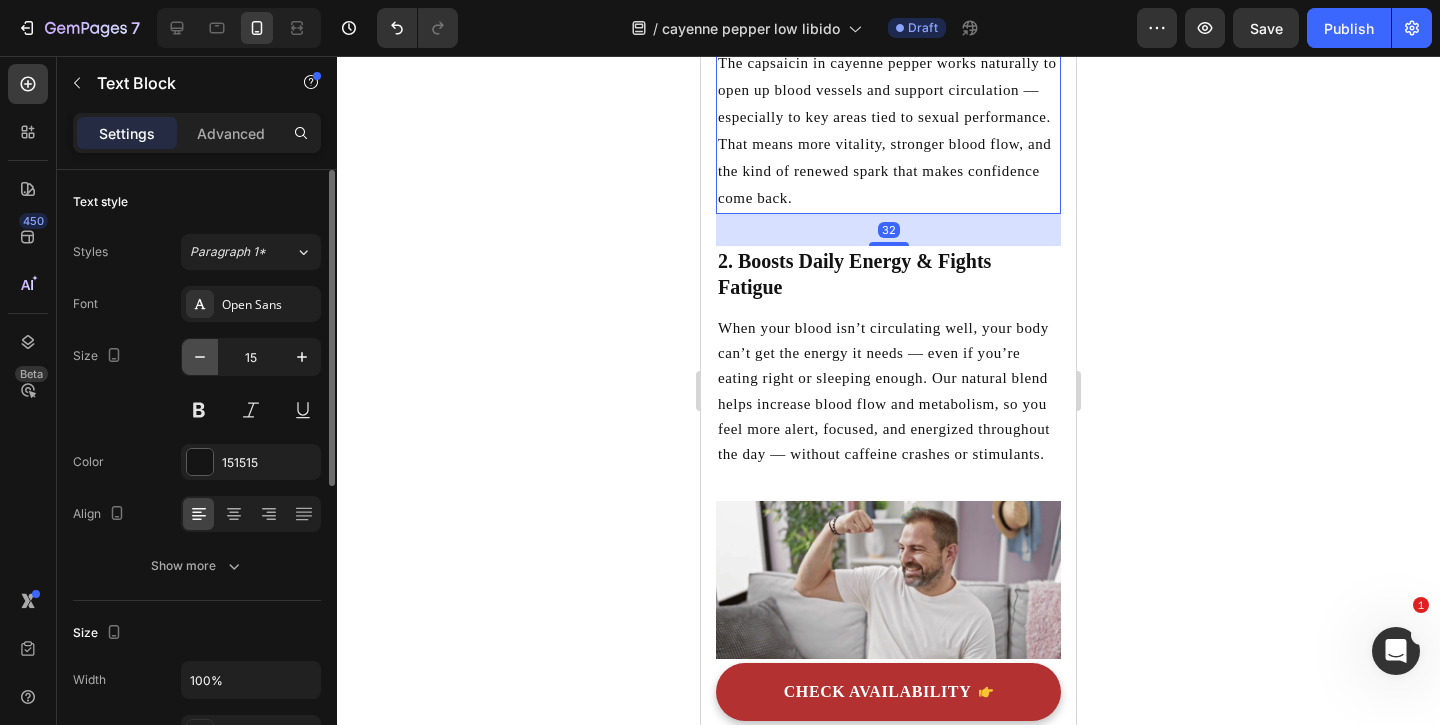 click 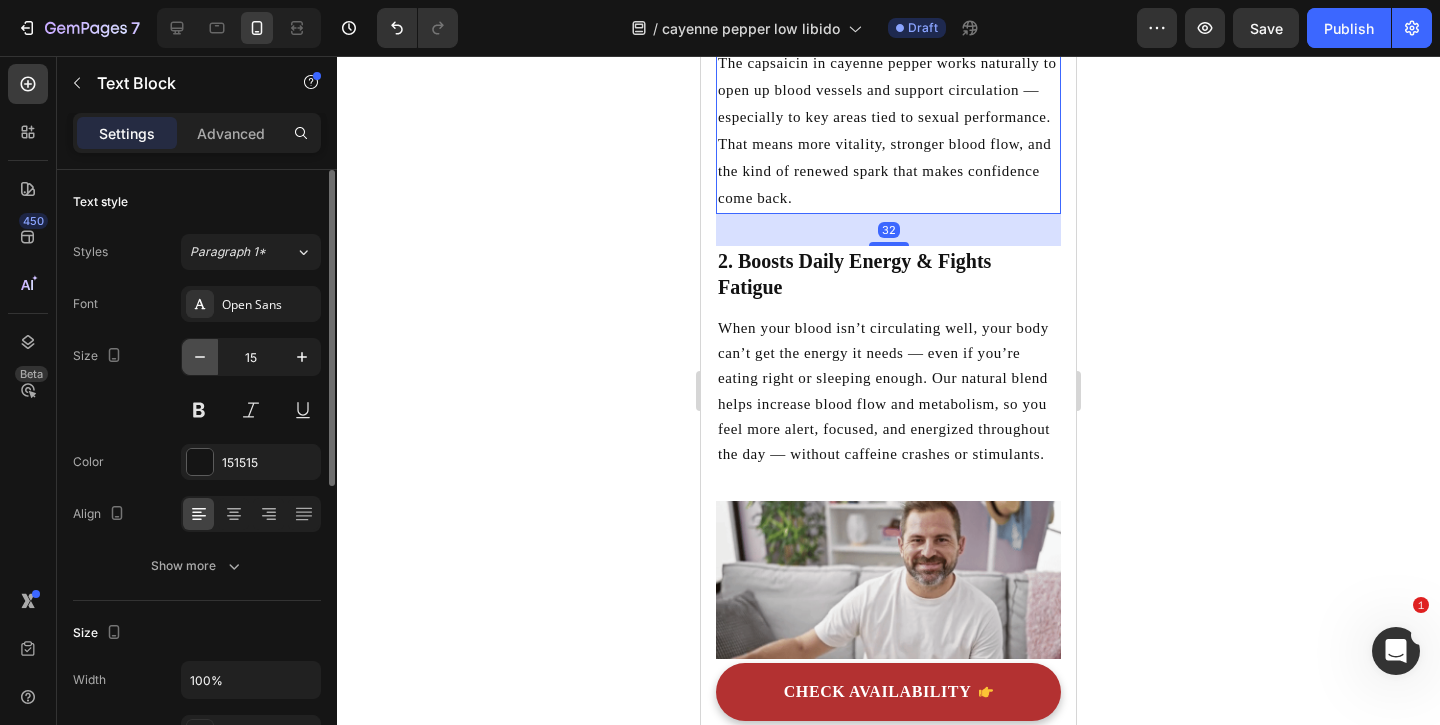 type on "14" 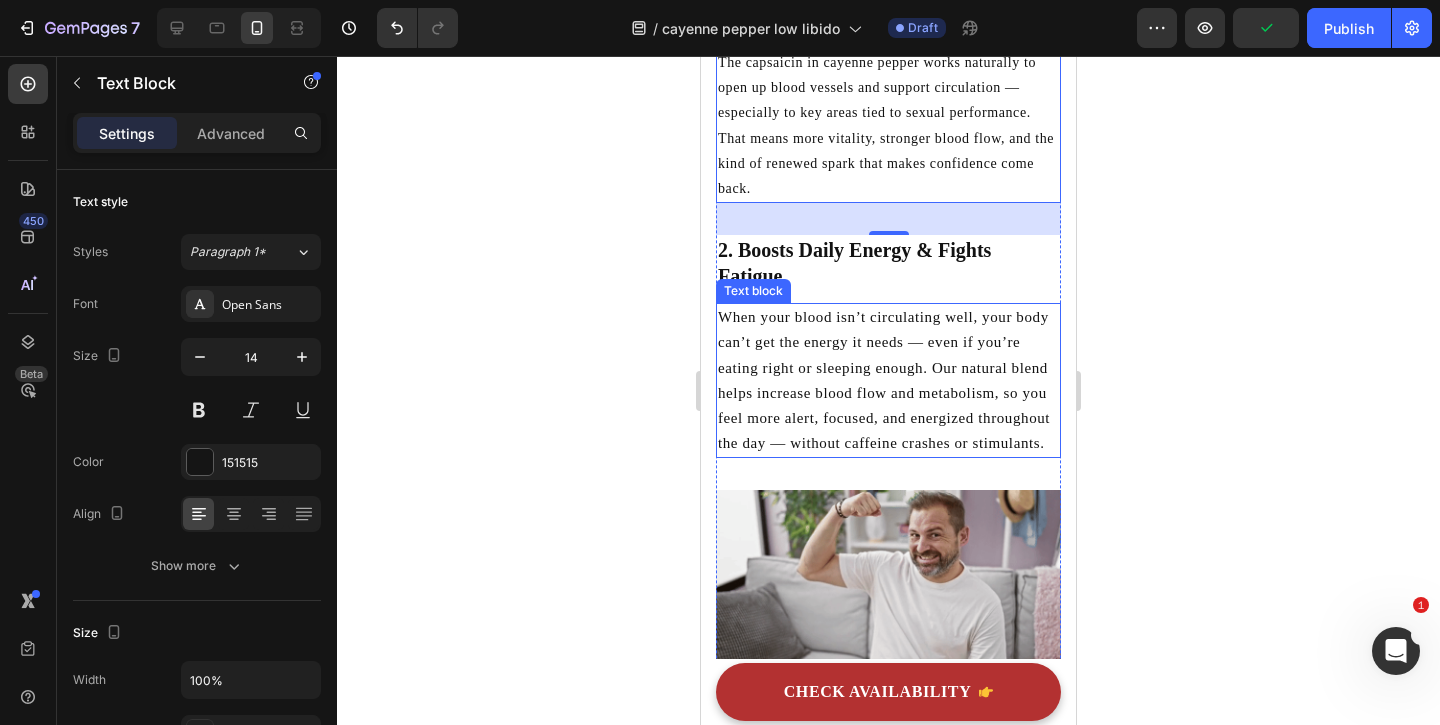 click on "When your blood isn’t circulating well, your body can’t get the energy it needs — even if you’re eating right or sleeping enough. Our natural blend helps increase blood flow and metabolism, so you feel more alert, focused, and energized throughout the day — without caffeine crashes or stimulants." at bounding box center [888, 380] 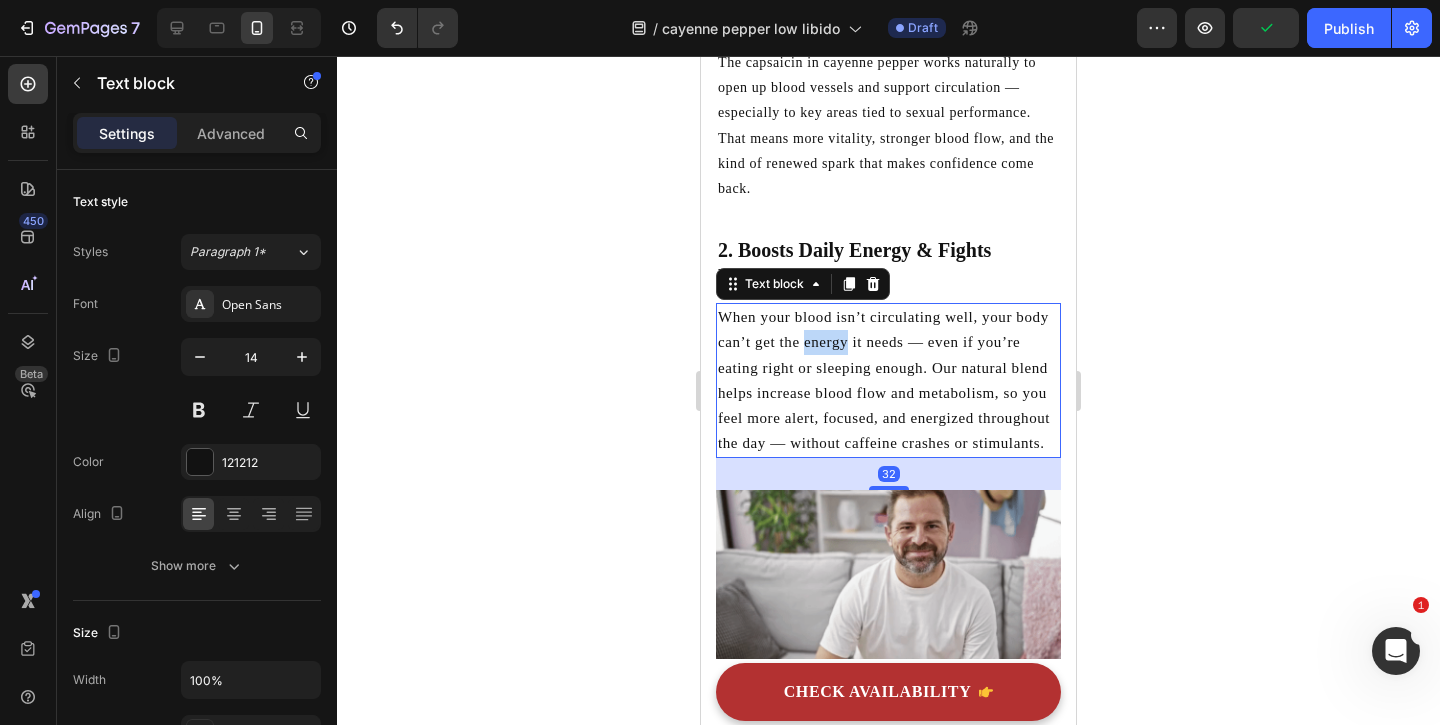 click on "When your blood isn’t circulating well, your body can’t get the energy it needs — even if you’re eating right or sleeping enough. Our natural blend helps increase blood flow and metabolism, so you feel more alert, focused, and energized throughout the day — without caffeine crashes or stimulants." at bounding box center [888, 380] 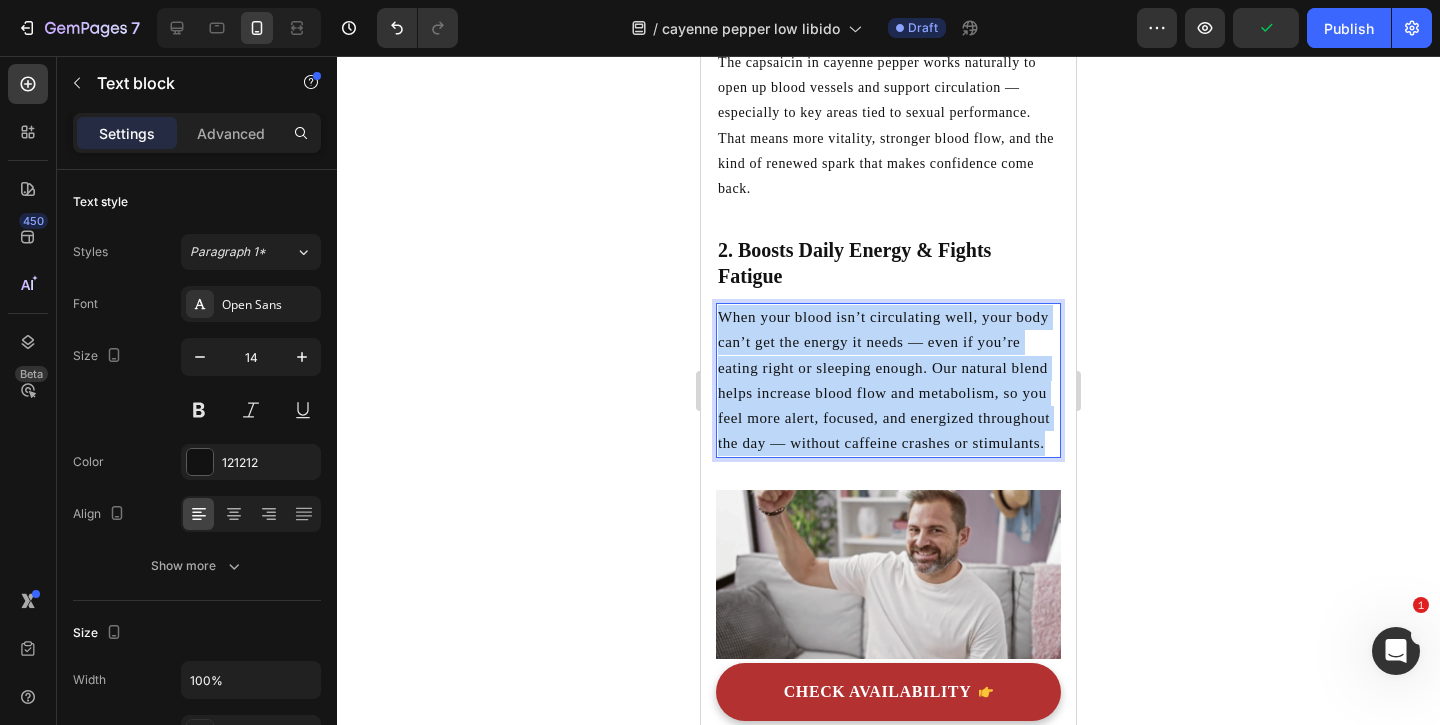 click on "When your blood isn’t circulating well, your body can’t get the energy it needs — even if you’re eating right or sleeping enough. Our natural blend helps increase blood flow and metabolism, so you feel more alert, focused, and energized throughout the day — without caffeine crashes or stimulants." at bounding box center [888, 380] 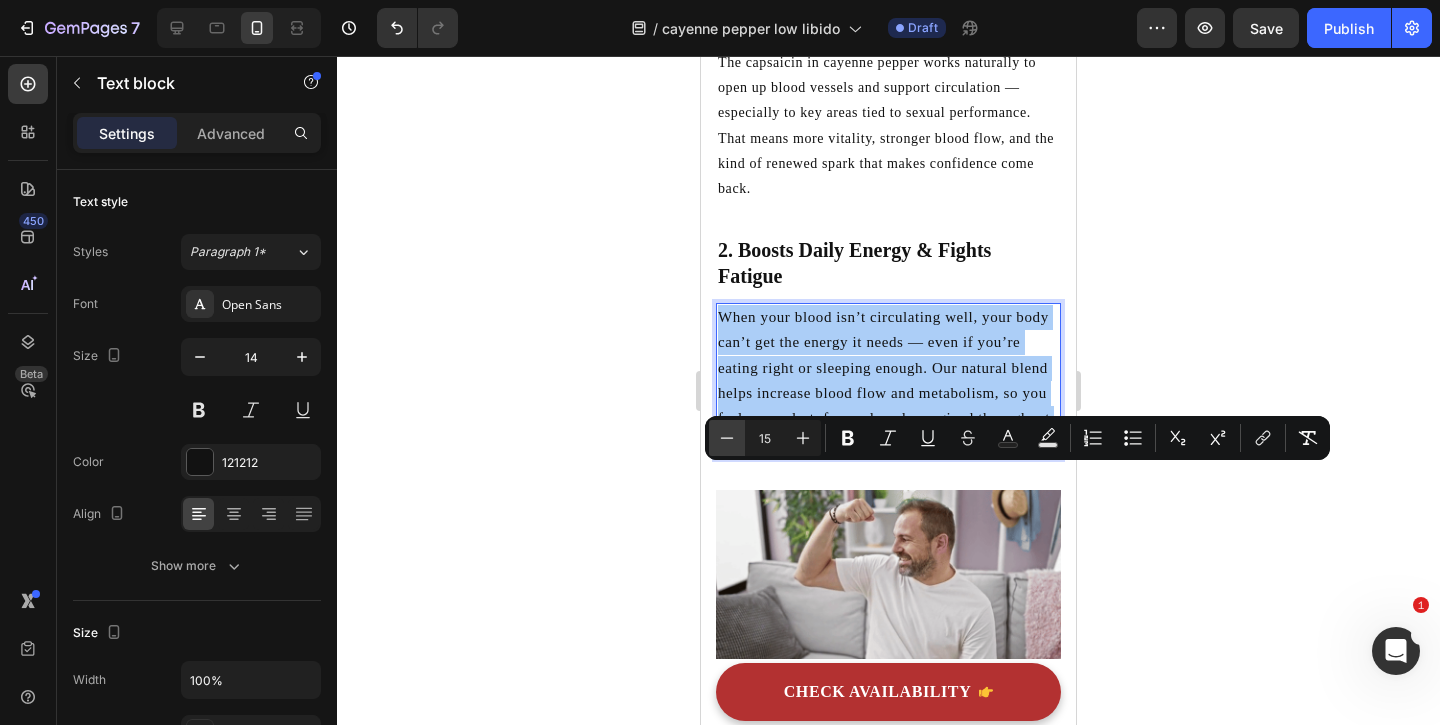 click 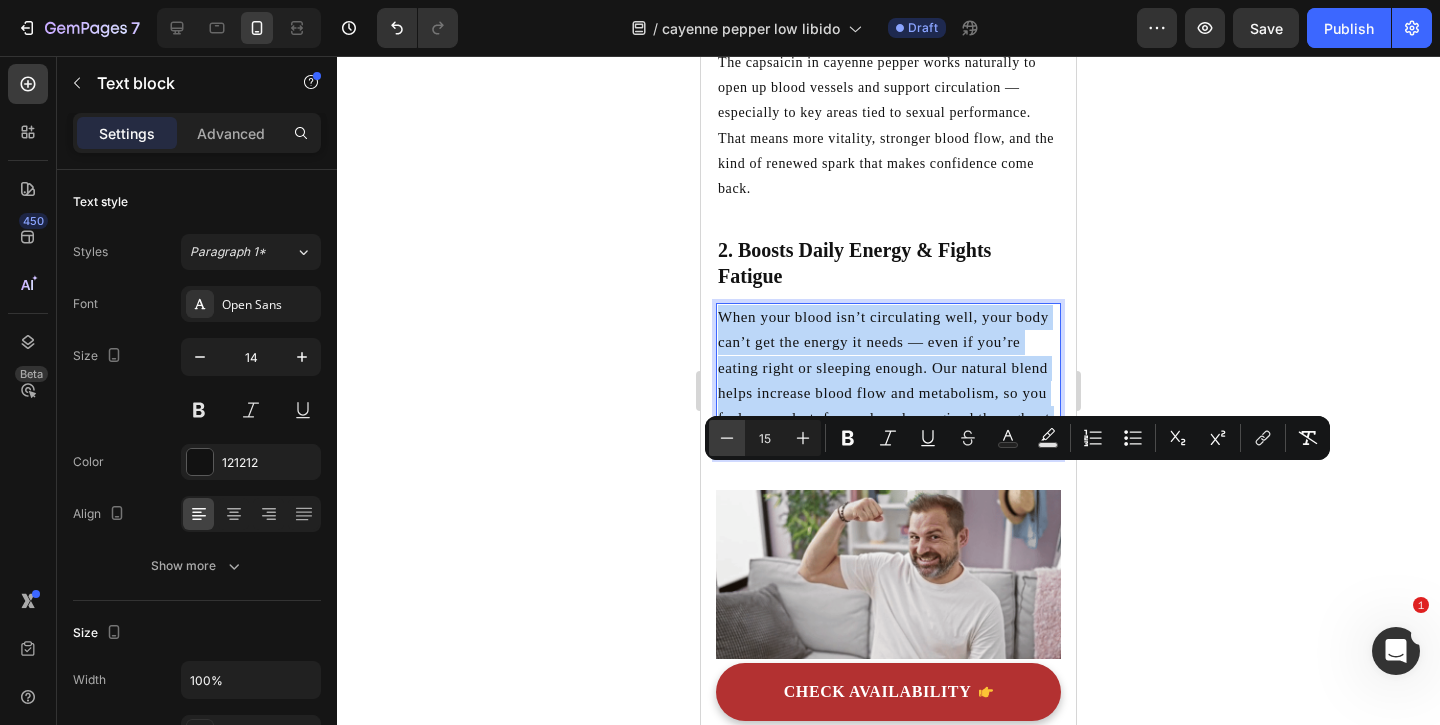type on "14" 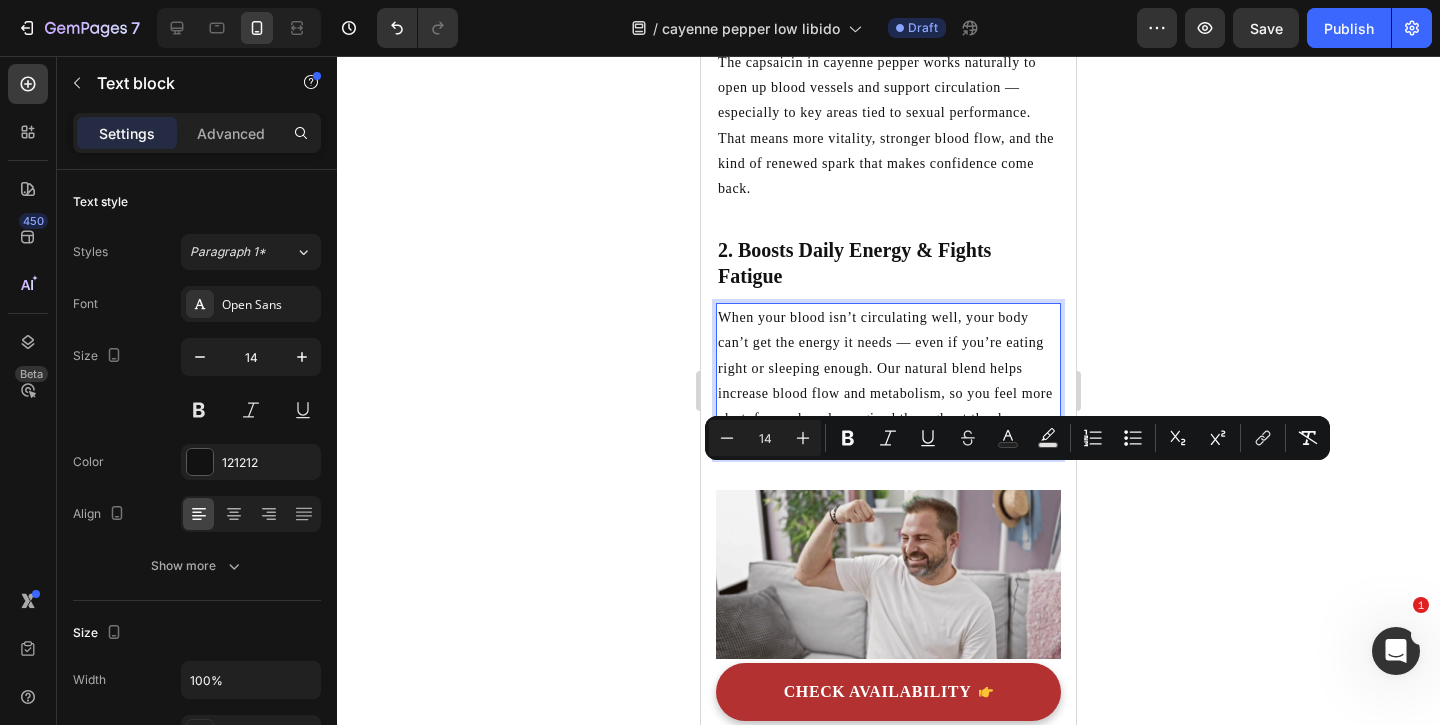 click 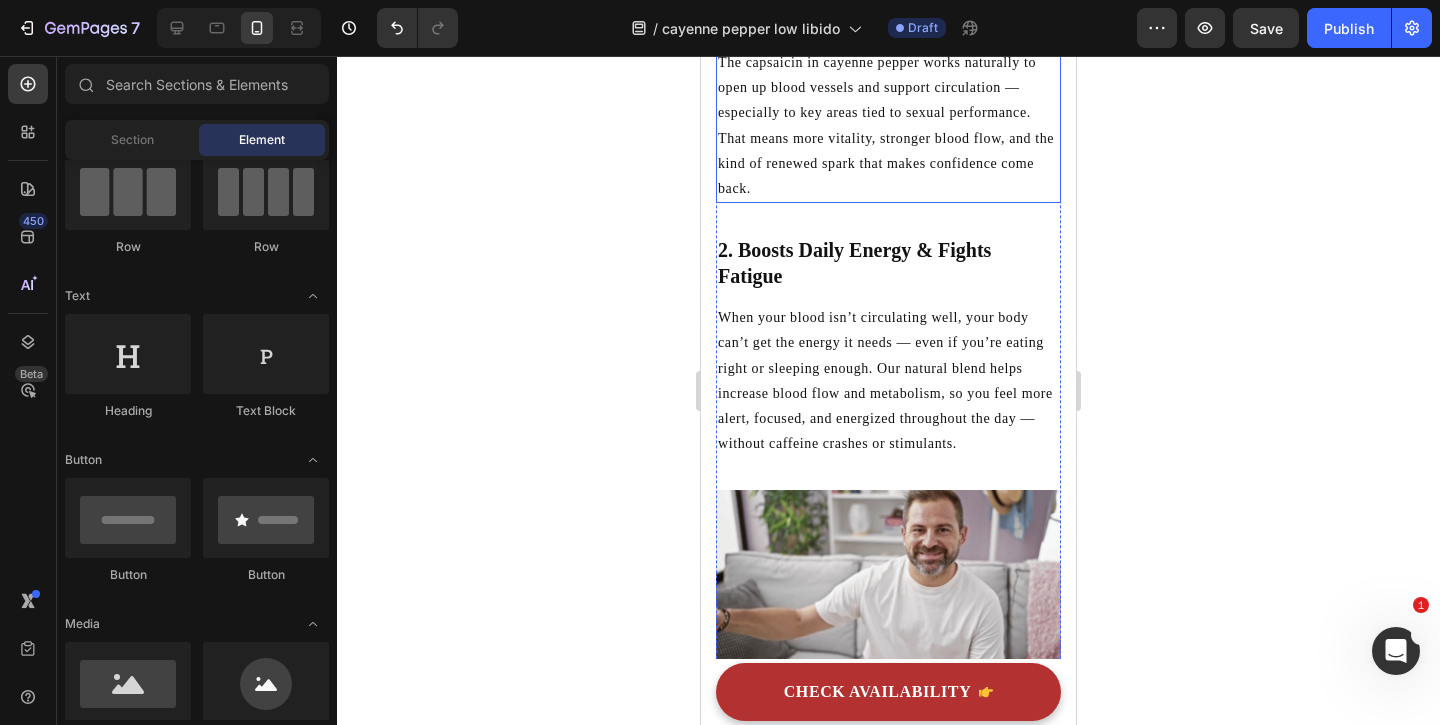 click on "The capsaicin in cayenne pepper works naturally to open up blood vessels and support circulation — especially to key areas tied to sexual performance. That means more vitality, stronger blood flow, and the kind of renewed spark that makes confidence come back." at bounding box center (886, 125) 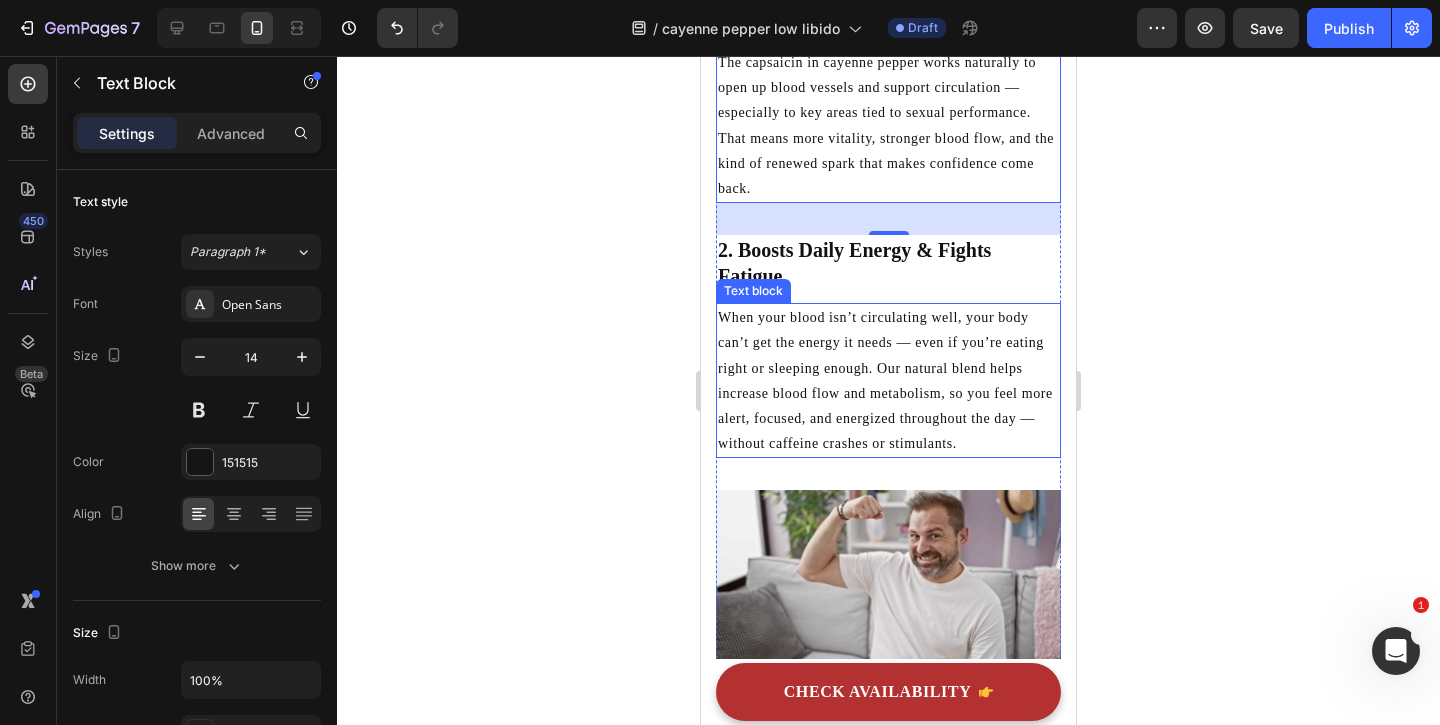 click on "When your blood isn’t circulating well, your body can’t get the energy it needs — even if you’re eating right or sleeping enough. Our natural blend helps increase blood flow and metabolism, so you feel more alert, focused, and energized throughout the day — without caffeine crashes or stimulants." at bounding box center [885, 380] 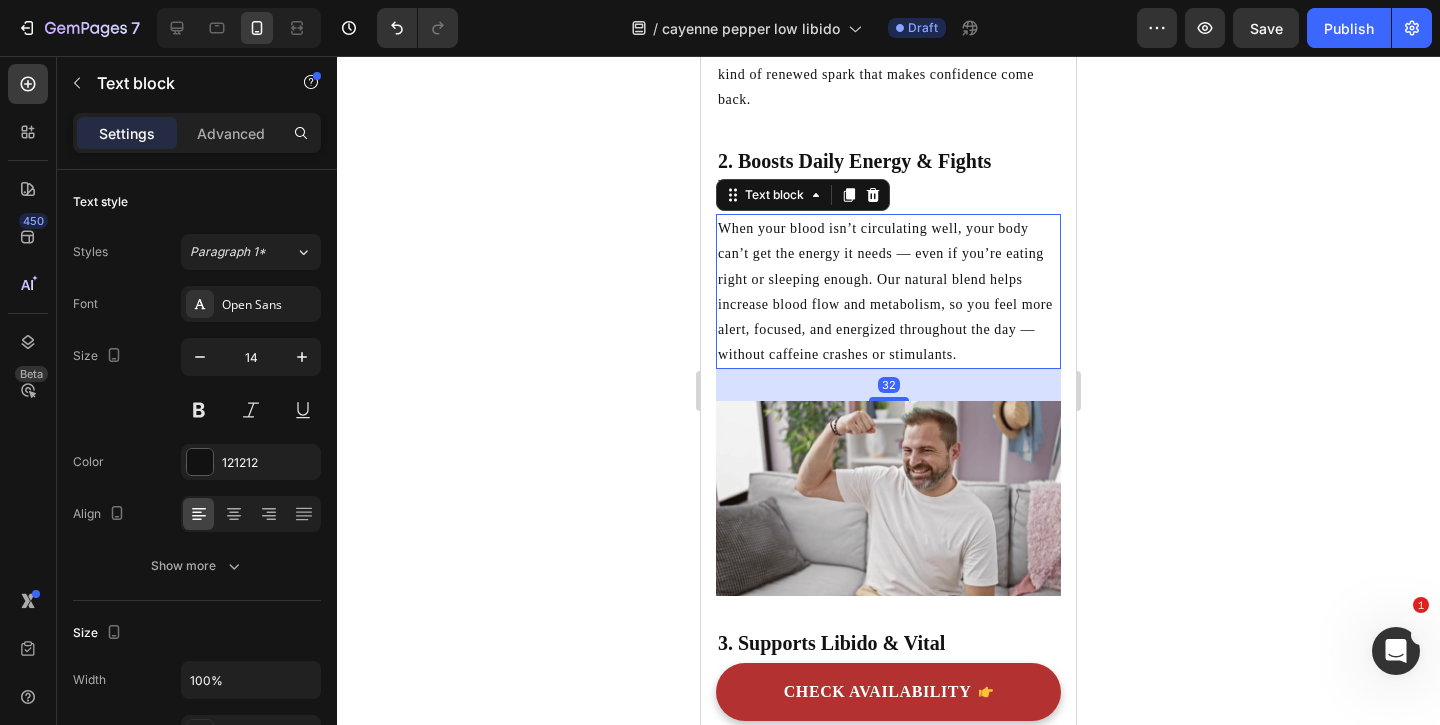 scroll, scrollTop: 2880, scrollLeft: 0, axis: vertical 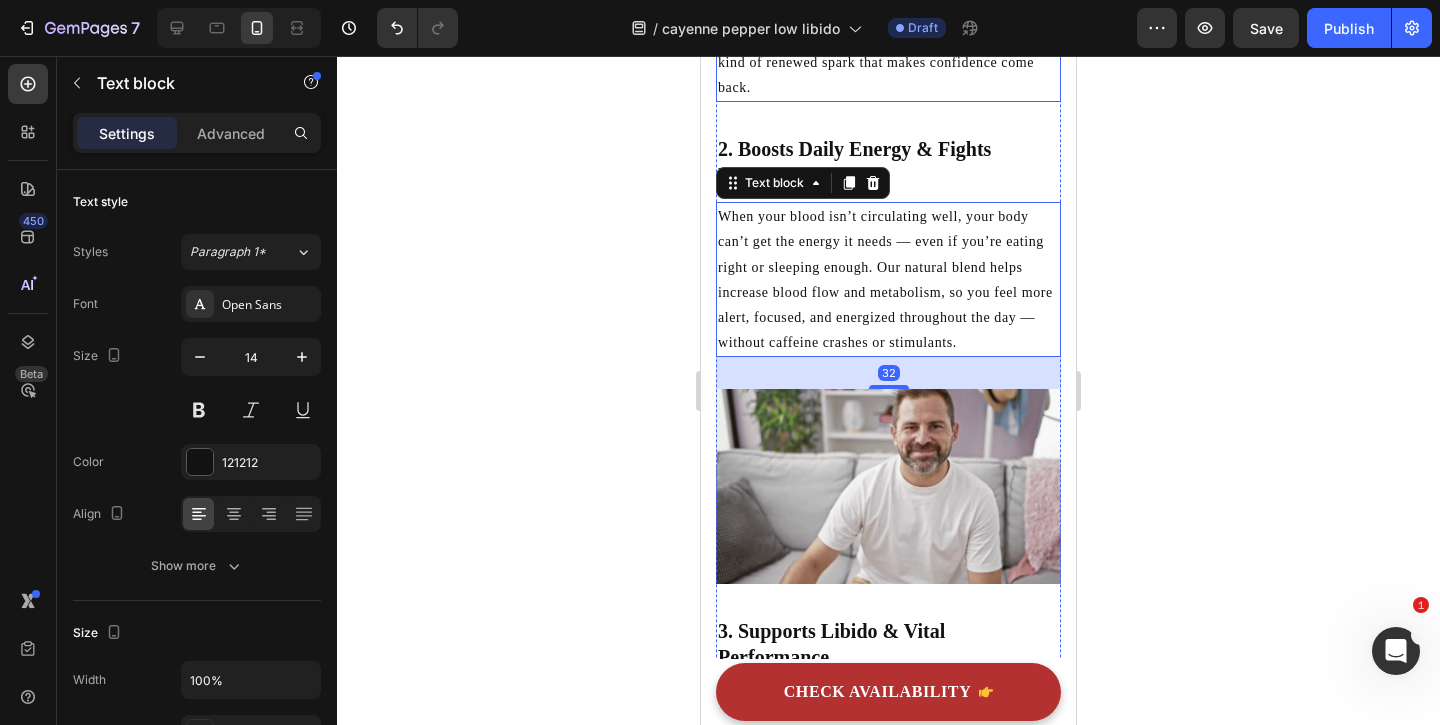 click on "The capsaicin in cayenne pepper works naturally to open up blood vessels and support circulation — especially to key areas tied to sexual performance. That means more vitality, stronger blood flow, and the kind of renewed spark that makes confidence come back." at bounding box center [886, 24] 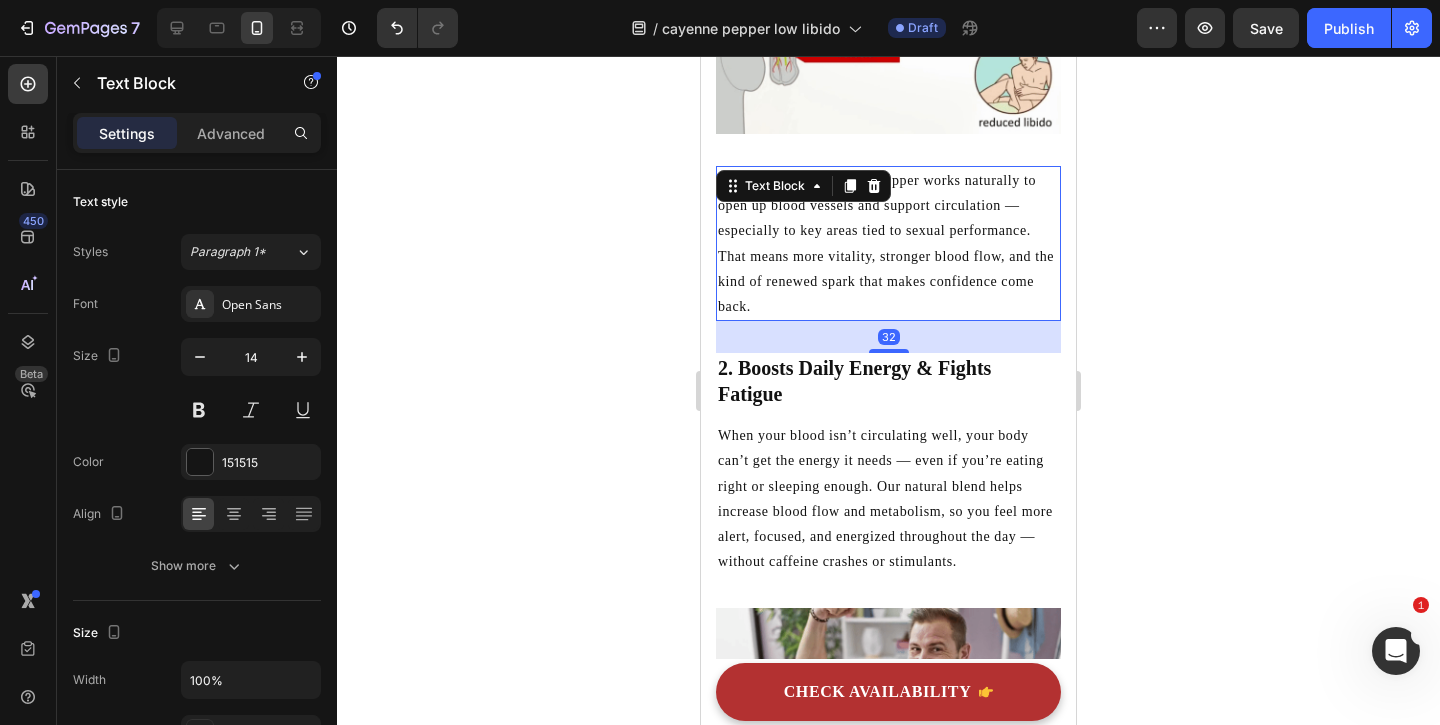 scroll, scrollTop: 2255, scrollLeft: 0, axis: vertical 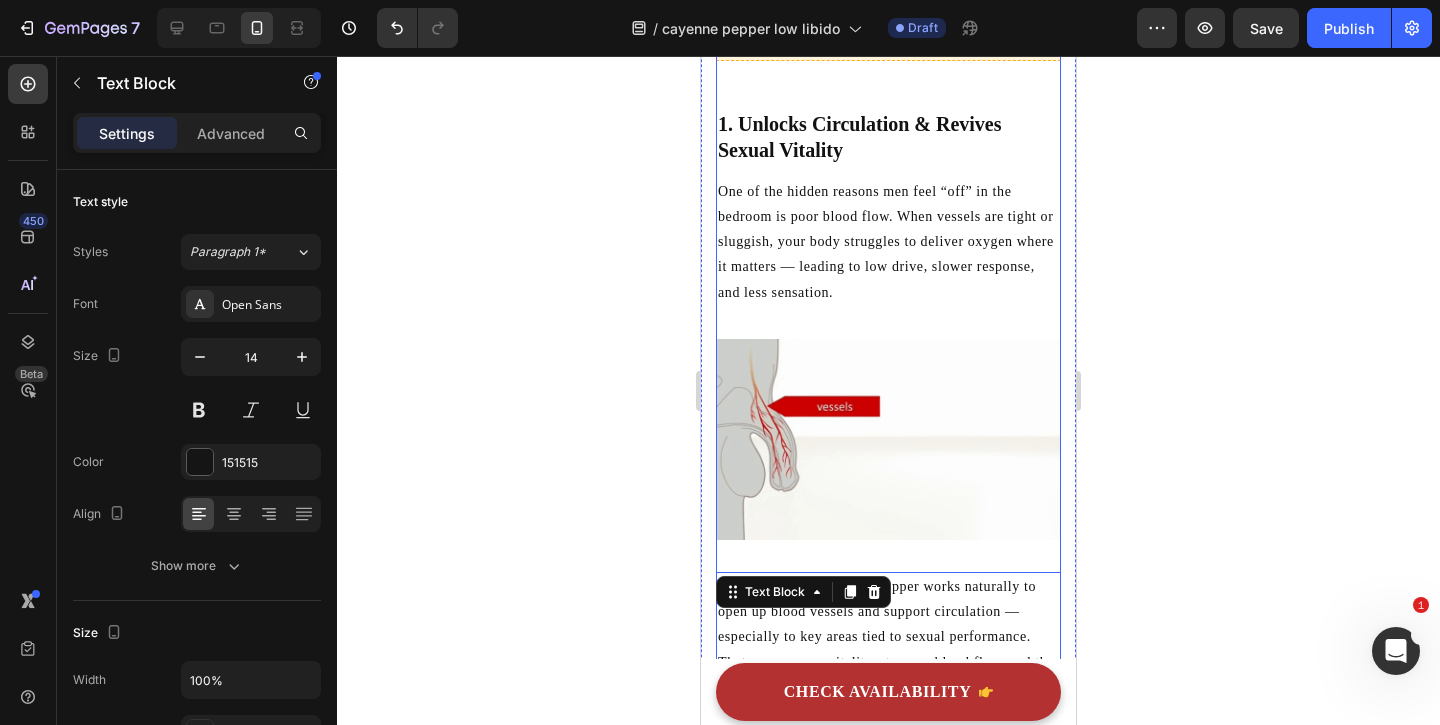 click on "One of the hidden reasons men feel “off” in the bedroom is poor blood flow. When vessels are tight or sluggish, your body struggles to deliver oxygen where it matters — leading to low drive, slower response, and less sensation." at bounding box center (888, 242) 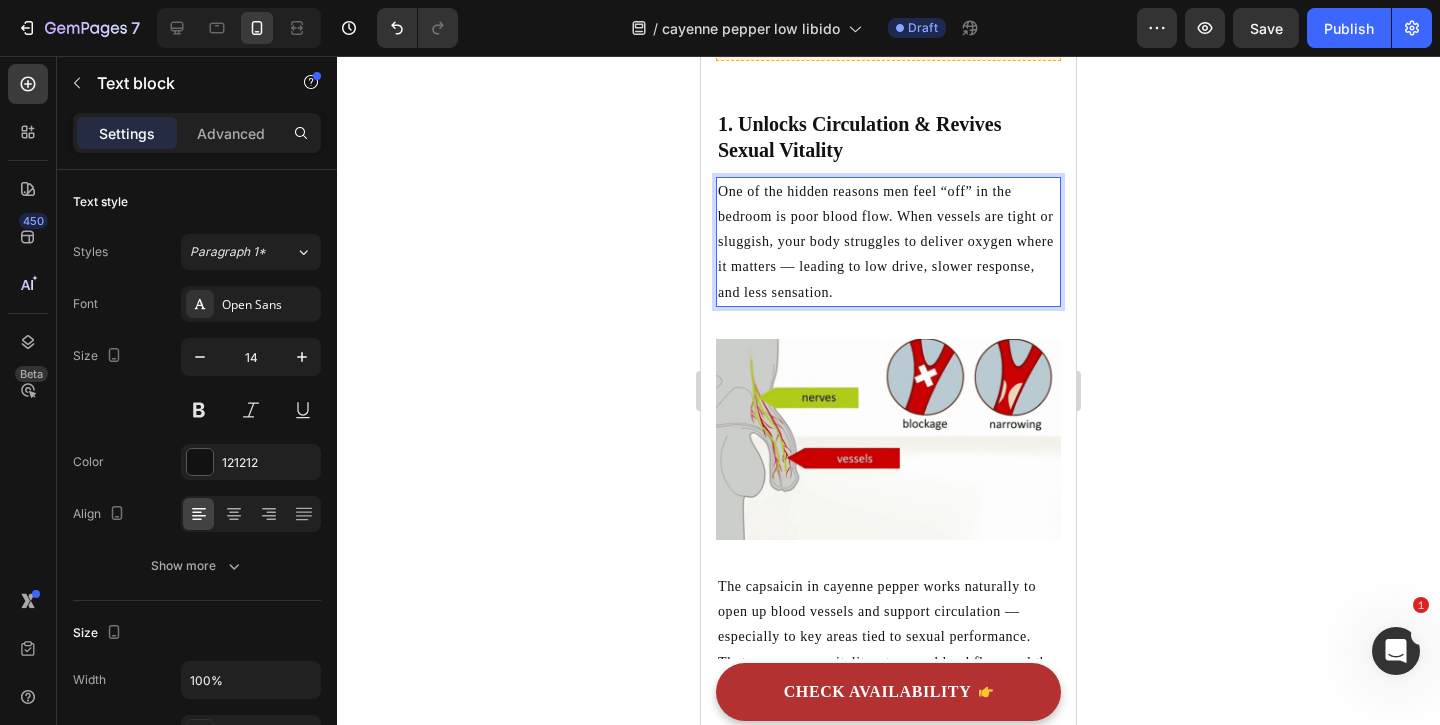click on "One of the hidden reasons men feel “off” in the bedroom is poor blood flow. When vessels are tight or sluggish, your body struggles to deliver oxygen where it matters — leading to low drive, slower response, and less sensation." at bounding box center [888, 242] 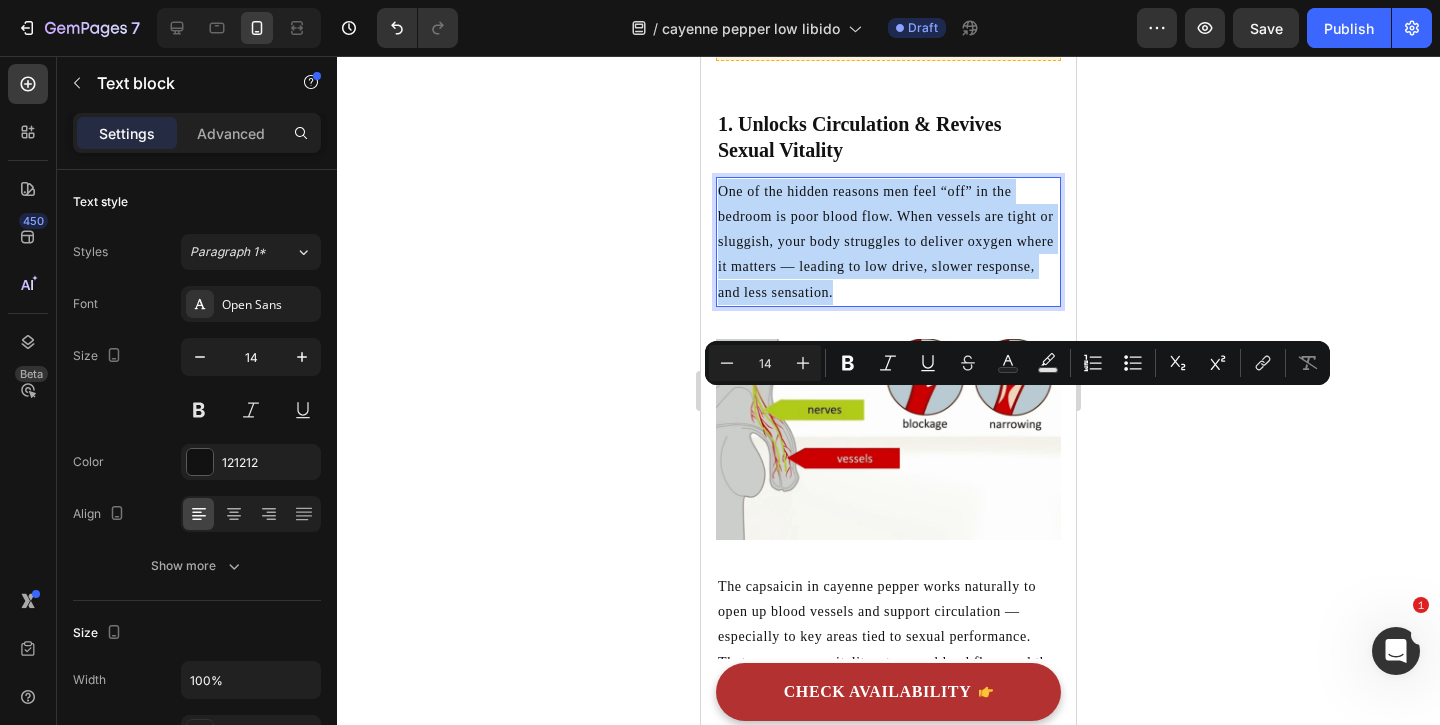 click on "One of the hidden reasons men feel “off” in the bedroom is poor blood flow. When vessels are tight or sluggish, your body struggles to deliver oxygen where it matters — leading to low drive, slower response, and less sensation." at bounding box center (888, 242) 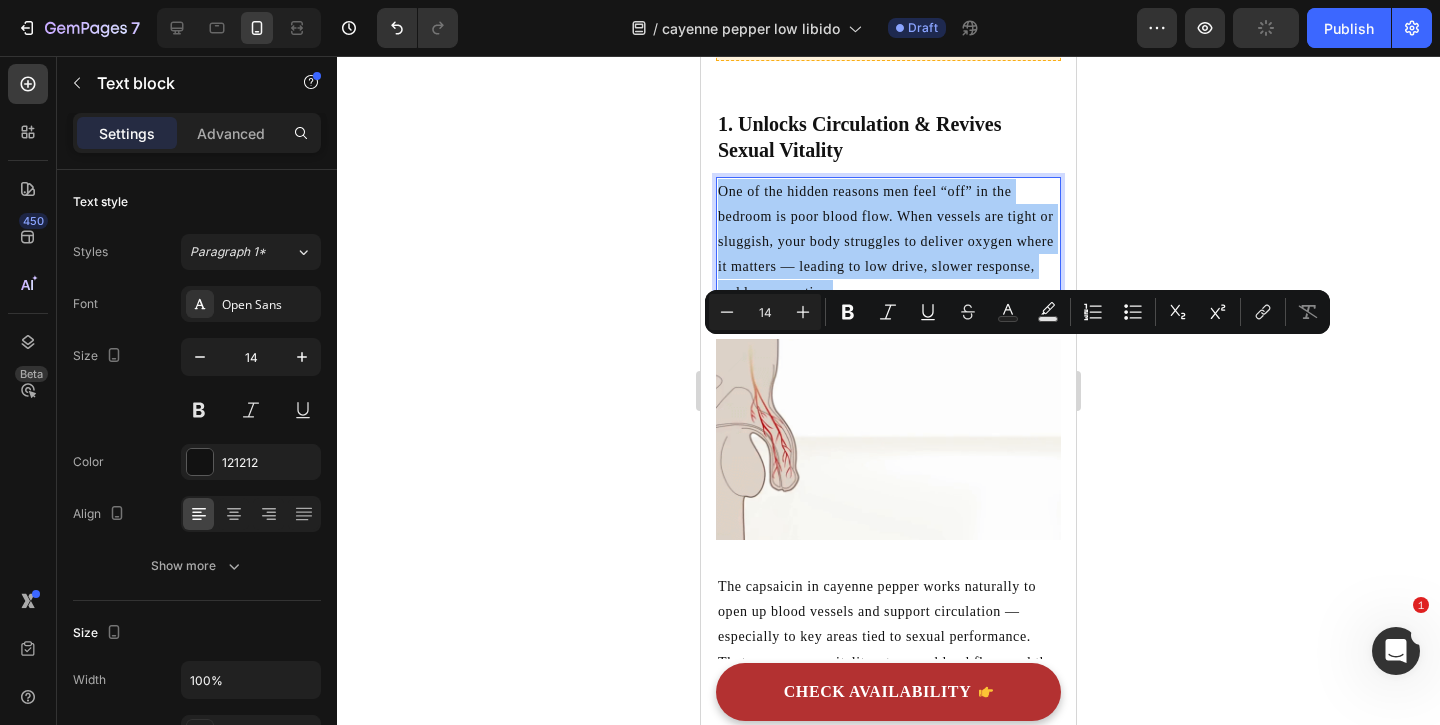click 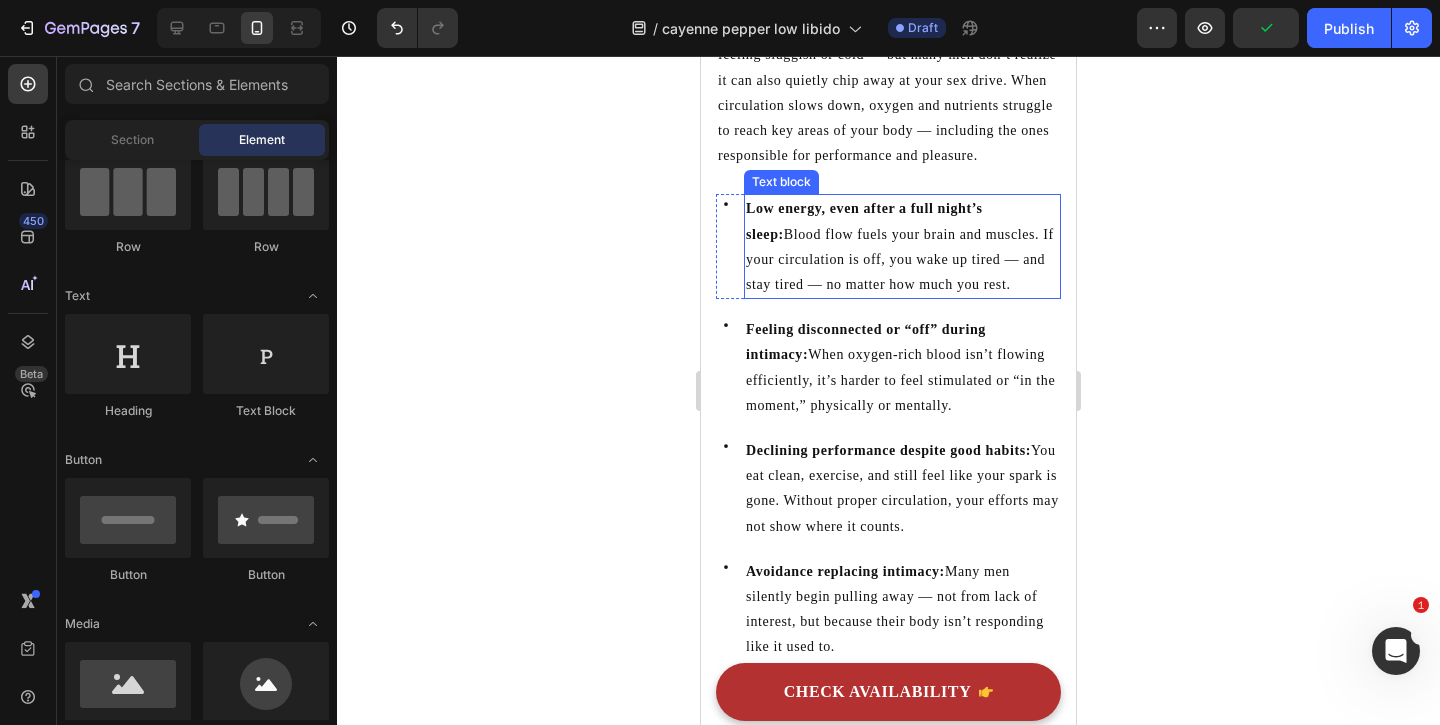 click on "Low energy, even after a full night’s sleep:  Blood flow fuels your brain and muscles. If your circulation is off, you wake up tired — and stay tired — no matter how much you rest." at bounding box center [902, 246] 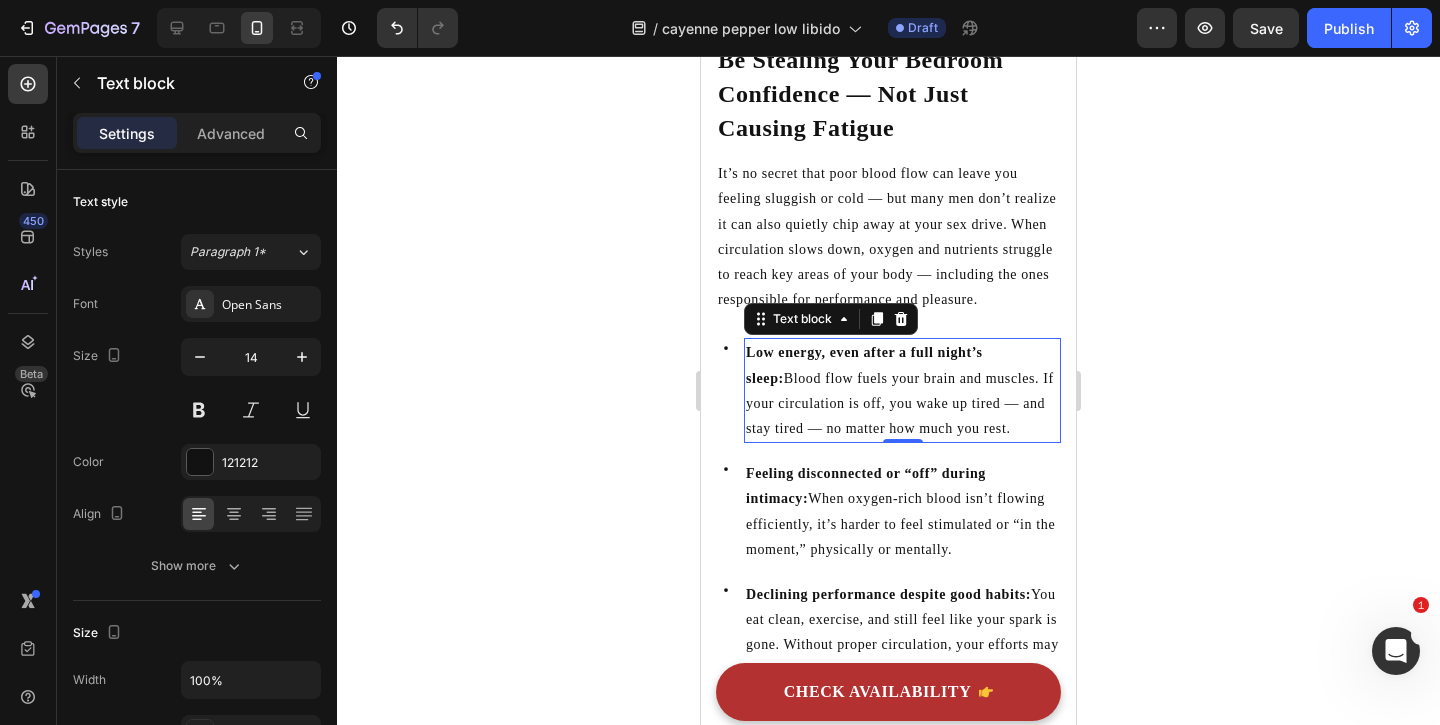 scroll, scrollTop: 778, scrollLeft: 0, axis: vertical 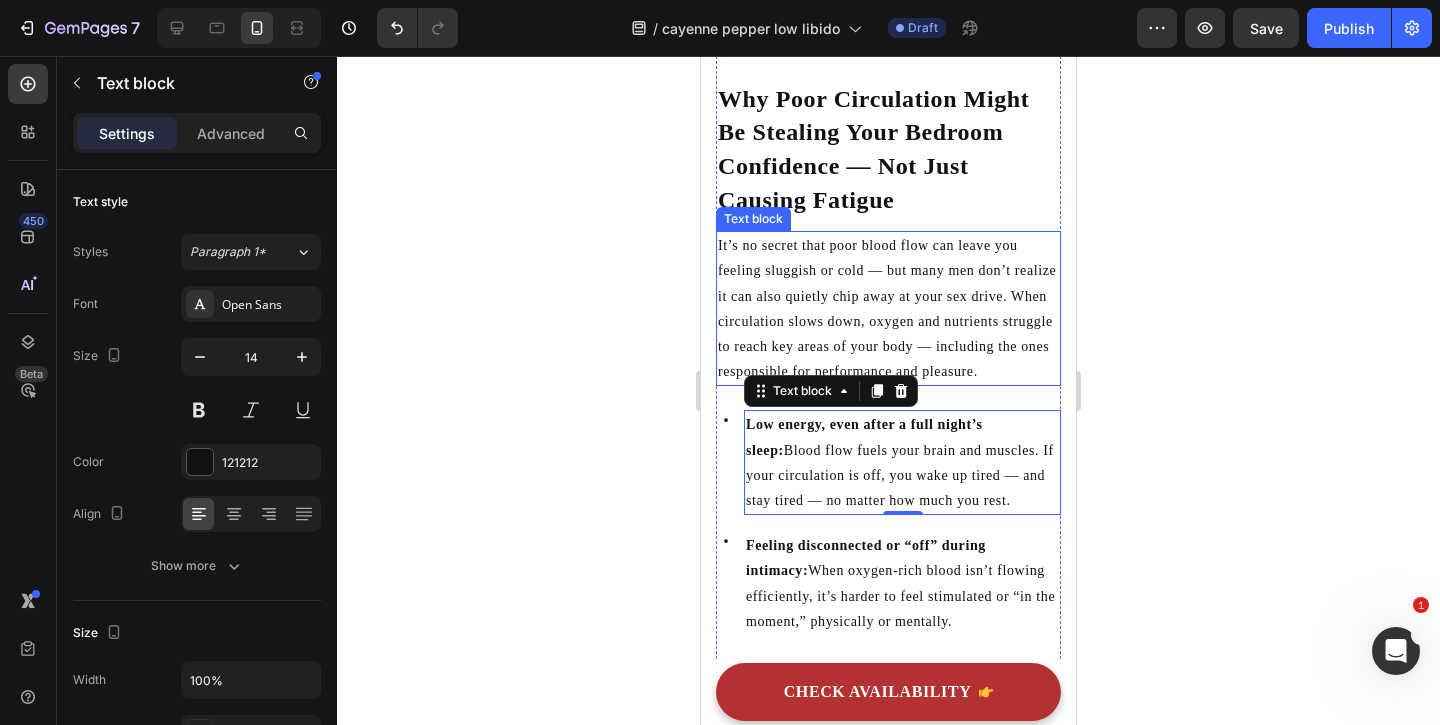 click on "It’s no secret that poor blood flow can leave you feeling sluggish or cold — but many men don’t realize it can also quietly chip away at your sex drive. When circulation slows down, oxygen and nutrients struggle to reach key areas of your body — including the ones responsible for performance and pleasure." at bounding box center [888, 308] 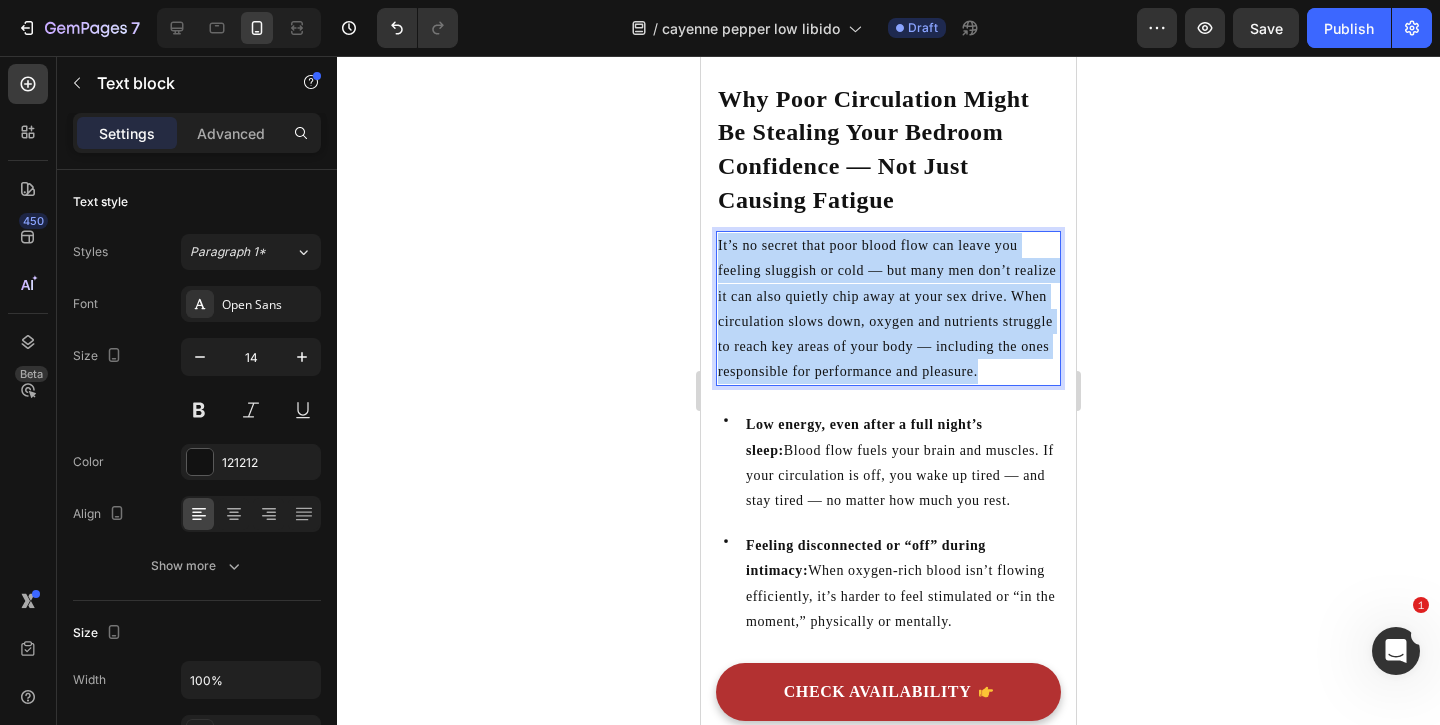click on "It’s no secret that poor blood flow can leave you feeling sluggish or cold — but many men don’t realize it can also quietly chip away at your sex drive. When circulation slows down, oxygen and nutrients struggle to reach key areas of your body — including the ones responsible for performance and pleasure." at bounding box center (888, 308) 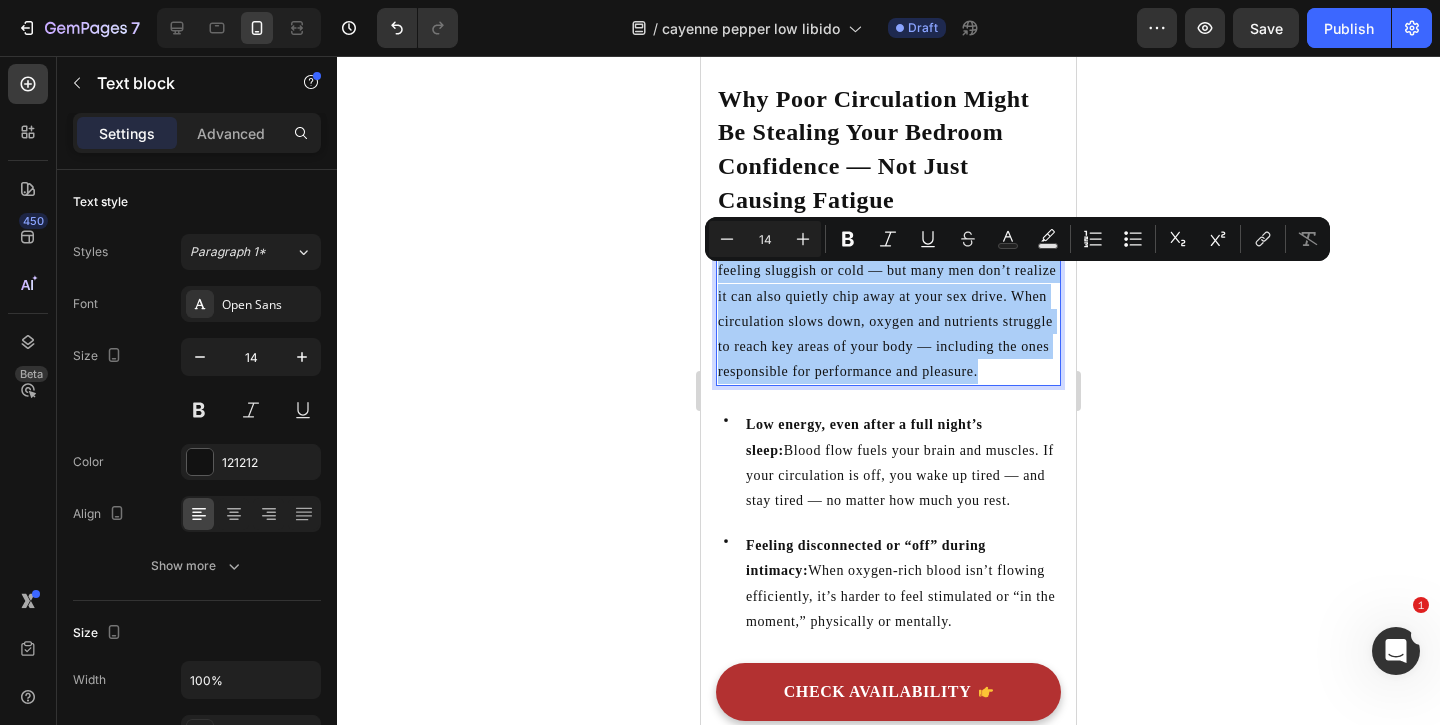 click 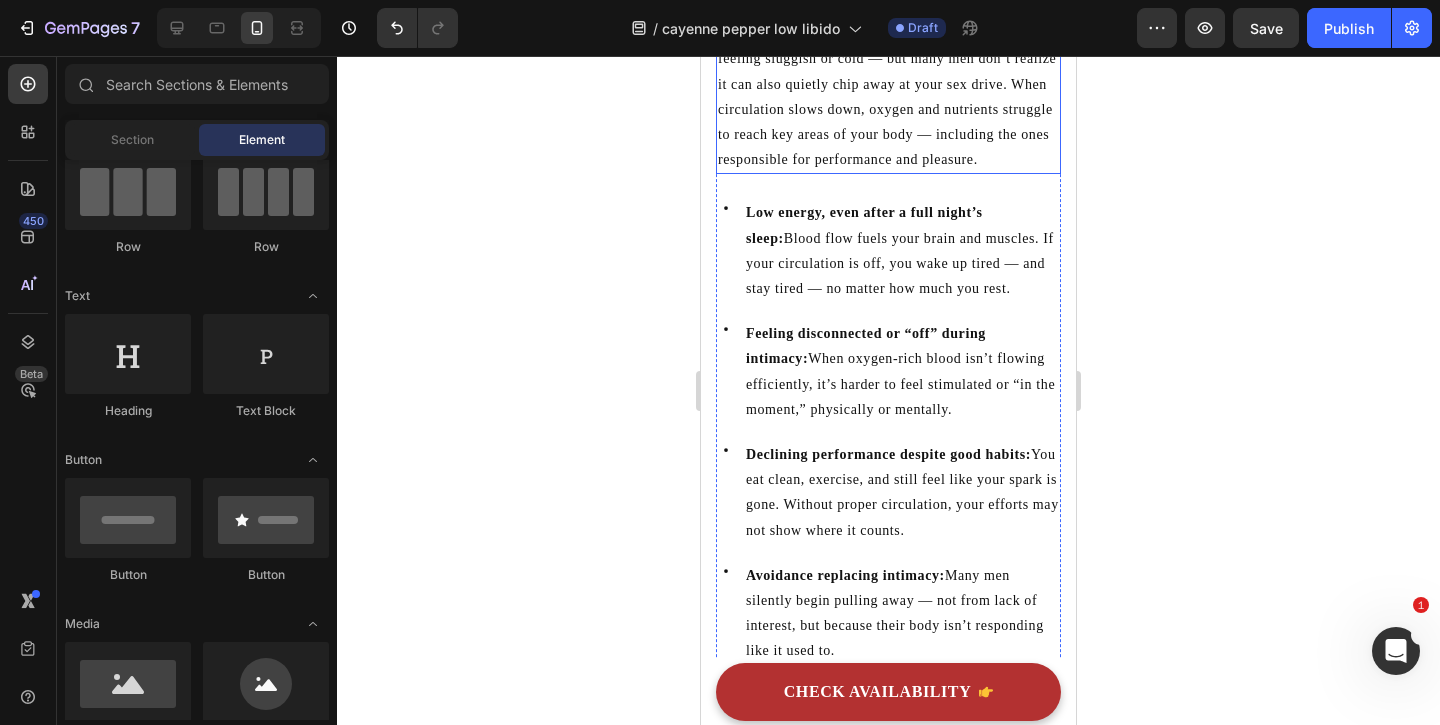 scroll, scrollTop: 1003, scrollLeft: 0, axis: vertical 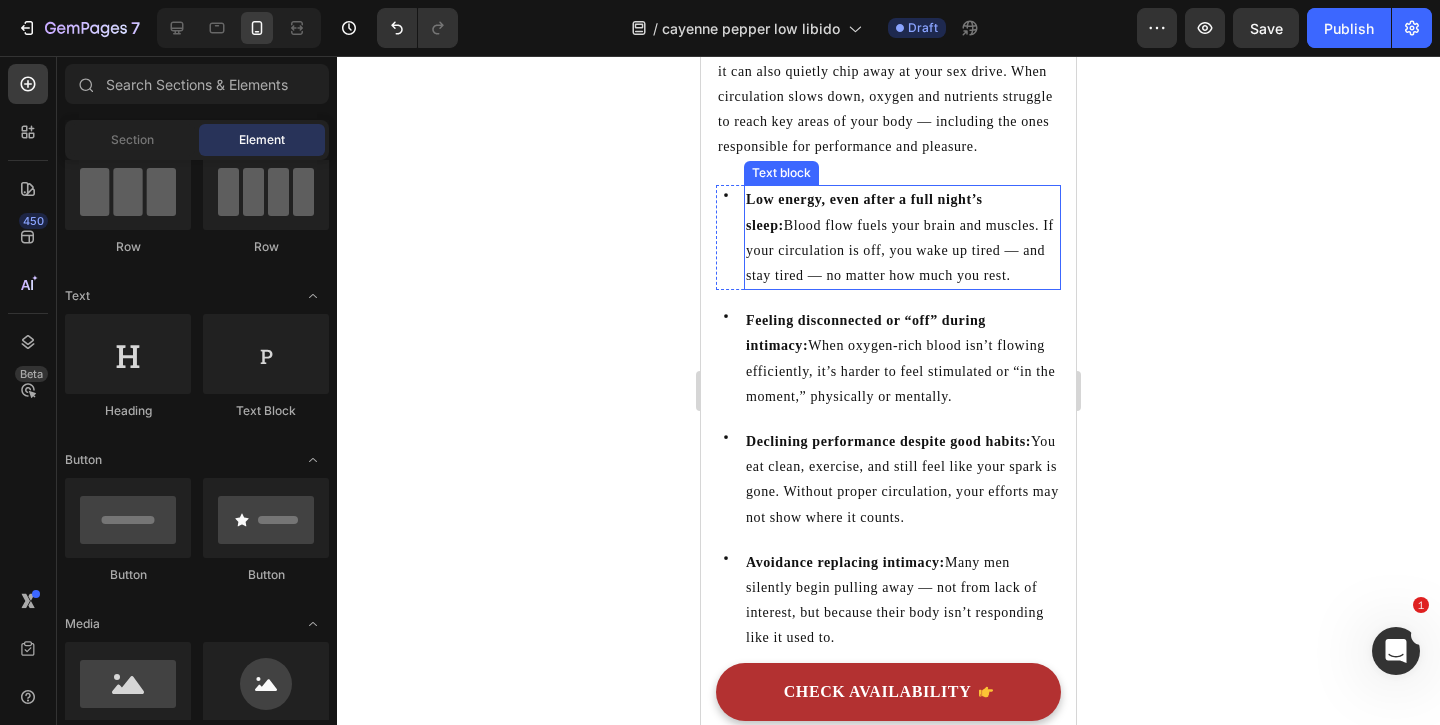 click on "Low energy, even after a full night’s sleep:  Blood flow fuels your brain and muscles. If your circulation is off, you wake up tired — and stay tired — no matter how much you rest." at bounding box center [902, 237] 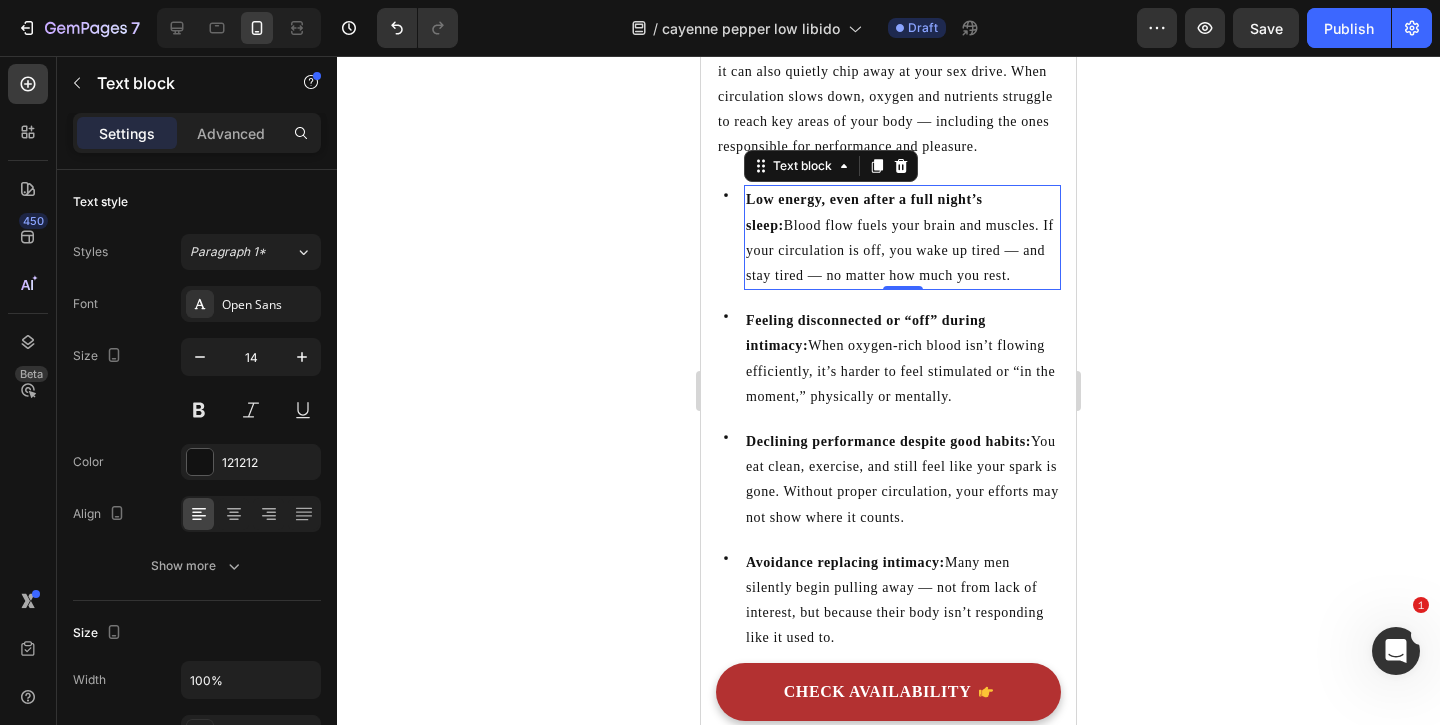scroll, scrollTop: 1014, scrollLeft: 0, axis: vertical 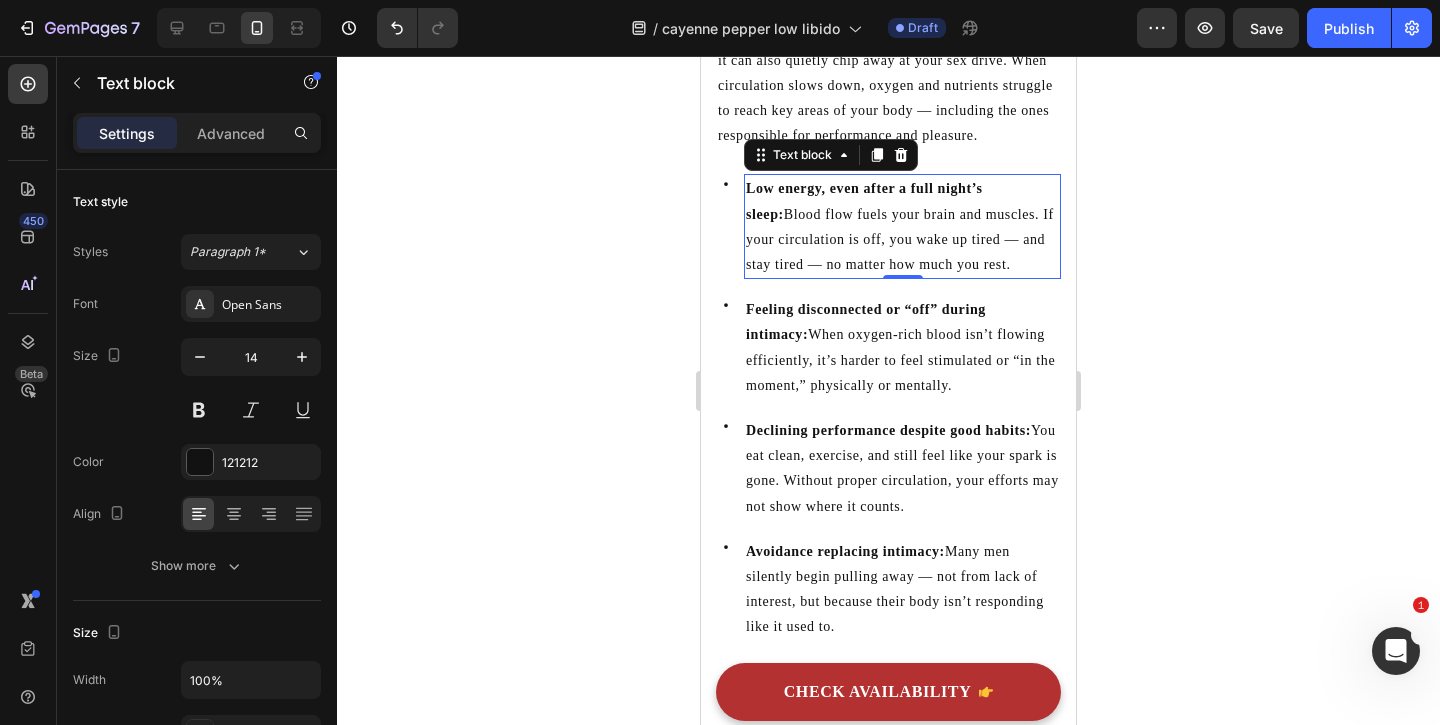 click on "Low energy, even after a full night’s sleep:  Blood flow fuels your brain and muscles. If your circulation is off, you wake up tired — and stay tired — no matter how much you rest." at bounding box center [902, 226] 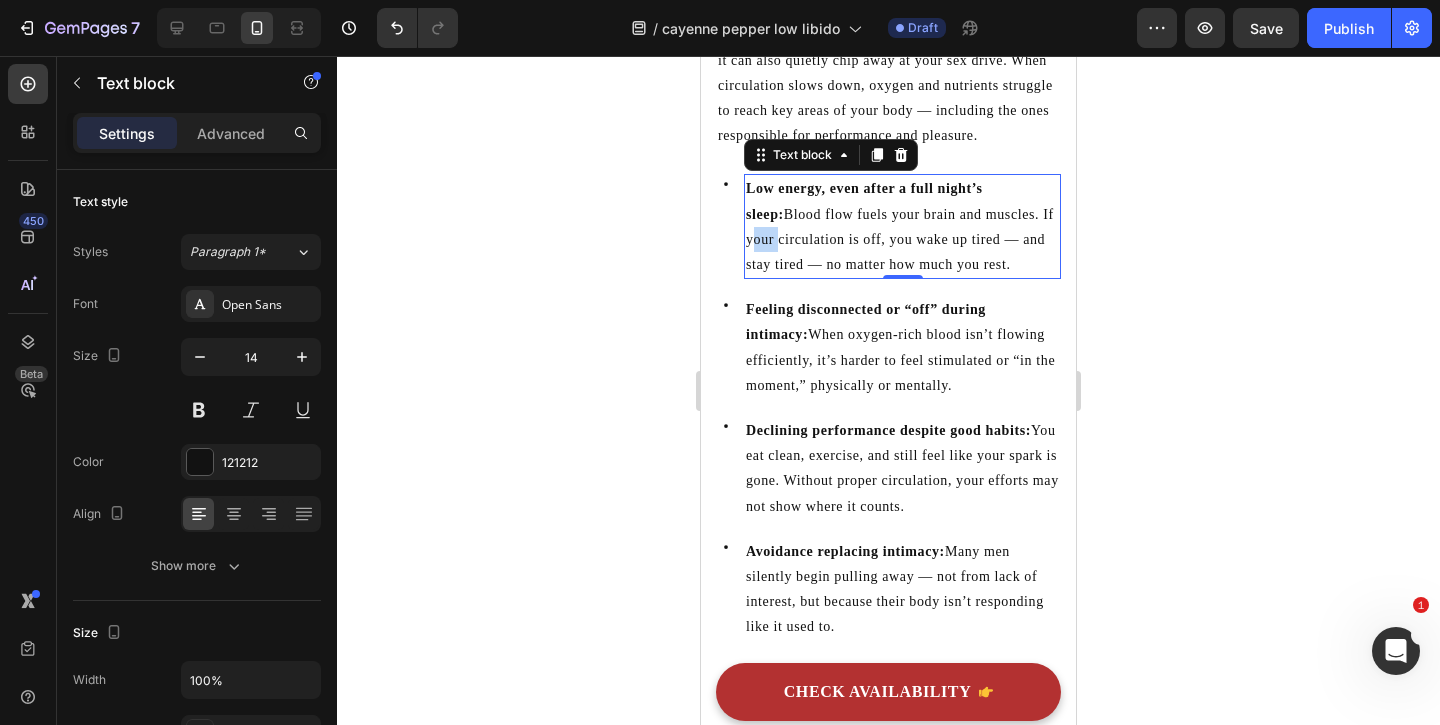 click on "Low energy, even after a full night’s sleep:  Blood flow fuels your brain and muscles. If your circulation is off, you wake up tired — and stay tired — no matter how much you rest." at bounding box center (902, 226) 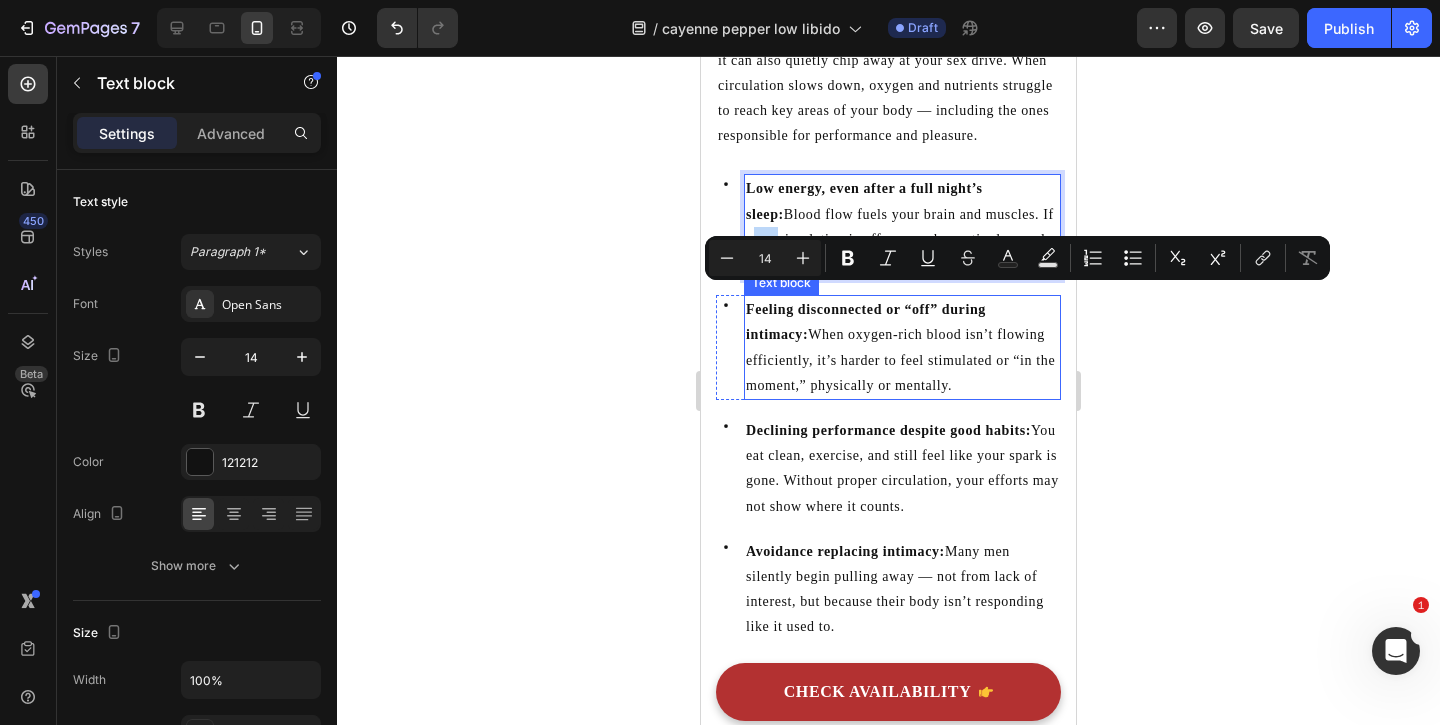 click on "Feeling disconnected or “off” during intimacy:  When oxygen-rich blood isn’t flowing efficiently, it’s harder to feel stimulated or “in the moment,” physically or mentally." at bounding box center [902, 347] 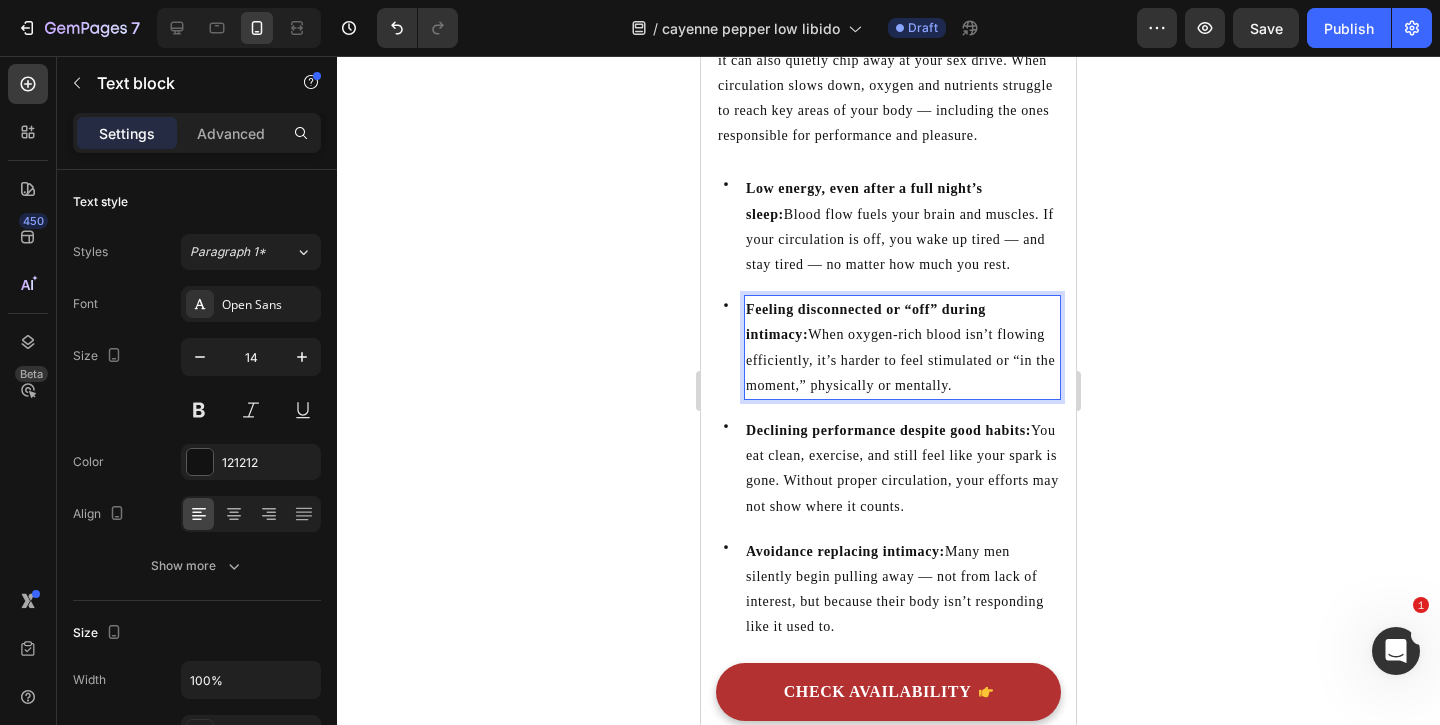 click on "Feeling disconnected or “off” during intimacy:  When oxygen-rich blood isn’t flowing efficiently, it’s harder to feel stimulated or “in the moment,” physically or mentally." at bounding box center [902, 347] 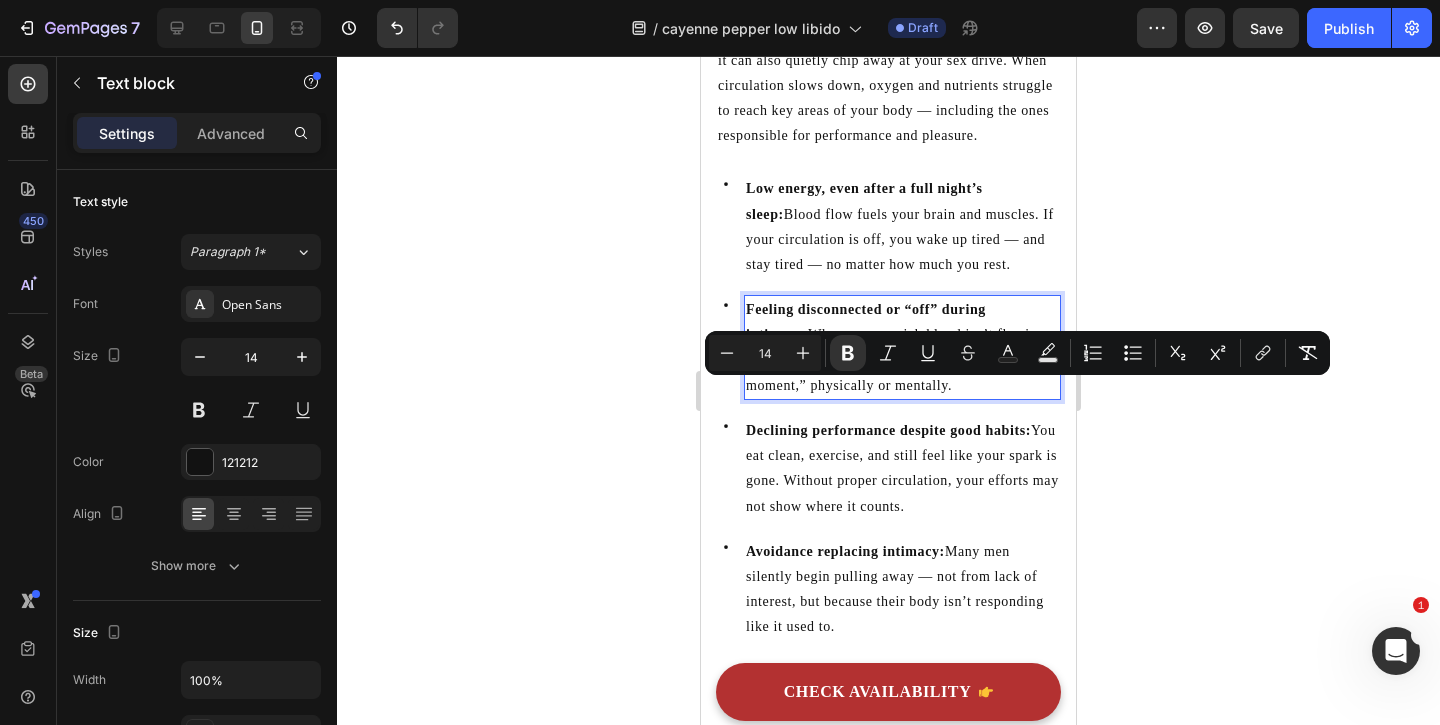 scroll, scrollTop: 1125, scrollLeft: 0, axis: vertical 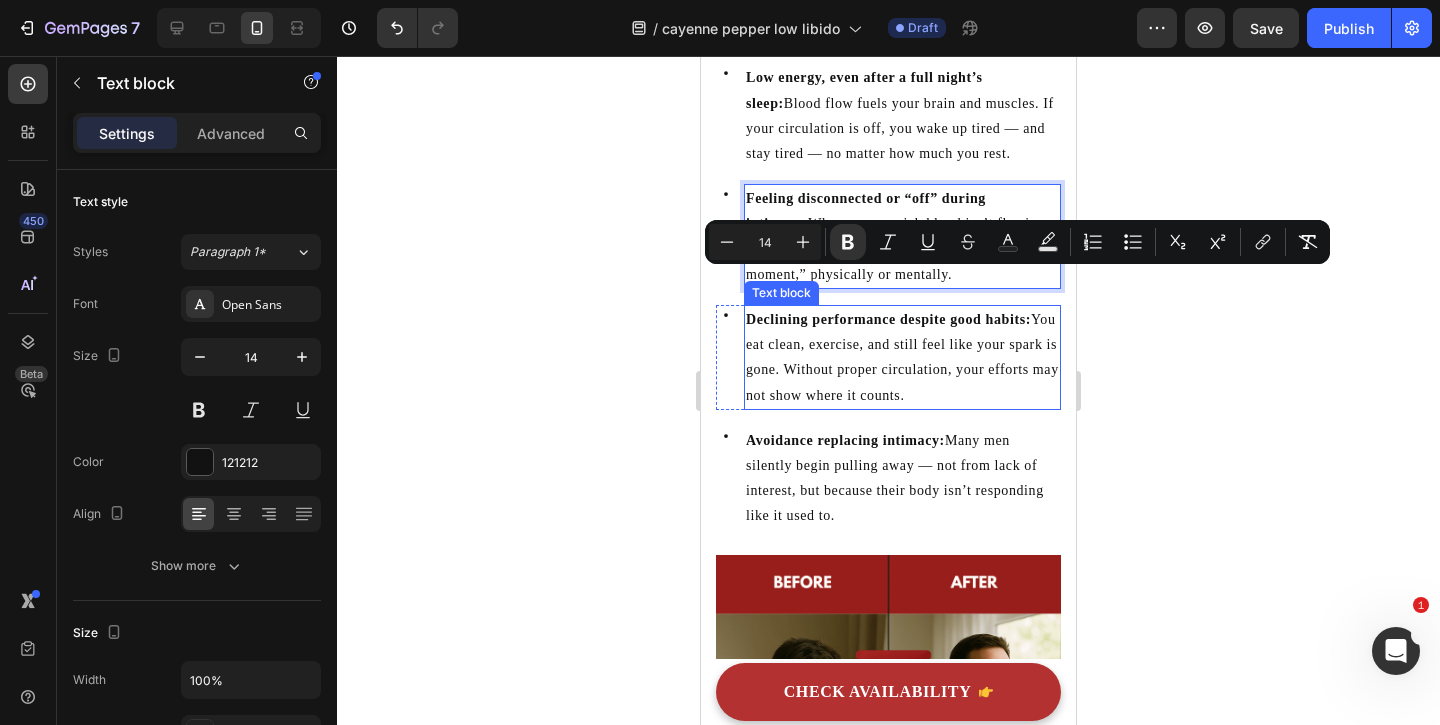 click on "Declining performance despite good habits:  You eat clean, exercise, and still feel like your spark is gone. Without proper circulation, your efforts may not show where it counts." at bounding box center (902, 357) 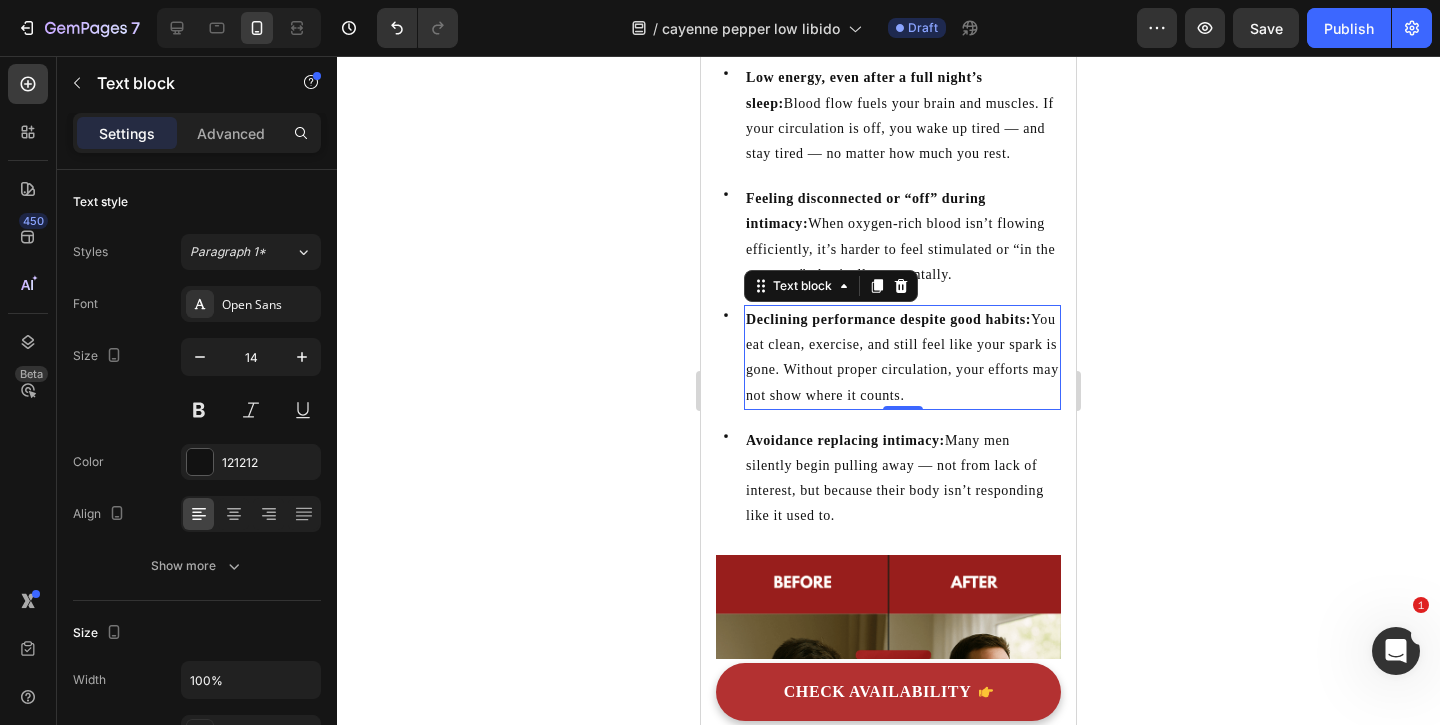 click on "Declining performance despite good habits:  You eat clean, exercise, and still feel like your spark is gone. Without proper circulation, your efforts may not show where it counts." at bounding box center [902, 357] 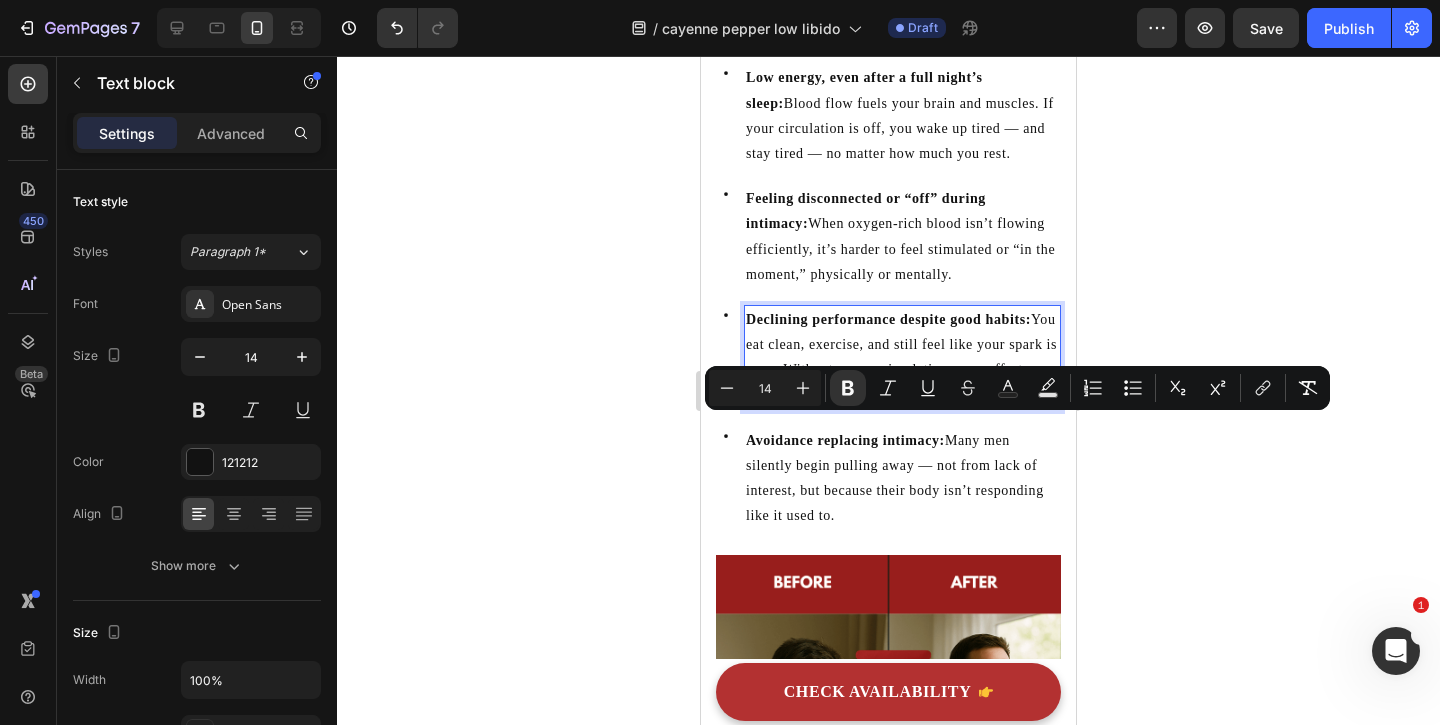 scroll, scrollTop: 1352, scrollLeft: 0, axis: vertical 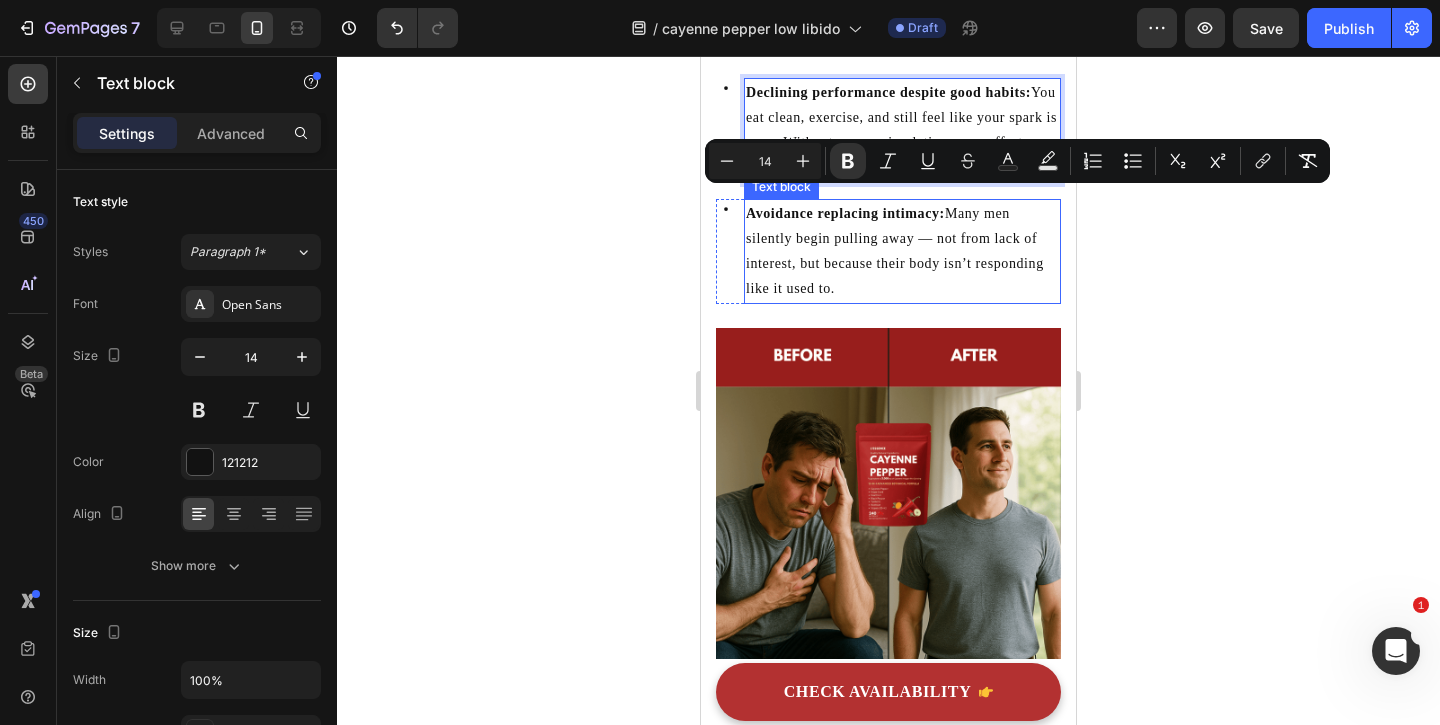 click on "Avoidance replacing intimacy:  Many men silently begin pulling away — not from lack of interest, but because their body isn’t responding like it used to." at bounding box center [902, 251] 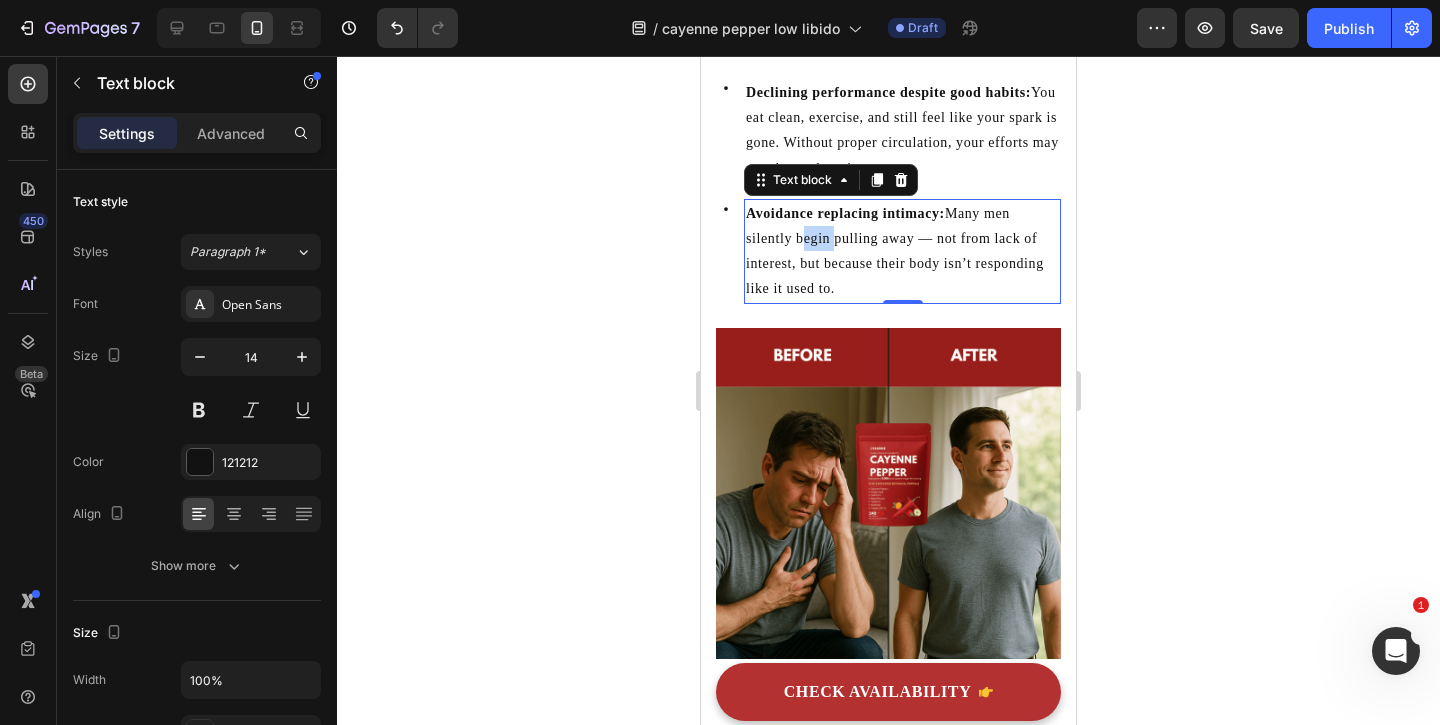 click on "Avoidance replacing intimacy:  Many men silently begin pulling away — not from lack of interest, but because their body isn’t responding like it used to." at bounding box center (902, 251) 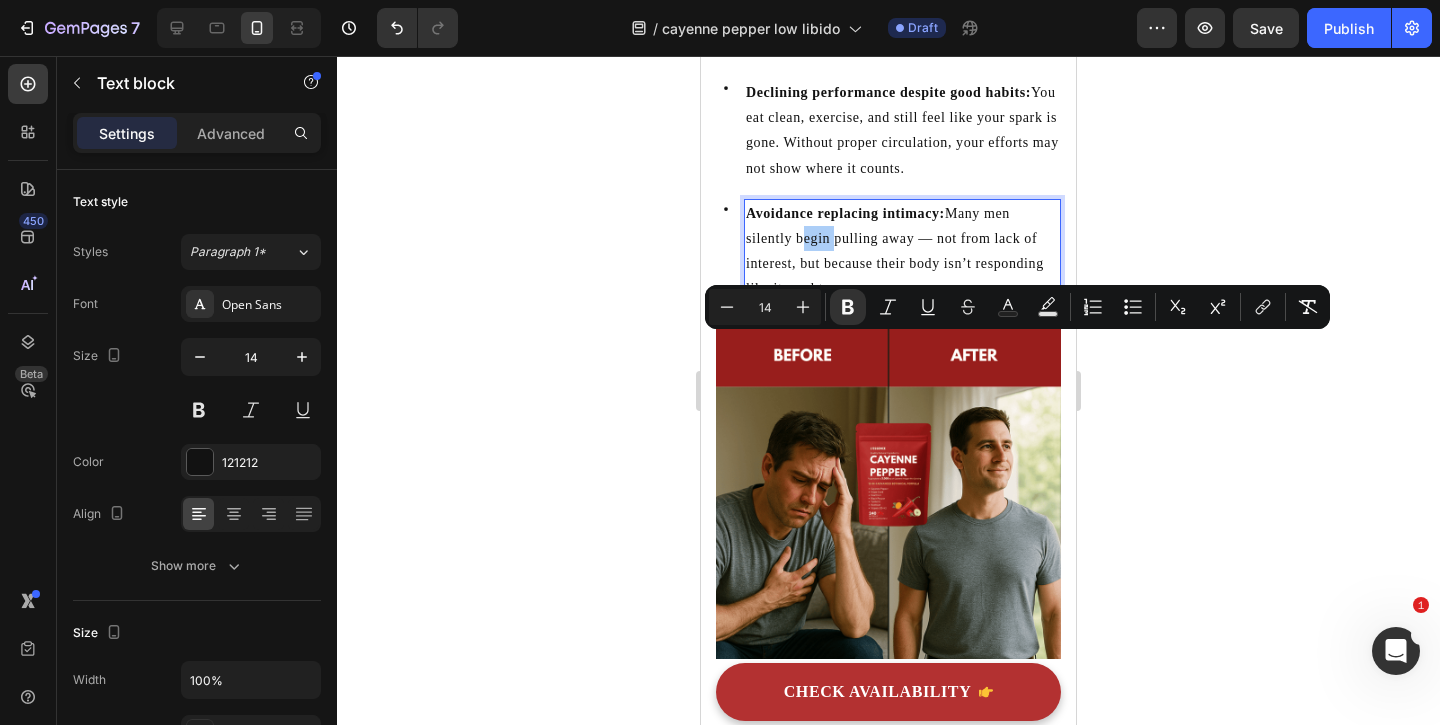 click 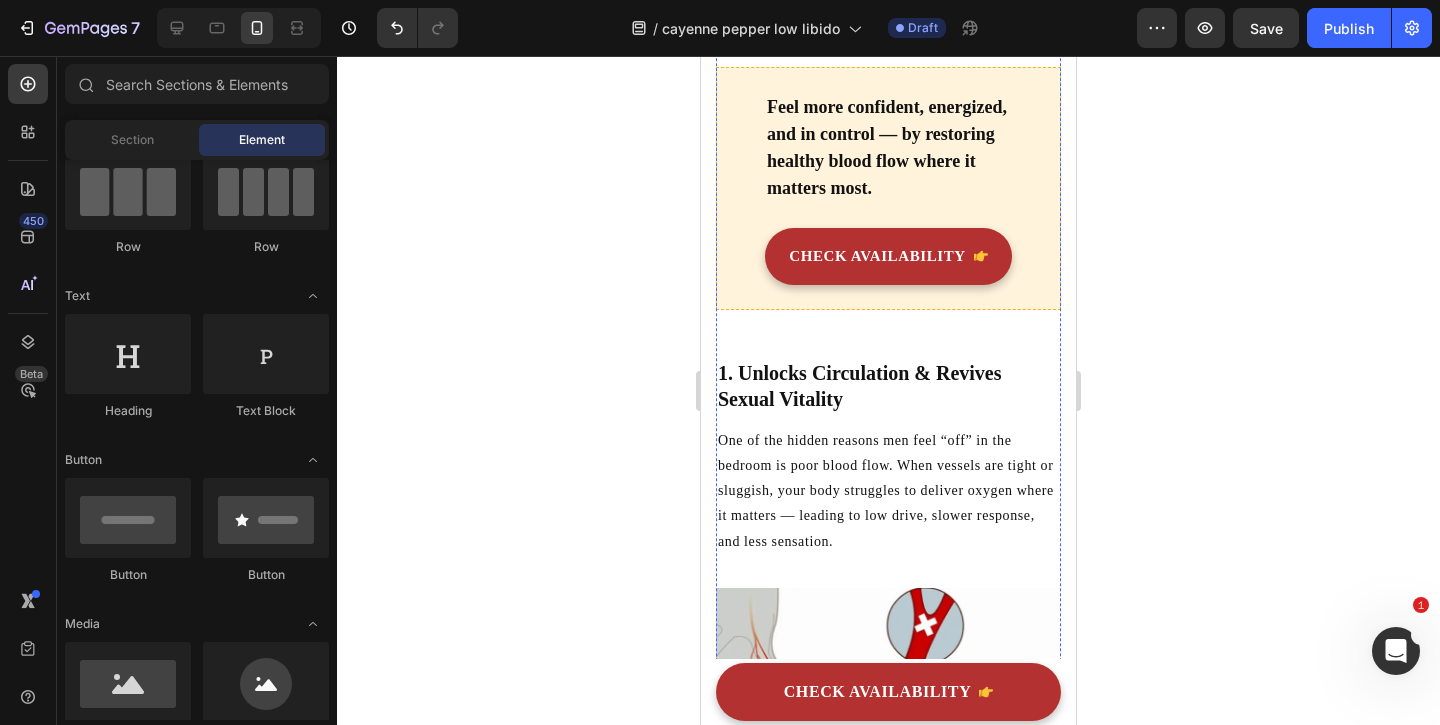 scroll, scrollTop: 2071, scrollLeft: 0, axis: vertical 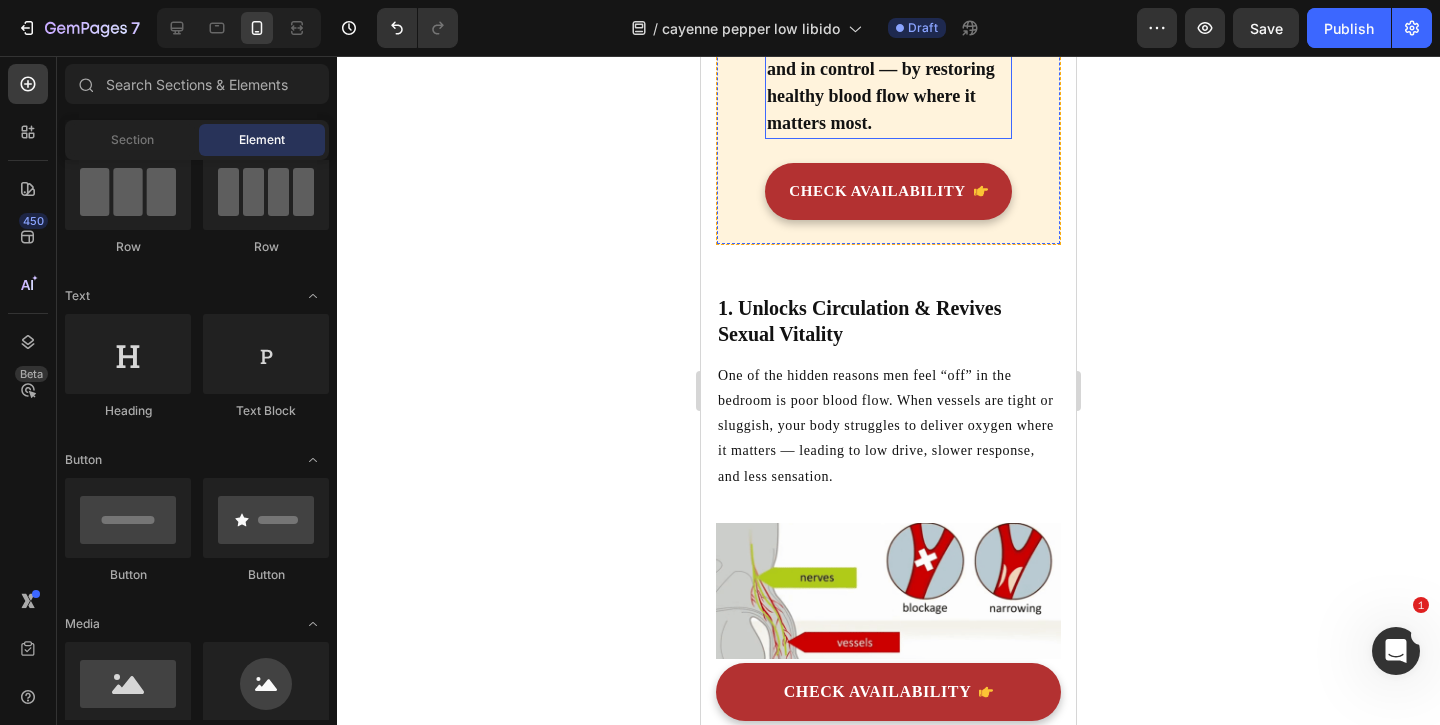 click on "Feel more confident, energized, and in control — by restoring healthy blood flow where it matters most." at bounding box center (887, 82) 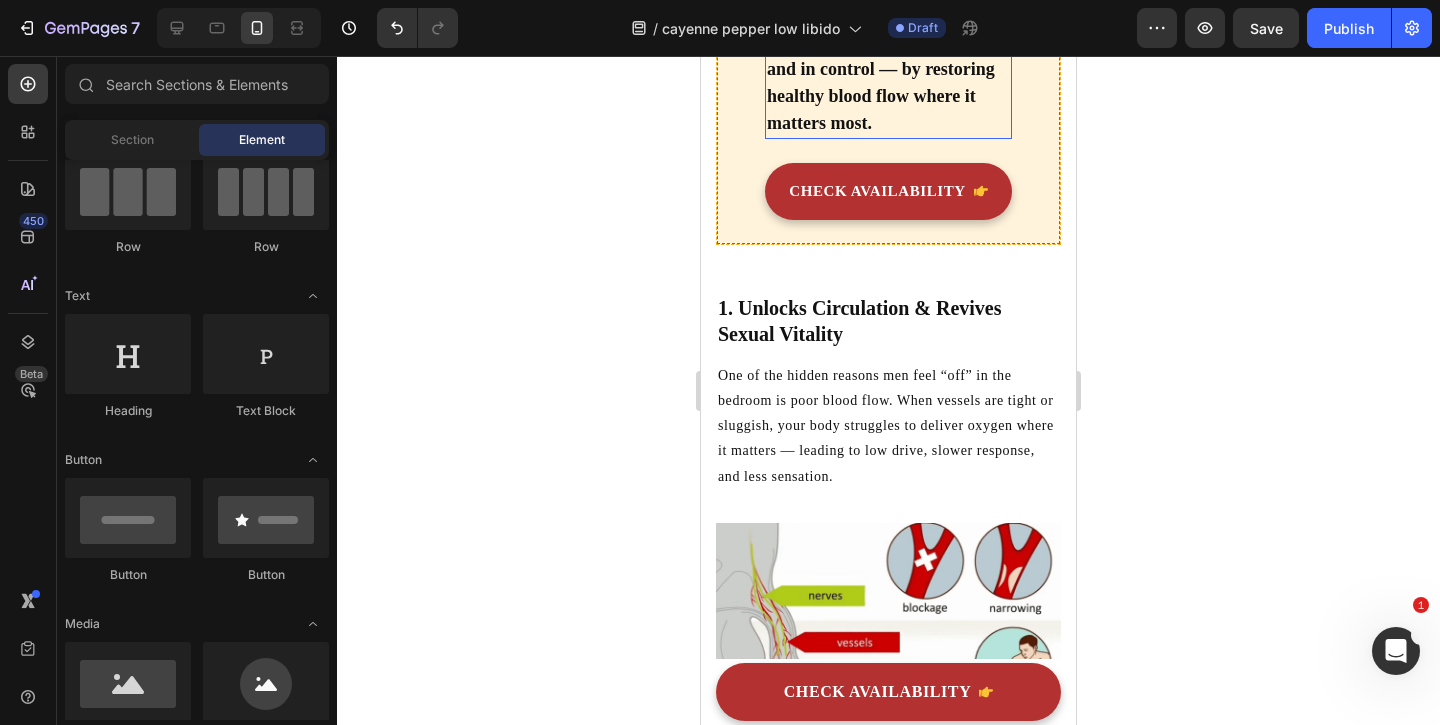click on "Feel more confident, energized, and in control — by restoring healthy blood flow where it matters most." at bounding box center [887, 82] 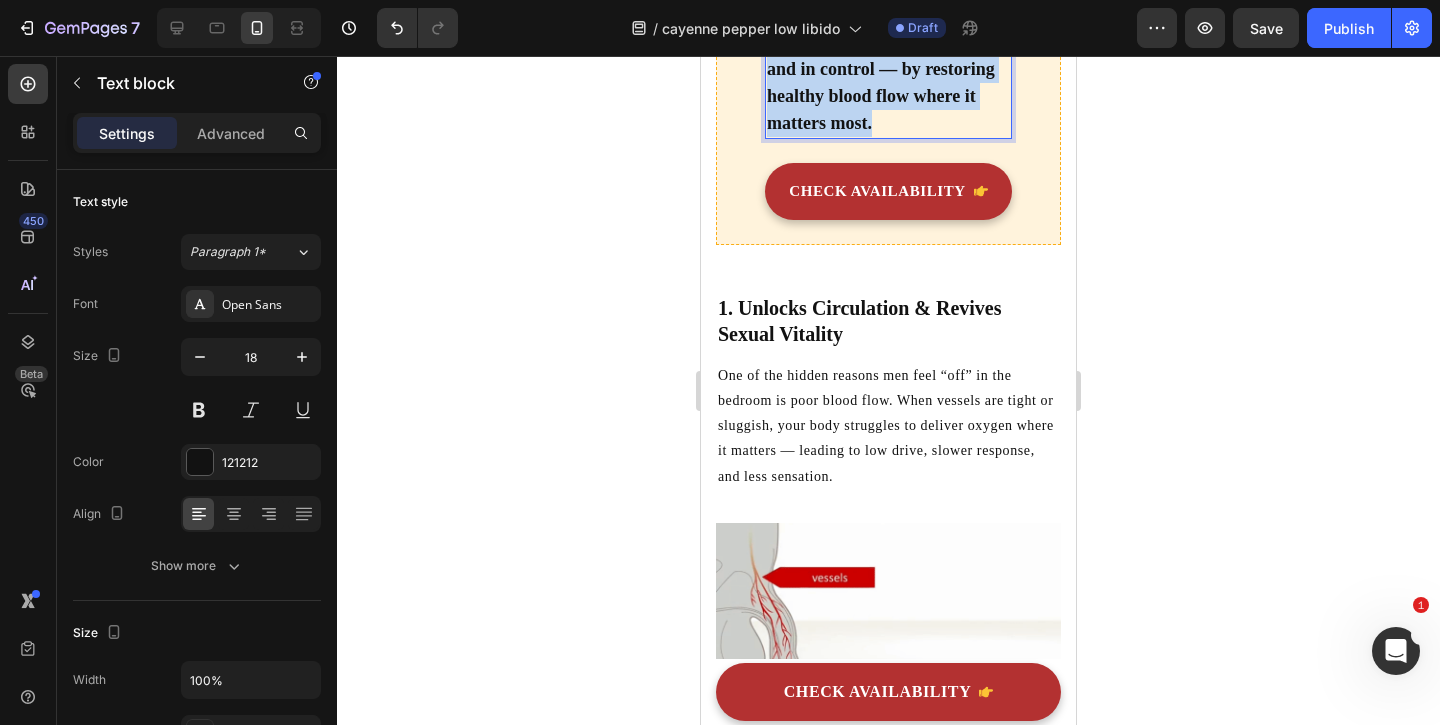 click on "Feel more confident, energized, and in control — by restoring healthy blood flow where it matters most." at bounding box center (887, 82) 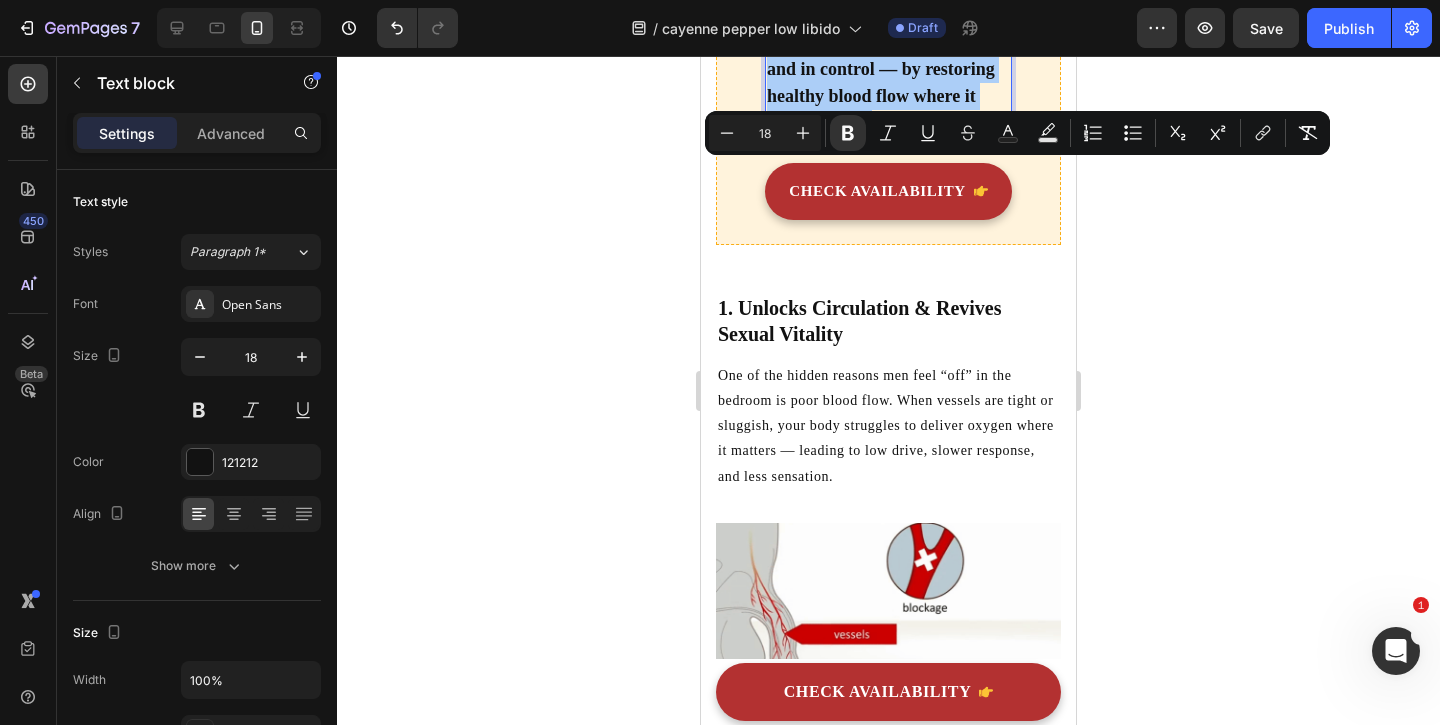click 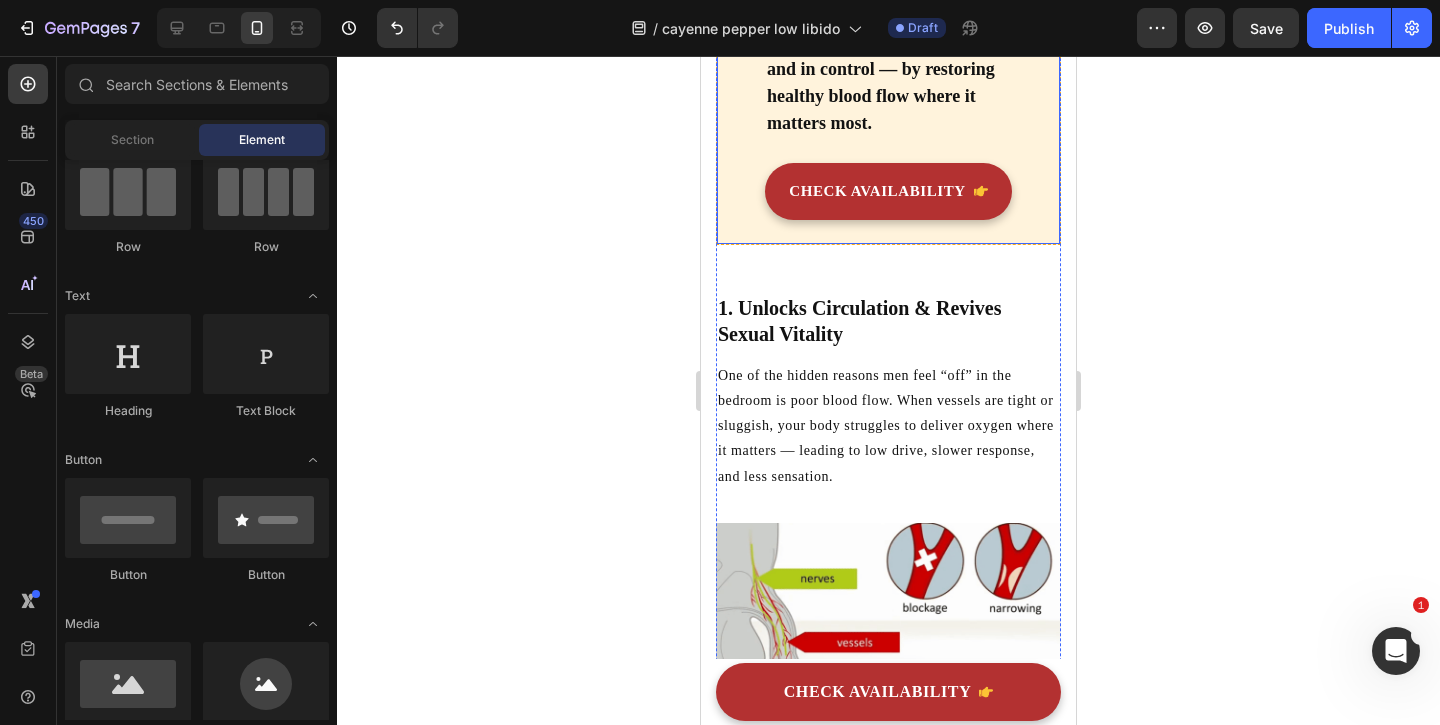 click on "Feel more confident, energized, and in control — by restoring healthy blood flow where it matters most." at bounding box center [887, 82] 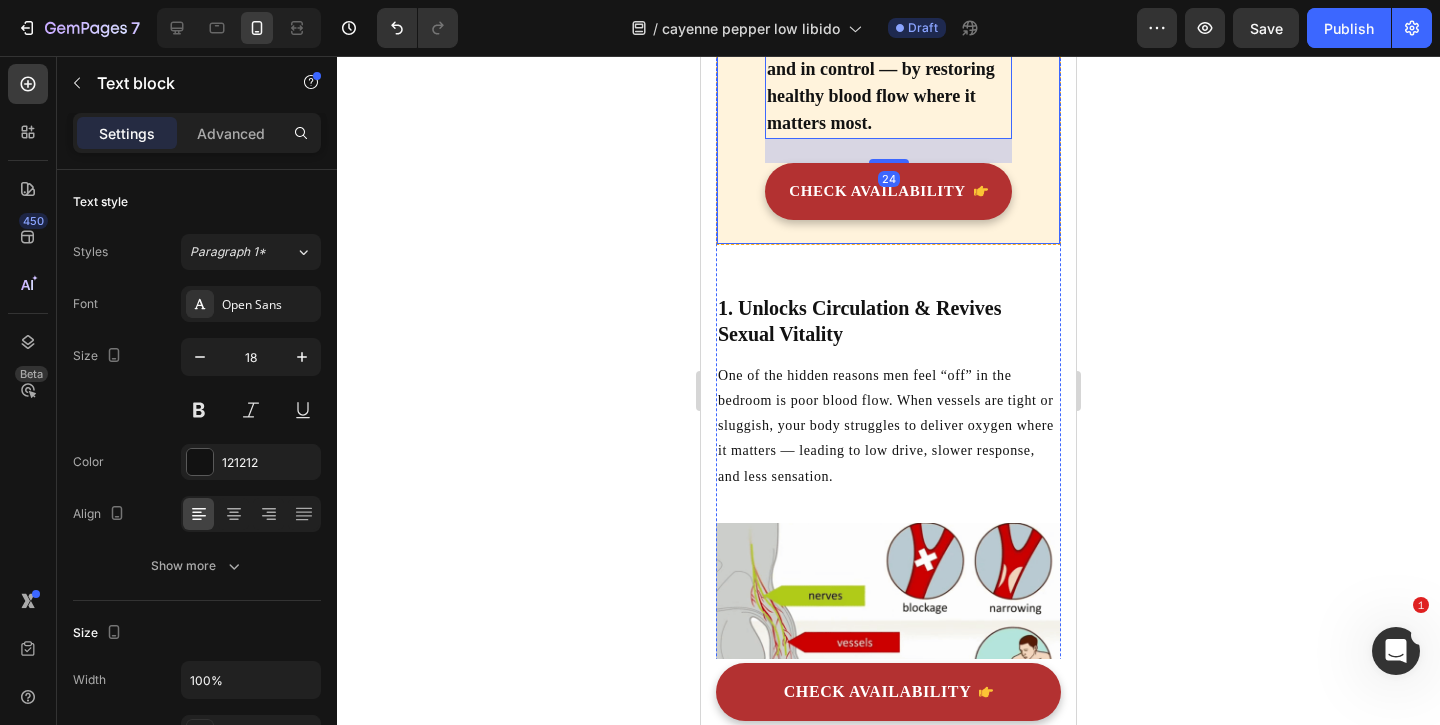 click 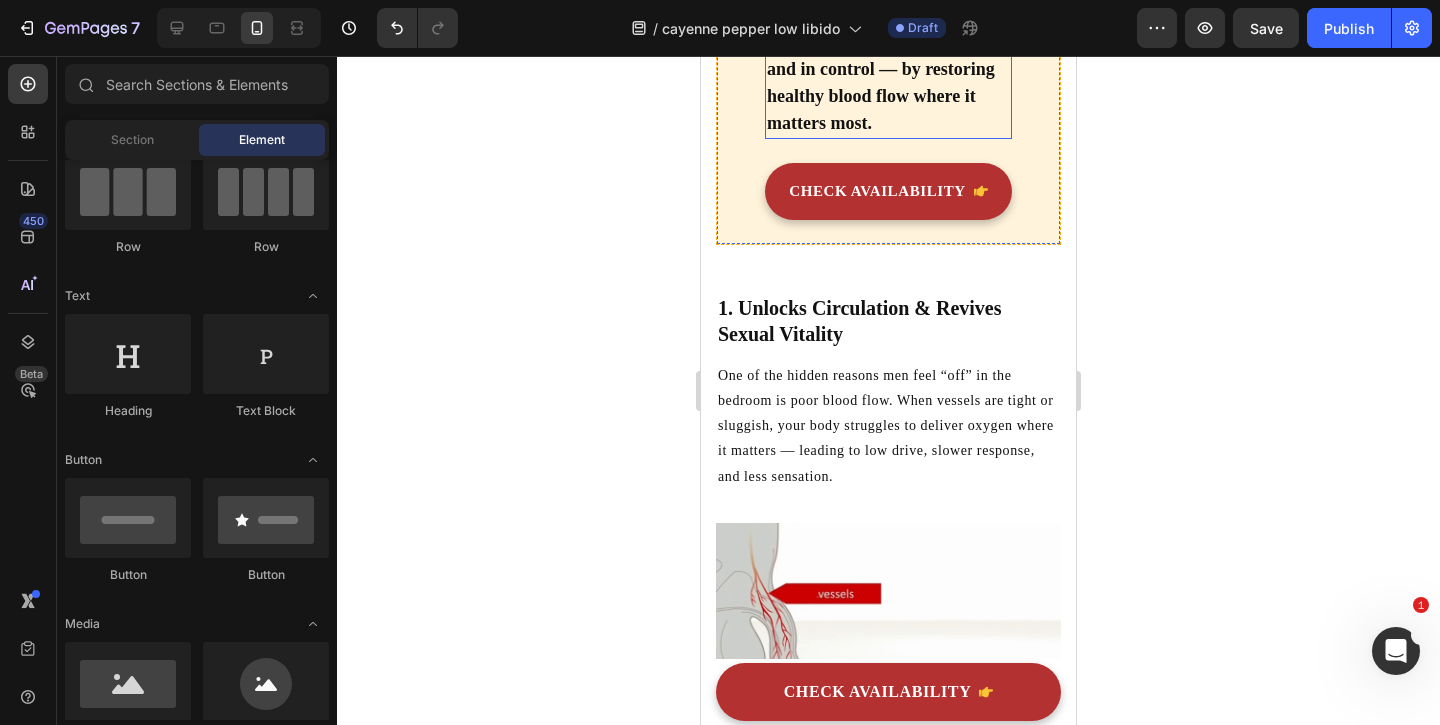 click on "Feel more confident, energized, and in control — by restoring healthy blood flow where it matters most." at bounding box center (887, 82) 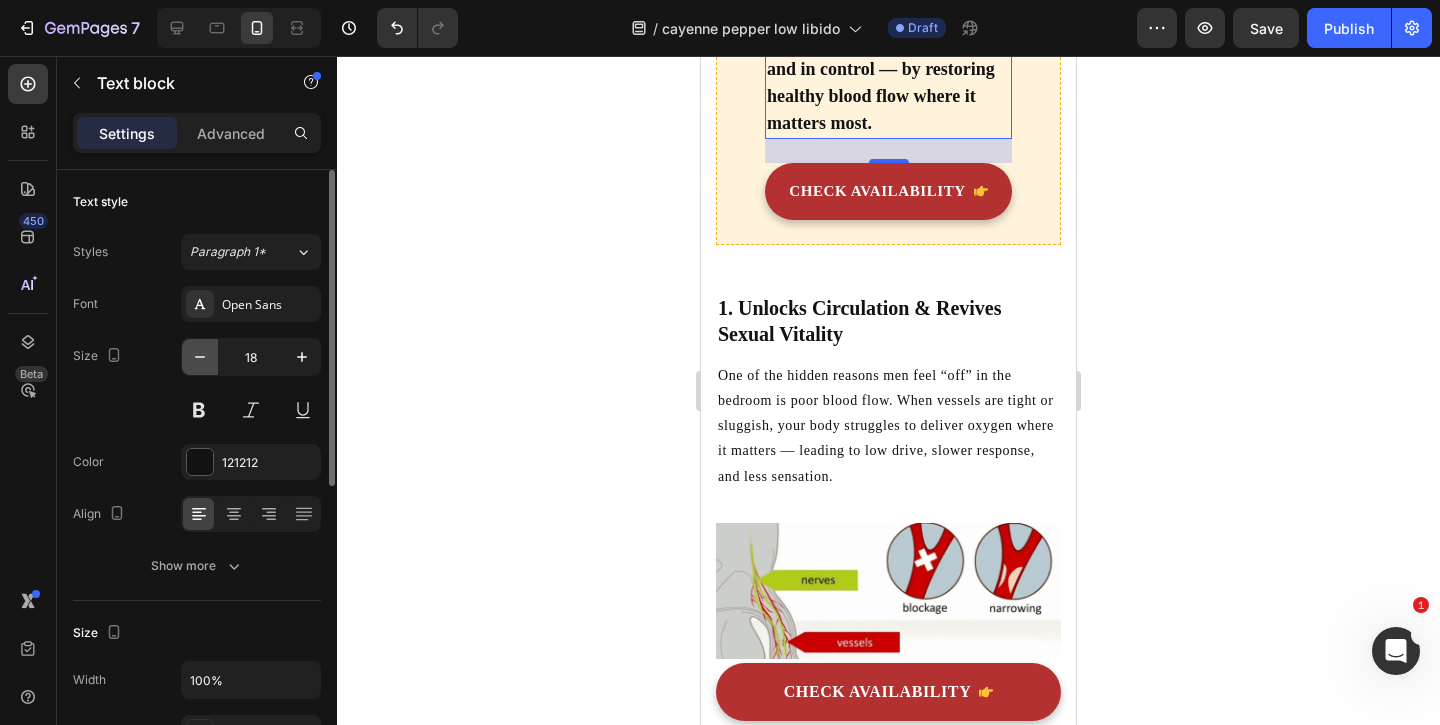 click at bounding box center [200, 357] 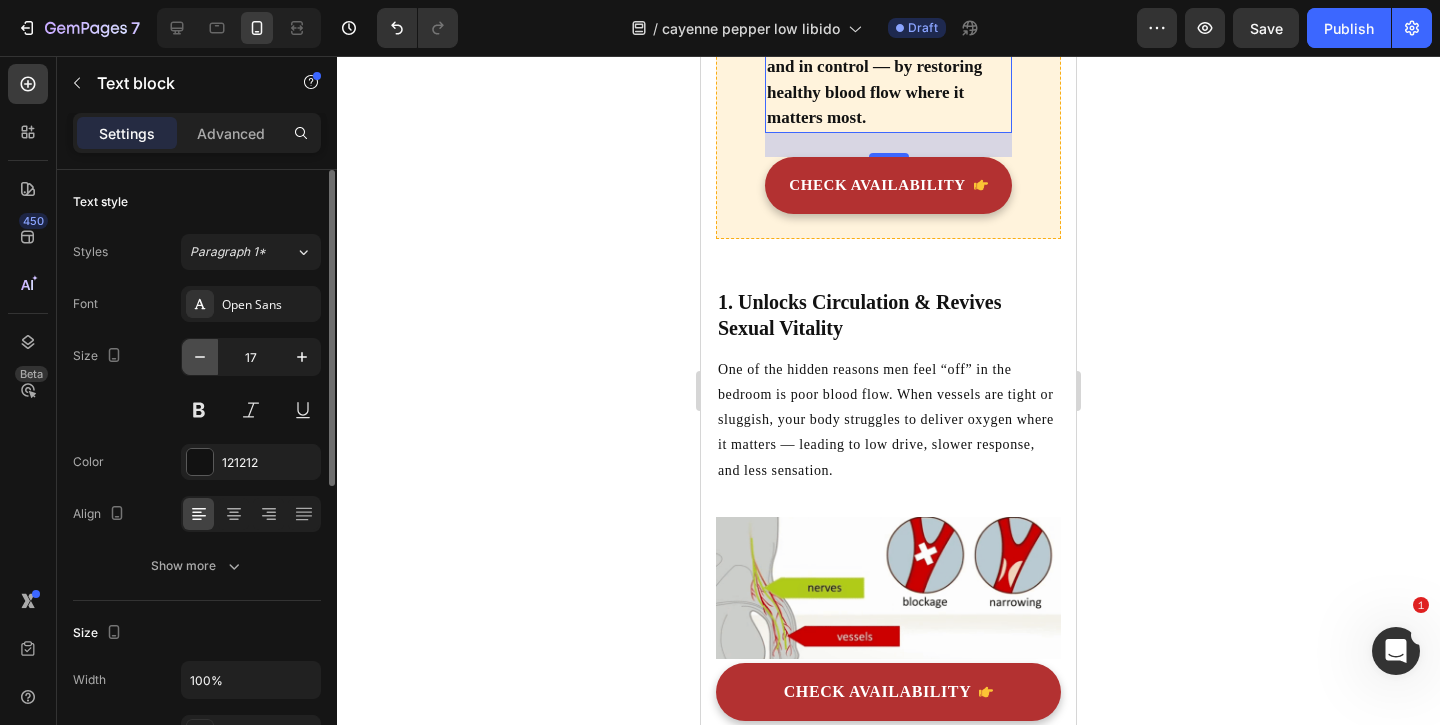 click 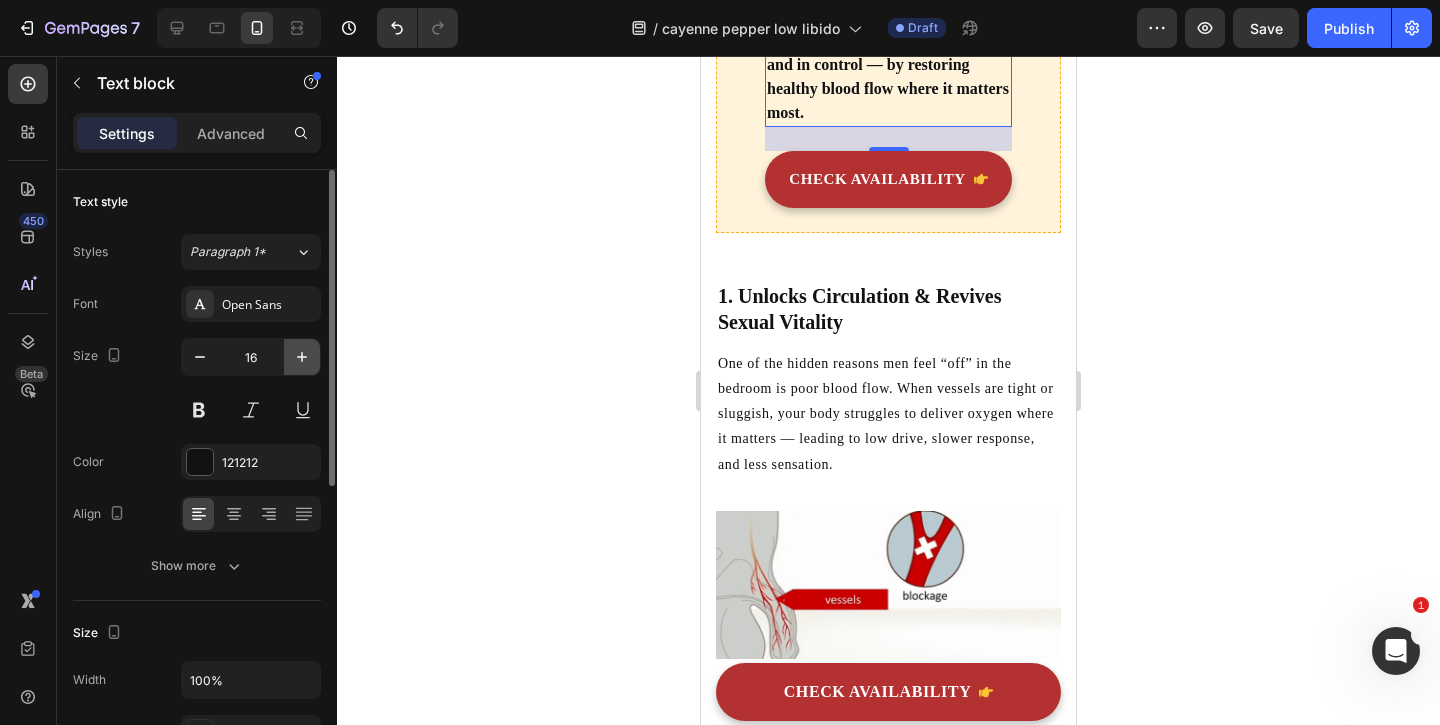 click 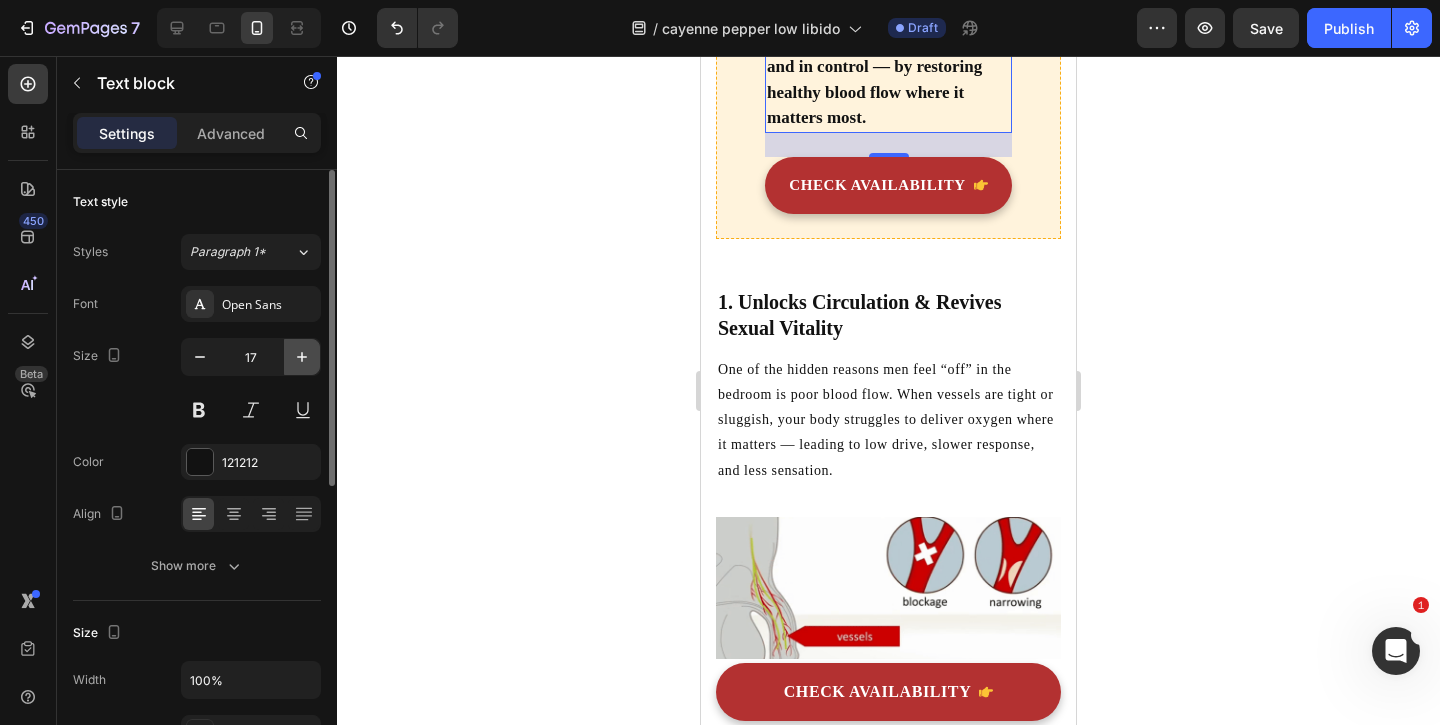 click 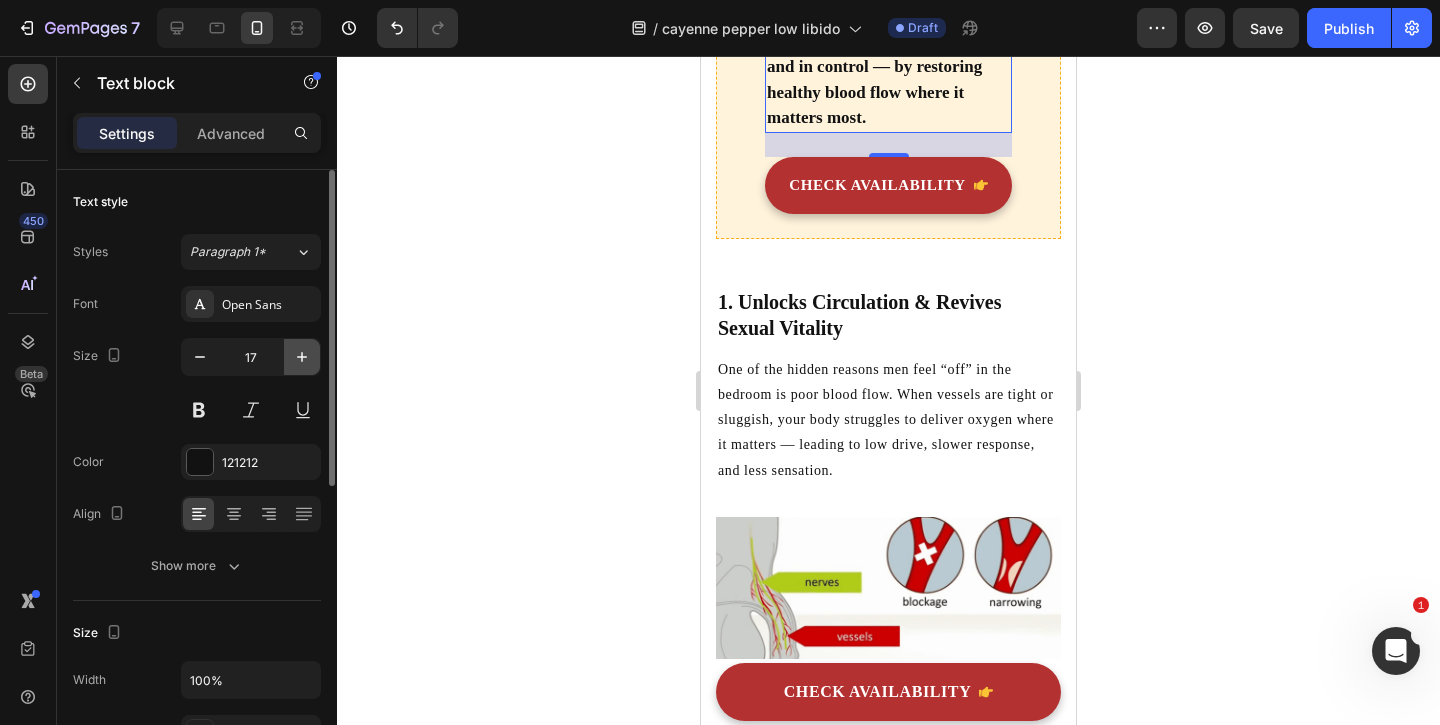 type on "18" 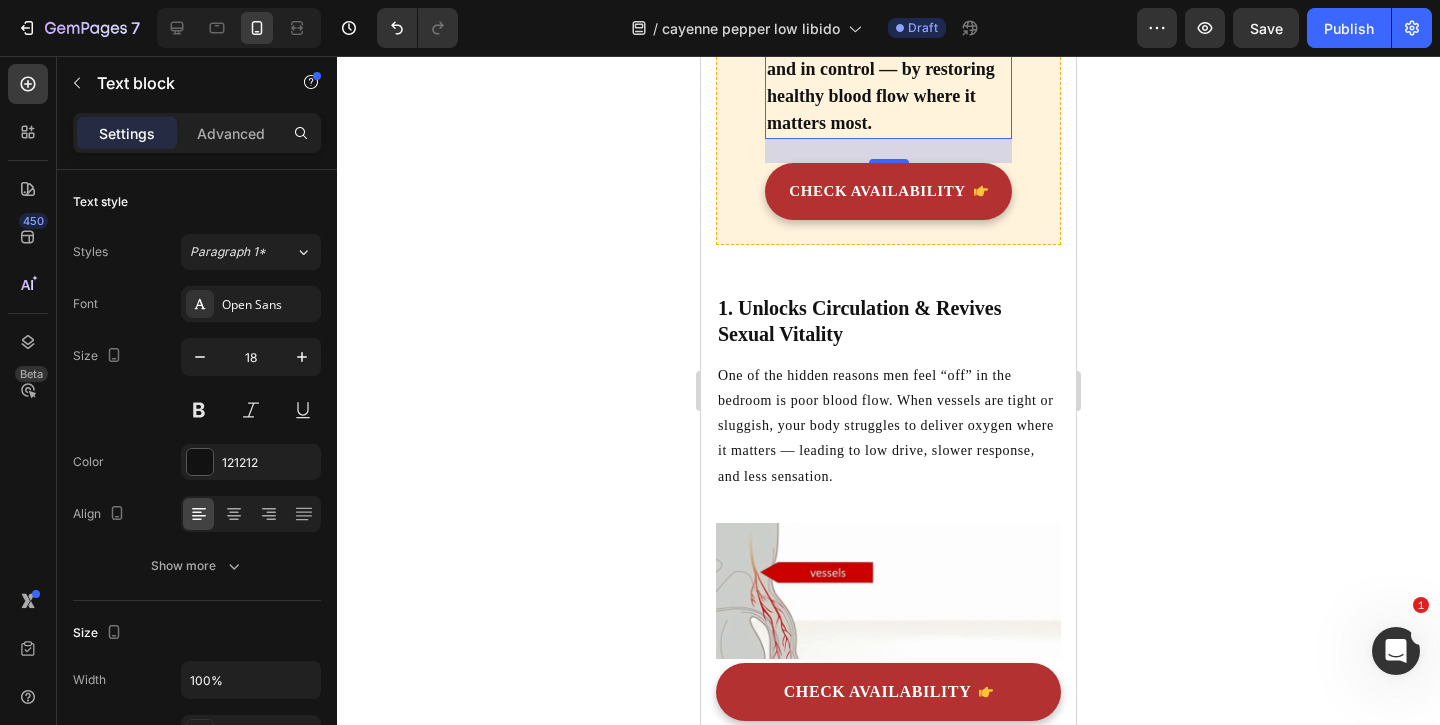 click on "Feel more confident, energized, and in control — by restoring healthy blood flow where it matters most." at bounding box center (887, 82) 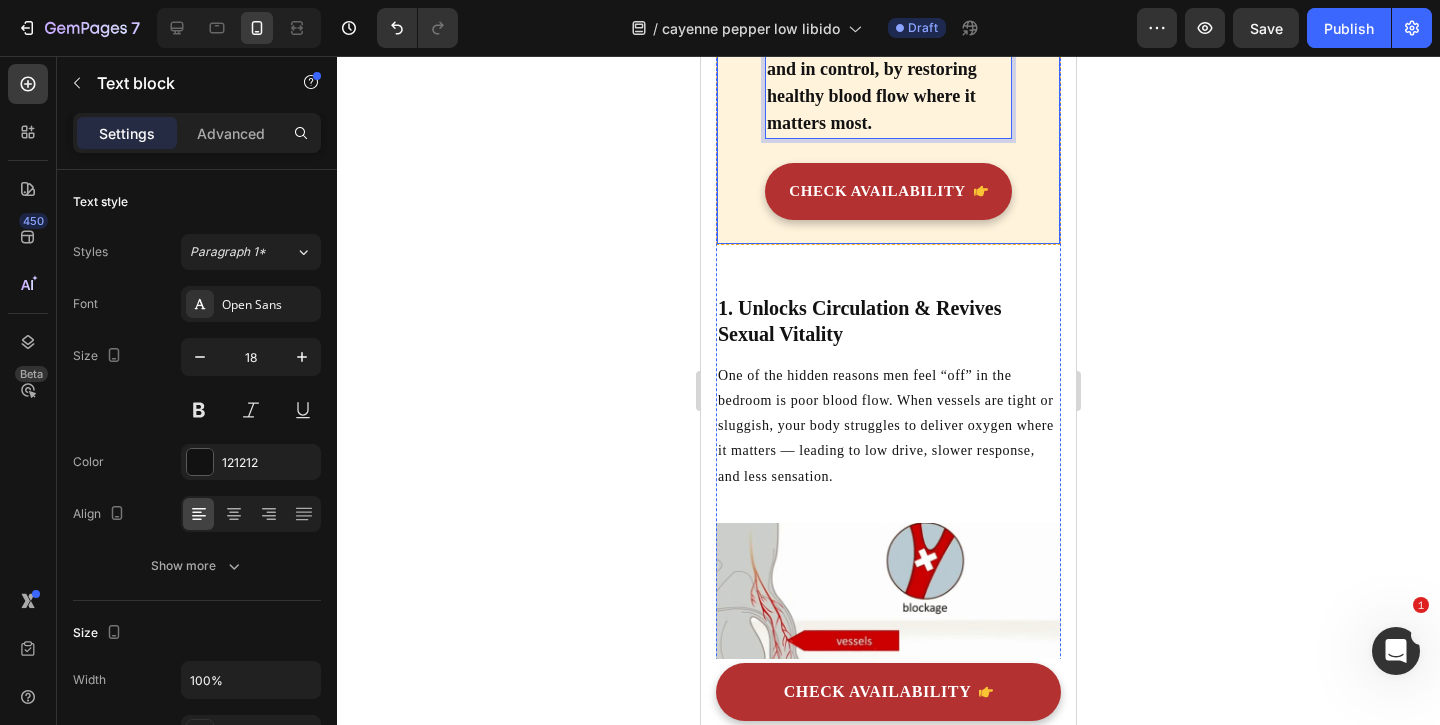 click 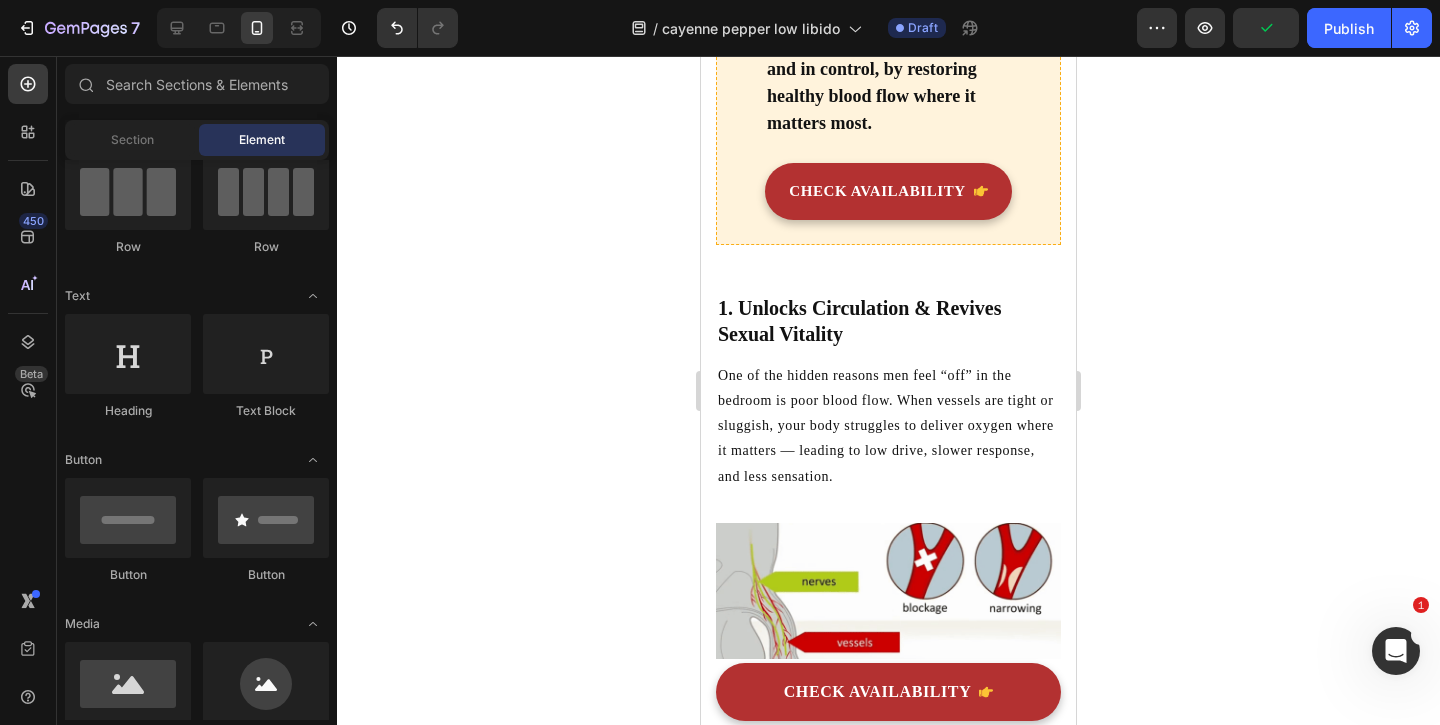 click on "Feel more confident, energized, and in control, by restoring healthy blood flow where it matters most." at bounding box center [887, 82] 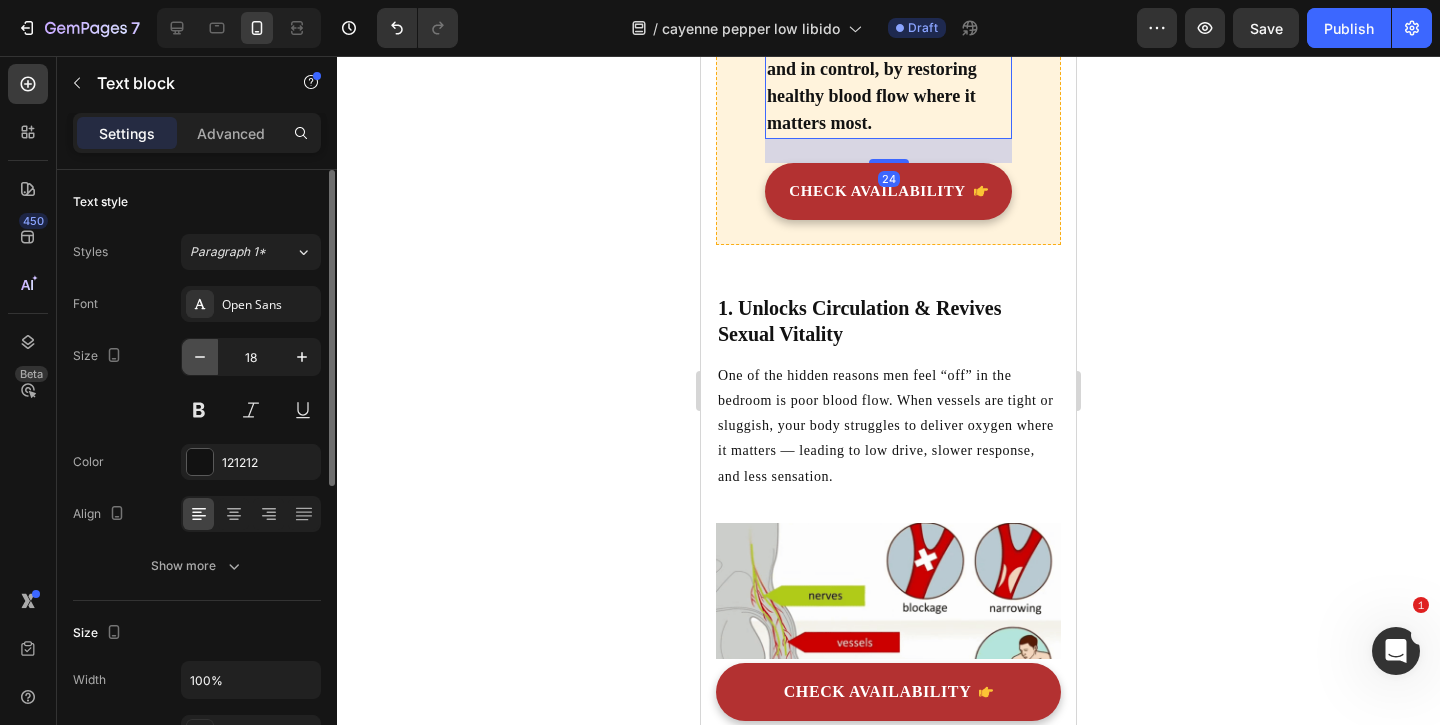click 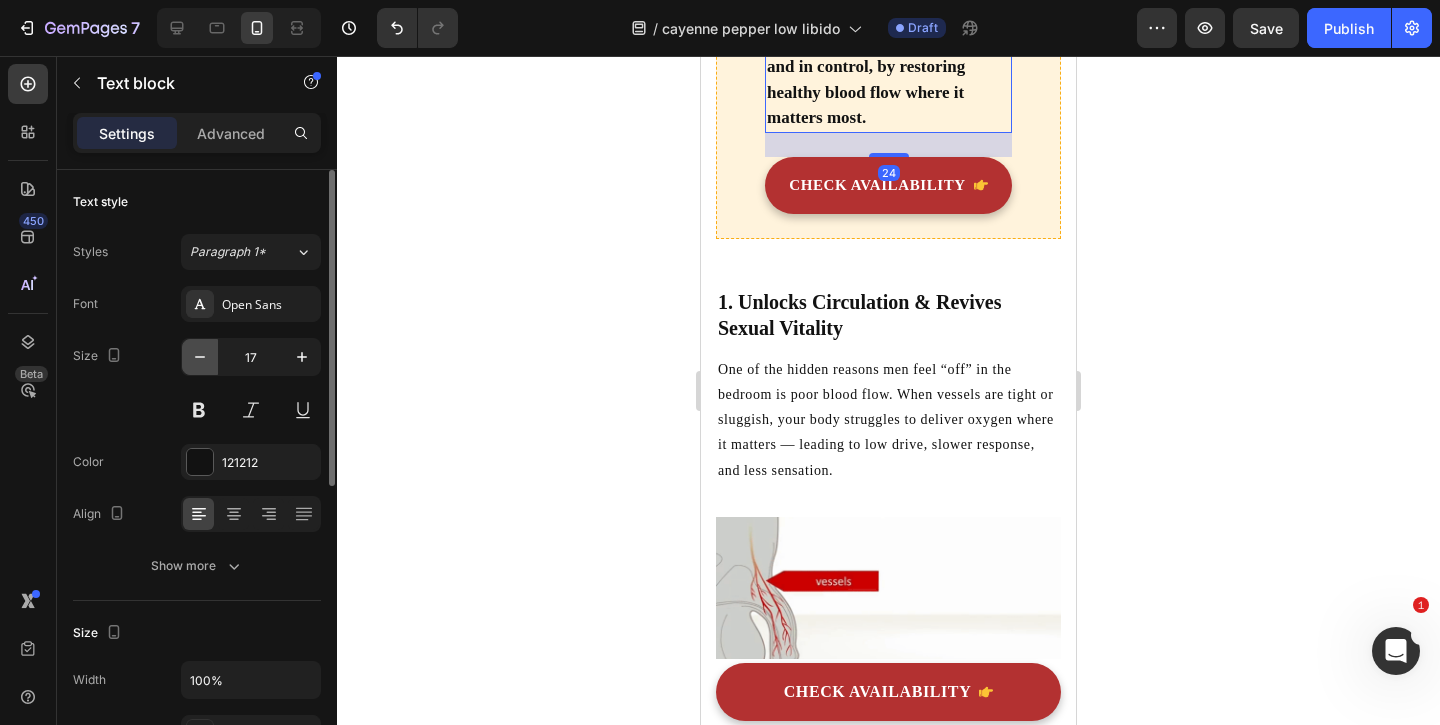 click 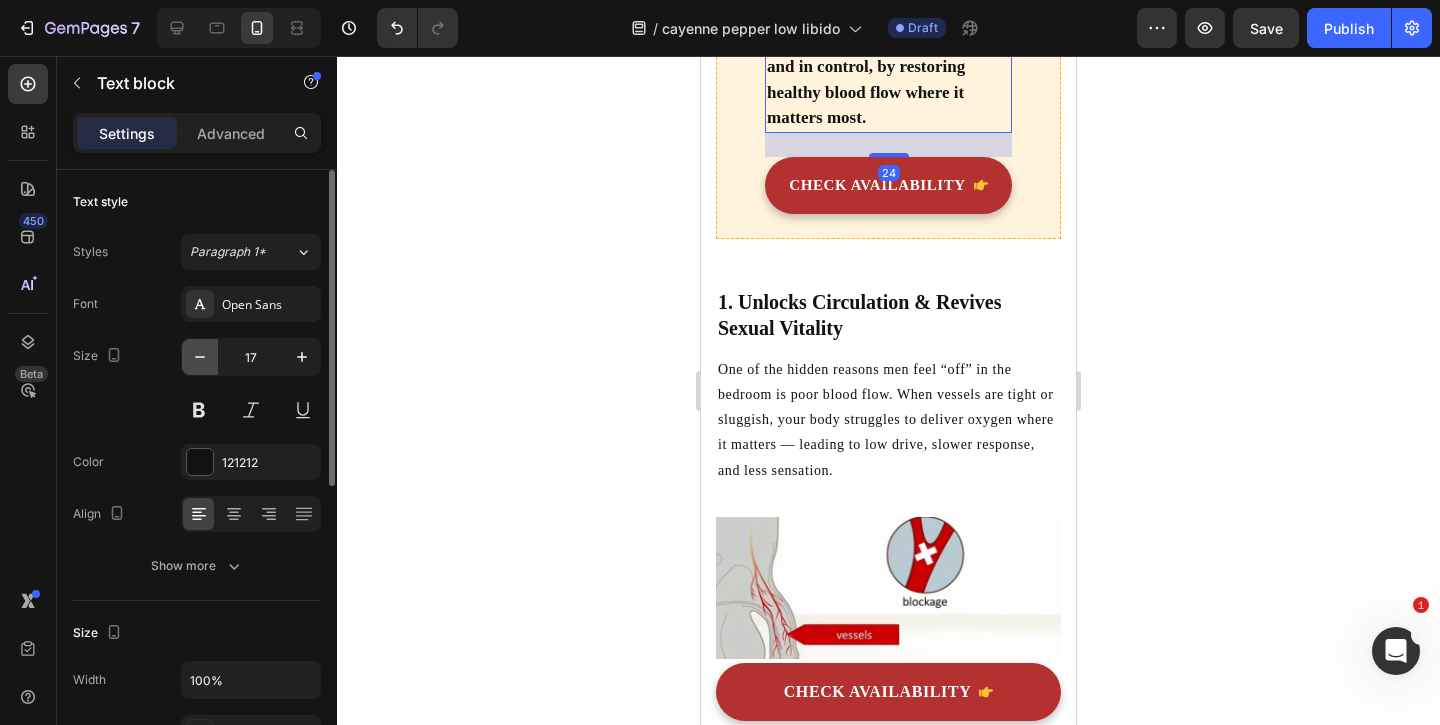 type on "16" 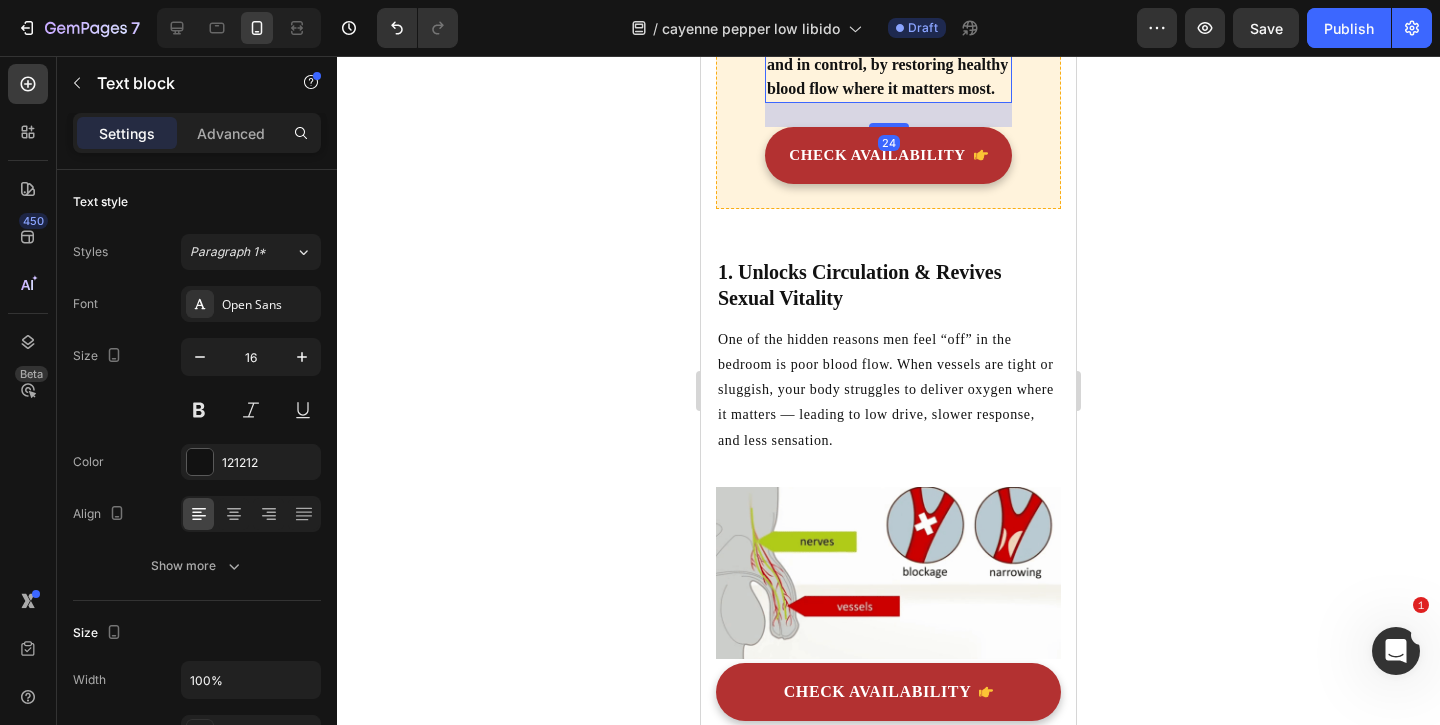 click 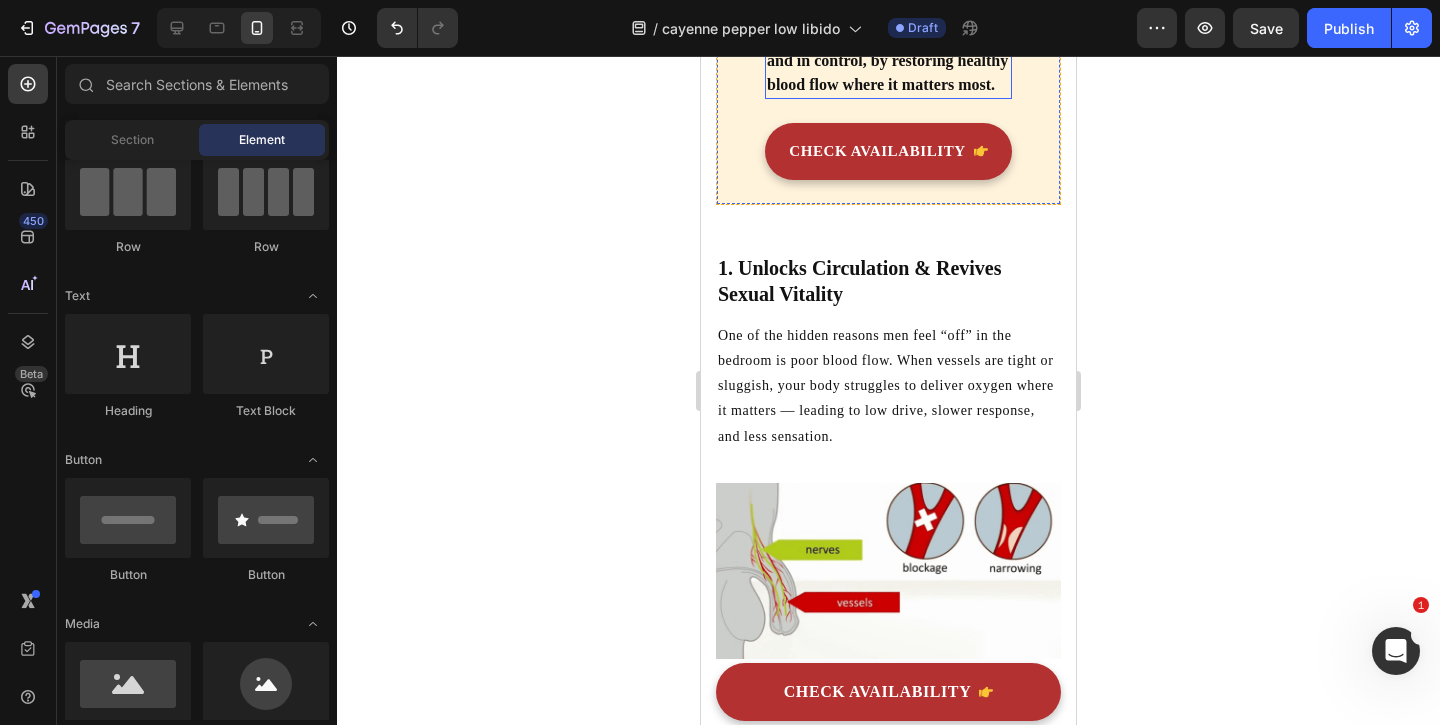 scroll, scrollTop: 2082, scrollLeft: 0, axis: vertical 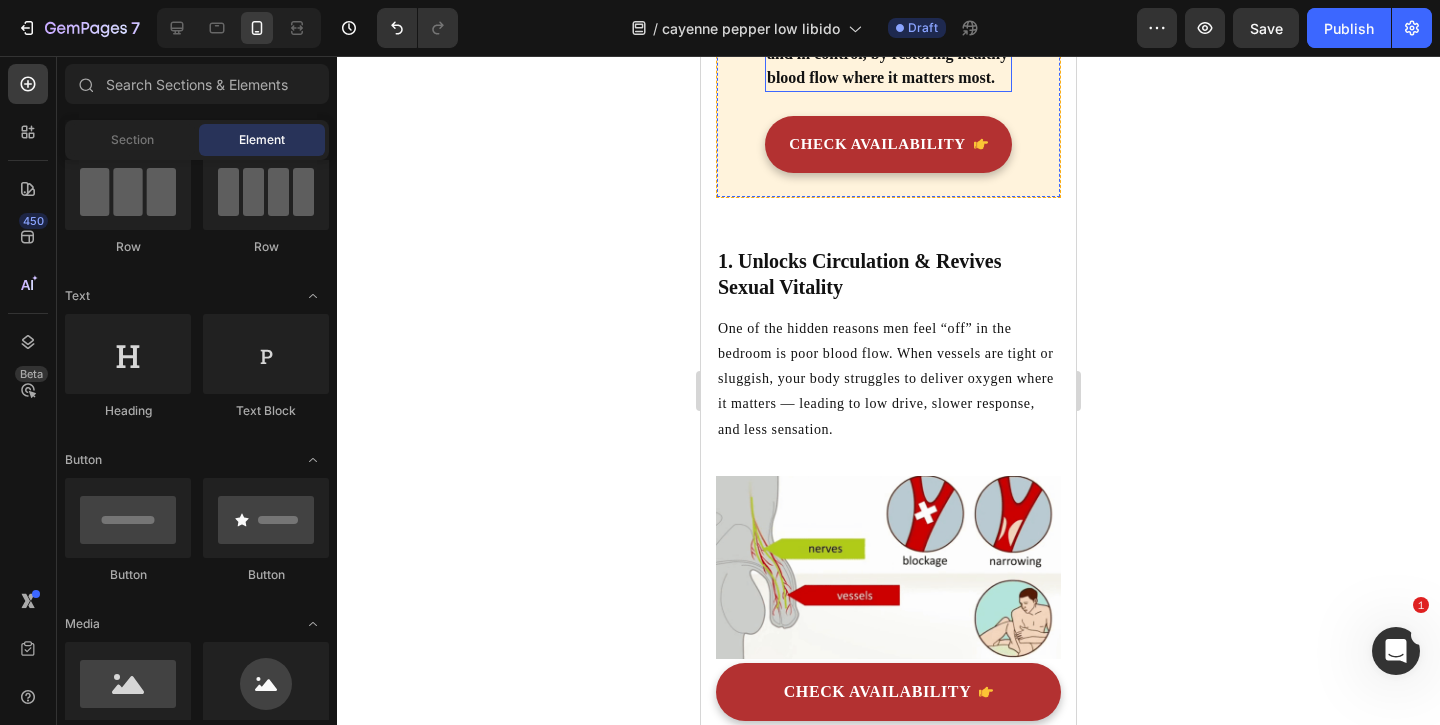 click on "Feel more confident, energized, and in control, by restoring healthy blood flow where it matters most." at bounding box center [888, 54] 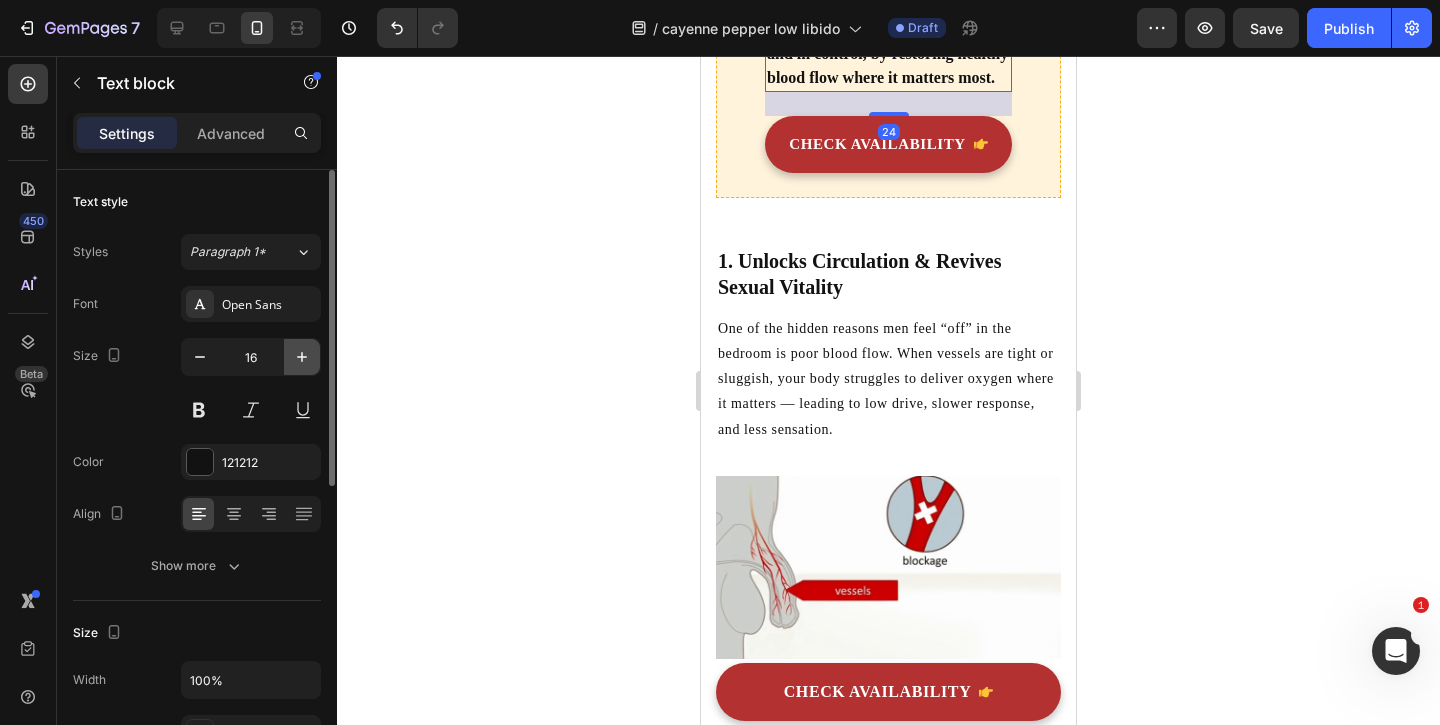 click 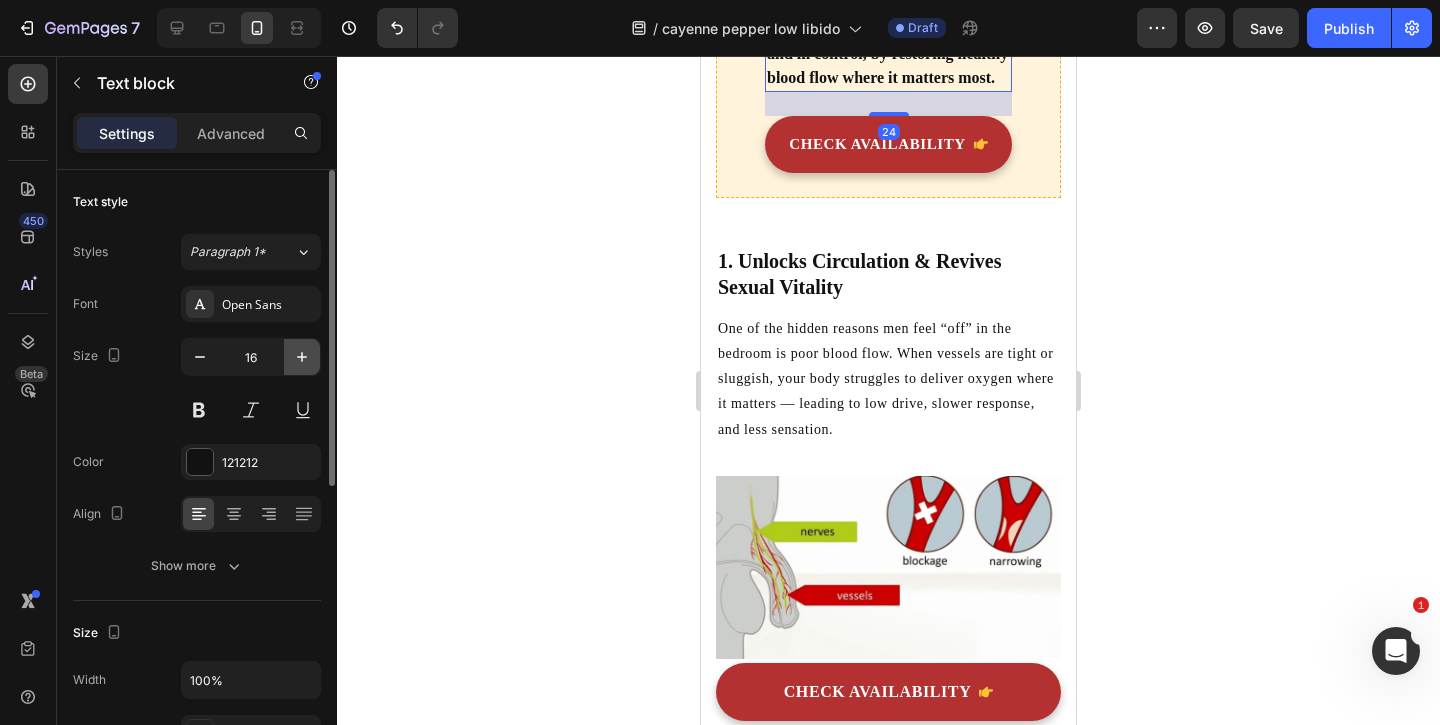 type on "17" 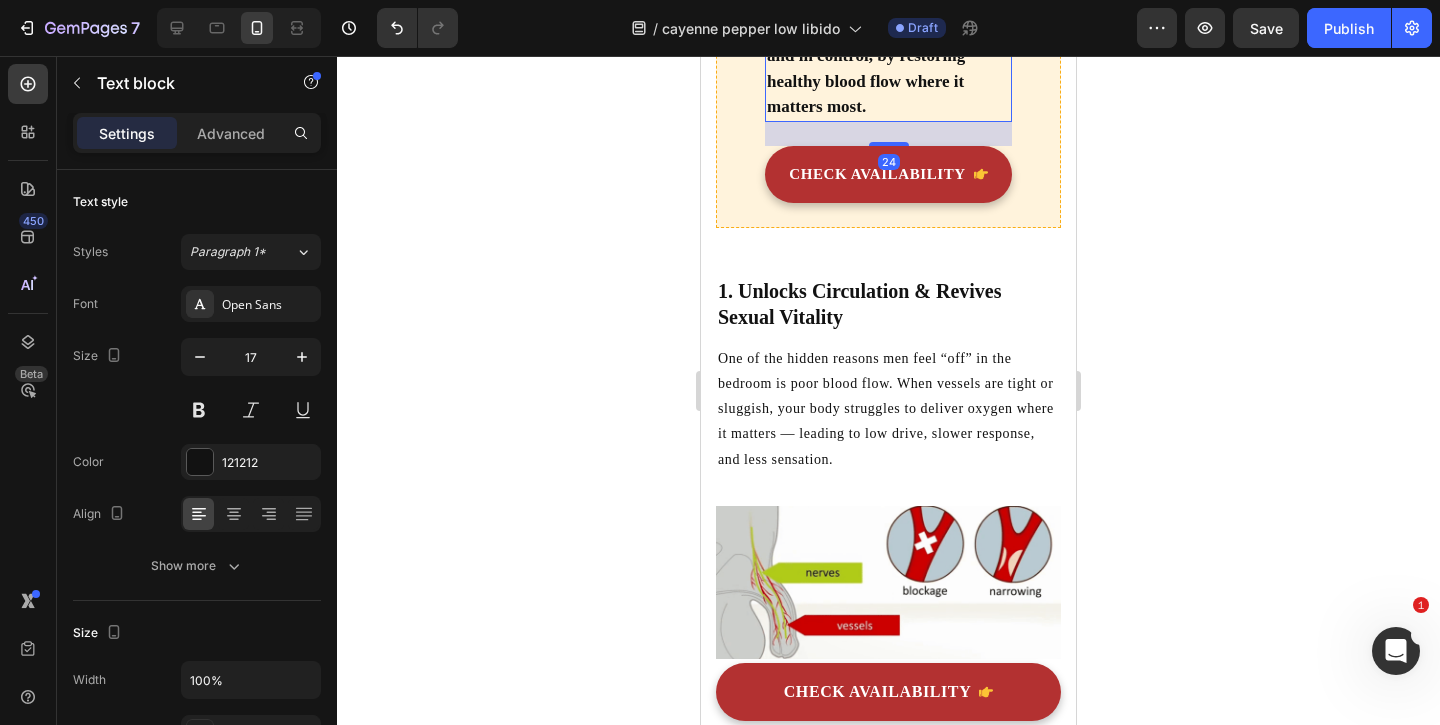 click 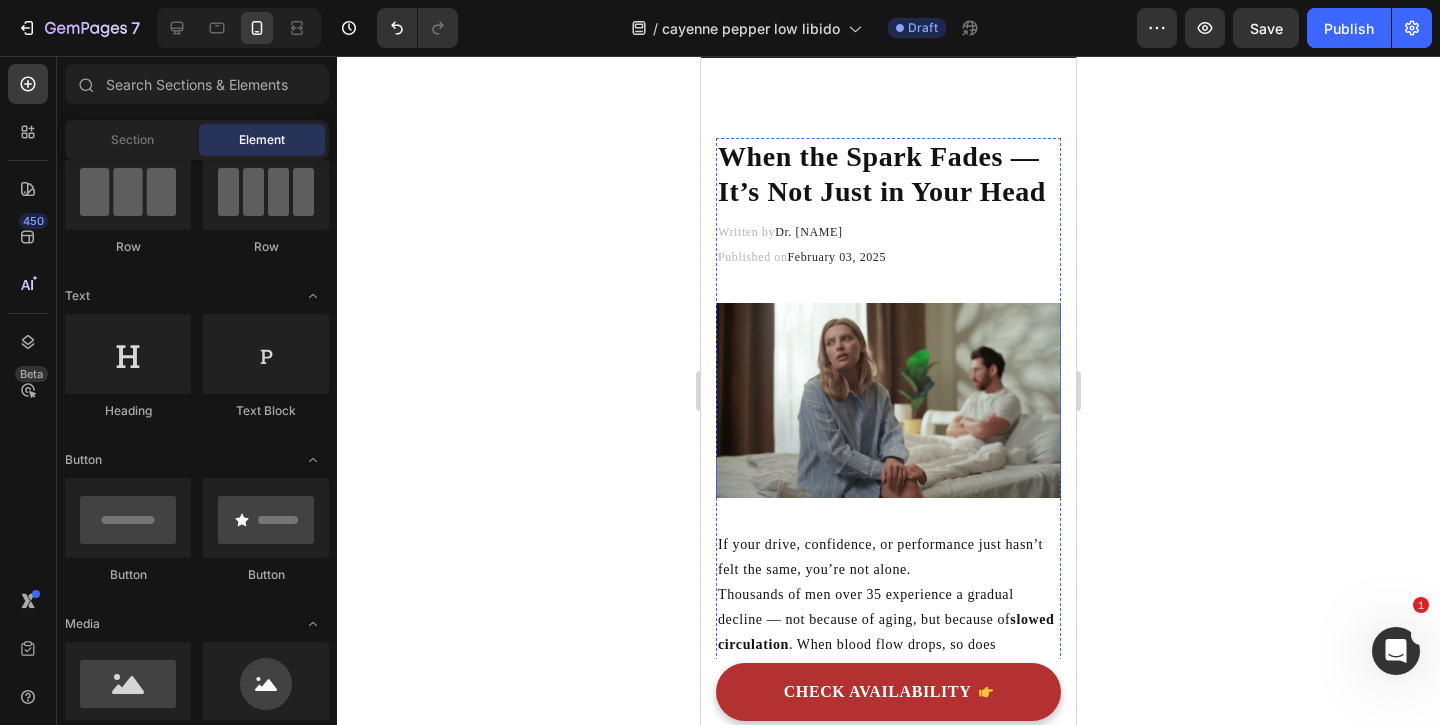 scroll, scrollTop: 0, scrollLeft: 0, axis: both 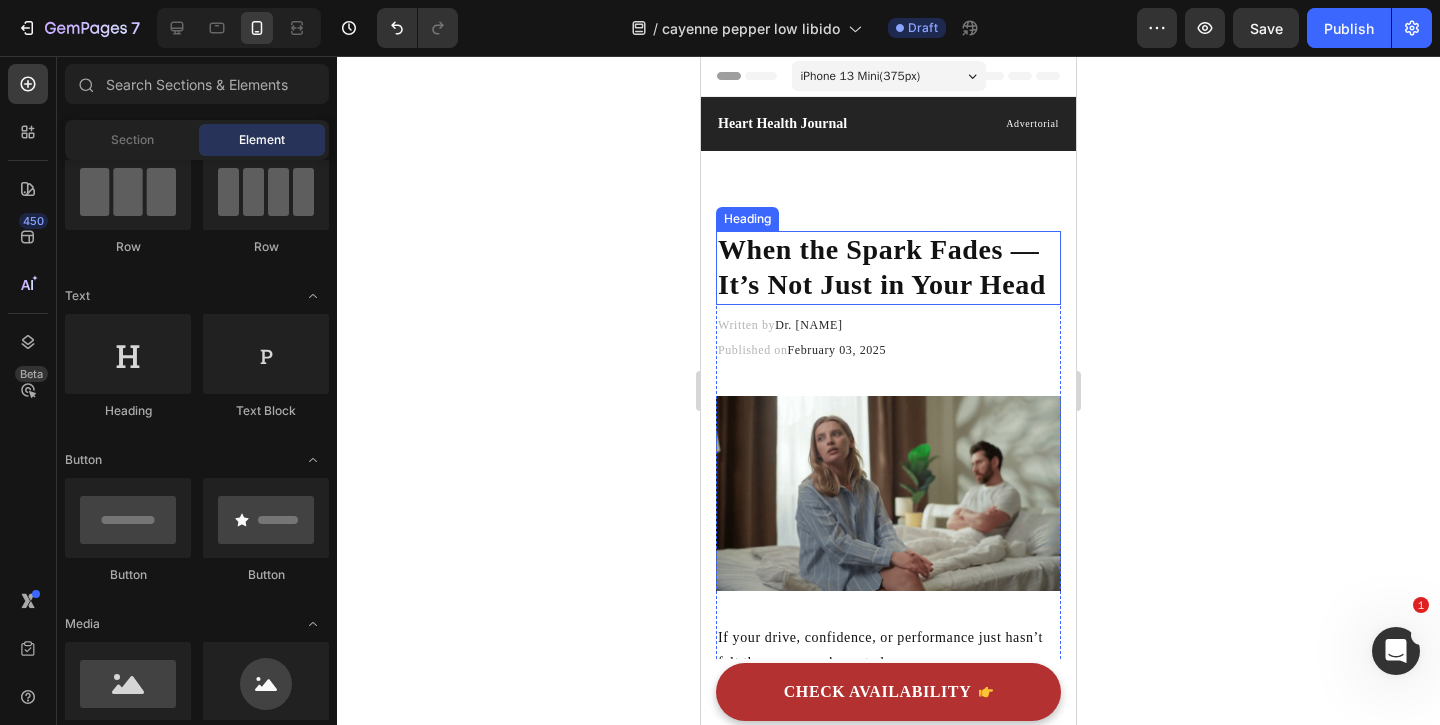 click on "When the Spark Fades — It’s Not Just in Your Head" at bounding box center (882, 267) 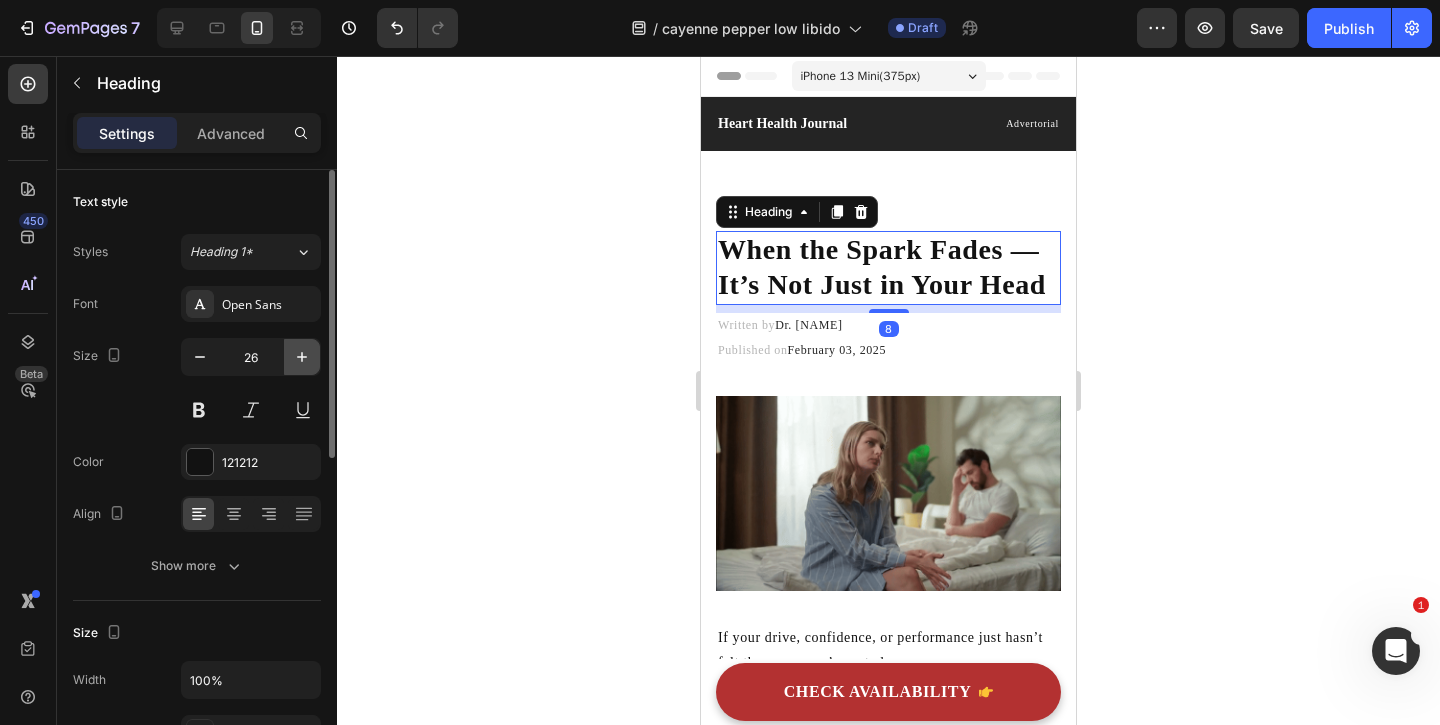 click 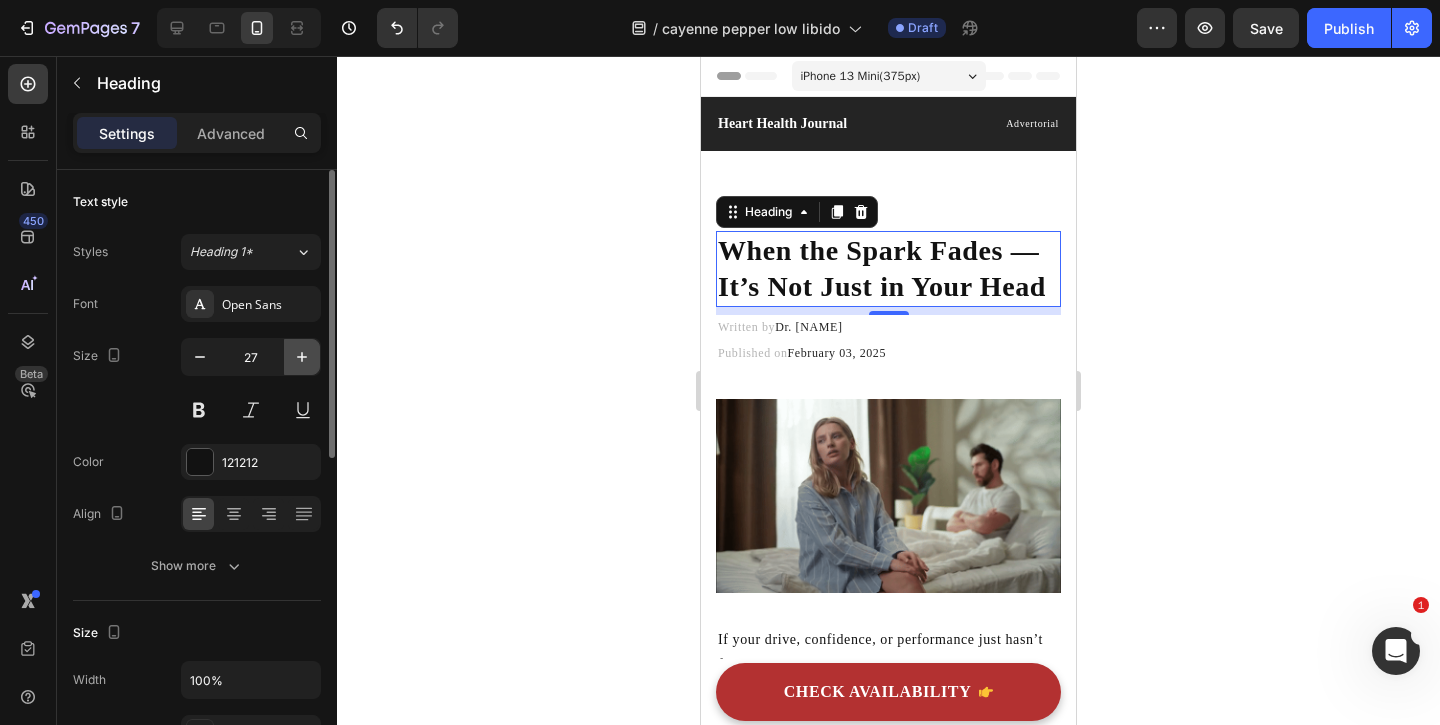 click 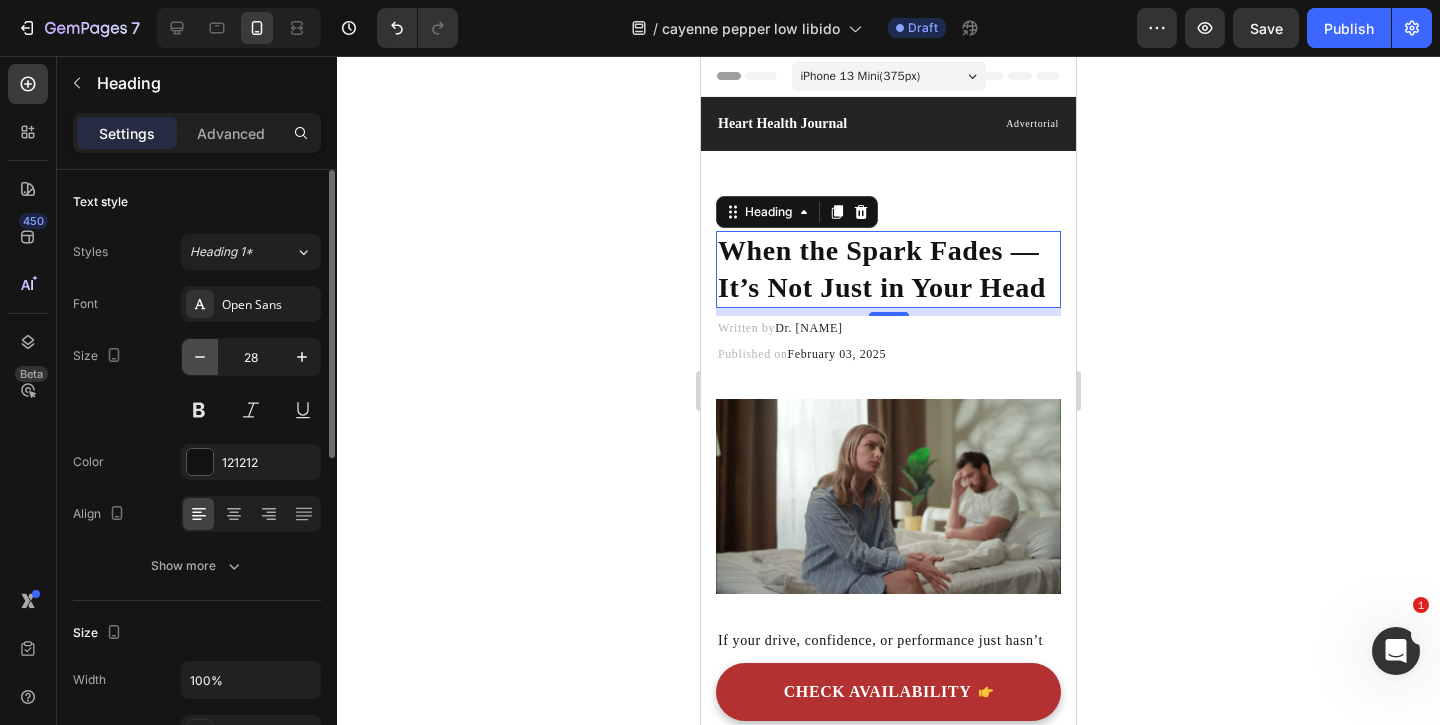 click at bounding box center [200, 357] 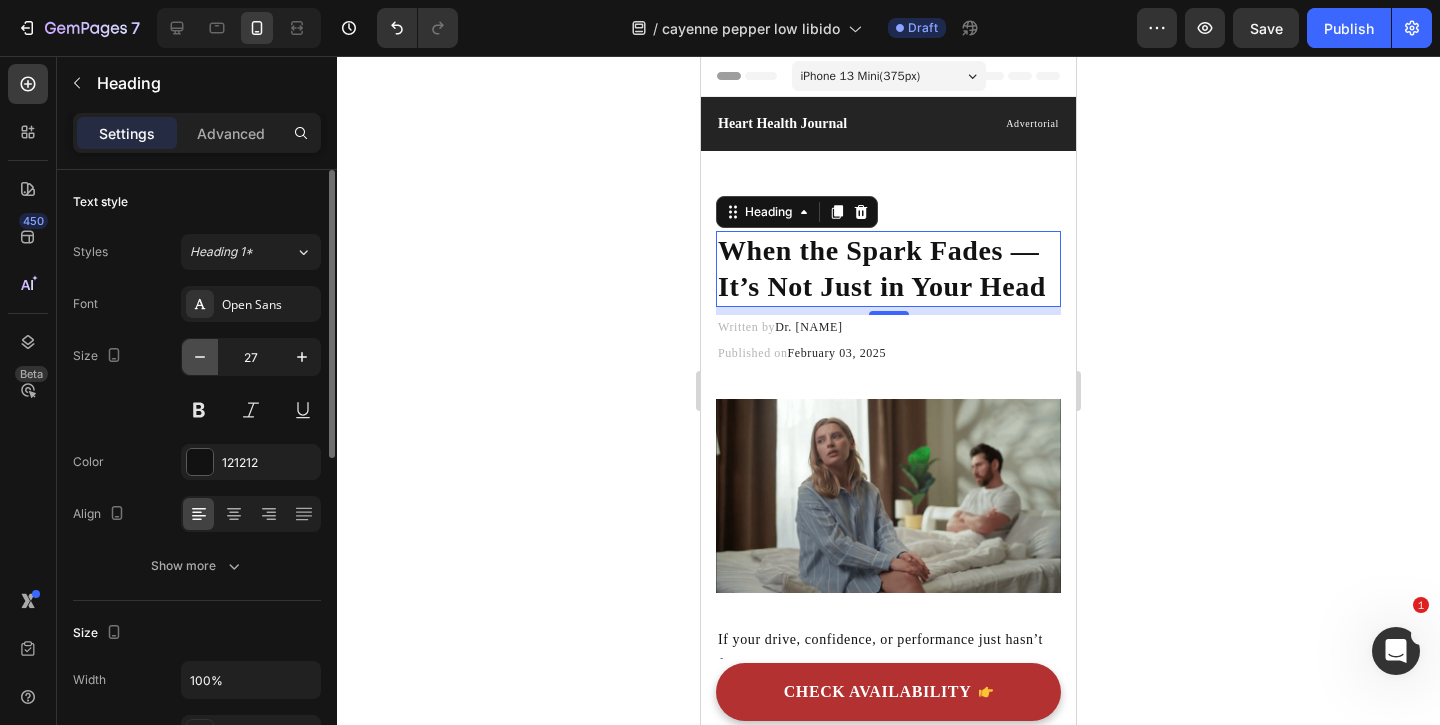 click at bounding box center [200, 357] 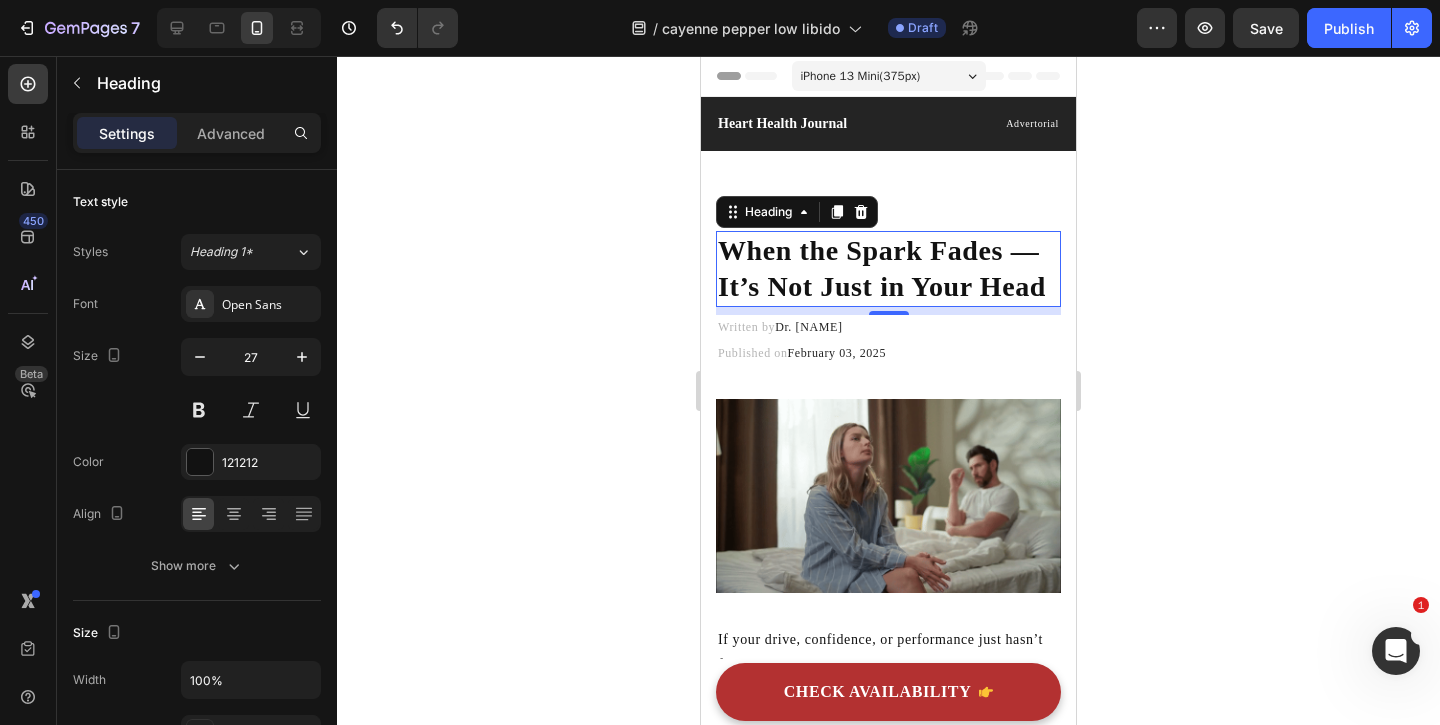 type on "26" 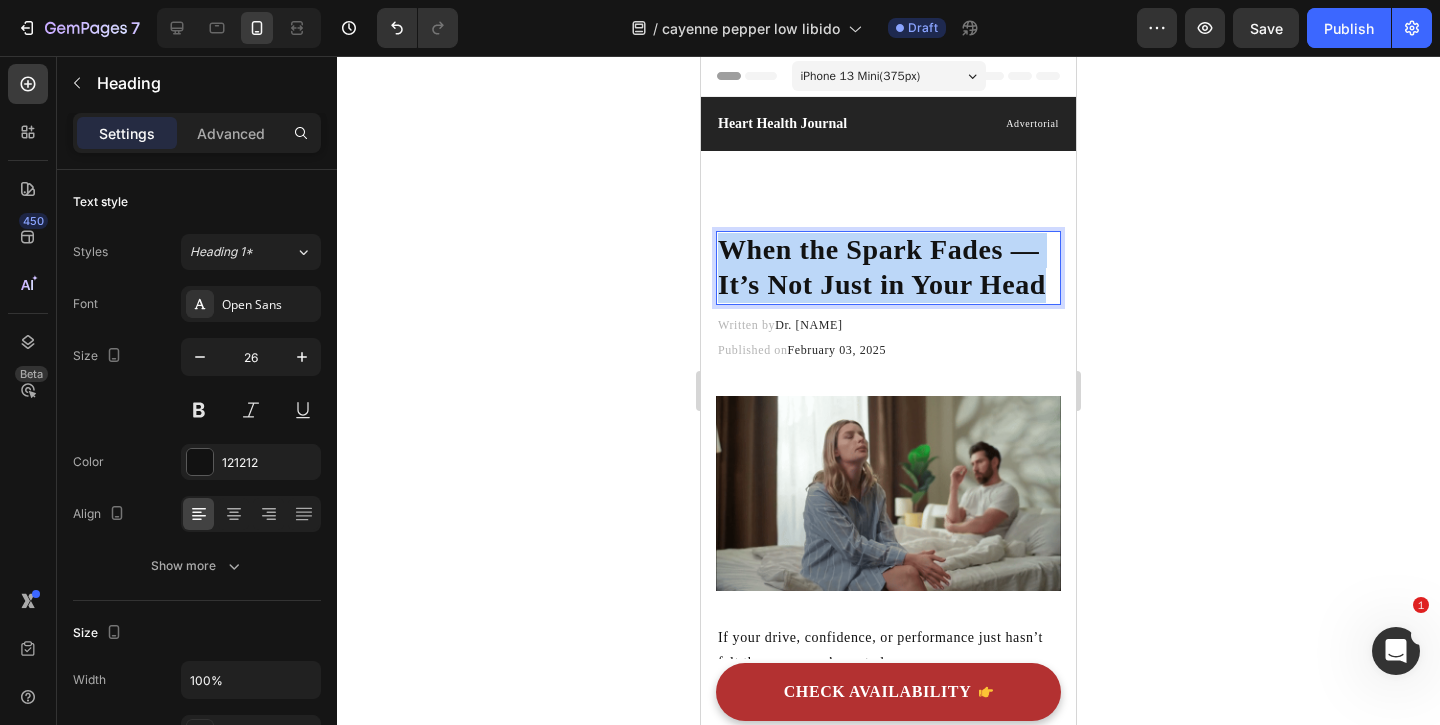 click on "When the Spark Fades — It’s Not Just in Your Head" at bounding box center [882, 267] 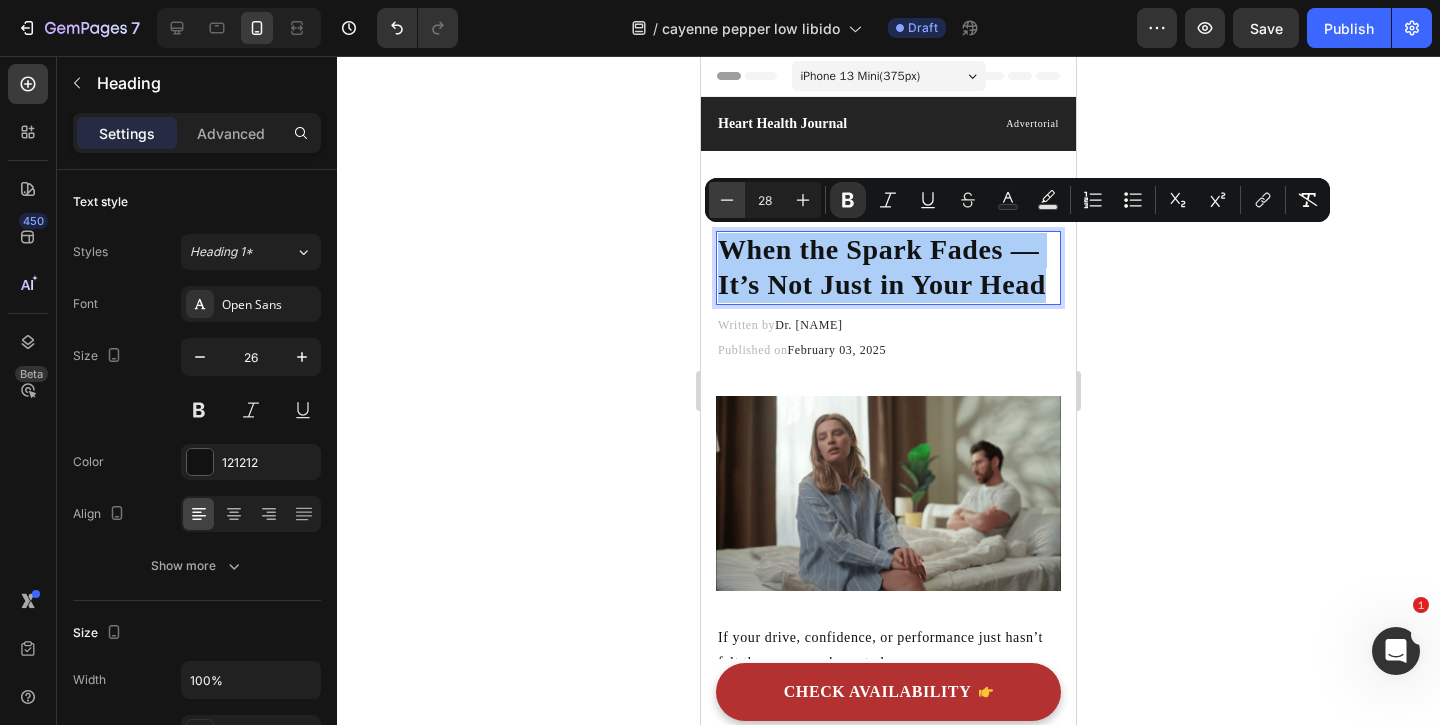 click 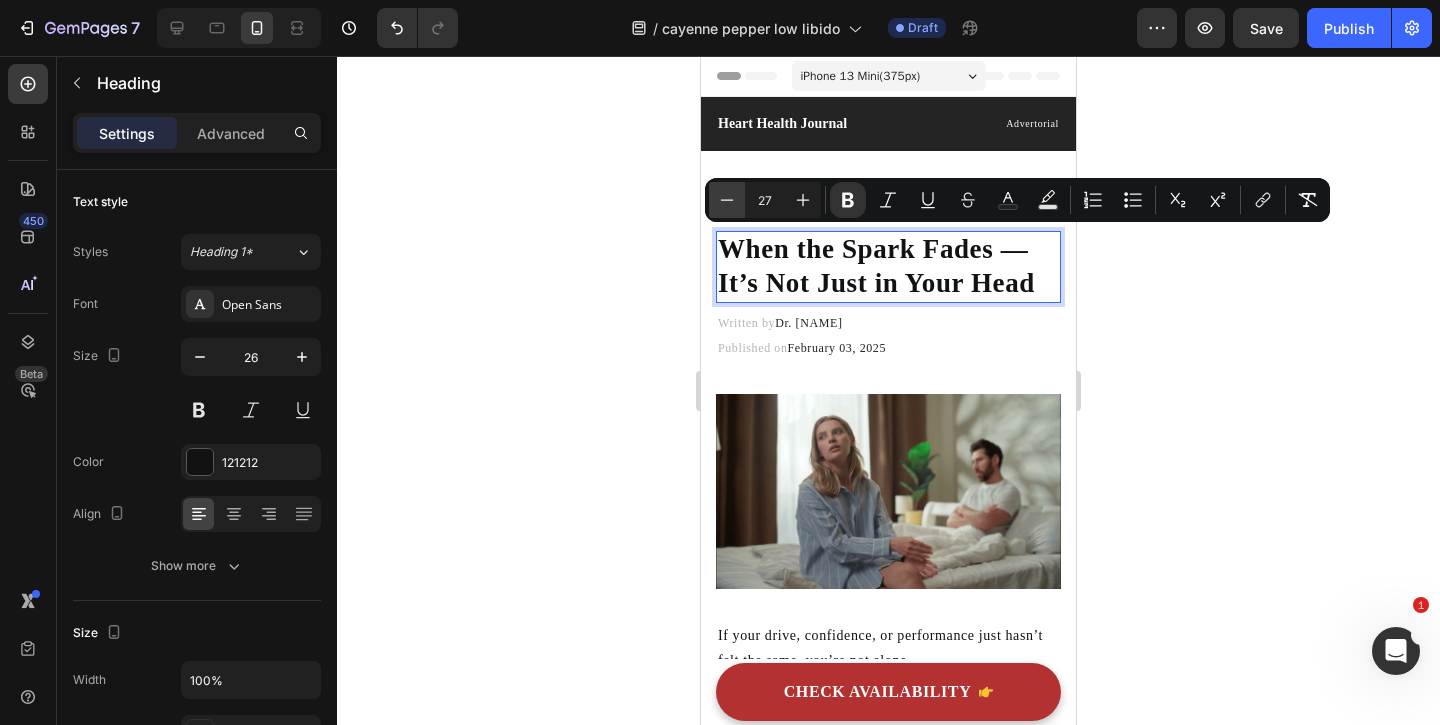 click 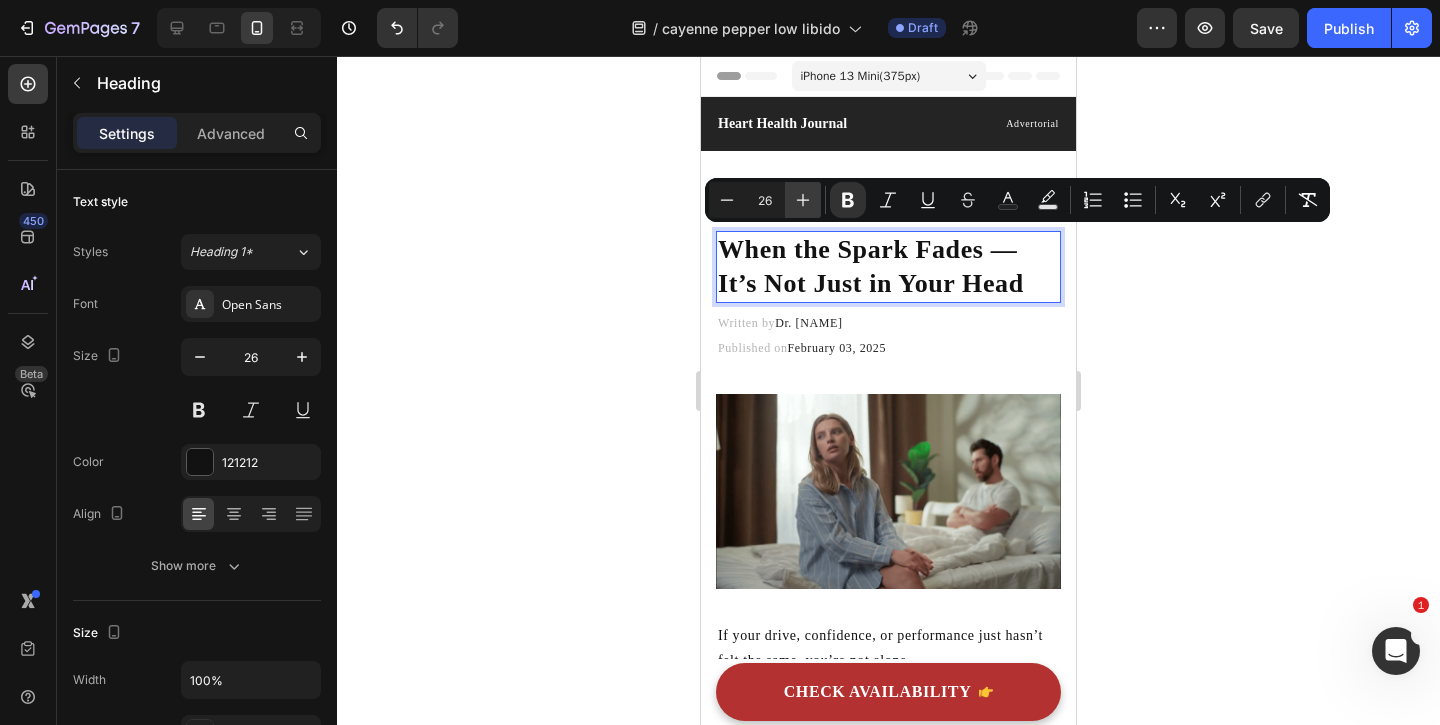 click 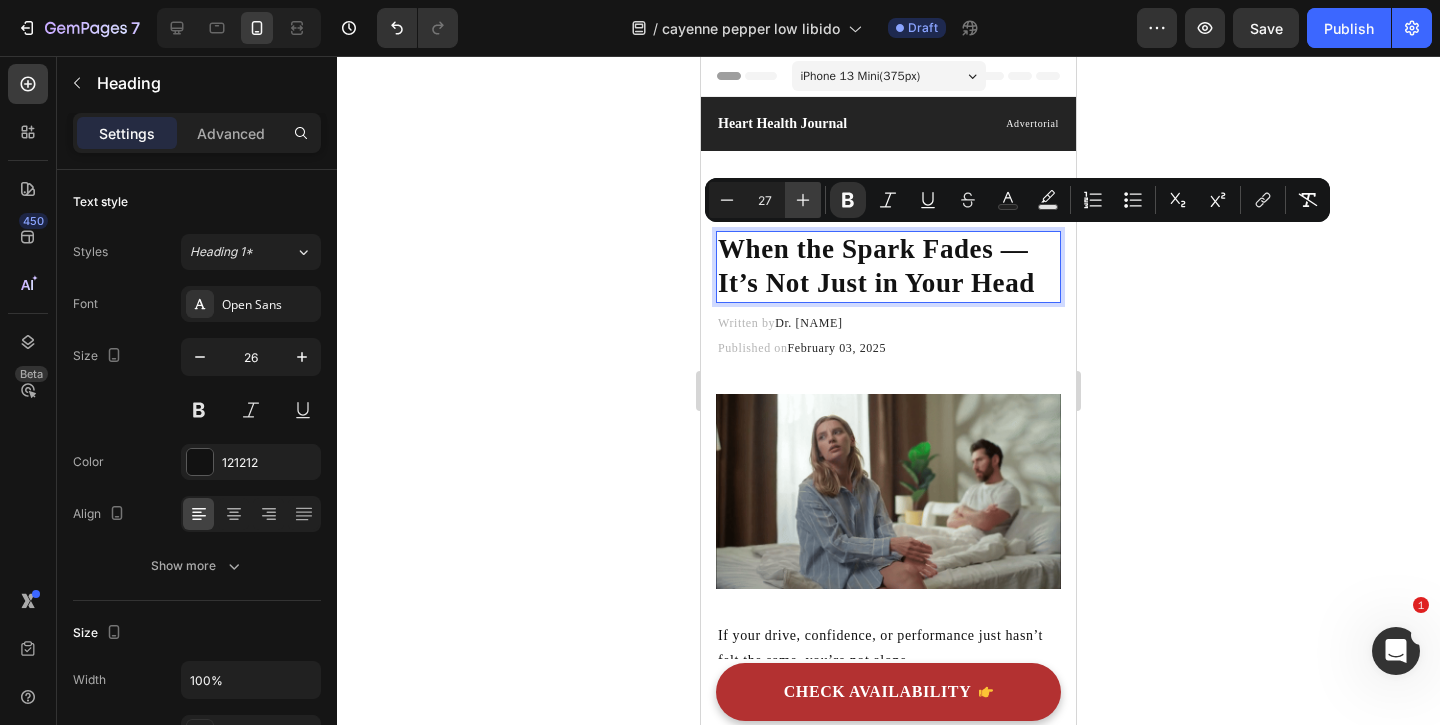 click 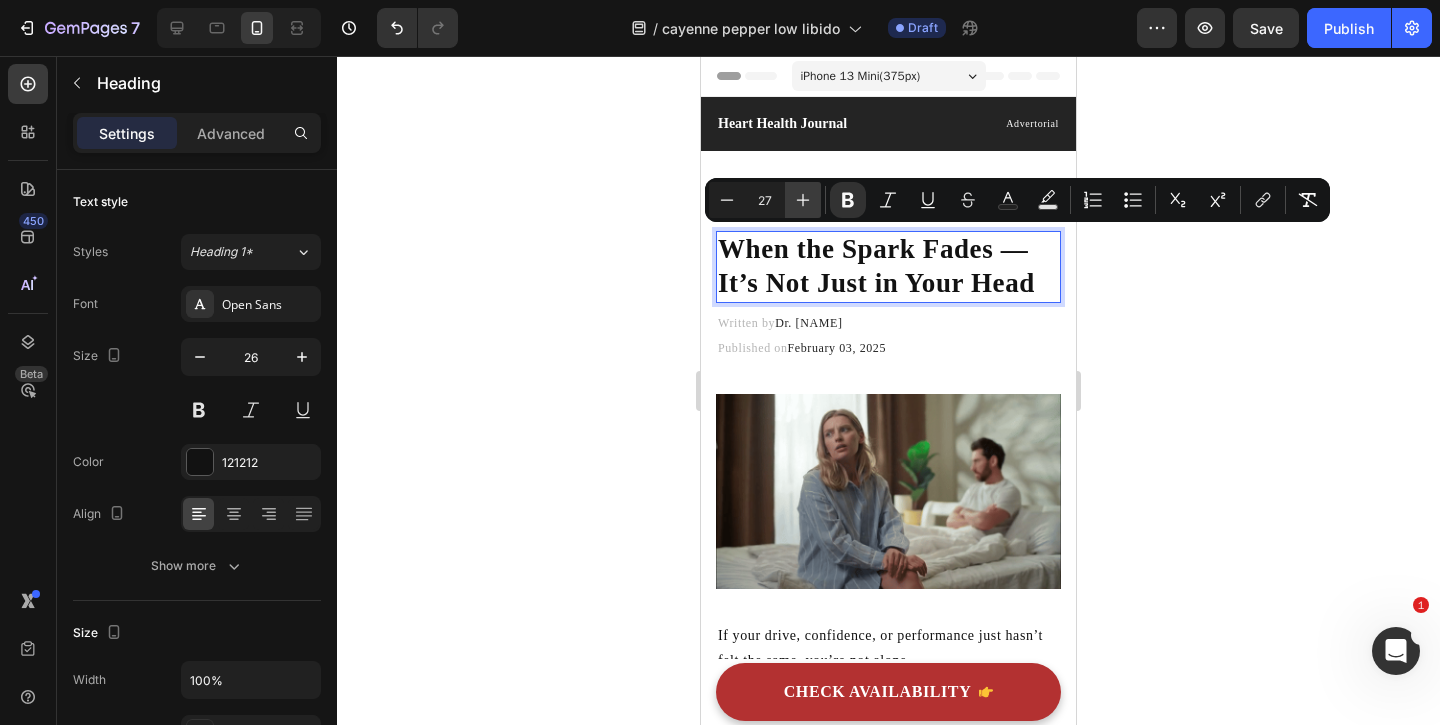 type on "28" 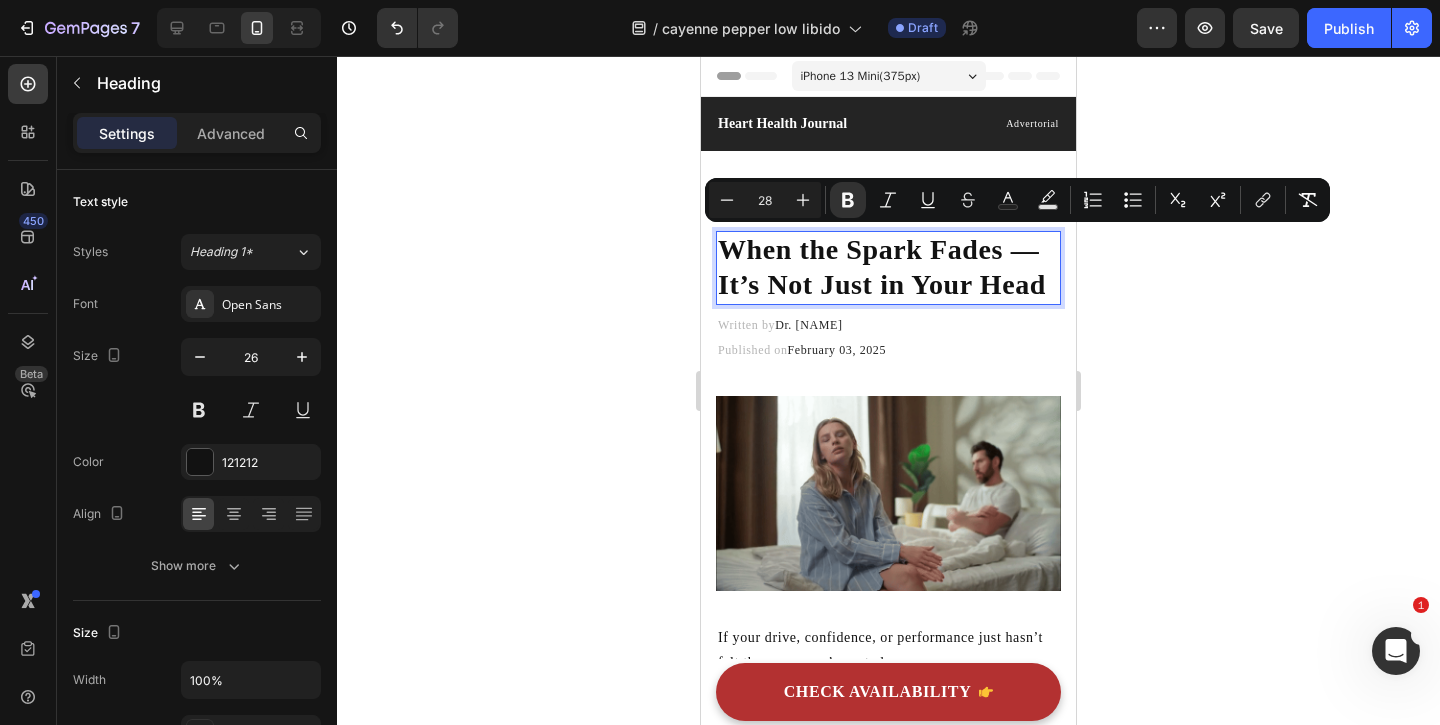 click 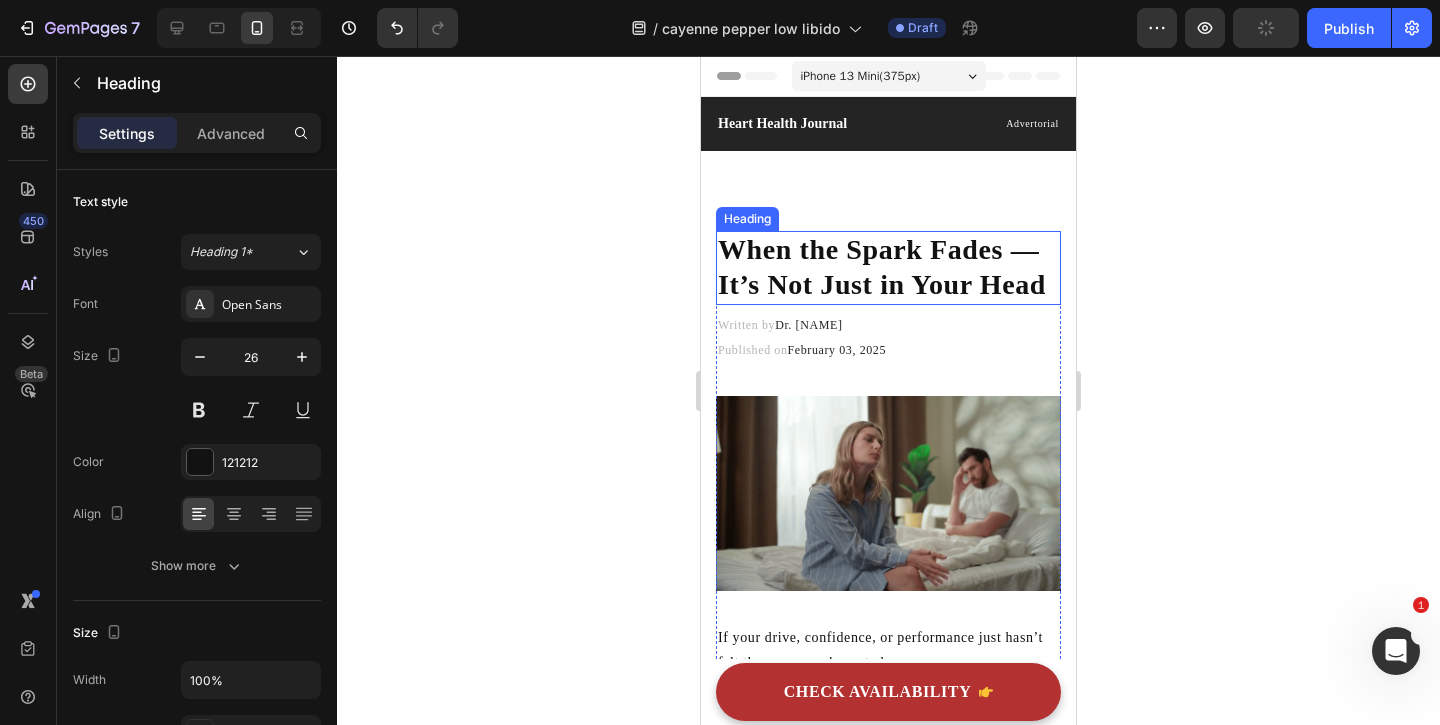 click on "When the Spark Fades — It’s Not Just in Your Head" at bounding box center [882, 267] 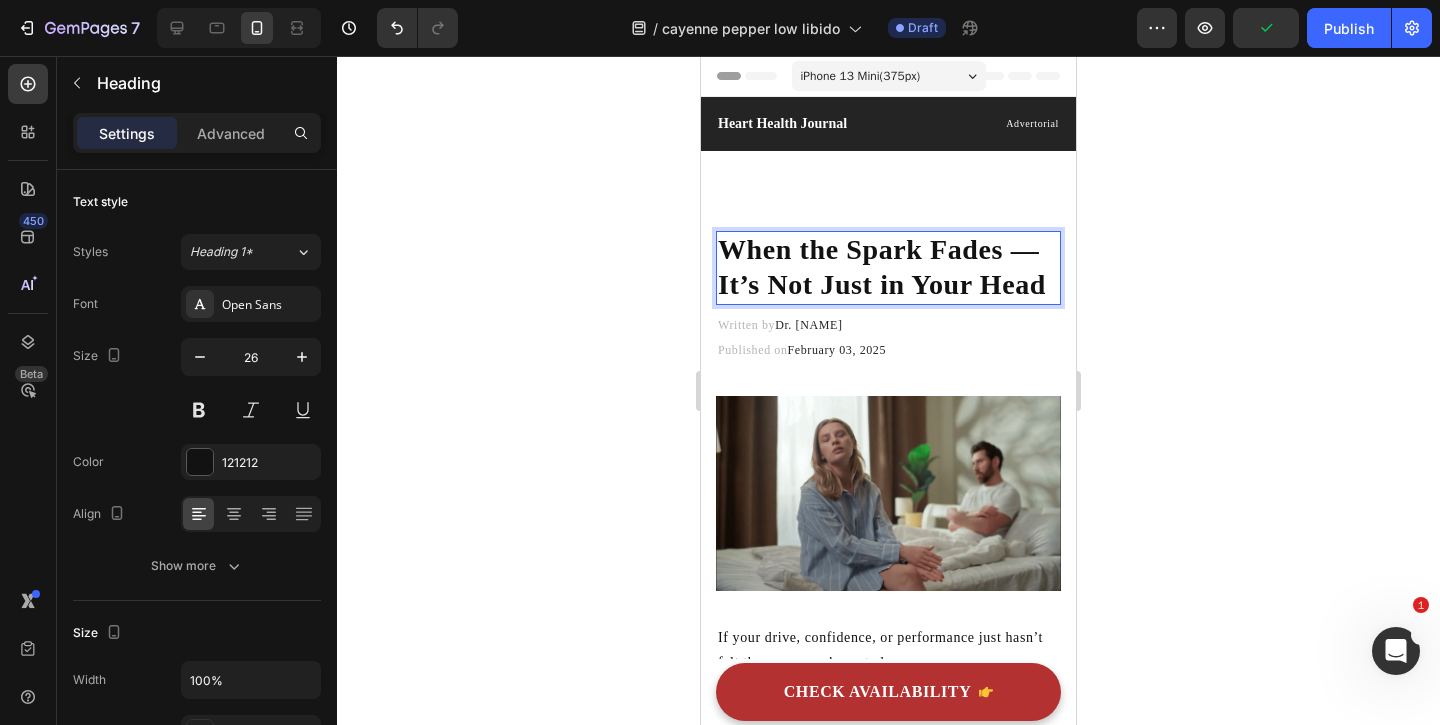 click on "When the Spark Fades — It’s Not Just in Your Head" at bounding box center [882, 267] 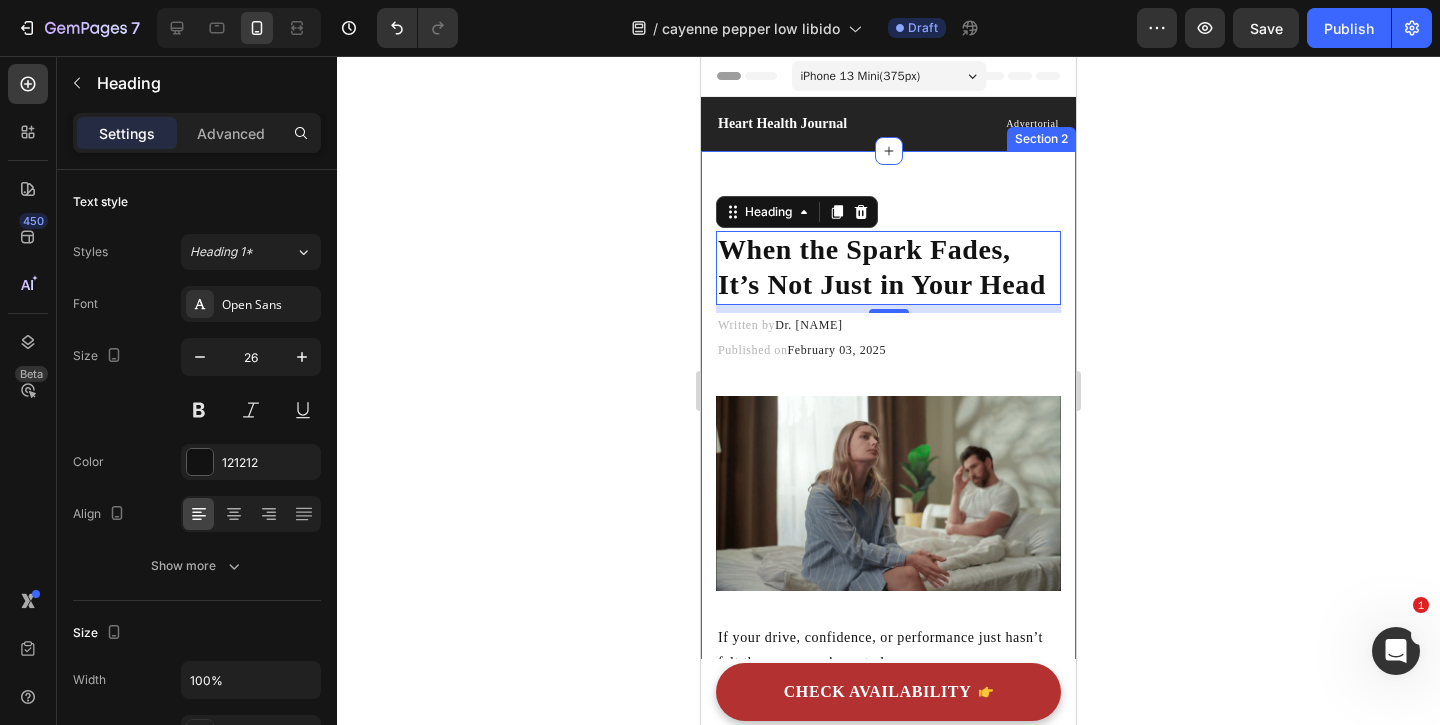 click 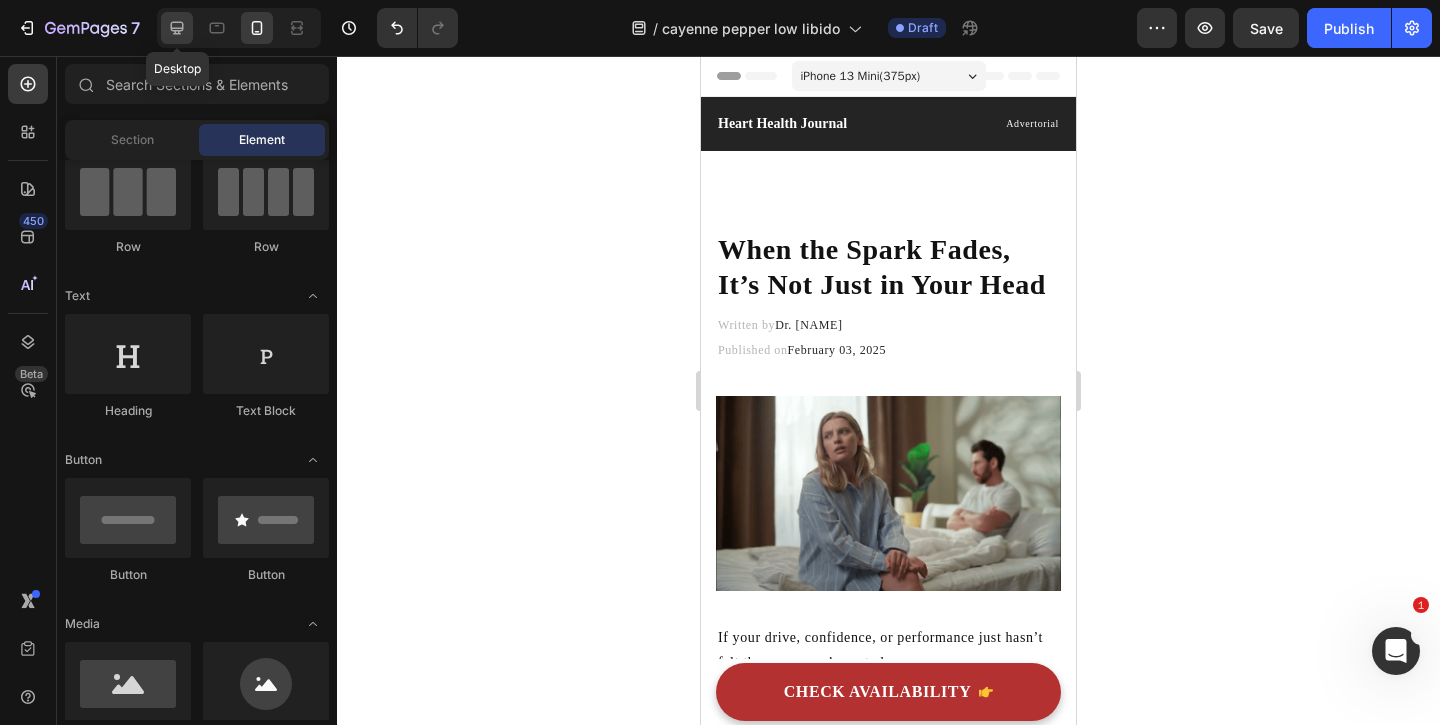 click 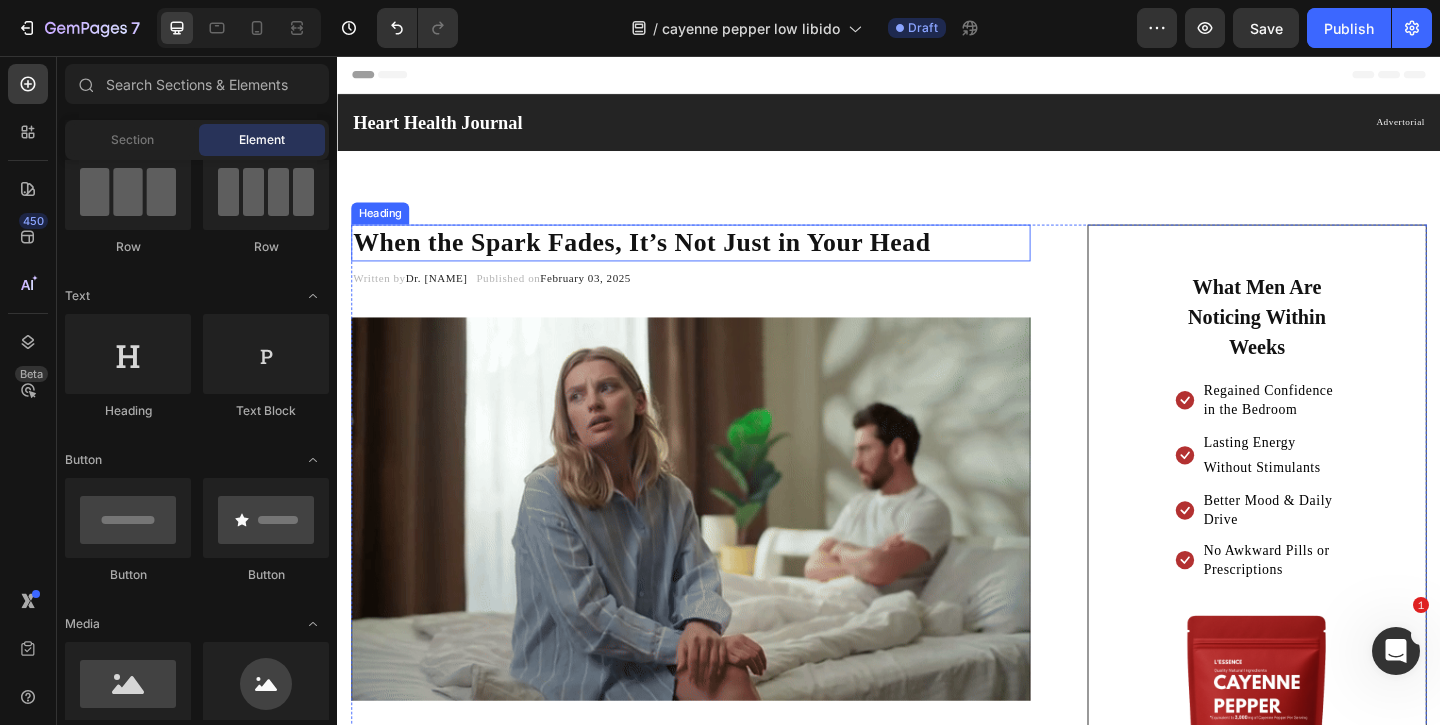click on "When the Spark Fades, It’s Not Just in Your Head" at bounding box center [668, 258] 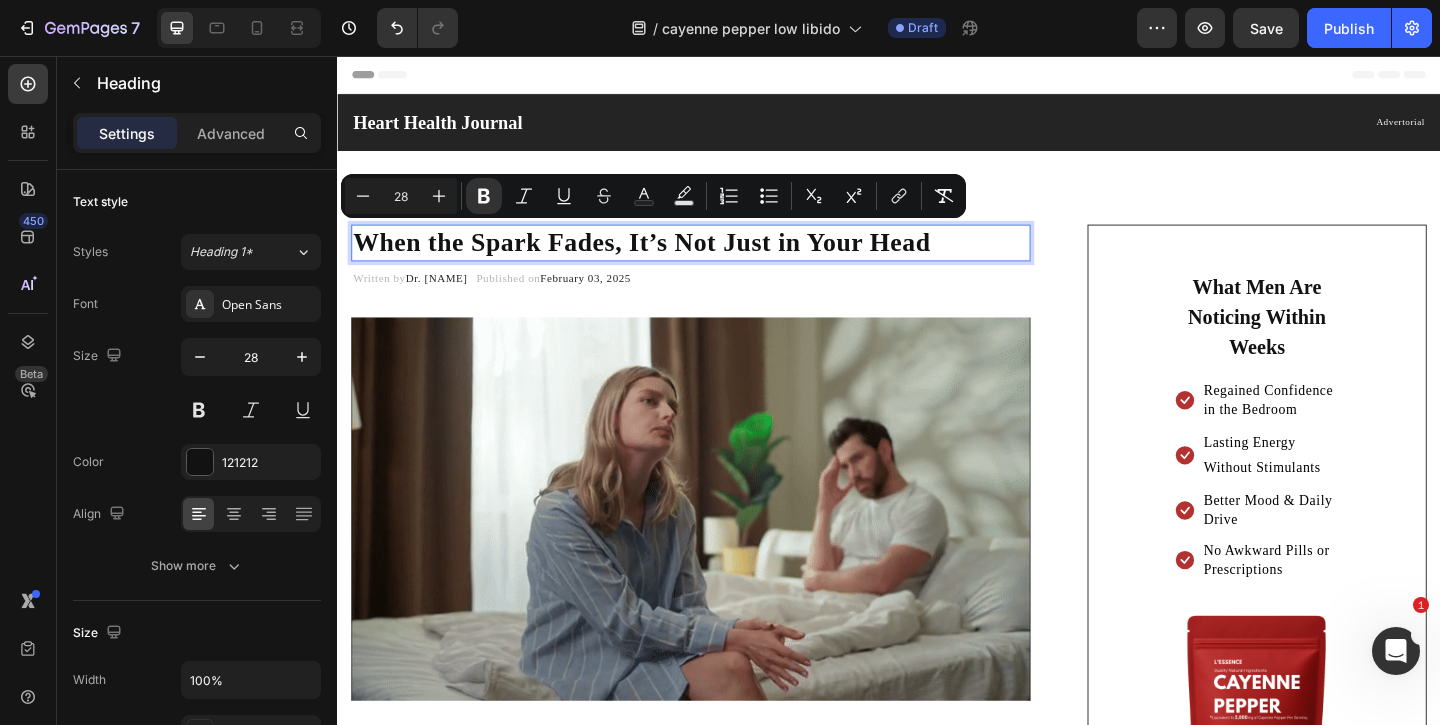 click on "When the Spark Fades, It’s Not Just in Your Head" at bounding box center [668, 258] 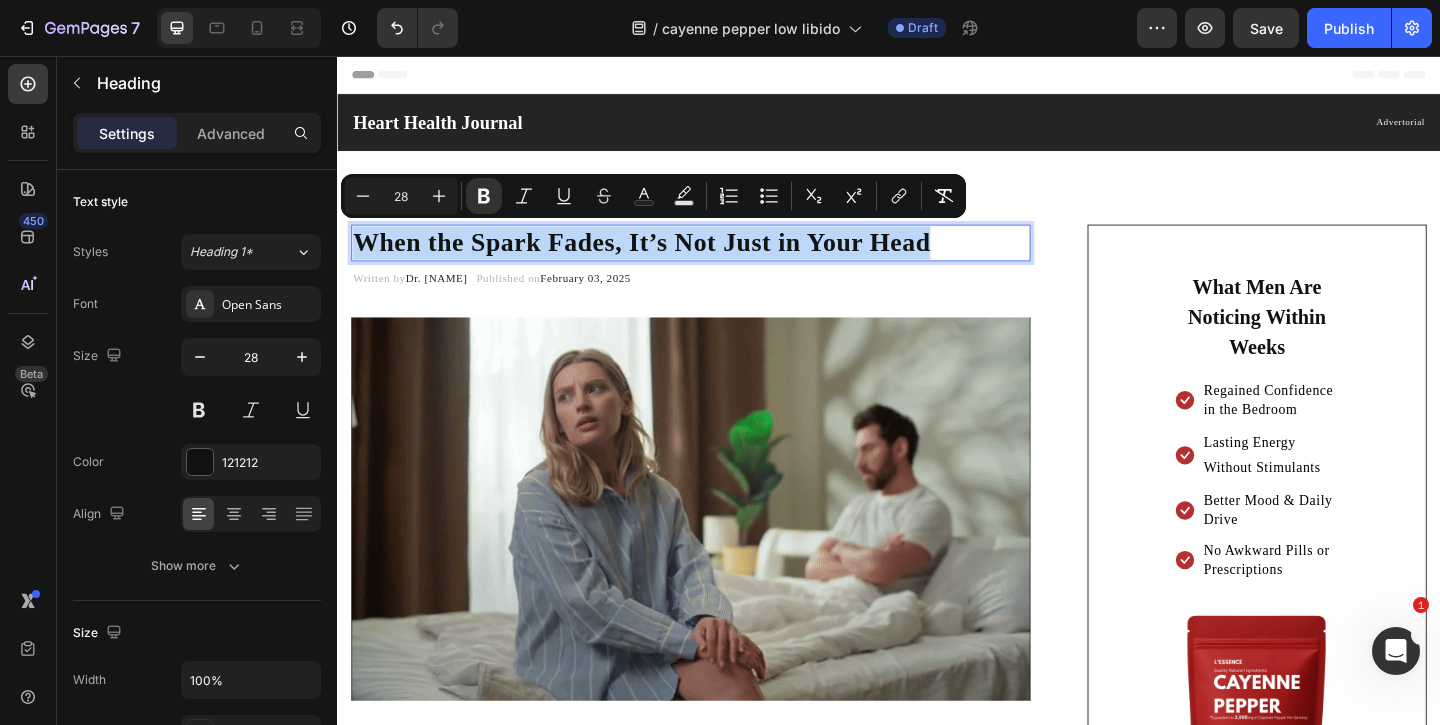 click on "When the Spark Fades, It’s Not Just in Your Head" at bounding box center [668, 258] 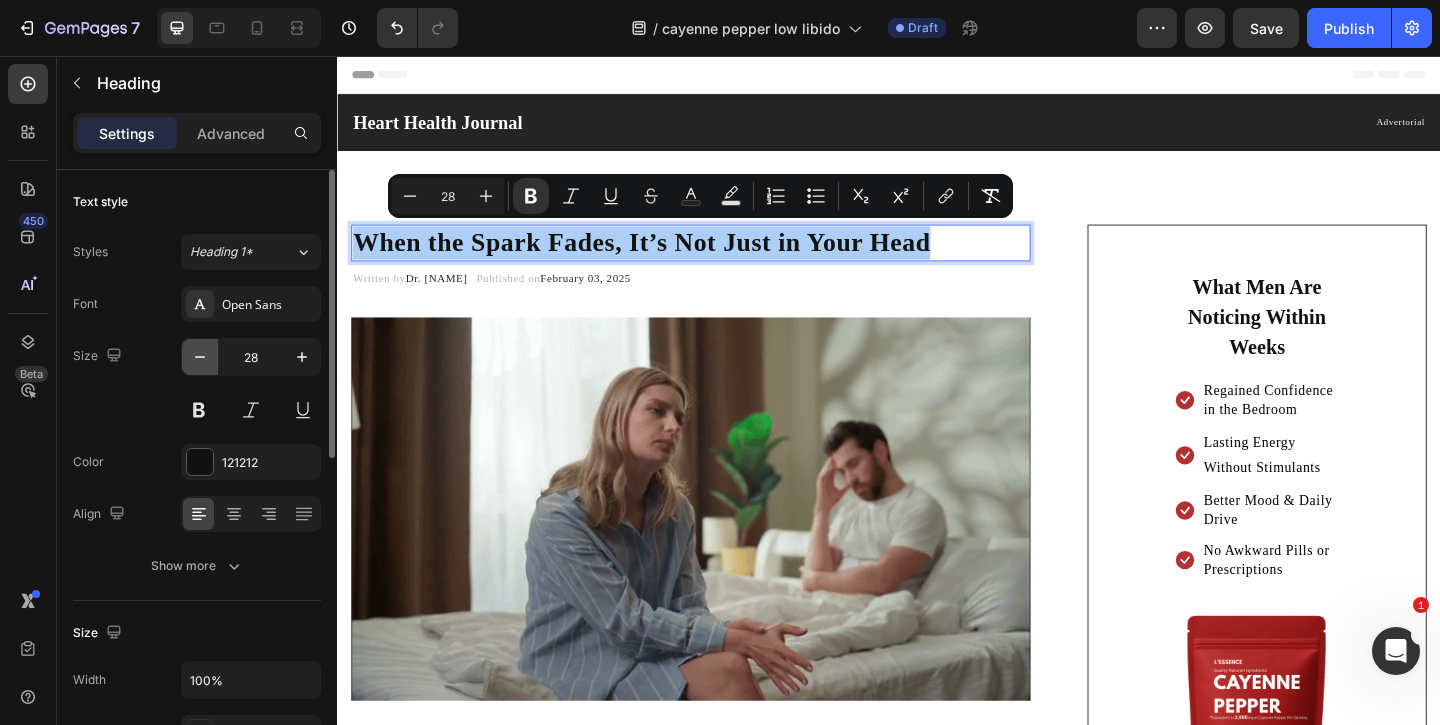 click 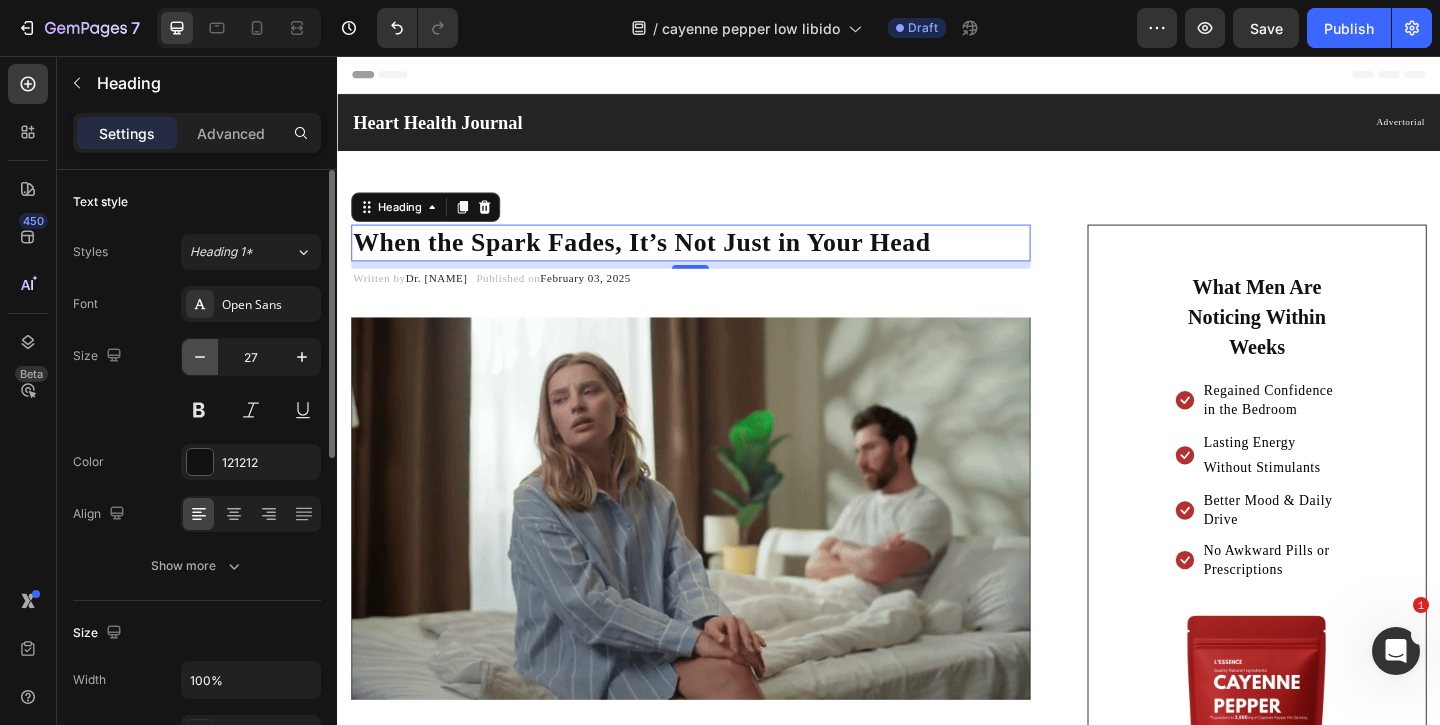 click 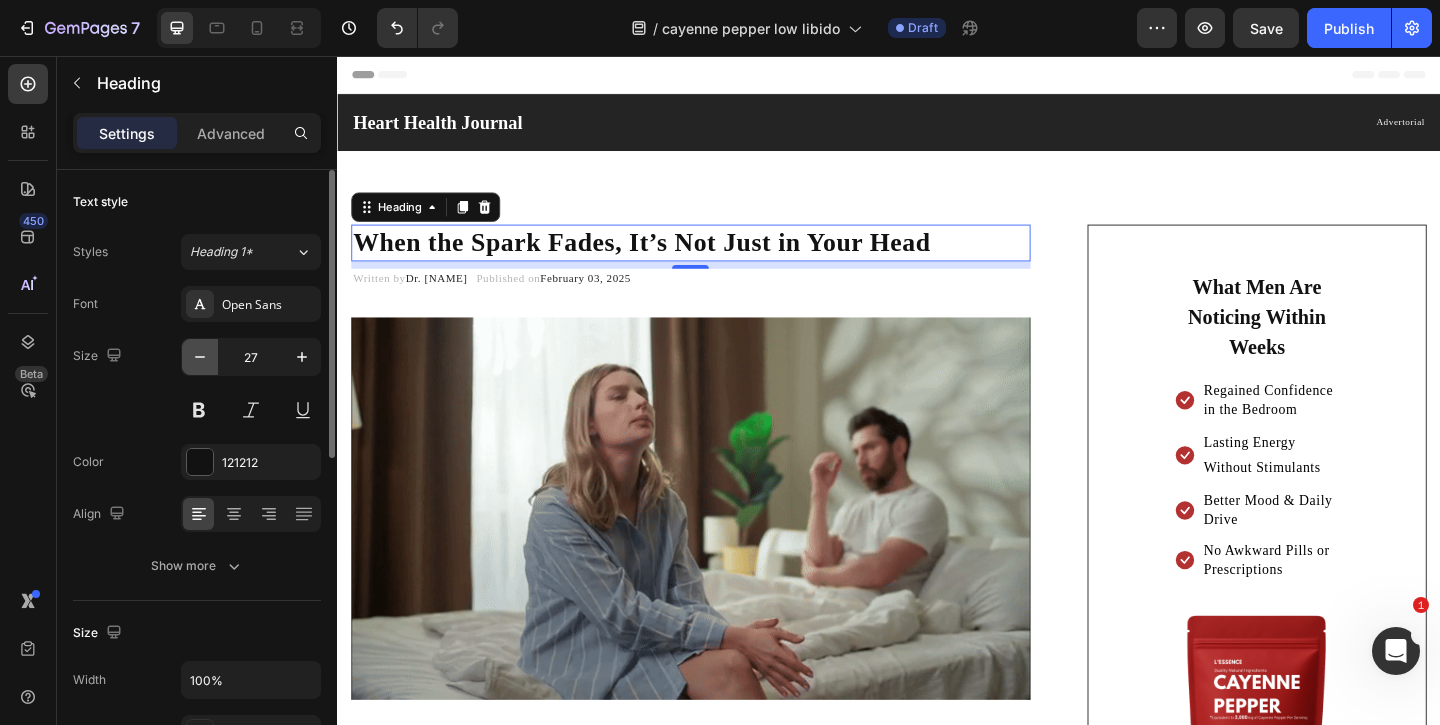 type on "26" 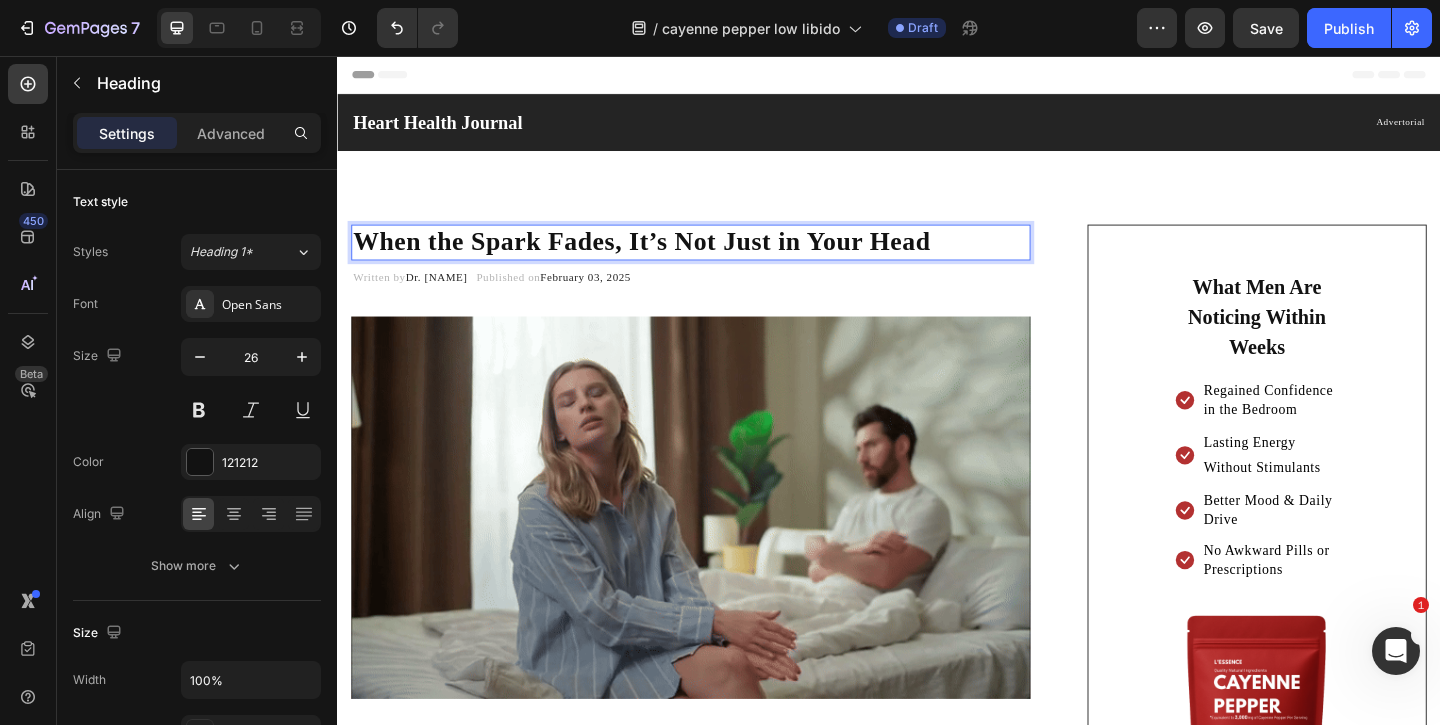 click on "When the Spark Fades, It’s Not Just in Your Head" at bounding box center [668, 257] 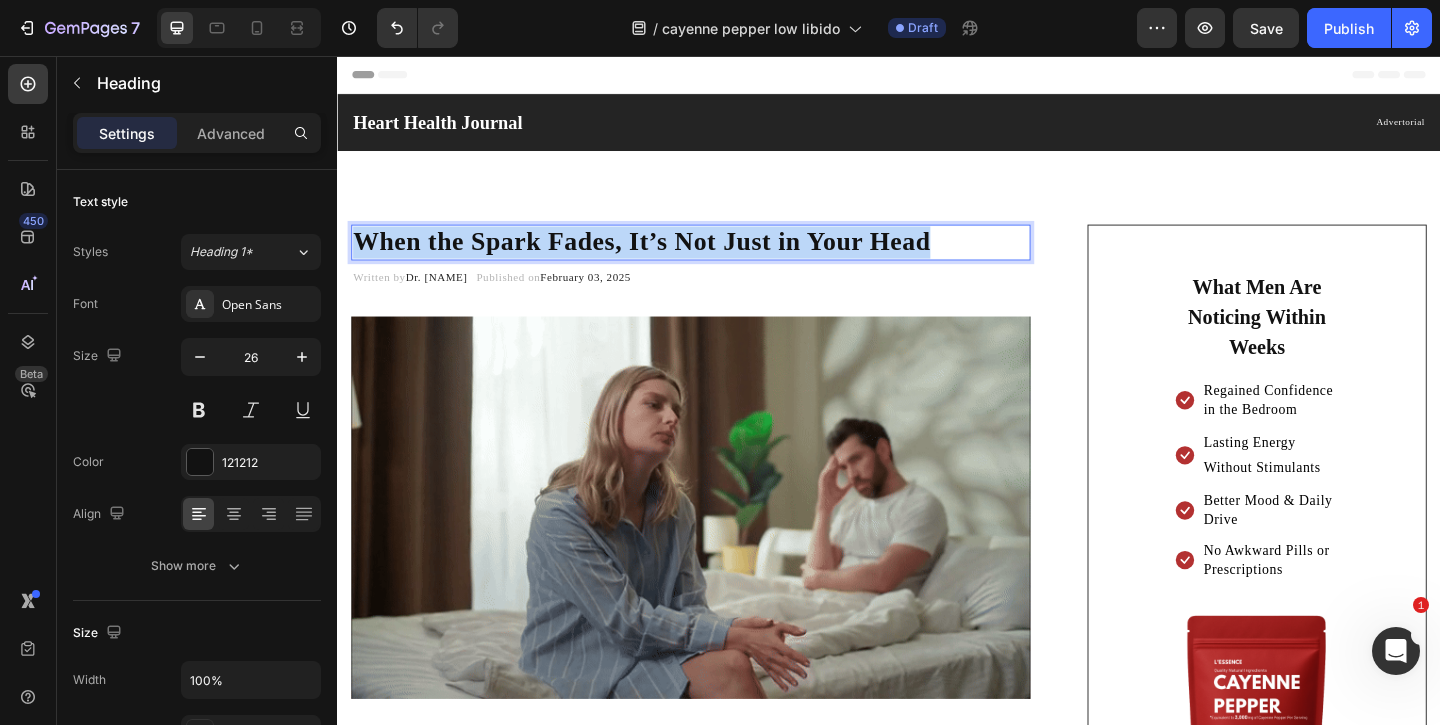 click on "When the Spark Fades, It’s Not Just in Your Head" at bounding box center [668, 257] 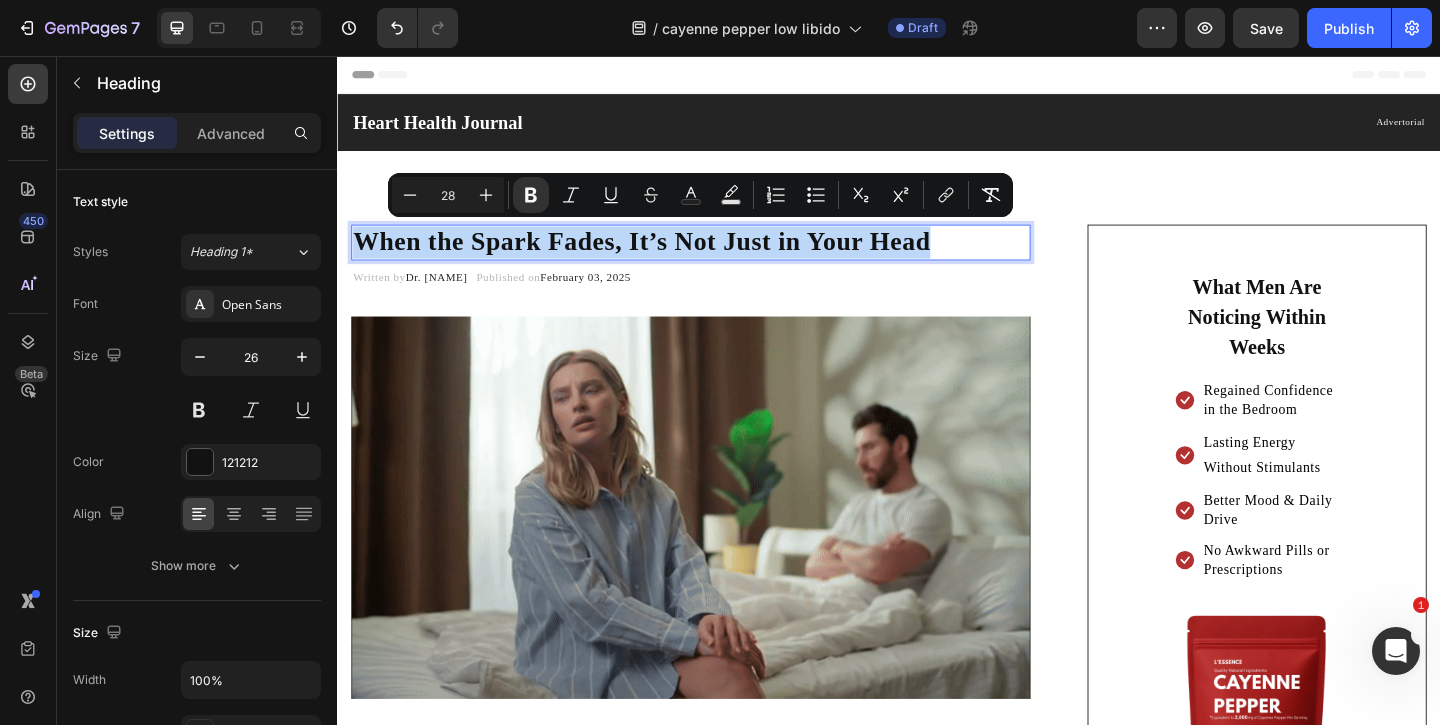 click on "When the Spark Fades, It’s Not Just in Your Head Heading   8 Written by  Dr. Emily Warren    Text block Published on  February 03, 2025 Text block Row Image If your drive, confidence, or performance just hasn’t felt the same, you’re not alone. Thousands of men over 35 experience a gradual decline — not because of aging, but because of  slowed circulation . When blood flow drops, so does everything else — energy, libido, and performance. Luckily, nature has a solution. Text block Why Poor Circulation Might Be Stealing Your Bedroom Confidence — Not Just Causing Fatigue Heading It’s no secret that poor blood flow can leave you feeling sluggish or cold — but many men don’t realize it can also quietly chip away at your sex drive. When circulation slows down, oxygen and nutrients struggle to reach key areas of your body — including the ones responsible for performance and pleasure. Text block
Icon Low energy, even after a full night’s sleep: Text block Row
Row" at bounding box center (937, 3299) 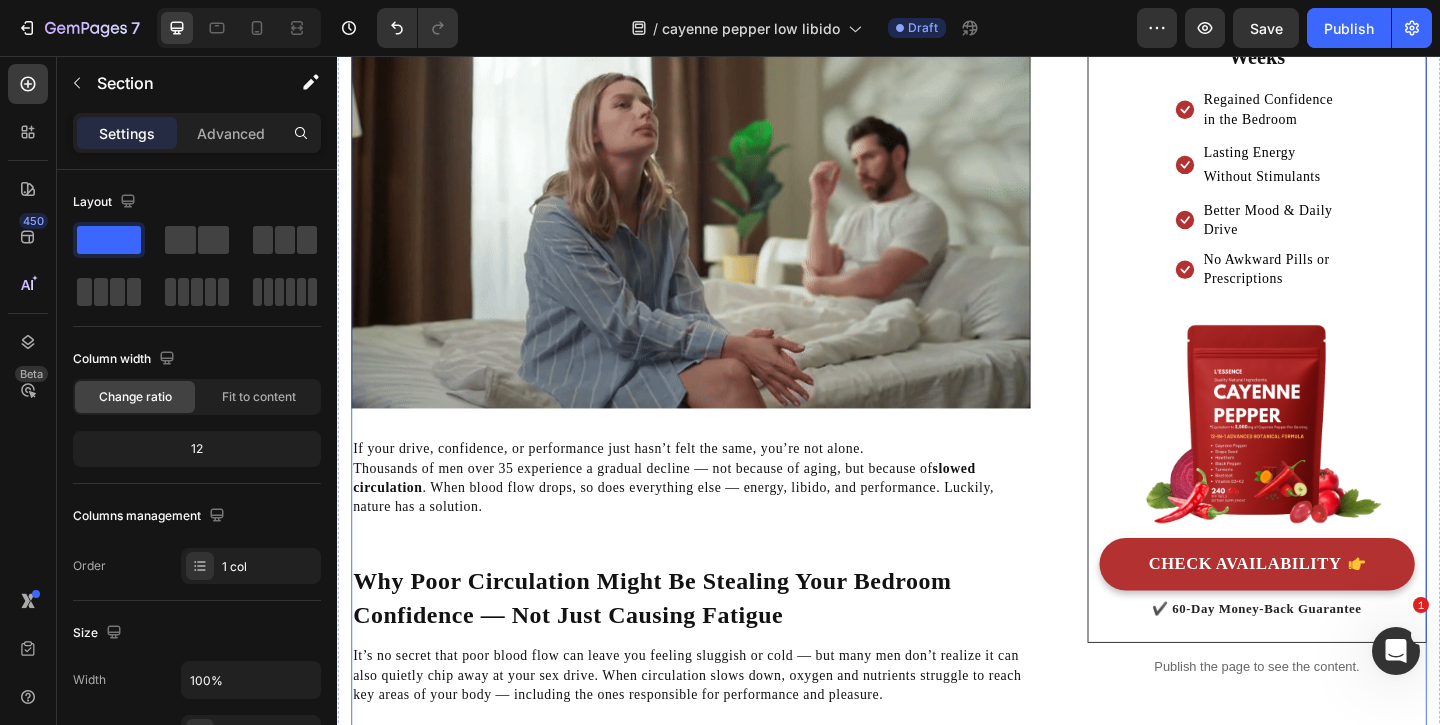 scroll, scrollTop: 770, scrollLeft: 0, axis: vertical 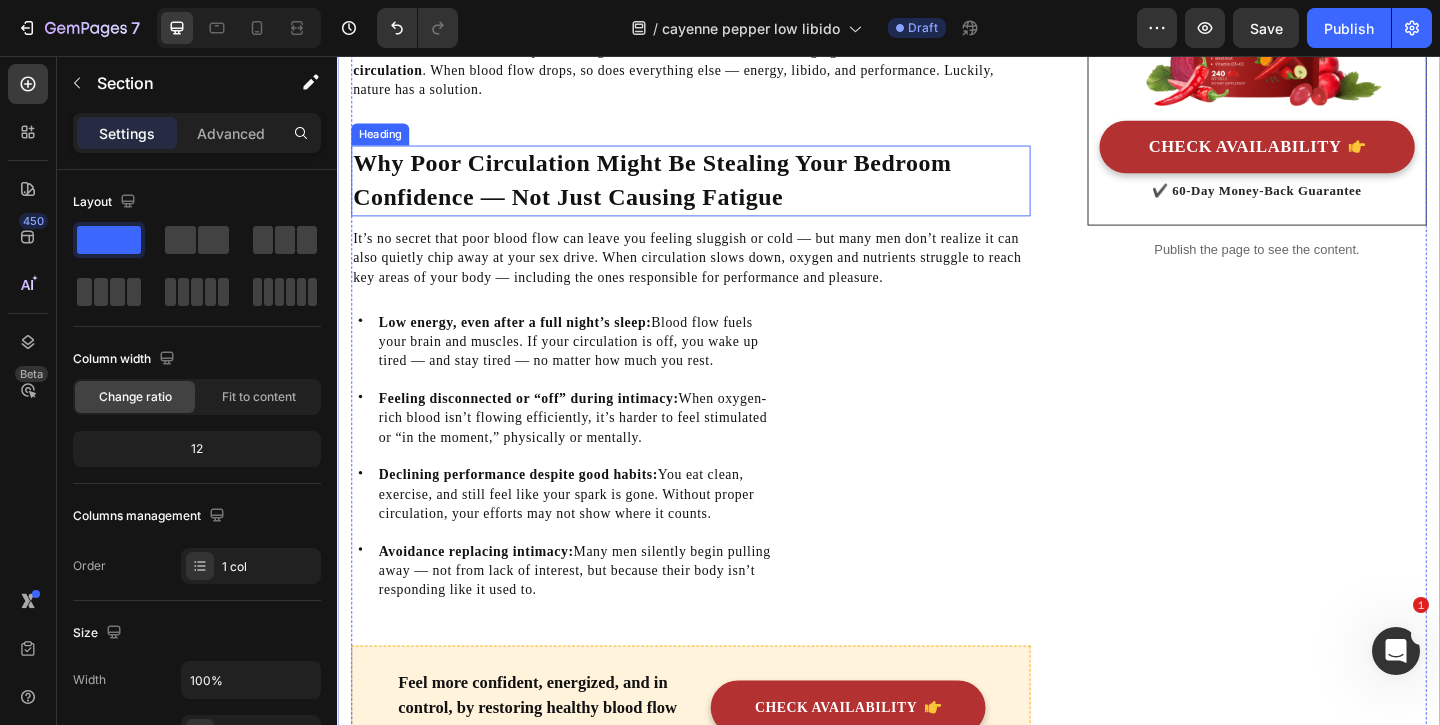click on "Why Poor Circulation Might Be Stealing Your Bedroom Confidence — Not Just Causing Fatigue" at bounding box center [721, 191] 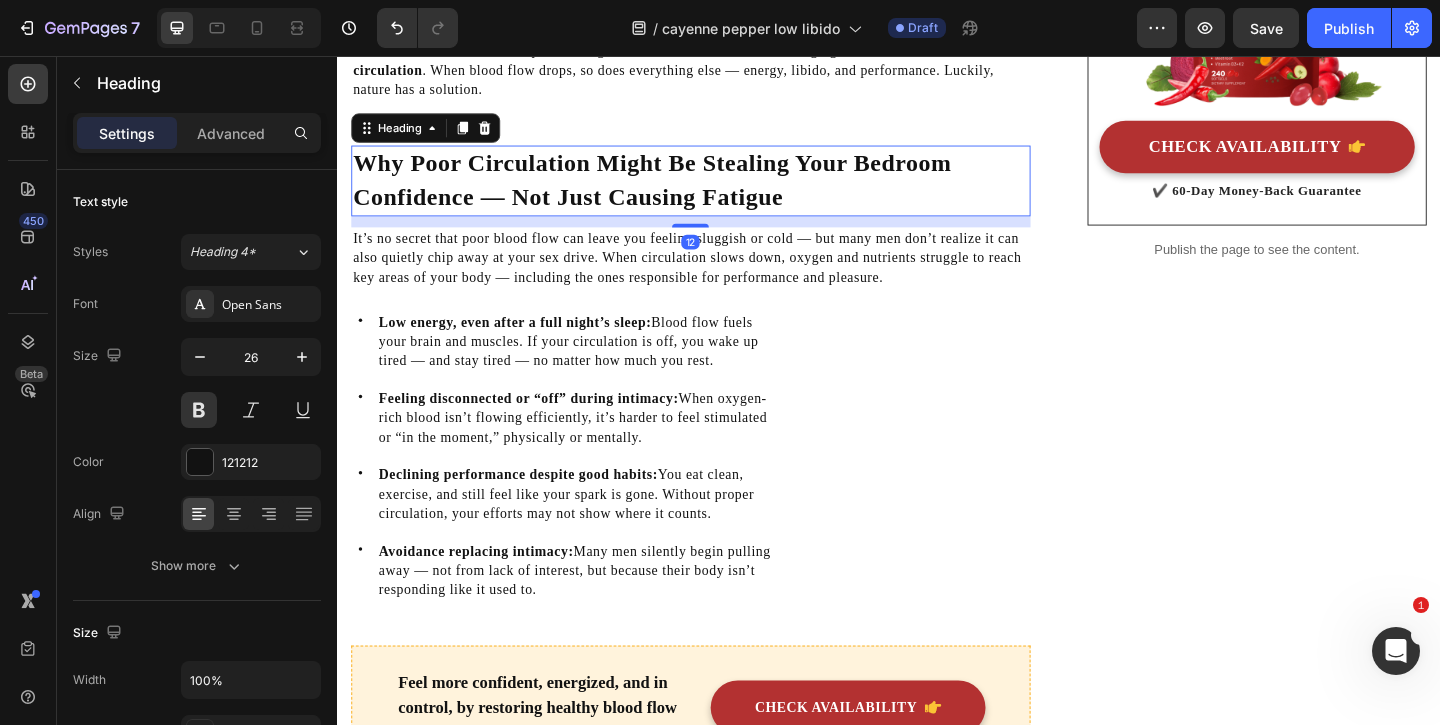 click on "Why Poor Circulation Might Be Stealing Your Bedroom Confidence — Not Just Causing Fatigue" at bounding box center (721, 191) 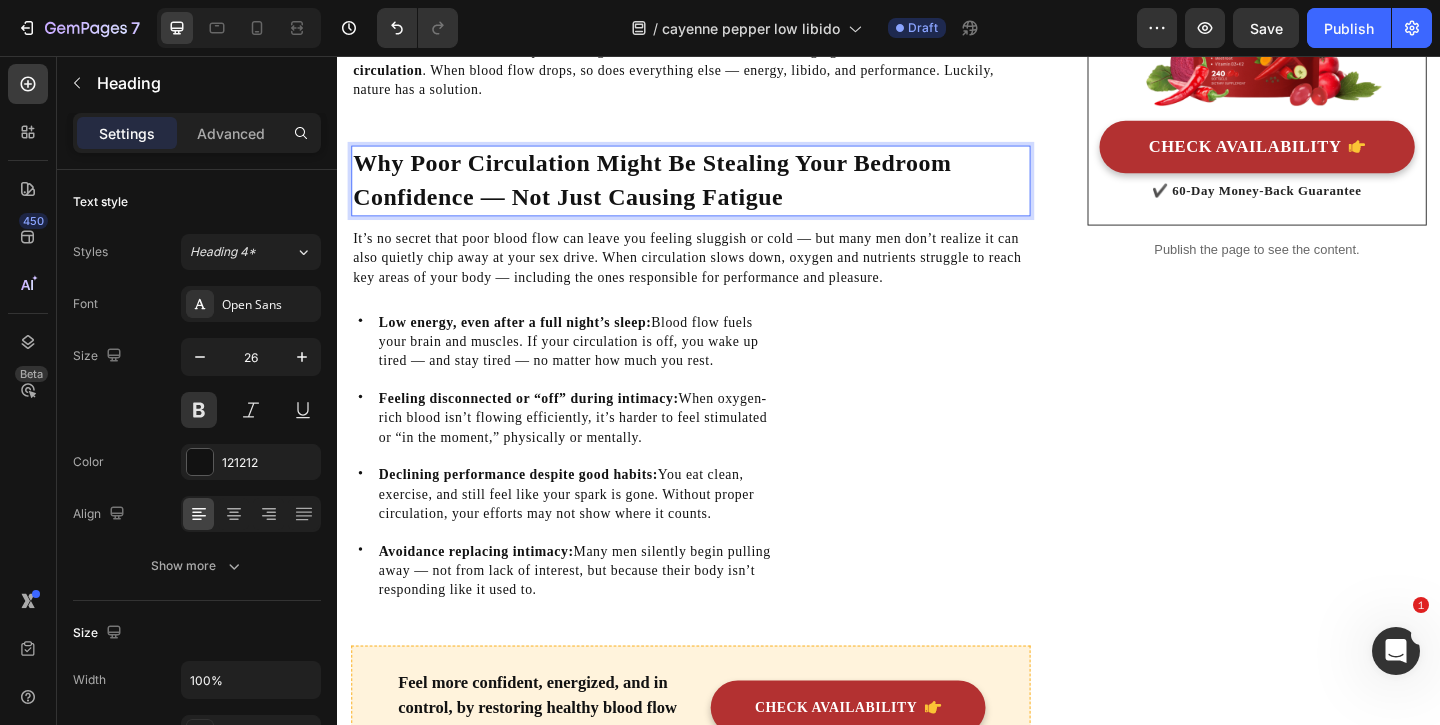 click on "Why Poor Circulation Might Be Stealing Your Bedroom Confidence — Not Just Causing Fatigue" at bounding box center (721, 191) 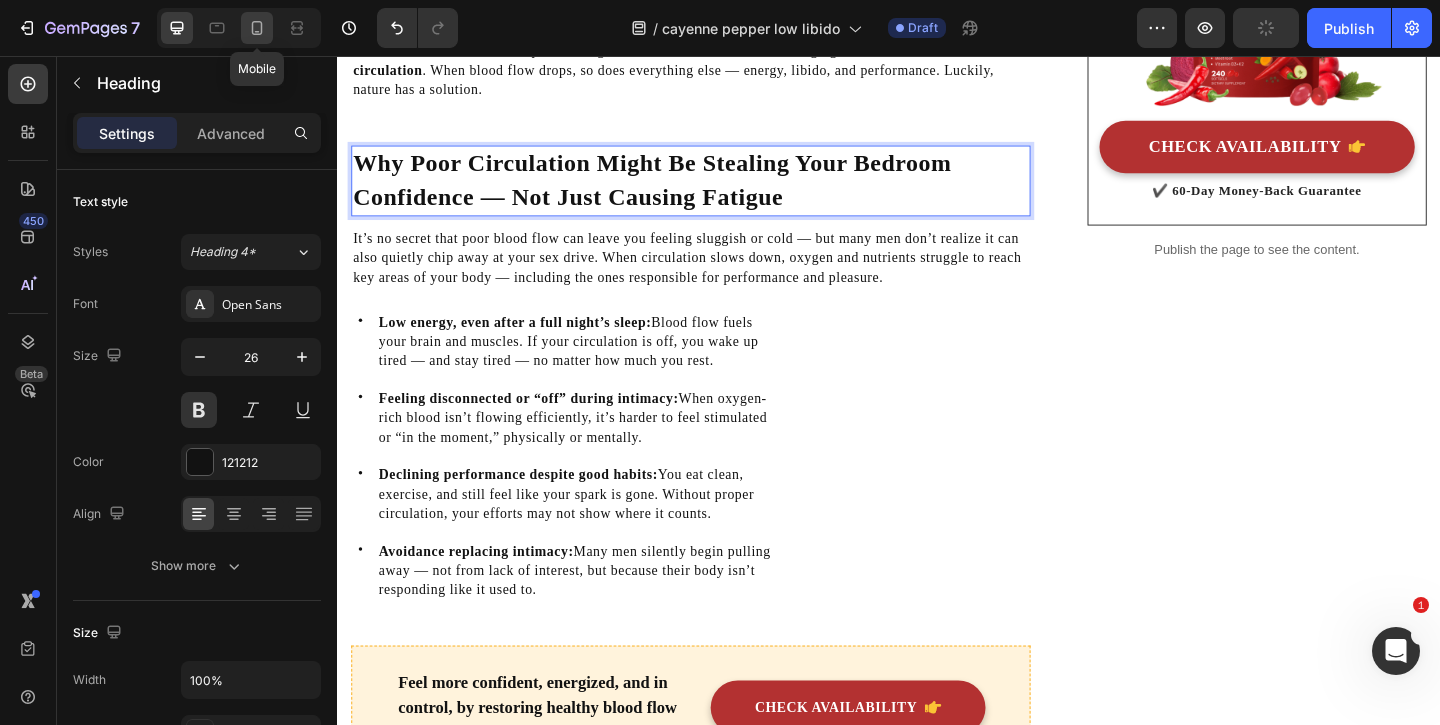 click 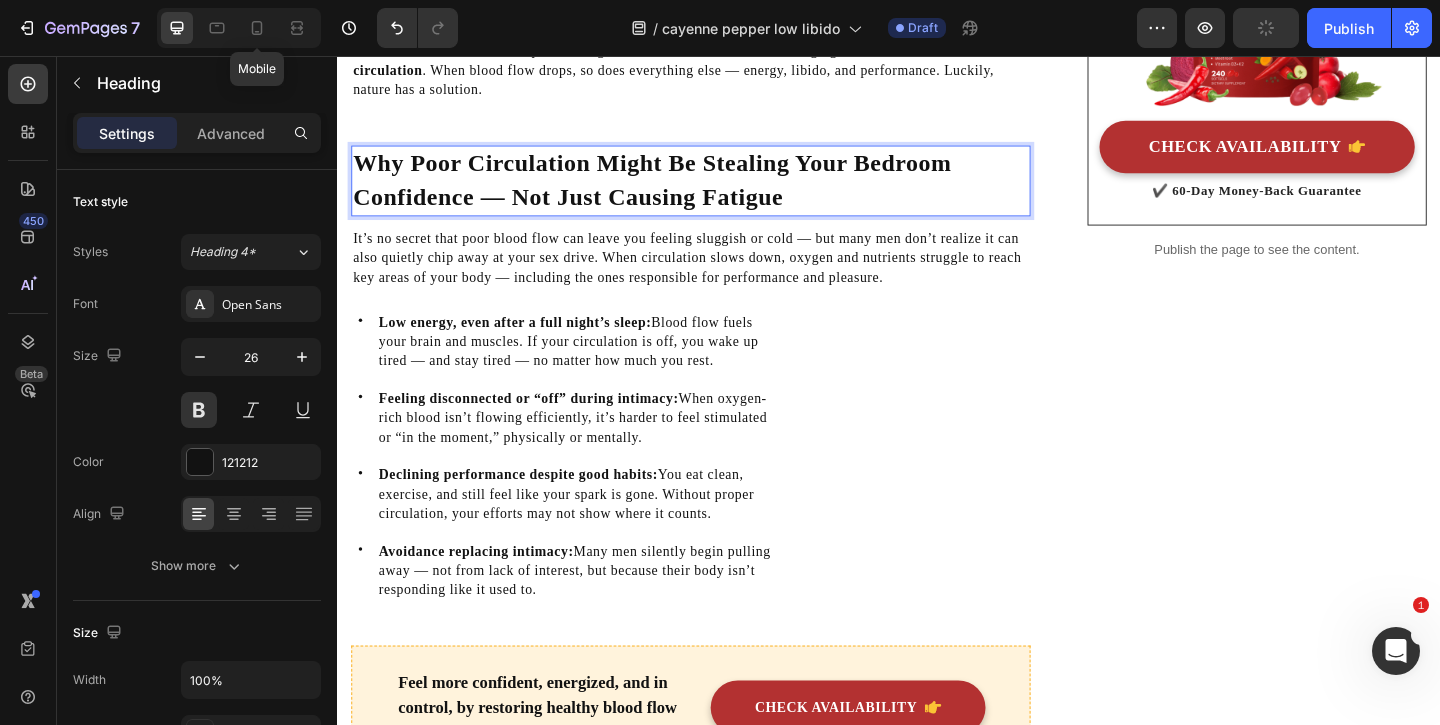 type on "24" 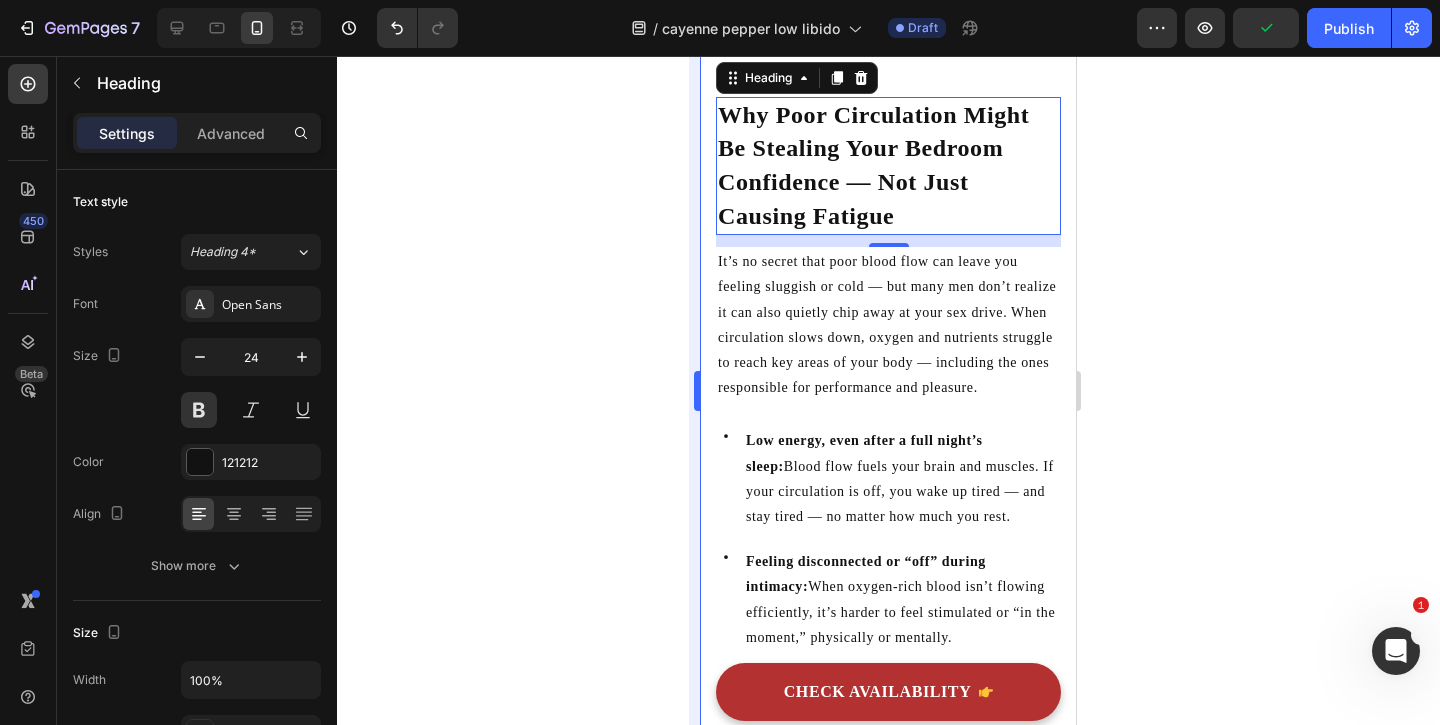 scroll, scrollTop: 766, scrollLeft: 0, axis: vertical 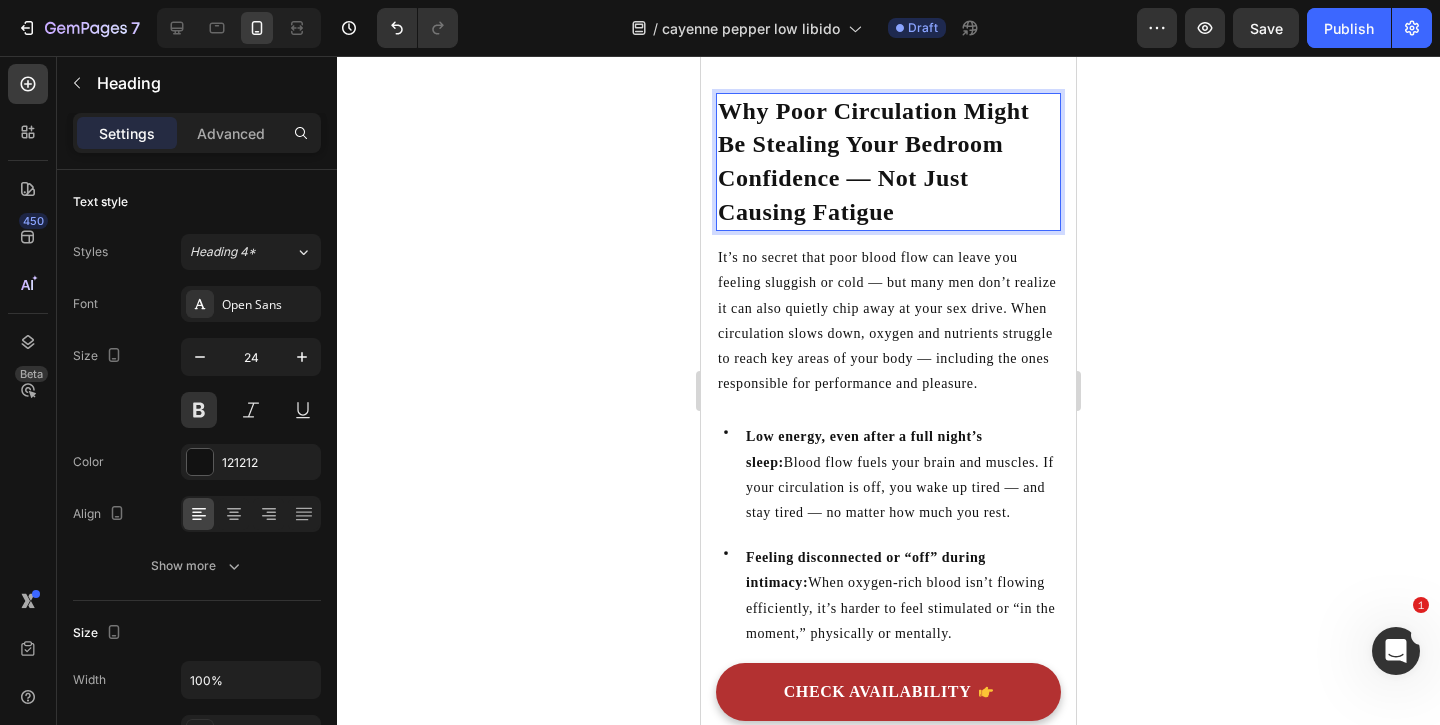 click on "Why Poor Circulation Might Be Stealing Your Bedroom Confidence — Not Just Causing Fatigue" at bounding box center [888, 162] 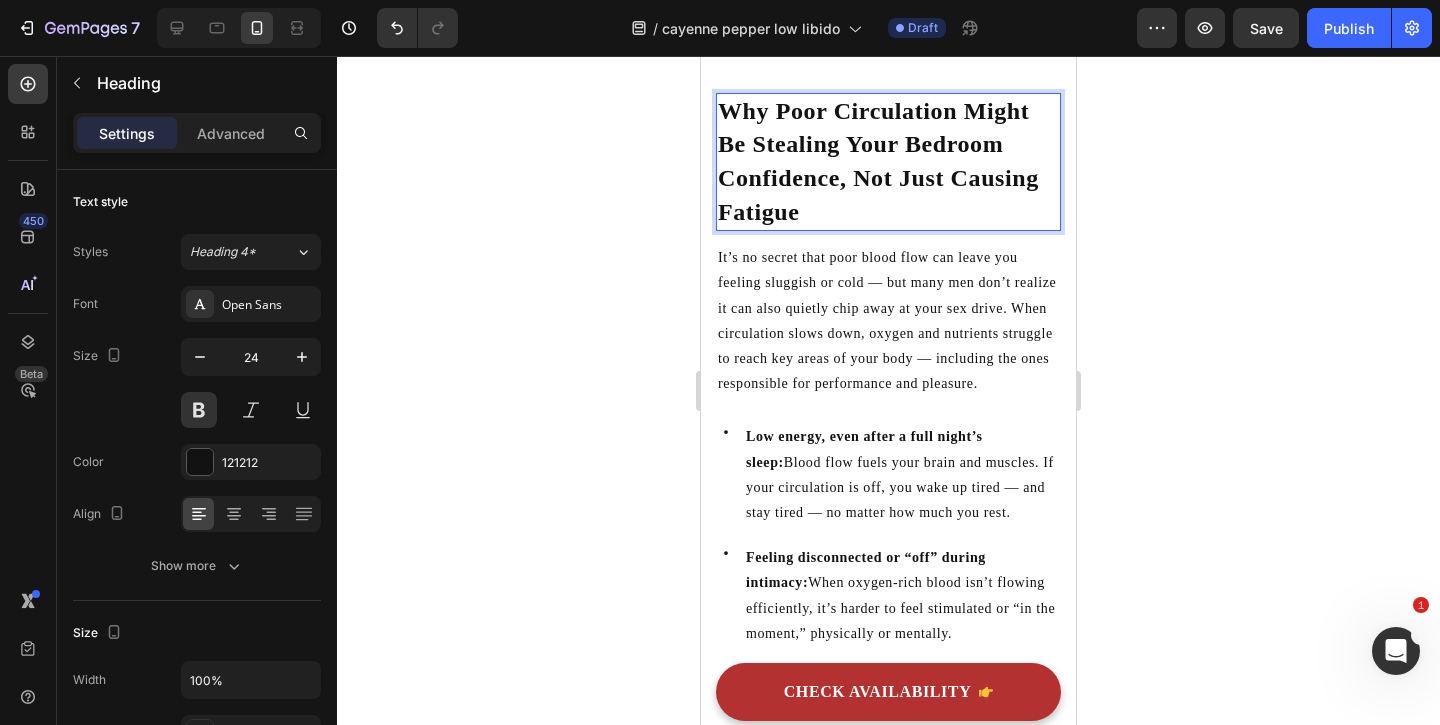 click on "Why Poor Circulation Might Be Stealing Your Bedroom Confidence, Not Just Causing Fatigue" at bounding box center (888, 162) 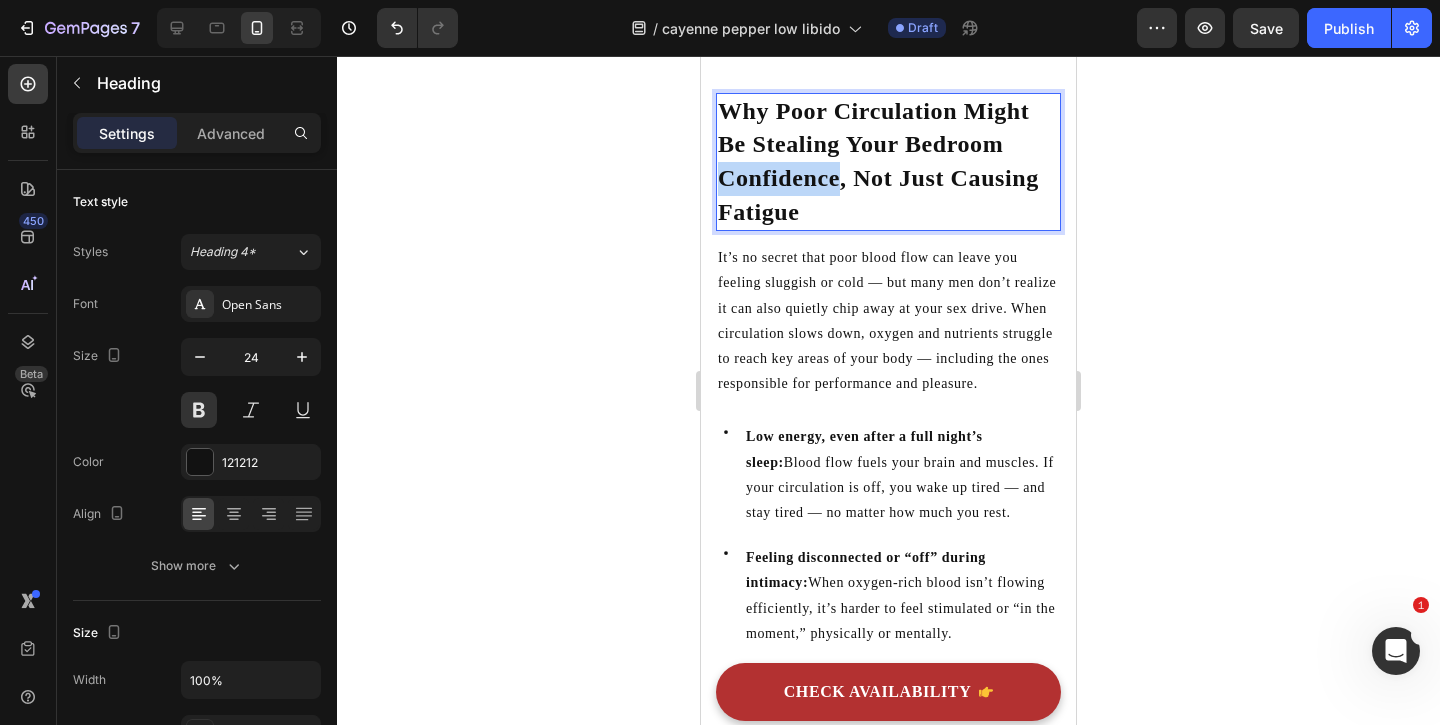 click on "Why Poor Circulation Might Be Stealing Your Bedroom Confidence, Not Just Causing Fatigue" at bounding box center (888, 162) 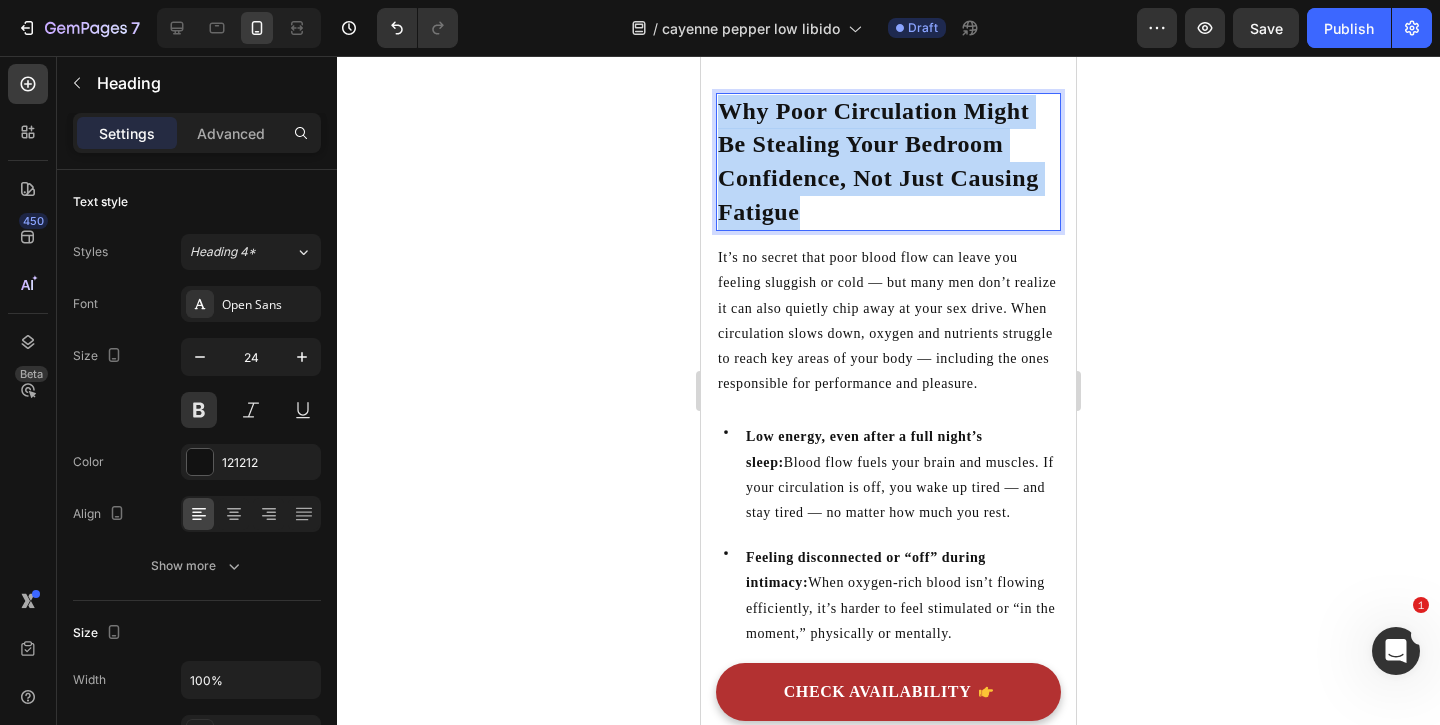 click on "Why Poor Circulation Might Be Stealing Your Bedroom Confidence, Not Just Causing Fatigue" at bounding box center [888, 162] 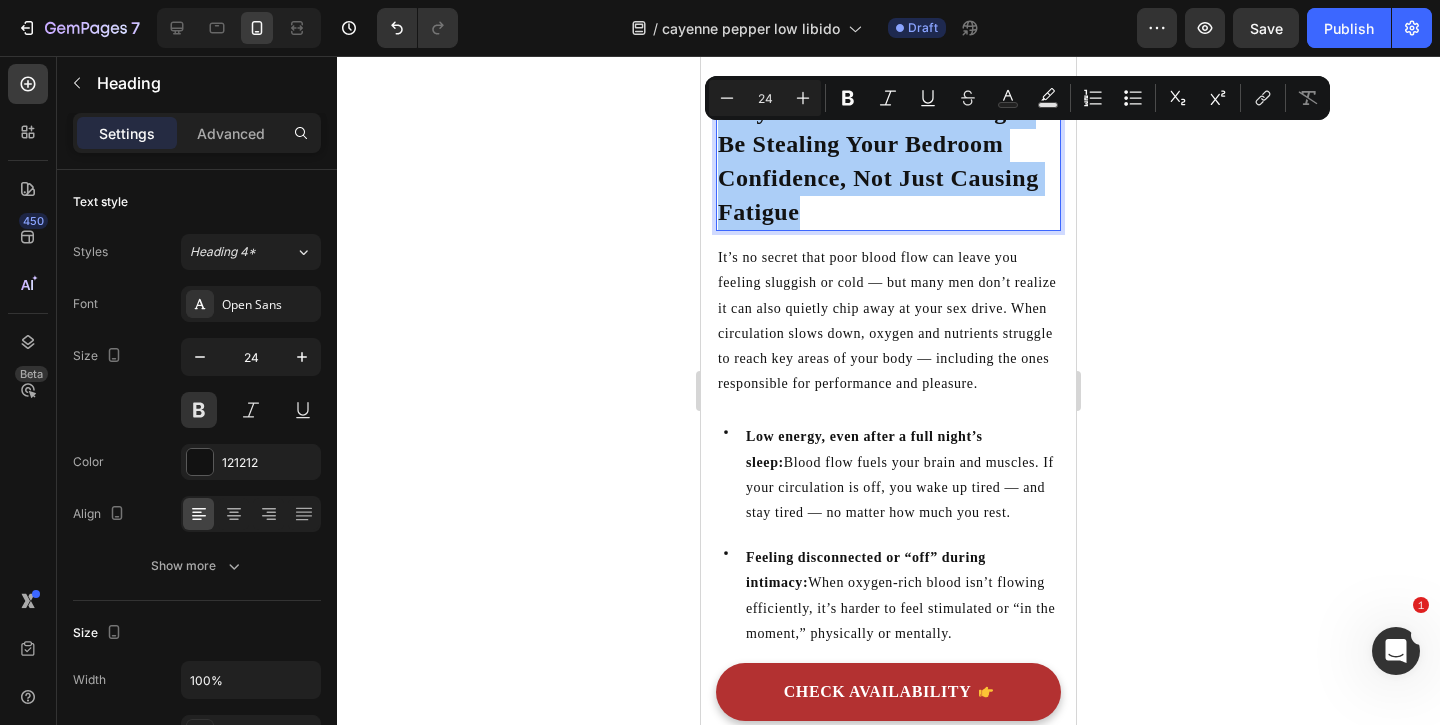 click 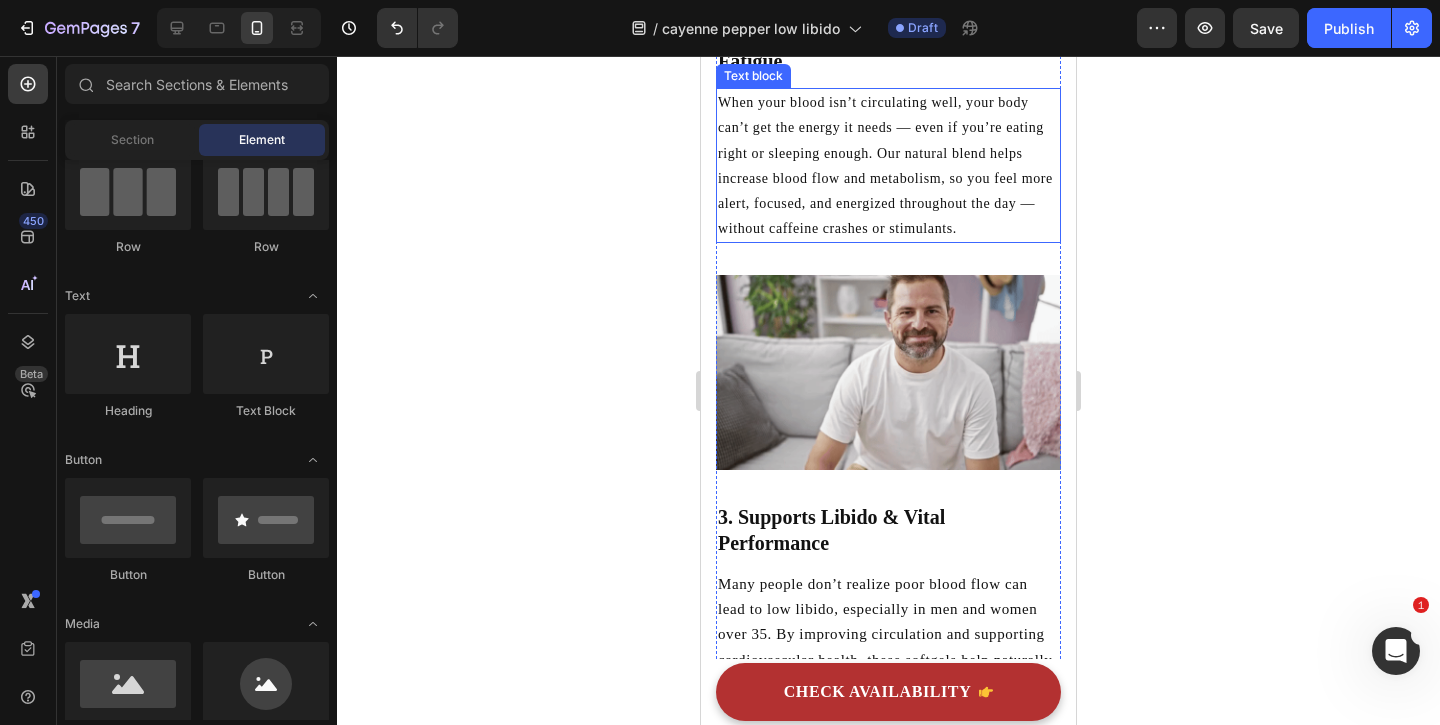 scroll, scrollTop: 3055, scrollLeft: 0, axis: vertical 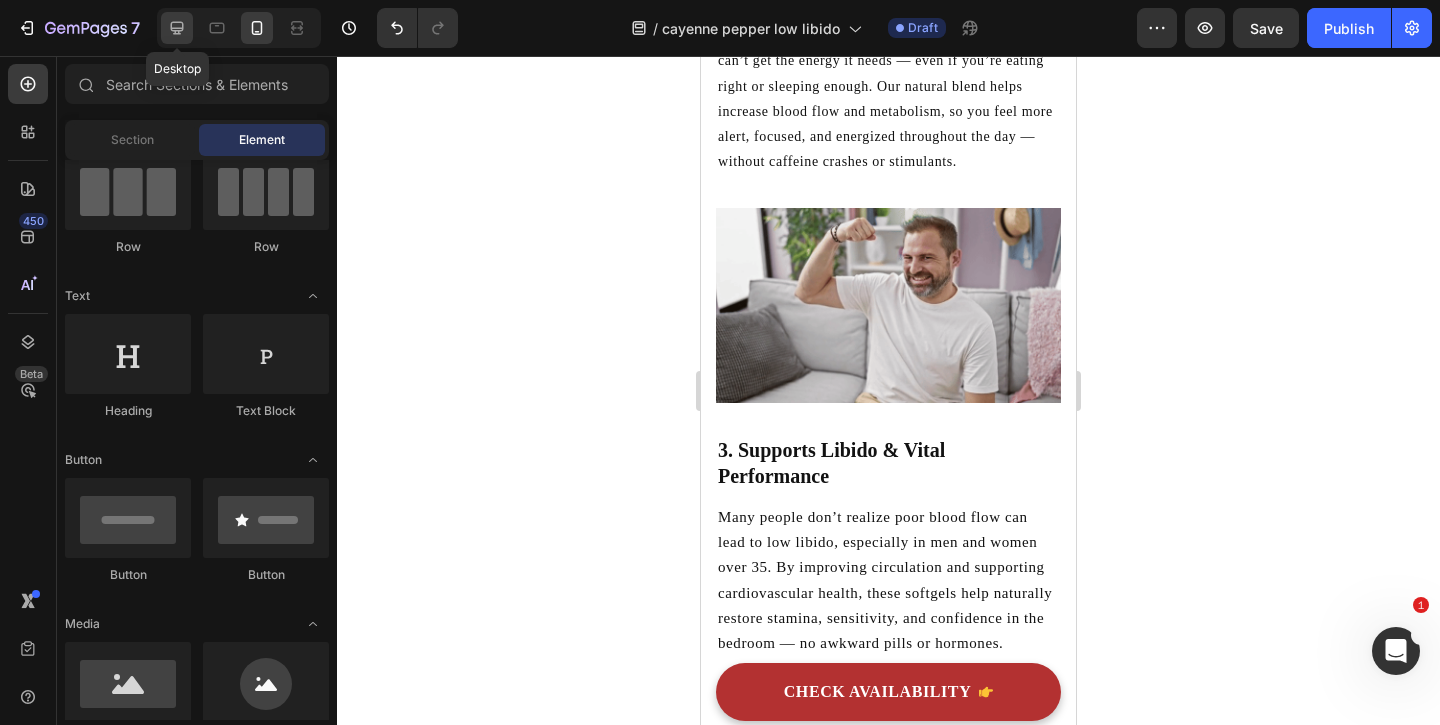 click 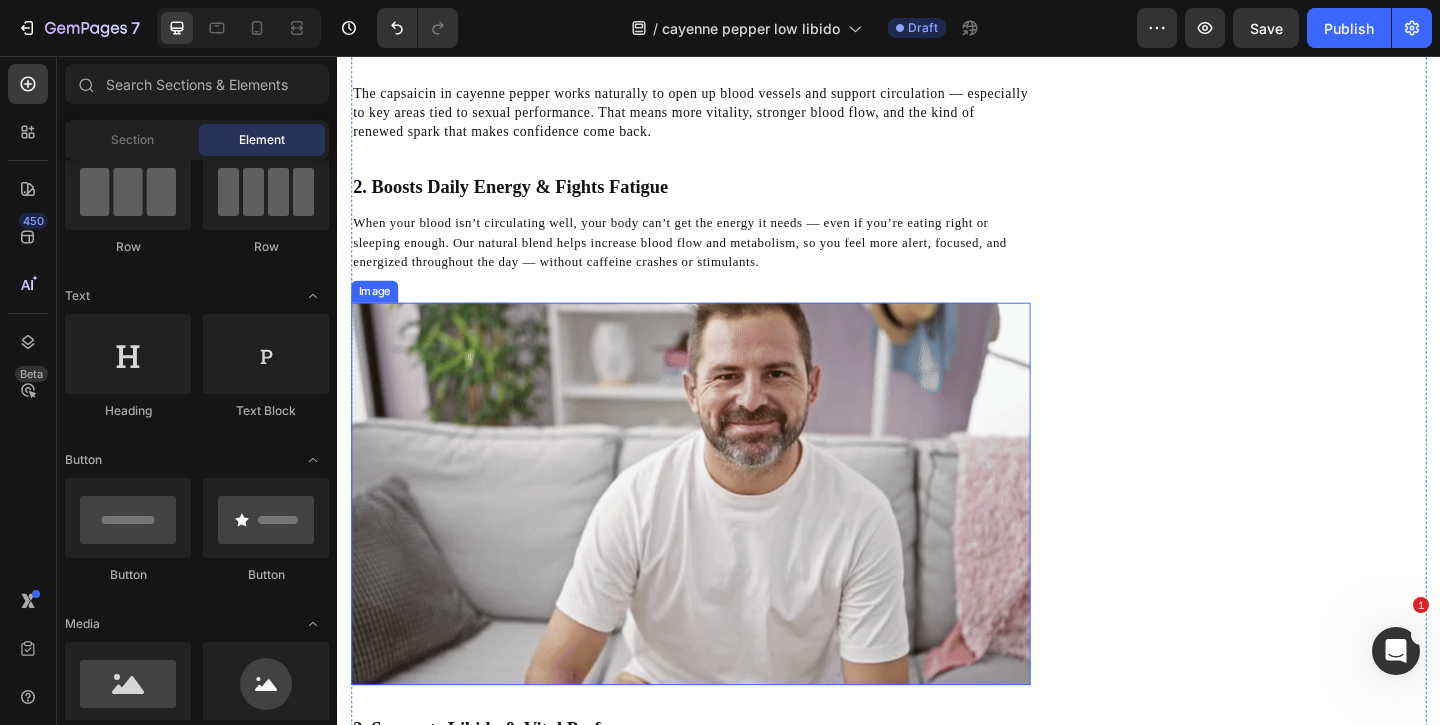 scroll, scrollTop: 2181, scrollLeft: 0, axis: vertical 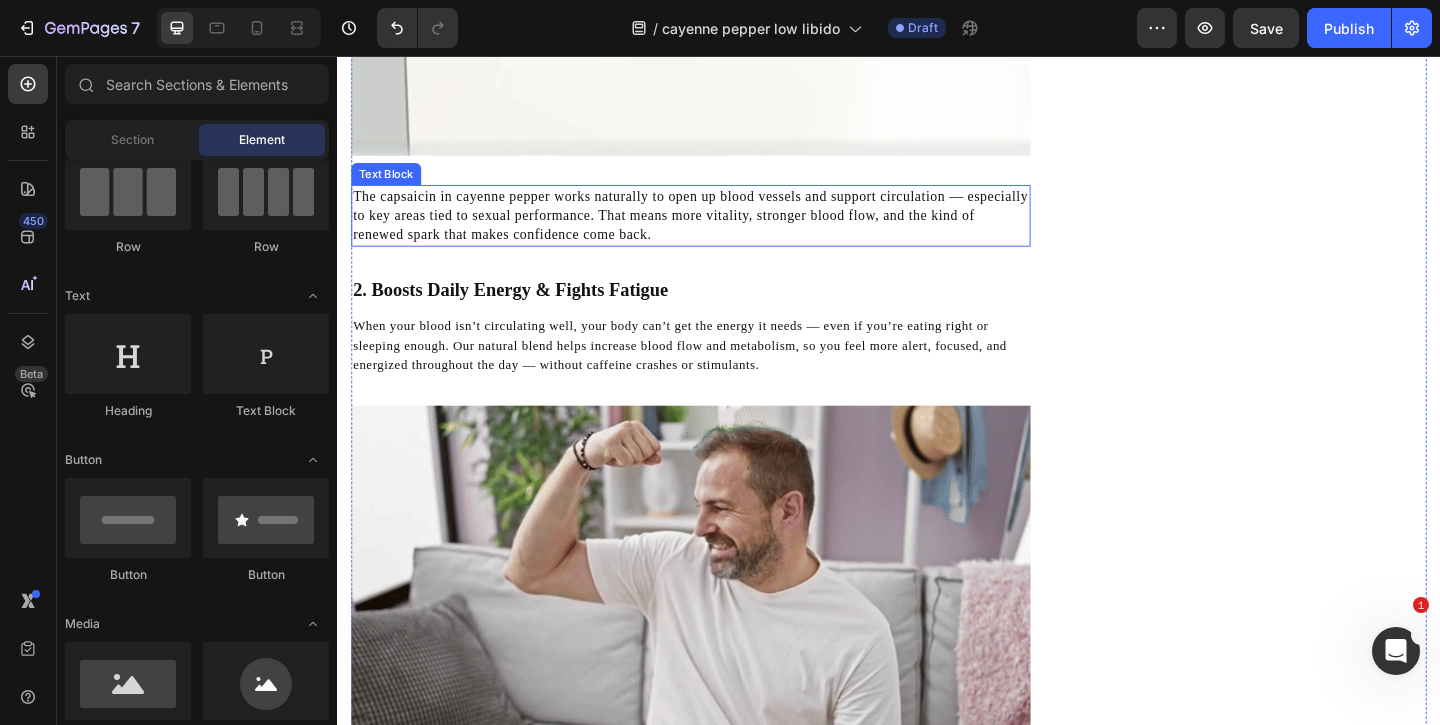 click on "The capsaicin in cayenne pepper works naturally to open up blood vessels and support circulation — especially to key areas tied to sexual performance. That means more vitality, stronger blood flow, and the kind of renewed spark that makes confidence come back." at bounding box center [721, 229] 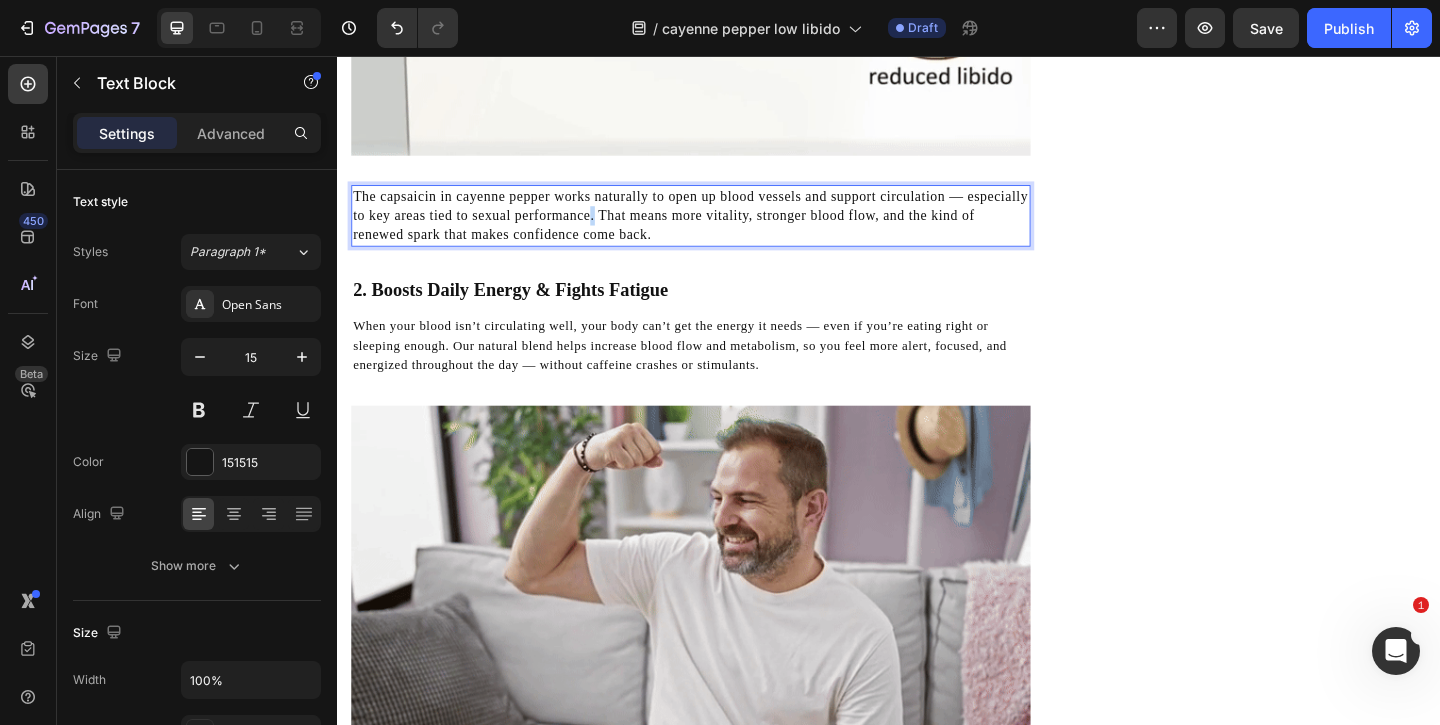 click on "The capsaicin in cayenne pepper works naturally to open up blood vessels and support circulation — especially to key areas tied to sexual performance. That means more vitality, stronger blood flow, and the kind of renewed spark that makes confidence come back." at bounding box center [721, 229] 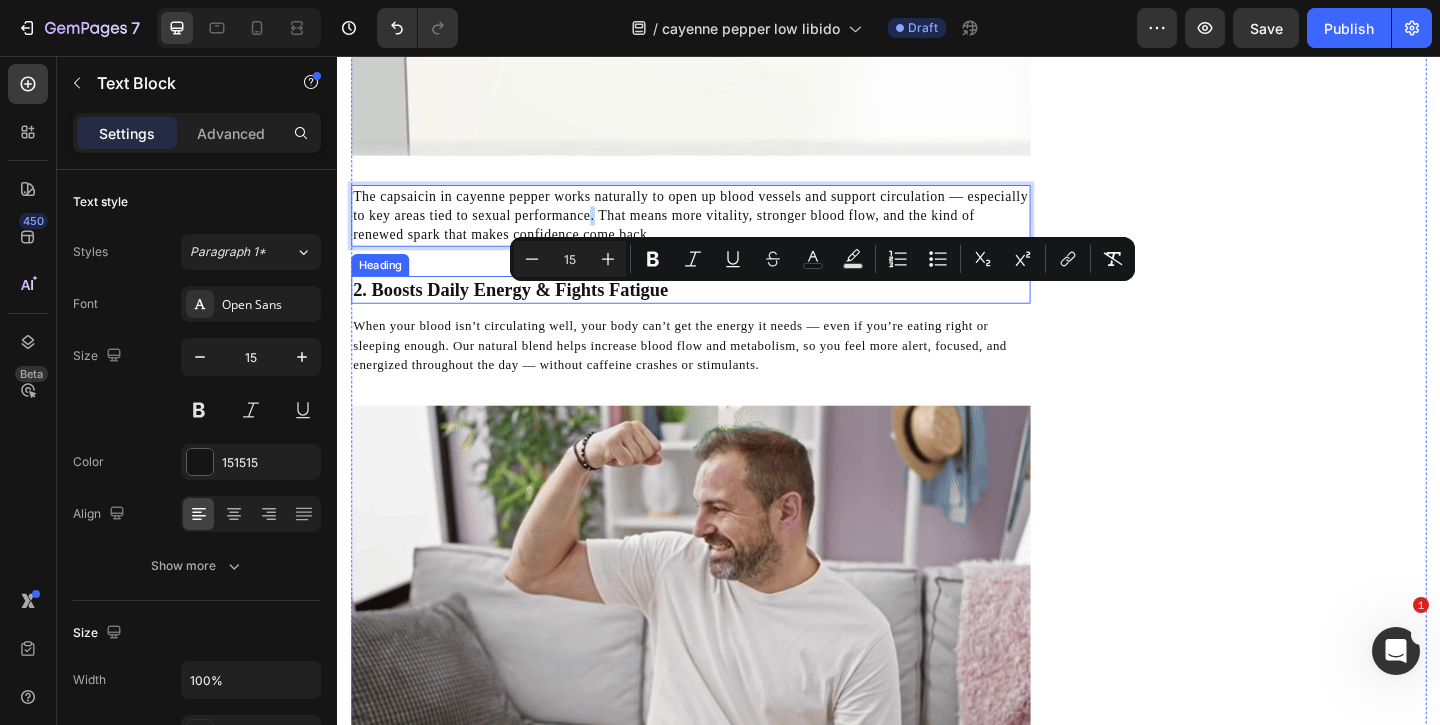 click on "When your blood isn’t circulating well, your body can’t get the energy it needs — even if you’re eating right or sleeping enough. Our natural blend helps increase blood flow and metabolism, so you feel more alert, focused, and energized throughout the day — without caffeine crashes or stimulants." at bounding box center (709, 370) 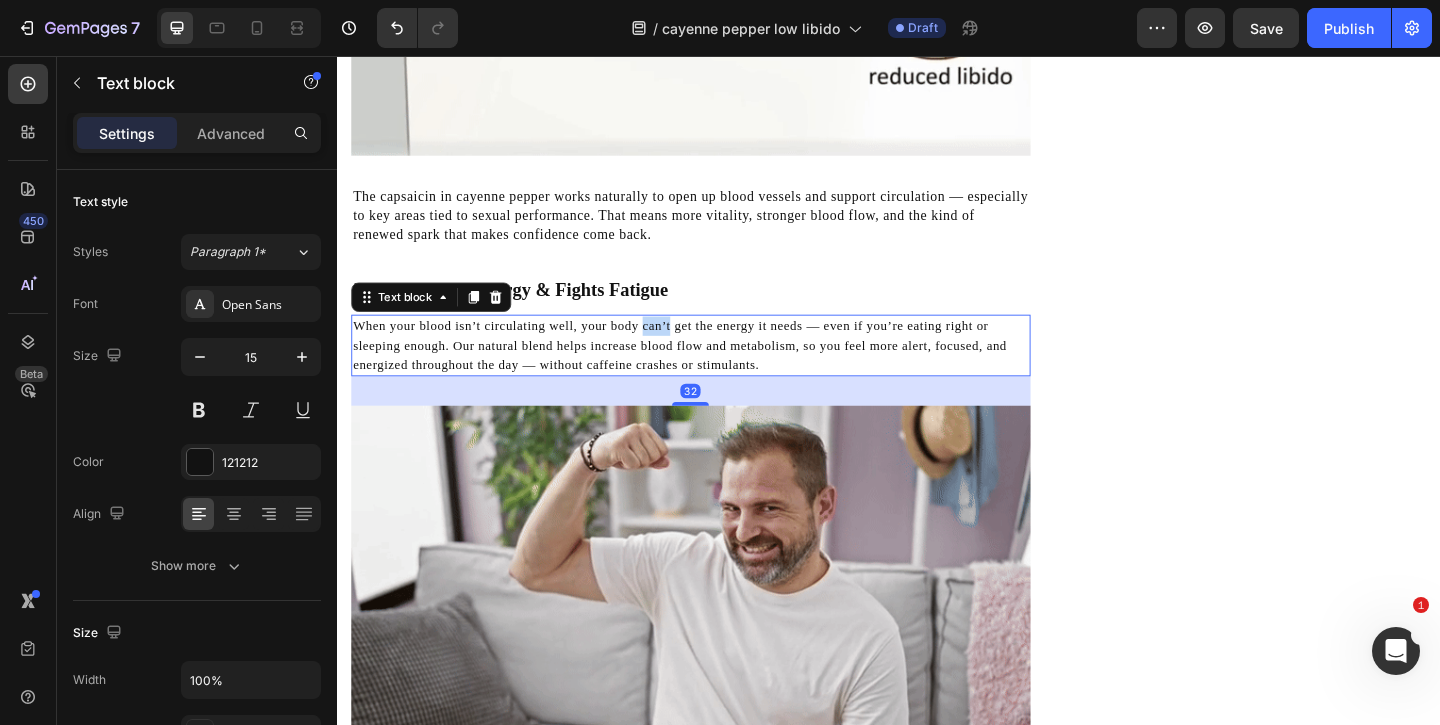 click on "When your blood isn’t circulating well, your body can’t get the energy it needs — even if you’re eating right or sleeping enough. Our natural blend helps increase blood flow and metabolism, so you feel more alert, focused, and energized throughout the day — without caffeine crashes or stimulants." at bounding box center (709, 370) 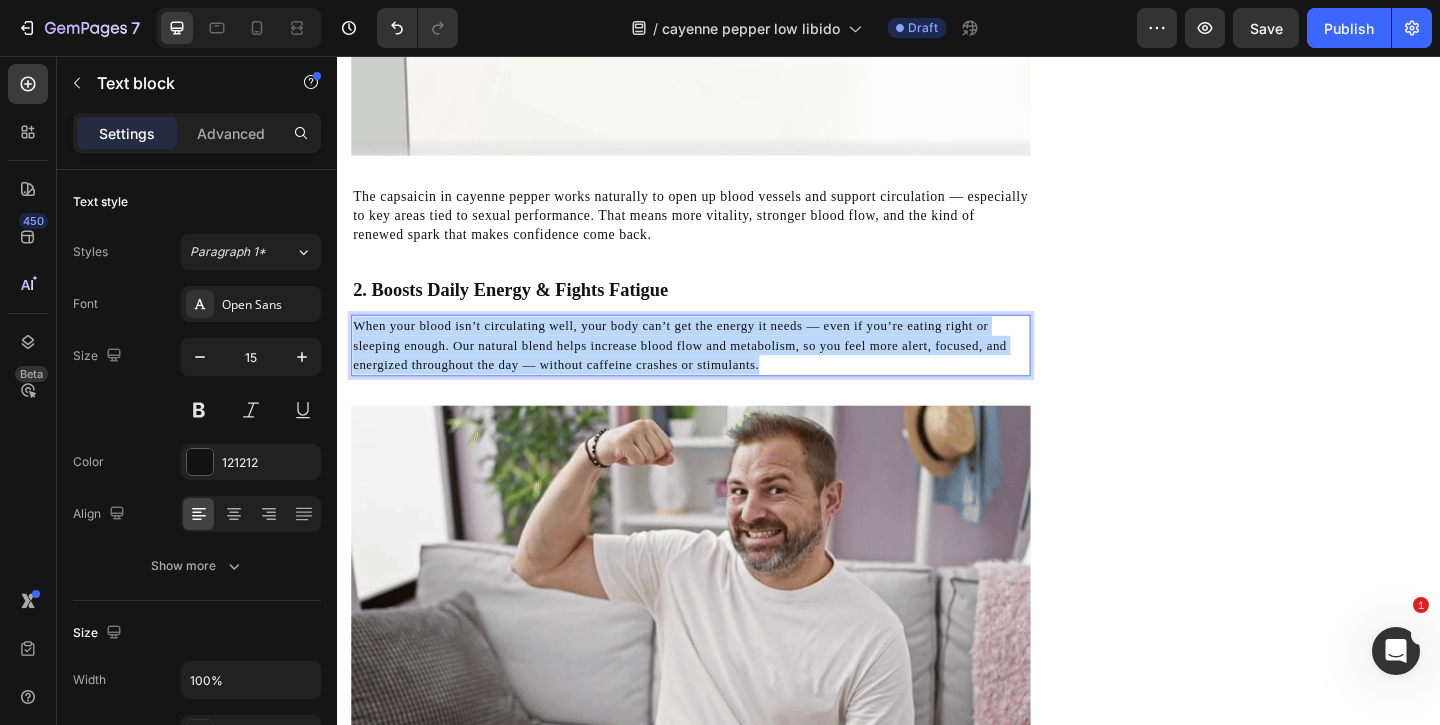 click on "When your blood isn’t circulating well, your body can’t get the energy it needs — even if you’re eating right or sleeping enough. Our natural blend helps increase blood flow and metabolism, so you feel more alert, focused, and energized throughout the day — without caffeine crashes or stimulants." at bounding box center (709, 370) 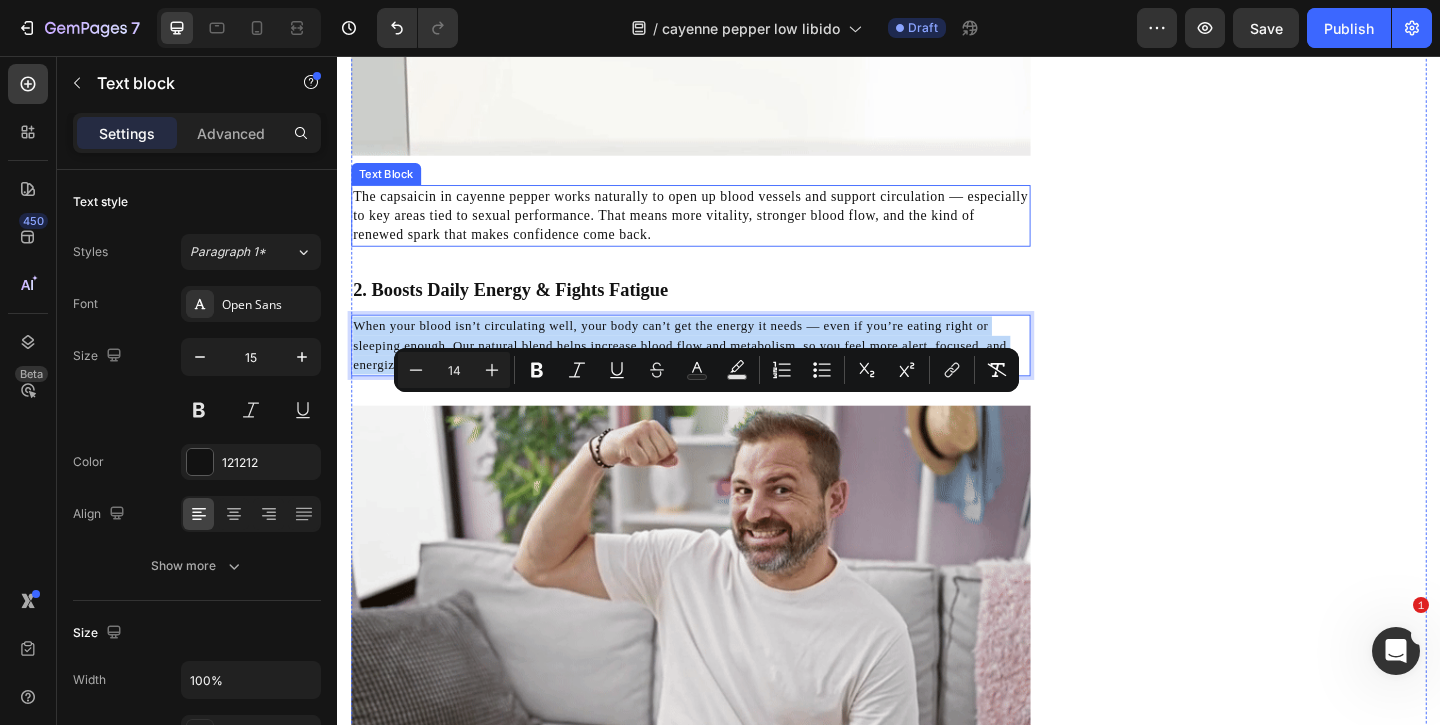 click on "The capsaicin in cayenne pepper works naturally to open up blood vessels and support circulation — especially to key areas tied to sexual performance. That means more vitality, stronger blood flow, and the kind of renewed spark that makes confidence come back." at bounding box center [721, 229] 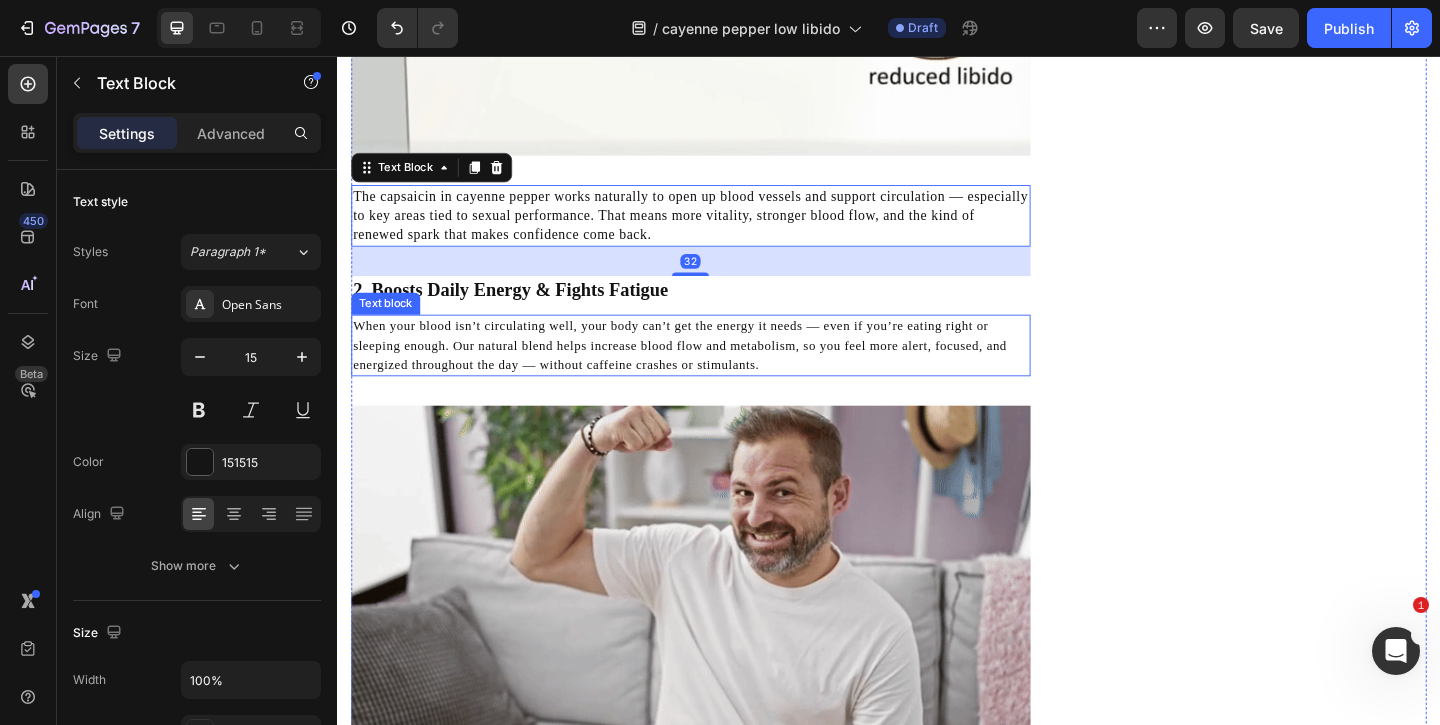 click on "When your blood isn’t circulating well, your body can’t get the energy it needs — even if you’re eating right or sleeping enough. Our natural blend helps increase blood flow and metabolism, so you feel more alert, focused, and energized throughout the day — without caffeine crashes or stimulants." at bounding box center (709, 370) 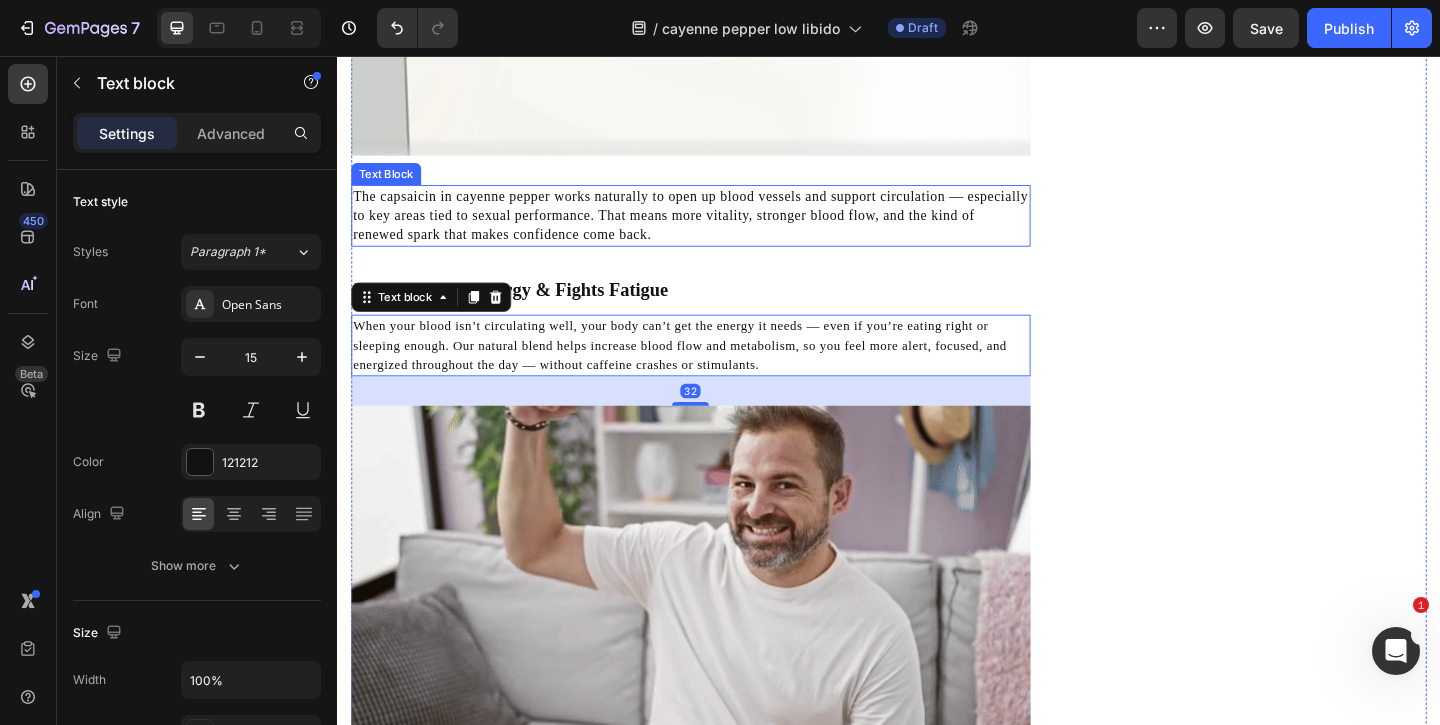 click on "The capsaicin in cayenne pepper works naturally to open up blood vessels and support circulation — especially to key areas tied to sexual performance. That means more vitality, stronger blood flow, and the kind of renewed spark that makes confidence come back." at bounding box center [721, 229] 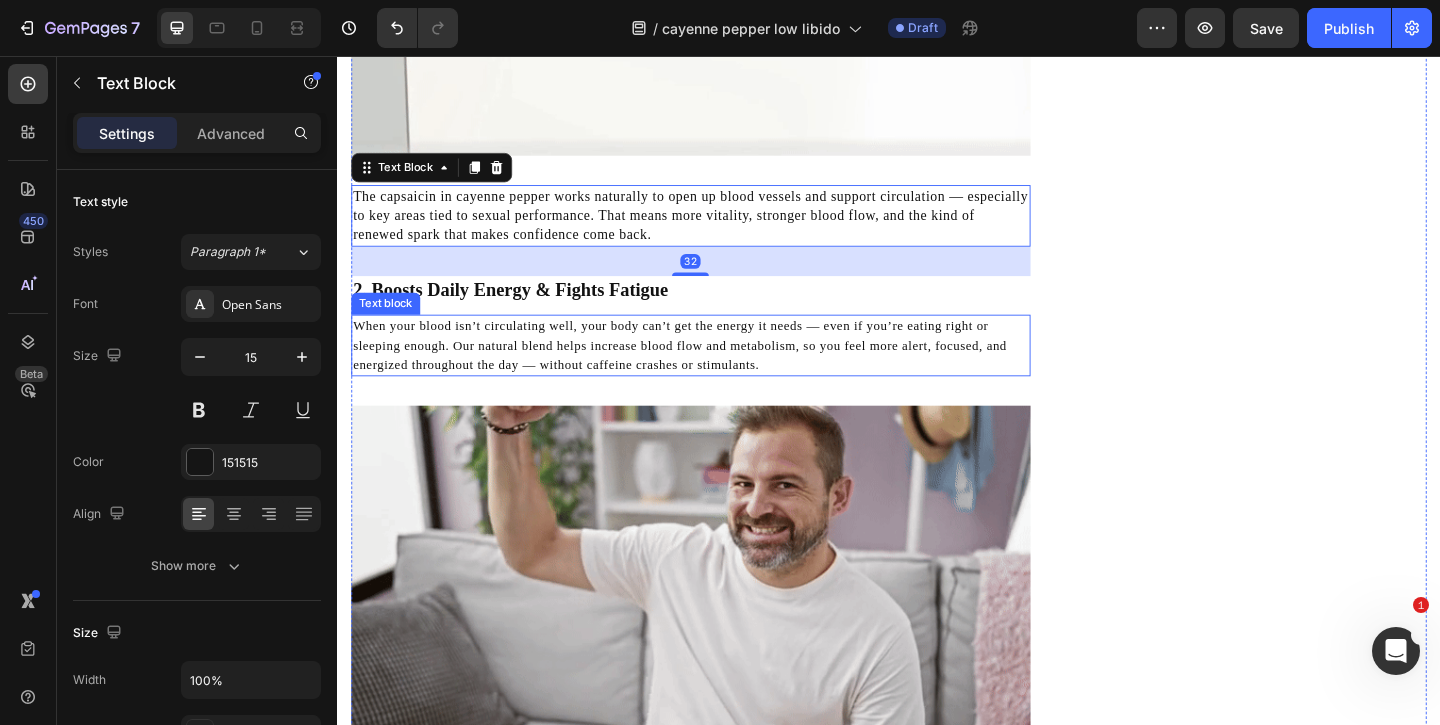click on "When your blood isn’t circulating well, your body can’t get the energy it needs — even if you’re eating right or sleeping enough. Our natural blend helps increase blood flow and metabolism, so you feel more alert, focused, and energized throughout the day — without caffeine crashes or stimulants." at bounding box center [709, 370] 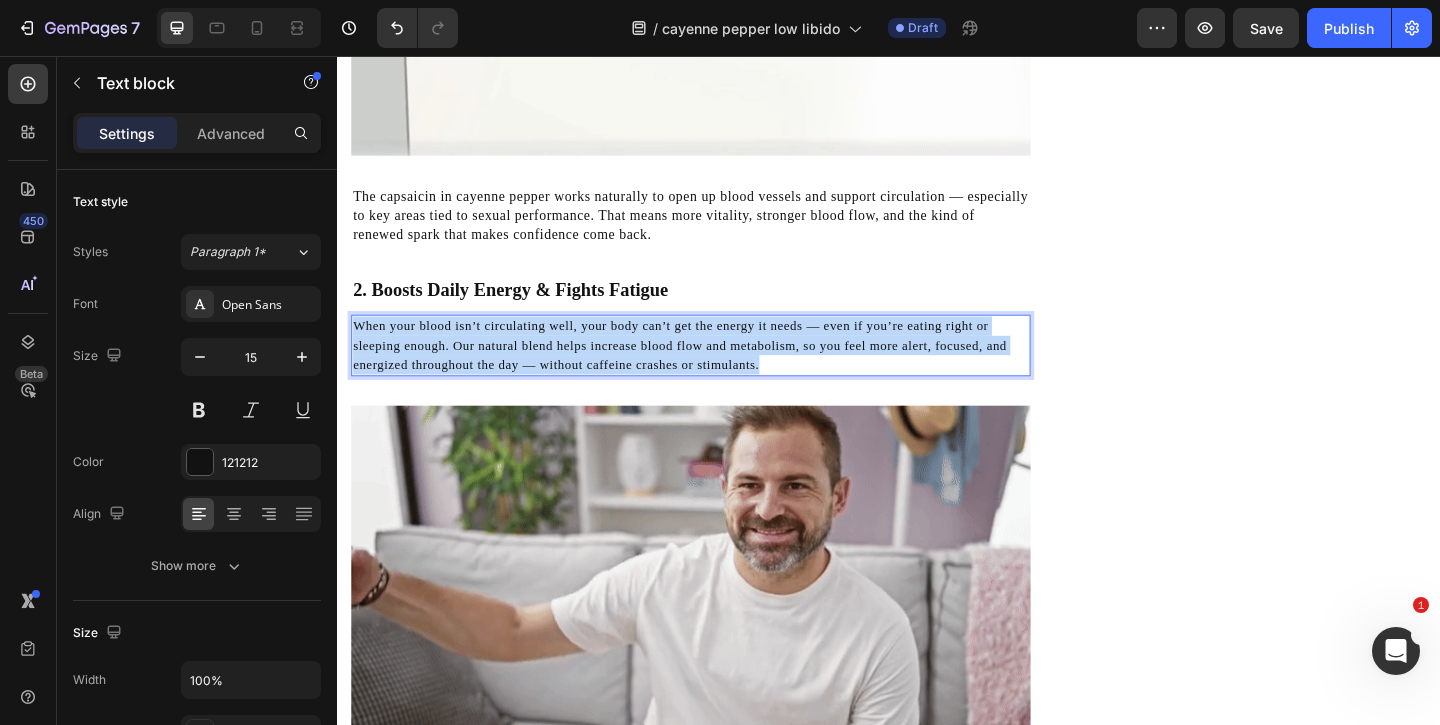 click on "When your blood isn’t circulating well, your body can’t get the energy it needs — even if you’re eating right or sleeping enough. Our natural blend helps increase blood flow and metabolism, so you feel more alert, focused, and energized throughout the day — without caffeine crashes or stimulants." at bounding box center (709, 370) 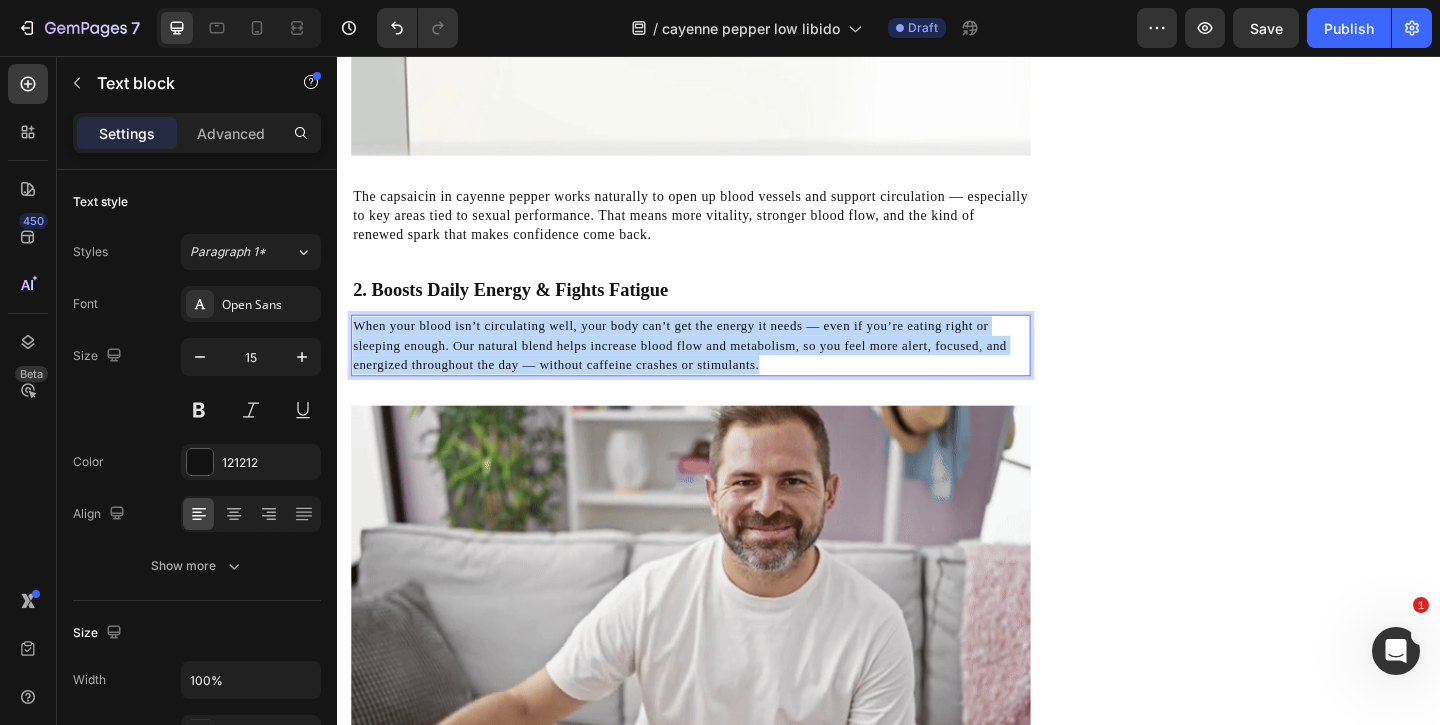 click on "When your blood isn’t circulating well, your body can’t get the energy it needs — even if you’re eating right or sleeping enough. Our natural blend helps increase blood flow and metabolism, so you feel more alert, focused, and energized throughout the day — without caffeine crashes or stimulants." at bounding box center [709, 370] 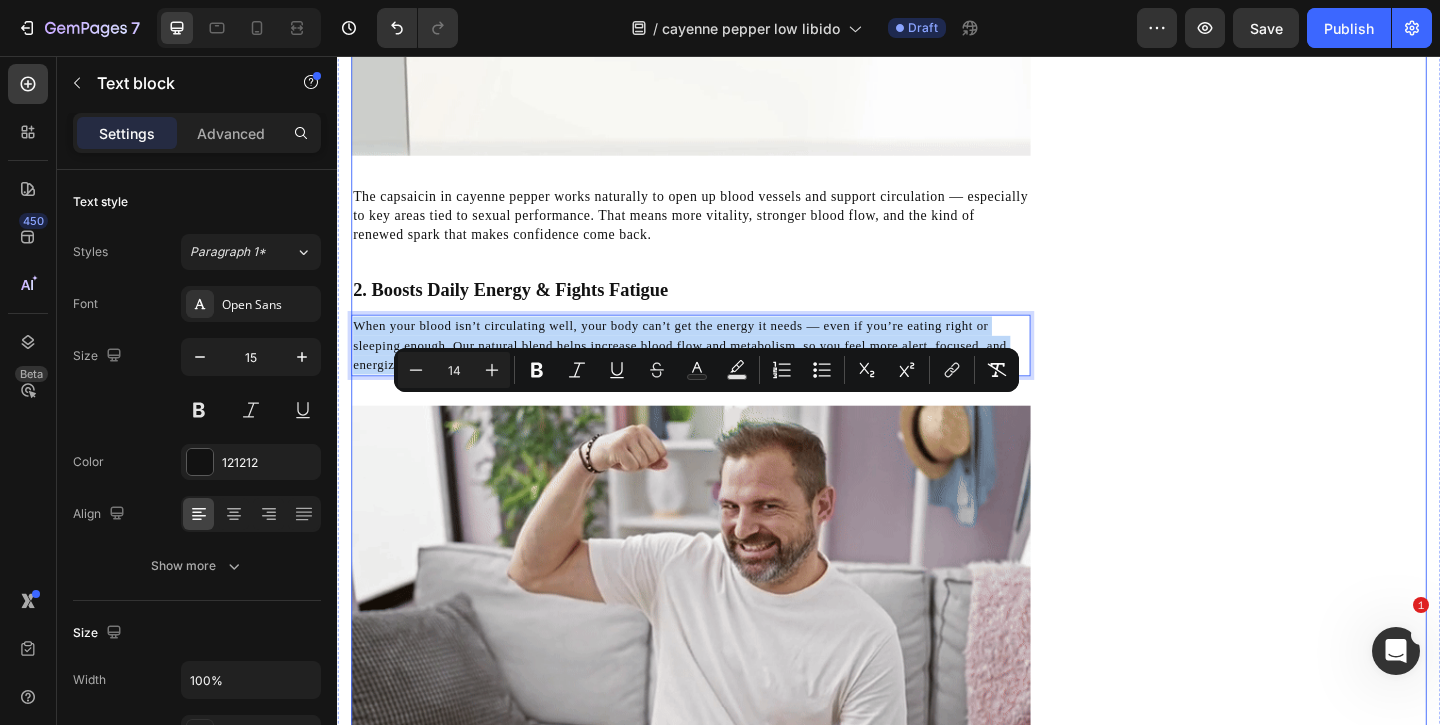 click on "The capsaicin in cayenne pepper works naturally to open up blood vessels and support circulation — especially to key areas tied to sexual performance. That means more vitality, stronger blood flow, and the kind of renewed spark that makes confidence come back." at bounding box center [721, 229] 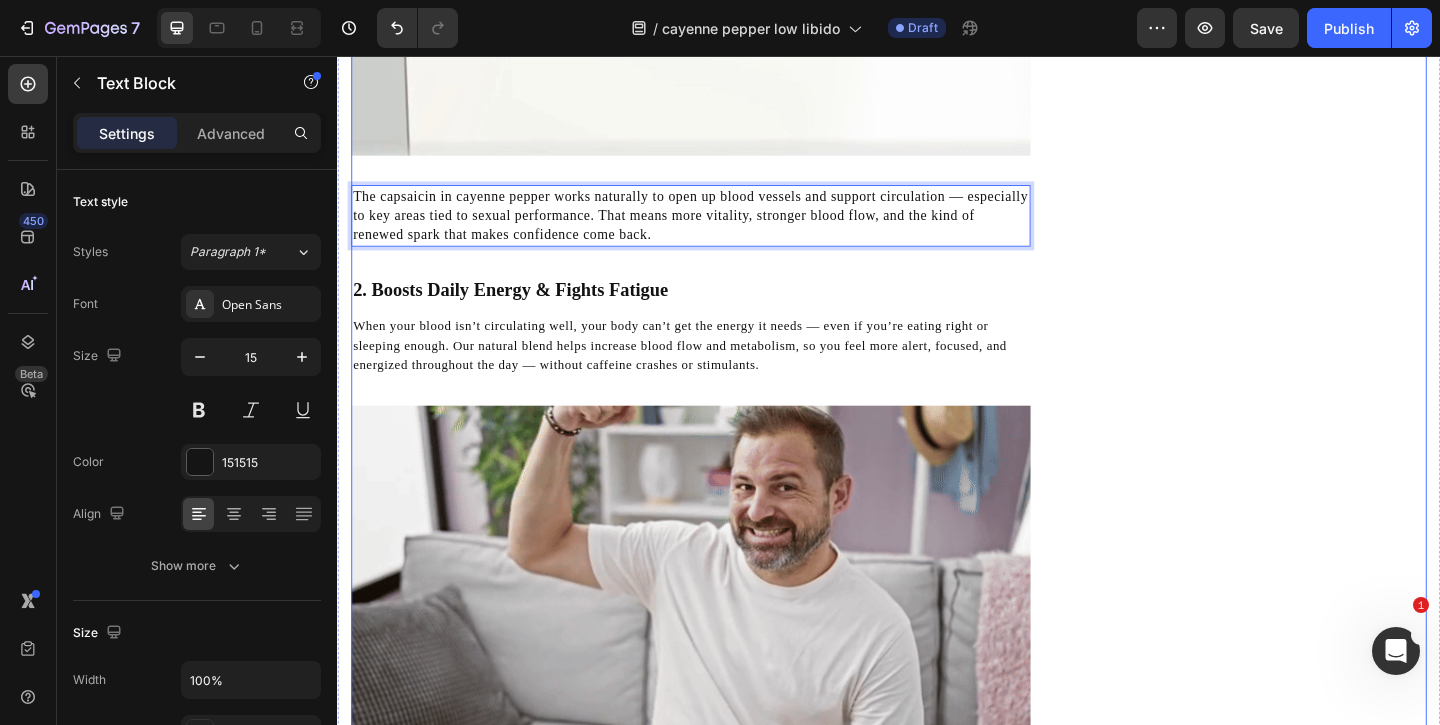 click on "When your blood isn’t circulating well, your body can’t get the energy it needs — even if you’re eating right or sleeping enough. Our natural blend helps increase blood flow and metabolism, so you feel more alert, focused, and energized throughout the day — without caffeine crashes or stimulants." at bounding box center (709, 370) 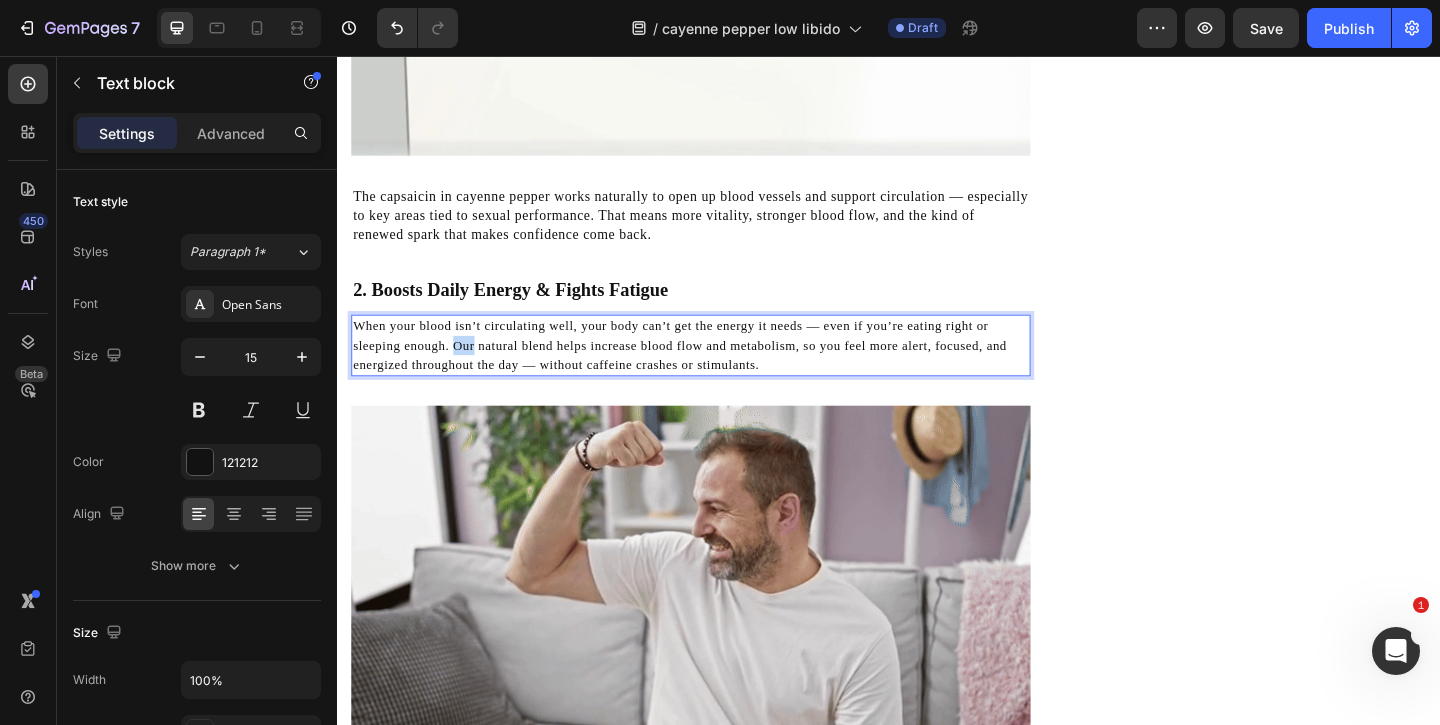 click on "When your blood isn’t circulating well, your body can’t get the energy it needs — even if you’re eating right or sleeping enough. Our natural blend helps increase blood flow and metabolism, so you feel more alert, focused, and energized throughout the day — without caffeine crashes or stimulants." at bounding box center (709, 370) 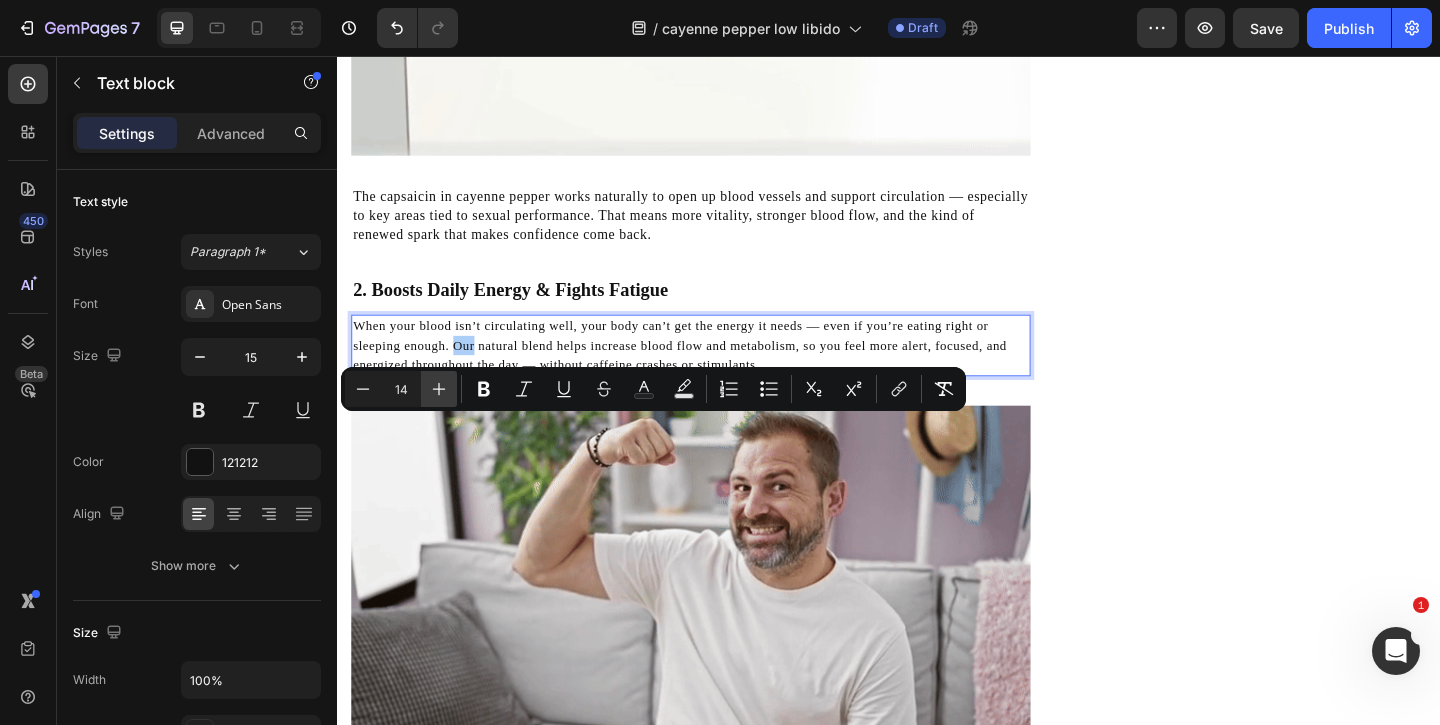 click 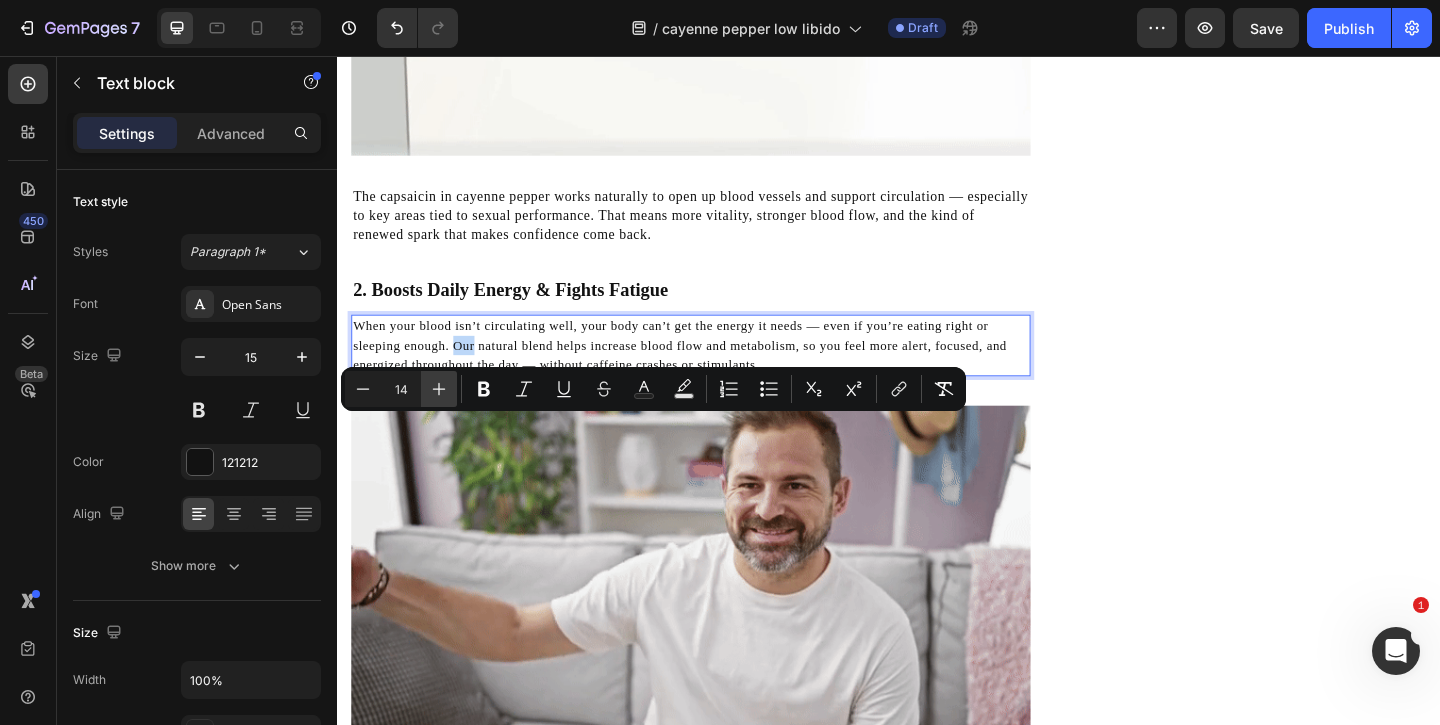 type on "15" 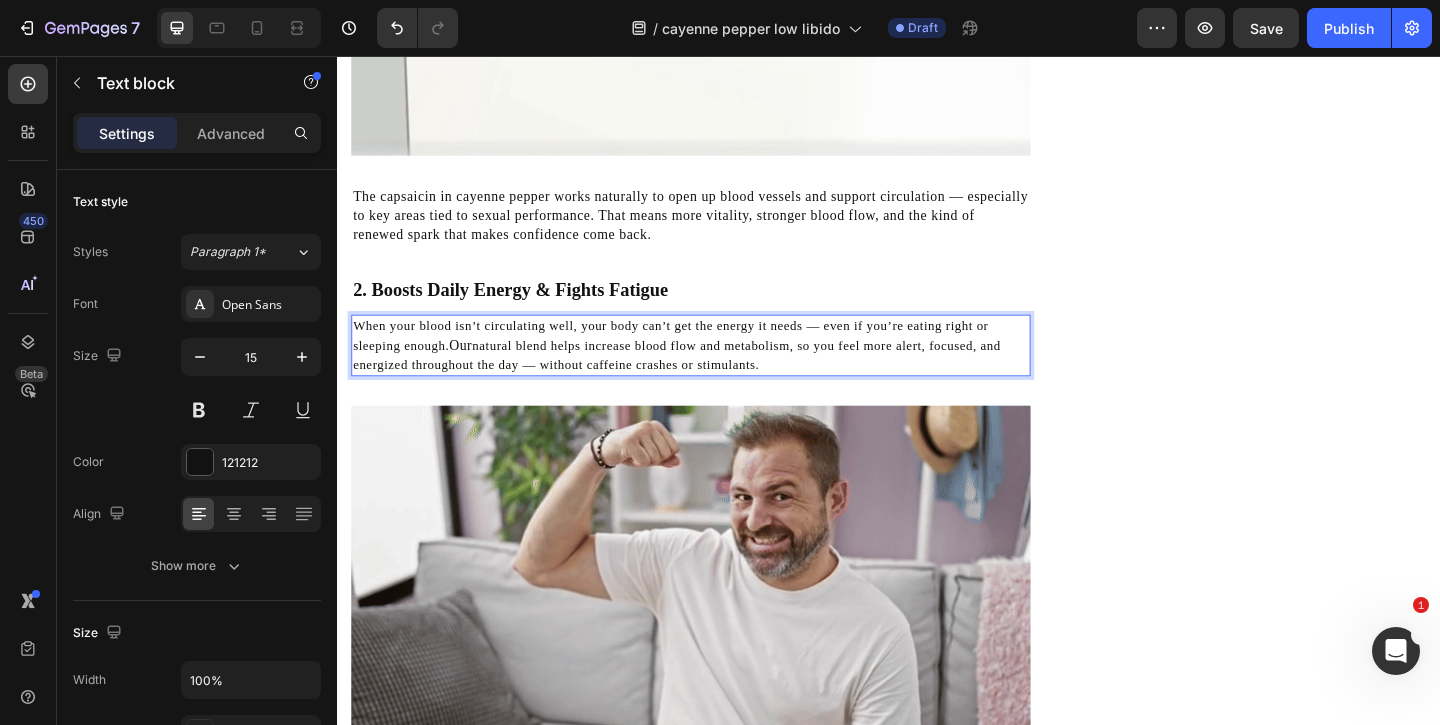 click on "natural blend helps increase blood flow and metabolism, so you feel more alert, focused, and energized throughout the day — without caffeine crashes or stimulants." at bounding box center [706, 381] 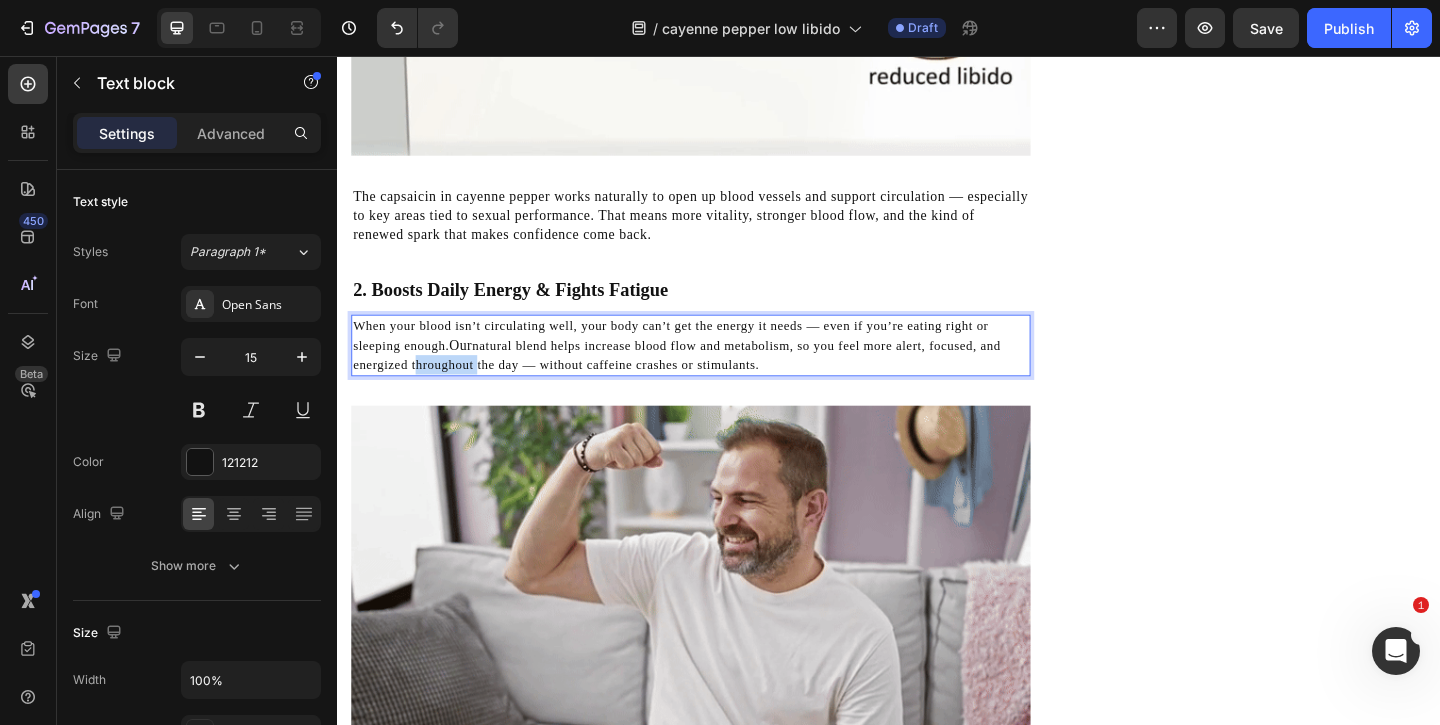 click on "natural blend helps increase blood flow and metabolism, so you feel more alert, focused, and energized throughout the day — without caffeine crashes or stimulants." at bounding box center (706, 381) 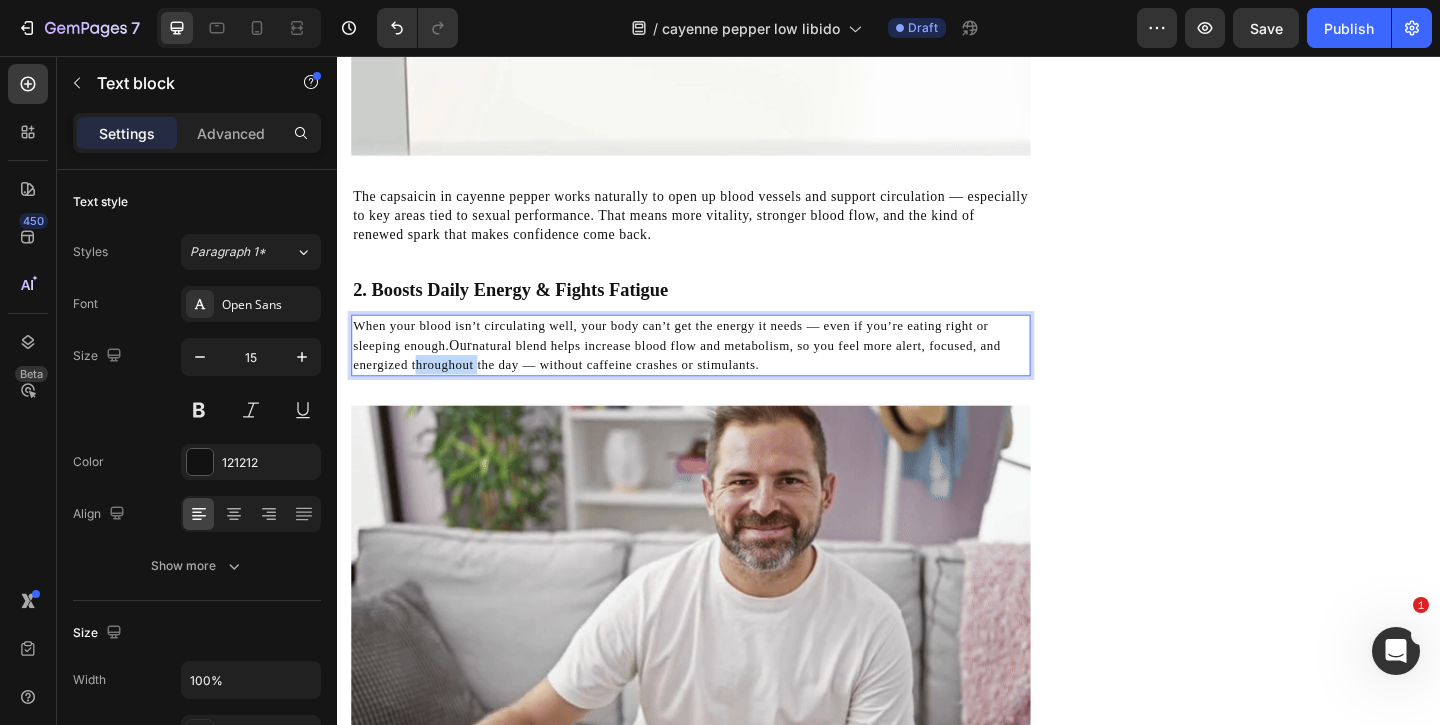 click on "natural blend helps increase blood flow and metabolism, so you feel more alert, focused, and energized throughout the day — without caffeine crashes or stimulants." at bounding box center (706, 381) 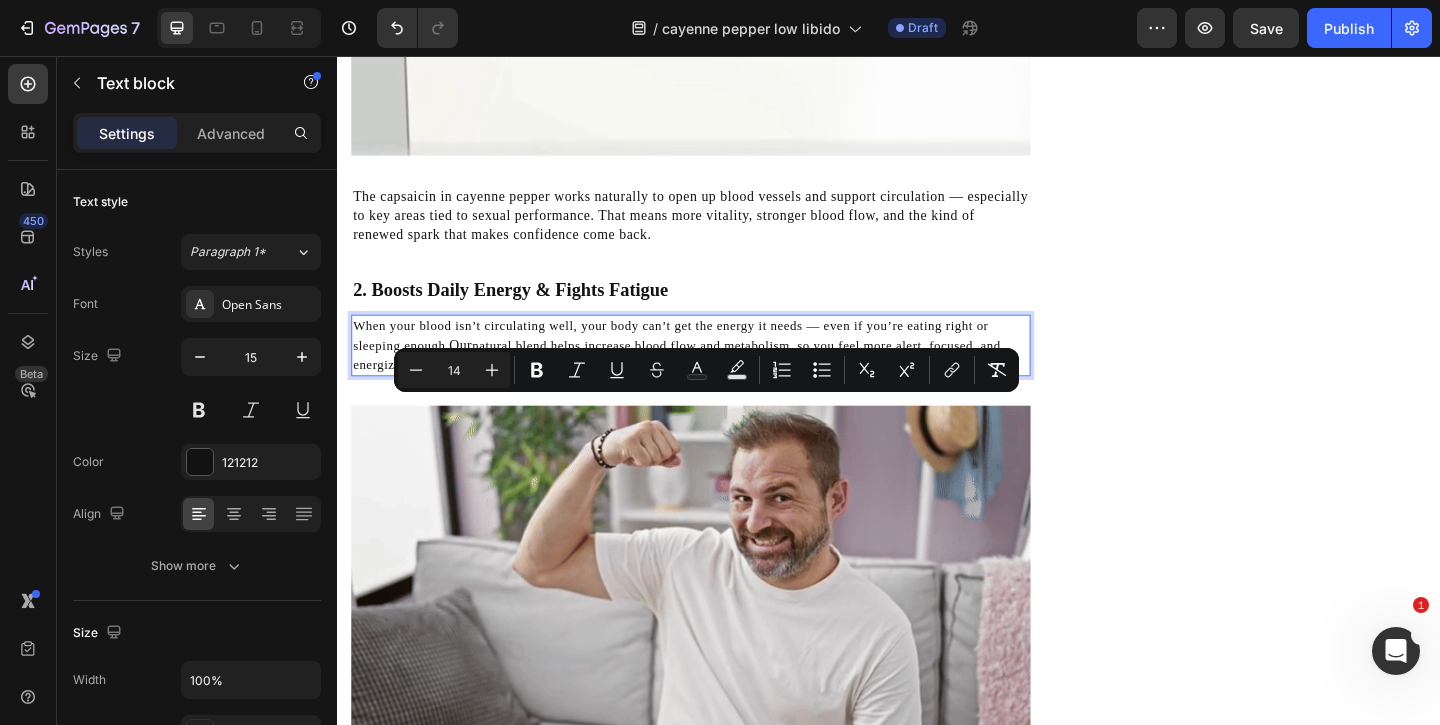 click on "natural blend helps increase blood flow and metabolism, so you feel more alert, focused, and energized throughout the day — without caffeine crashes or stimulants." at bounding box center [706, 381] 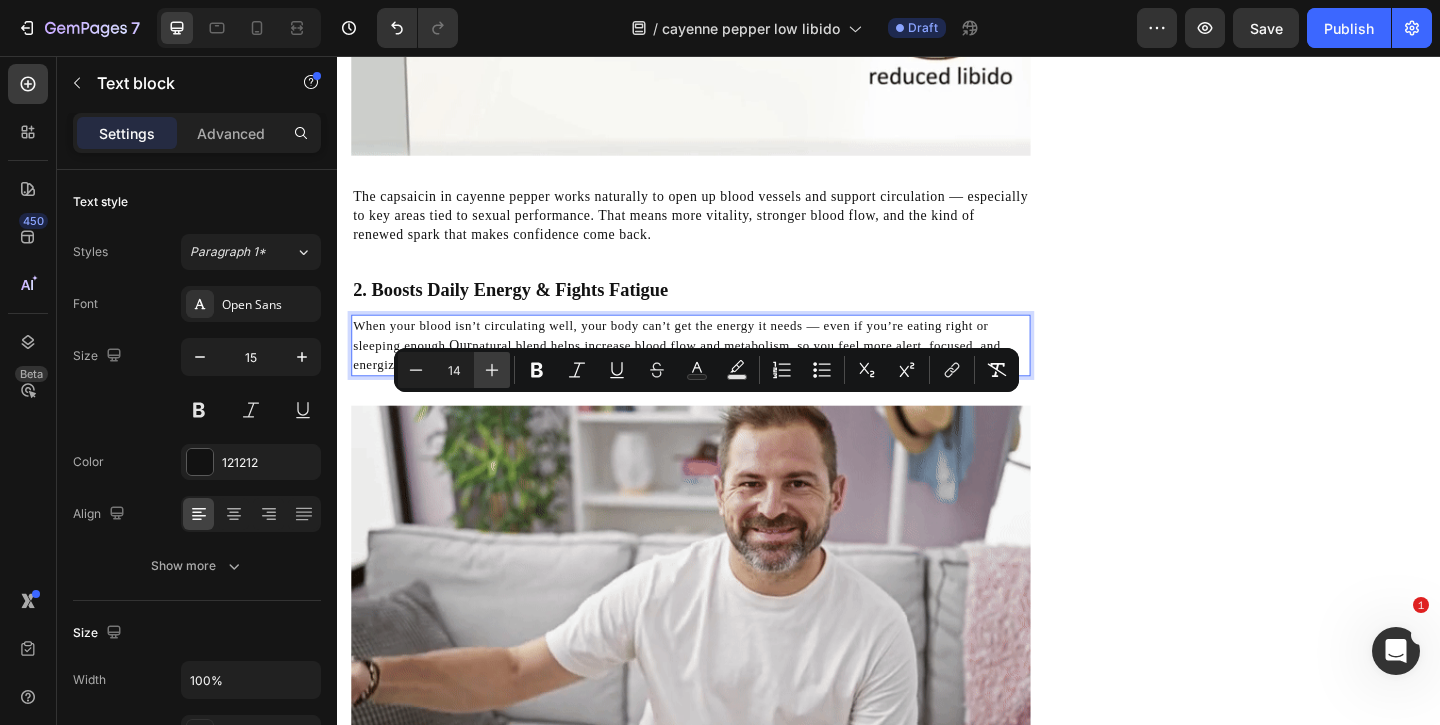 click 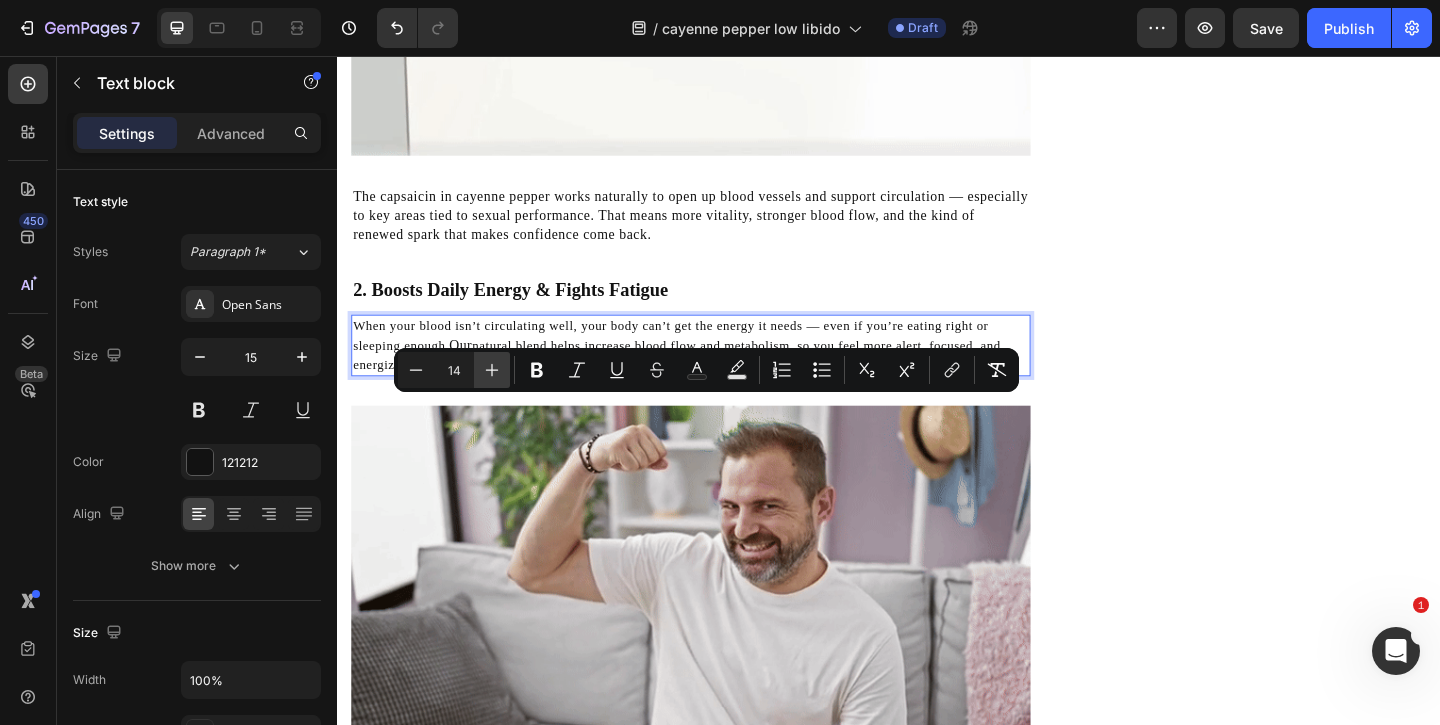 type on "15" 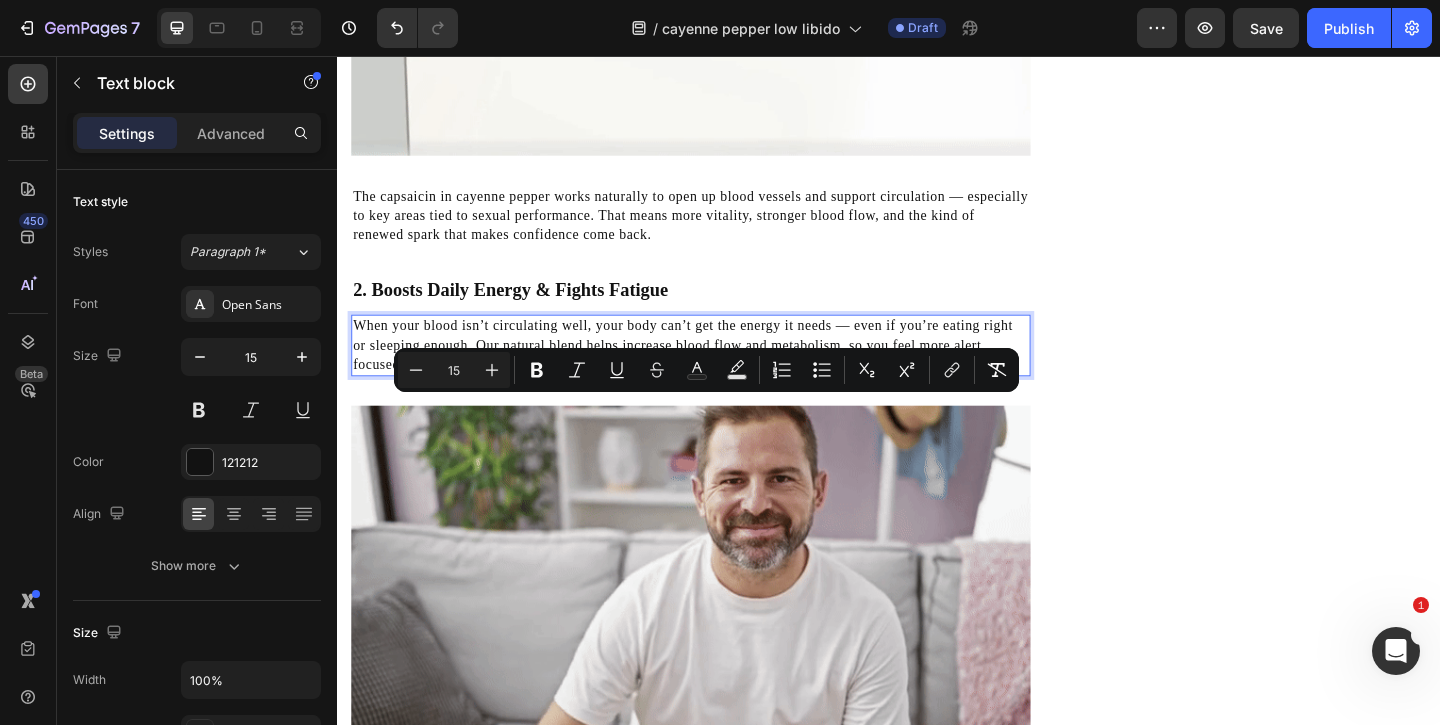 click on "When your blood isn’t circulating well, your body can’t get the energy it needs — even if you’re eating right or sleeping enough. Our natural blend helps increase blood flow and metabolism, so you feel more alert, focused, and energized throughout the day — without caffeine crashes or stimulants." at bounding box center [713, 370] 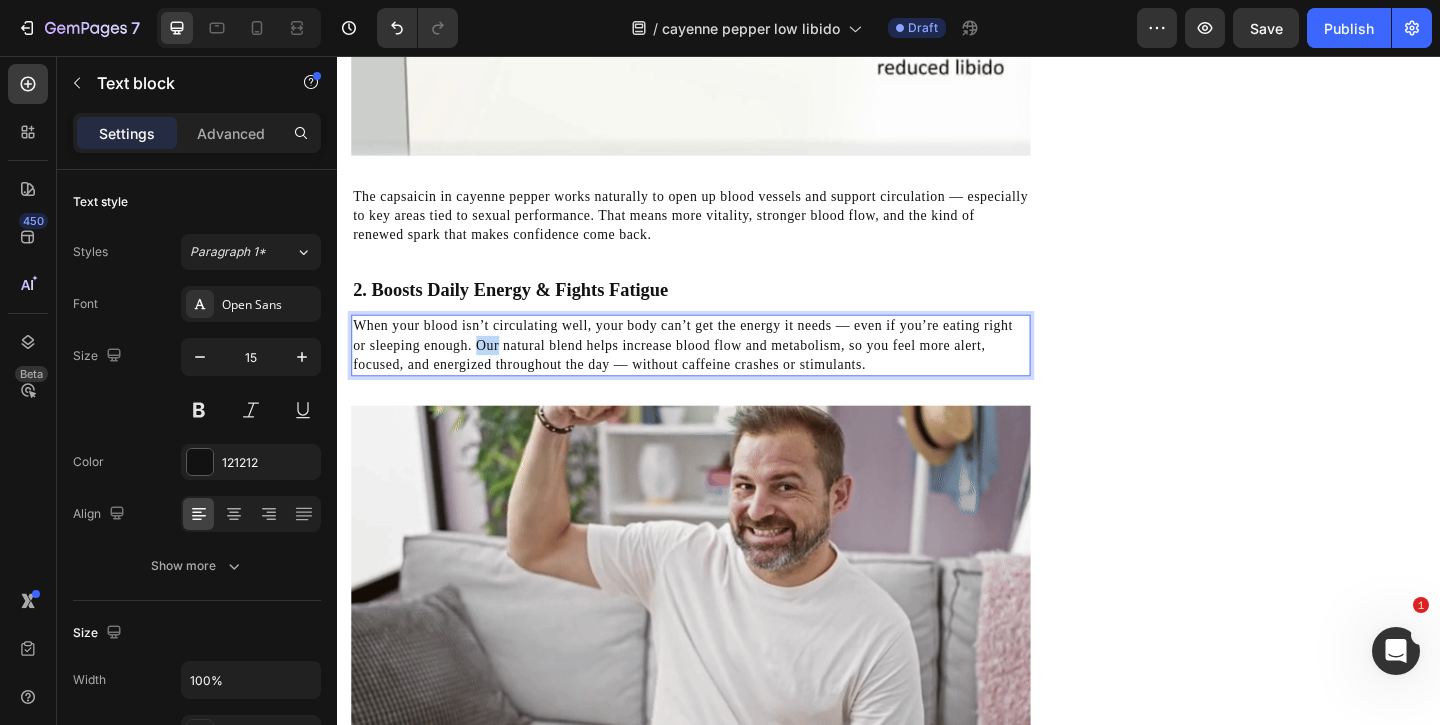 click on "When your blood isn’t circulating well, your body can’t get the energy it needs — even if you’re eating right or sleeping enough. Our natural blend helps increase blood flow and metabolism, so you feel more alert, focused, and energized throughout the day — without caffeine crashes or stimulants." at bounding box center [713, 370] 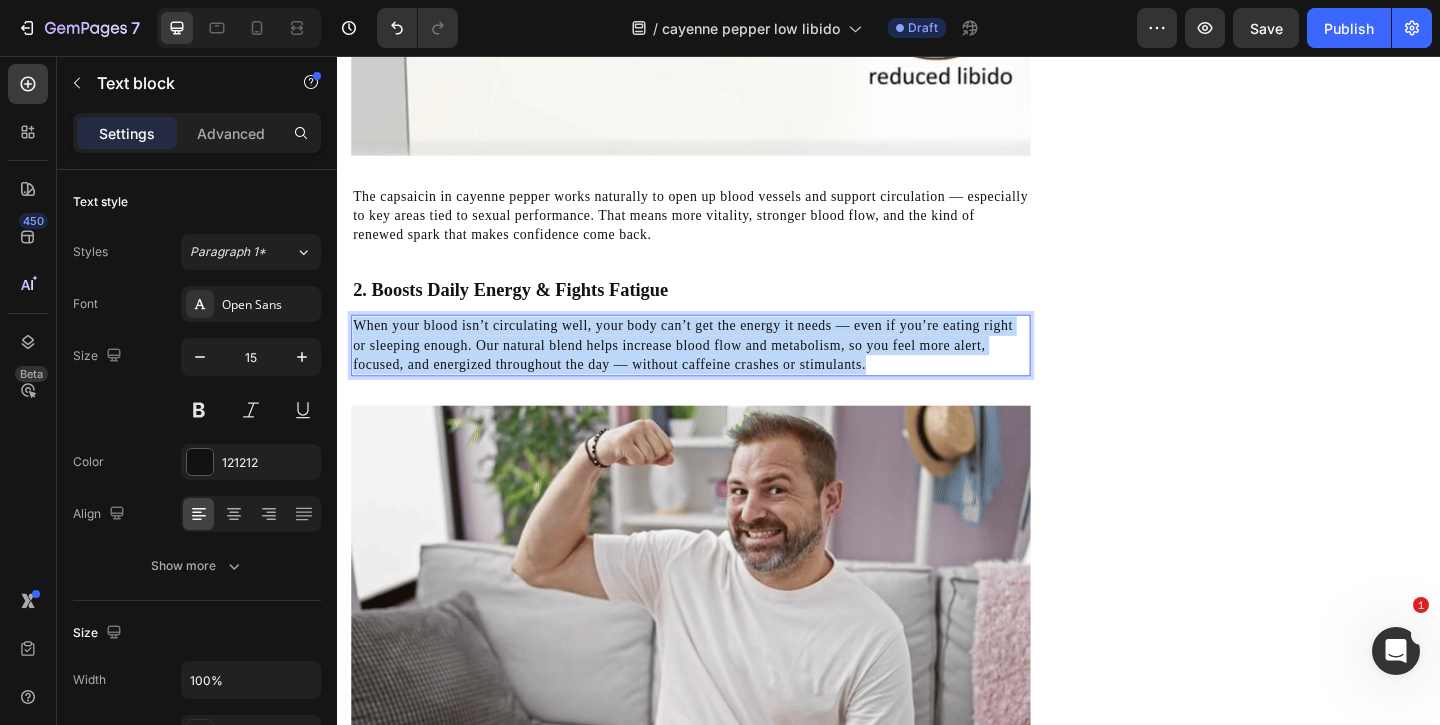 click on "When your blood isn’t circulating well, your body can’t get the energy it needs — even if you’re eating right or sleeping enough. Our natural blend helps increase blood flow and metabolism, so you feel more alert, focused, and energized throughout the day — without caffeine crashes or stimulants." at bounding box center [713, 370] 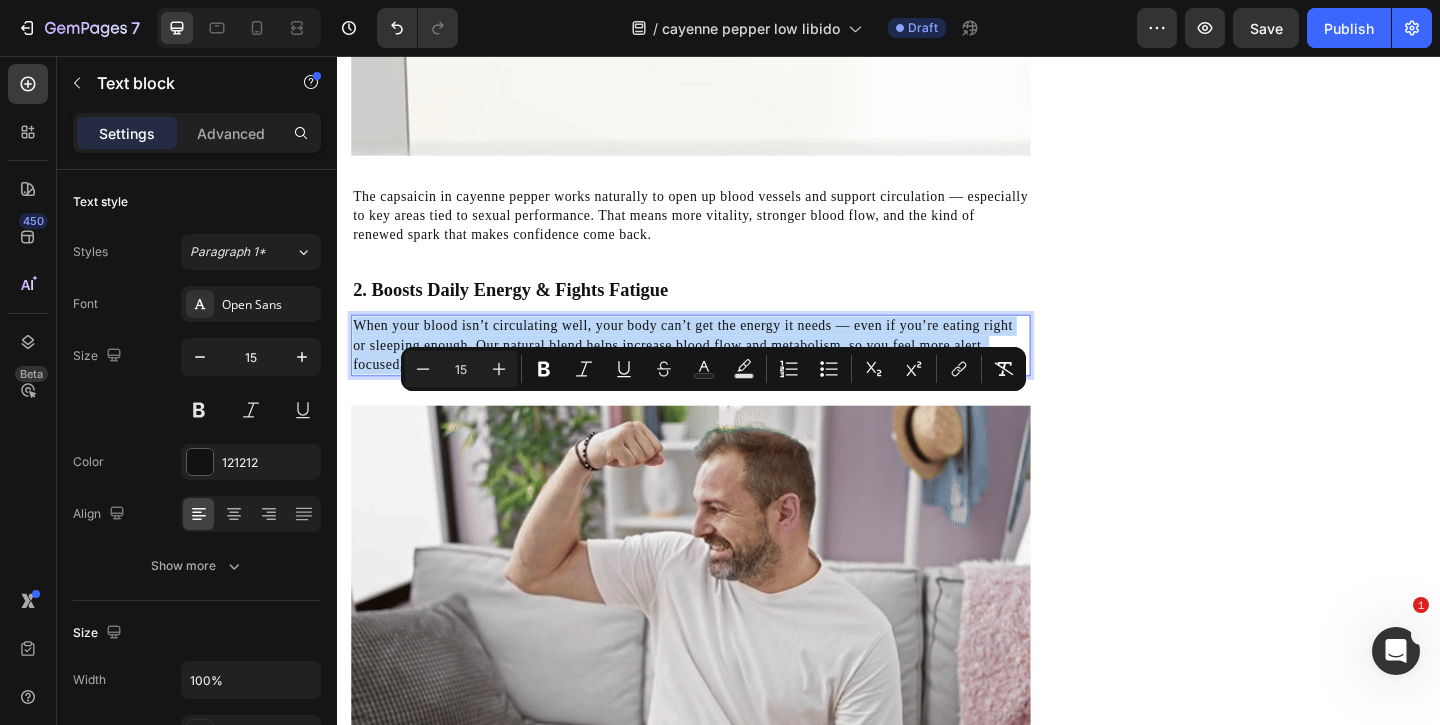 click on "When your blood isn’t circulating well, your body can’t get the energy it needs — even if you’re eating right or sleeping enough. Our natural blend helps increase blood flow and metabolism, so you feel more alert, focused, and energized throughout the day — without caffeine crashes or stimulants." at bounding box center (713, 370) 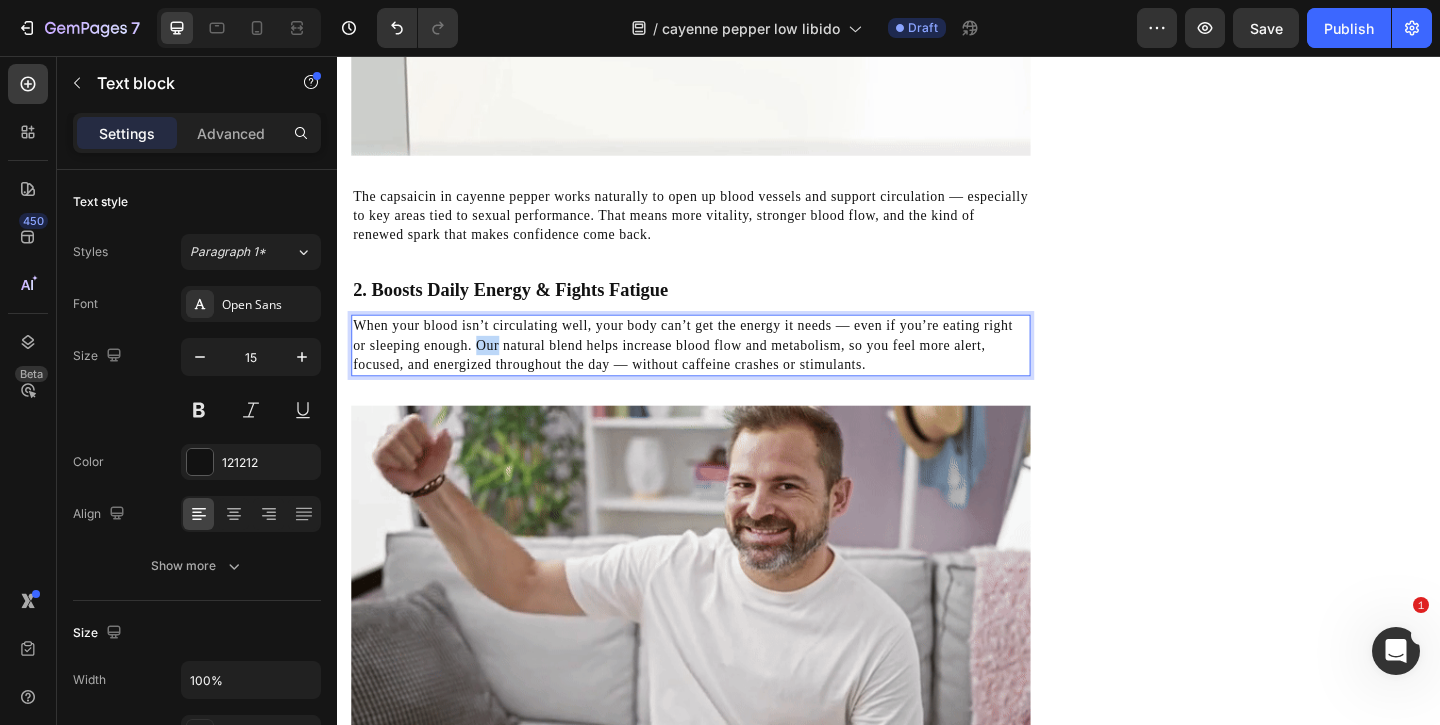 click on "When your blood isn’t circulating well, your body can’t get the energy it needs — even if you’re eating right or sleeping enough. Our natural blend helps increase blood flow and metabolism, so you feel more alert, focused, and energized throughout the day — without caffeine crashes or stimulants." at bounding box center (713, 370) 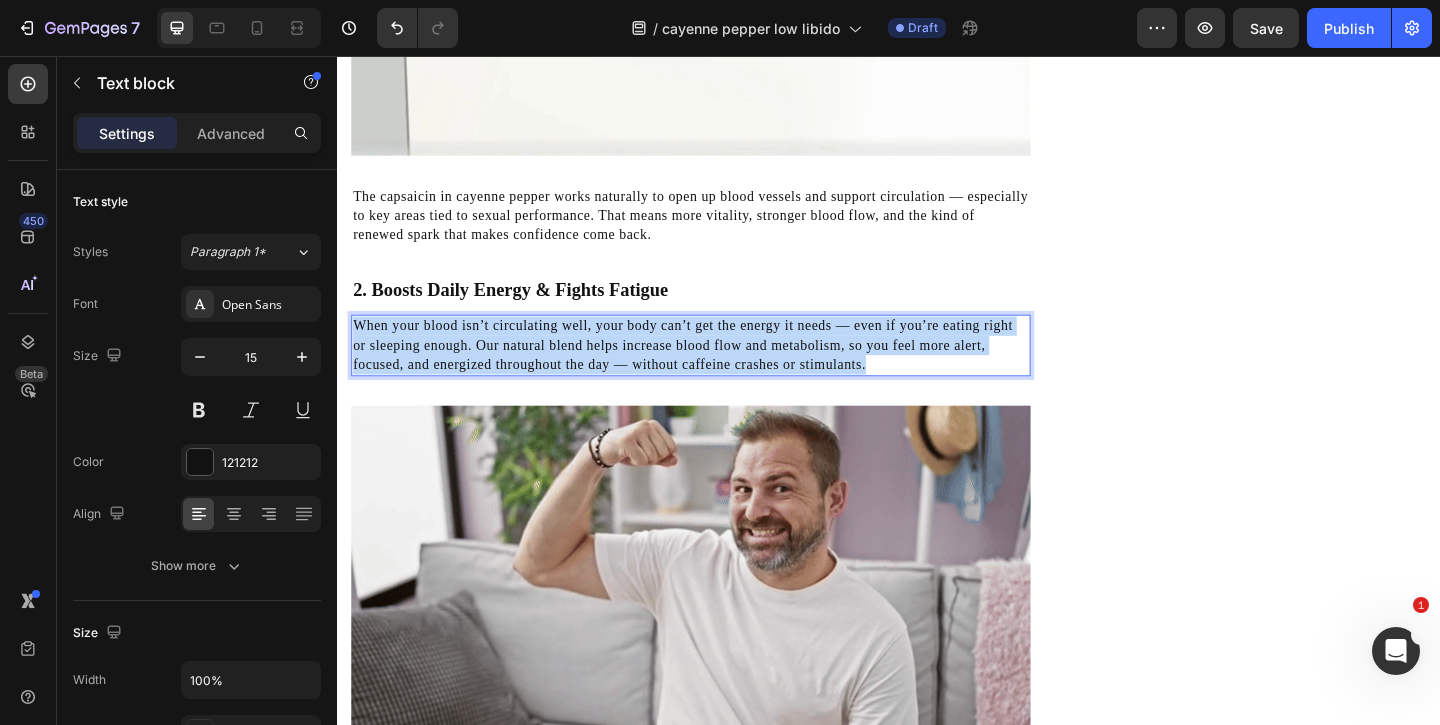 click on "When your blood isn’t circulating well, your body can’t get the energy it needs — even if you’re eating right or sleeping enough. Our natural blend helps increase blood flow and metabolism, so you feel more alert, focused, and energized throughout the day — without caffeine crashes or stimulants." at bounding box center (713, 370) 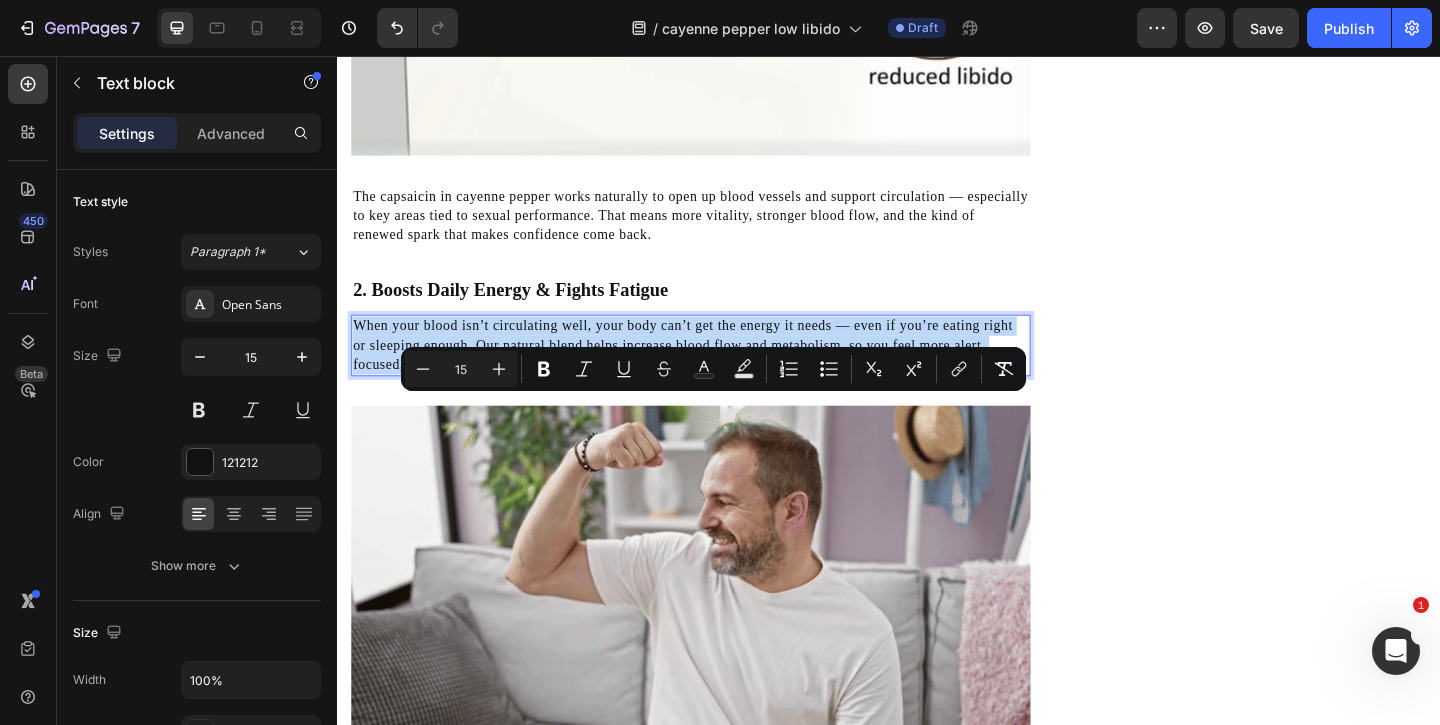 click on "When your blood isn’t circulating well, your body can’t get the energy it needs — even if you’re eating right or sleeping enough. Our natural blend helps increase blood flow and metabolism, so you feel more alert, focused, and energized throughout the day — without caffeine crashes or stimulants." at bounding box center [713, 370] 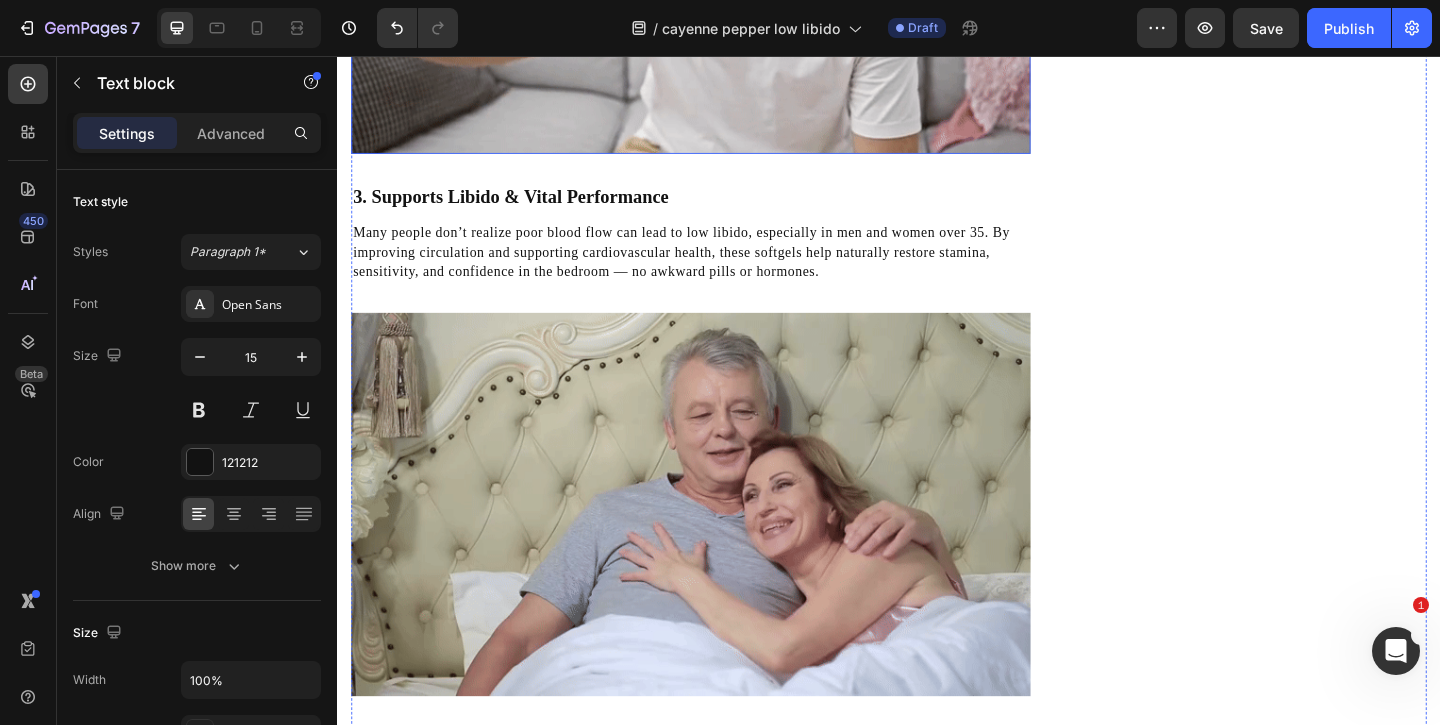 scroll, scrollTop: 2964, scrollLeft: 0, axis: vertical 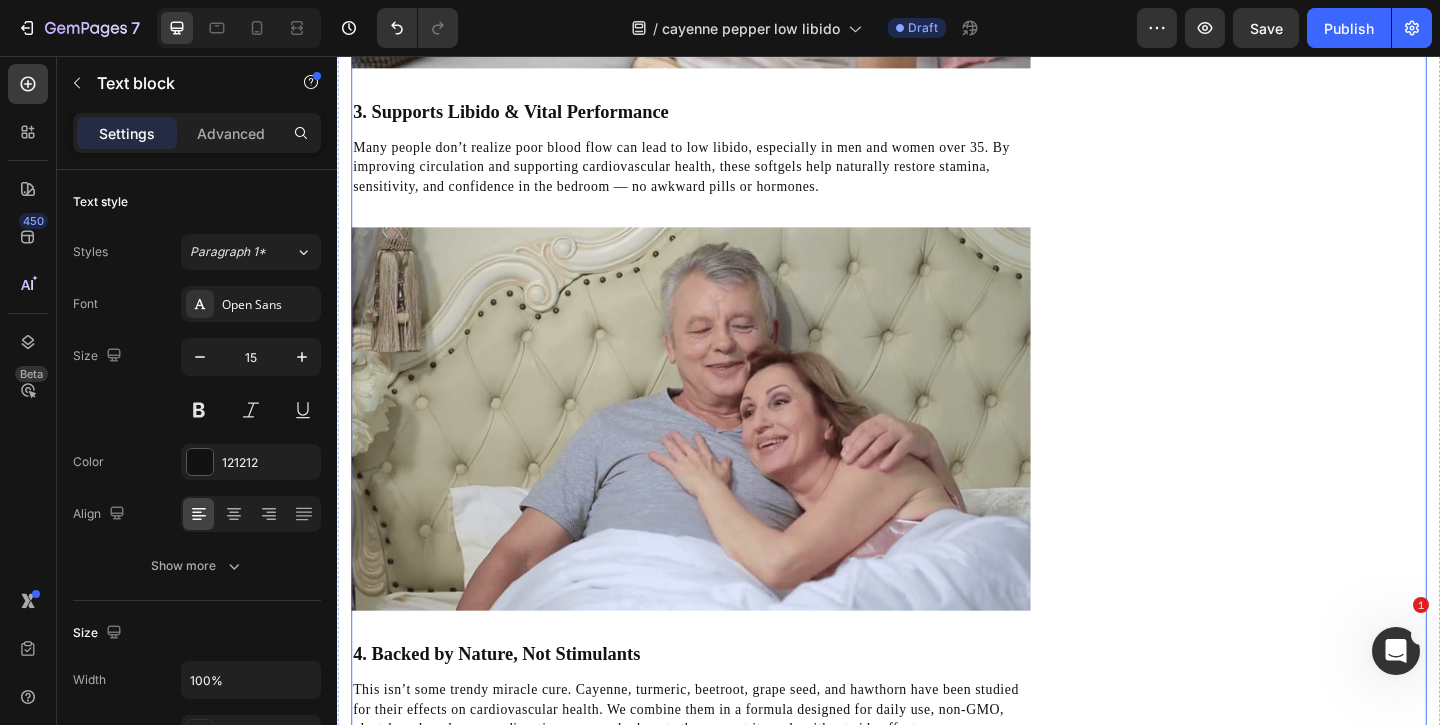 click on "Many people don’t realize poor blood flow can lead to low libido, especially in men and women over 35. By improving circulation and supporting cardiovascular health, these softgels help naturally restore stamina, sensitivity, and confidence in the bedroom — no awkward pills or hormones." at bounding box center (711, 176) 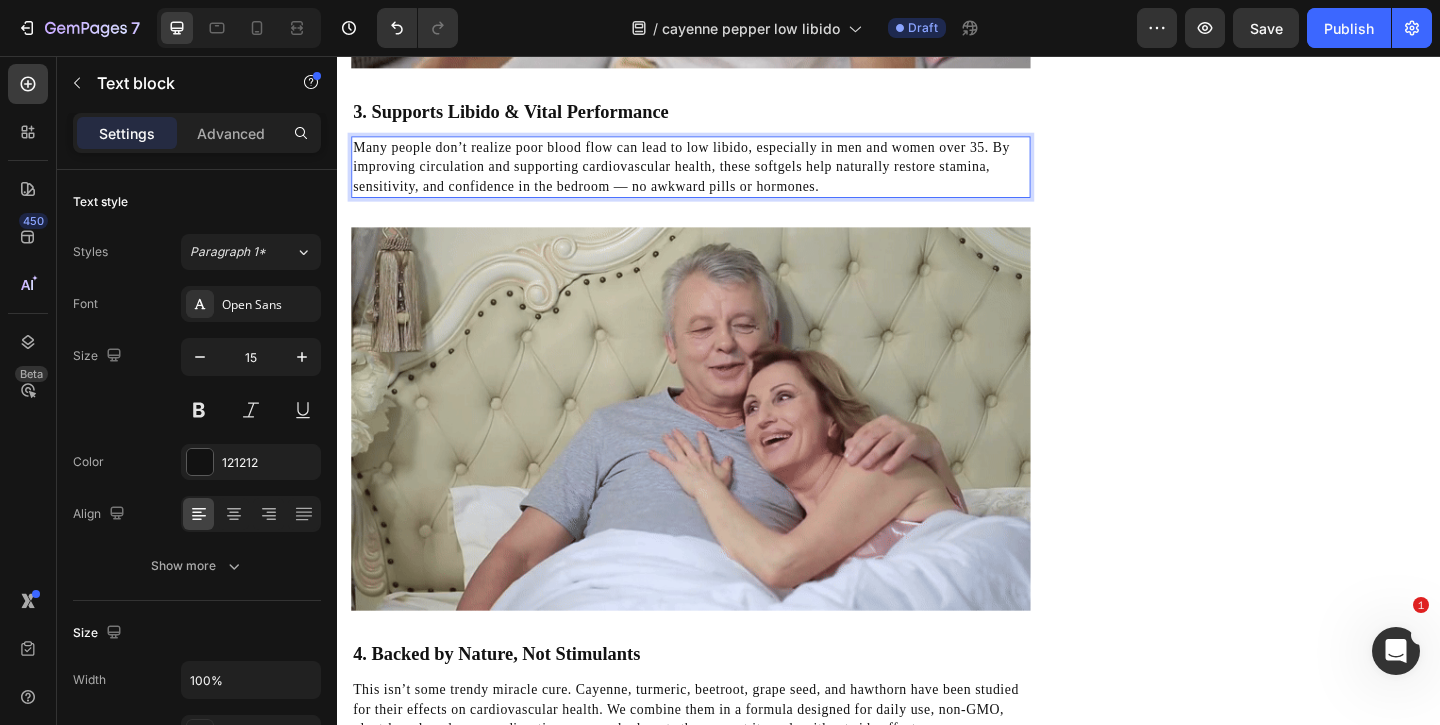 click on "Many people don’t realize poor blood flow can lead to low libido, especially in men and women over 35. By improving circulation and supporting cardiovascular health, these softgels help naturally restore stamina, sensitivity, and confidence in the bedroom — no awkward pills or hormones." at bounding box center (711, 176) 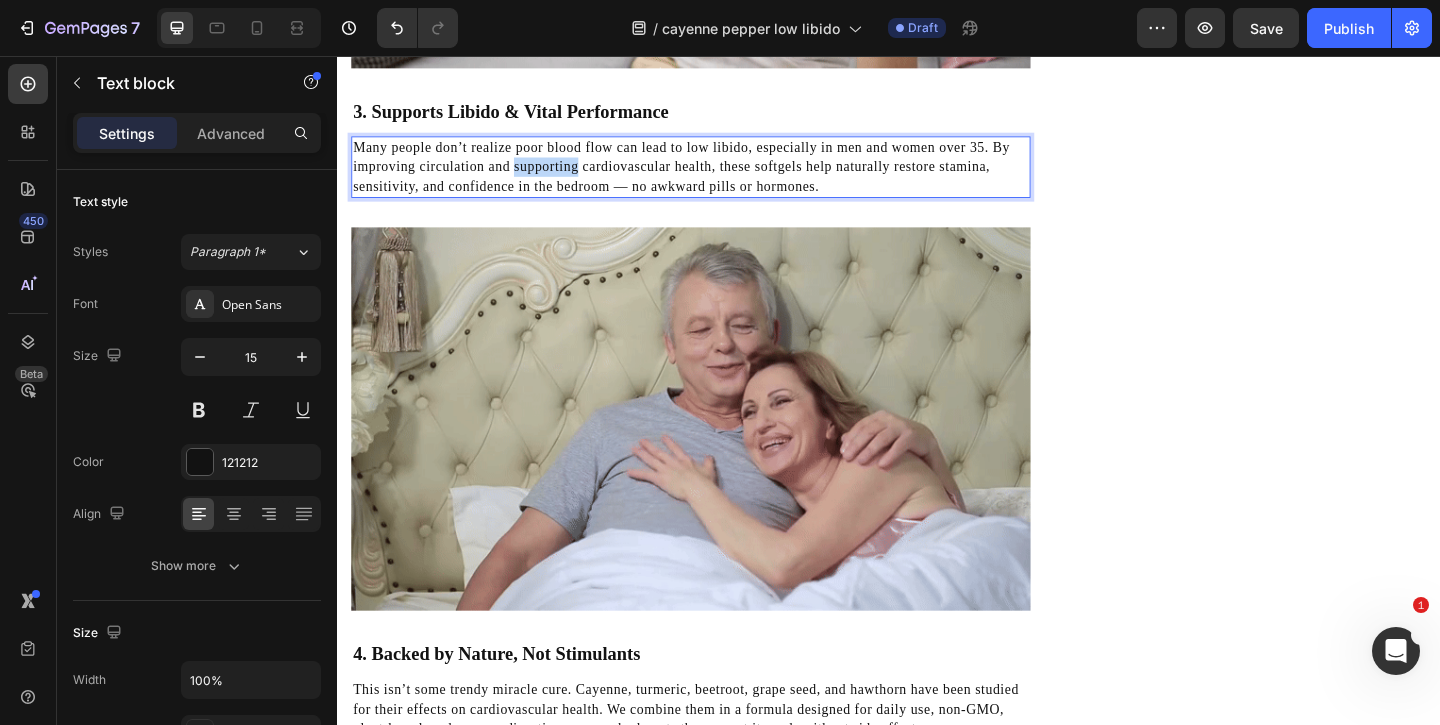click on "Many people don’t realize poor blood flow can lead to low libido, especially in men and women over 35. By improving circulation and supporting cardiovascular health, these softgels help naturally restore stamina, sensitivity, and confidence in the bedroom — no awkward pills or hormones." at bounding box center [711, 176] 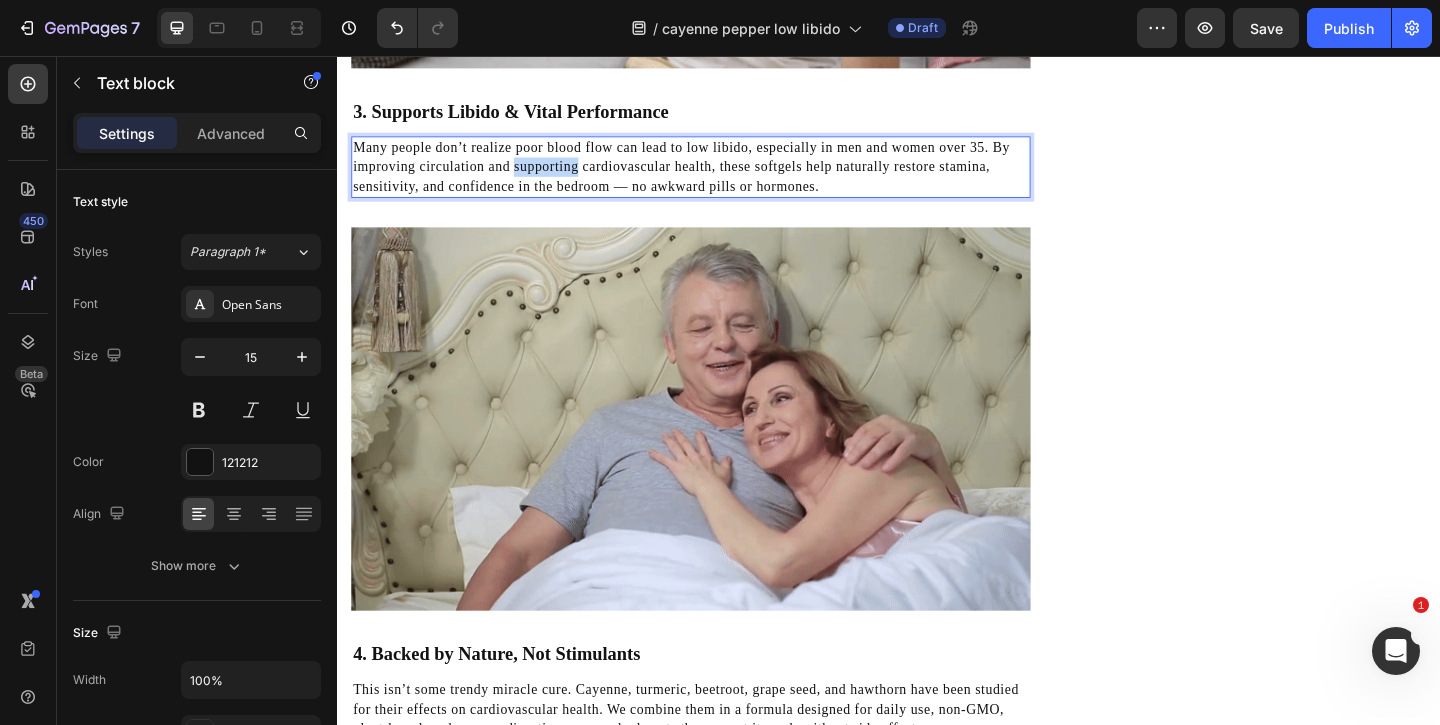 click on "Many people don’t realize poor blood flow can lead to low libido, especially in men and women over 35. By improving circulation and supporting cardiovascular health, these softgels help naturally restore stamina, sensitivity, and confidence in the bedroom — no awkward pills or hormones." at bounding box center [711, 176] 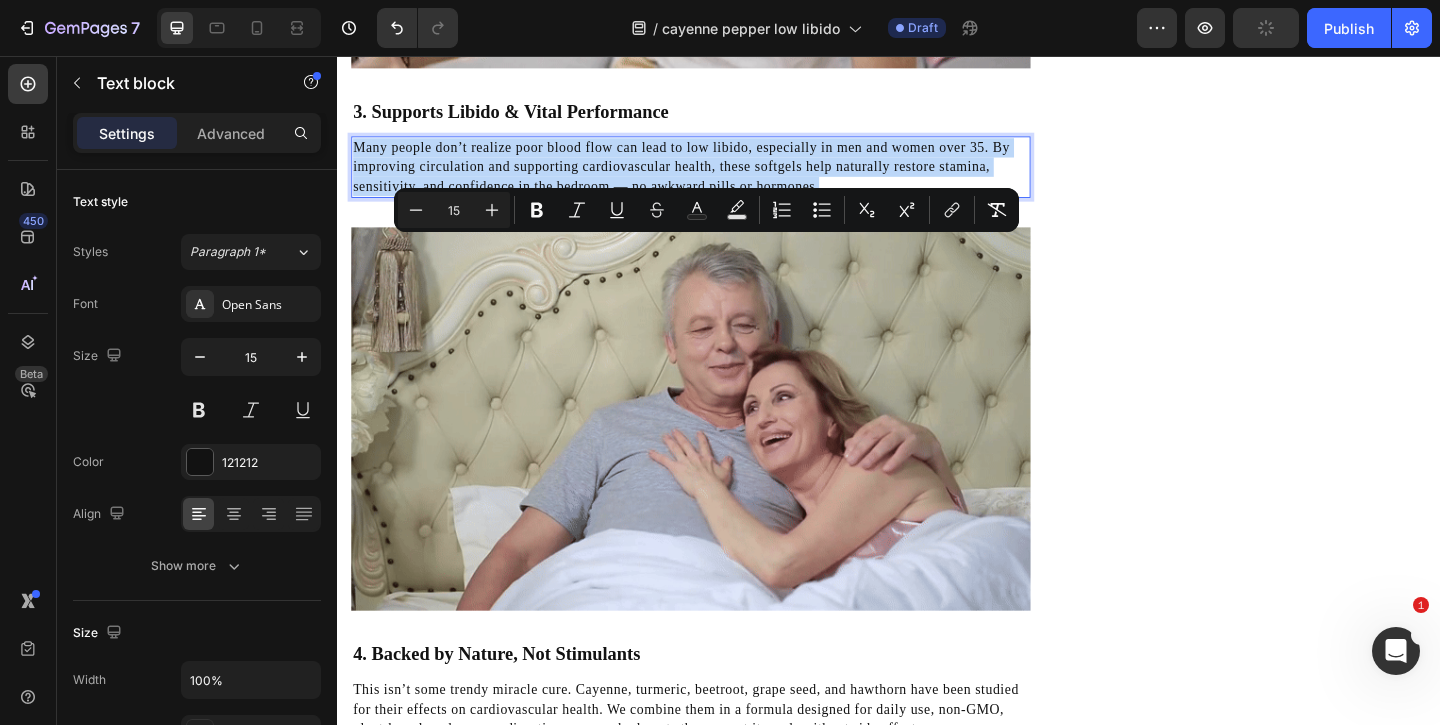 click on "Many people don’t realize poor blood flow can lead to low libido, especially in men and women over 35. By improving circulation and supporting cardiovascular health, these softgels help naturally restore stamina, sensitivity, and confidence in the bedroom — no awkward pills or hormones." at bounding box center [711, 176] 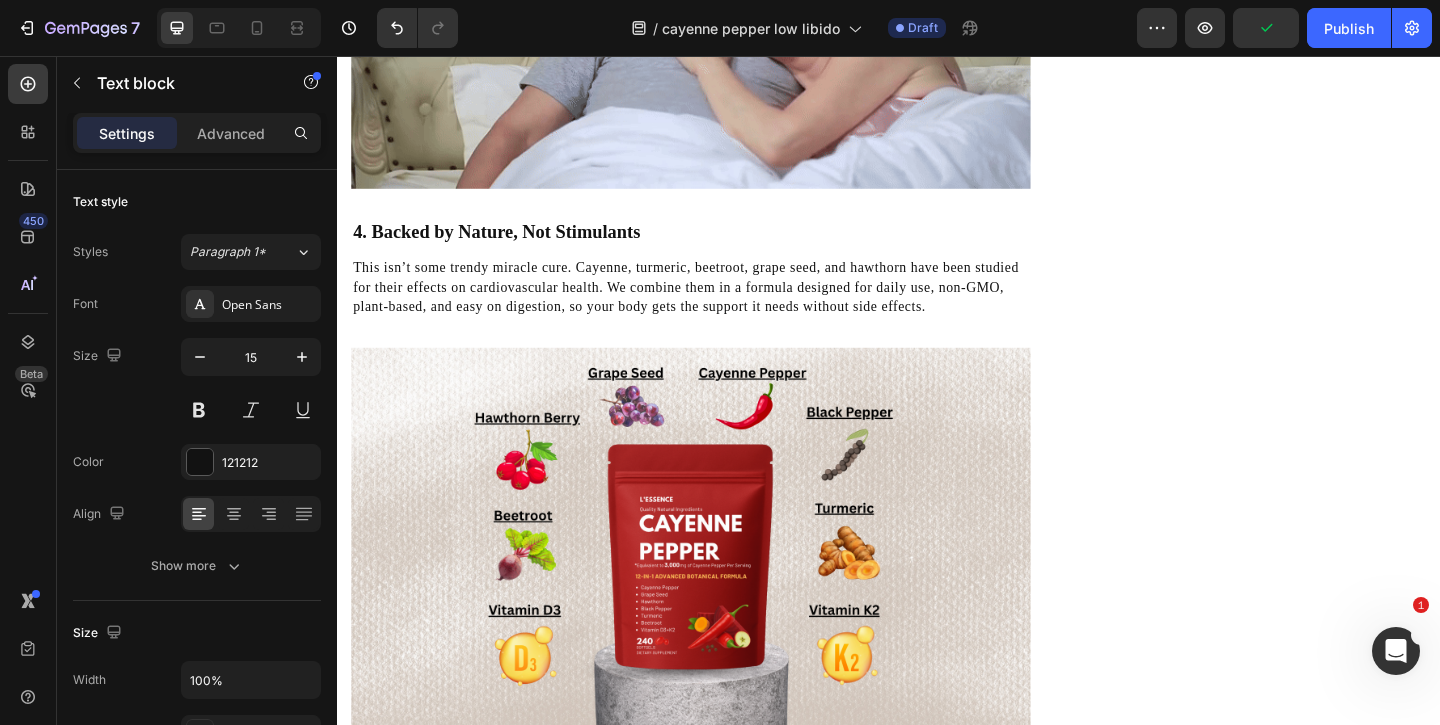 scroll, scrollTop: 3491, scrollLeft: 0, axis: vertical 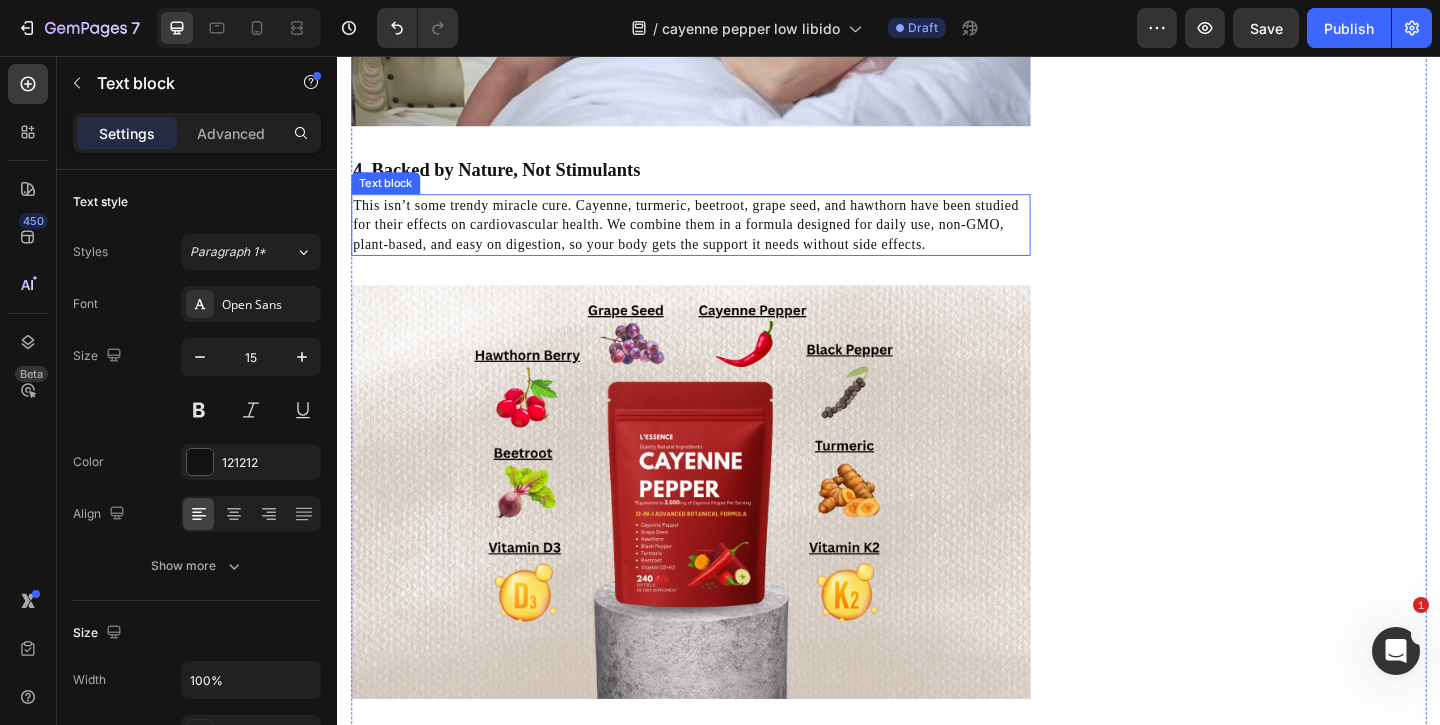 click on "This isn’t some trendy miracle cure. Cayenne, turmeric, beetroot, grape seed, and hawthorn have been studied for their effects on cardiovascular health. We combine them in a formula designed for daily use, non-GMO, plant-based, and easy on digestion, so your body gets the support it needs without side effects." at bounding box center (716, 239) 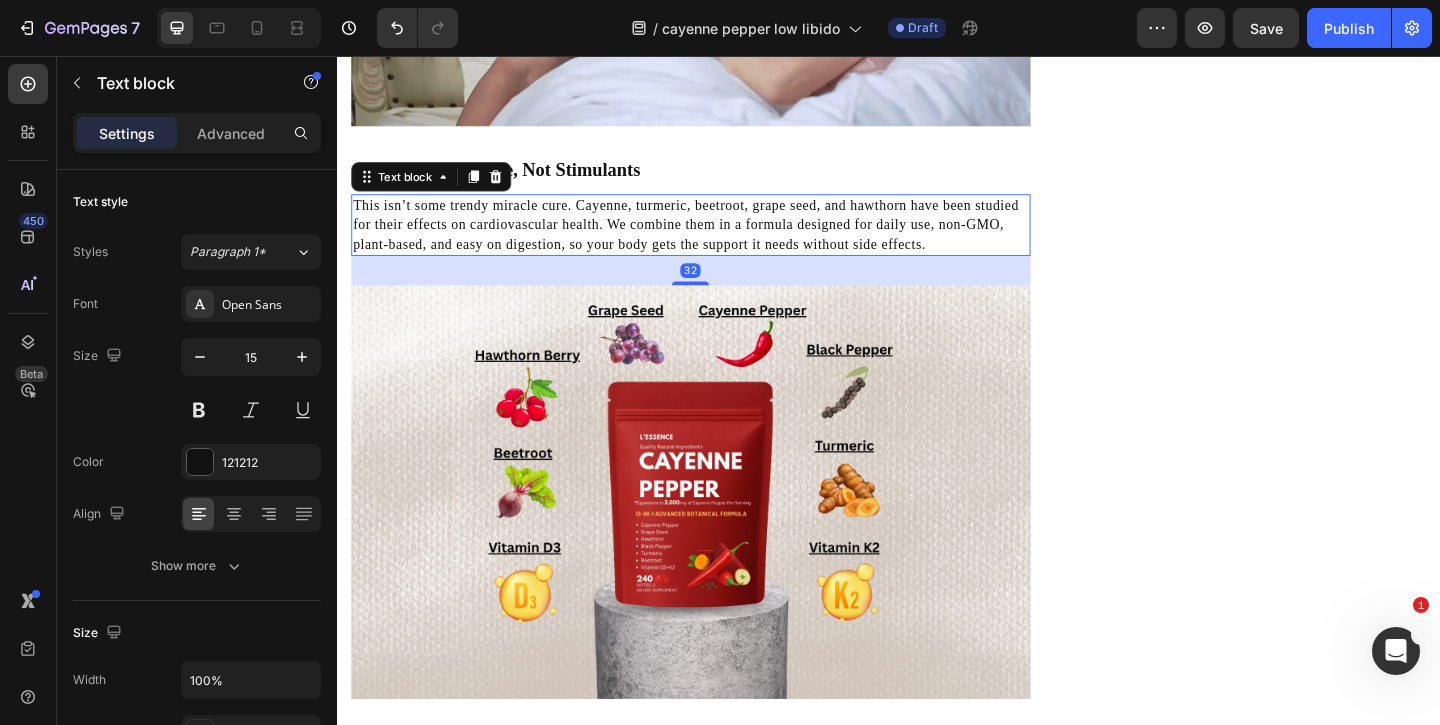 click on "This isn’t some trendy miracle cure. Cayenne, turmeric, beetroot, grape seed, and hawthorn have been studied for their effects on cardiovascular health. We combine them in a formula designed for daily use, non-GMO, plant-based, and easy on digestion, so your body gets the support it needs without side effects." at bounding box center [716, 239] 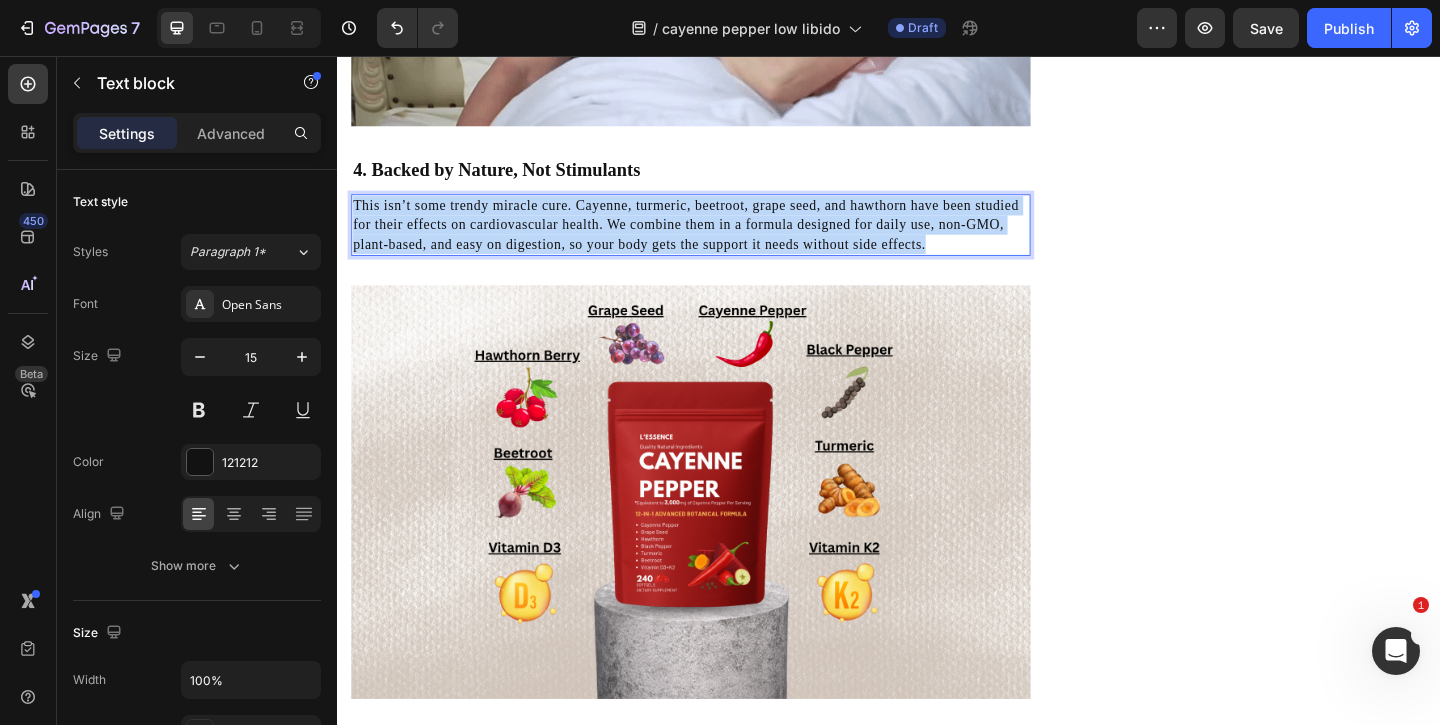 click on "This isn’t some trendy miracle cure. Cayenne, turmeric, beetroot, grape seed, and hawthorn have been studied for their effects on cardiovascular health. We combine them in a formula designed for daily use, non-GMO, plant-based, and easy on digestion, so your body gets the support it needs without side effects." at bounding box center (716, 239) 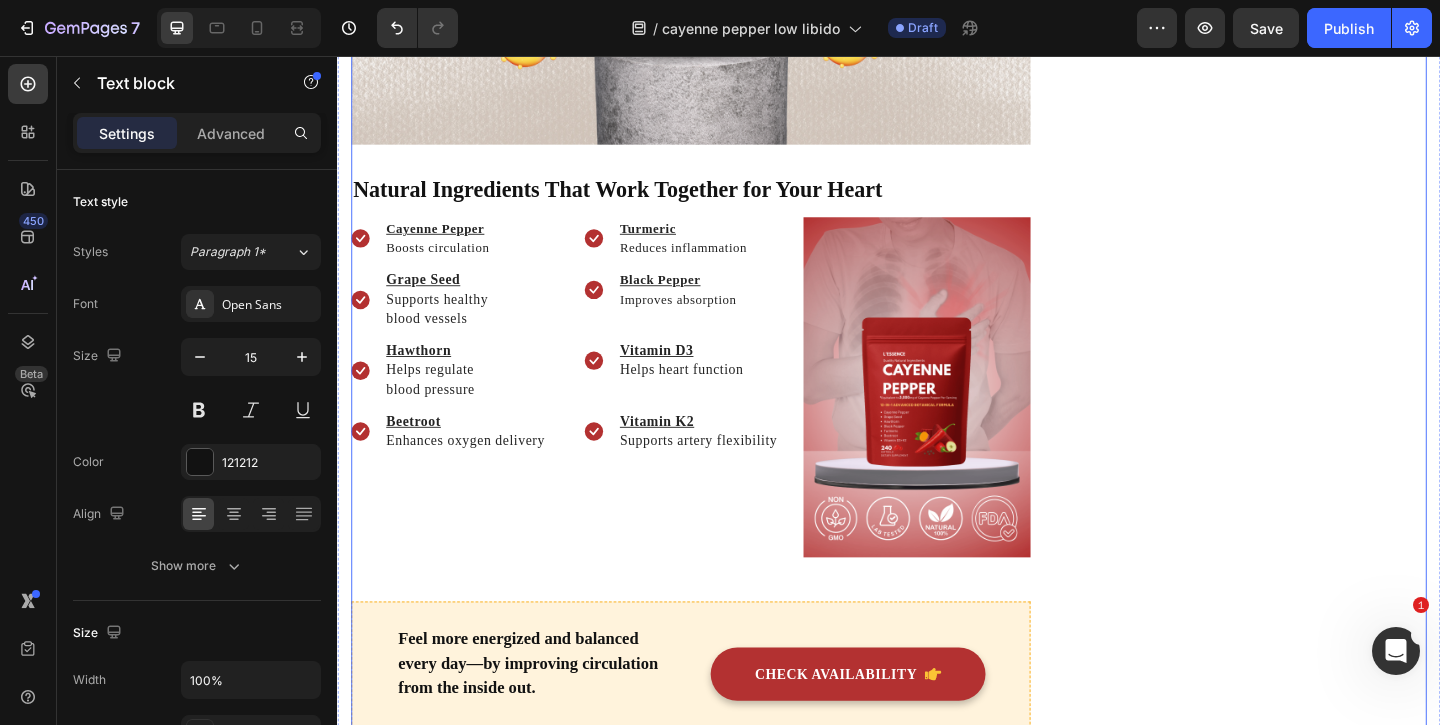 scroll, scrollTop: 4116, scrollLeft: 0, axis: vertical 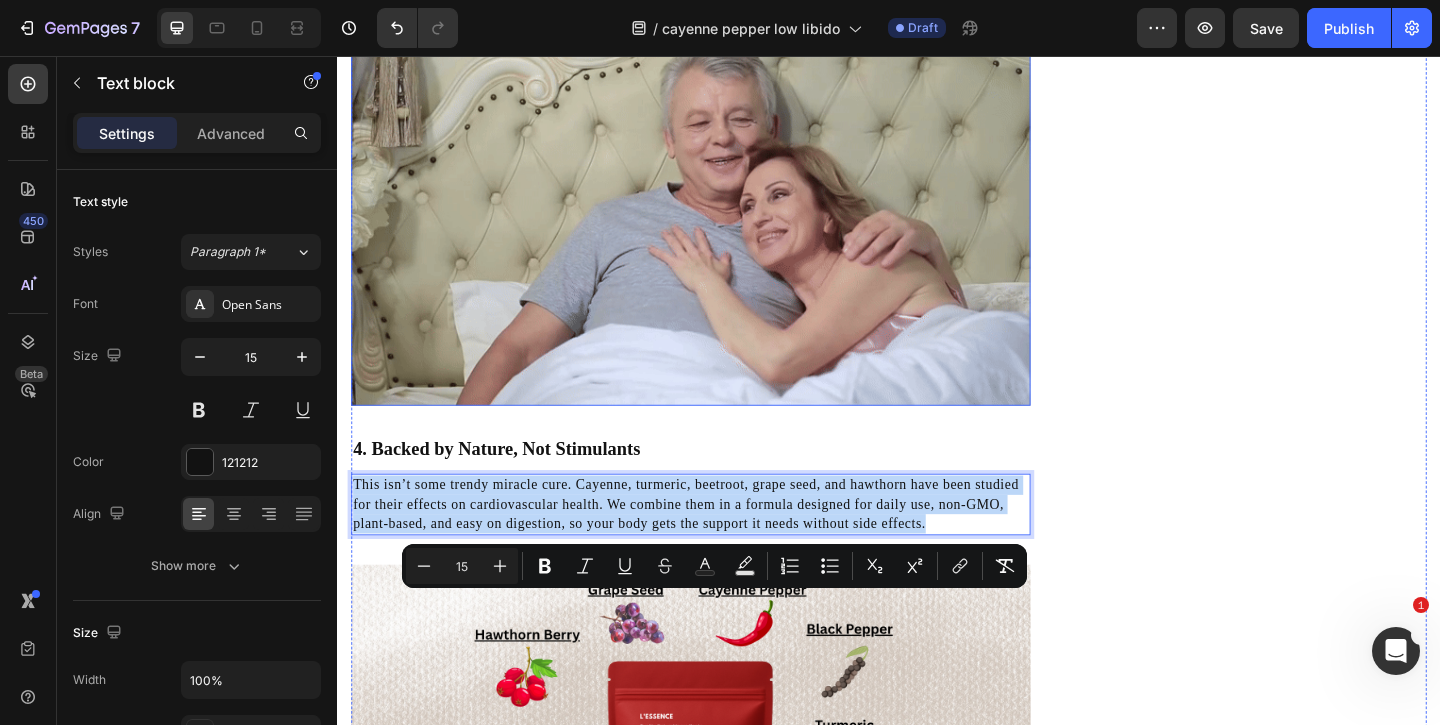 click on "⁠⁠⁠⁠⁠⁠⁠ When the Spark Fades, It’s Not Just in Your Head Heading Written by  Dr. Emily Warren    Text block Published on  February 03, 2025 Text block Row Image If your drive, confidence, or performance just hasn’t felt the same, you’re not alone. Thousands of men over 35 experience a gradual decline — not because of aging, but because of  slowed circulation . When blood flow drops, so does everything else — energy, libido, and performance. Luckily, nature has a solution. Text block Why Poor Circulation Might Be Stealing Your Bedroom Confidence, Not Just Causing Fatigue Heading It’s no secret that poor blood flow can leave you feeling sluggish or cold — but many men don’t realize it can also quietly chip away at your sex drive. When circulation slows down, oxygen and nutrients struggle to reach key areas of your body — including the ones responsible for performance and pleasure. Text block
Icon Low energy, even after a full night’s sleep: Text block Row Icon" at bounding box center (937, 152) 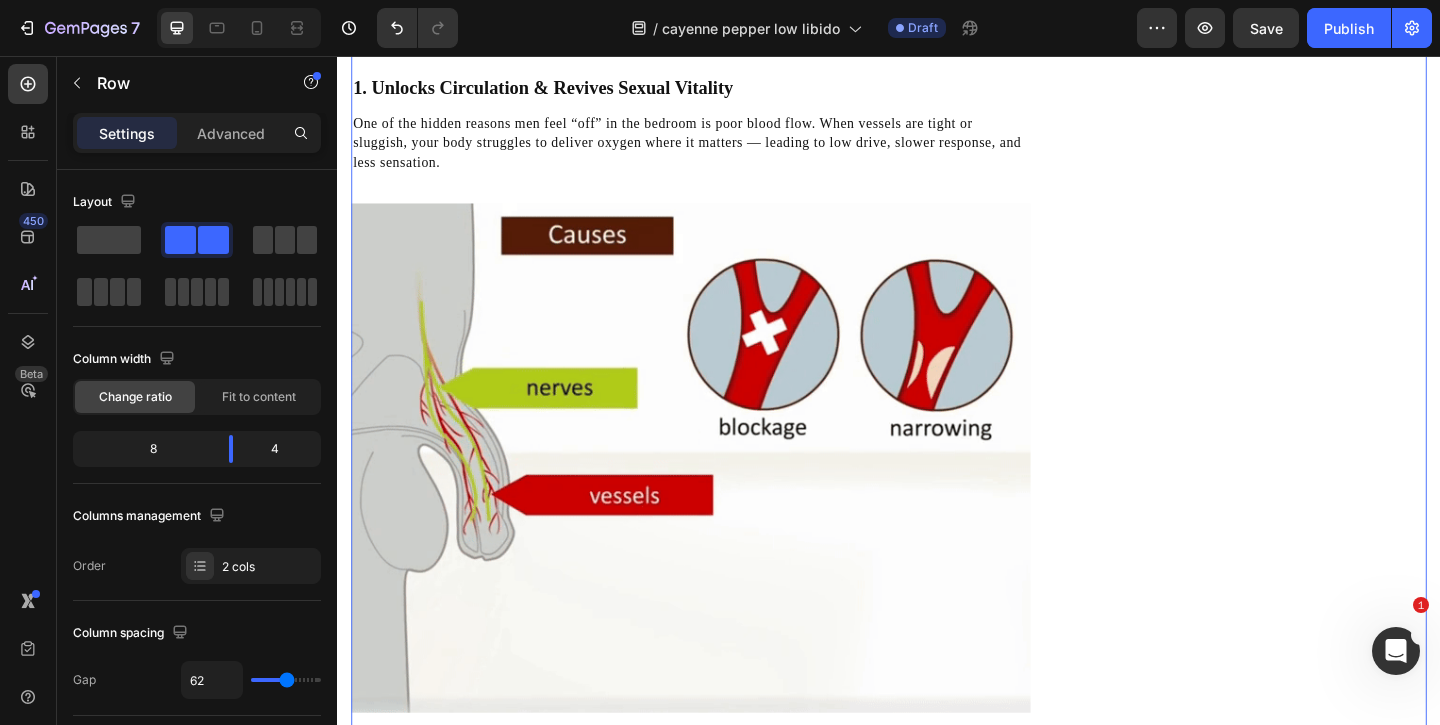 scroll, scrollTop: 1735, scrollLeft: 0, axis: vertical 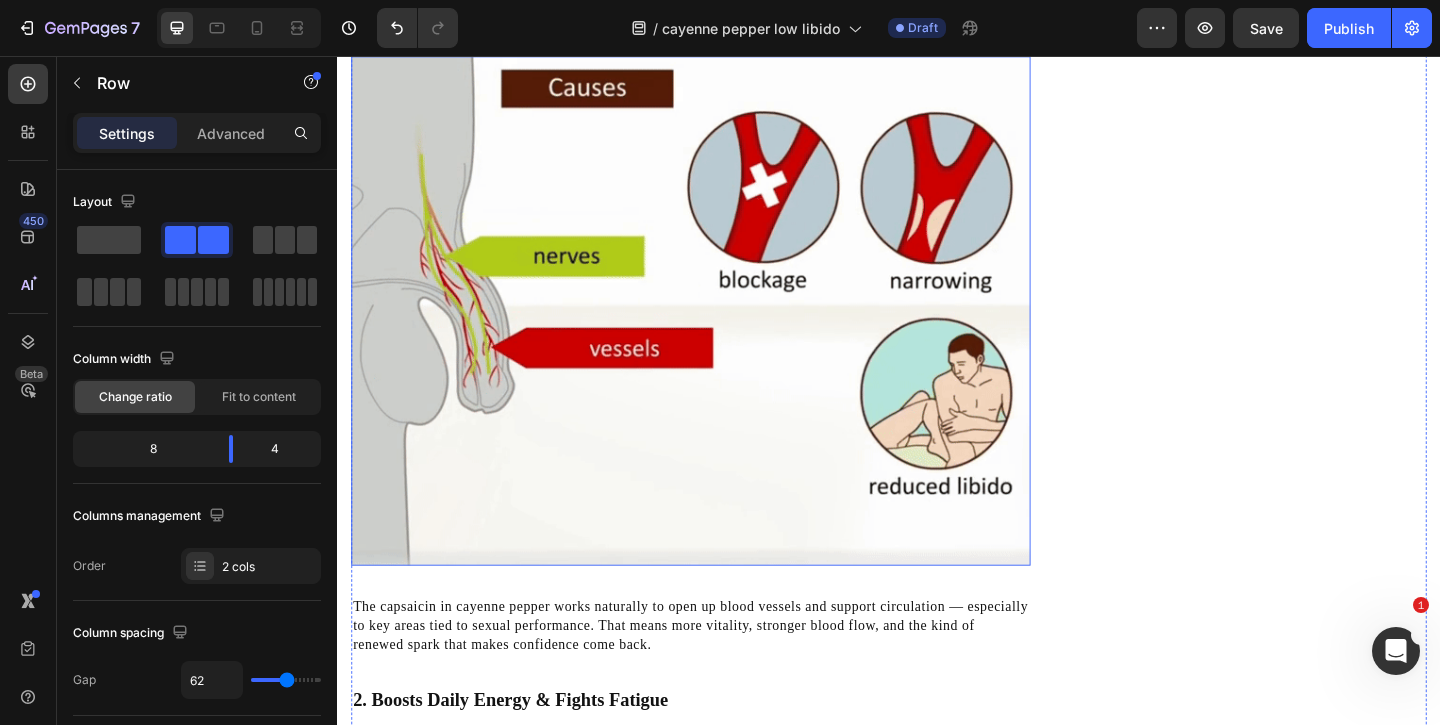 click at bounding box center [721, 333] 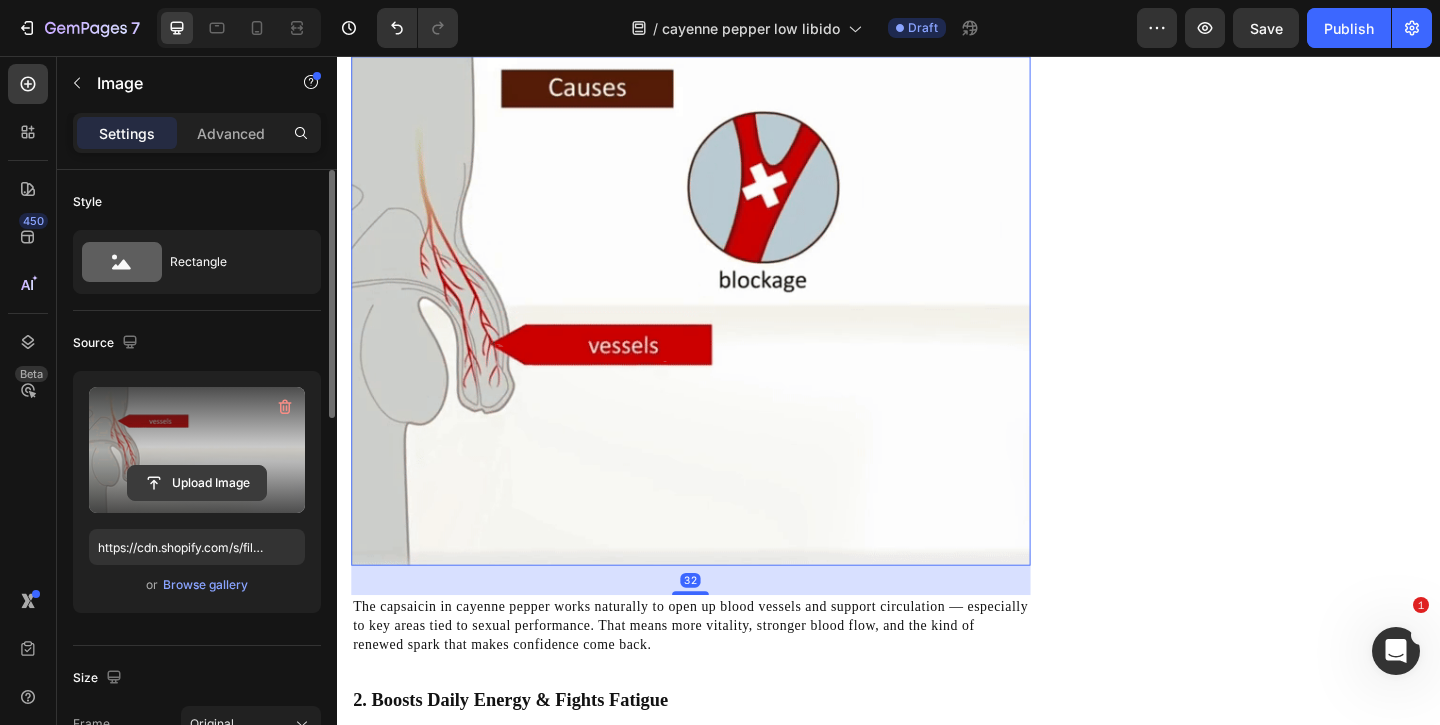 click 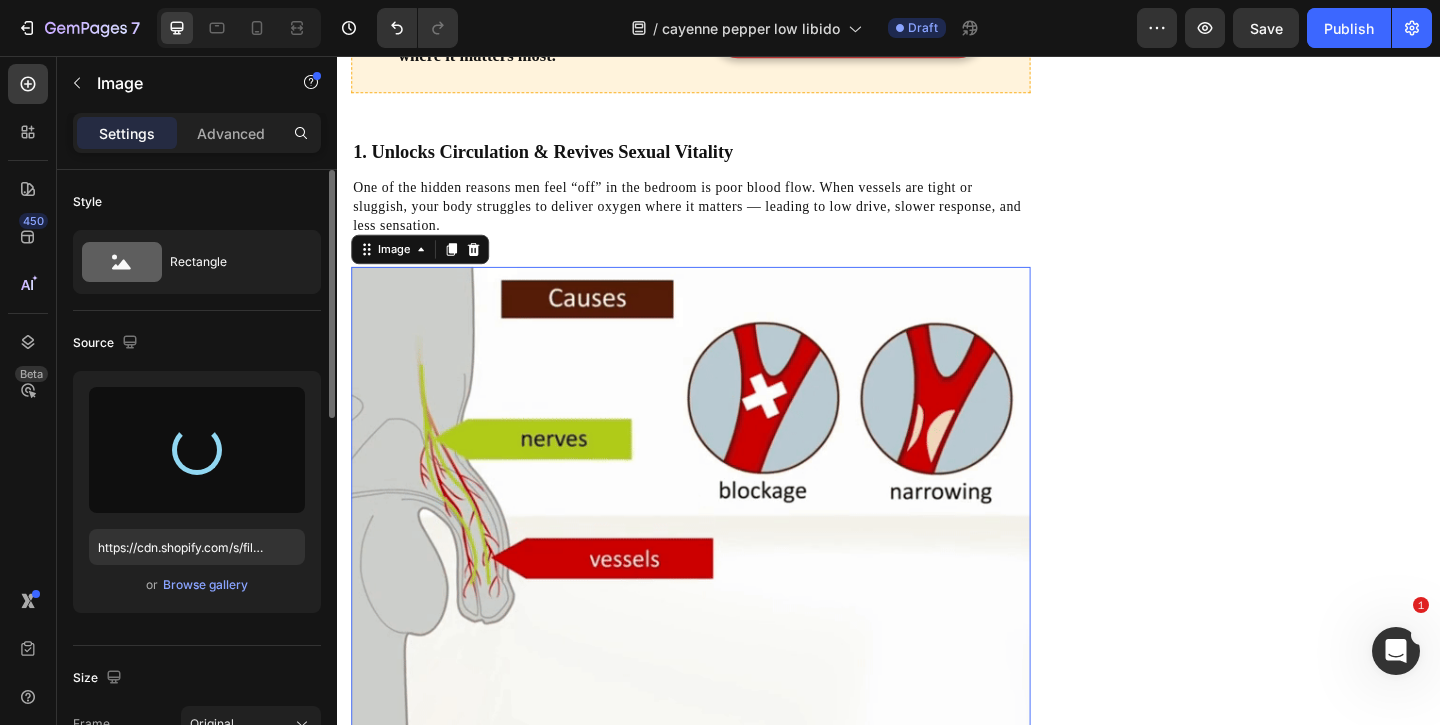 scroll, scrollTop: 2011, scrollLeft: 0, axis: vertical 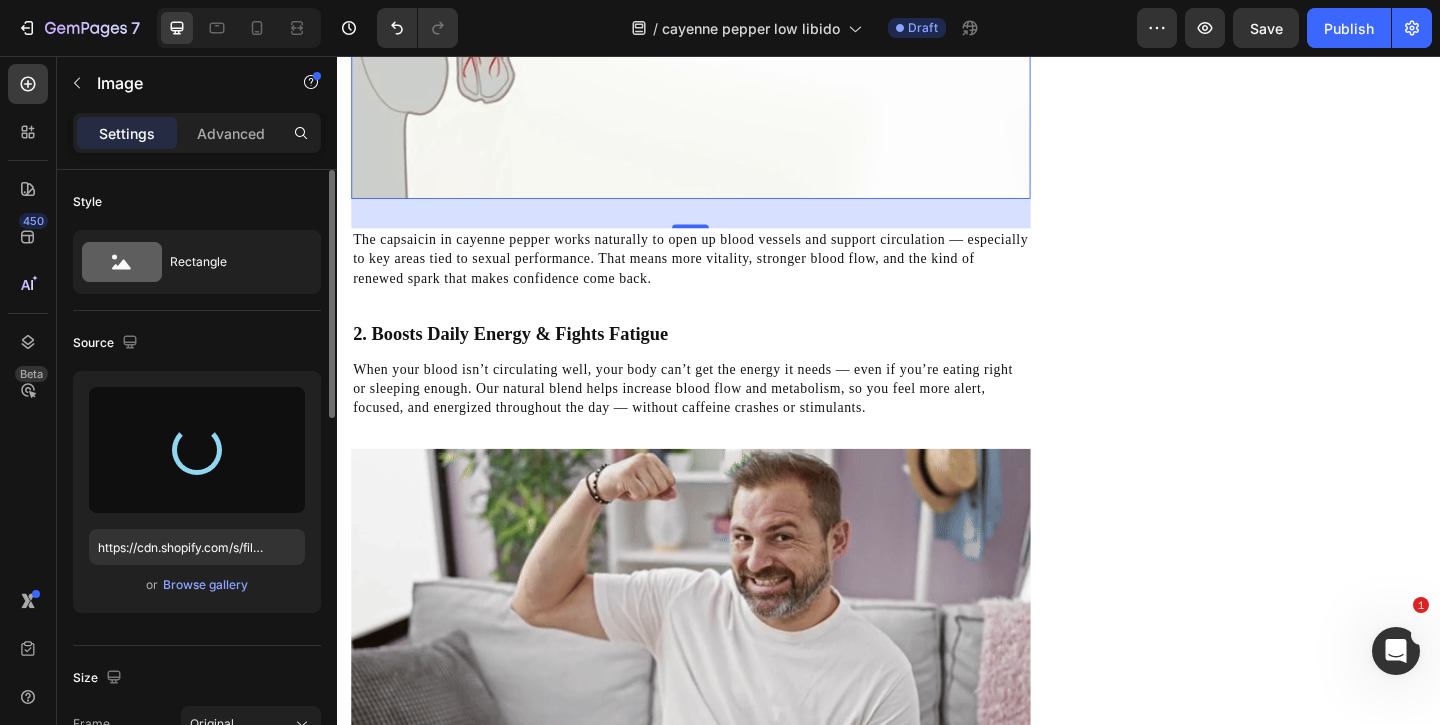 type on "https://cdn.shopify.com/s/files/1/0949/5078/5373/files/gempages_577565506760868368-2ab1d637-432f-491a-a683-39e01170def8.gif" 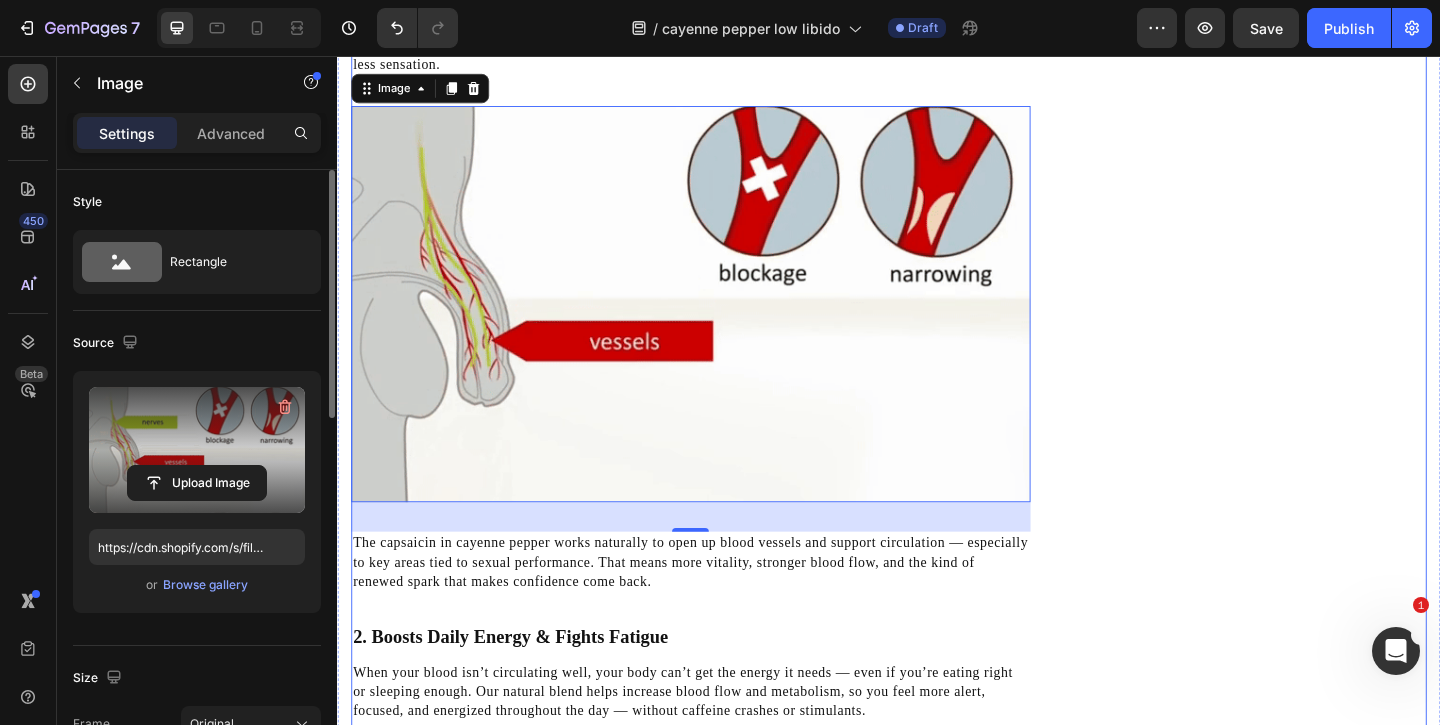 scroll, scrollTop: 1947, scrollLeft: 0, axis: vertical 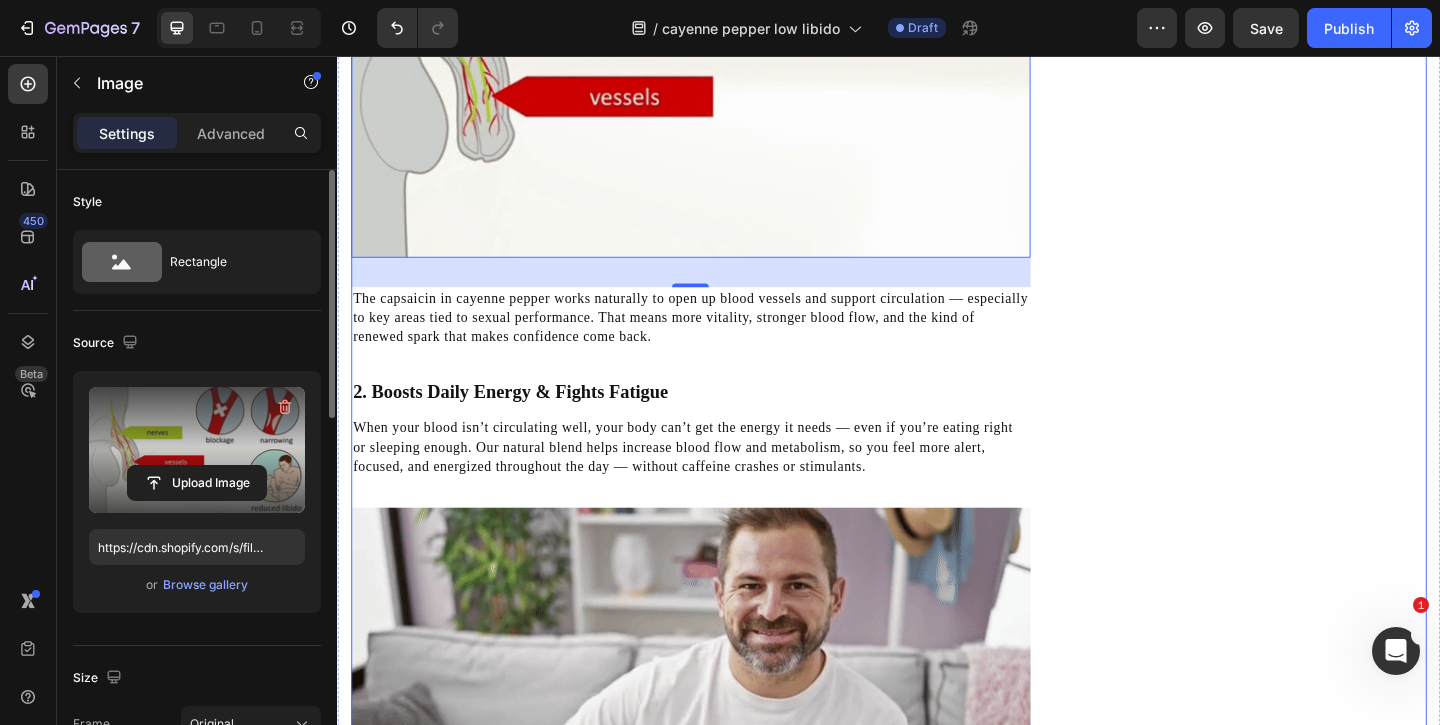 click on "⁠⁠⁠⁠⁠⁠⁠ When the Spark Fades, It’s Not Just in Your Head Heading Written by  Dr. Emily Warren    Text block Published on  February 03, 2025 Text block Row Image If your drive, confidence, or performance just hasn’t felt the same, you’re not alone. Thousands of men over 35 experience a gradual decline — not because of aging, but because of  slowed circulation . When blood flow drops, so does everything else — energy, libido, and performance. Luckily, nature has a solution. Text block Why Poor Circulation Might Be Stealing Your Bedroom Confidence, Not Just Causing Fatigue Heading It’s no secret that poor blood flow can leave you feeling sluggish or cold — but many men don’t realize it can also quietly chip away at your sex drive. When circulation slows down, oxygen and nutrients struggle to reach key areas of your body — including the ones responsible for performance and pleasure. Text block
Icon Low energy, even after a full night’s sleep: Text block Row Icon" at bounding box center (937, 1330) 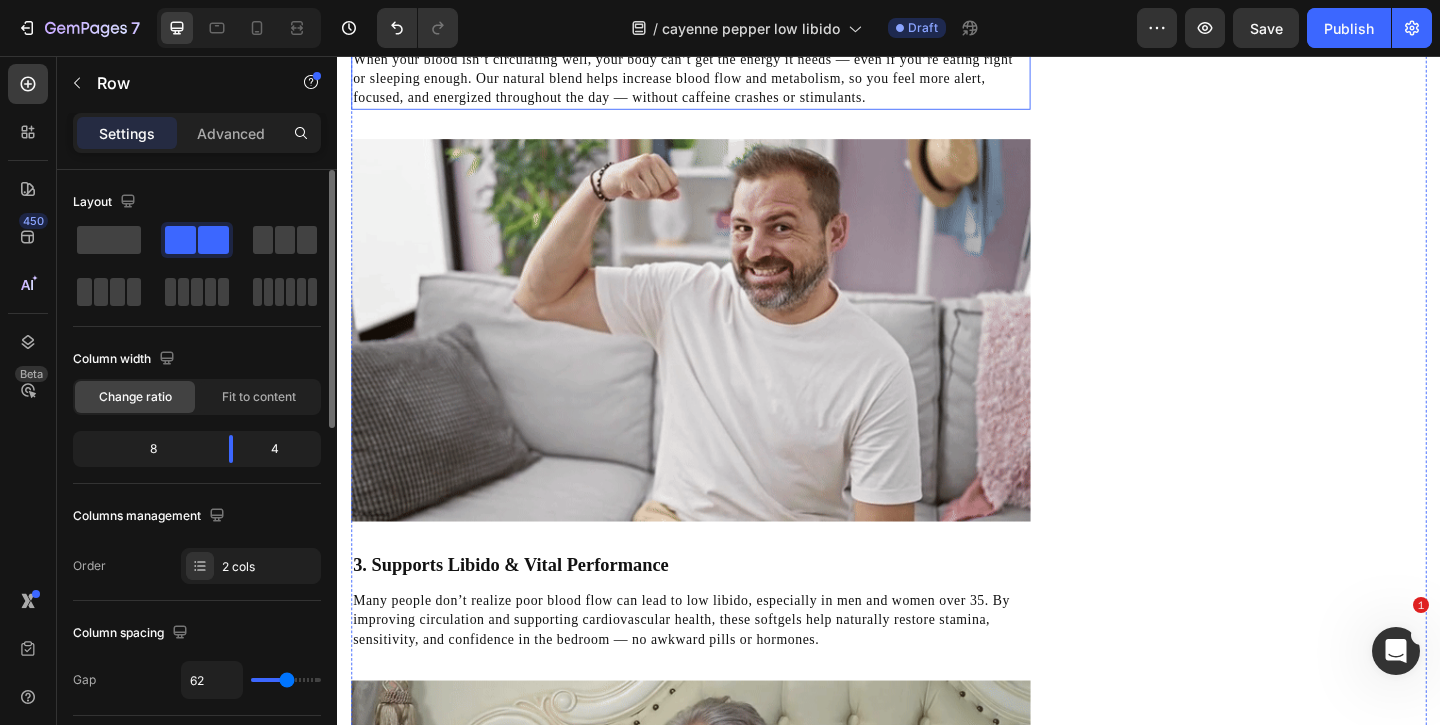 scroll, scrollTop: 2349, scrollLeft: 0, axis: vertical 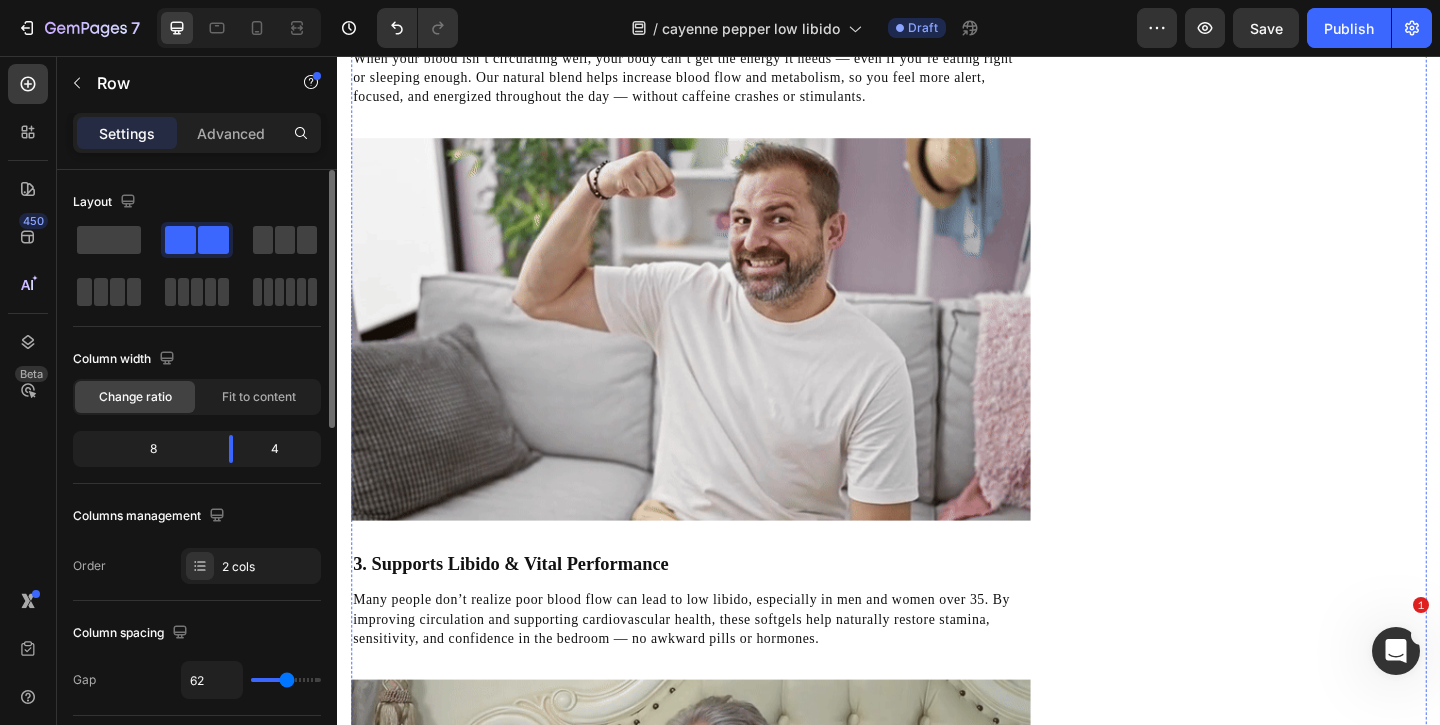 click on "2. Boosts Daily Energy & Fights Fatigue" at bounding box center [525, 19] 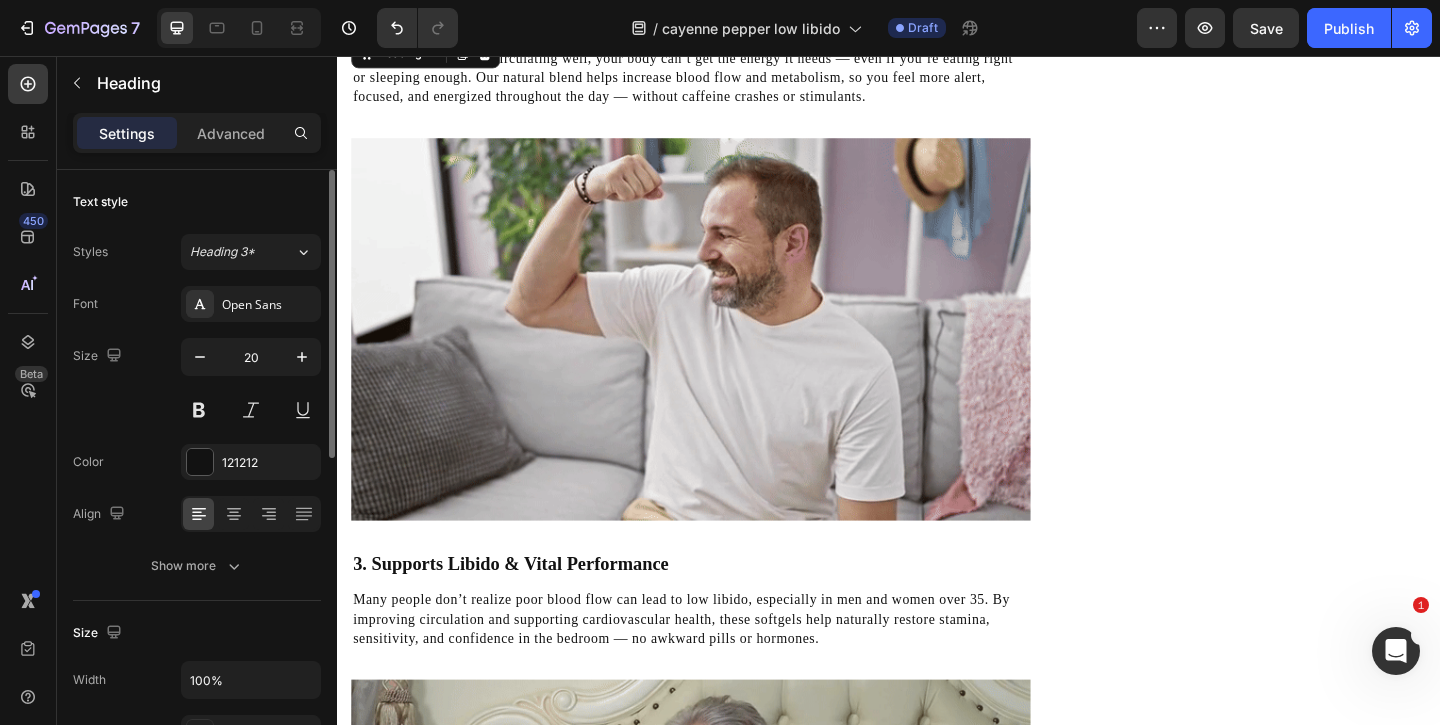 click on "2. Boosts Daily Energy & Fights Fatigue" at bounding box center (525, 19) 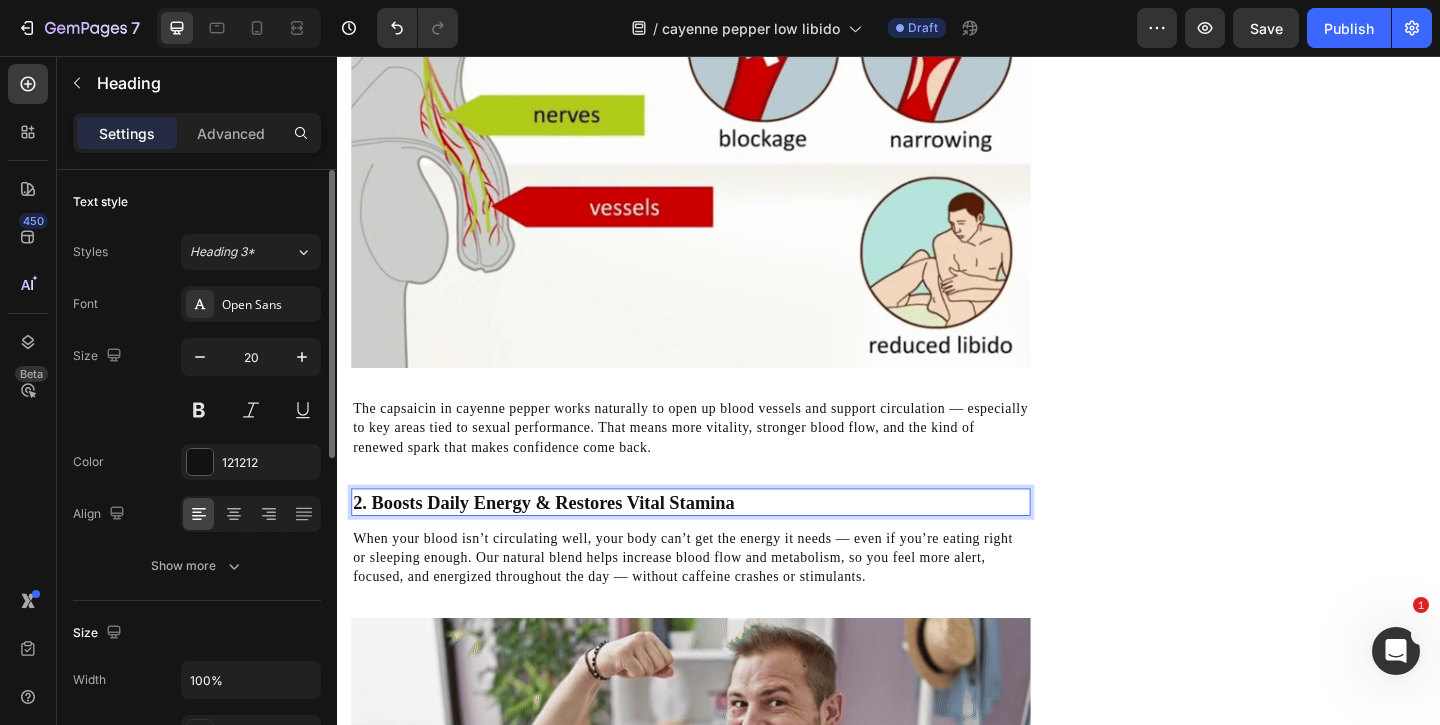 scroll, scrollTop: 2092, scrollLeft: 0, axis: vertical 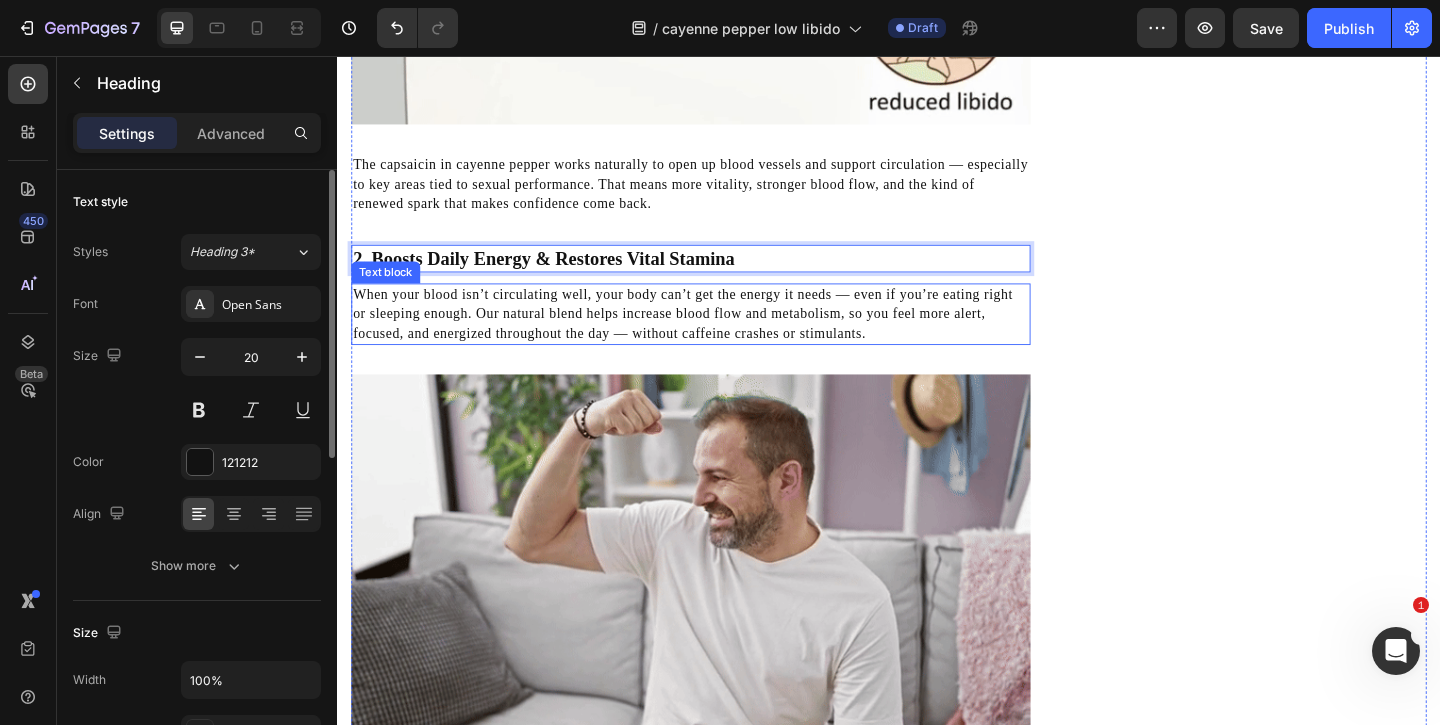 click on "When your blood isn’t circulating well, your body can’t get the energy it needs — even if you’re eating right or sleeping enough. Our natural blend helps increase blood flow and metabolism, so you feel more alert, focused, and energized throughout the day — without caffeine crashes or stimulants." at bounding box center [713, 336] 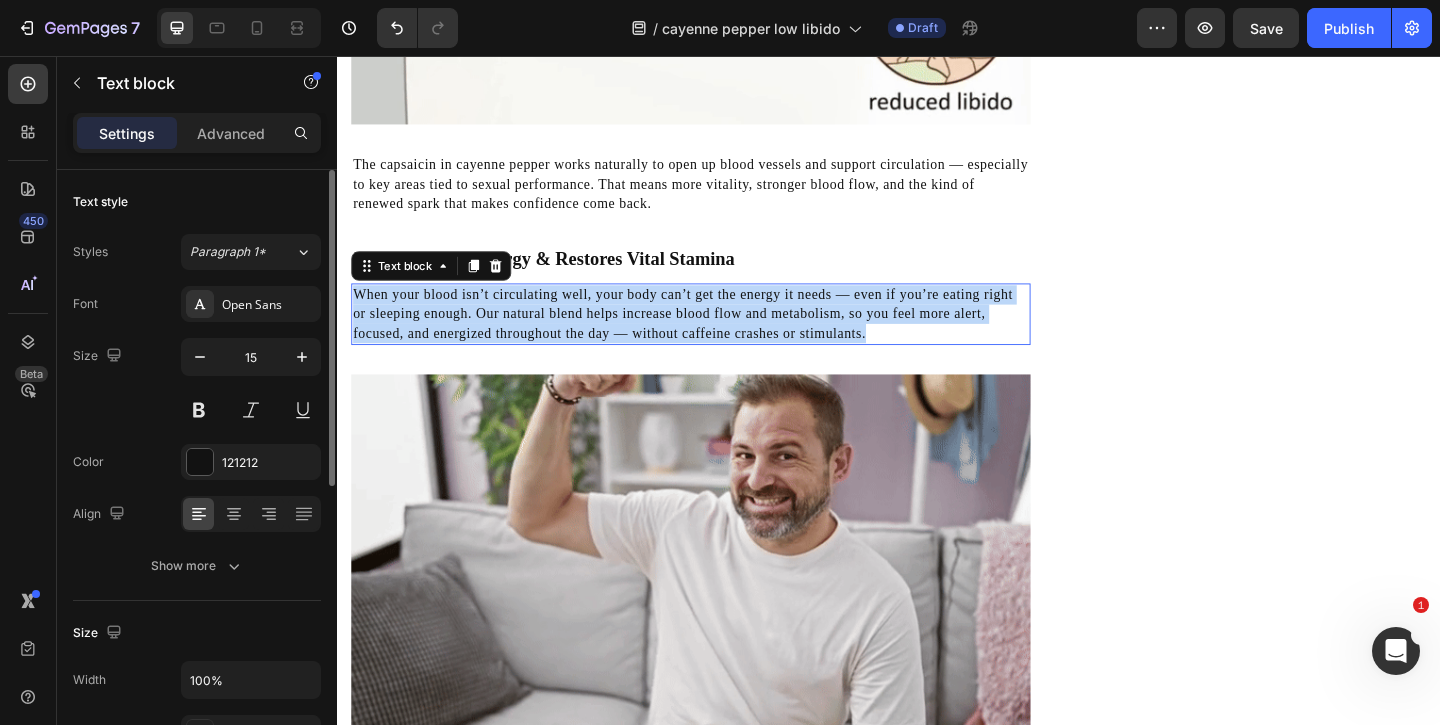 click on "When your blood isn’t circulating well, your body can’t get the energy it needs — even if you’re eating right or sleeping enough. Our natural blend helps increase blood flow and metabolism, so you feel more alert, focused, and energized throughout the day — without caffeine crashes or stimulants." at bounding box center [713, 336] 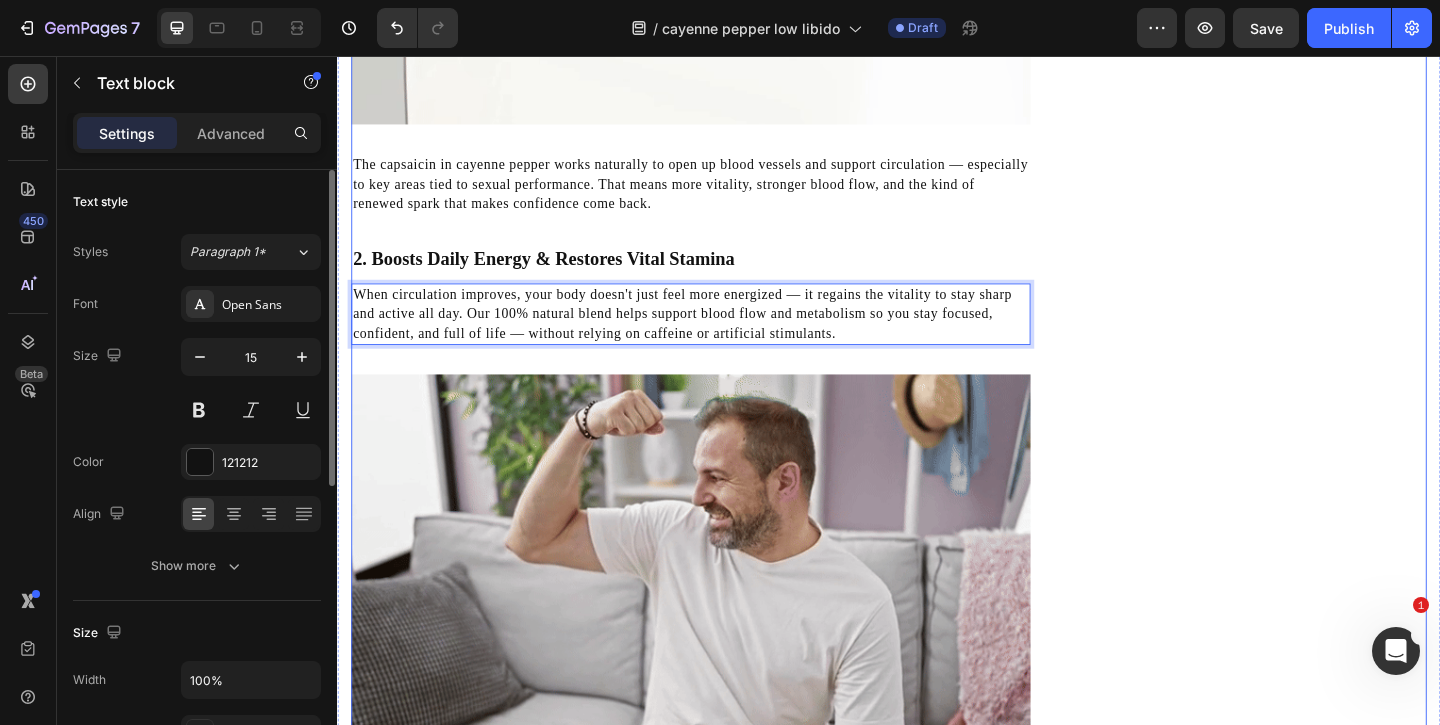 scroll, scrollTop: 2322, scrollLeft: 0, axis: vertical 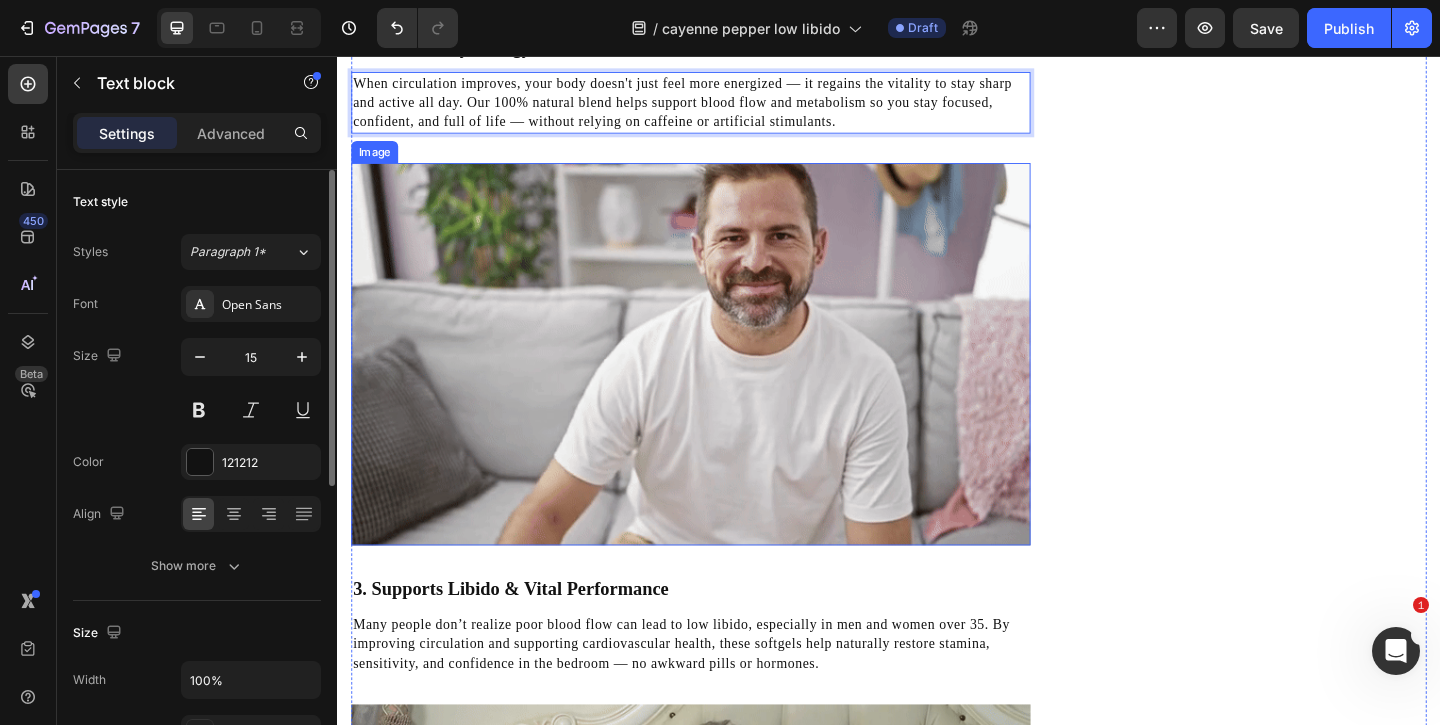click at bounding box center [721, 380] 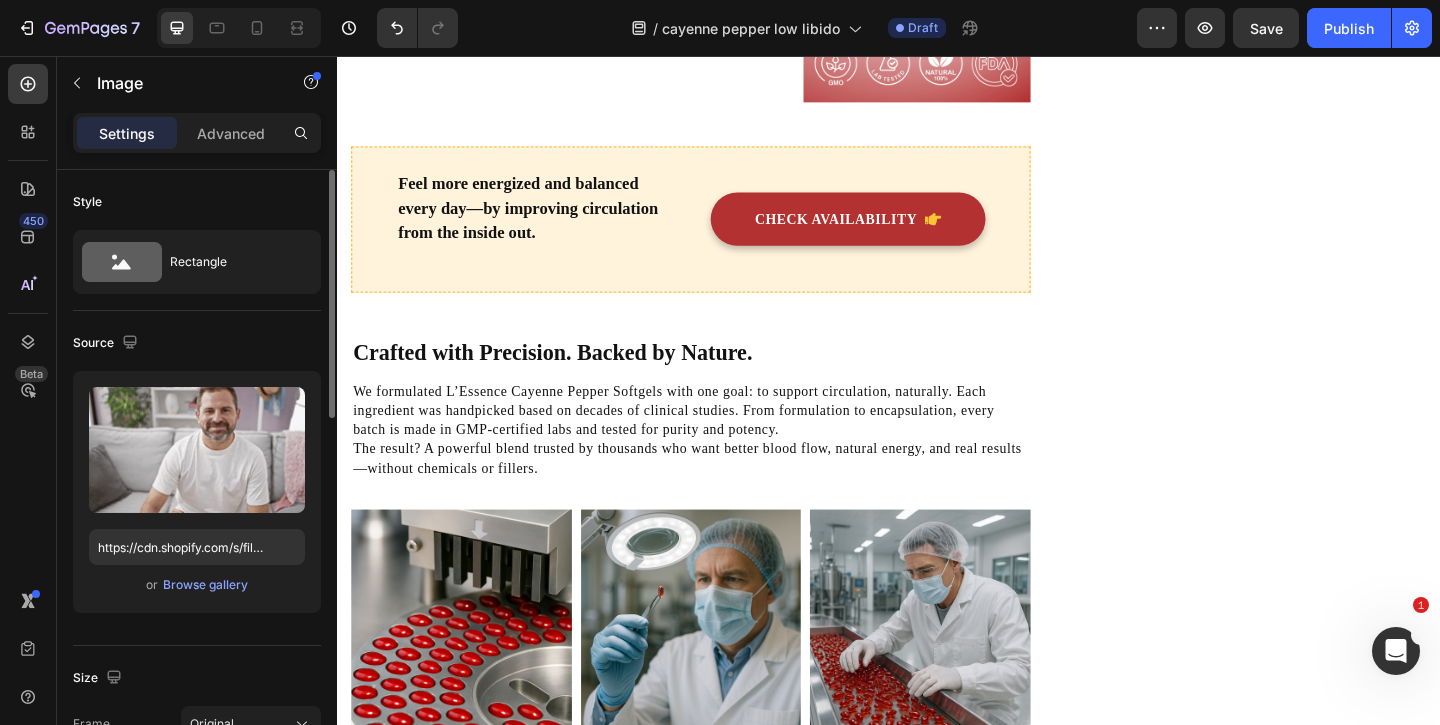 scroll, scrollTop: 4546, scrollLeft: 0, axis: vertical 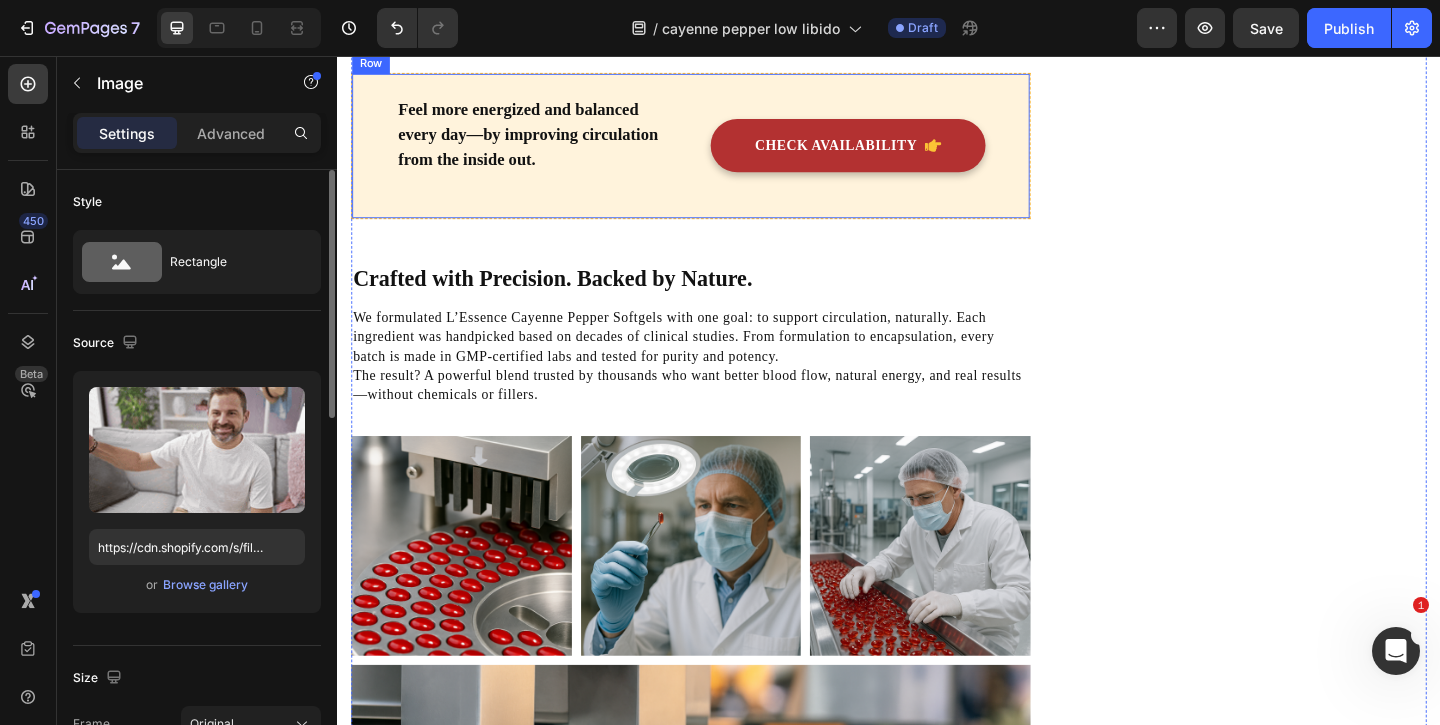 click on "Feel more energized and balanced every day—by improving circulation from the inside out." at bounding box center [555, 141] 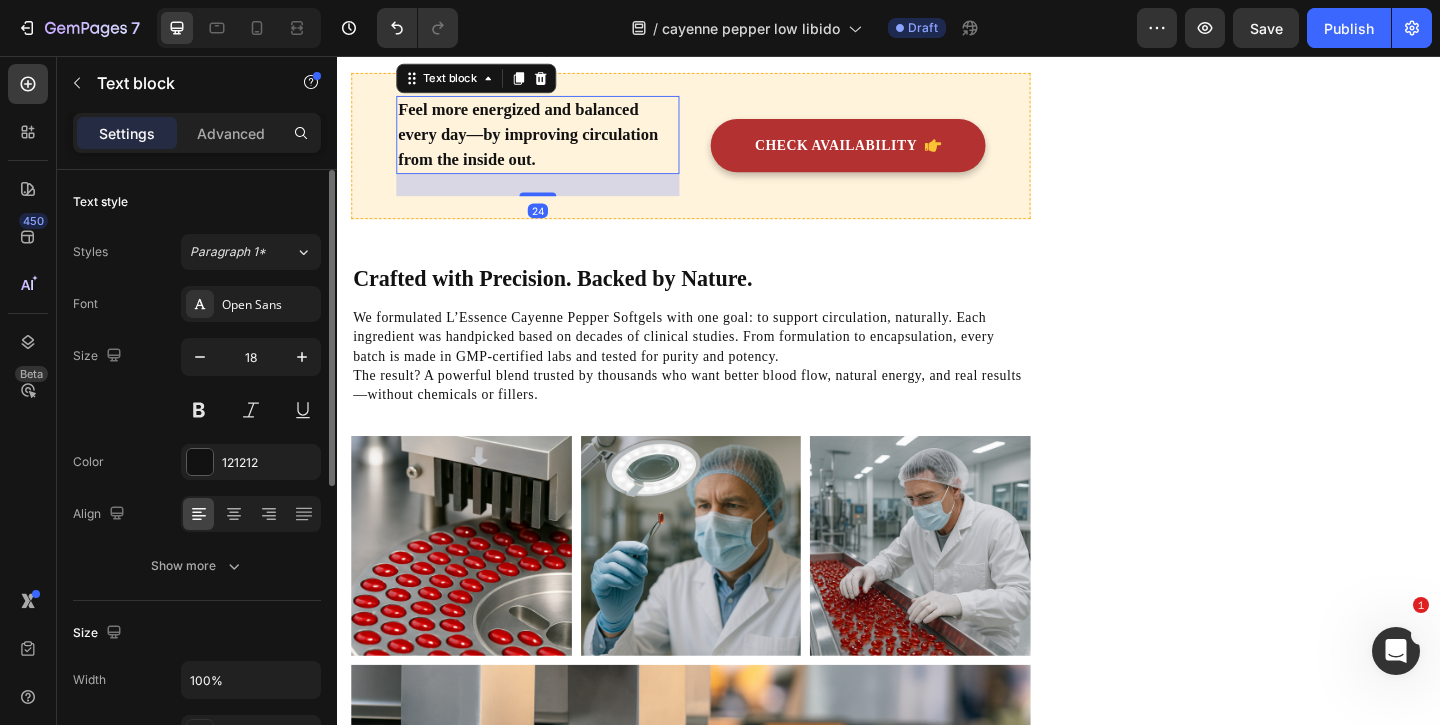click on "Feel more energized and balanced every day—by improving circulation from the inside out." at bounding box center (555, 141) 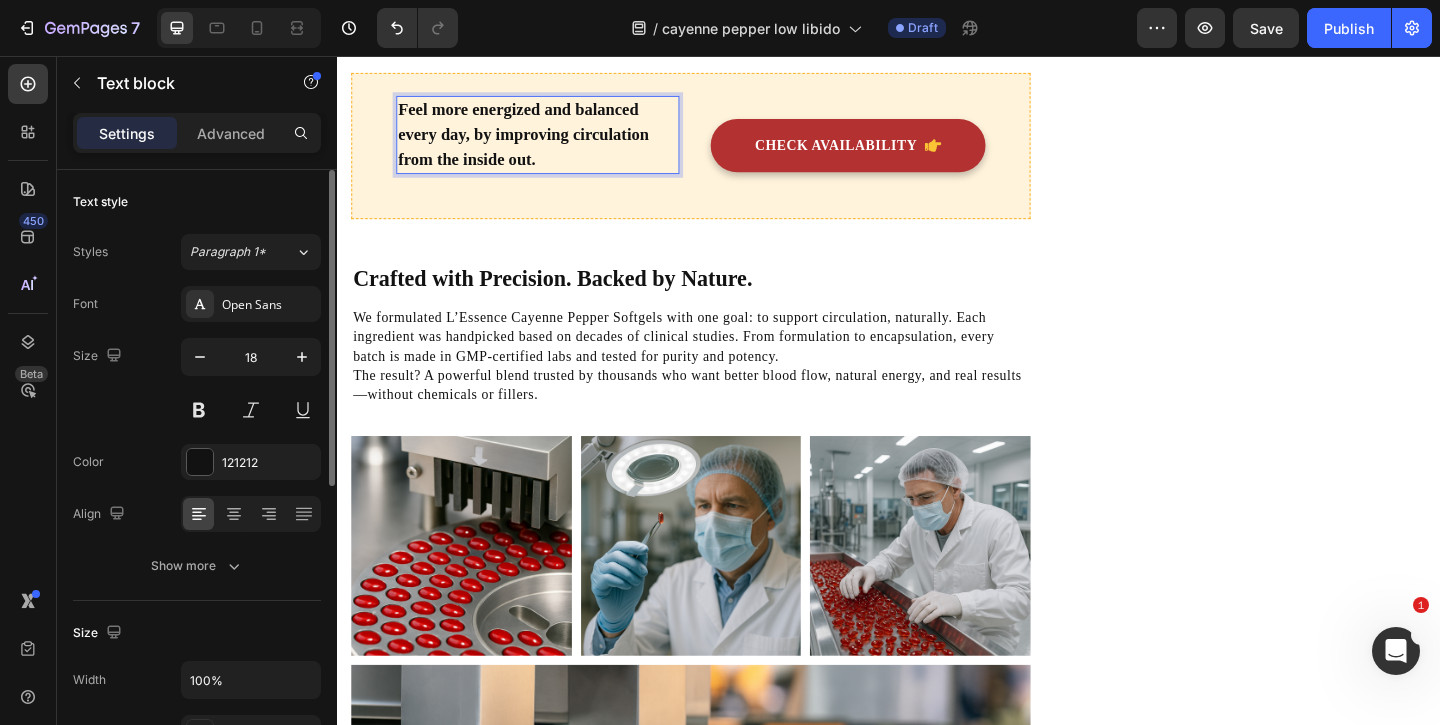 click on "Feel more energized and balanced every day, by improving circulation from the inside out." at bounding box center (555, 141) 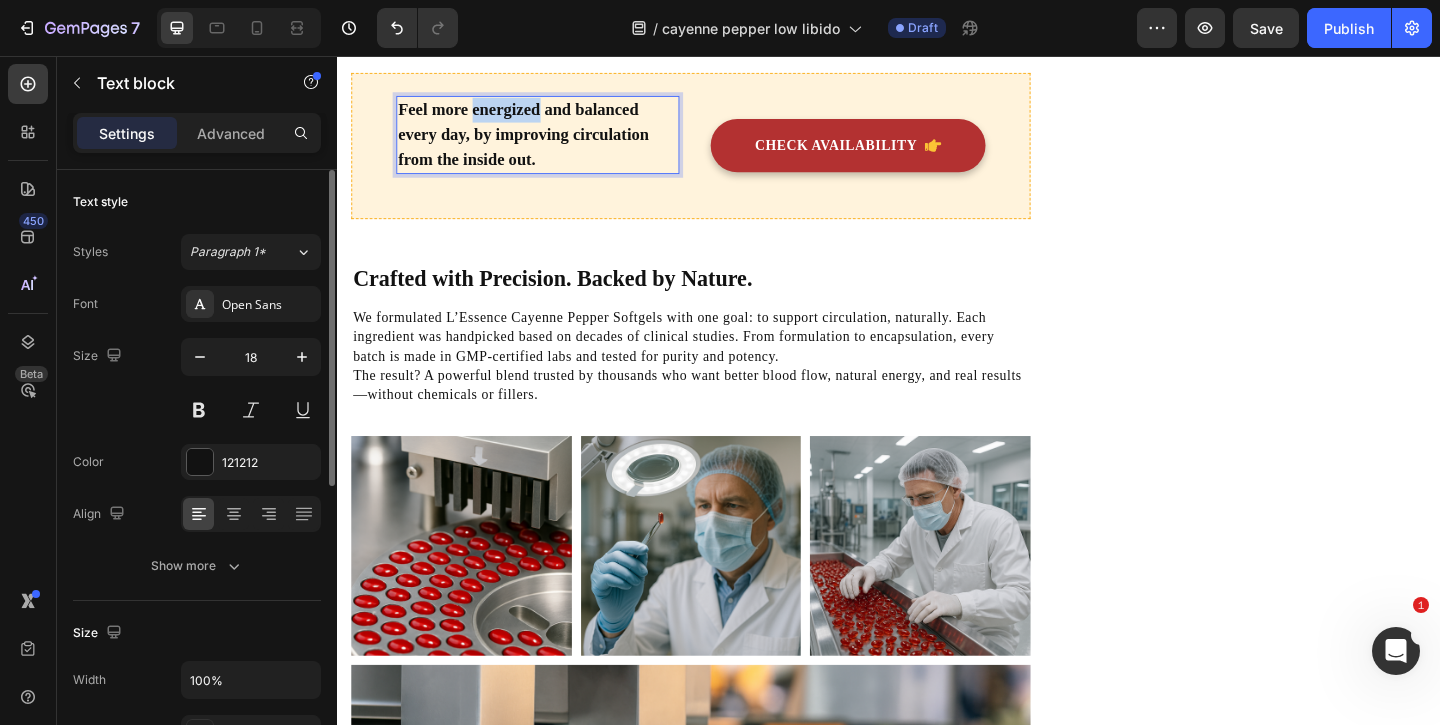 click on "Feel more energized and balanced every day, by improving circulation from the inside out." at bounding box center (555, 141) 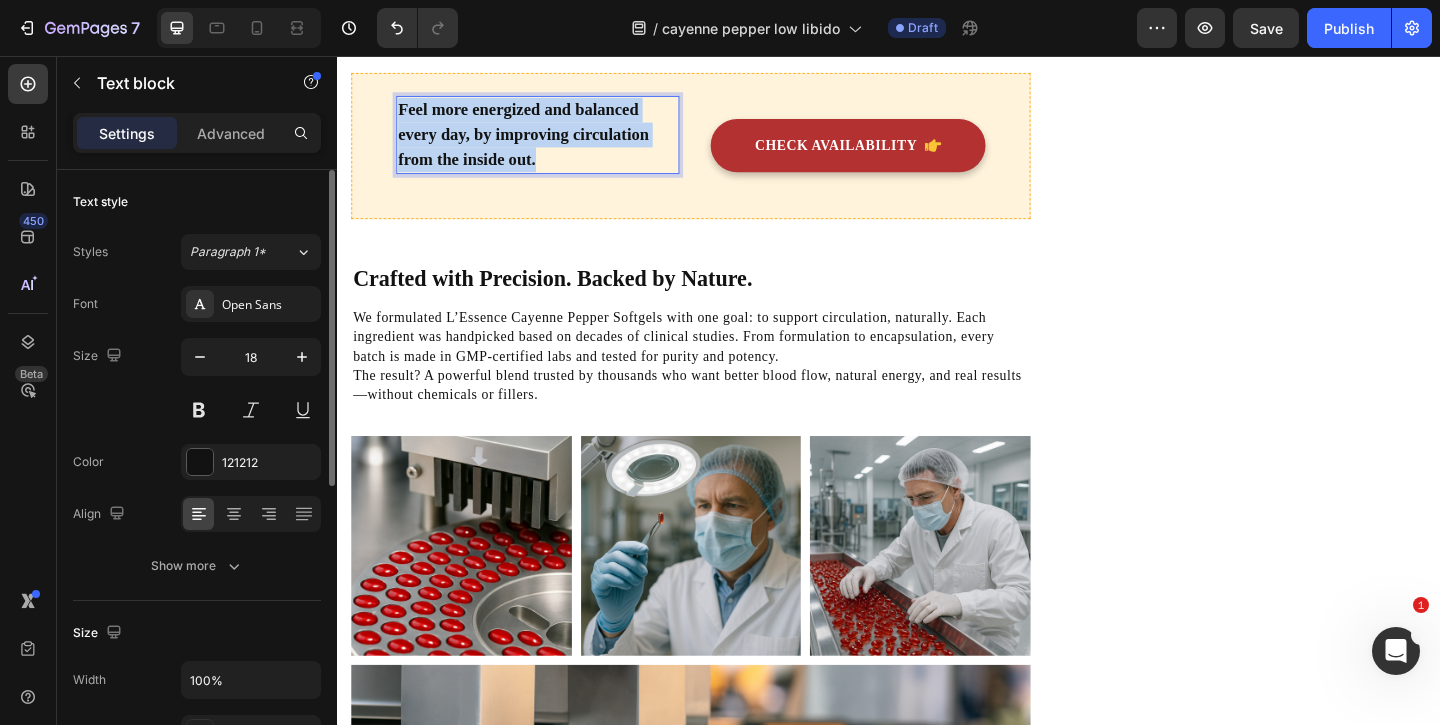 click on "Feel more energized and balanced every day, by improving circulation from the inside out." at bounding box center [555, 141] 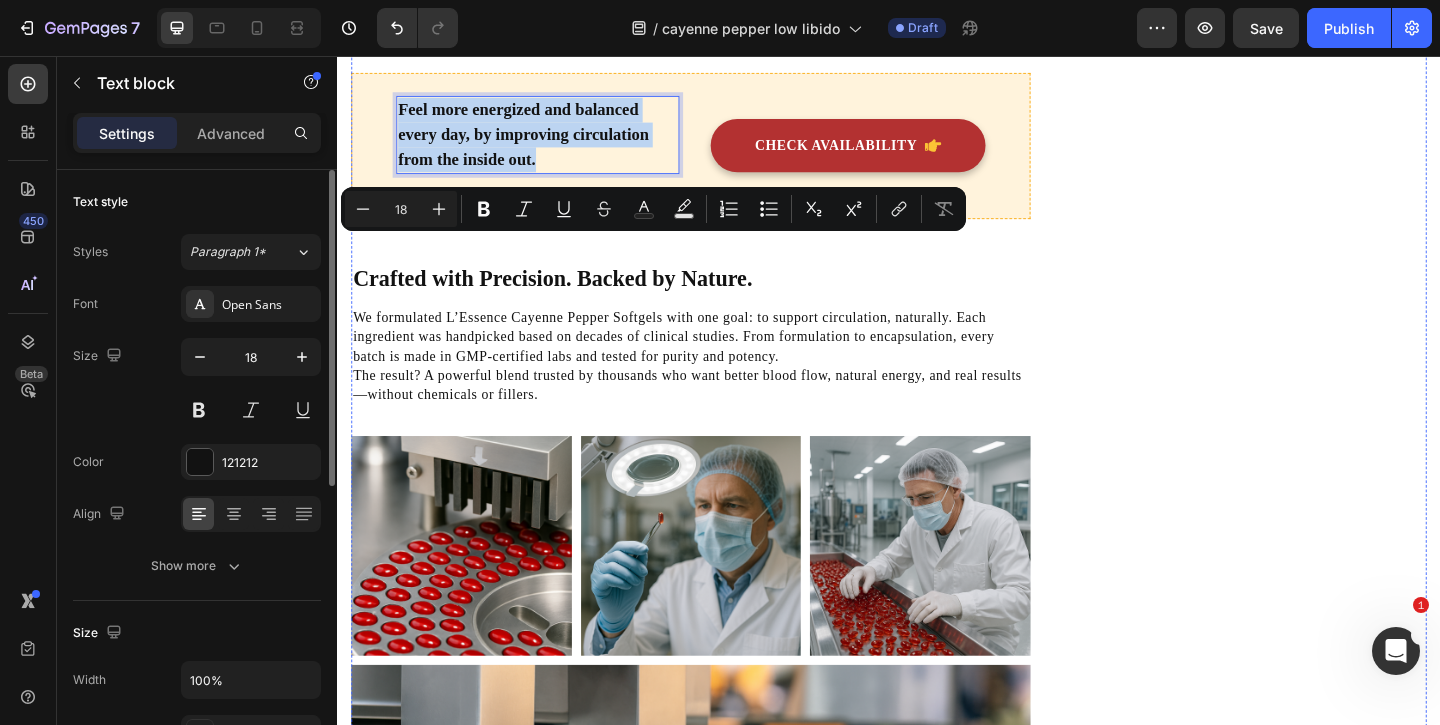 click on "Icon Cayenne Pepper Boosts circulation Text block Row Row
Icon Turmeric Reduces inflammation Text block Row Row Row
Icon Grape Seed Supports healthy  blood vessels Text block Row Row
Icon Black Pepper Improves absorption Text block Row Row Row
Icon Hawthorn Helps regulate  blood pressure Text block Row Row
Icon Vitamin D3 Helps heart function Text block Row Row Row
Icon Beetroot Enhances oxygen delivery Text block Row Row
Icon Vitamin K2 Supports artery flexibility Text block Row Row Row" at bounding box center (598, -160) 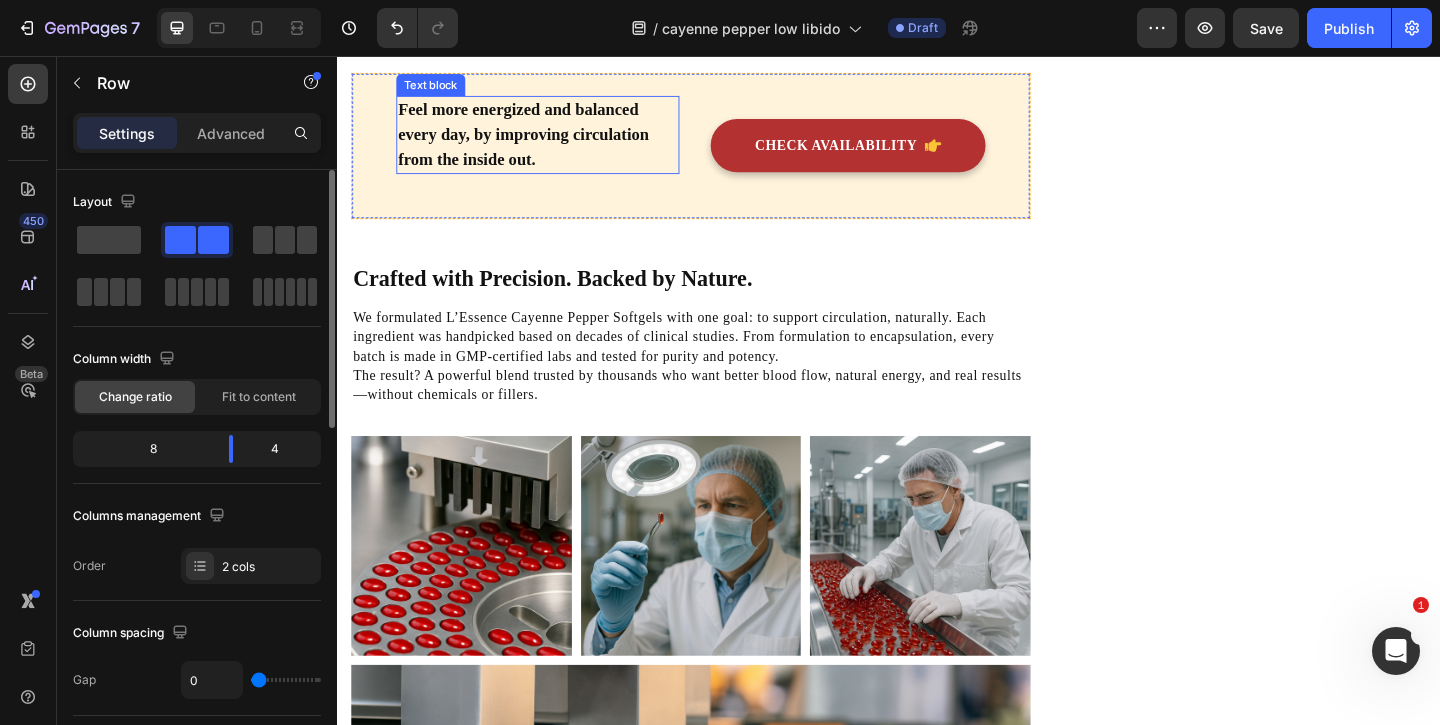 click on "Feel more energized and balanced every day, by improving circulation from the inside out." at bounding box center [555, 141] 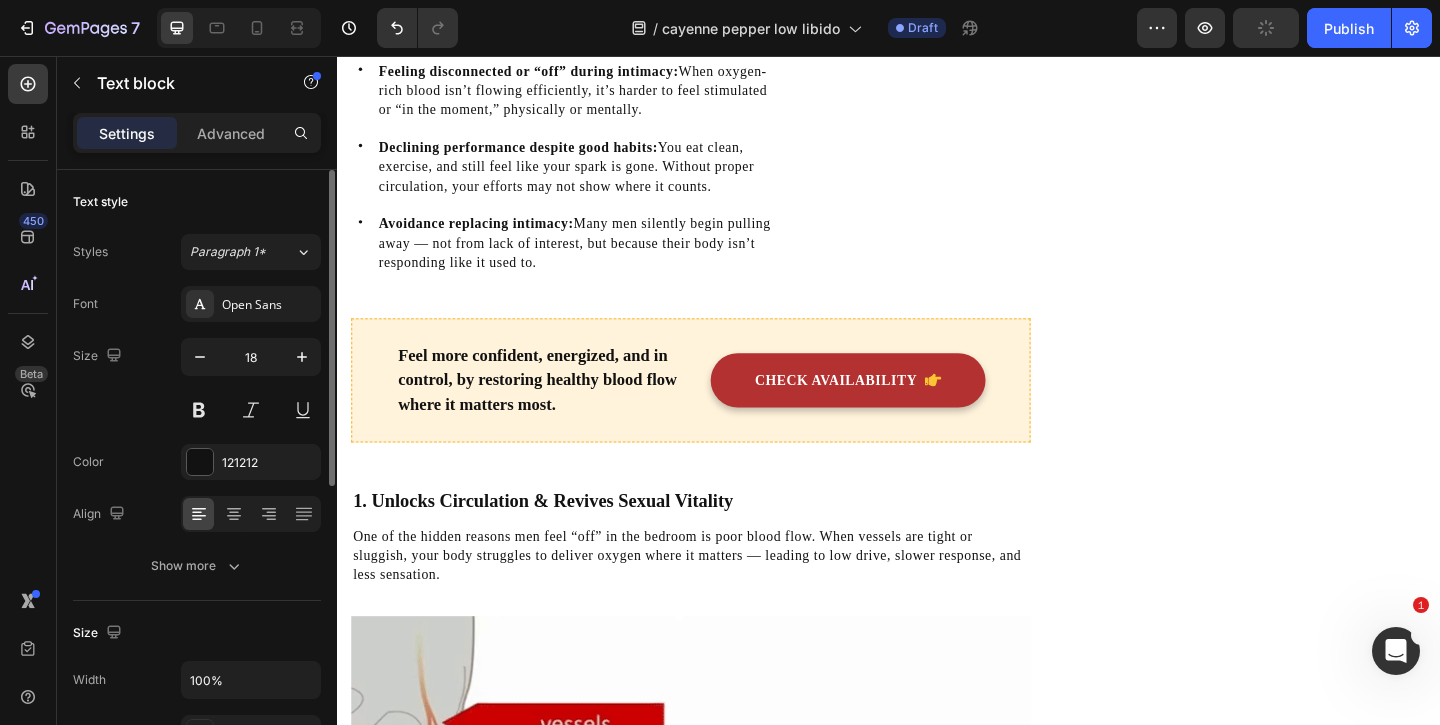 scroll, scrollTop: 1290, scrollLeft: 0, axis: vertical 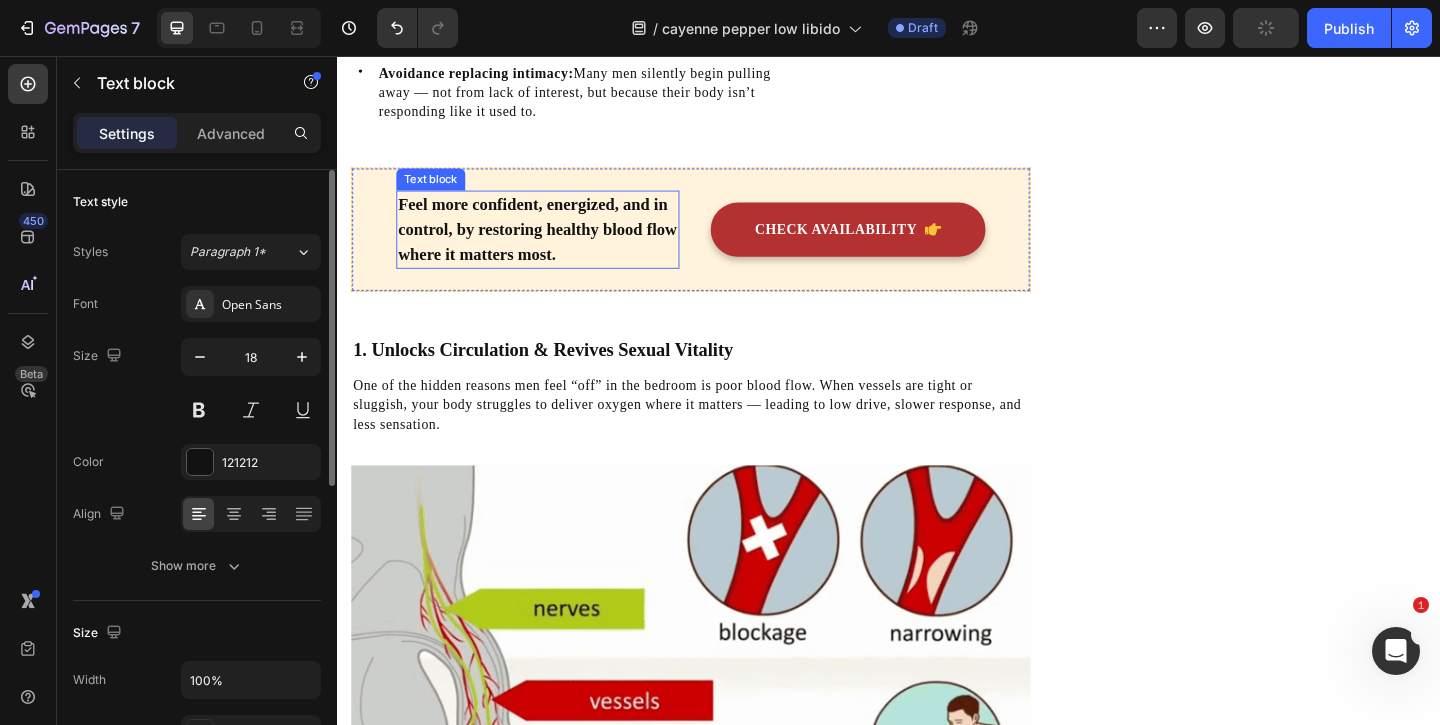 click on "Feel more confident, energized, and in control, by restoring healthy blood flow where it matters most." at bounding box center (554, 244) 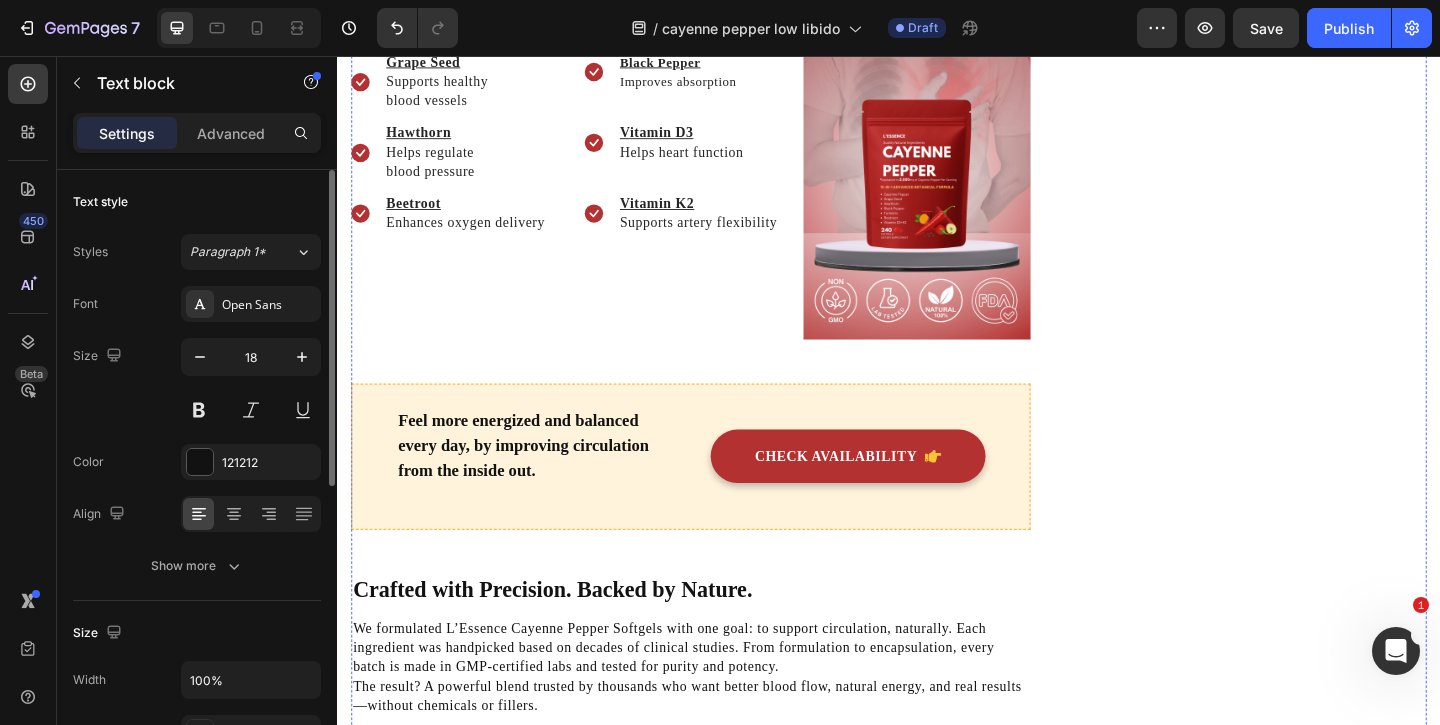 scroll, scrollTop: 4335, scrollLeft: 0, axis: vertical 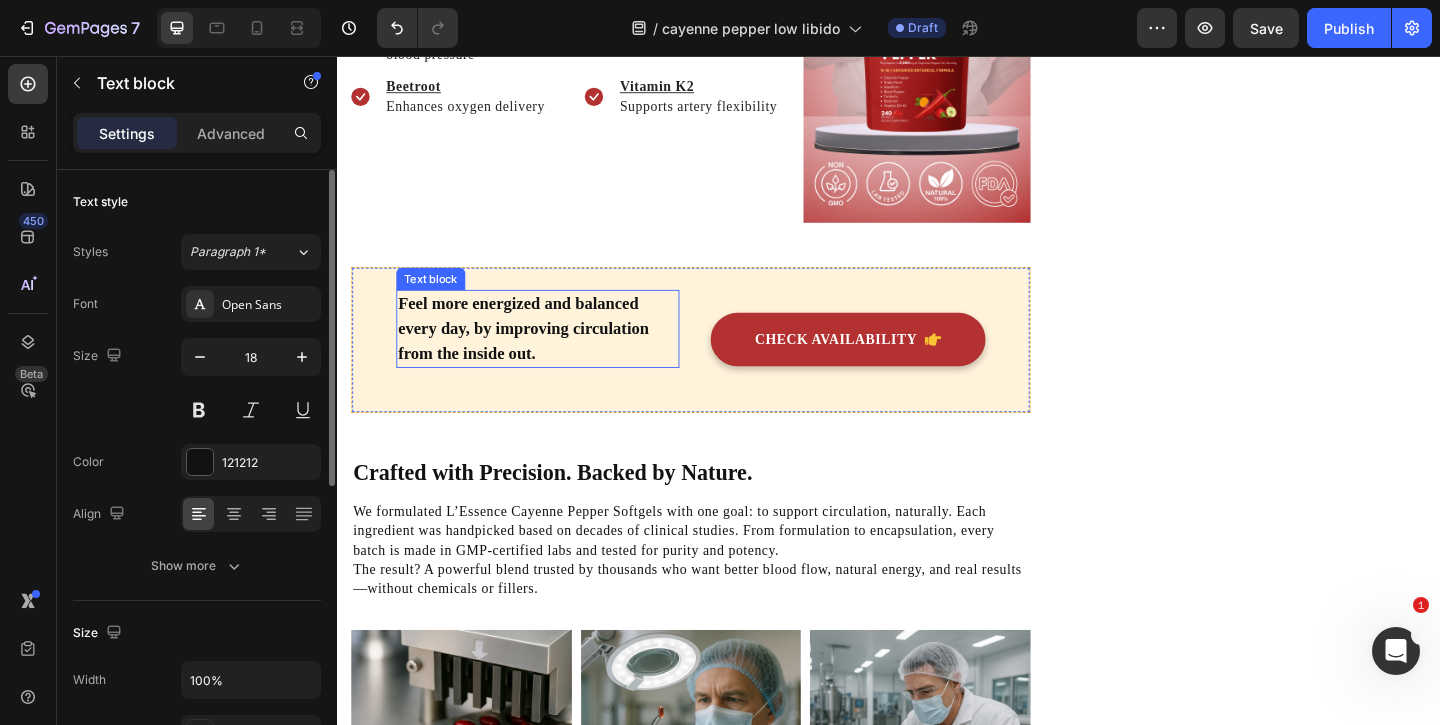 click on "Feel more energized and balanced every day, by improving circulation from the inside out." at bounding box center [555, 352] 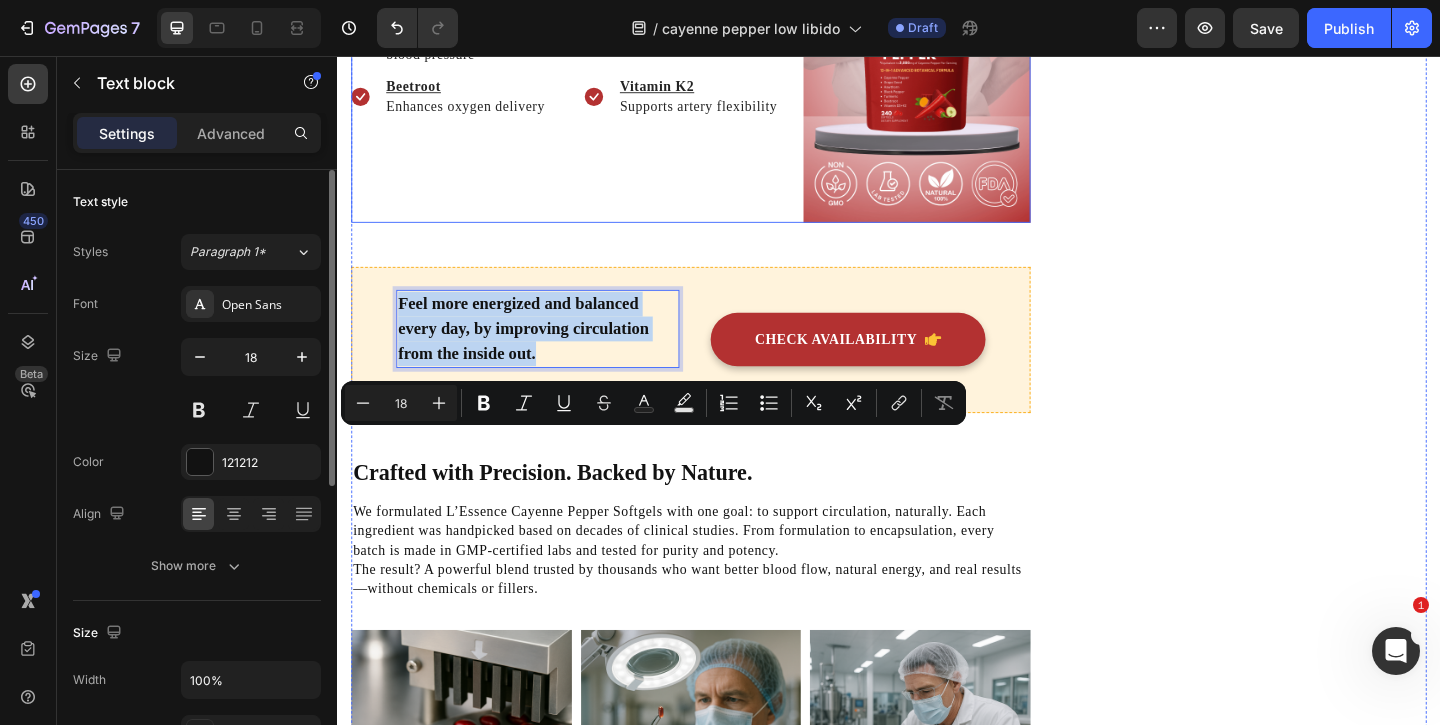 click on "Icon Cayenne Pepper Boosts circulation Text block Row Row
Icon Turmeric Reduces inflammation Text block Row Row Row
Icon Grape Seed Supports healthy  blood vessels Text block Row Row
Icon Black Pepper Improves absorption Text block Row Row Row
Icon Hawthorn Helps regulate  blood pressure Text block Row Row
Icon Vitamin D3 Helps heart function Text block Row Row Row
Icon Beetroot Enhances oxygen delivery Text block Row Row
Icon Vitamin K2 Supports artery flexibility Text block Row Row Row" at bounding box center [598, 51] 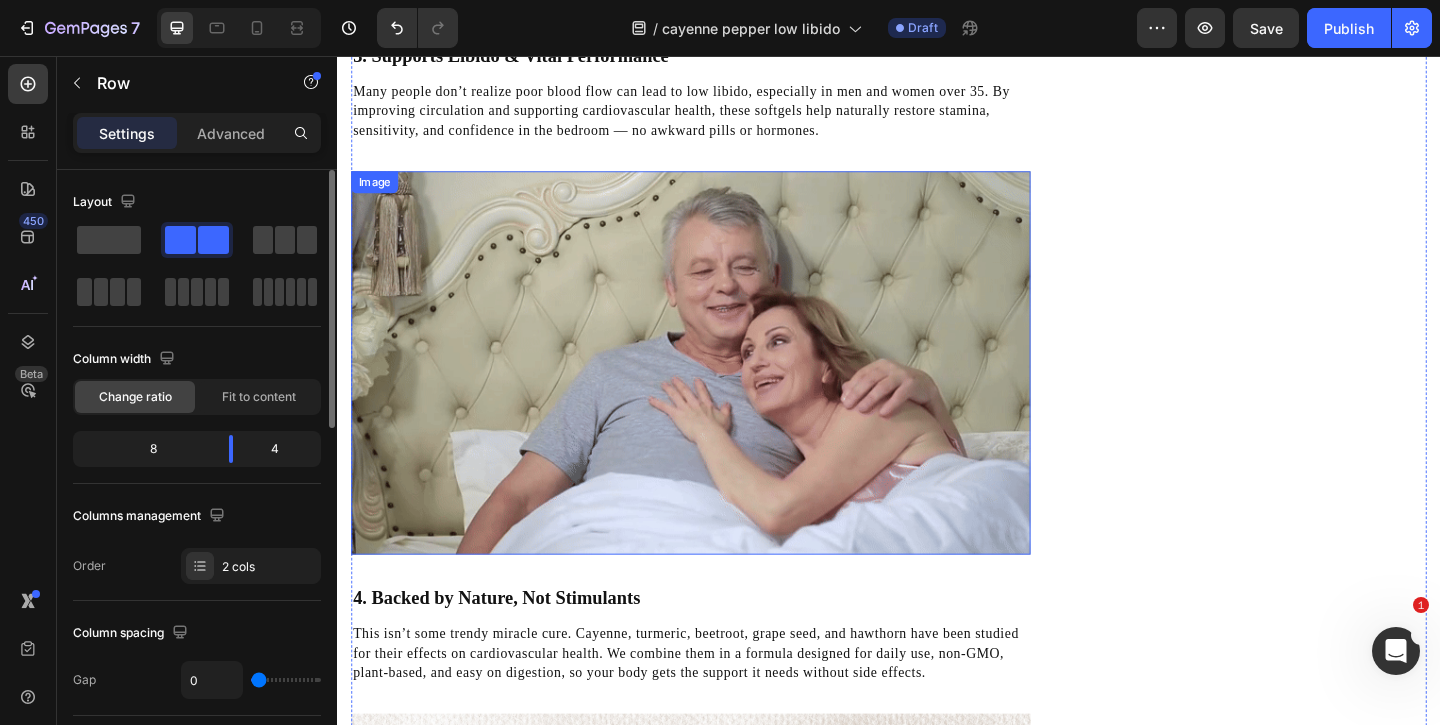 scroll, scrollTop: 2720, scrollLeft: 0, axis: vertical 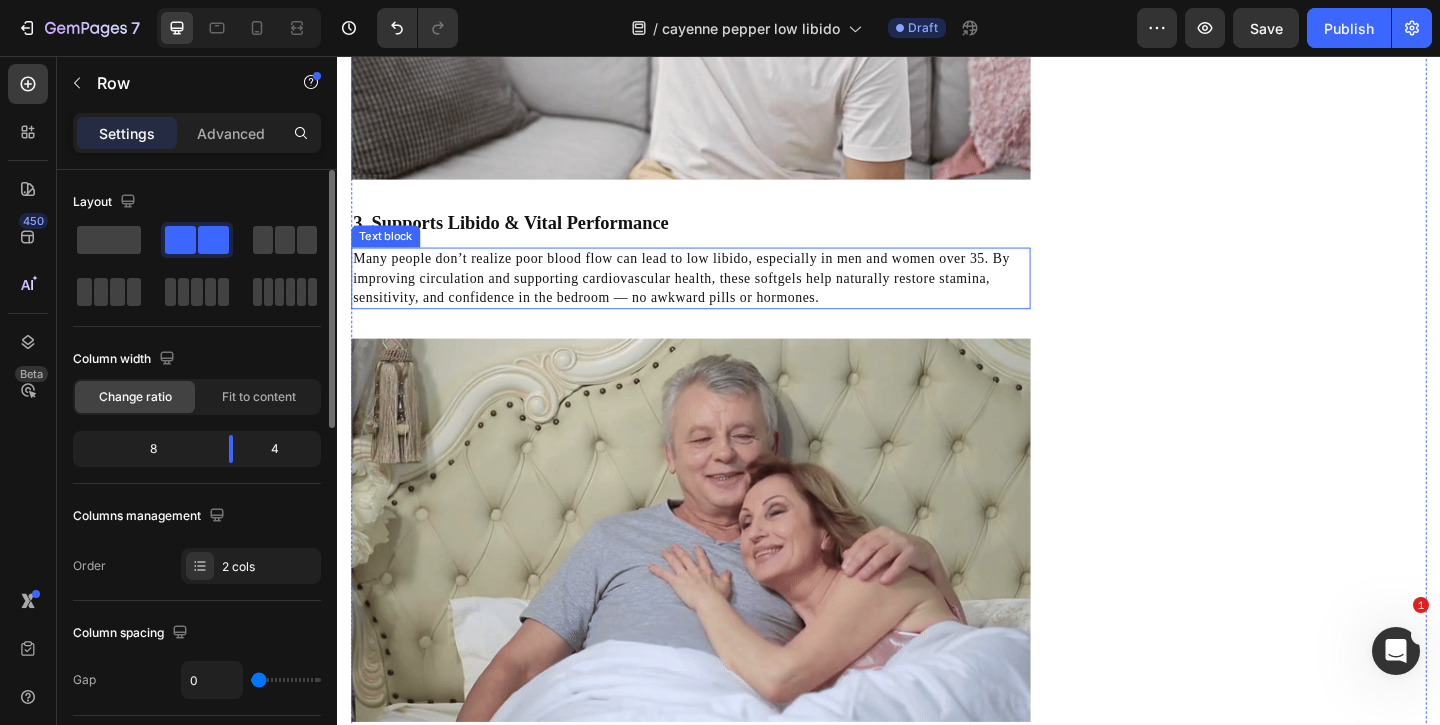 click on "Many people don’t realize poor blood flow can lead to low libido, especially in men and women over 35. By improving circulation and supporting cardiovascular health, these softgels help naturally restore stamina, sensitivity, and confidence in the bedroom — no awkward pills or hormones." at bounding box center [711, 297] 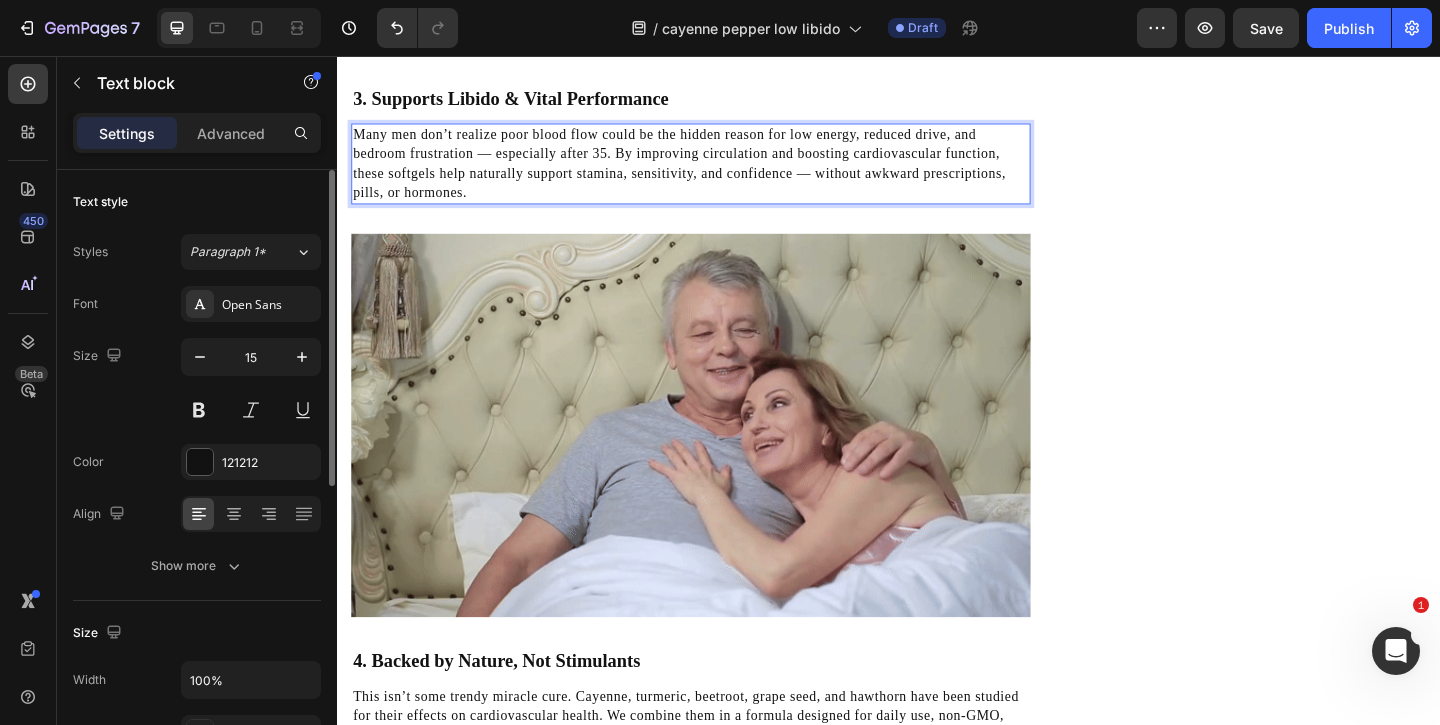 scroll, scrollTop: 2885, scrollLeft: 0, axis: vertical 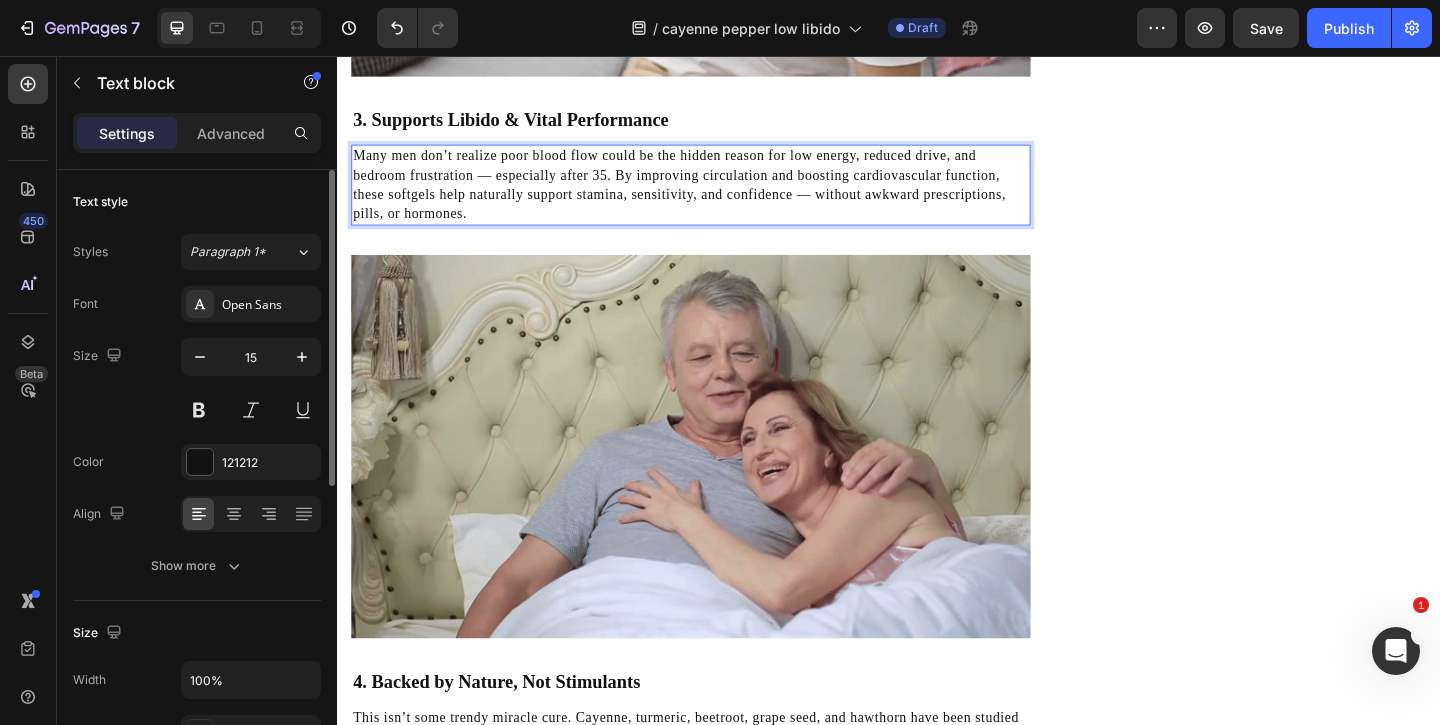 click on "Many men don’t realize poor blood flow could be the hidden reason for low energy, reduced drive, and bedroom frustration — especially after [AGE]. By improving circulation and boosting cardiovascular function, these softgels help naturally support stamina, sensitivity, and confidence — without awkward prescriptions, pills, or hormones." at bounding box center [709, 195] 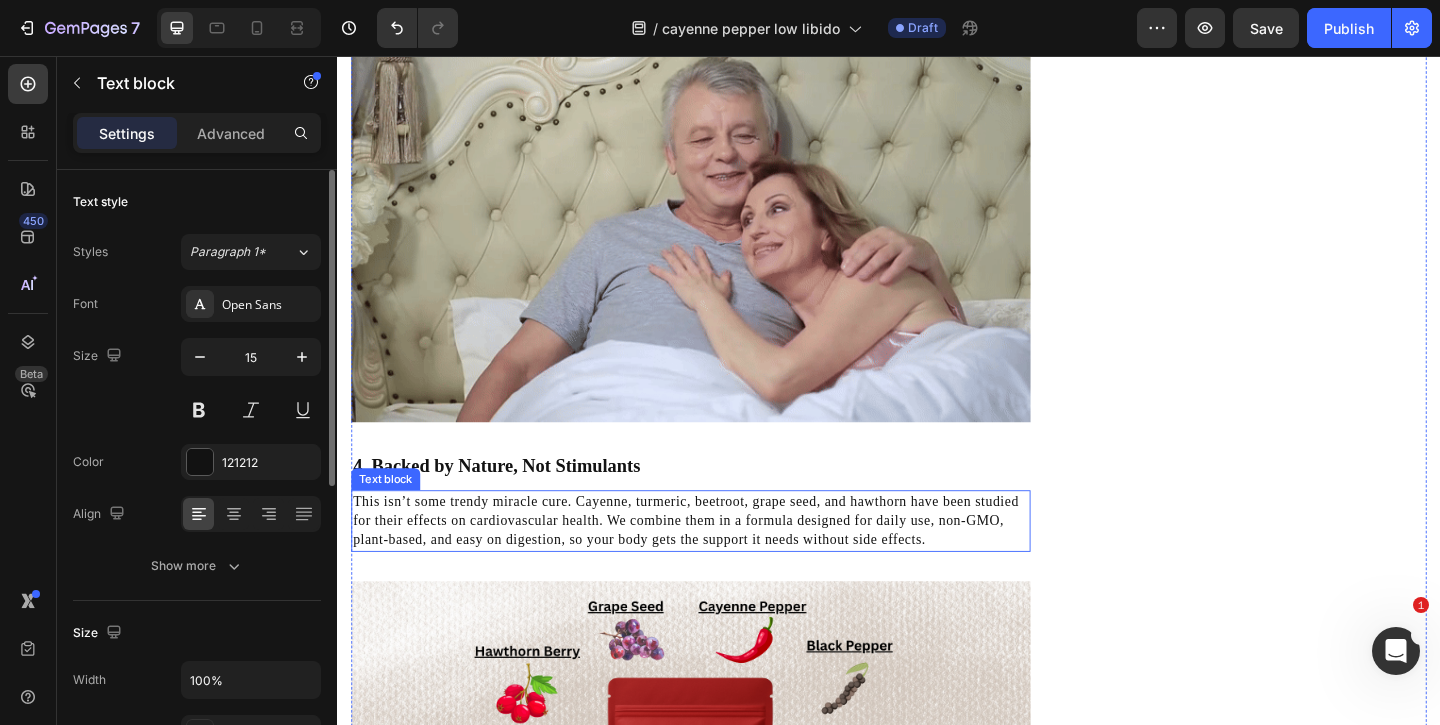 scroll, scrollTop: 3039, scrollLeft: 0, axis: vertical 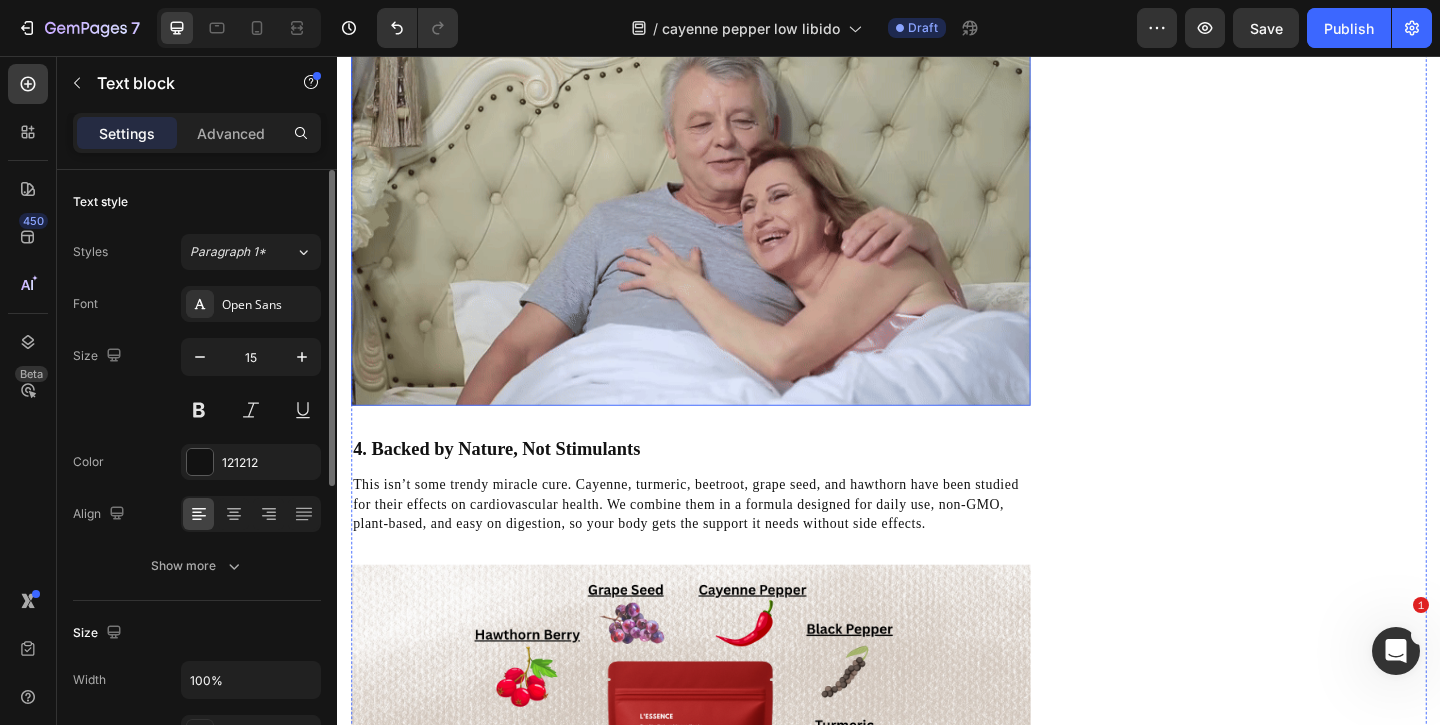click at bounding box center (721, 227) 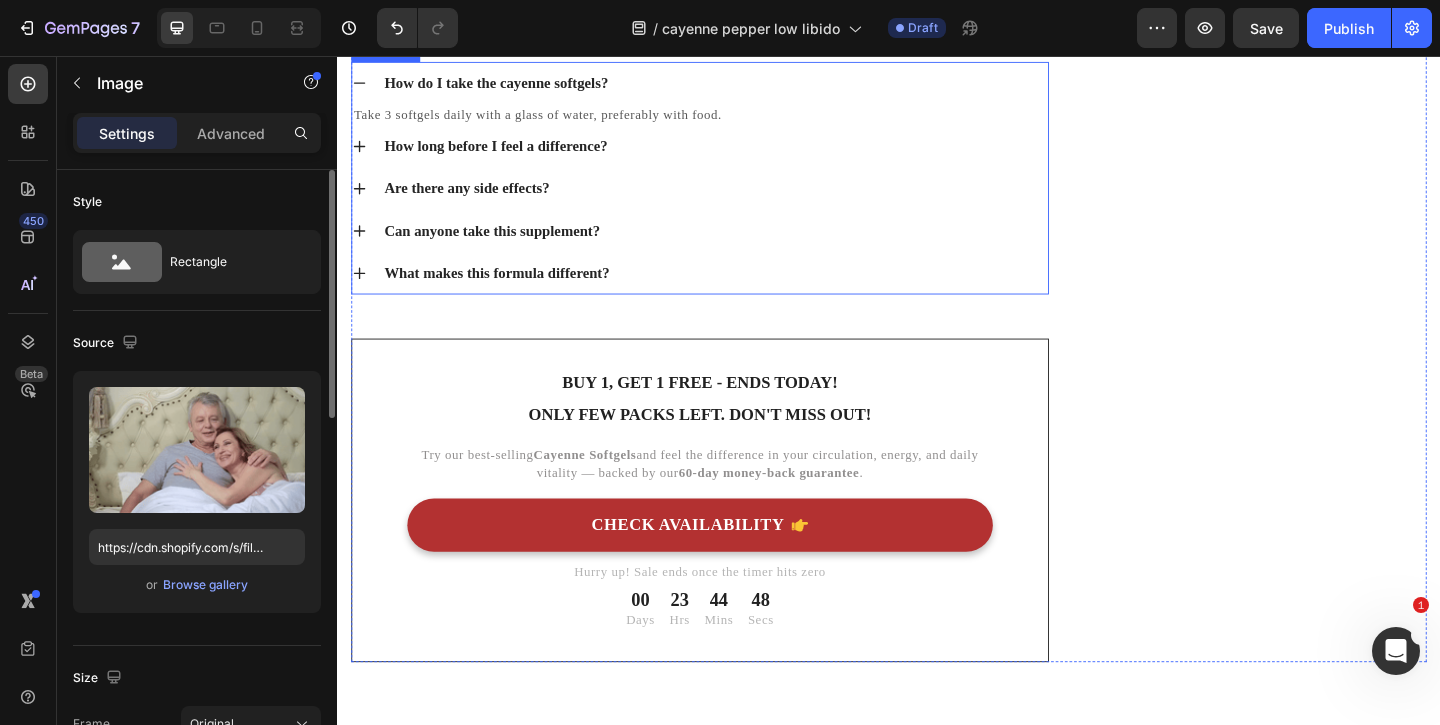 scroll, scrollTop: 8171, scrollLeft: 0, axis: vertical 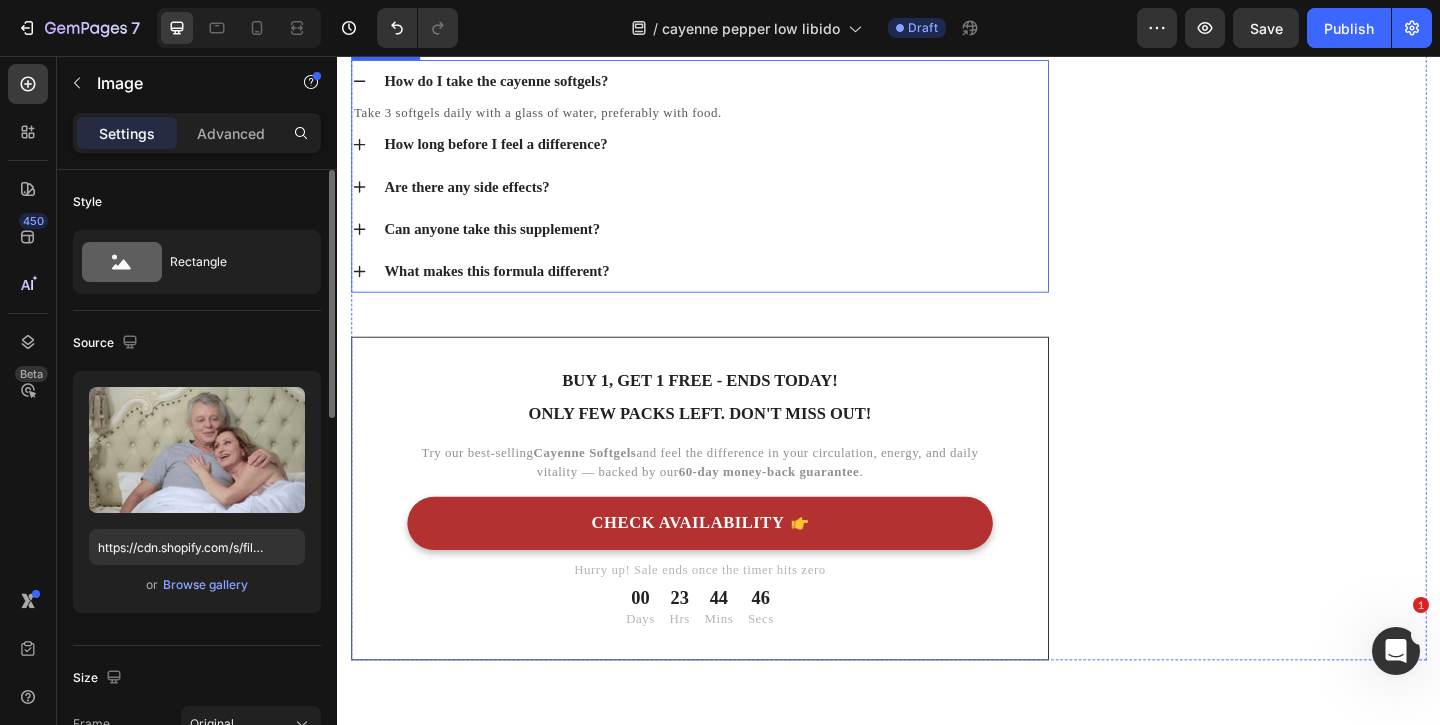 click on "Can anyone take this supplement?" at bounding box center [505, 244] 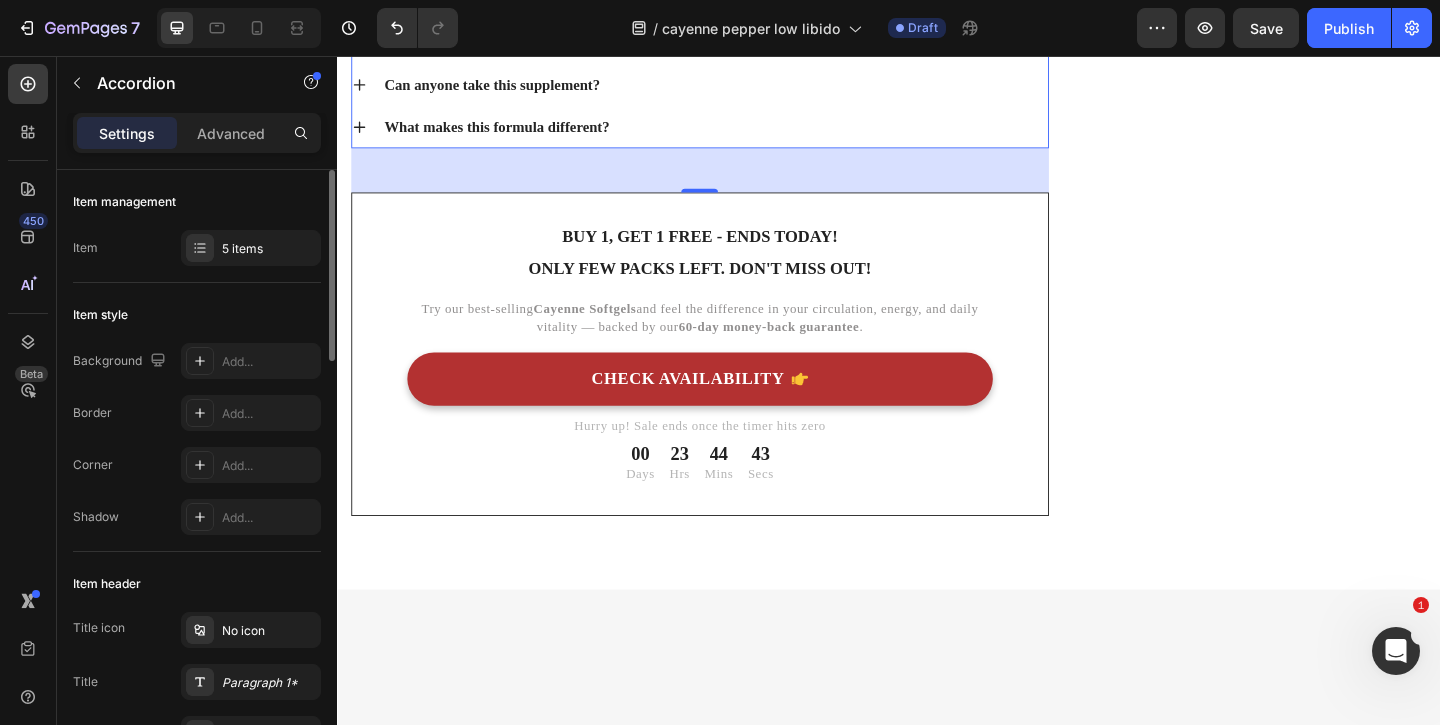 scroll, scrollTop: 8374, scrollLeft: 0, axis: vertical 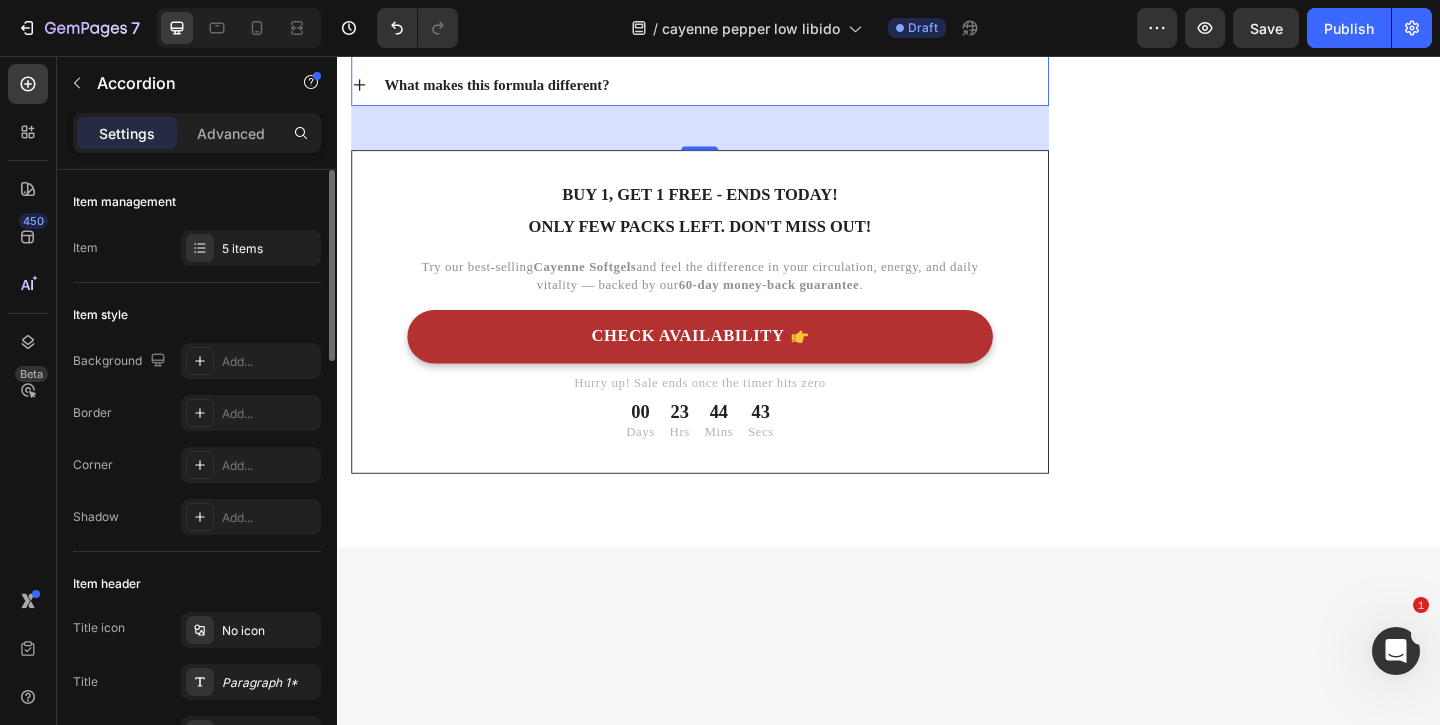 click on "Can anyone take this supplement?" at bounding box center (505, 41) 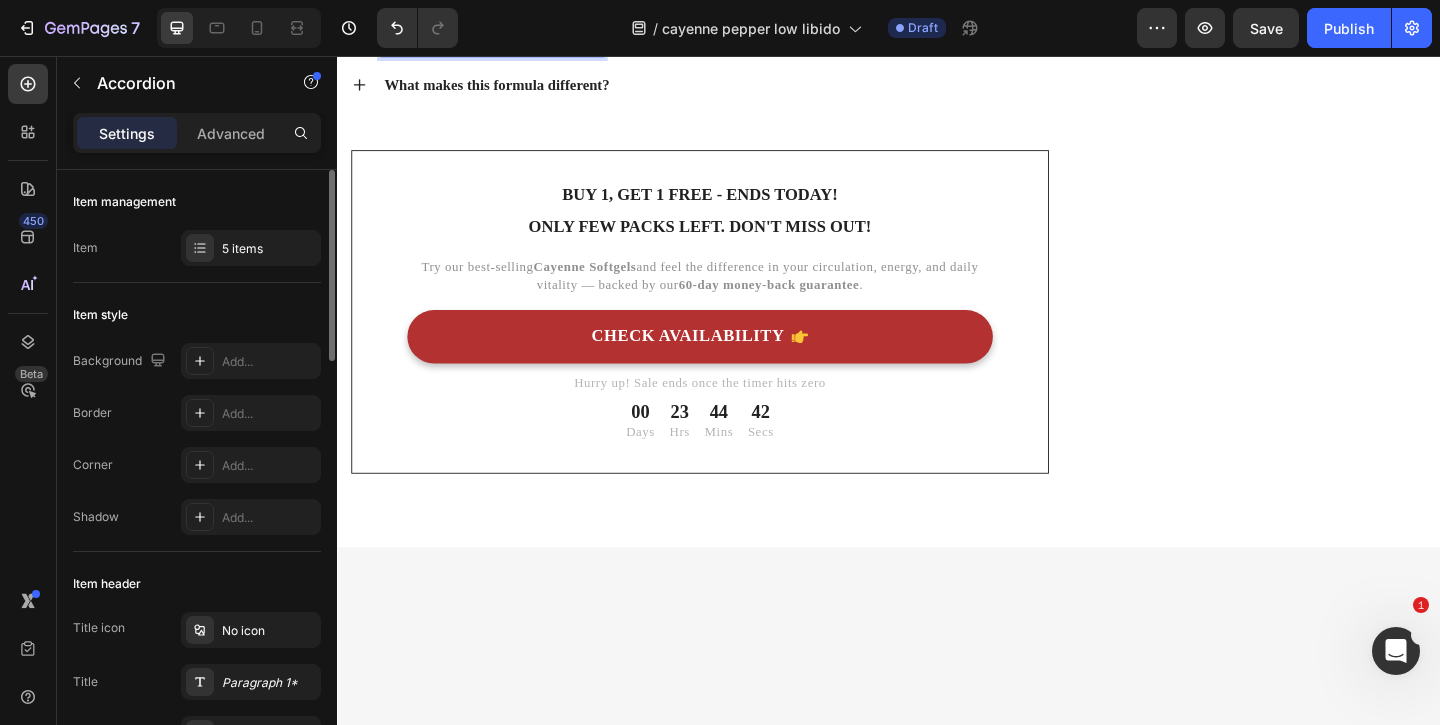 click on "Can anyone take this supplement?" at bounding box center (505, 41) 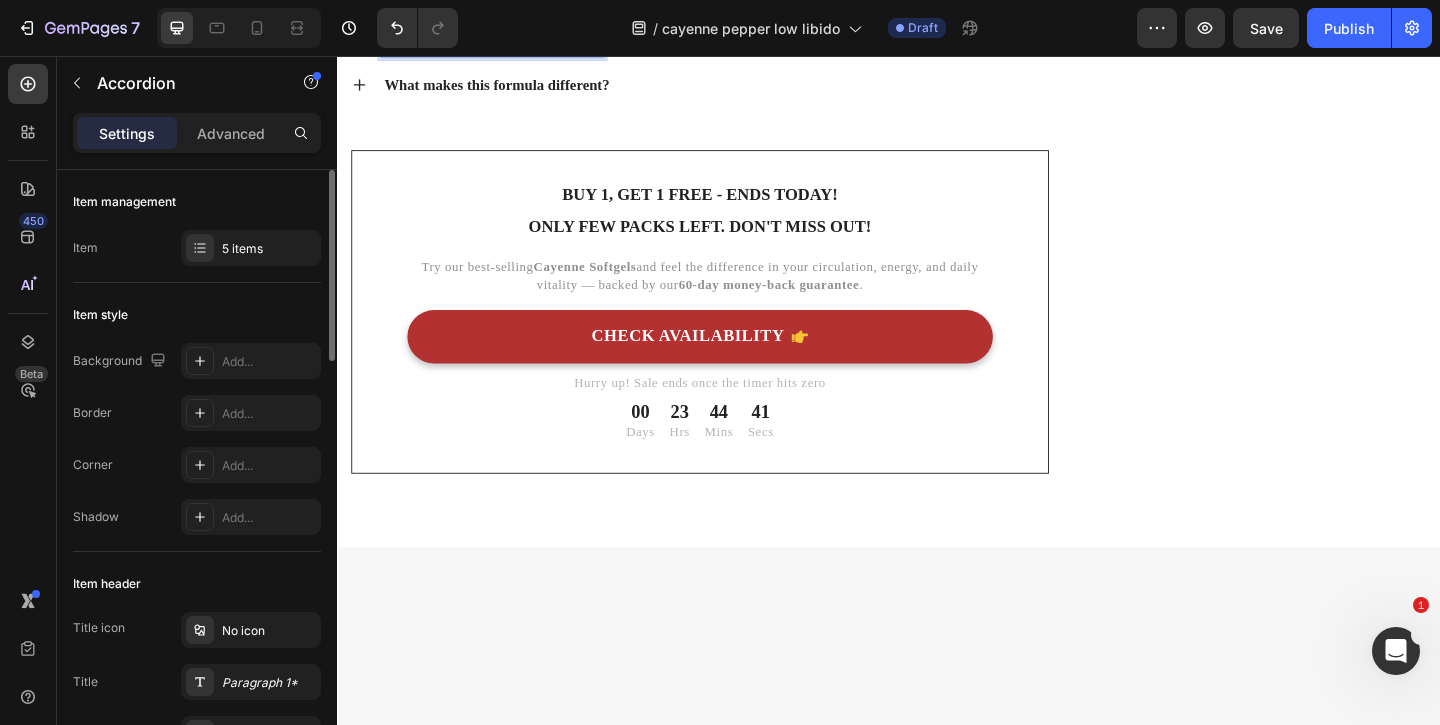 click on "Can anyone take this supplement?" at bounding box center [505, 41] 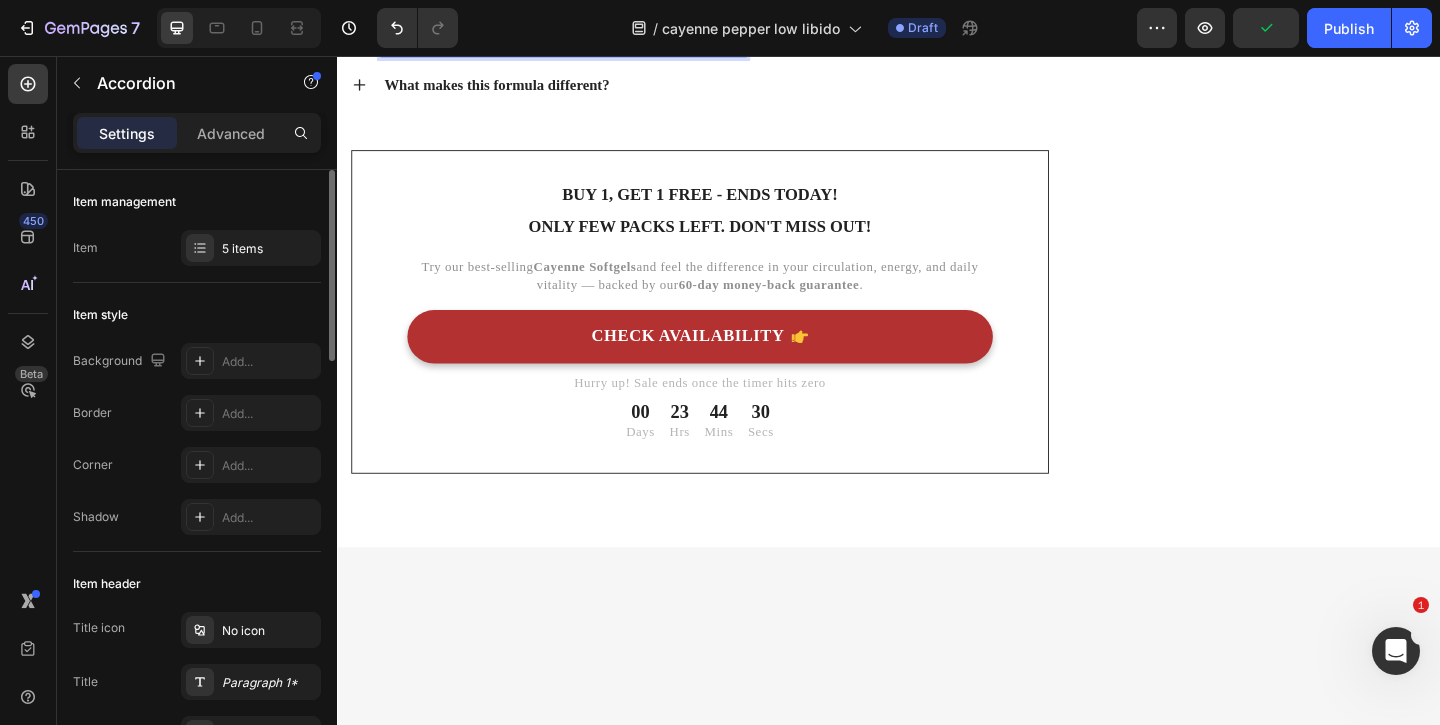 click 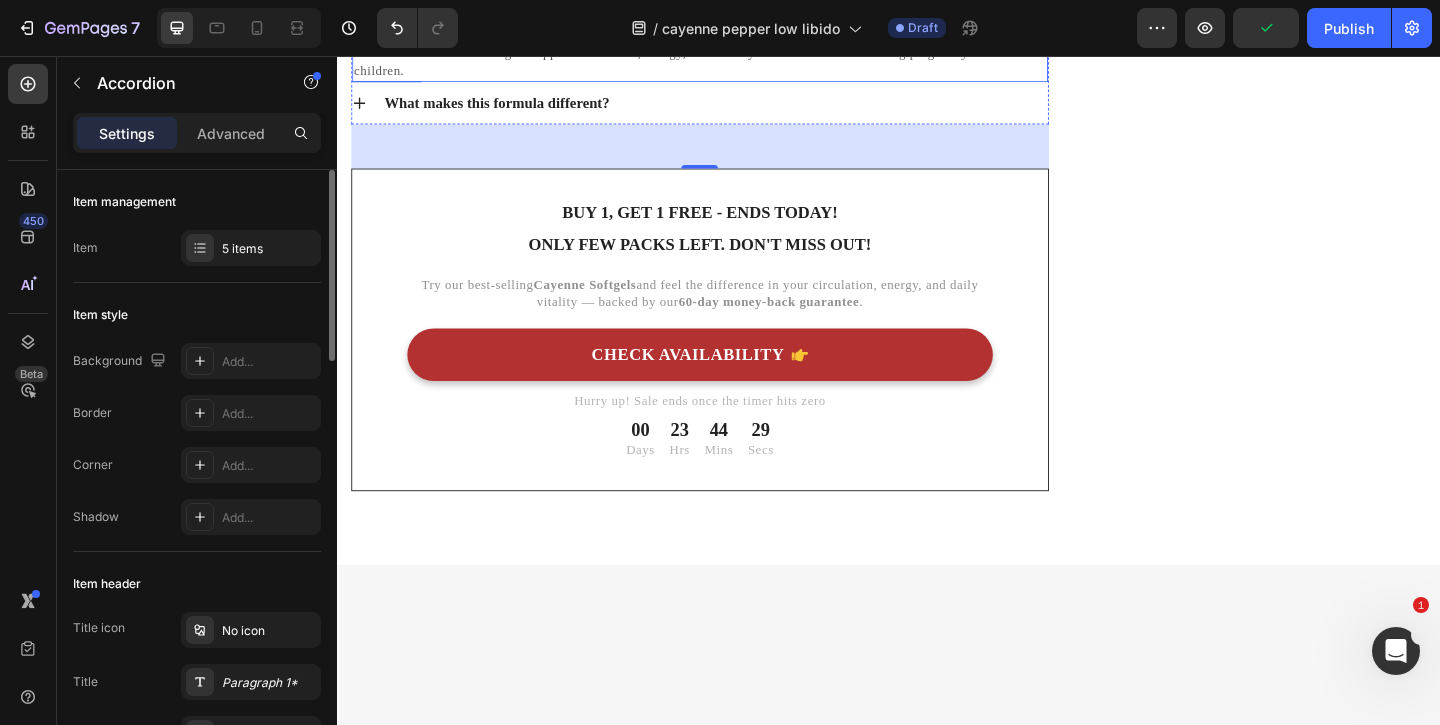 click on "It’s made for adults looking to support circulation, energy, and vitality. Not recommended during pregnancy or for children." at bounding box center (731, 62) 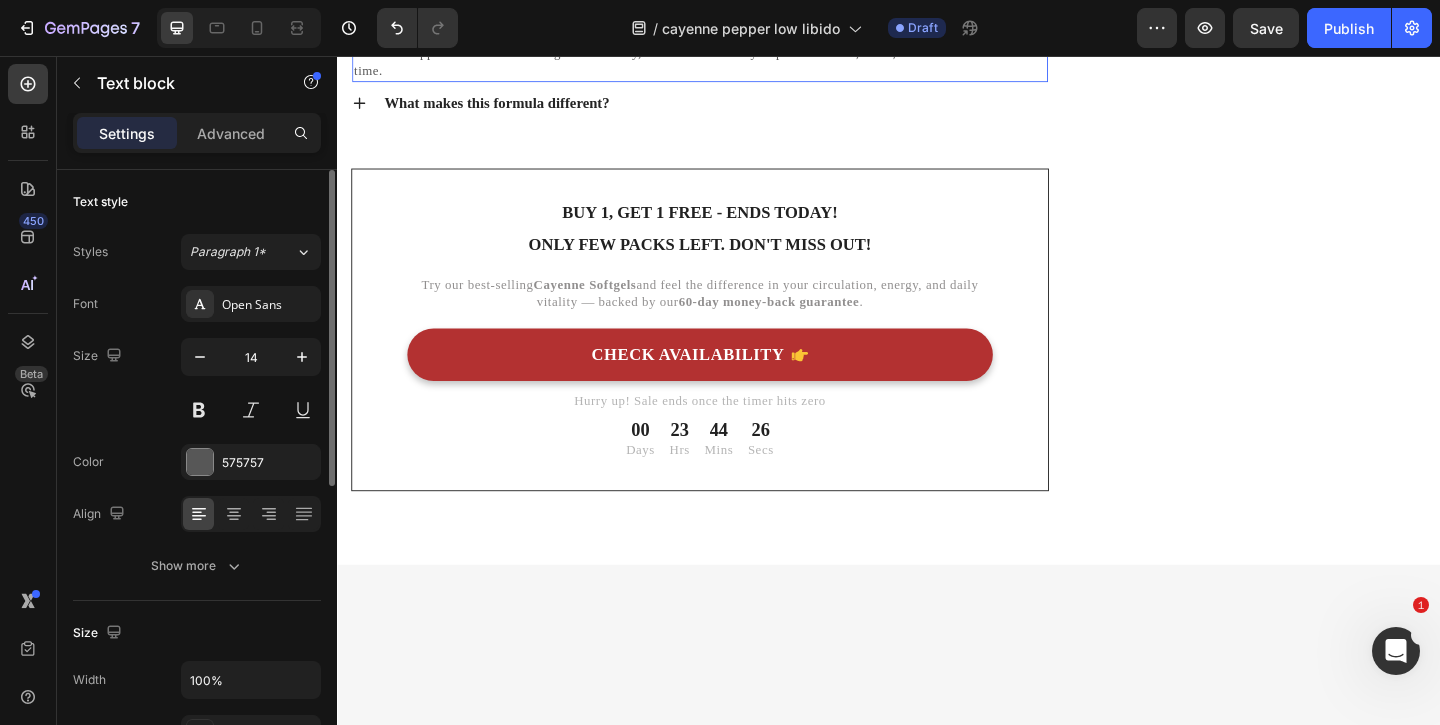 click on "Yes — it supports circulation throughout the body, which can naturally improve stamina, drive, and confidence over time." at bounding box center [731, 62] 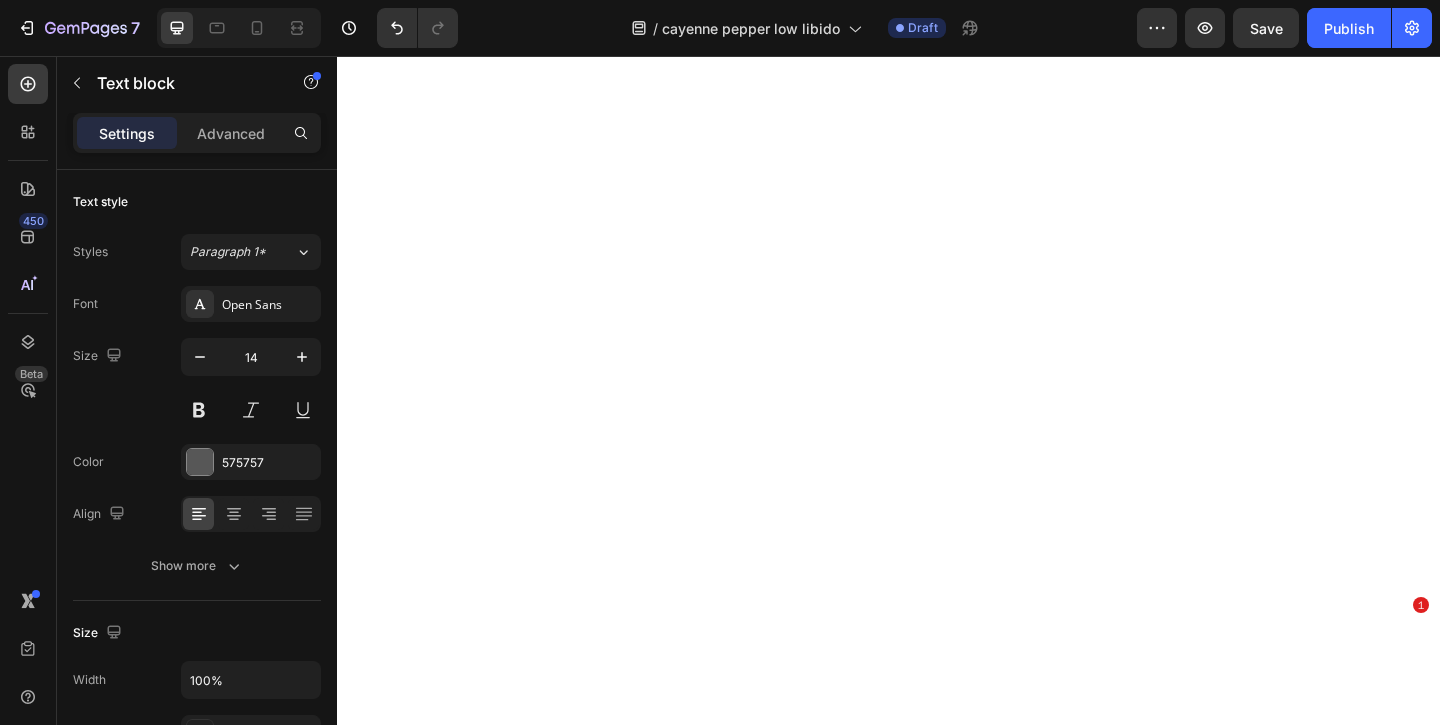 scroll, scrollTop: 0, scrollLeft: 0, axis: both 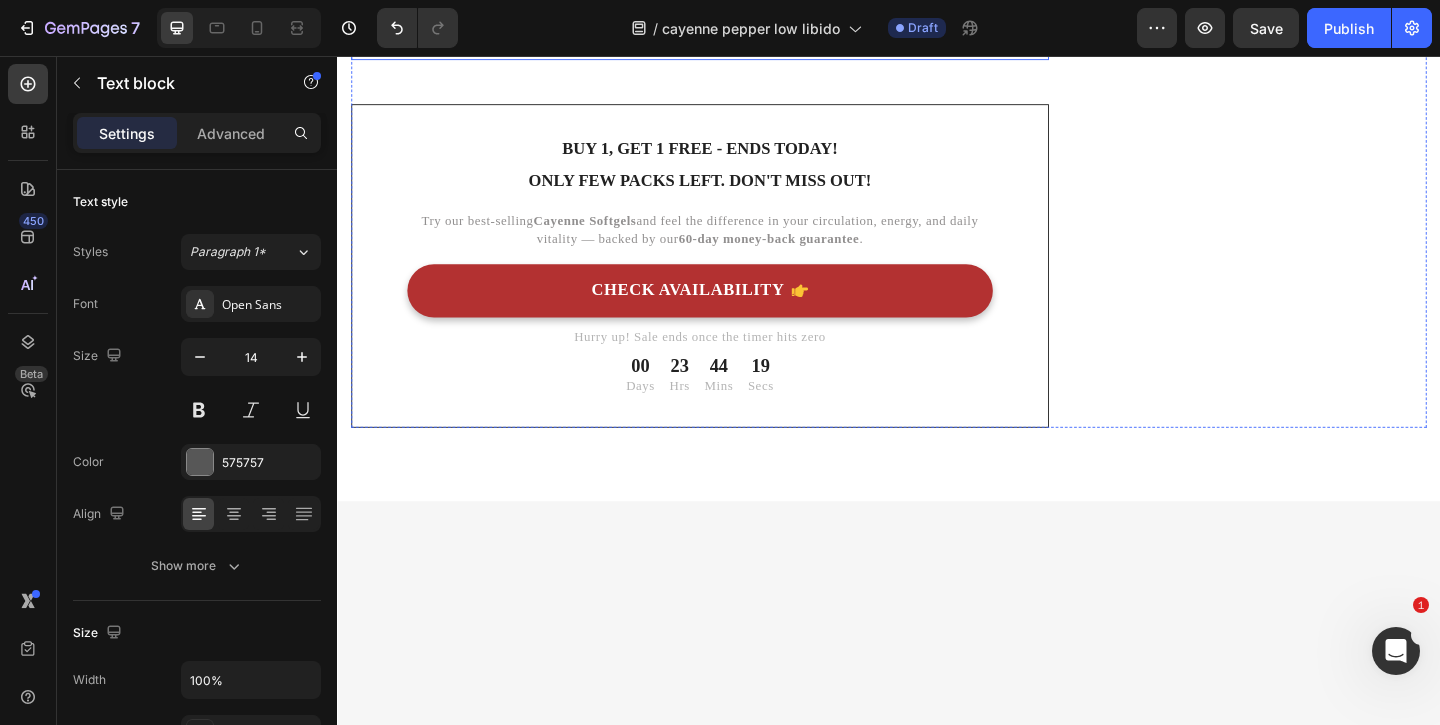 click on "Are there any side effects?" at bounding box center [478, -78] 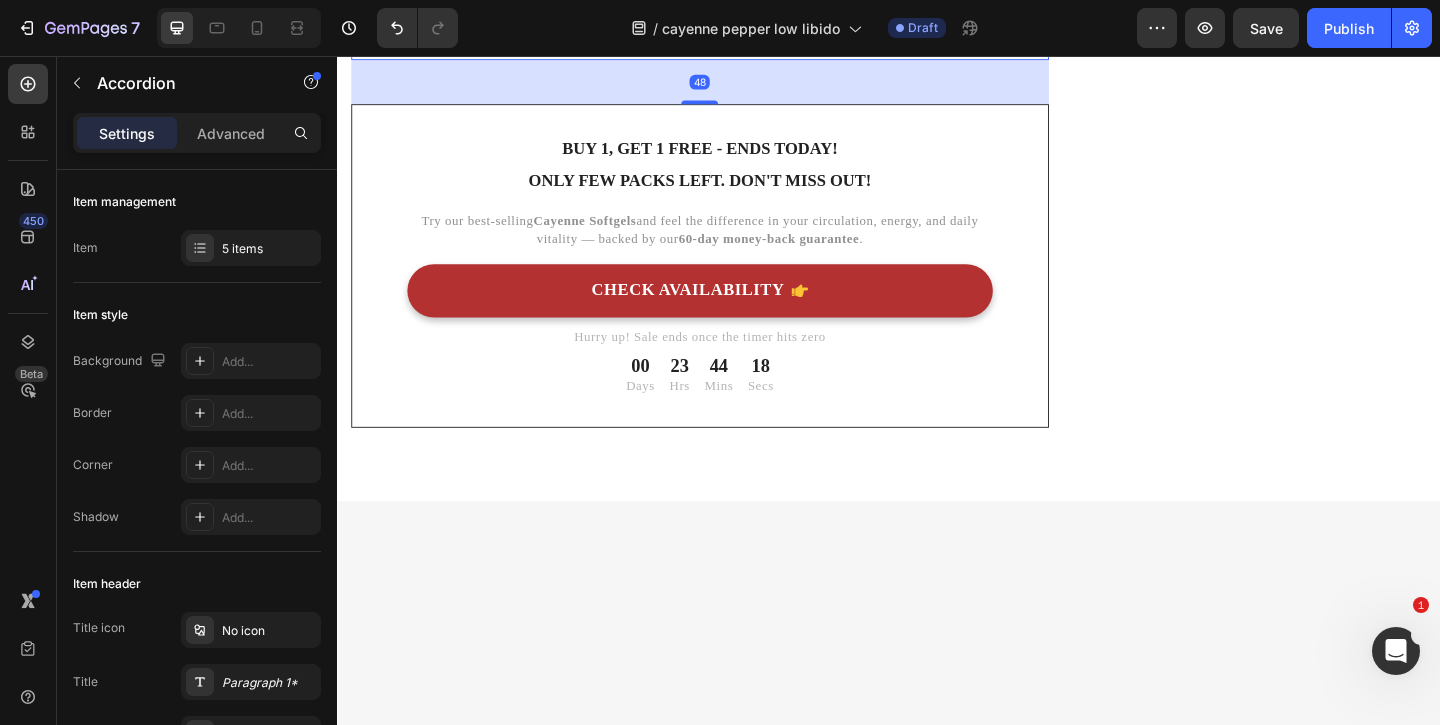 click 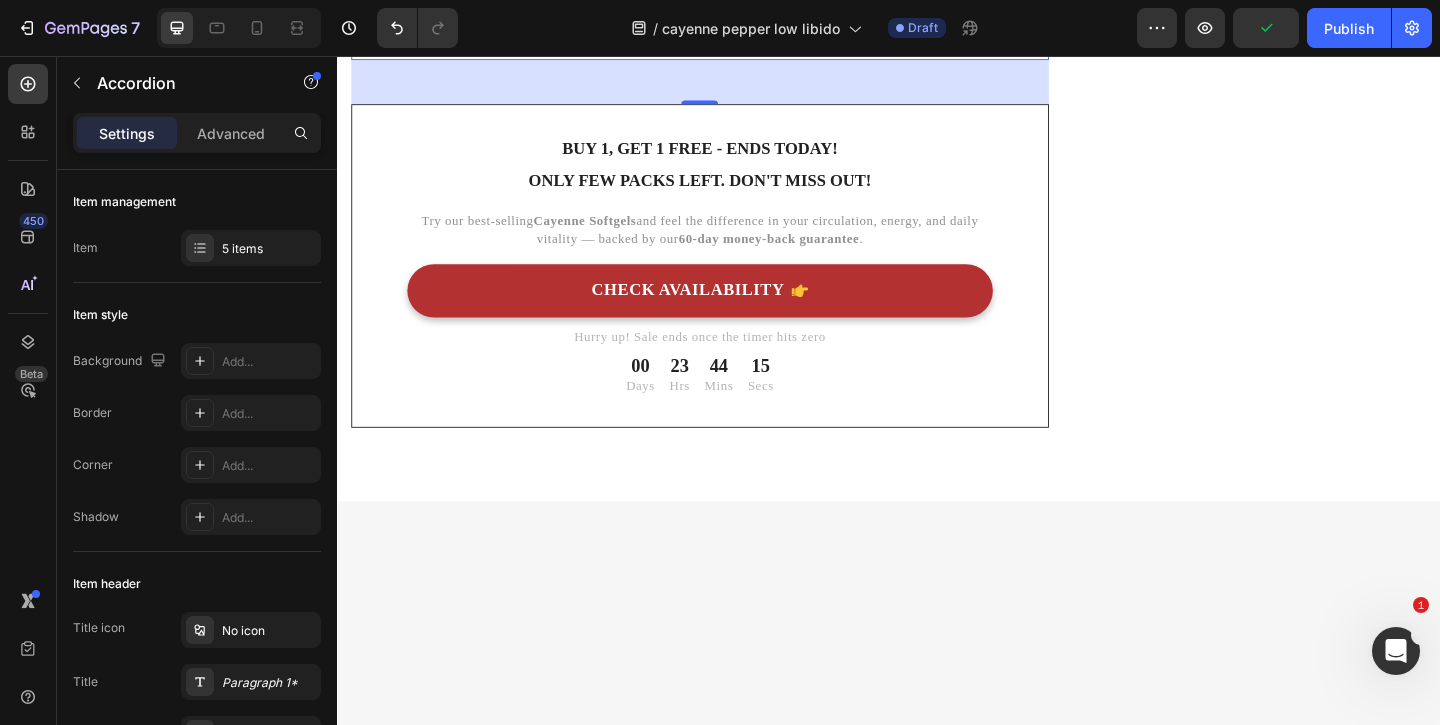 click 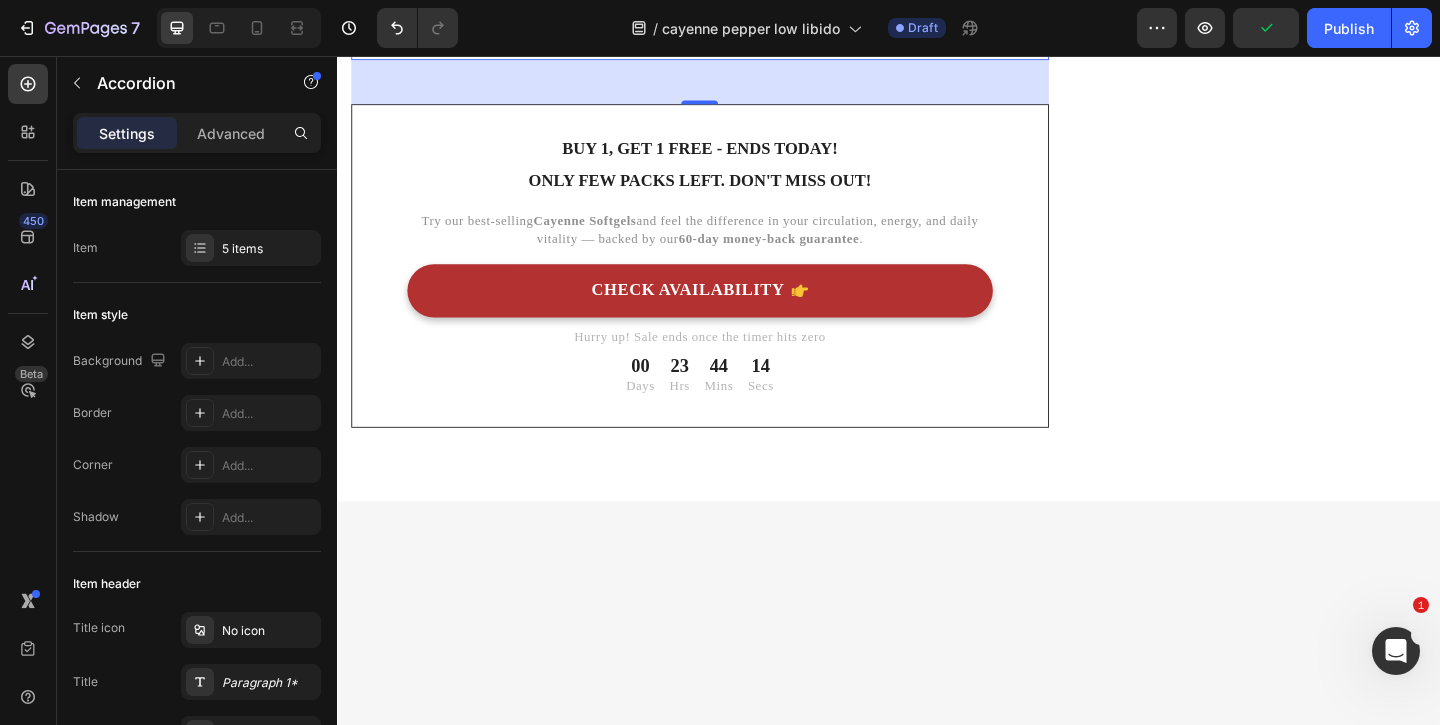 click 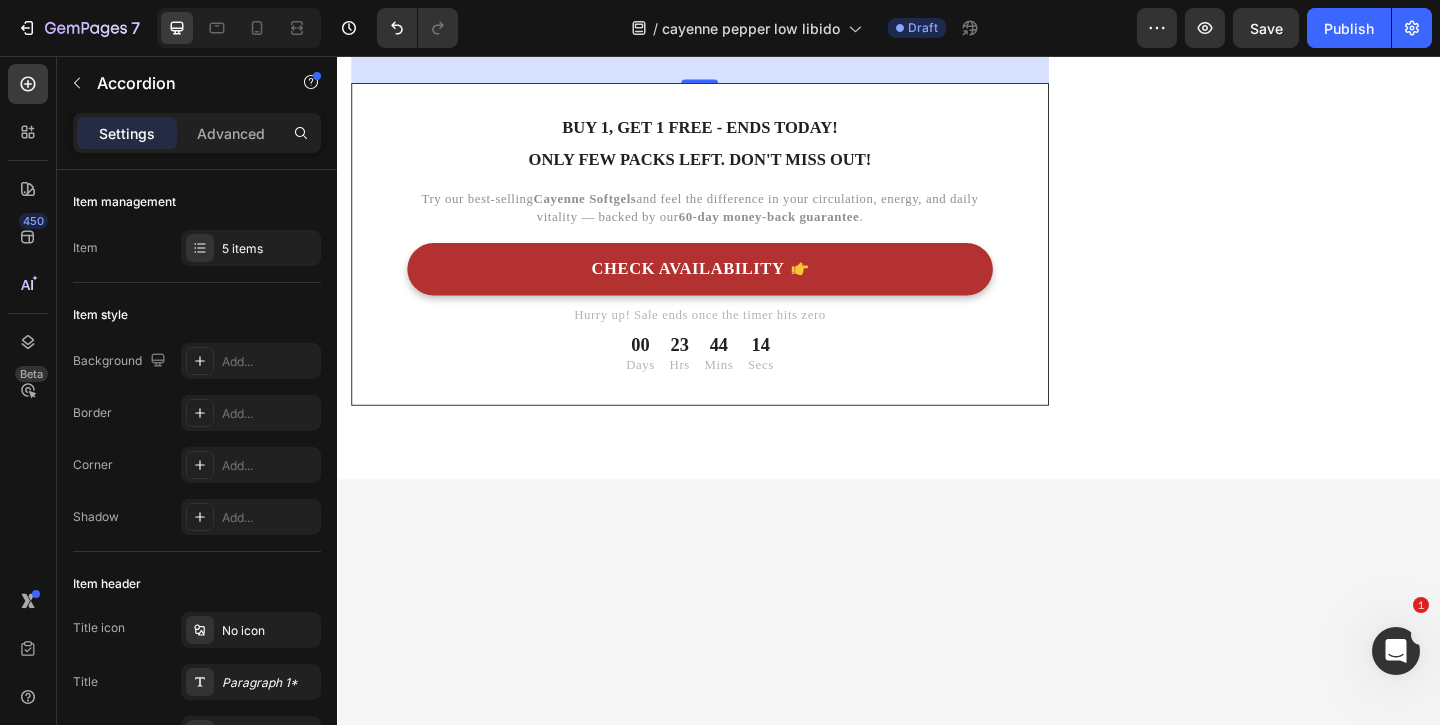 click 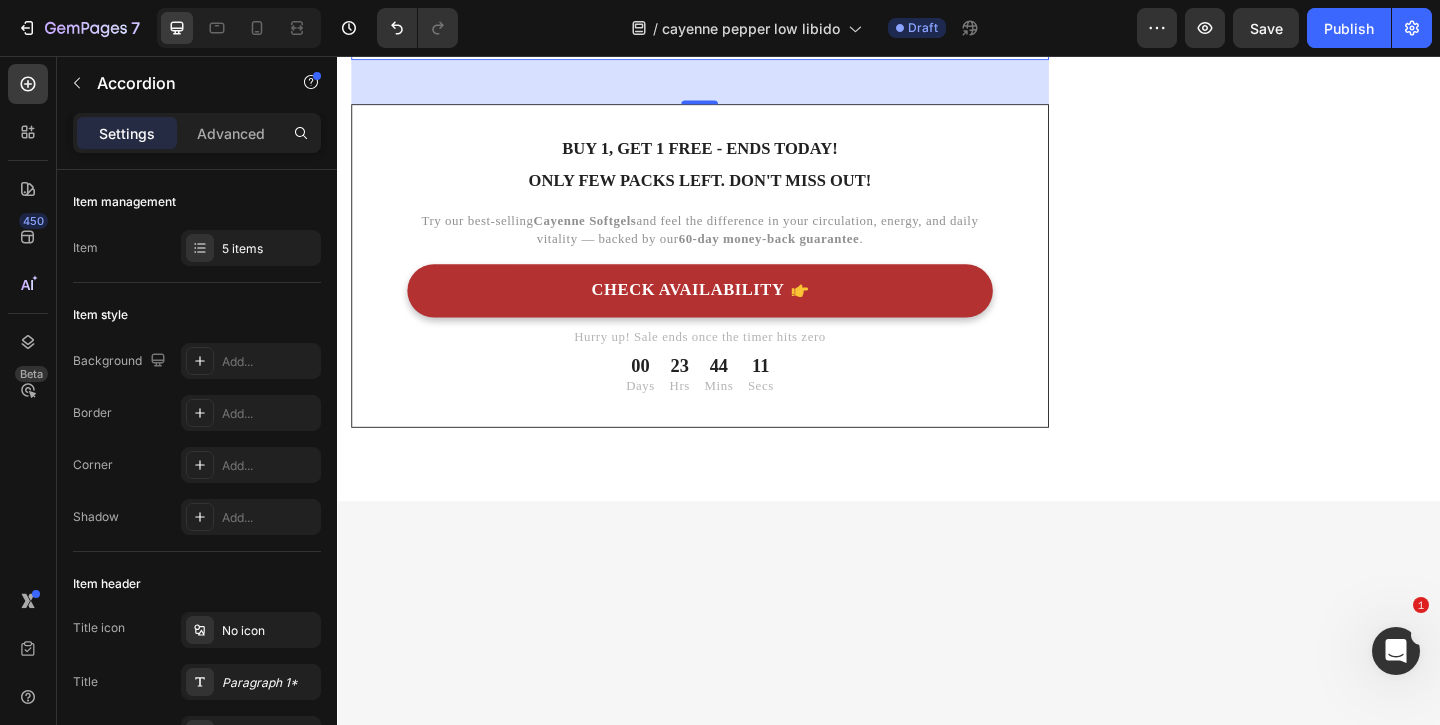 click 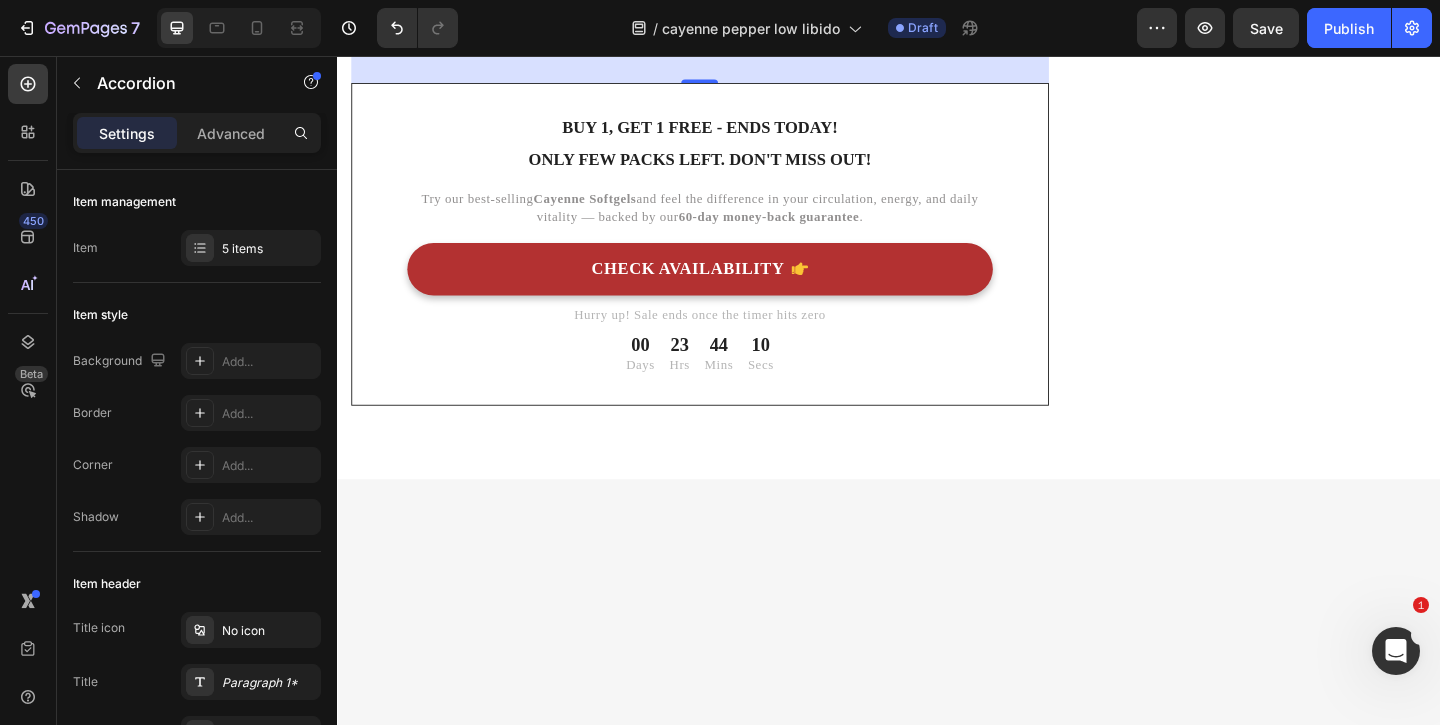 click on "Is this just for energy, or does it help in the bedroom too?" at bounding box center (731, -32) 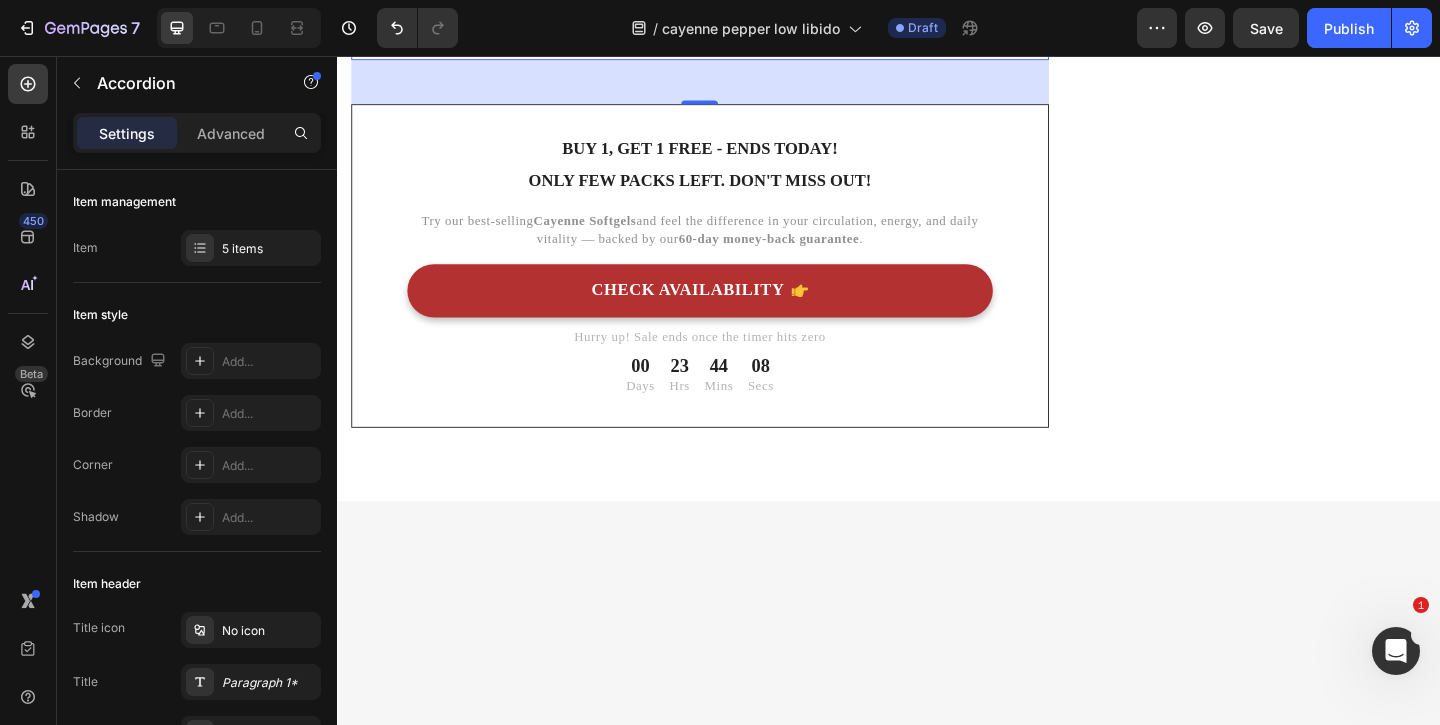click on "Is this just for energy, or does it help in the bedroom too?" at bounding box center (731, -32) 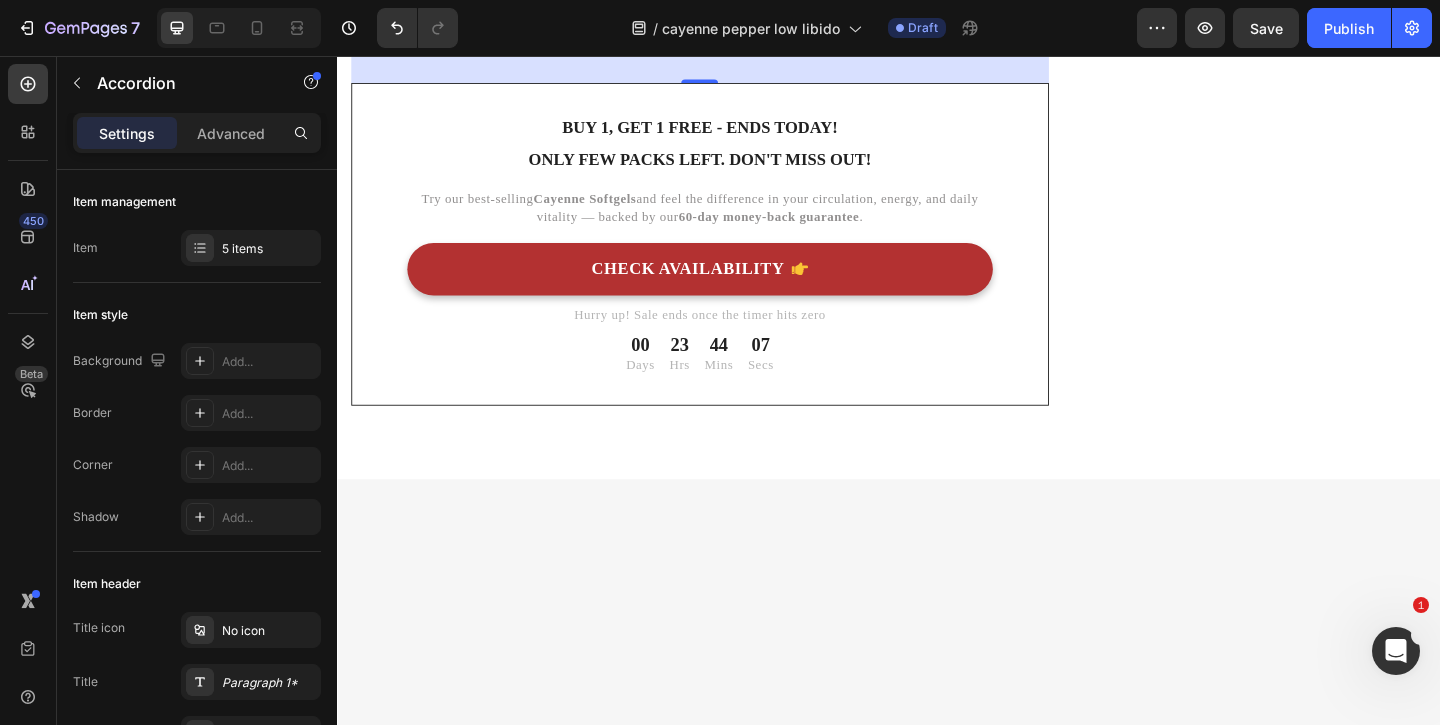 click on "What makes this formula different?" at bounding box center [731, 14] 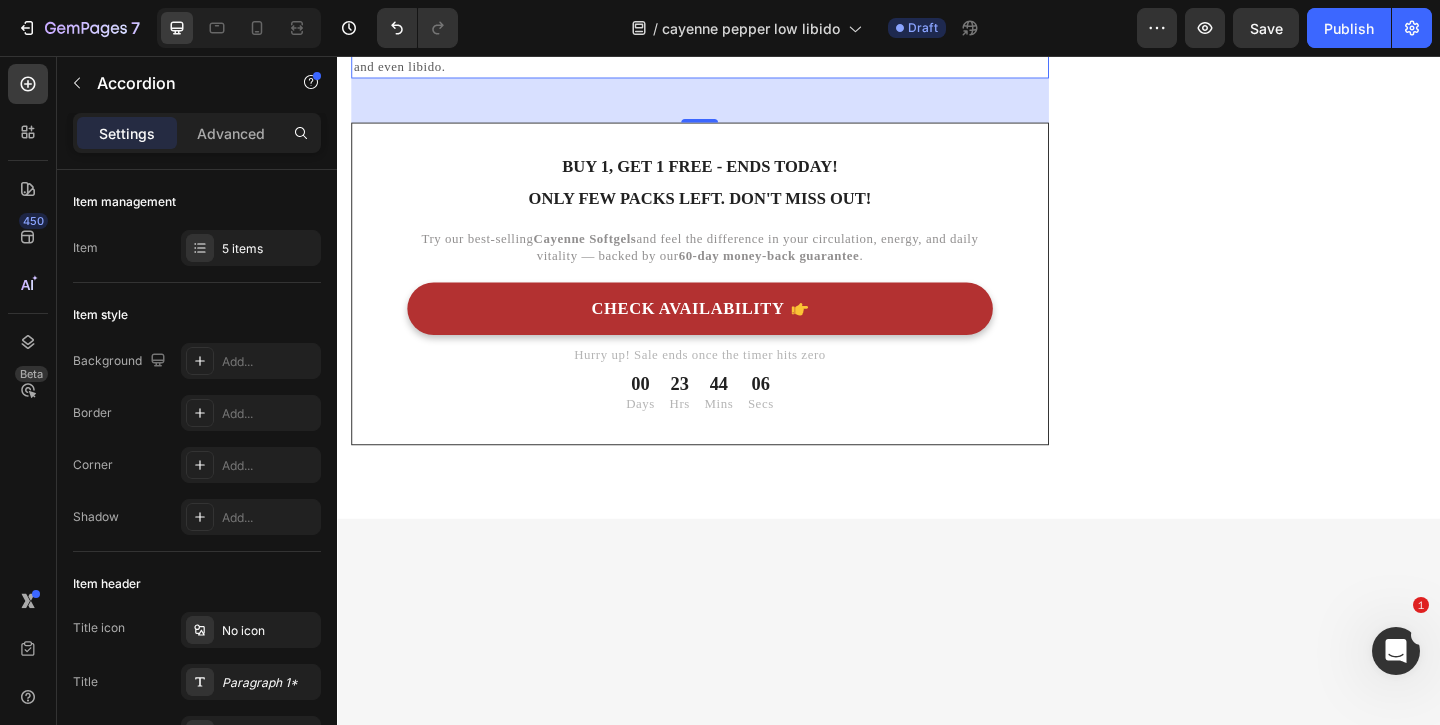 click on "What makes this formula different?" at bounding box center (731, 14) 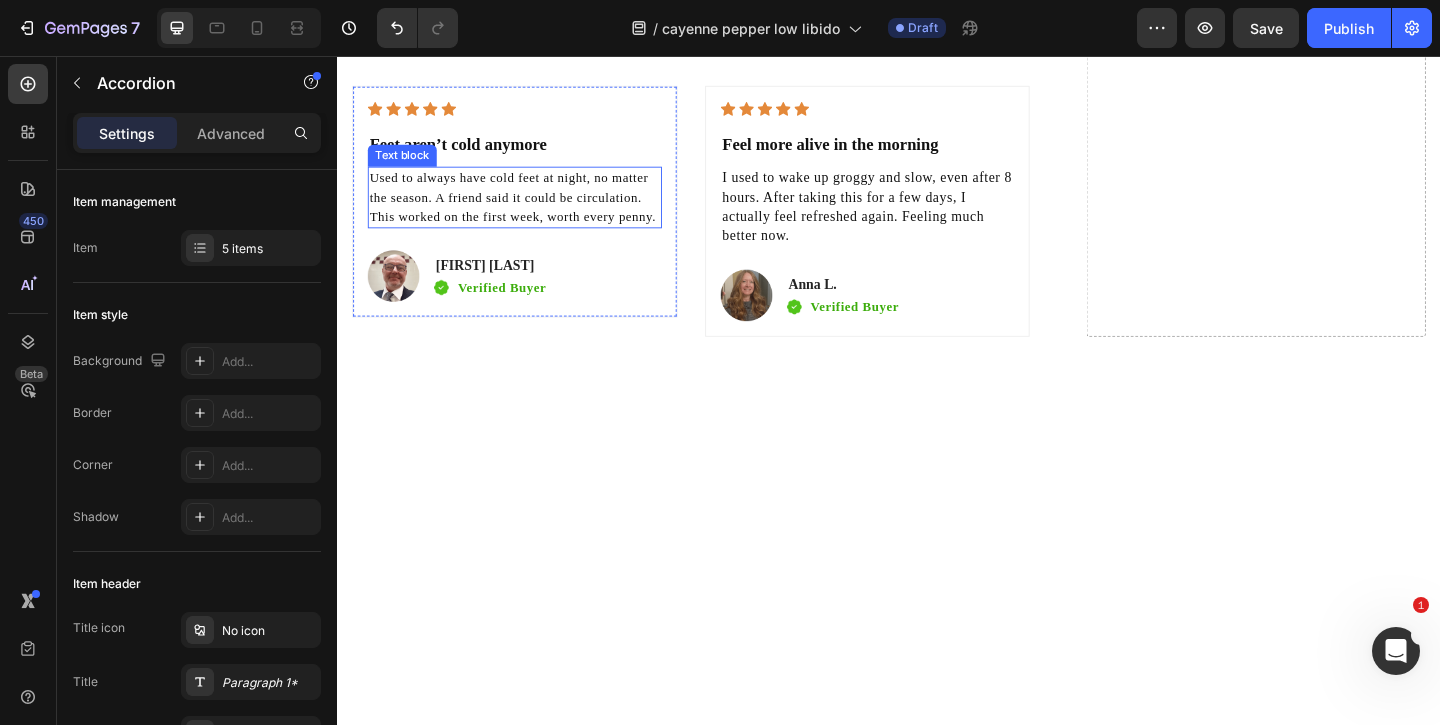 scroll, scrollTop: 7721, scrollLeft: 0, axis: vertical 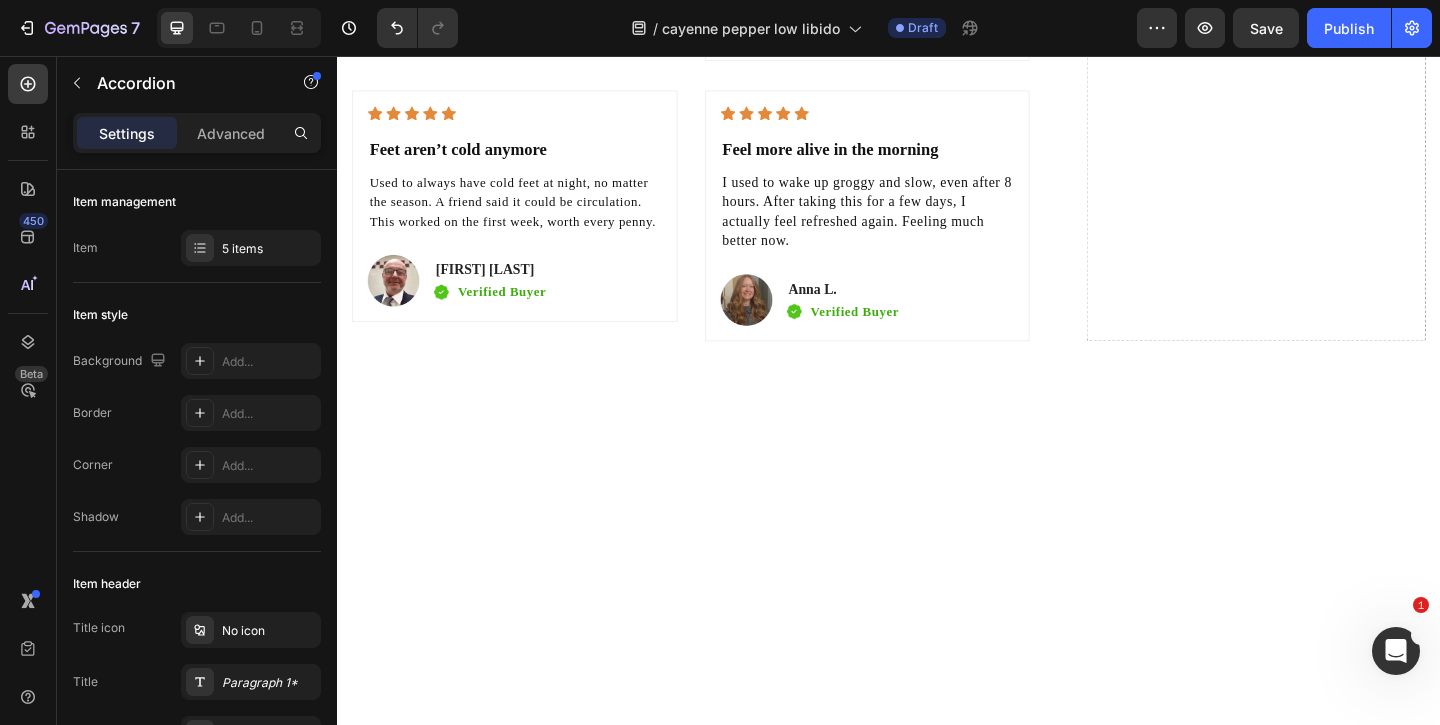 click on "Didn’t expect this to help my focus too" at bounding box center (519, -144) 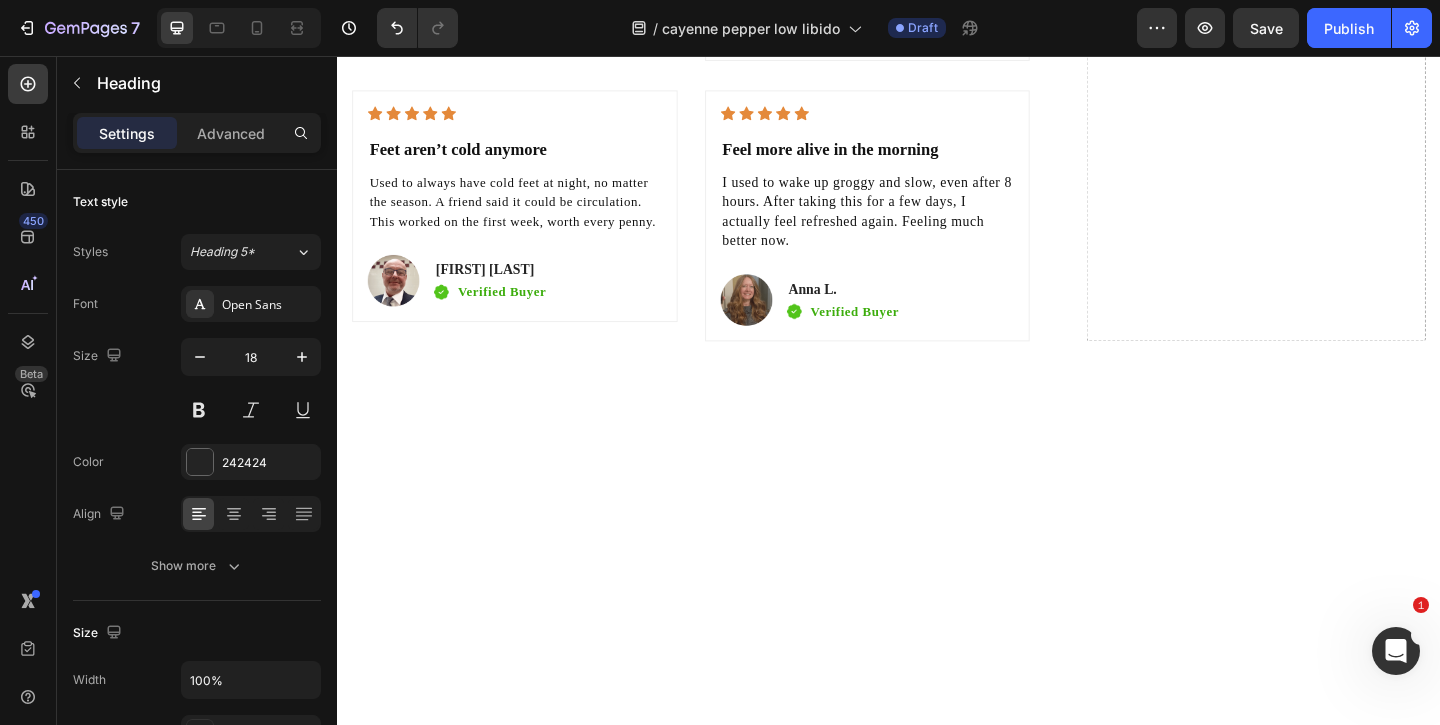 click on "Didn’t expect this to help my focus too" at bounding box center [519, -144] 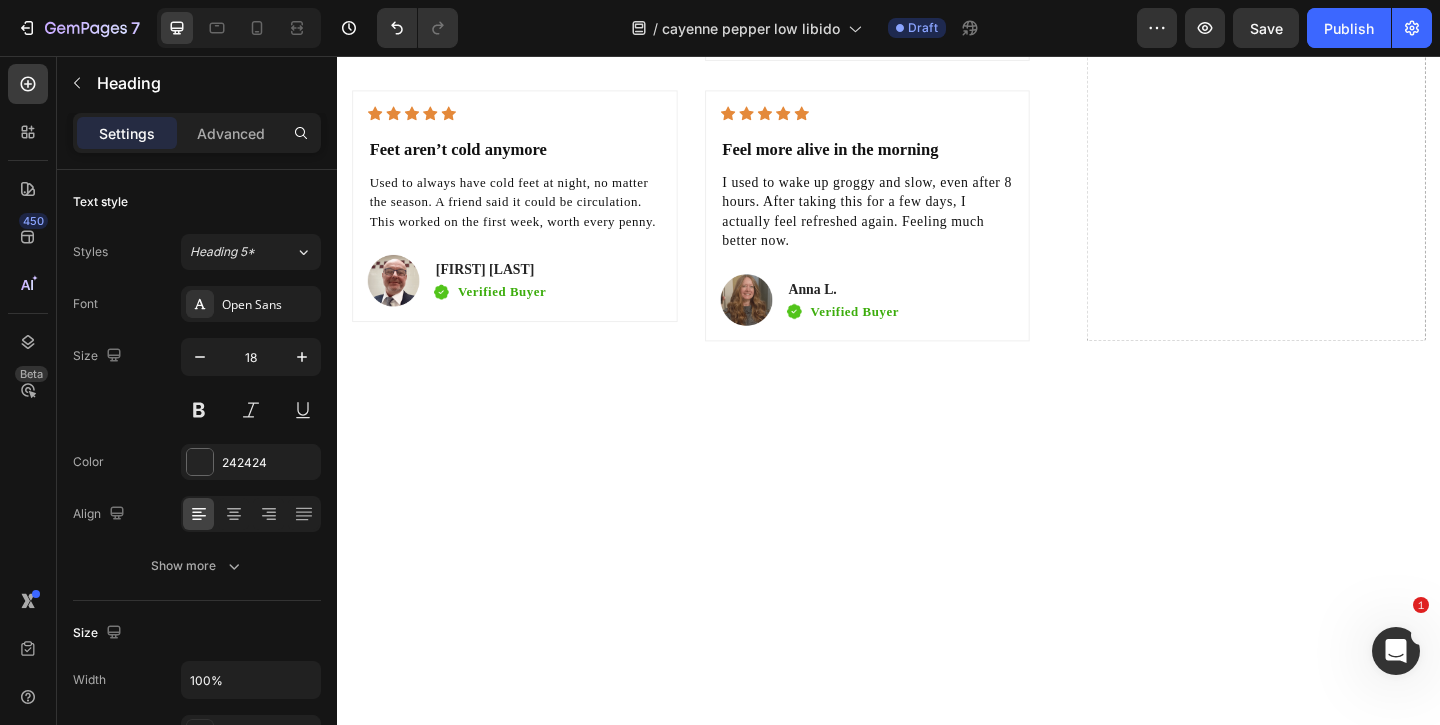 click on "I started taking it for energy, but noticed I’m way more focused during the day. Didn’t even think blood flow could affect that." at bounding box center [530, -87] 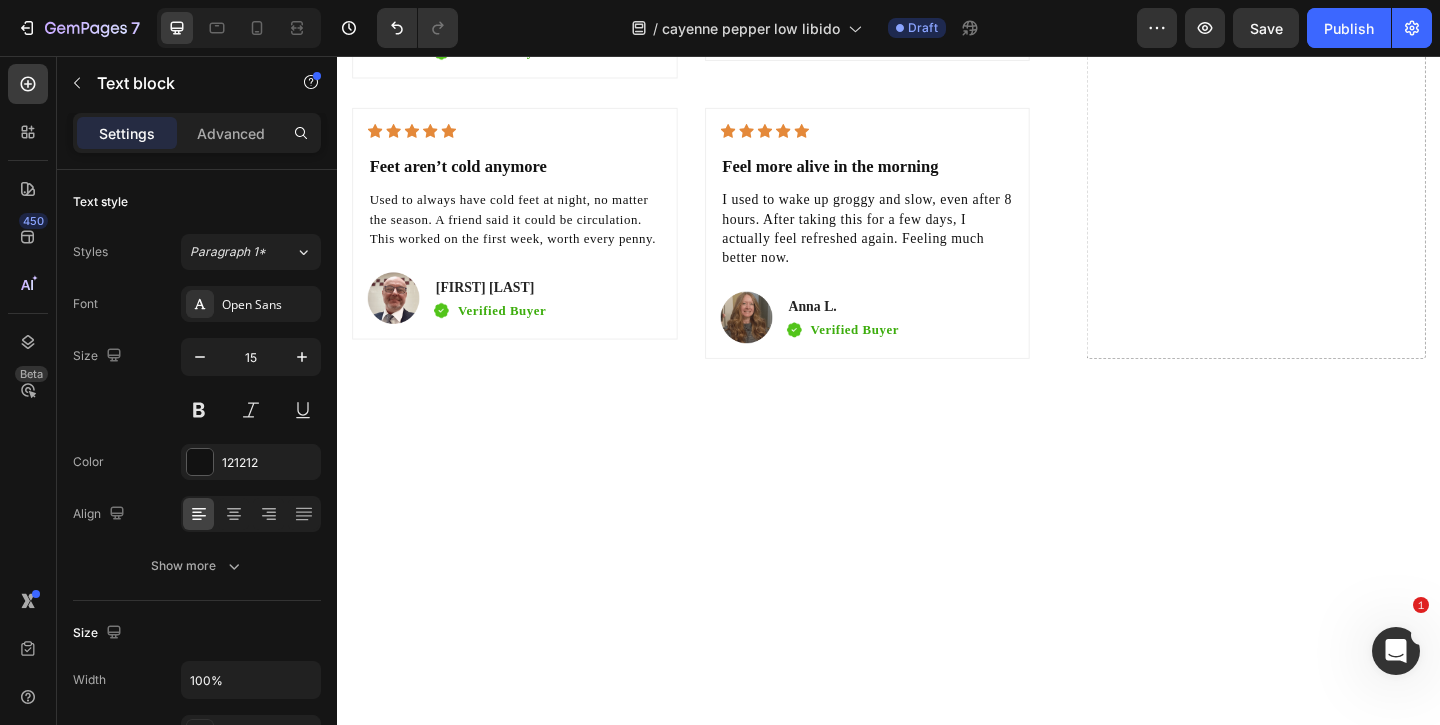 click on "Didn’t realize how bad it had gotten" at bounding box center (498, -108) 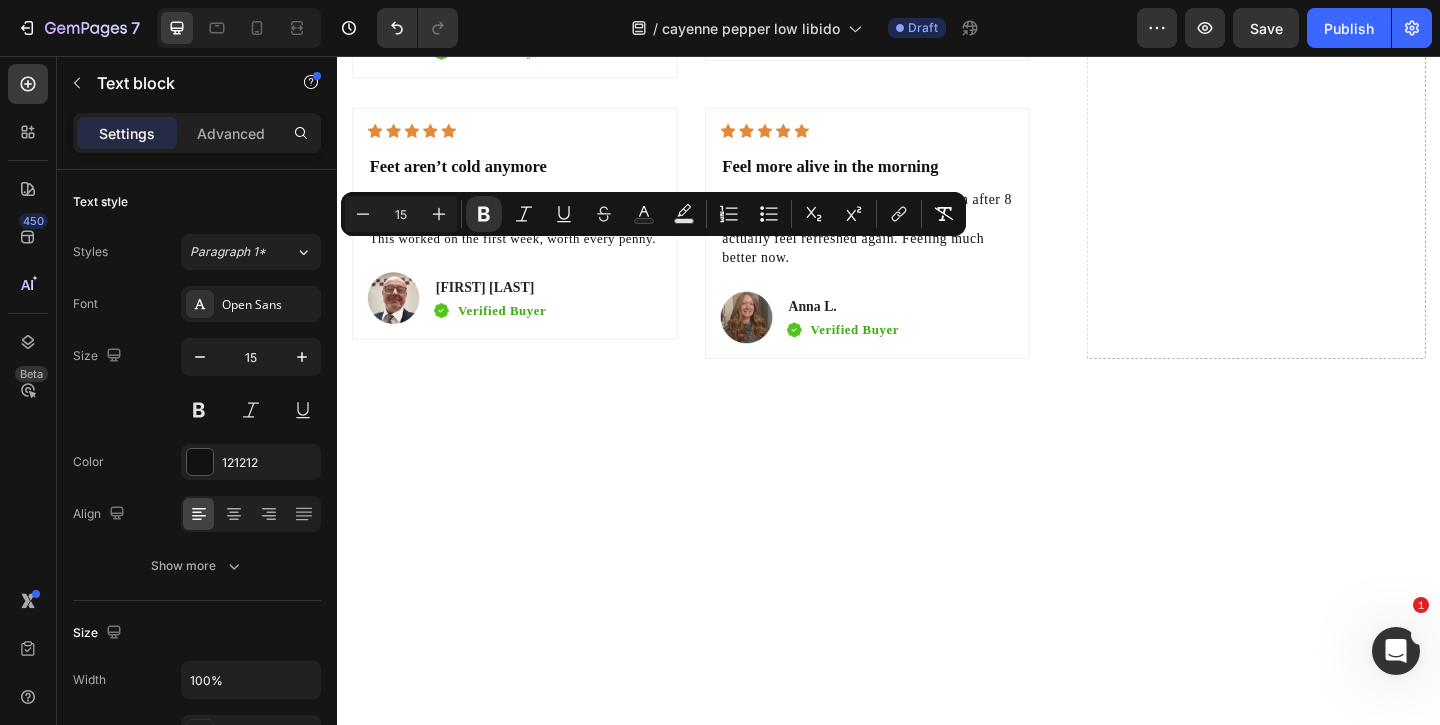 click on "Didn’t realize how bad it had gotten" at bounding box center [498, -108] 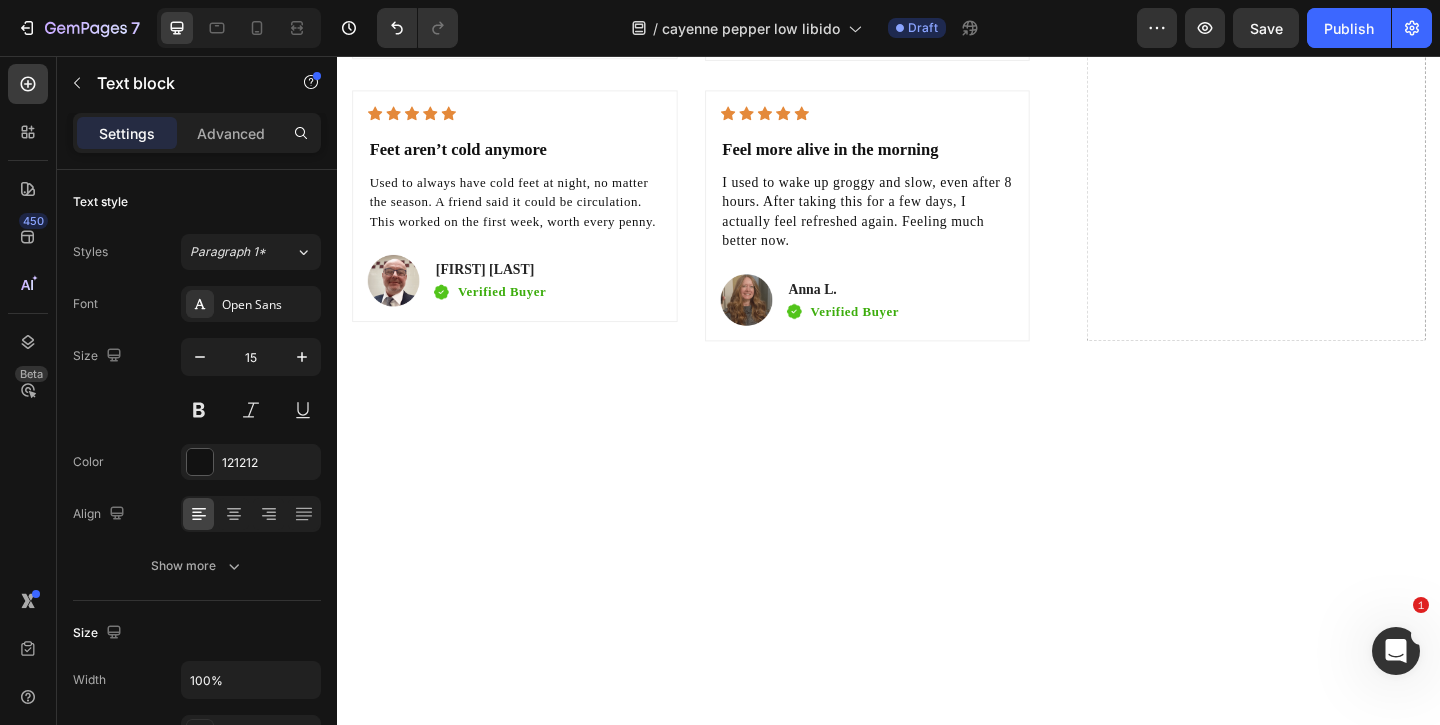 click on "didn’t feel like myself anymore — low drive, always tired. I was skeptical but gave it a shot. Within a couple of weeks, I had more energy and felt closer to my wife again" at bounding box center (530, -76) 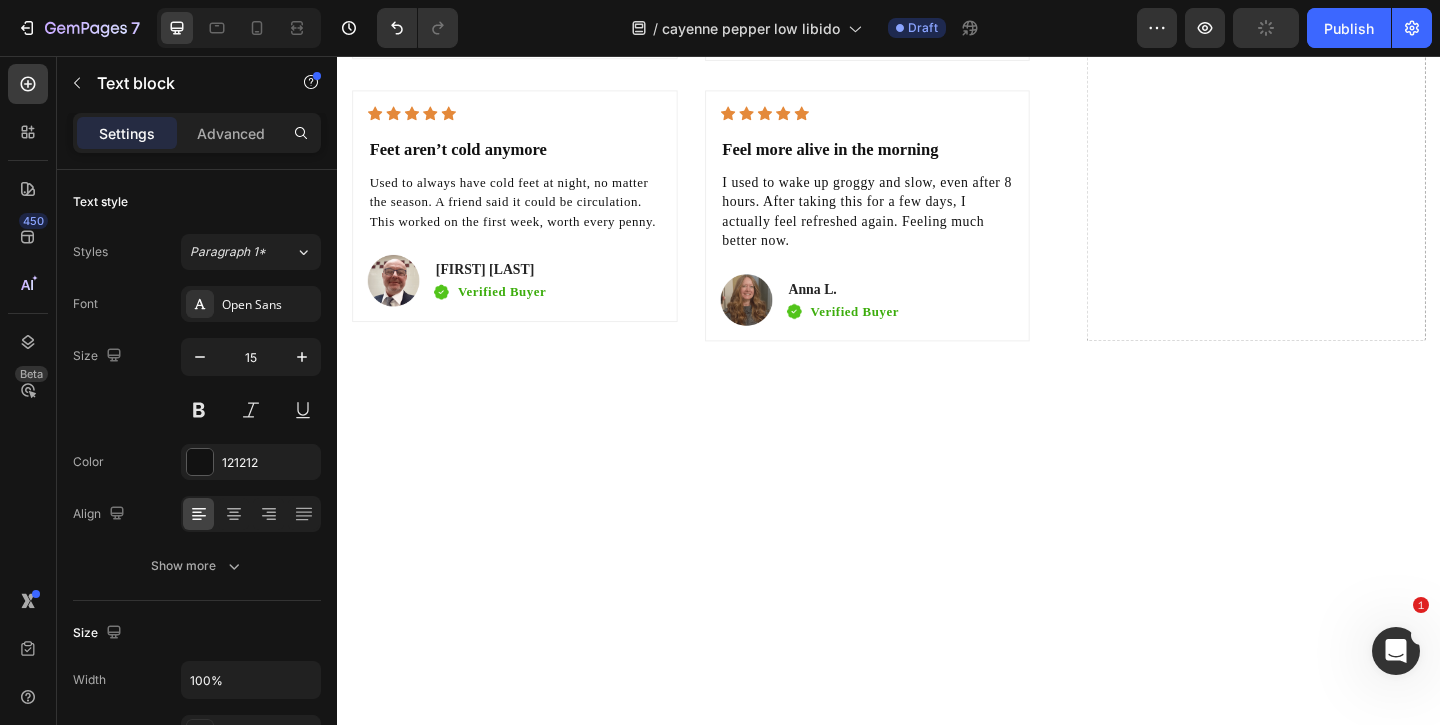 click on "Didn't feel like myself anymore, low drive, always tired. I was skeptical but gave it a shot. Within a couple of weeks, I had more energy and felt closer to my [RELATIONSHIP] again" at bounding box center (530, -76) 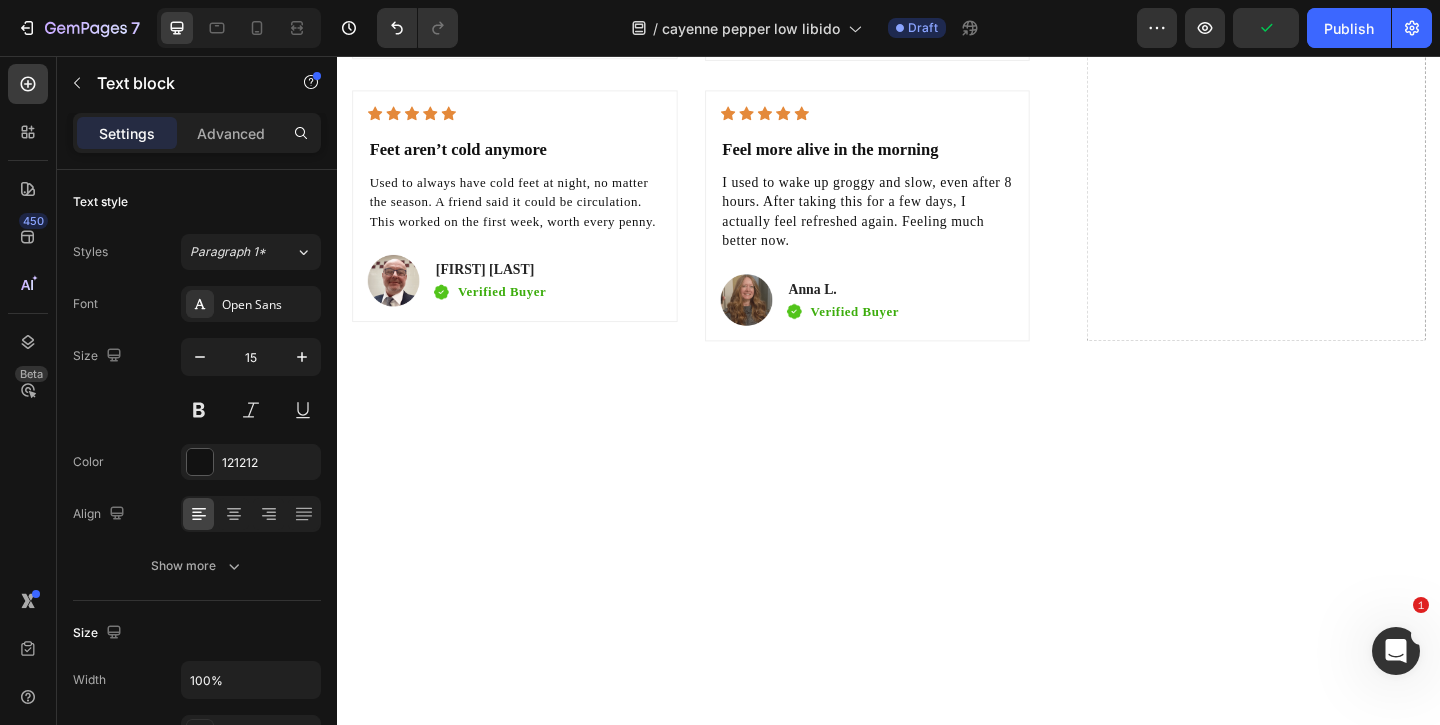 click on "Didn't feel like myself anymore, low drive, always tired. I was skeptical but gave it a shot. Within a couple of weeks, I had more energy and felt closer to my [RELATIONSHIP] again" at bounding box center [530, -76] 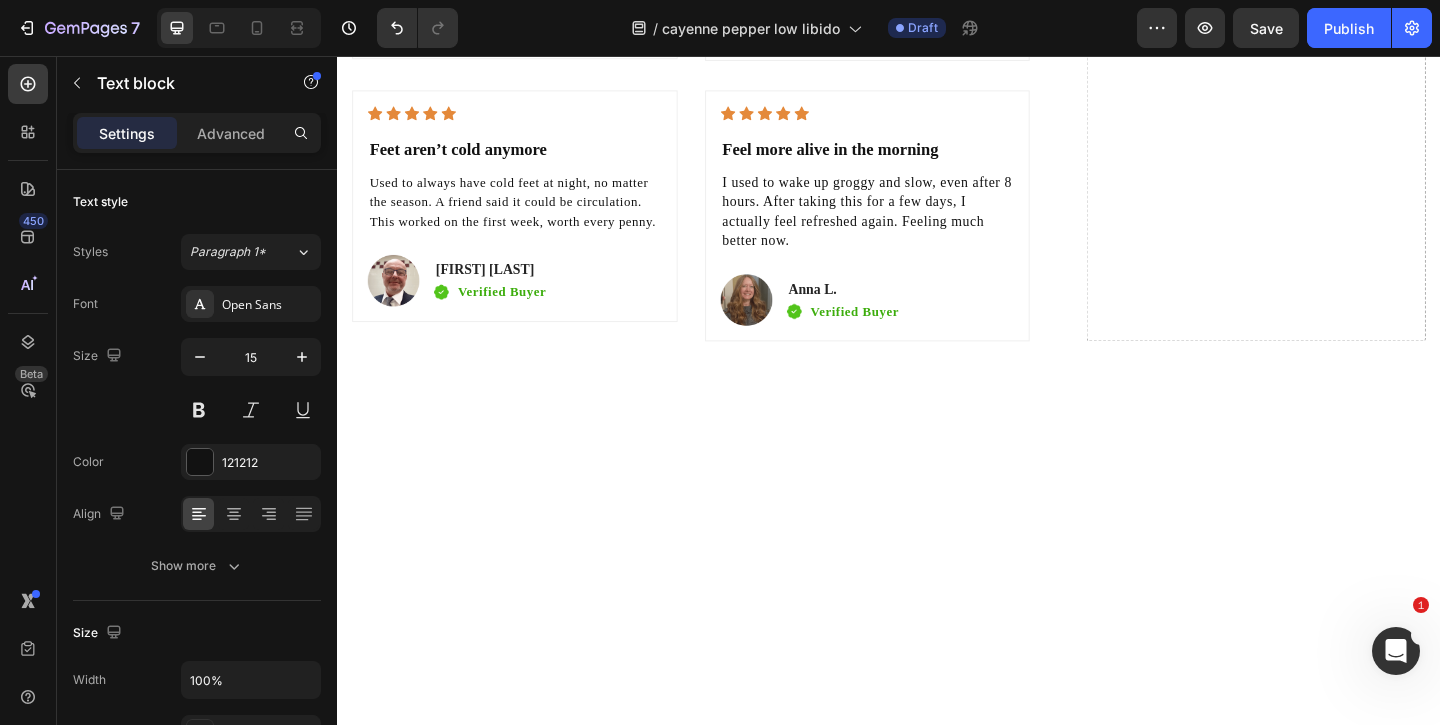 click on "Didn't feel like myself anymore, low drive, always tired. I was skeptical but gave it a shot. Within a couple of weeks, I had more energy and felt closer to my [RELATIONSHIP] again" at bounding box center (530, -76) 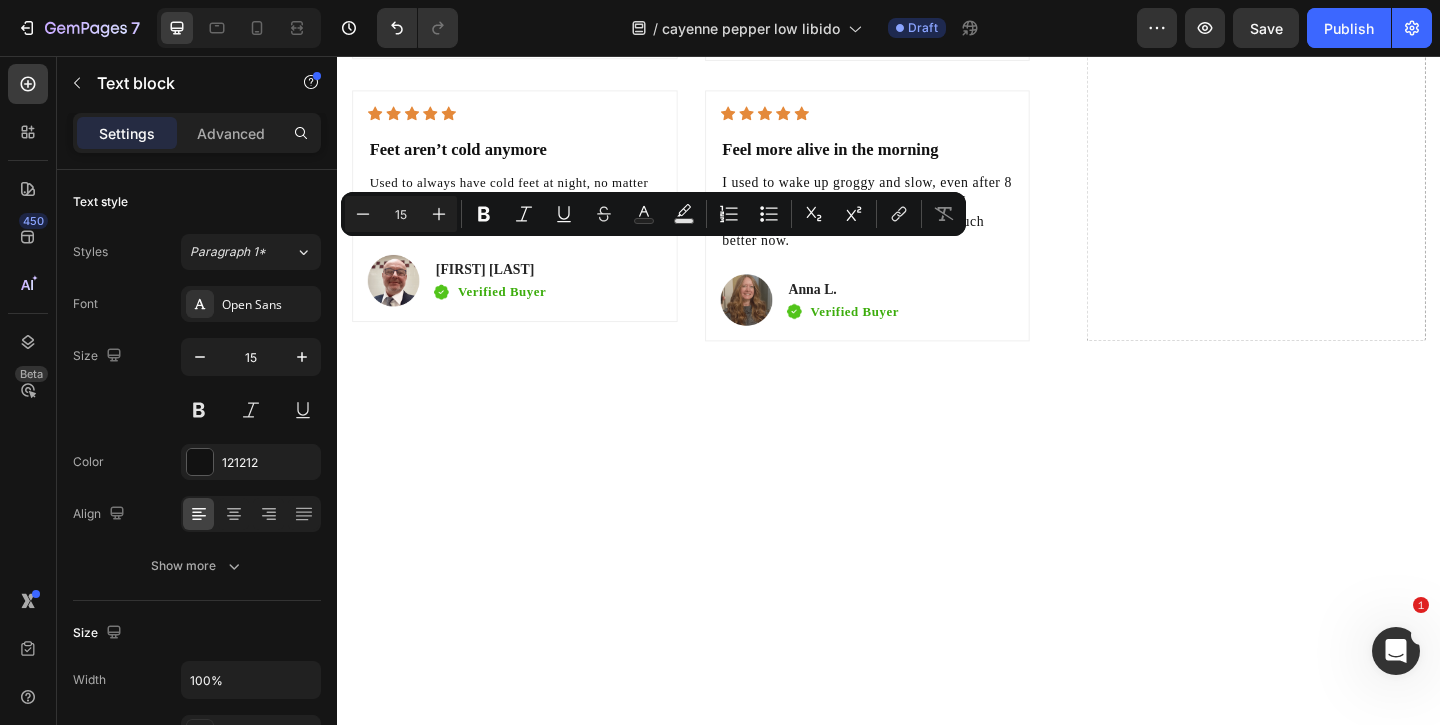 click on "Didn't feel like myself anymore, low drive, always tired. I was skeptical but gave it a shot. Within a couple of weeks, I had more energy and felt closer to my [RELATIONSHIP] again" at bounding box center [530, -76] 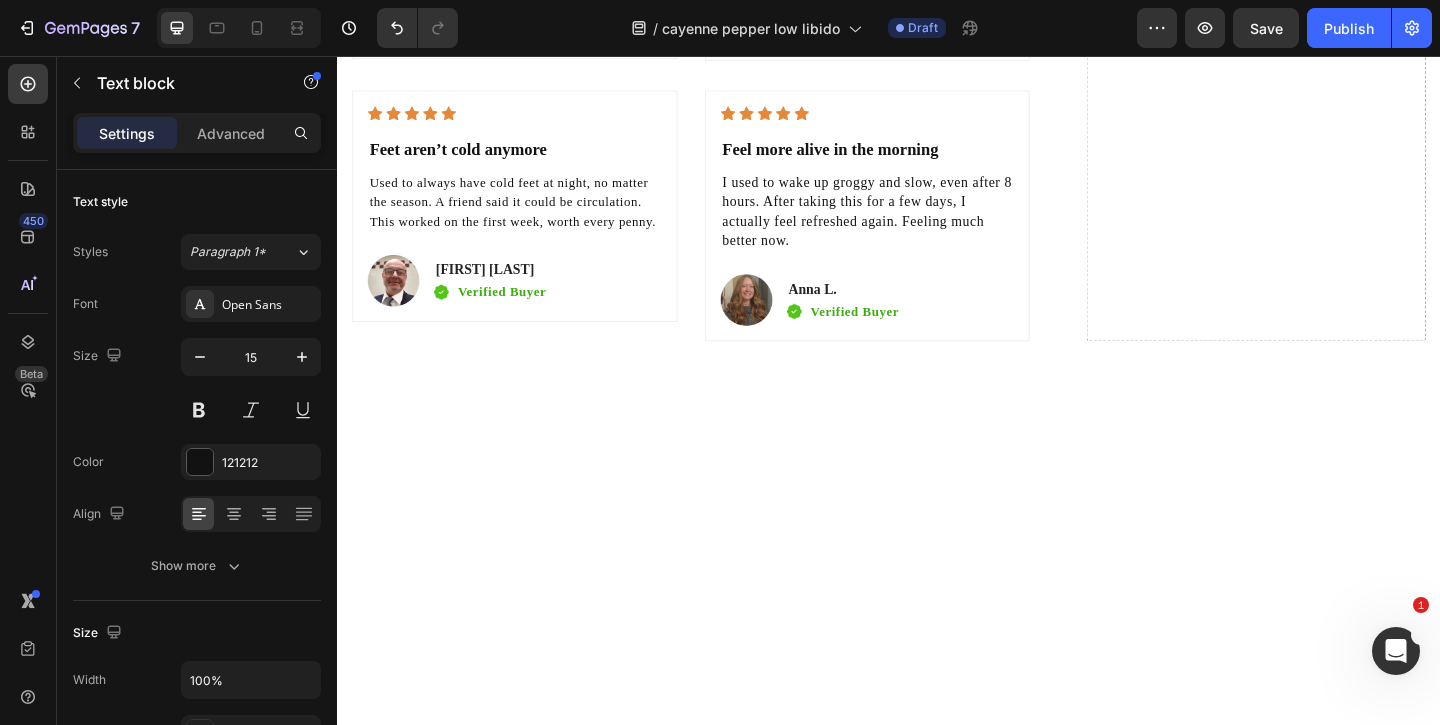 click on "Didn't feel like myself anymore, low drive, always tired. I was skeptical but gave it a shot. Within a couple of weeks, I had more energy and felt closer to my [RELATIONSHIP] again" at bounding box center (530, -76) 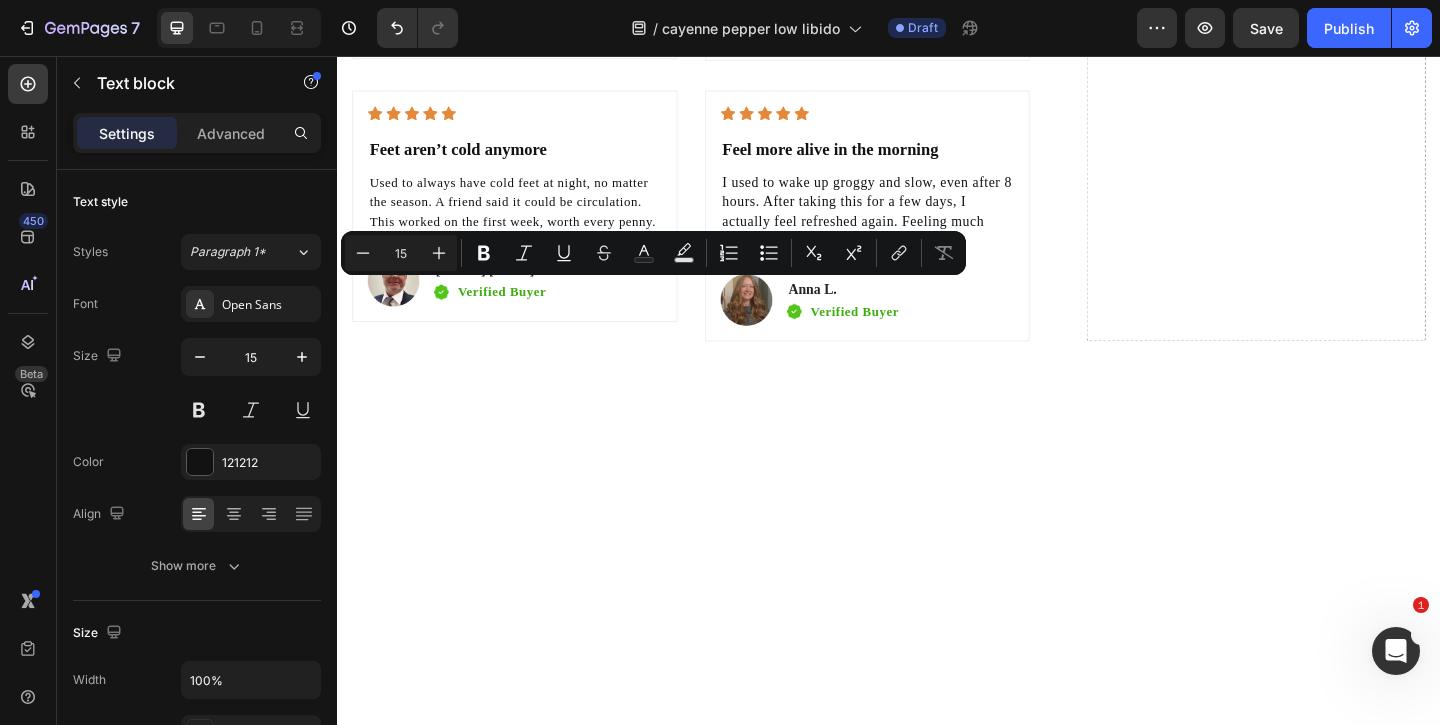 click on "Didn't feel like myself anymore, low drive, always tired. I was skeptical but gave it a shot. Within a couple of weeks, I had more energy and felt closer to my [RELATIONSHIP] again" at bounding box center [530, -76] 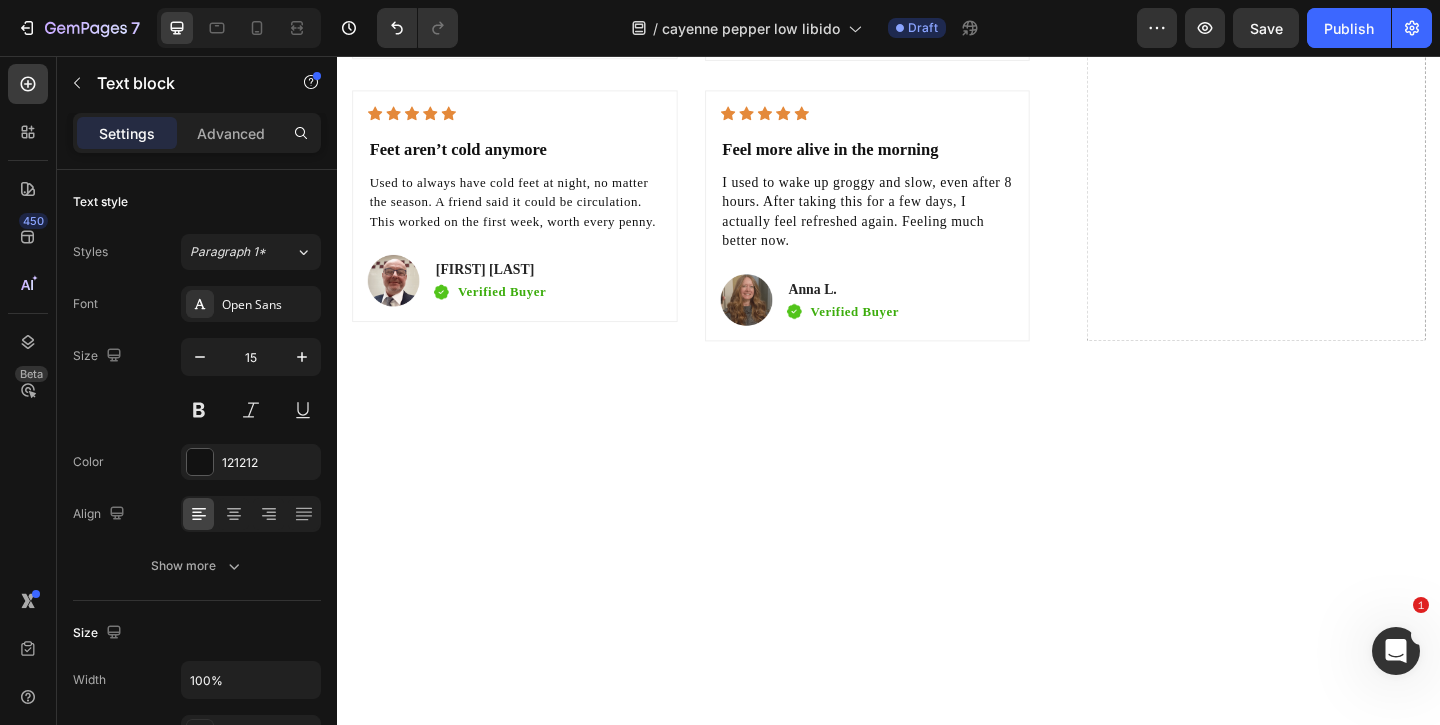 click on "Didn't feel like myself anymore, low drive, always tired. I was skeptical but gave it a shot. Within a couple of weeks, I had more energy and felt closer to my [RELATIONSHIP] again" at bounding box center (530, -76) 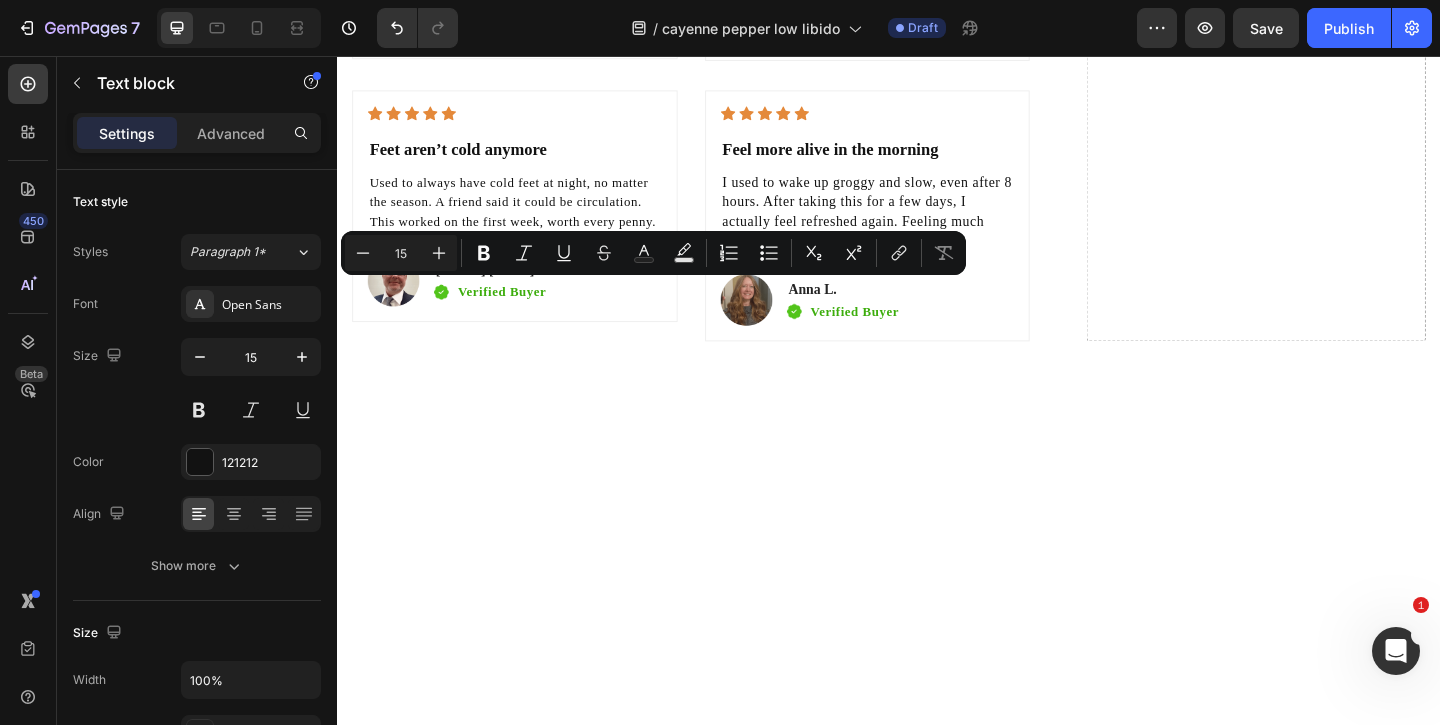click on "Didn't feel like myself anymore, low drive, always tired. I was skeptical but gave it a shot. Within a couple of weeks, I had more energy and felt closer to my [RELATIONSHIP] again" at bounding box center [530, -76] 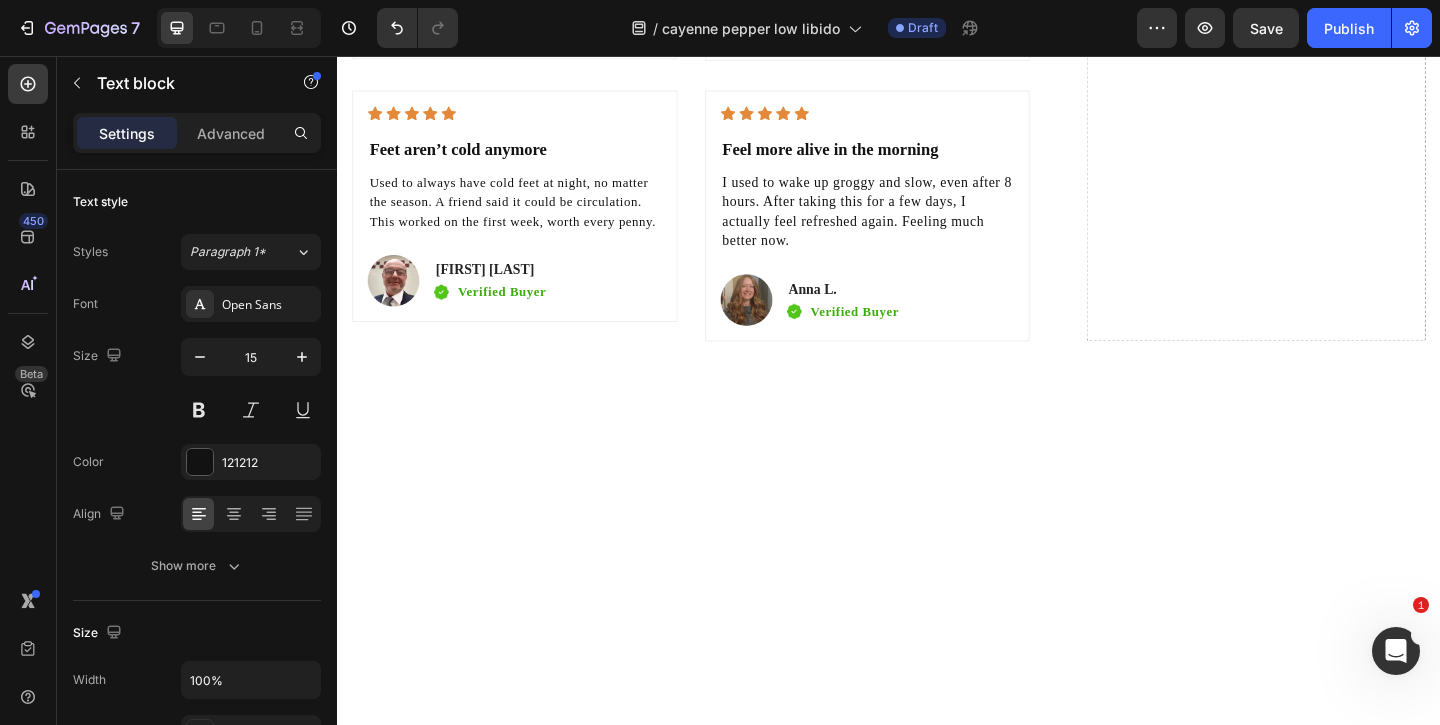 click on "Didn't feel like myself anymore, low drive, always tired. I was skeptical but gave it a shot. In couple of weeks, I had more energy and felt closer to my wife again" at bounding box center [530, -76] 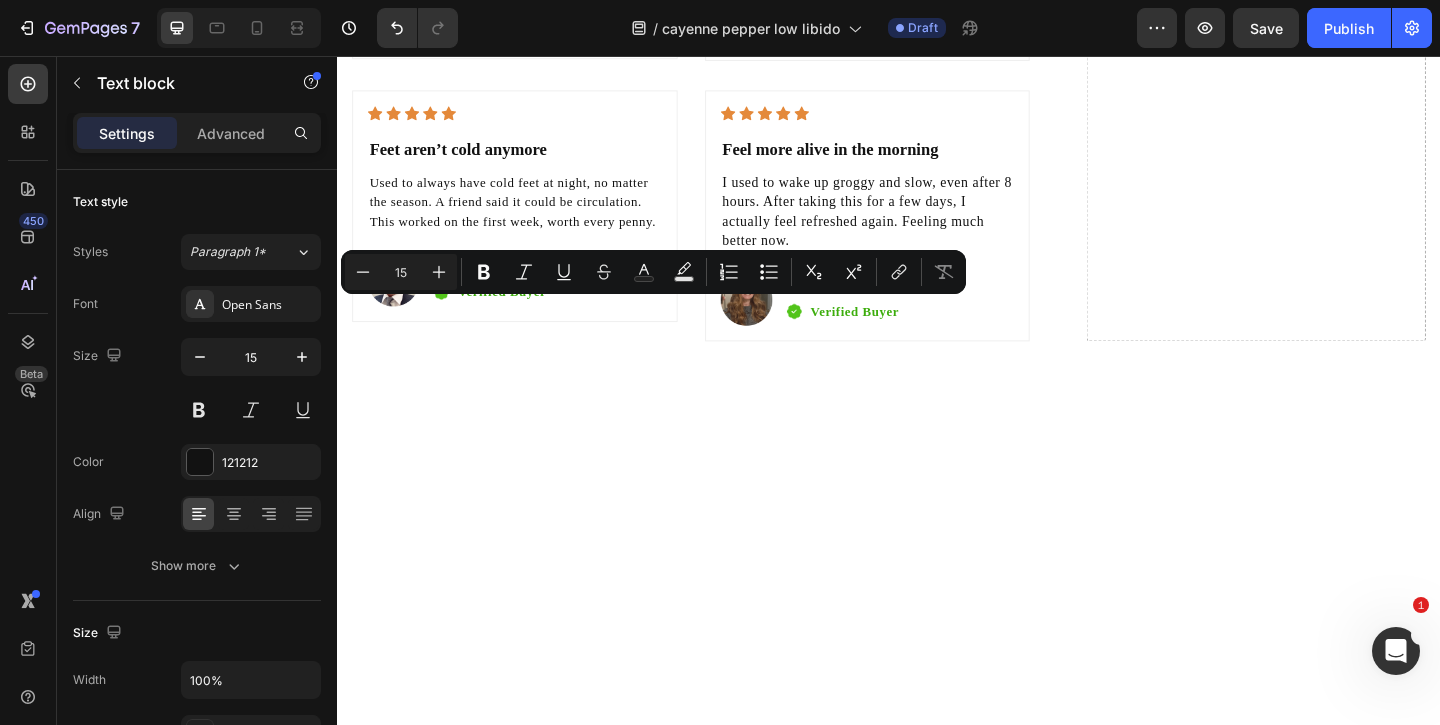 click on "Didn't feel like myself anymore, low drive, always tired. I was skeptical but gave it a shot. In couple weeks, I had more energy and felt closer to my wife again" at bounding box center (530, -76) 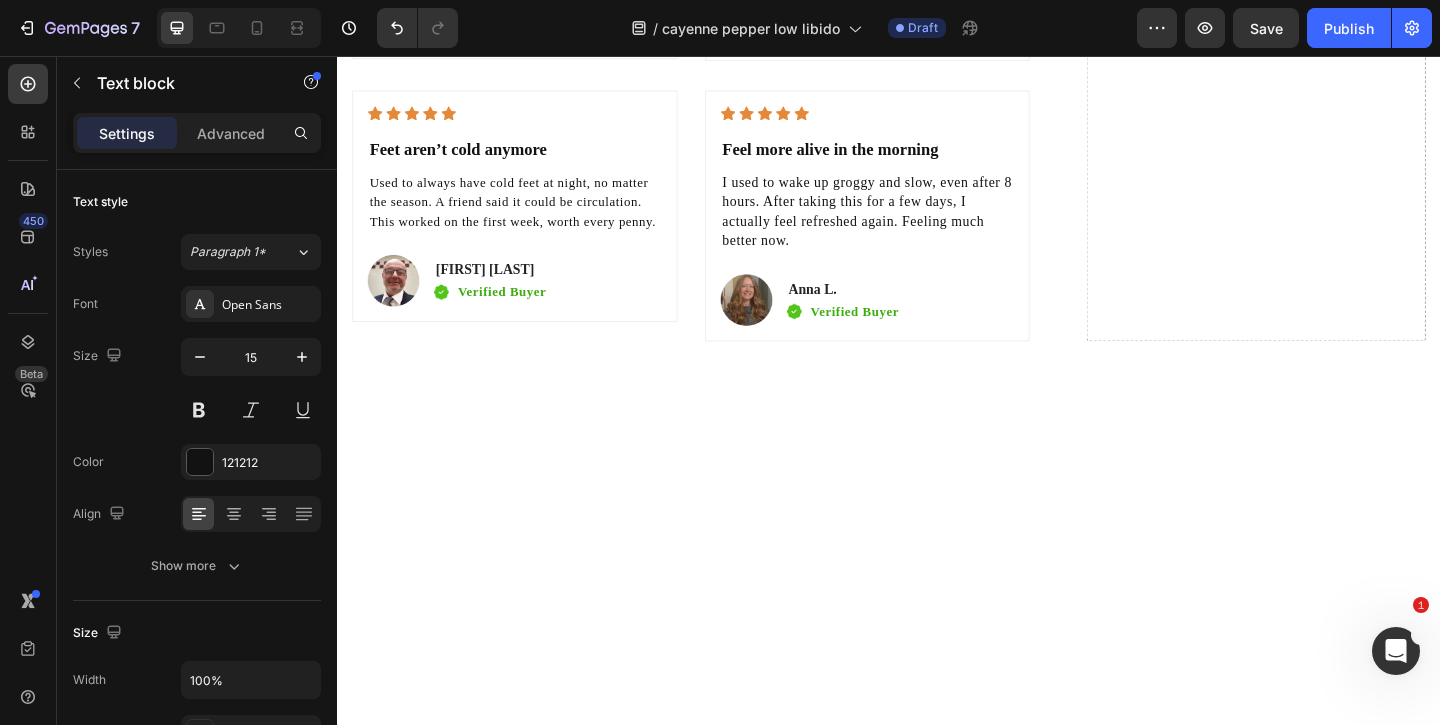 click on "James W." at bounding box center [504, 5] 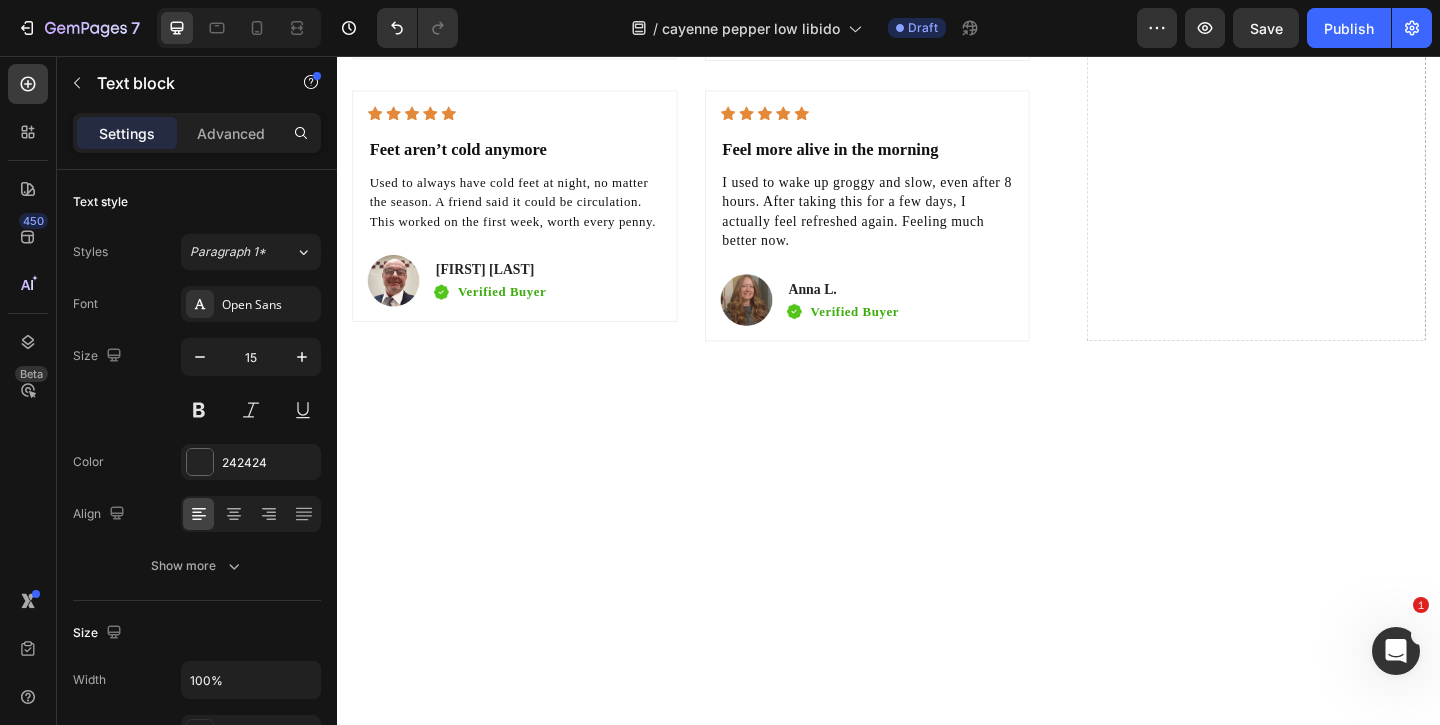 click on "James W." at bounding box center (504, 5) 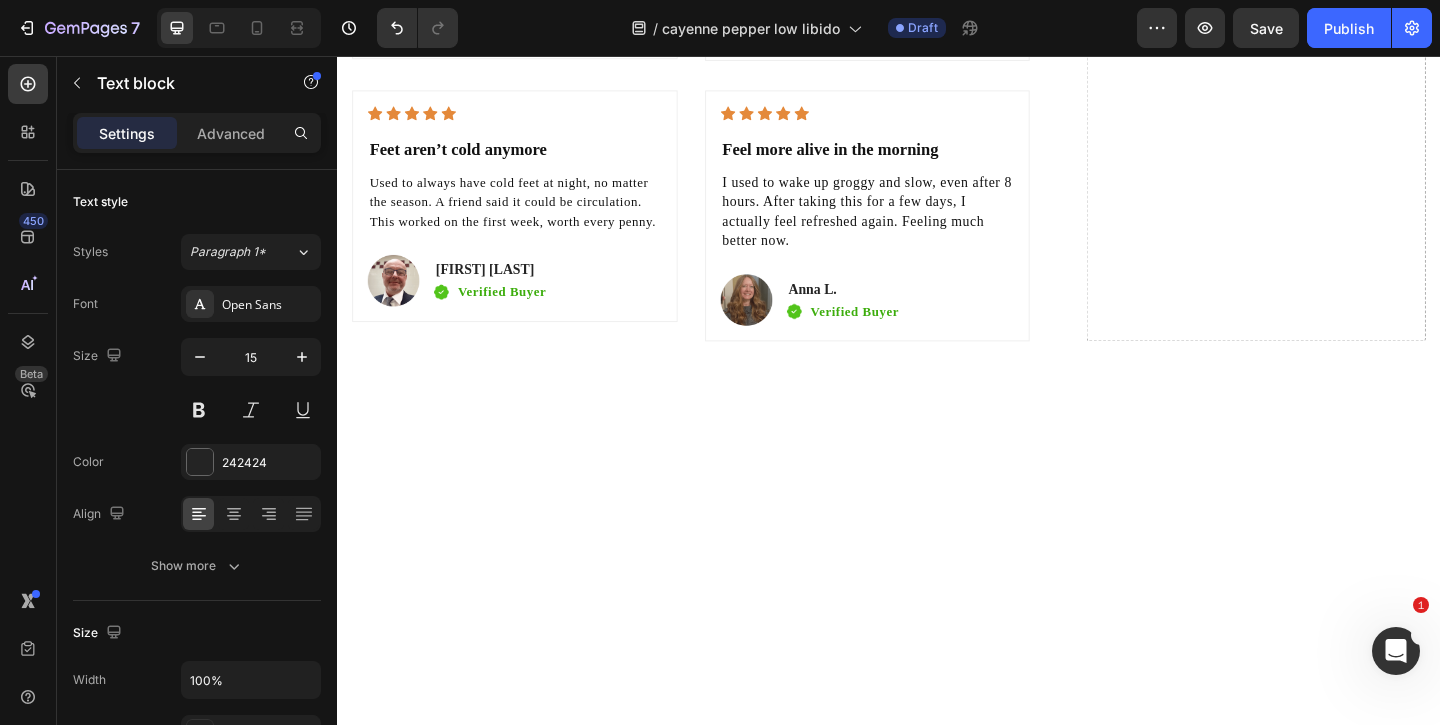 click on "James W." at bounding box center (504, 5) 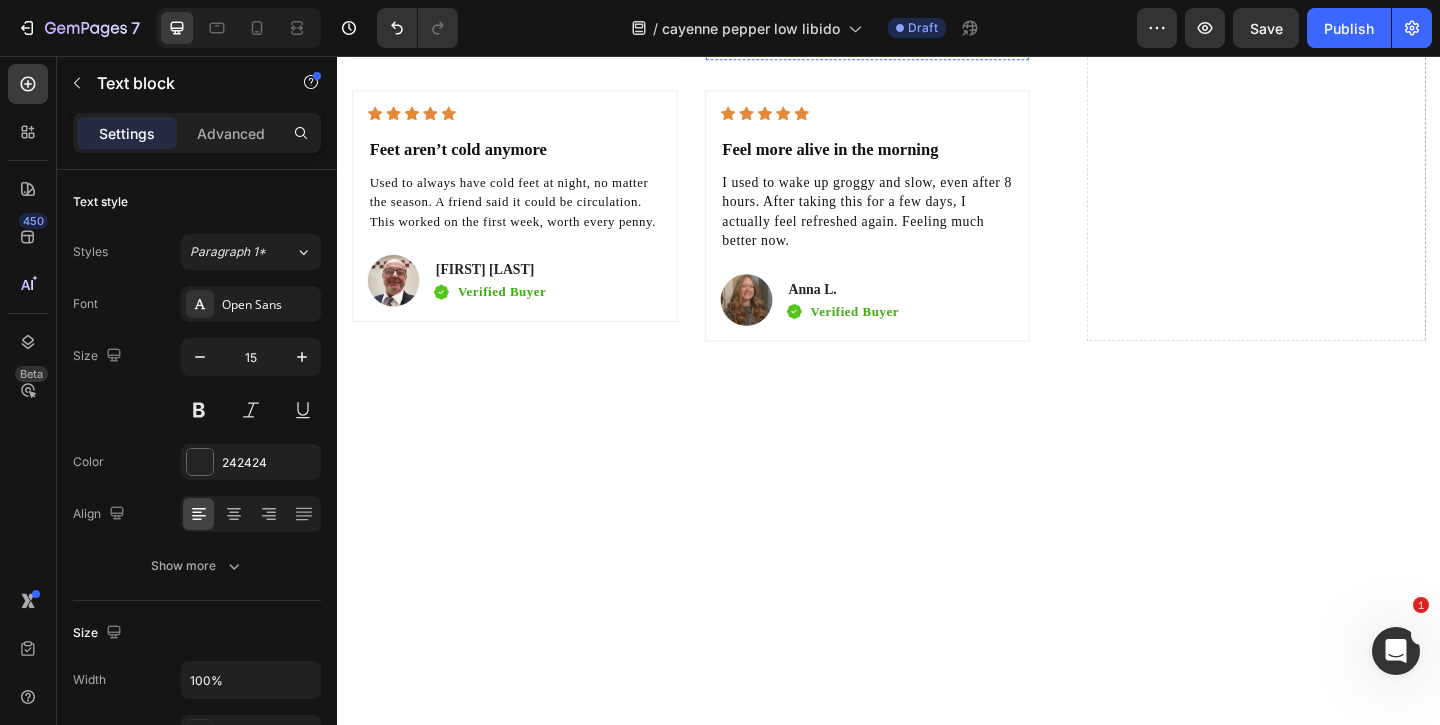 click on "It actually helped my drive" at bounding box center (865, -144) 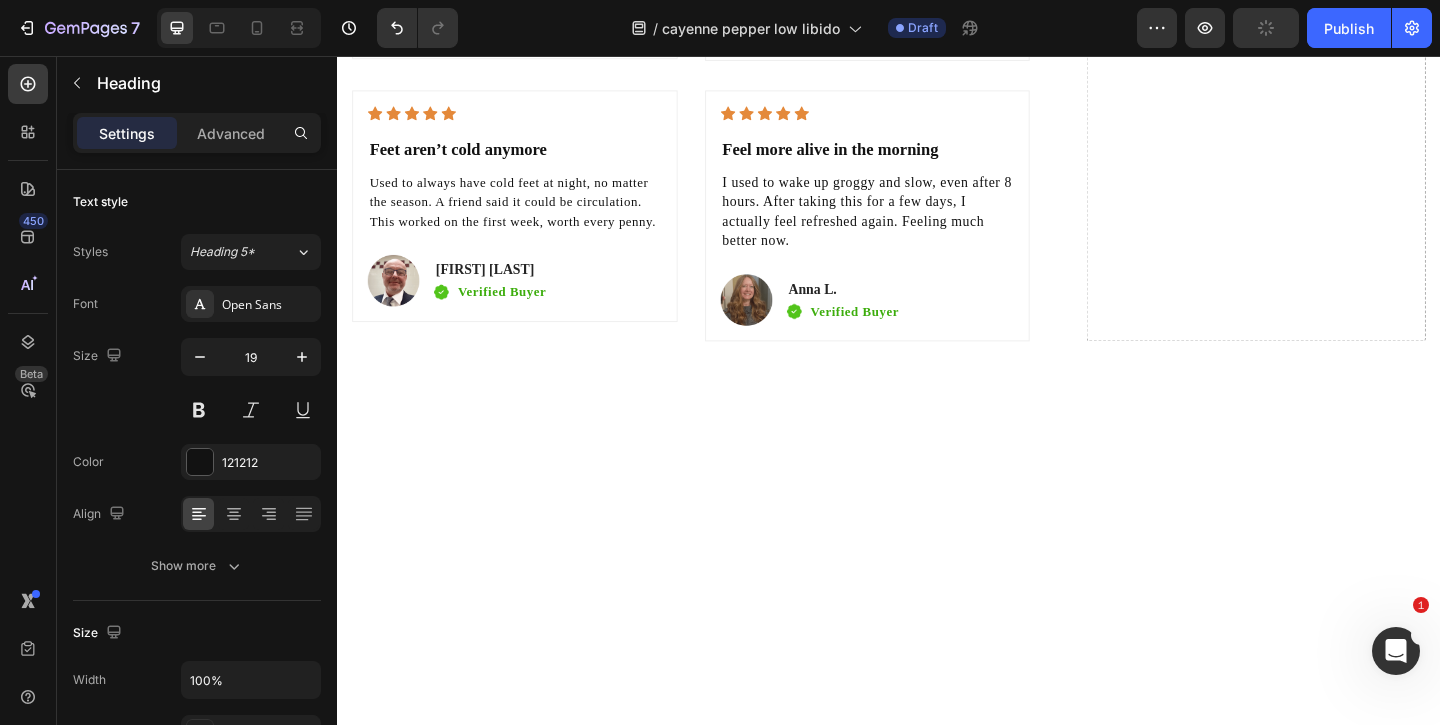 click on "It actually helped my drive" at bounding box center (865, -144) 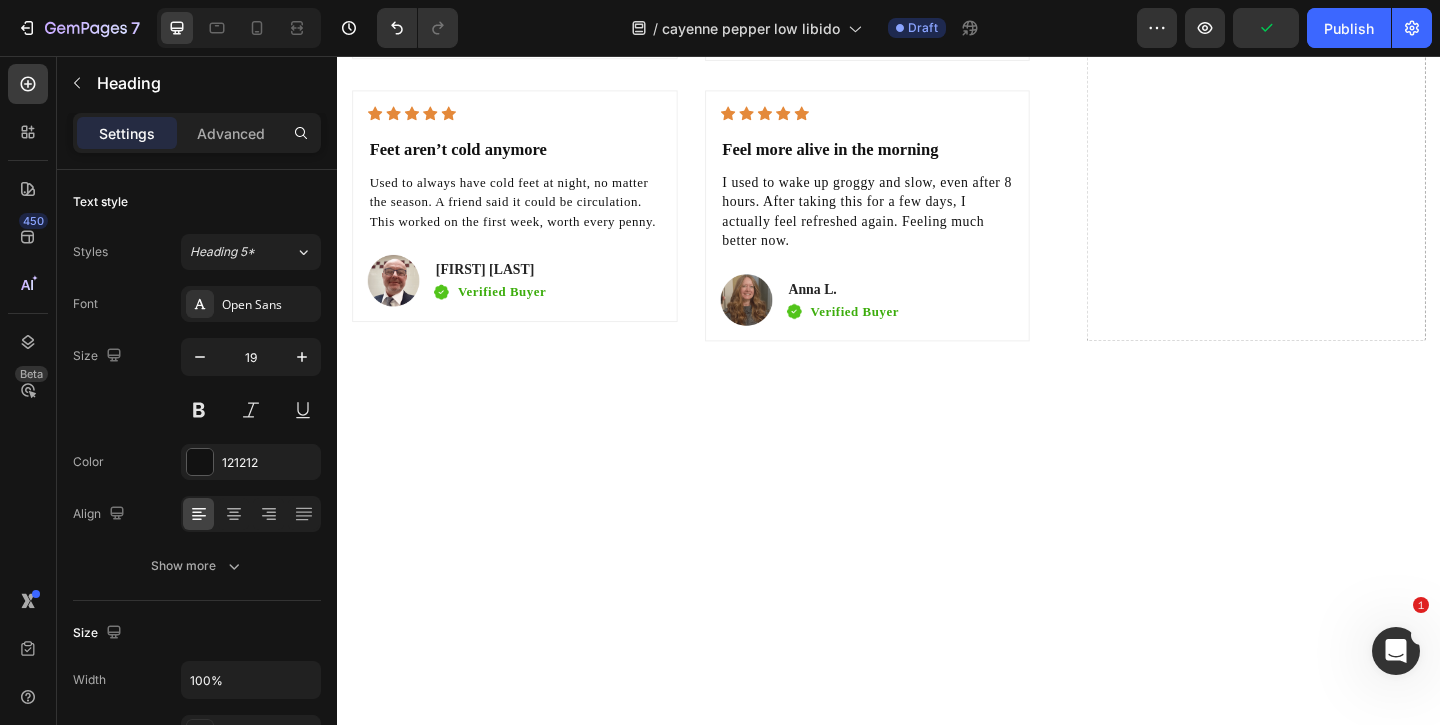 click on "It actually helped my drive" at bounding box center [865, -144] 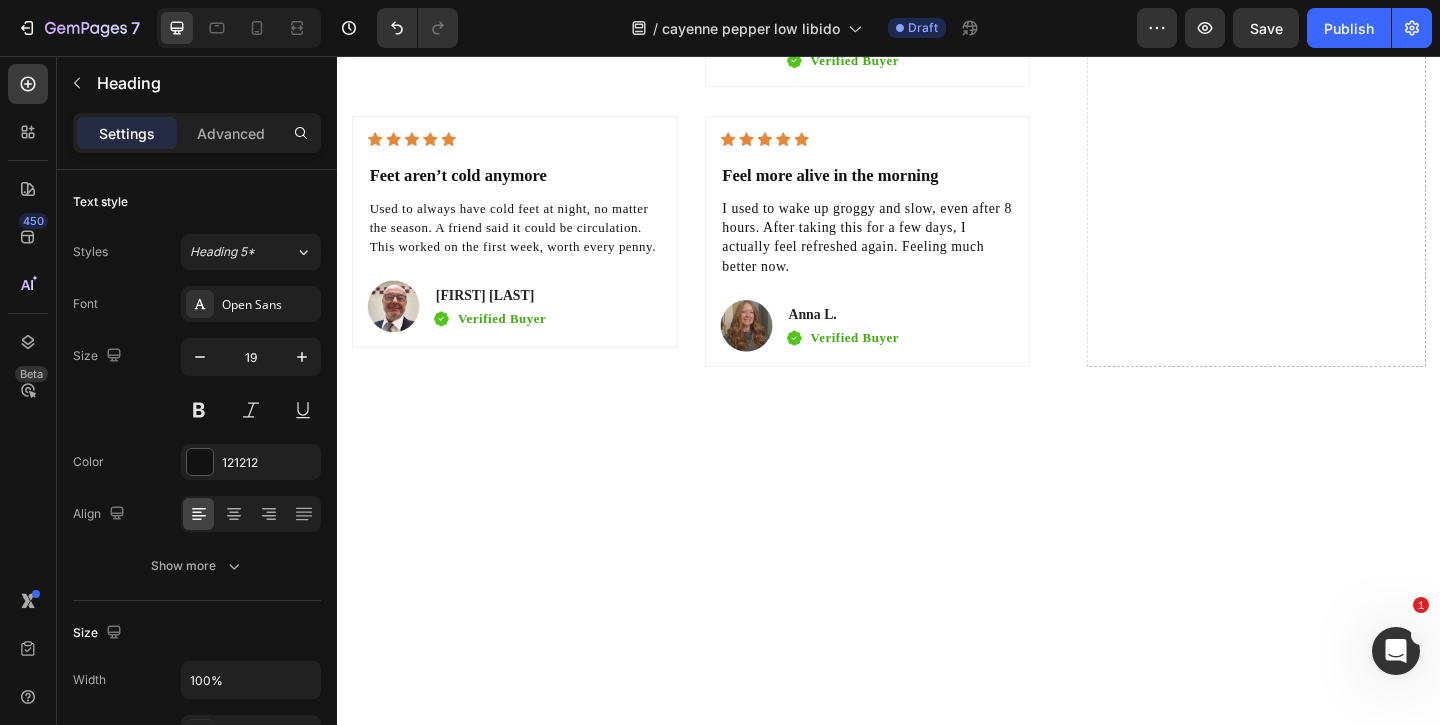 click on "My energy’s back — and so is my confidence" at bounding box center [892, -129] 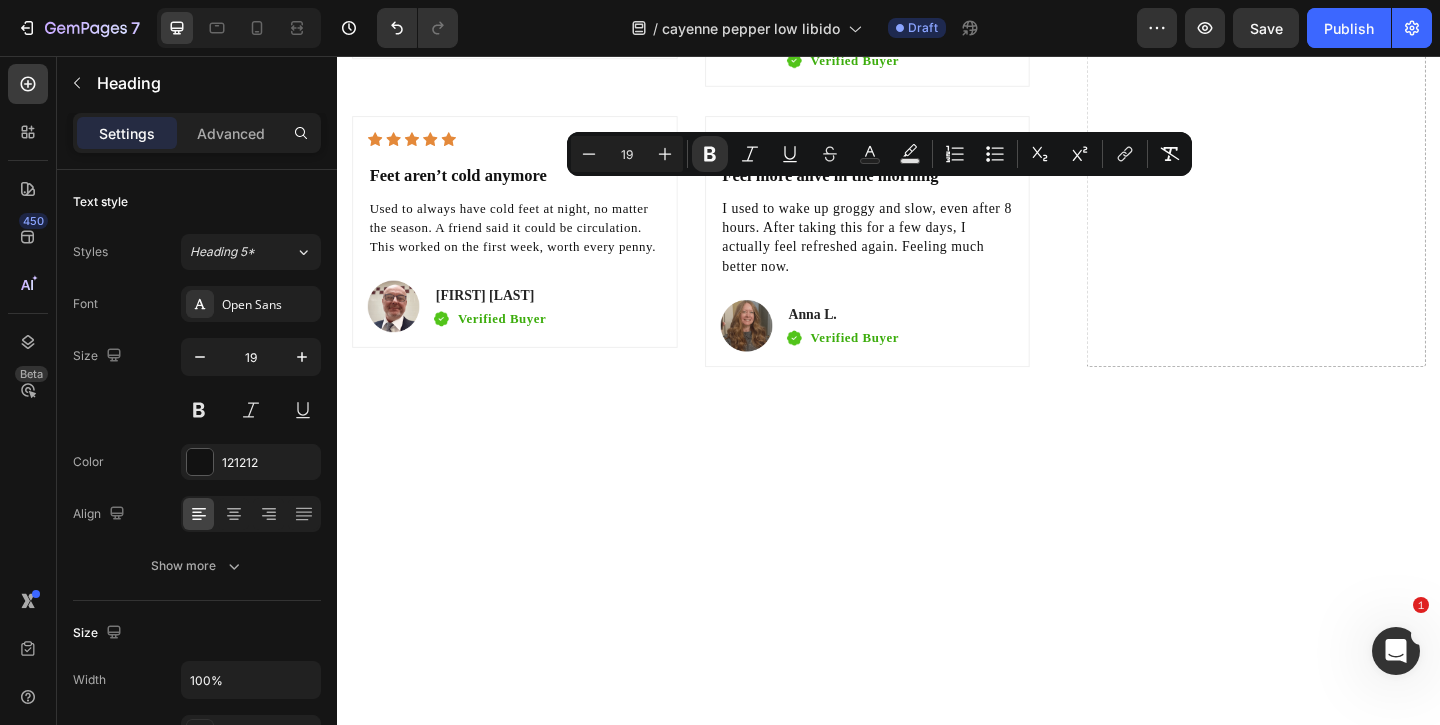 click on "My energy’s back, and so is my confidence" at bounding box center [882, -129] 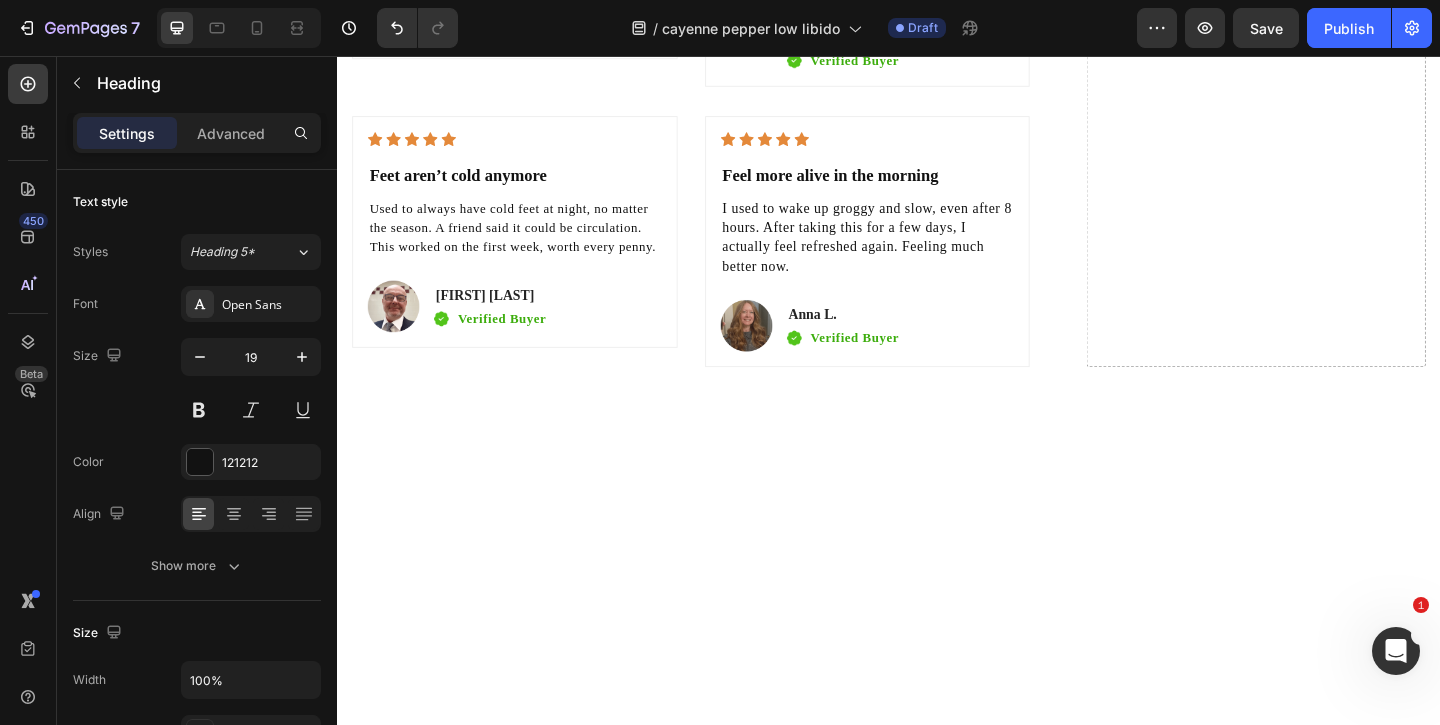 click on "My energy’s back, and so is my confidence" at bounding box center [882, -129] 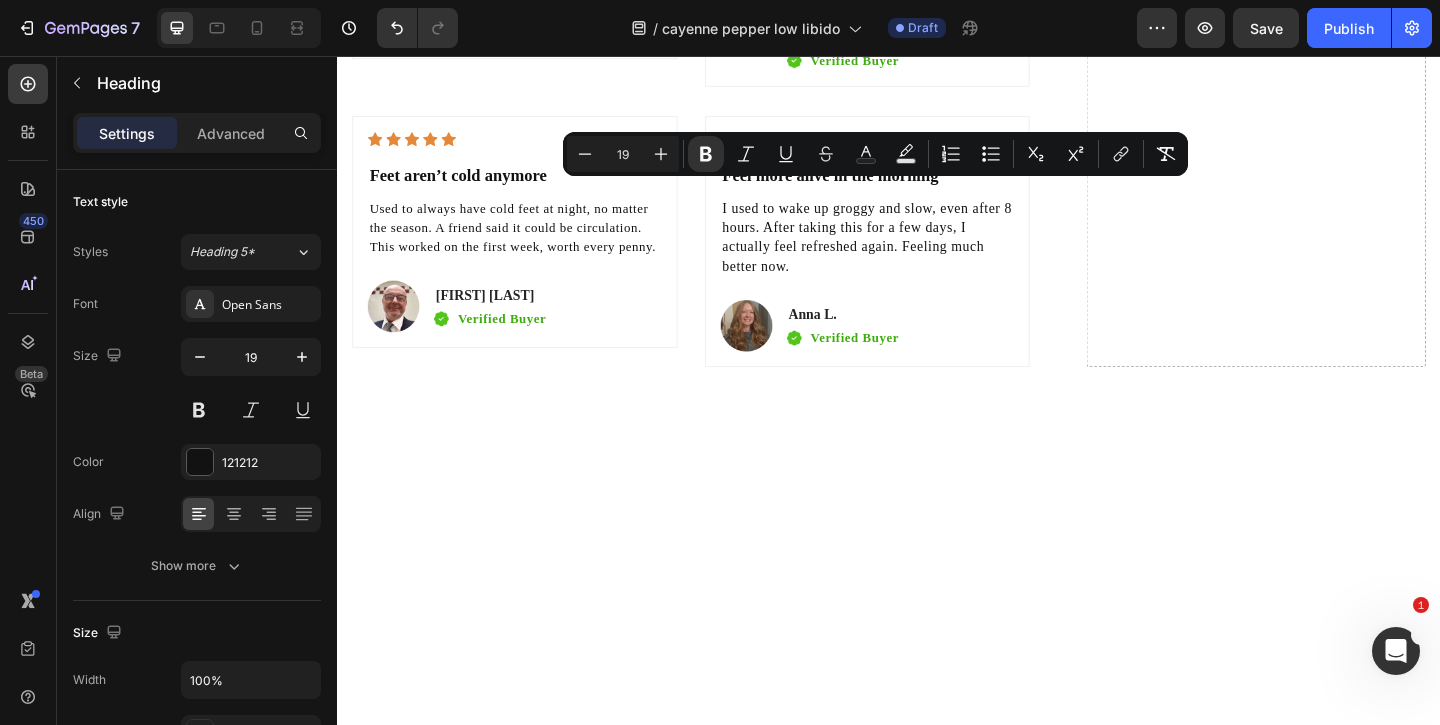 click on "My energy’s back, and so is my confidence" at bounding box center [882, -129] 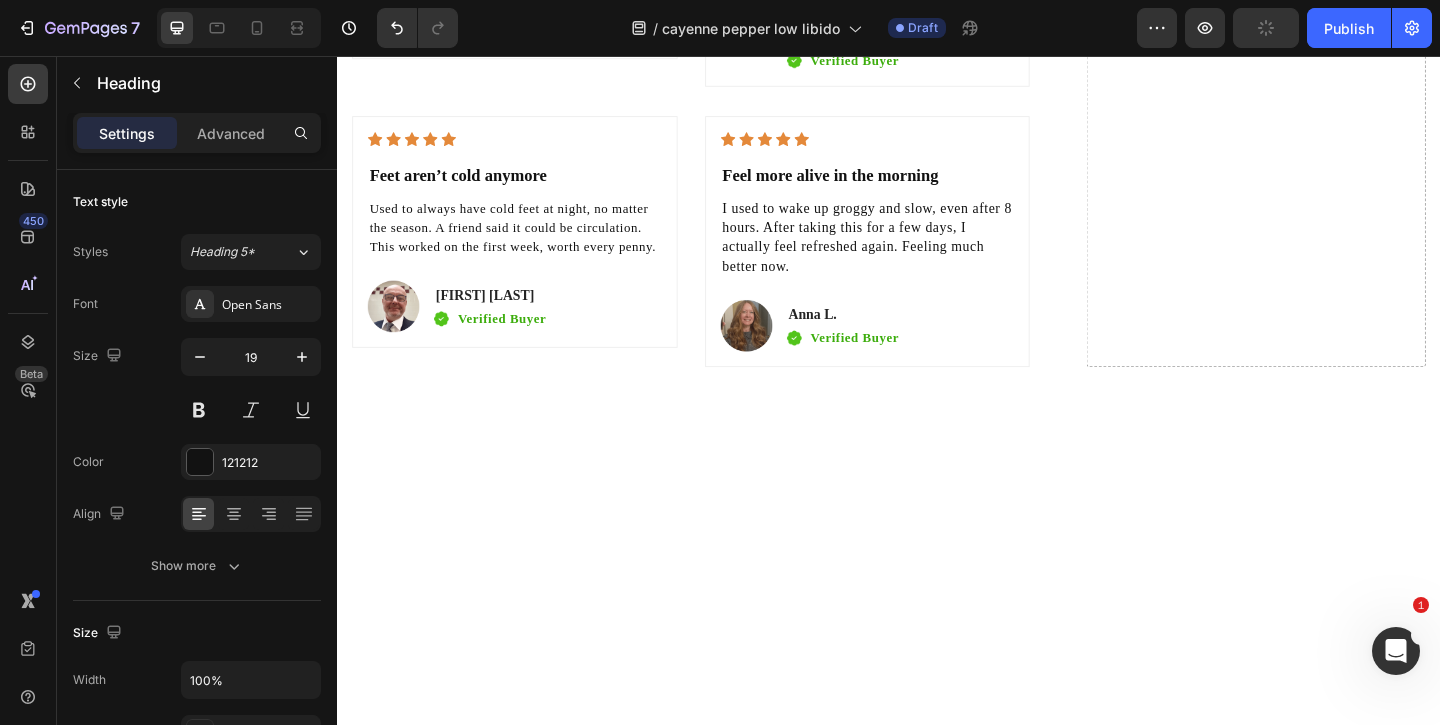click on "My energy’s back, and so is my confidence" at bounding box center (882, -129) 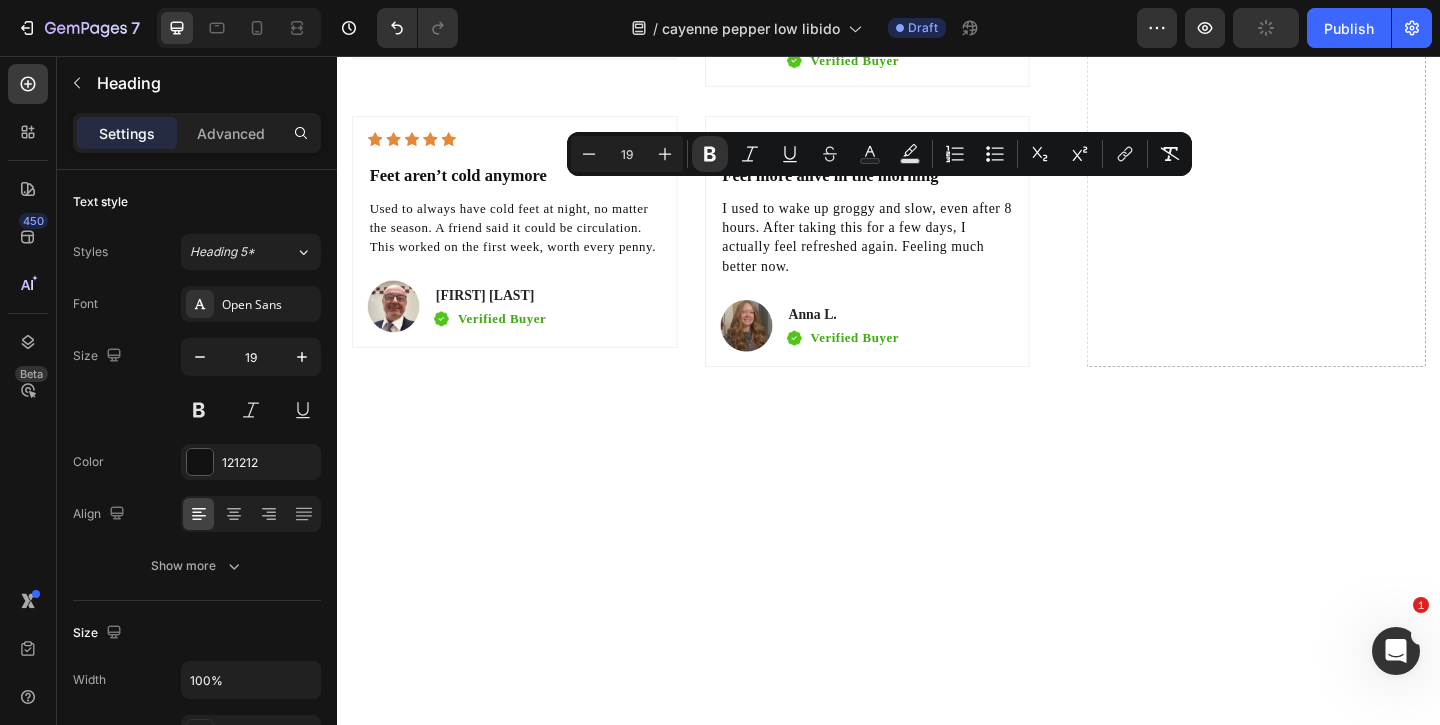 click on "My energy’s back, and so is my confidence" at bounding box center [882, -129] 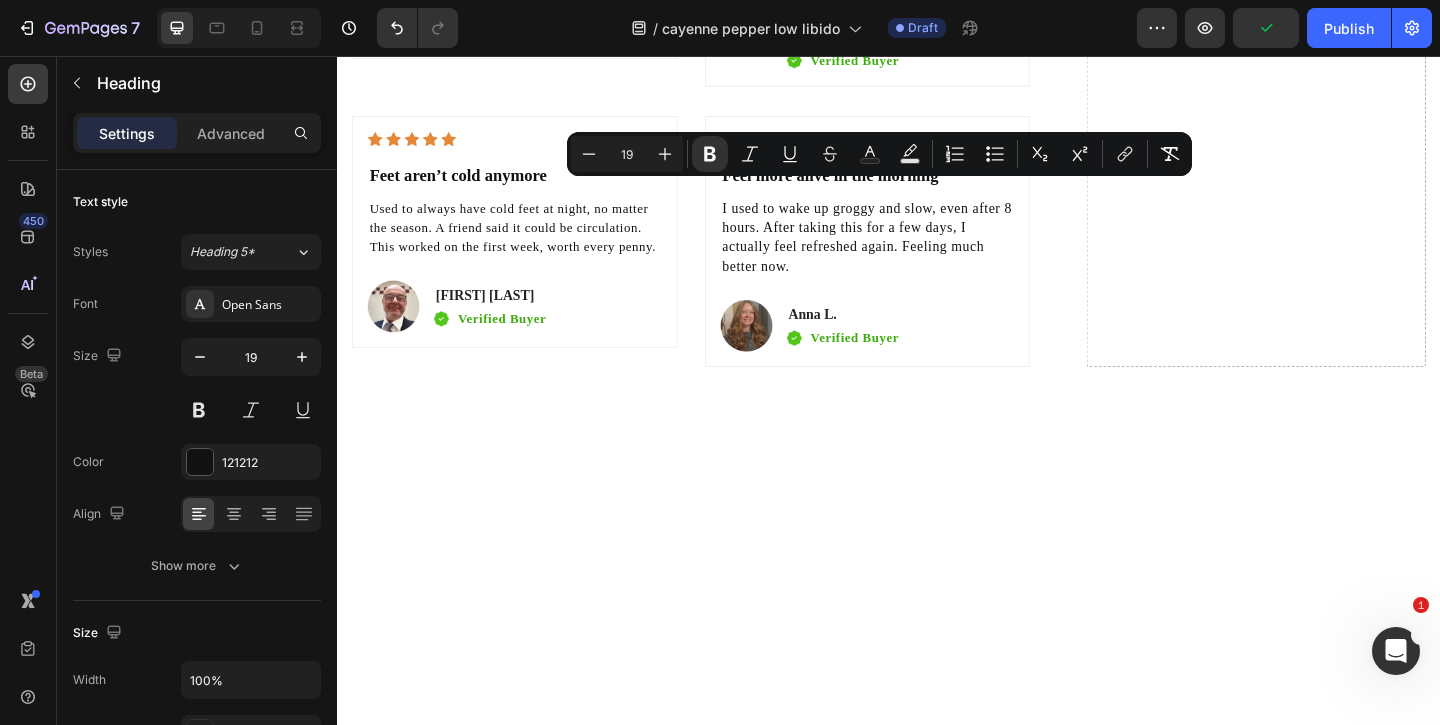 click on "My energy’s back, and so is my confidence" at bounding box center [882, -129] 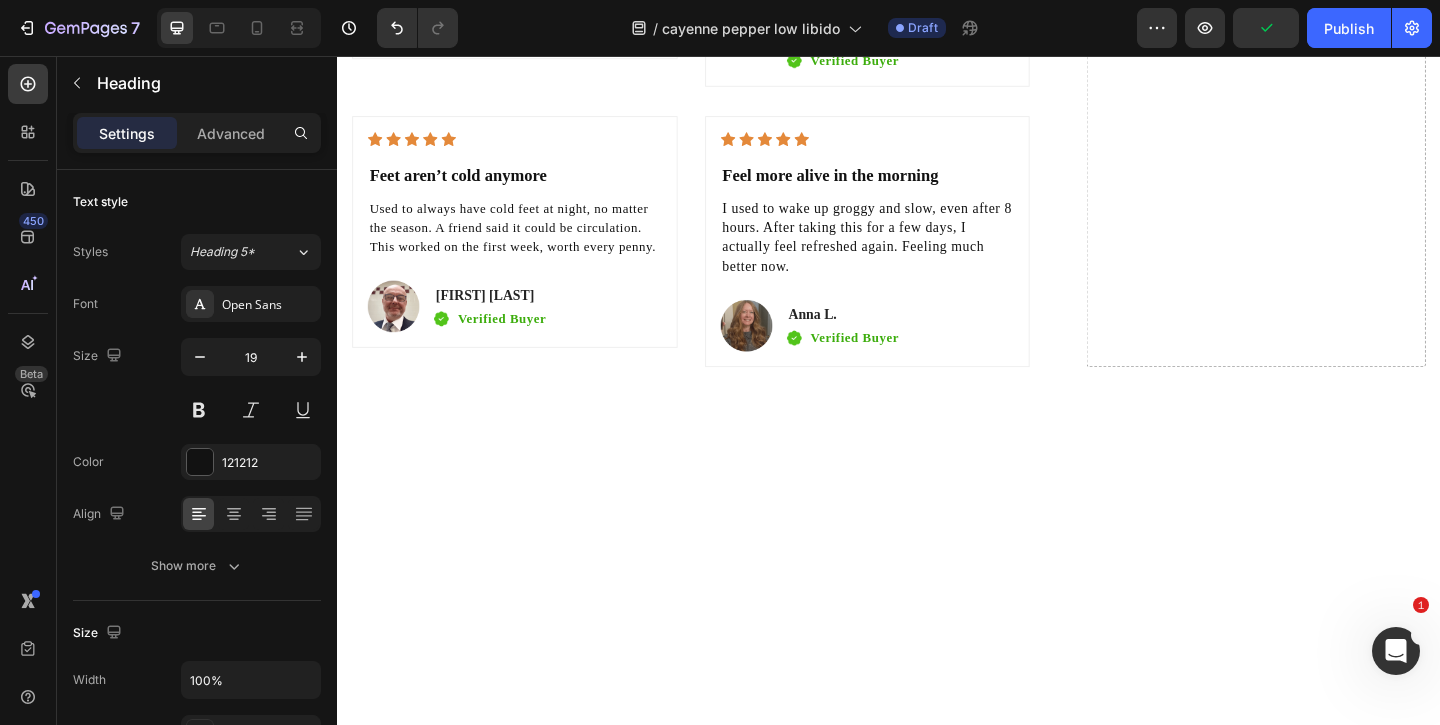 drag, startPoint x: 851, startPoint y: 206, endPoint x: 942, endPoint y: 261, distance: 106.32967 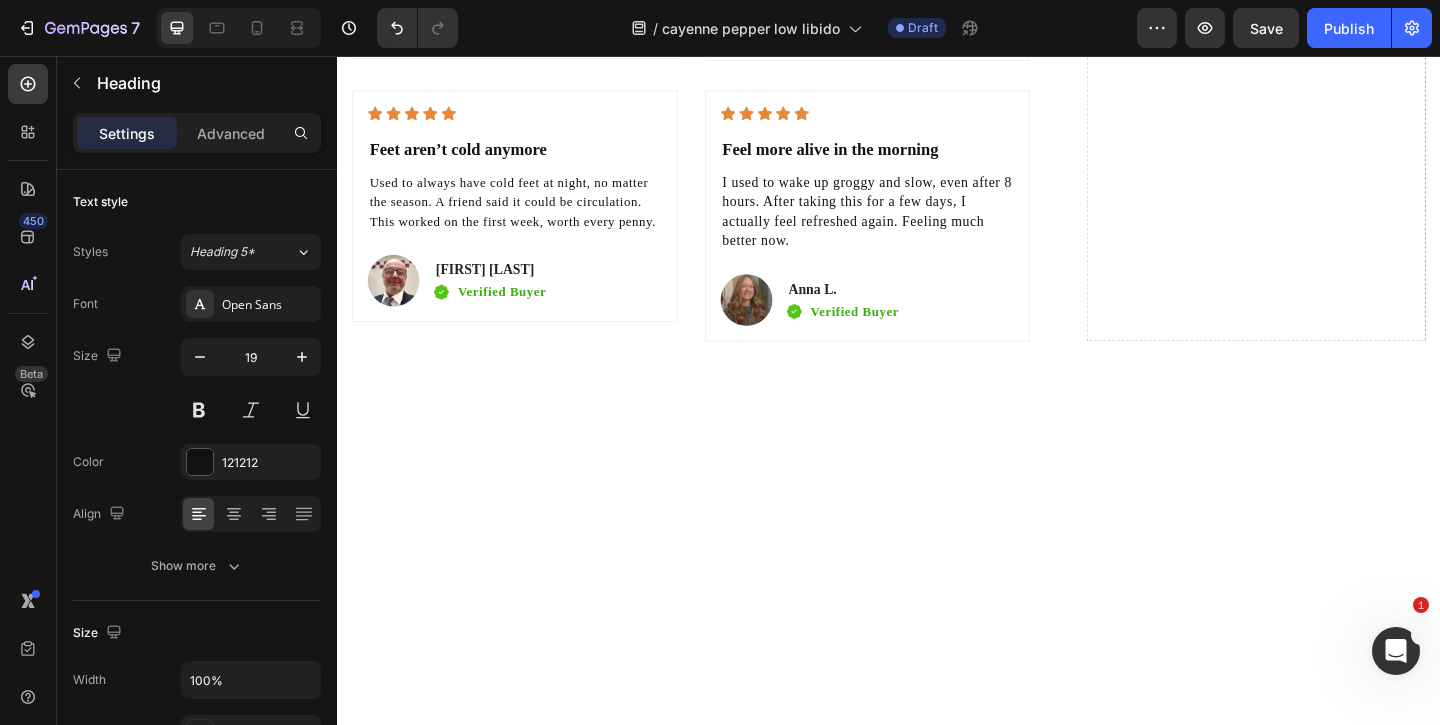 click on "My energy and confindence are back" at bounding box center [905, -144] 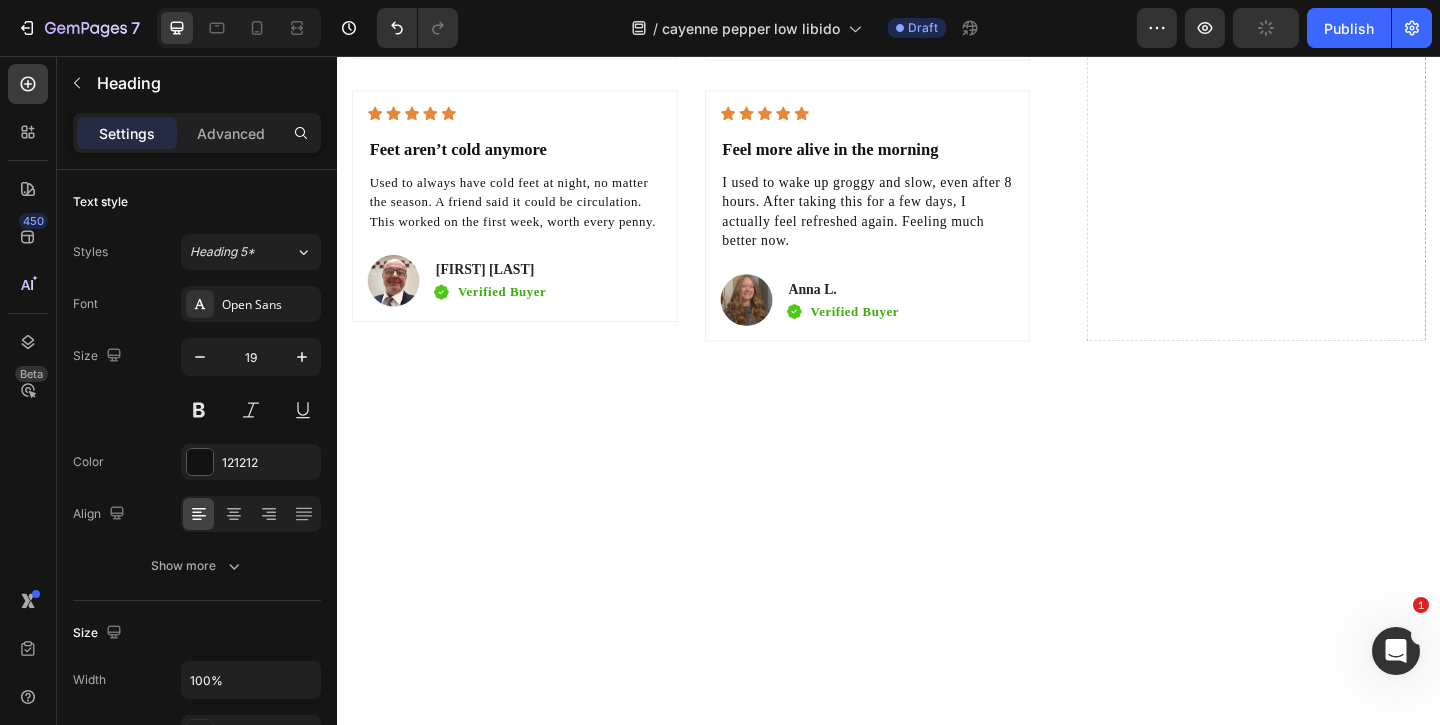click on "My energy and confidence are back" at bounding box center [914, -143] 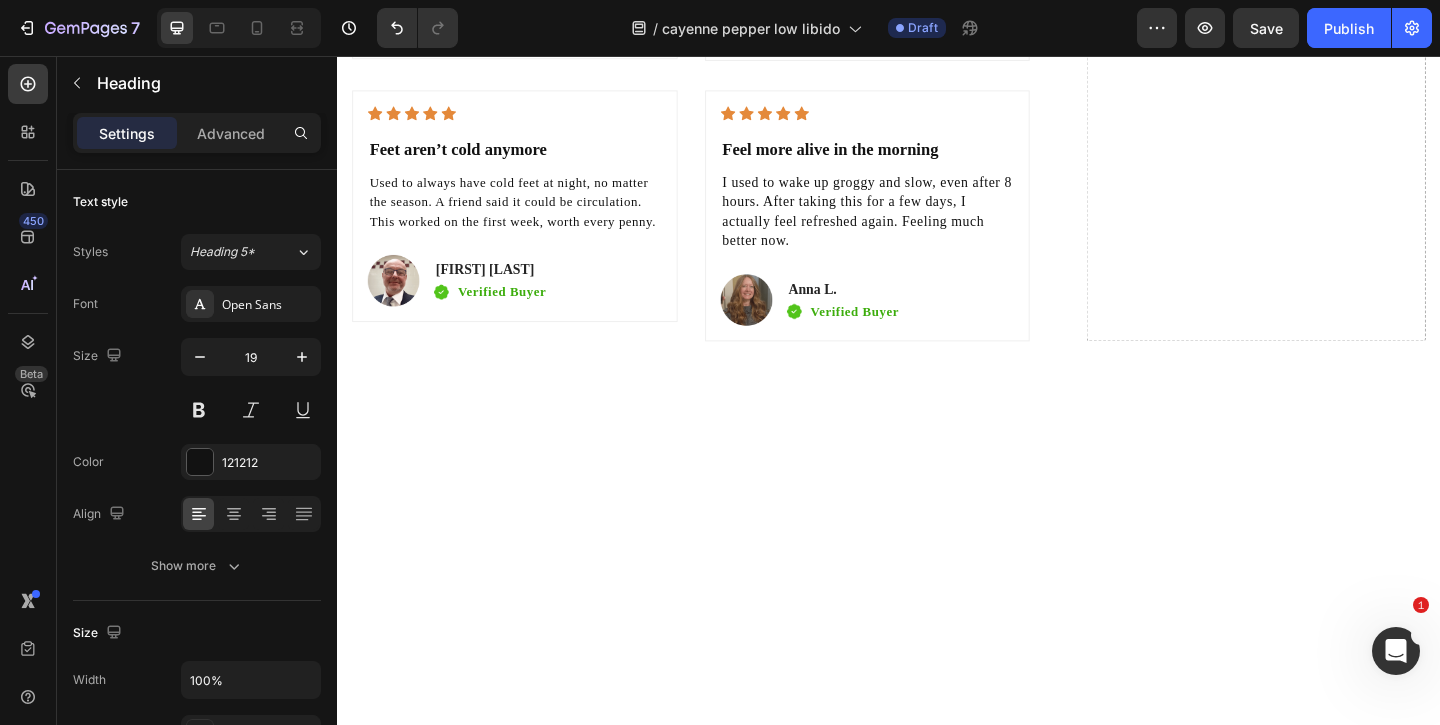 click on "My energy and confidence are back" at bounding box center (914, -143) 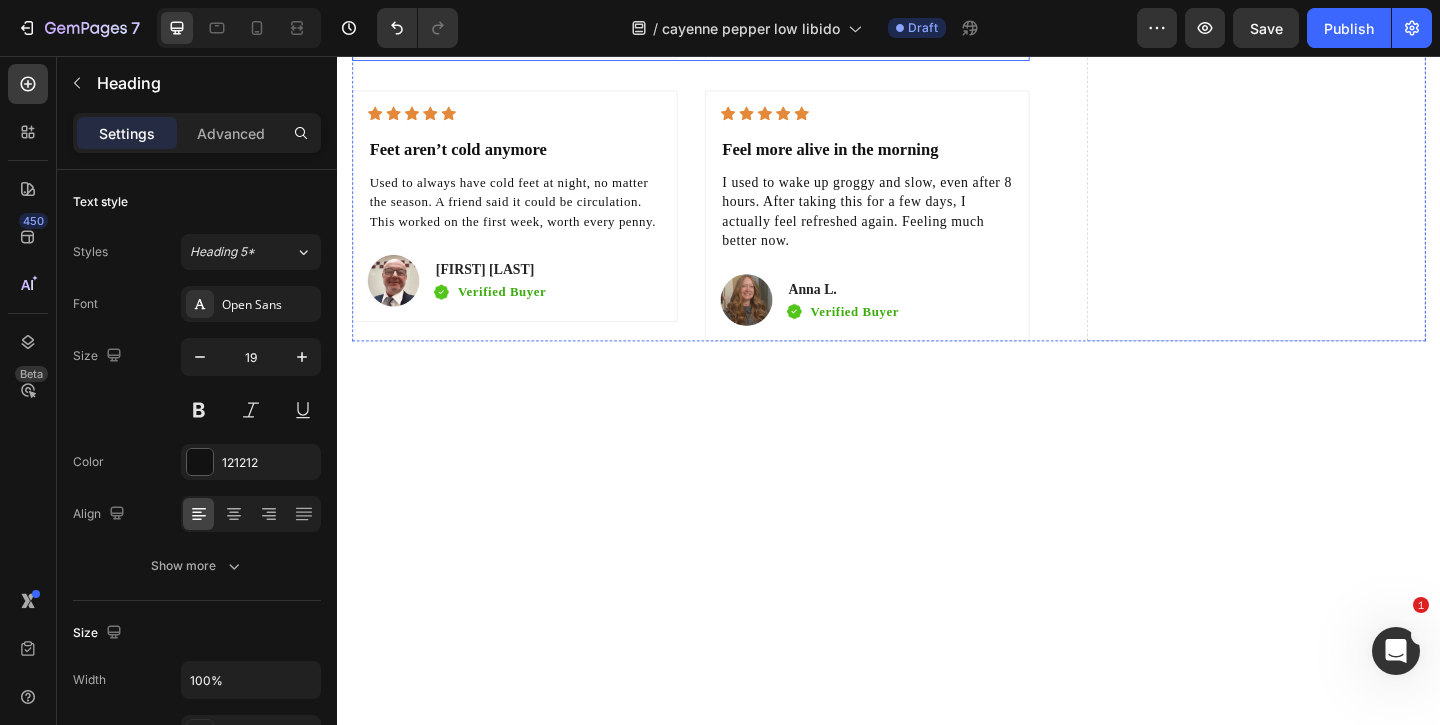 click on "Noticed I was feeling off, low energy, not really in the mood. My doctor mentioned blood flow plays a role. Took this daily and honestly felt a difference in the 5ft day." at bounding box center (914, -74) 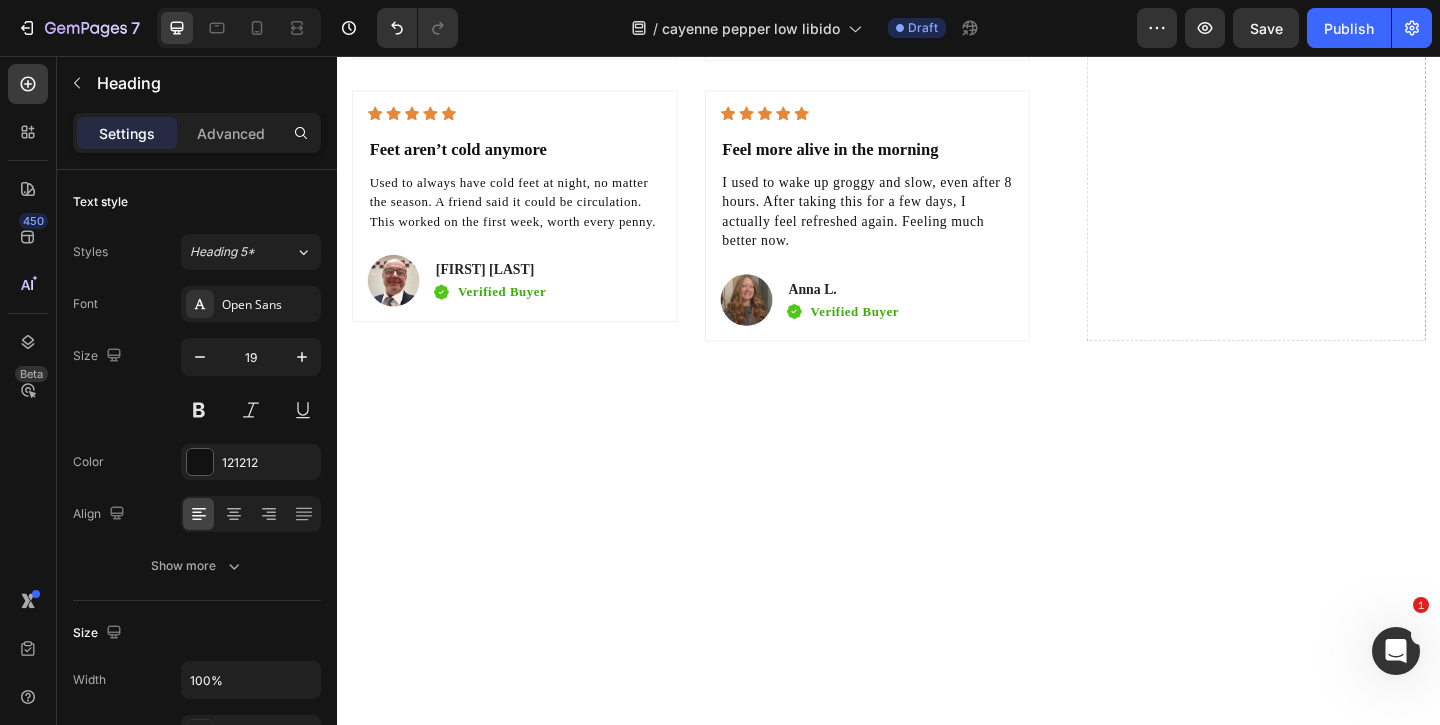 click on "Noticed I was feeling off, low energy, not really in the mood. My doctor mentioned blood flow plays a role. Took this daily and honestly felt a difference in the 5ft day." at bounding box center [914, -74] 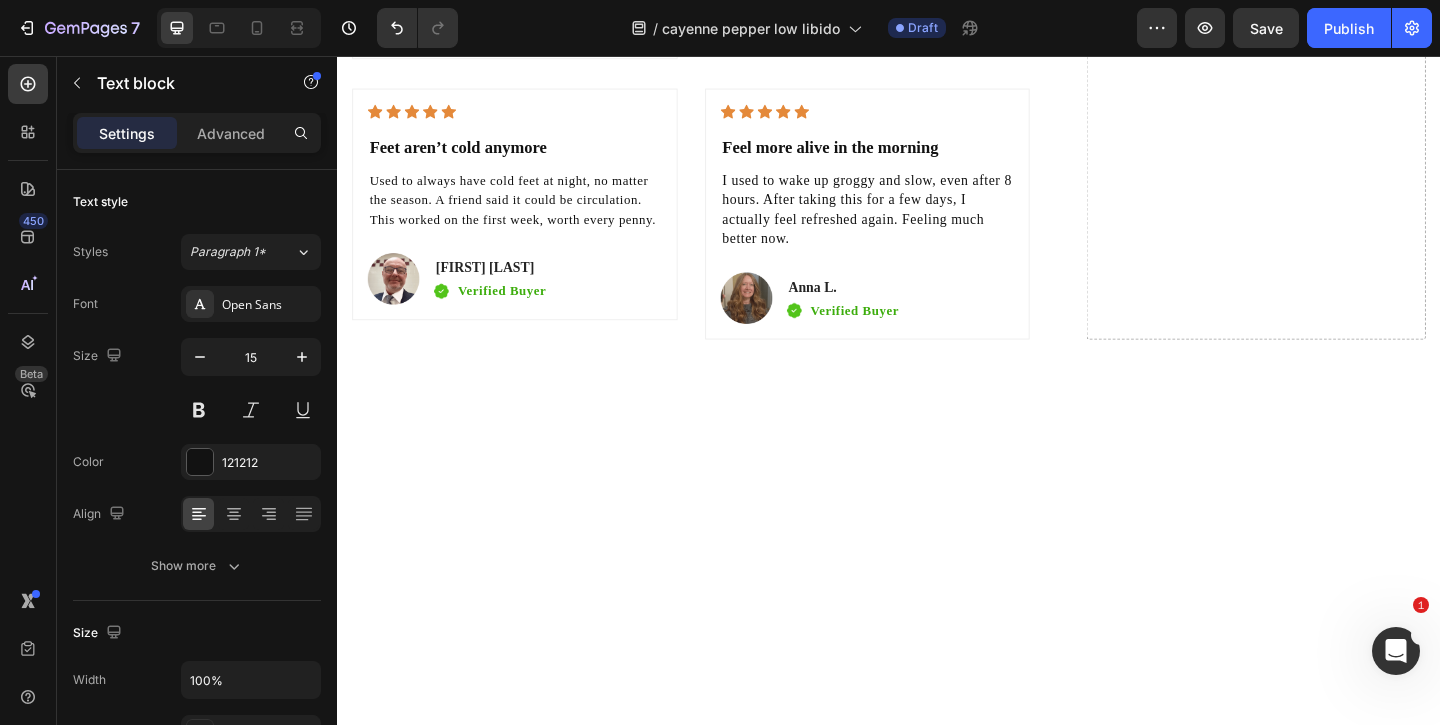 click on "Honestly, I didn’t expect much. But my energy came back, and let’s just say my wife noticed too. I feel like I’m in control again" at bounding box center [914, -85] 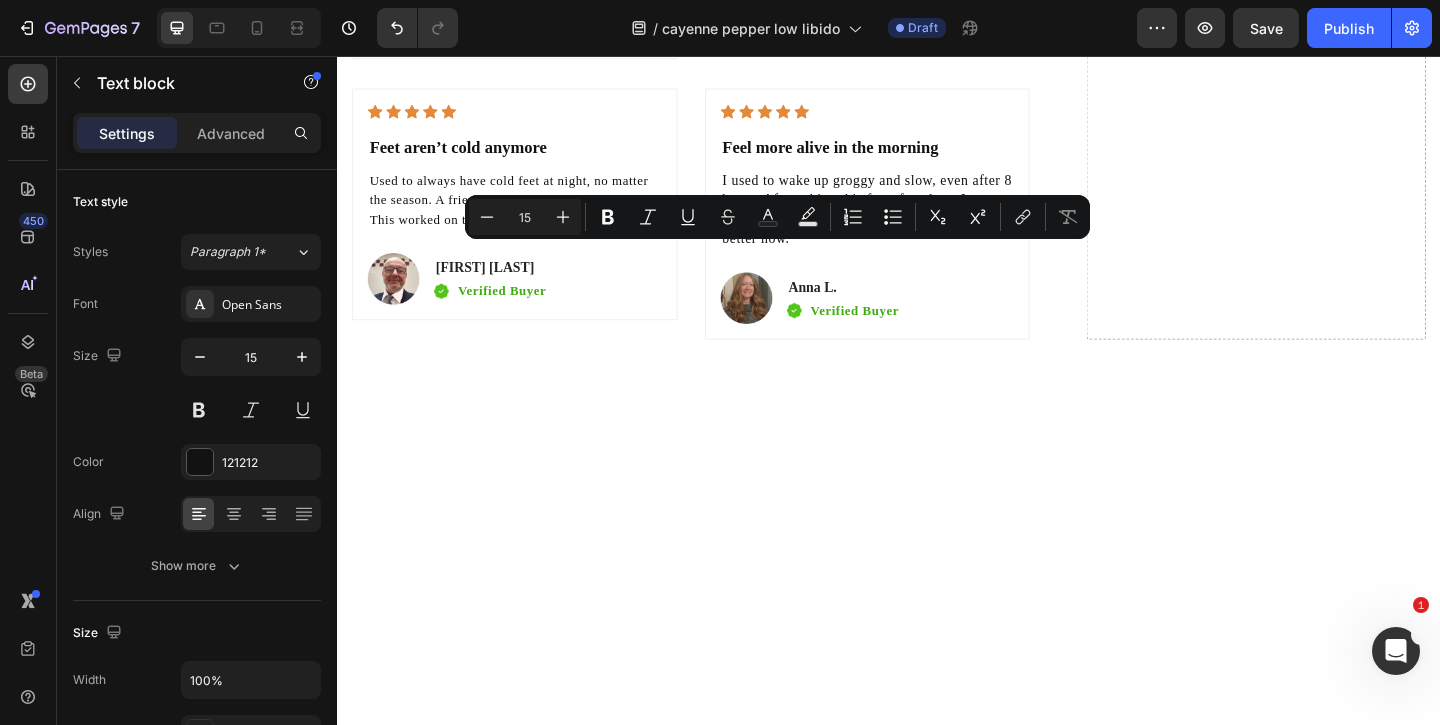 click on "Honestly, I didn’t expect much. But my energy came back, and let’s just say my wife noticed too. I feel like I’m in control again" at bounding box center (914, -85) 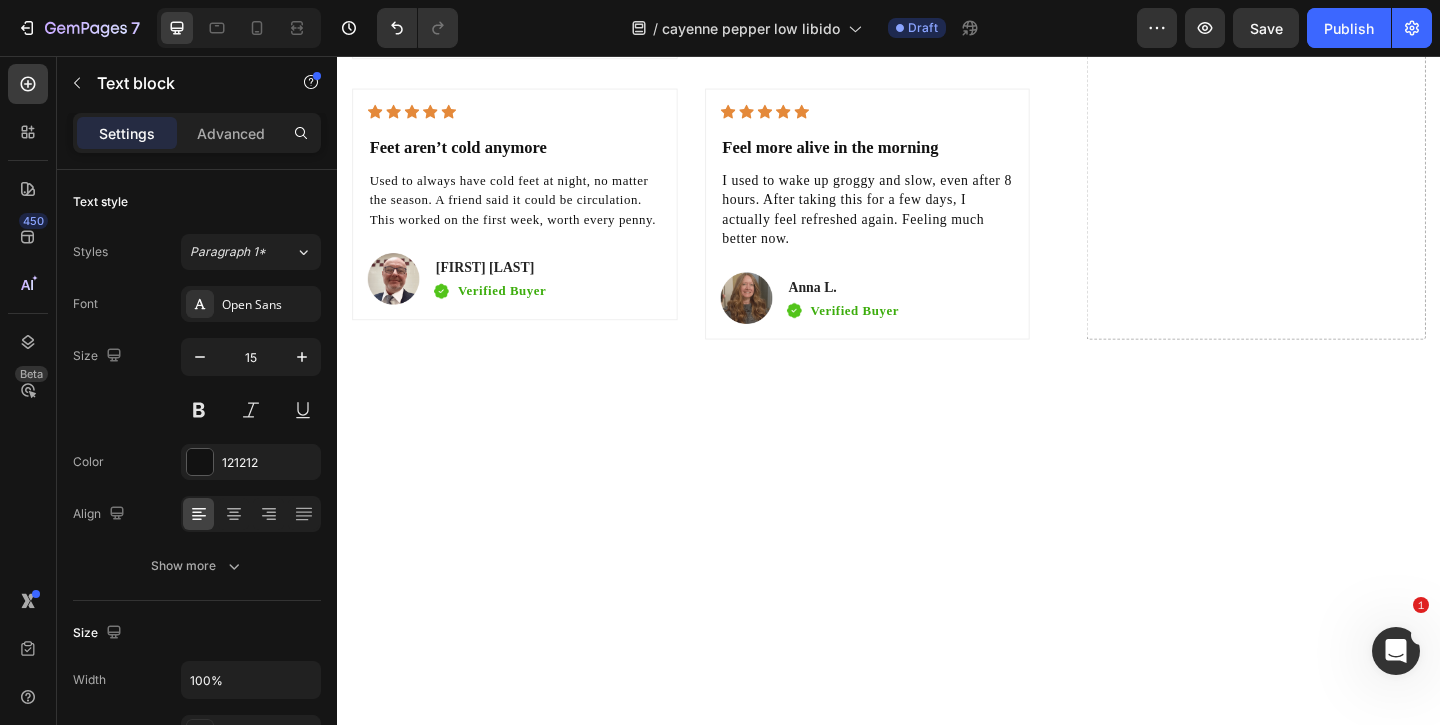 click on "Honestly, I didn’t expect much. But my energy came back, and let’s just say my wife noticed too. I feel like I’m in control again" at bounding box center [914, -85] 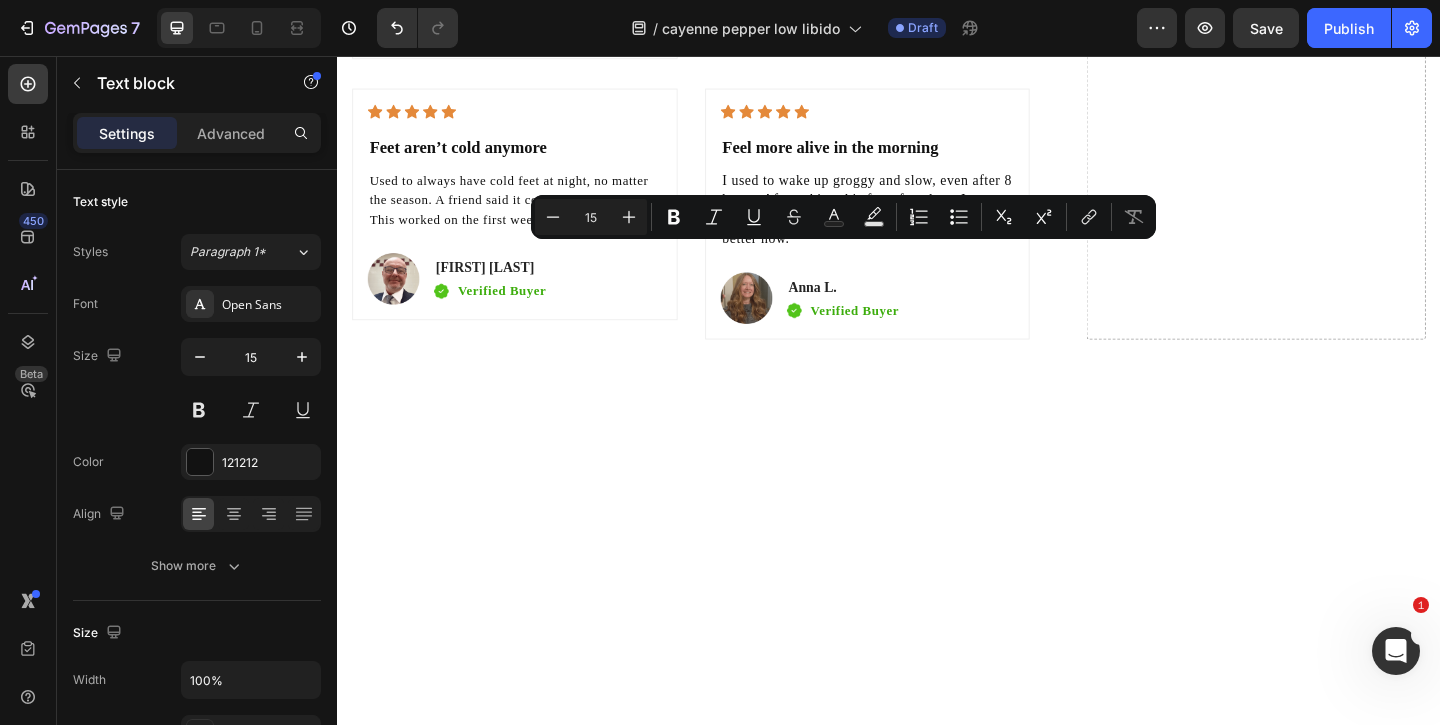 click on "Honestly, I didn’t expect much. But my energy came back, and let’s just say my wife noticed too. I feel like I’m in control again" at bounding box center (914, -85) 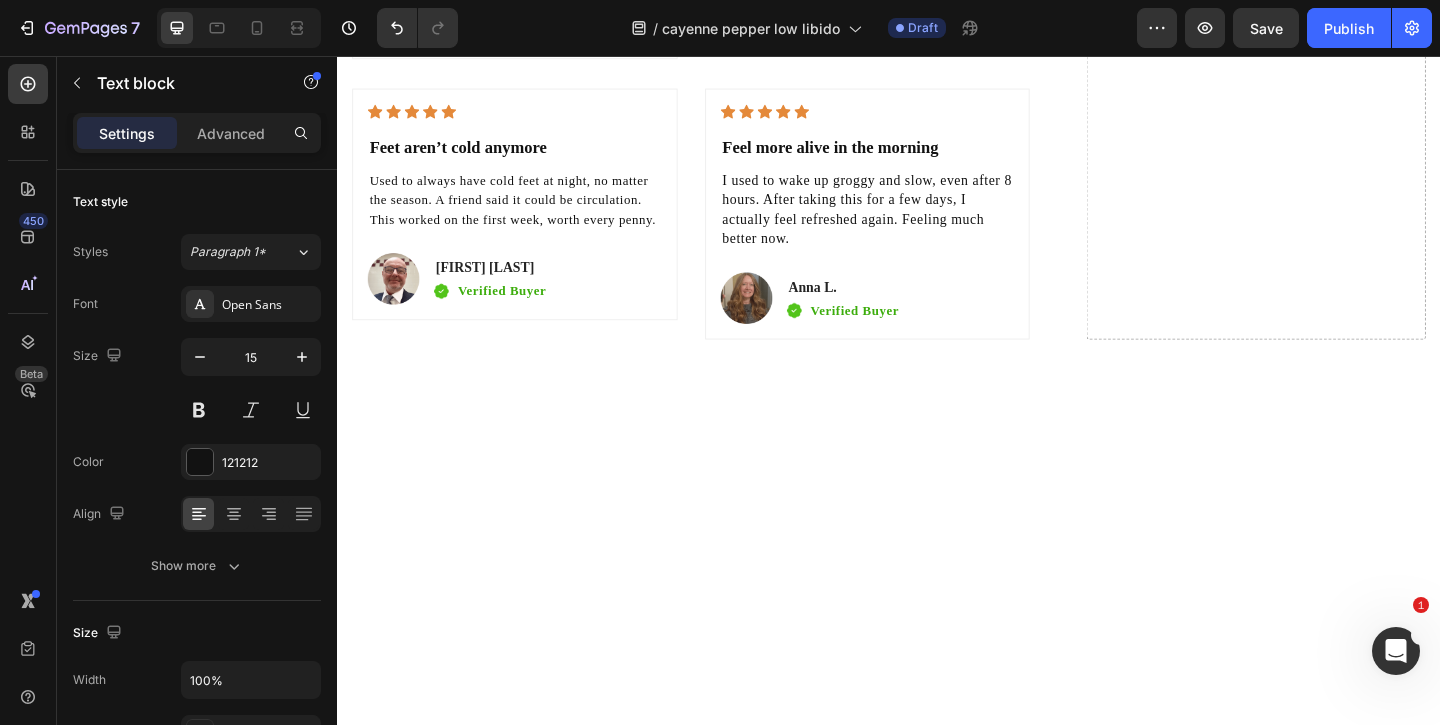 click on "Honestly, I didn’t expect much. But my energy came back, and let’s just say my wife noticed too. I feel like I’m in control again" at bounding box center (914, -85) 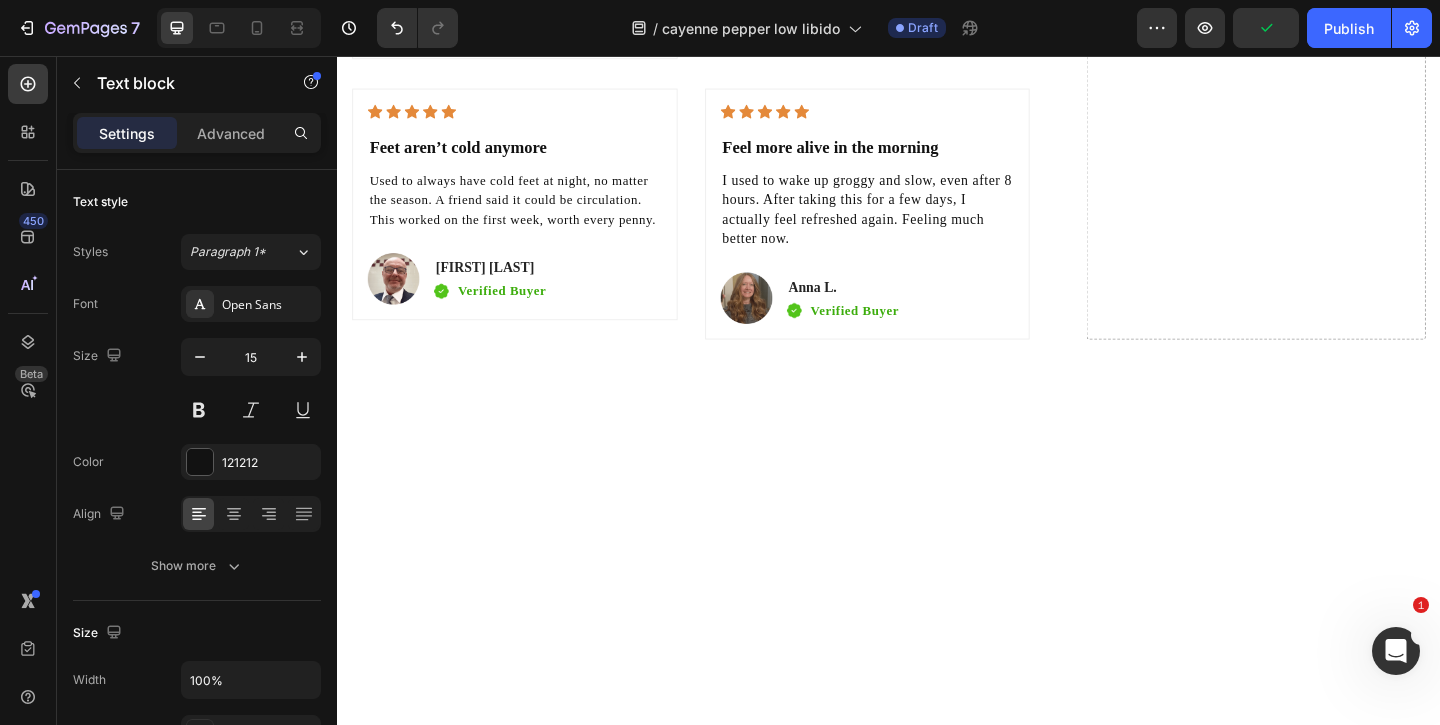 click on "Honestly, I was skeptical. But my energy came back, and let’s just say my [RELATIONSHIP] noticed too. I feel like I’m in control again" at bounding box center (914, -85) 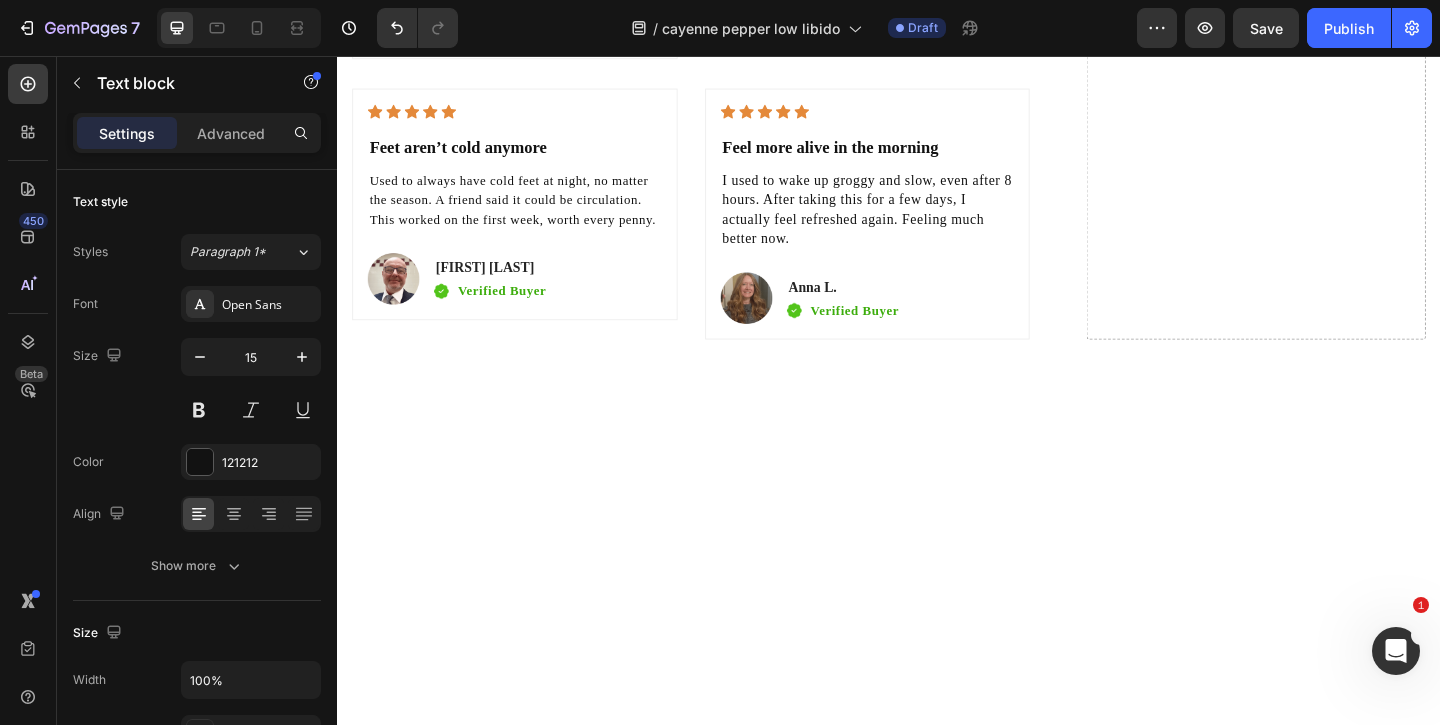 click on "Honestly, I was skeptical. But my energy came back, and let’s just say my [RELATIONSHIP] noticed too. I feel like I’m in control again" at bounding box center (914, -85) 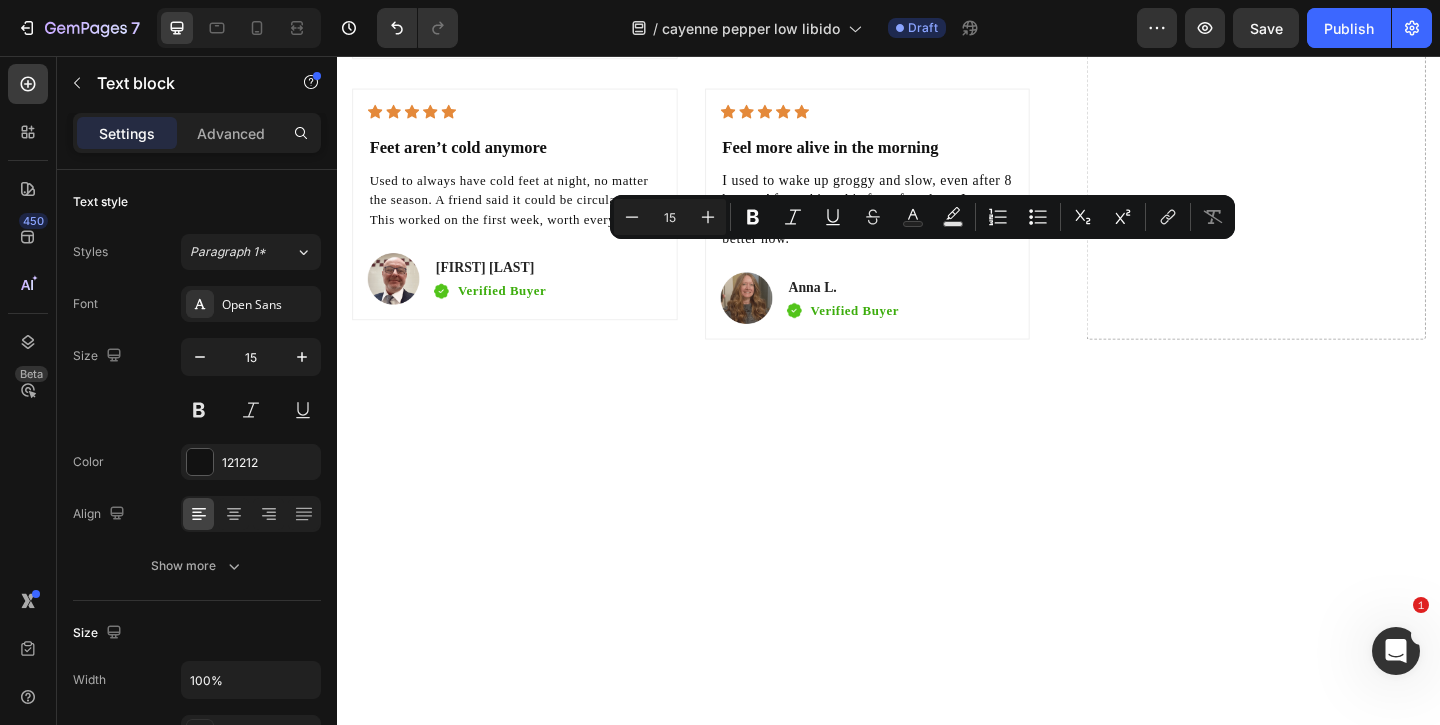 click on "Honestly, I was skeptical. But my energy came back, and let’s just say my [RELATIONSHIP] noticed too. I feel like I’m in control again" at bounding box center (914, -85) 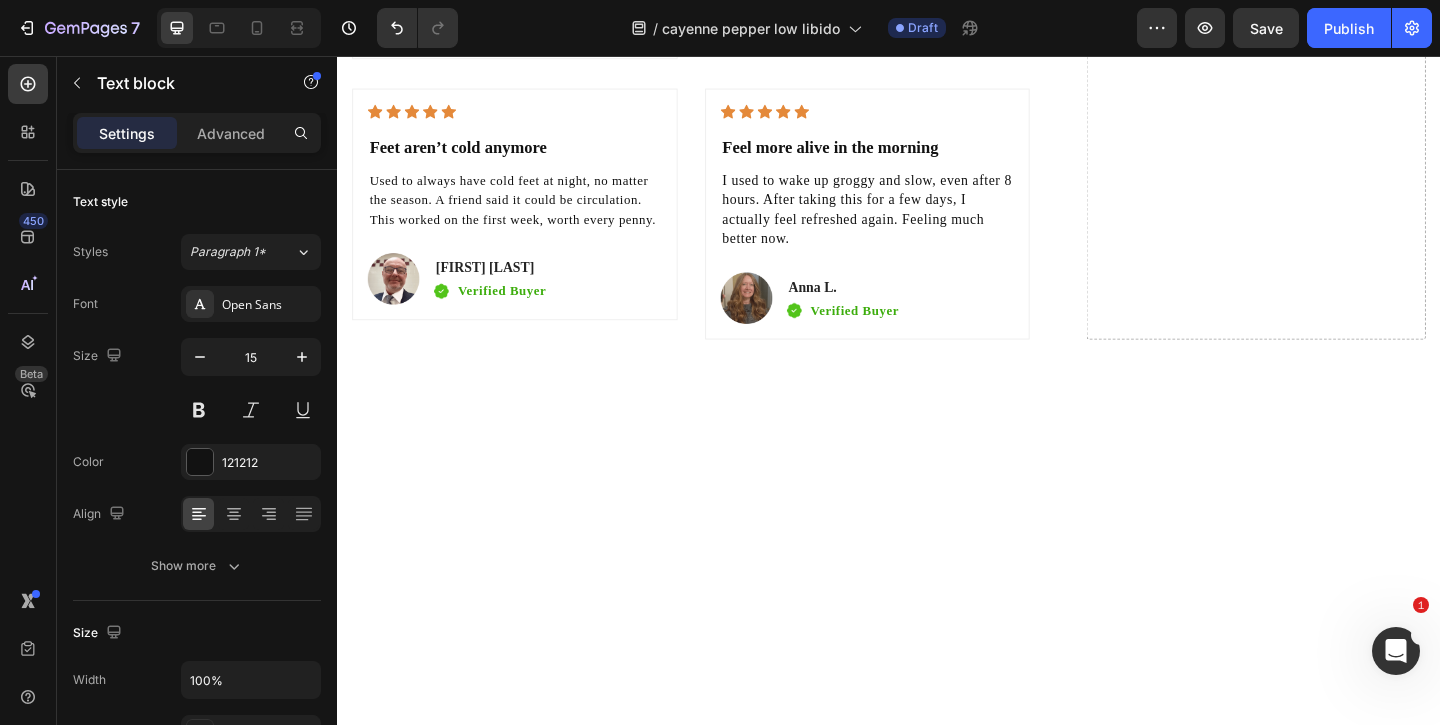 click on "Honestly, I was skeptical. But my energy came back, and let’s just say my [RELATIONSHIP] noticed too. I feel like I’m in control again" at bounding box center [914, -85] 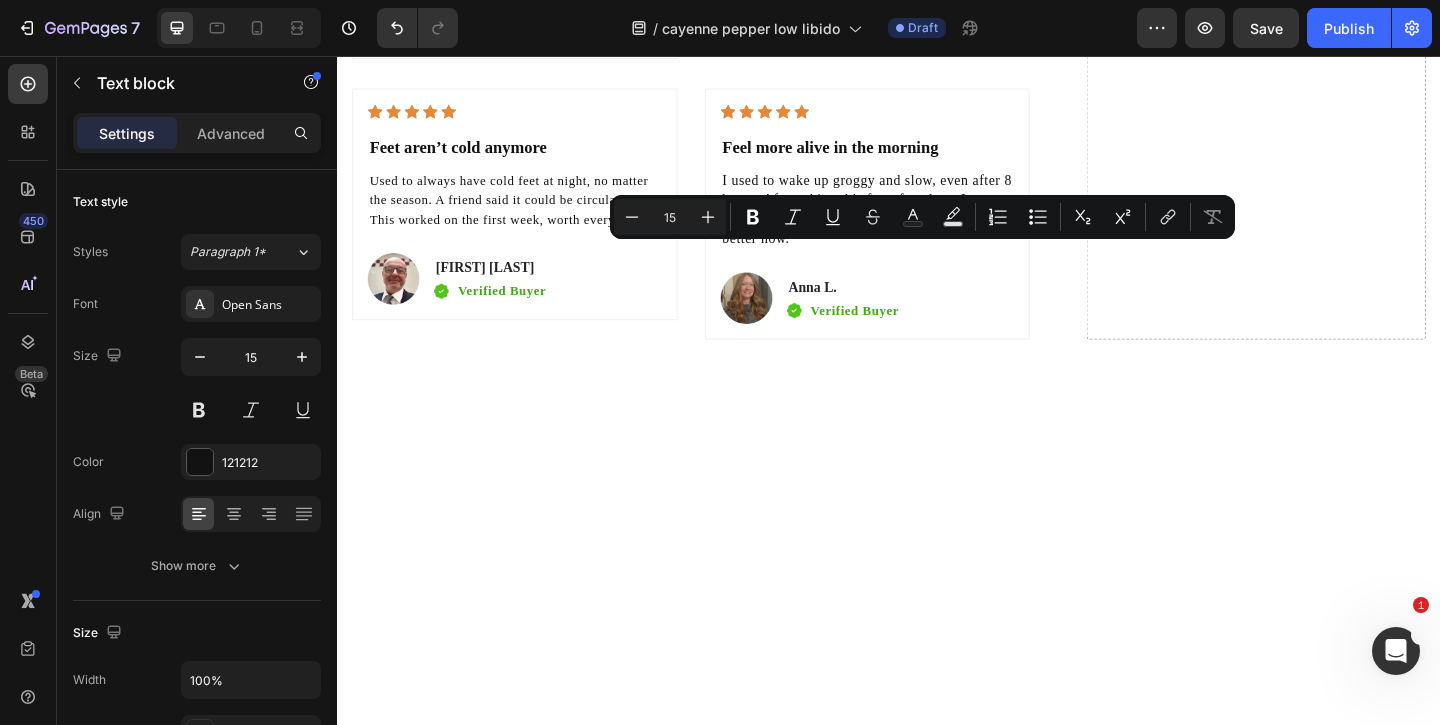 click on "Honestly, I was skeptical. But my energy came back, and let’s just say my [RELATIONSHIP] noticed too. I feel like I’m in control again" at bounding box center (914, -85) 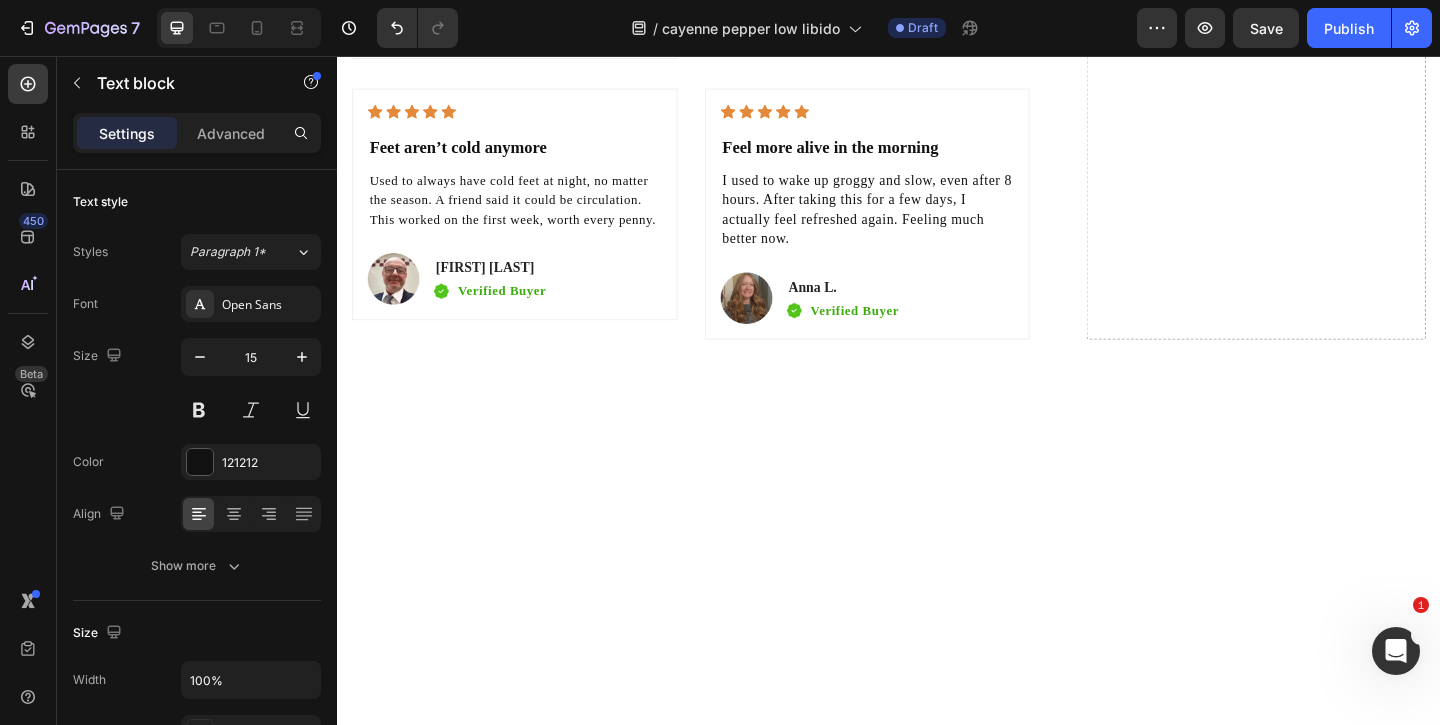 click on "Honestly, I was skeptical. But my energy came back, and let’s just say my [RELATIONSHIP] noticed too. I feel like I’m in control again" at bounding box center (914, -85) 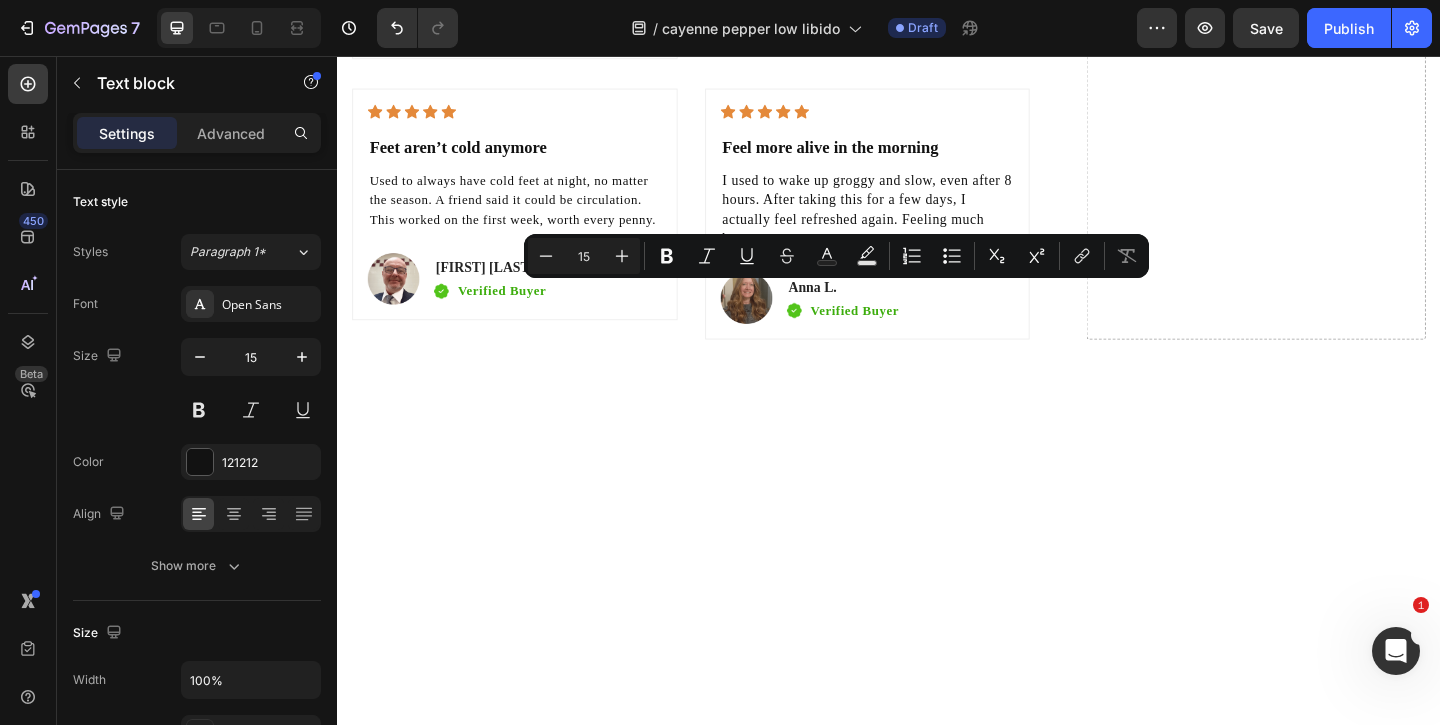 click on "Honestly, I was skeptical. But my energy came back, and let’s just say my [RELATIONSHIP] noticed too. I feel like I’m in control again" at bounding box center (914, -85) 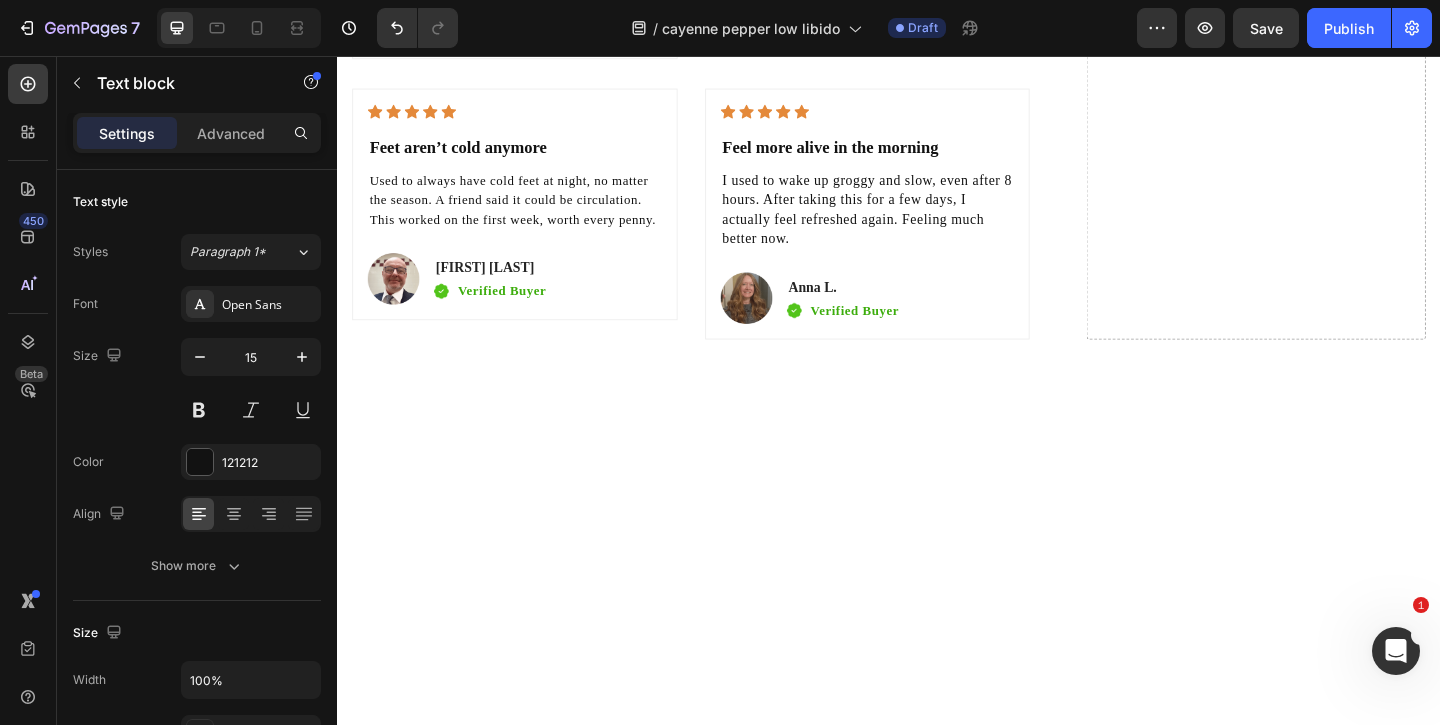click on "Honestly, I was skeptical. But my energy came back, and let’s just say my [RELATIONSHIP] noticed too. I feel like I’m in control again" at bounding box center (914, -85) 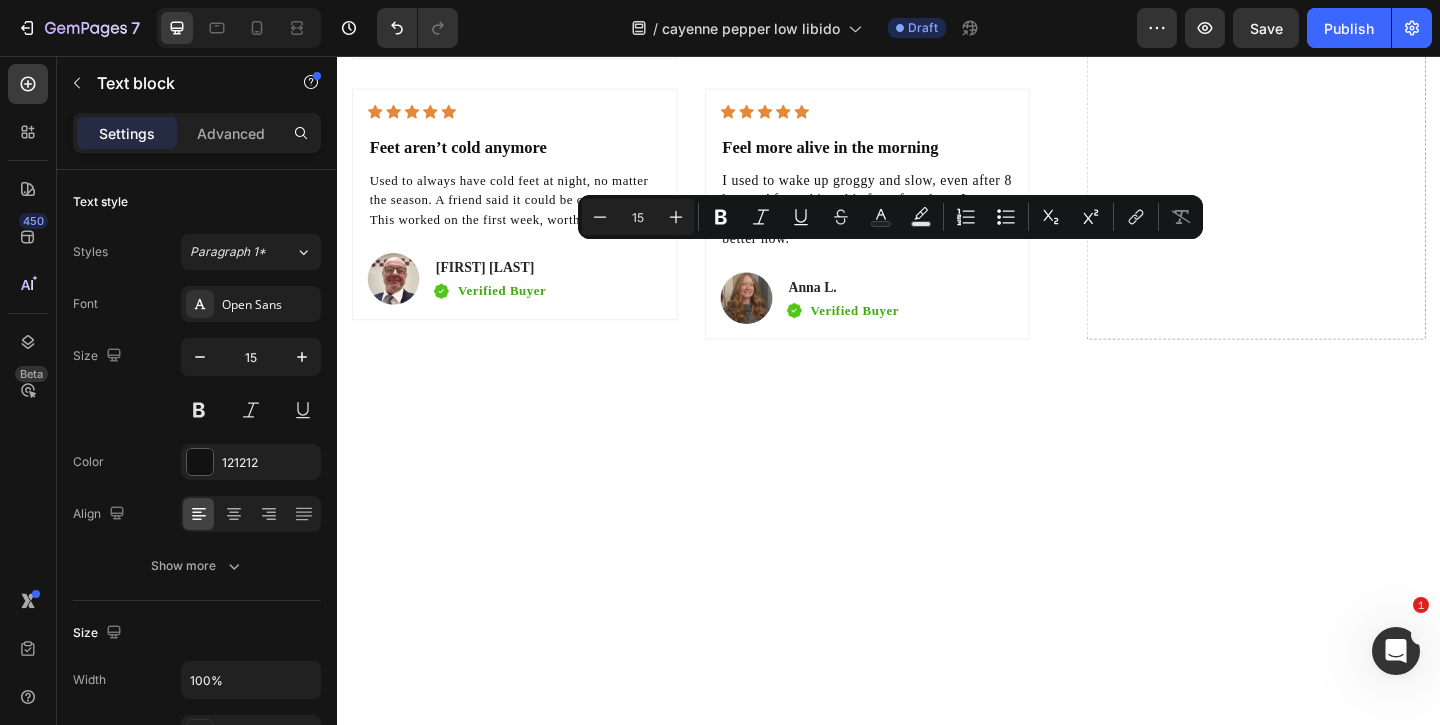 click on "Honestly, I was skeptical. But my energy came back, and let’s just say my [RELATIONSHIP] noticed too. I feel like I’m in control again" at bounding box center [914, -85] 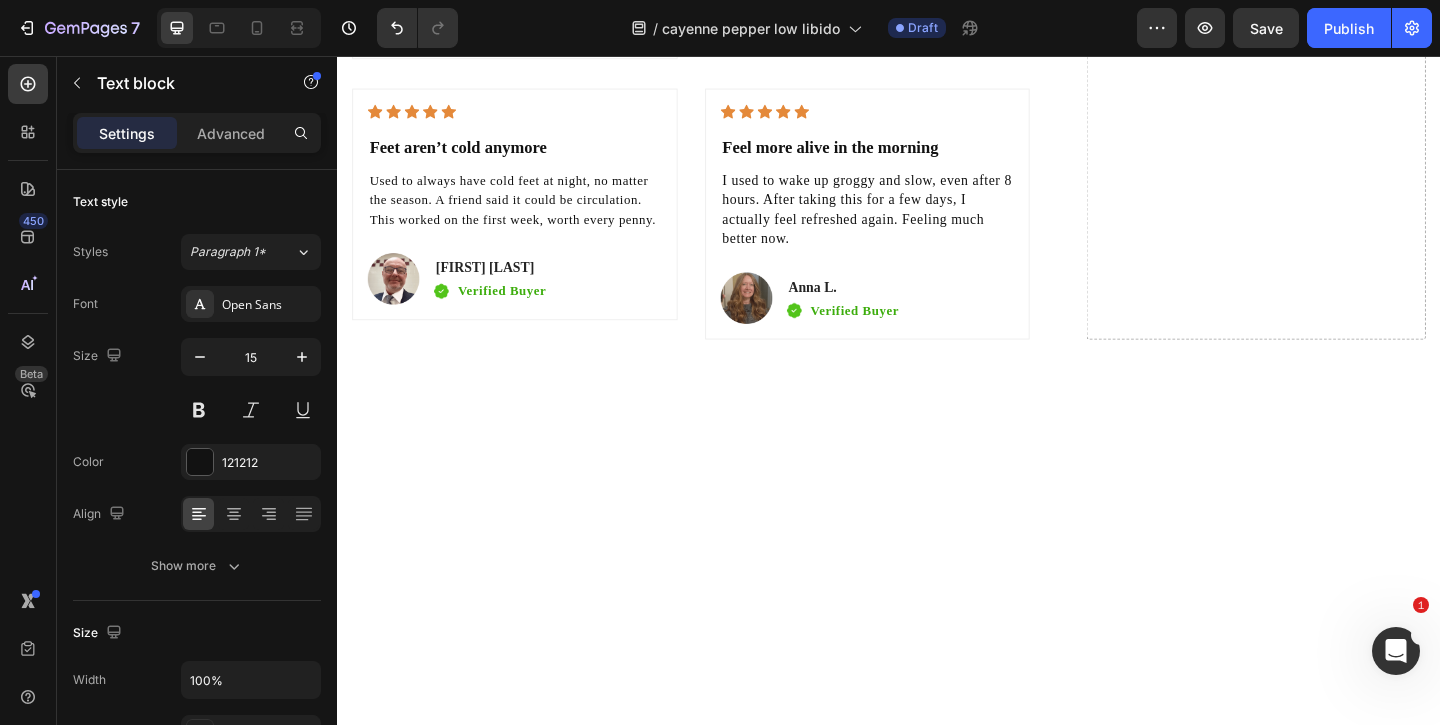 click on "Honestly, I was skeptical. But my energy came back, and let’s just say my [RELATIONSHIP] noticed too. I feel like I’m in control again" at bounding box center [914, -85] 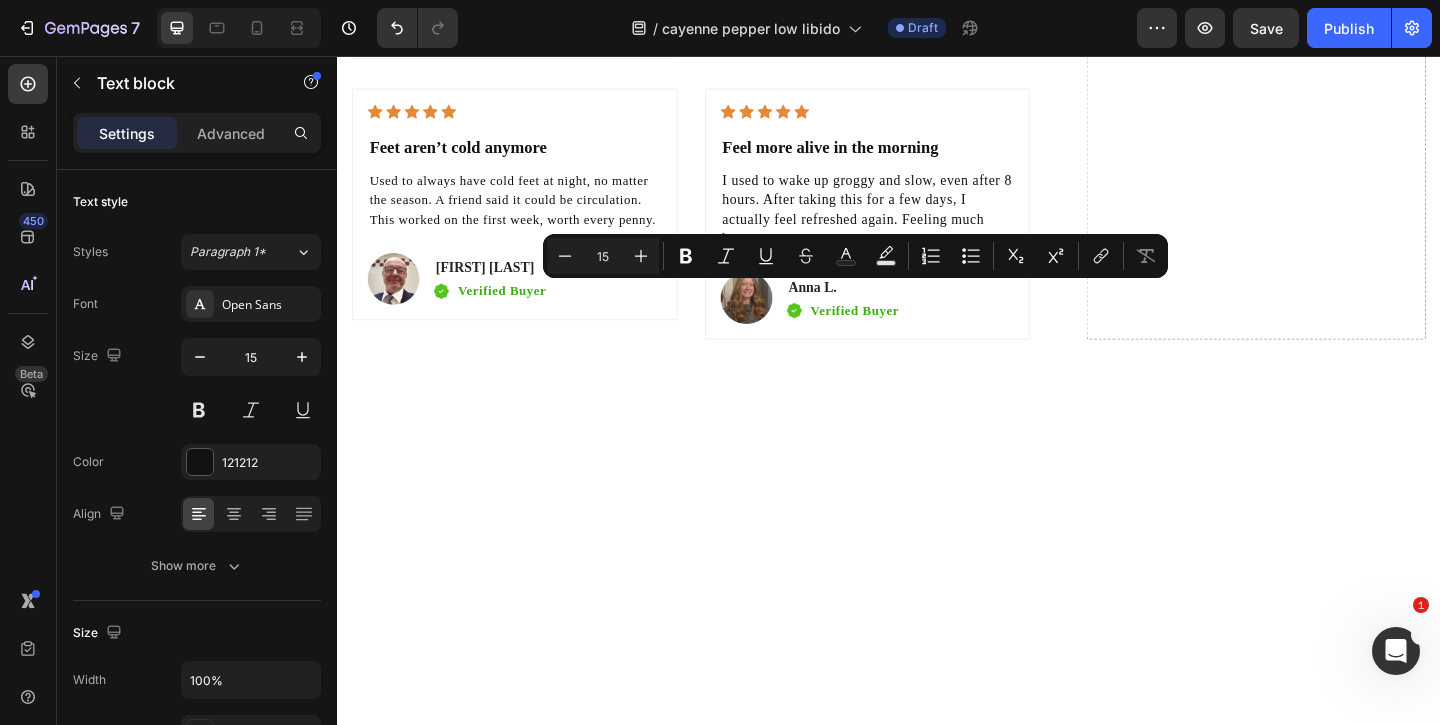 click on "Honestly, I was skeptical. But my energy came back, and let’s just say my [RELATIONSHIP] noticed too. I feel like I’m in control again" at bounding box center (914, -85) 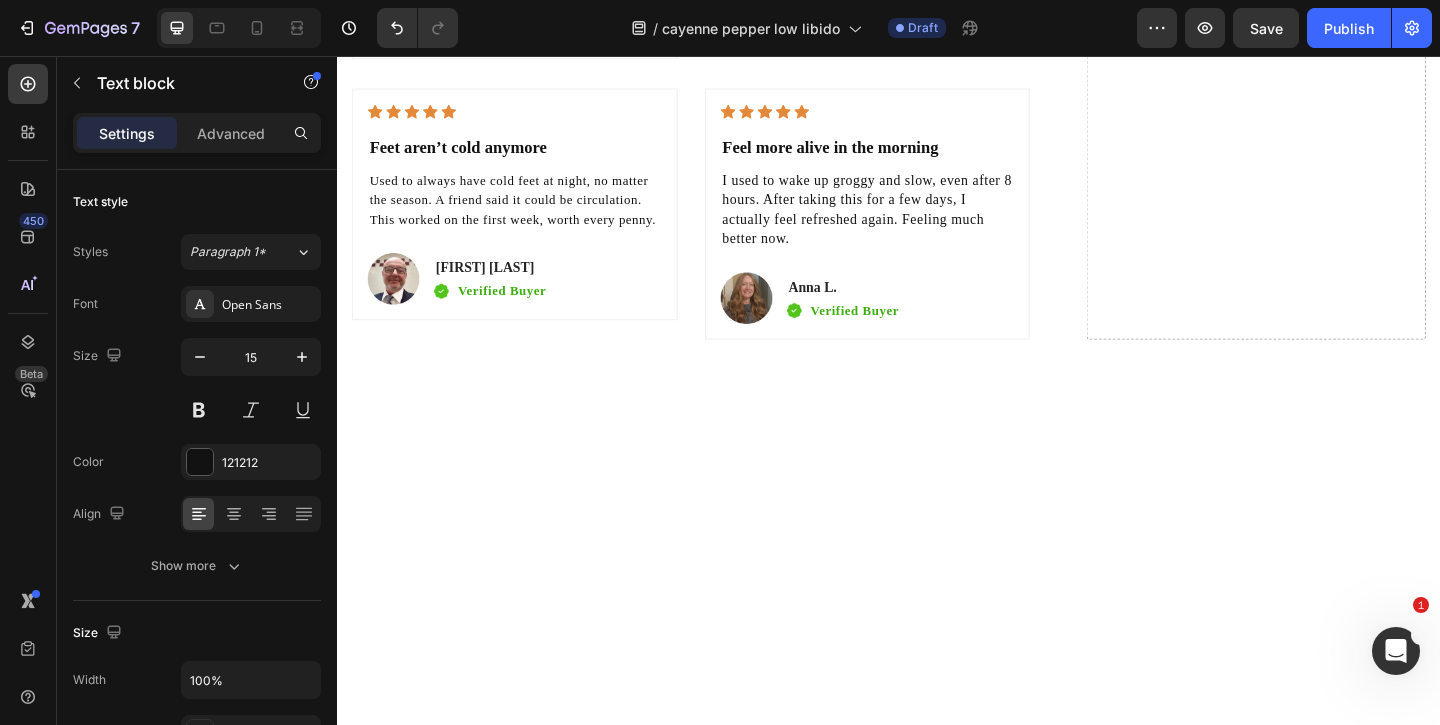 click on "Honestly, I was skeptical. But my energy came back, and let’s just say my [RELATIONSHIP] noticed too. I feel like I’m in control again" at bounding box center (914, -85) 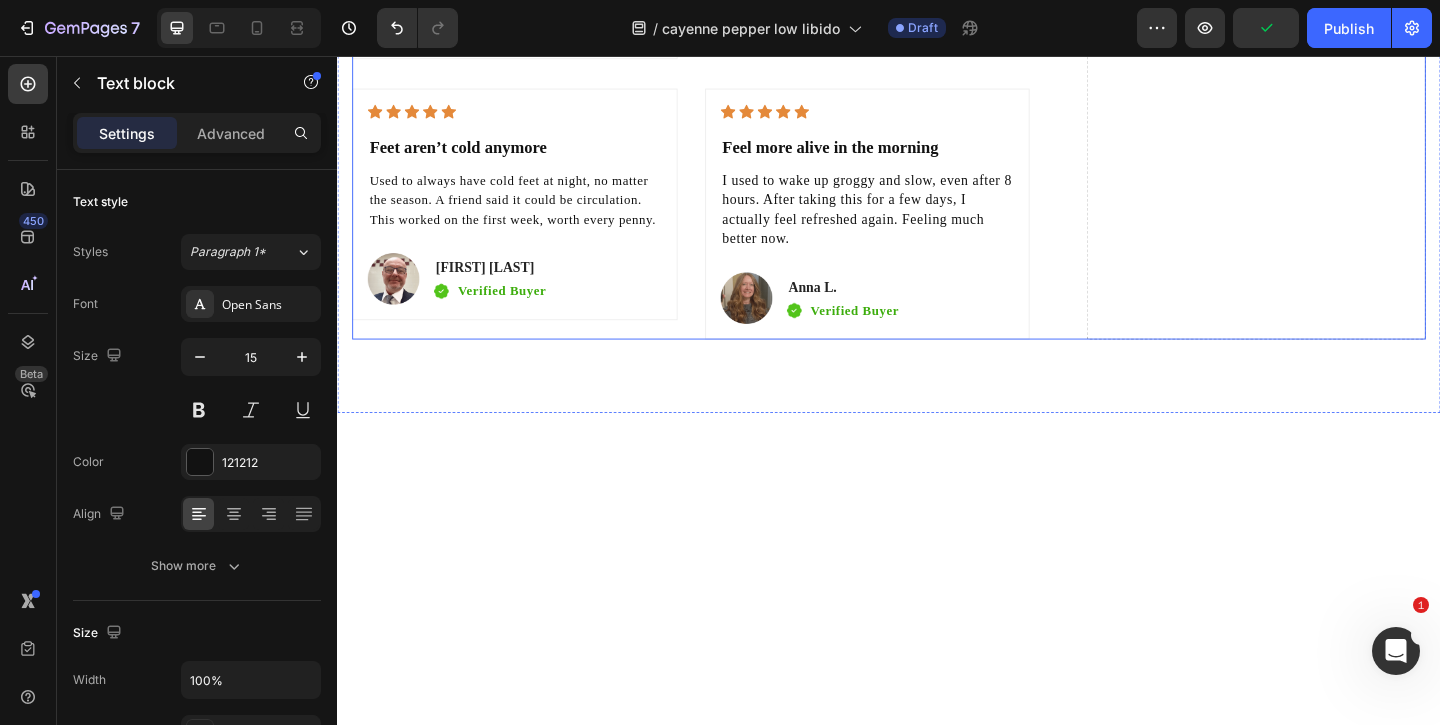 click on "Drop element here" at bounding box center [1336, -417] 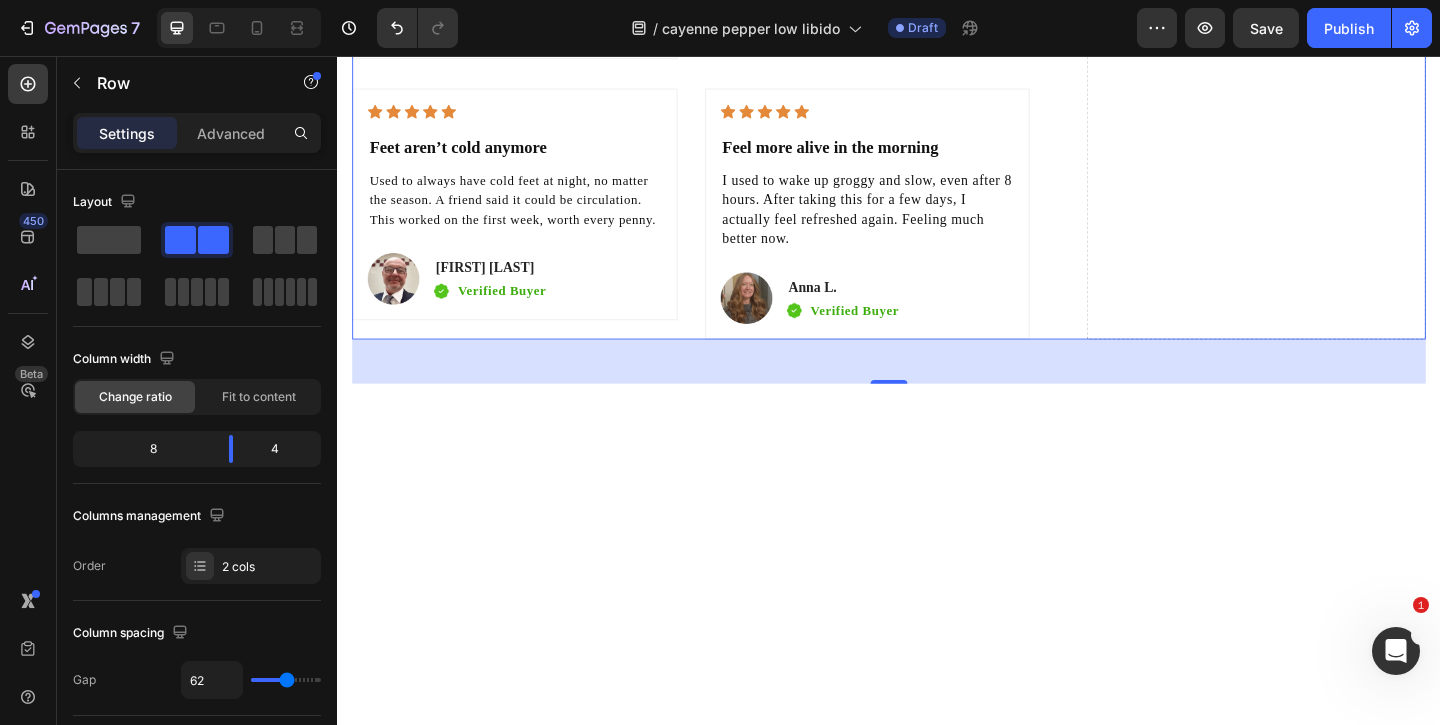 click on "Honestly, I was skeptical. But my energy came back, and let’s just say my wife noticed too. She's impressed tooo." at bounding box center [914, -85] 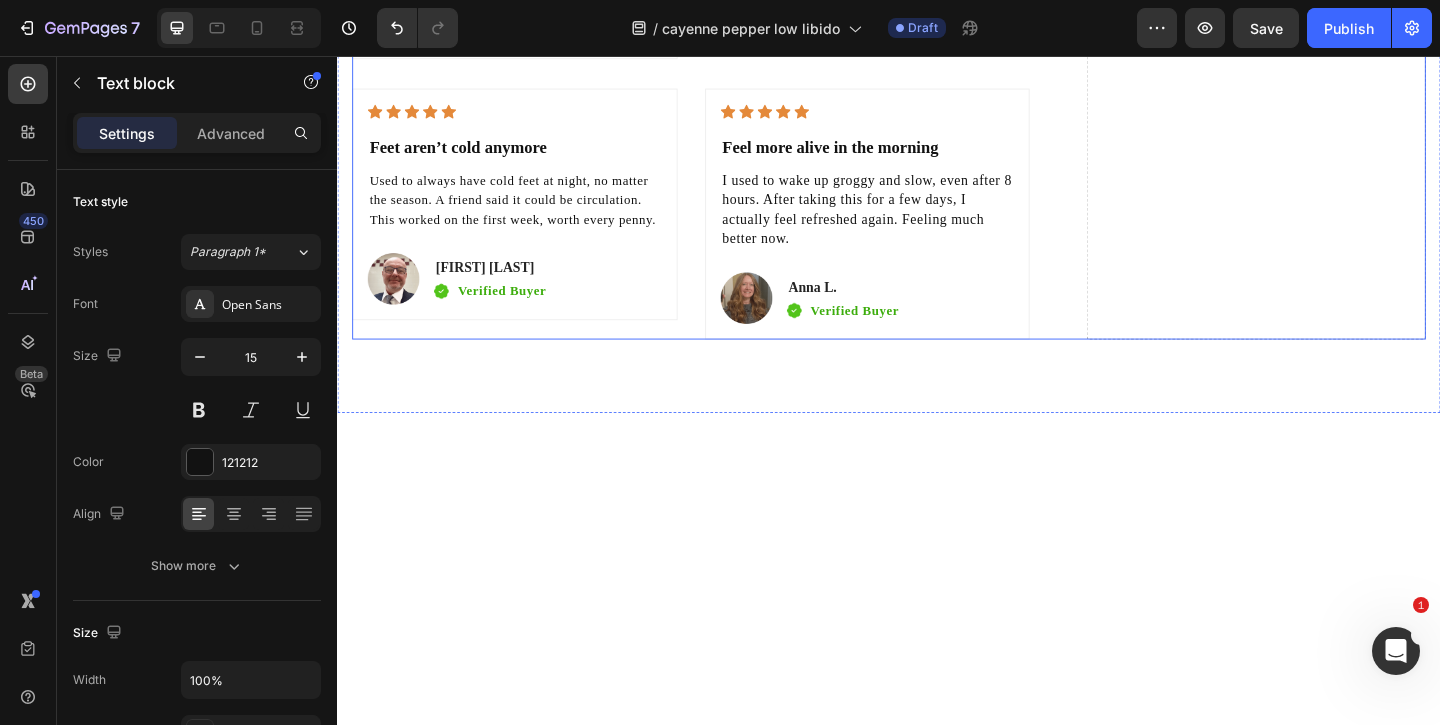 click on "Icon                Icon                Icon                Icon                Icon Icon List Hoz ⁠⁠⁠⁠⁠⁠⁠ My energy and confidence are back Heading Honestly, I was skeptical. But my energy came back, and let’s just say my wife noticed too. She's impressed tooo. Text block   24 Image [FIRST] [LAST]. Text block Image Verified Buyer Text block Row Row" at bounding box center (914, -84) 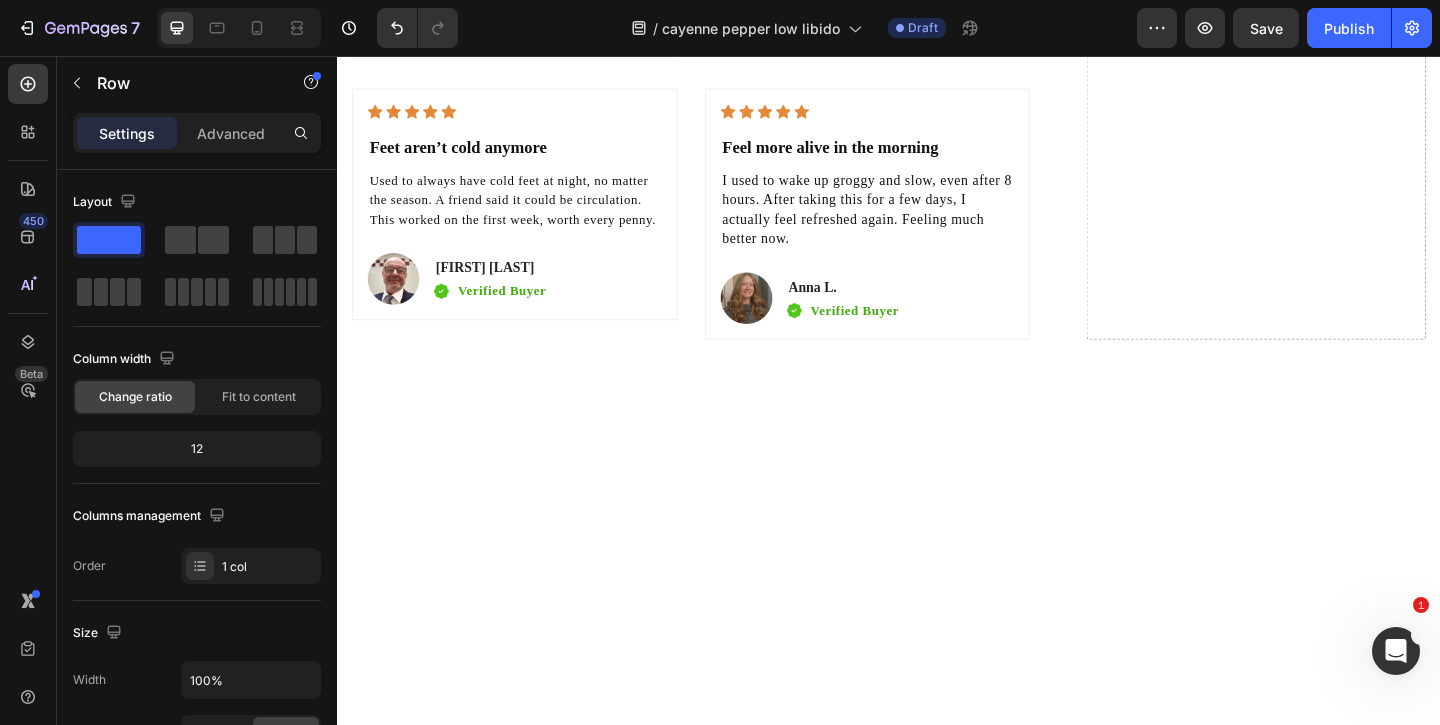 click on "Honestly, I was skeptical. But my energy came back, and let’s just say my wife noticed too. She's impressed tooo." at bounding box center [914, -85] 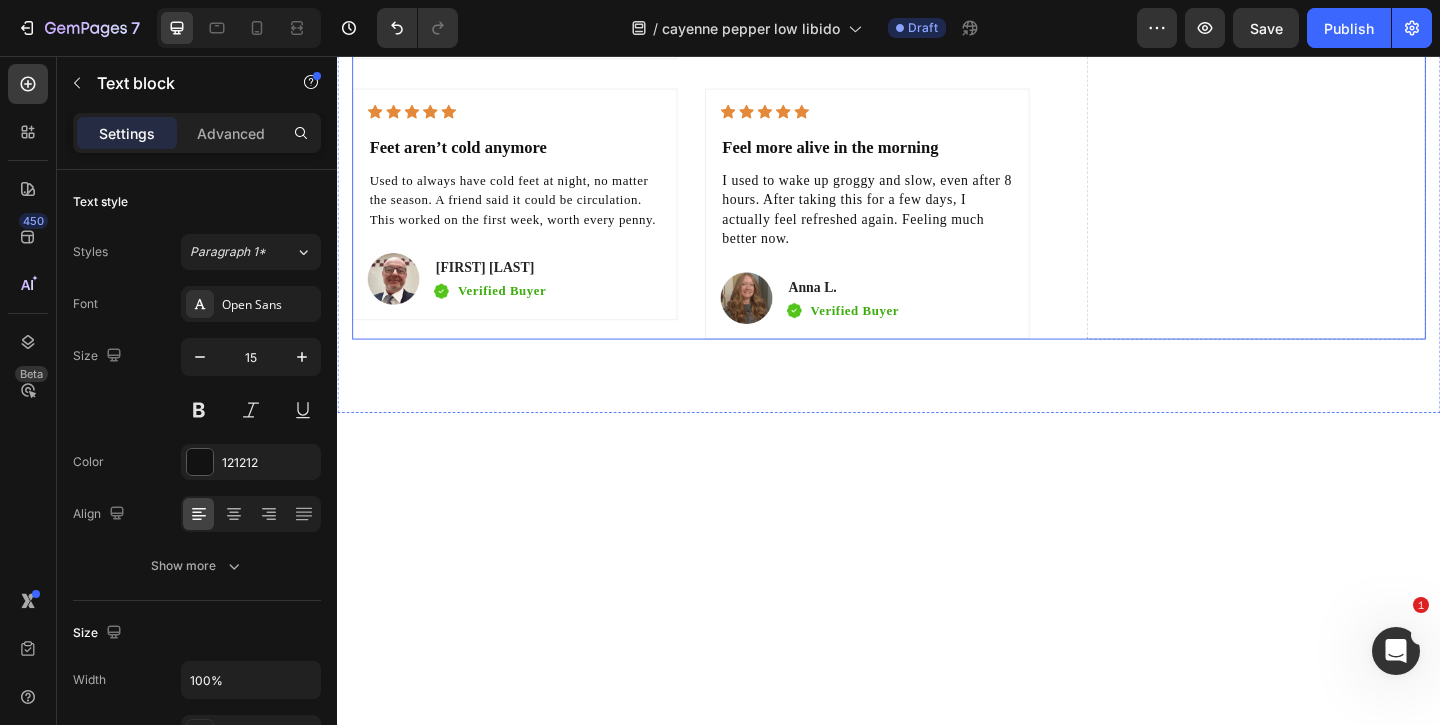 click on "Drop element here" at bounding box center (1336, -417) 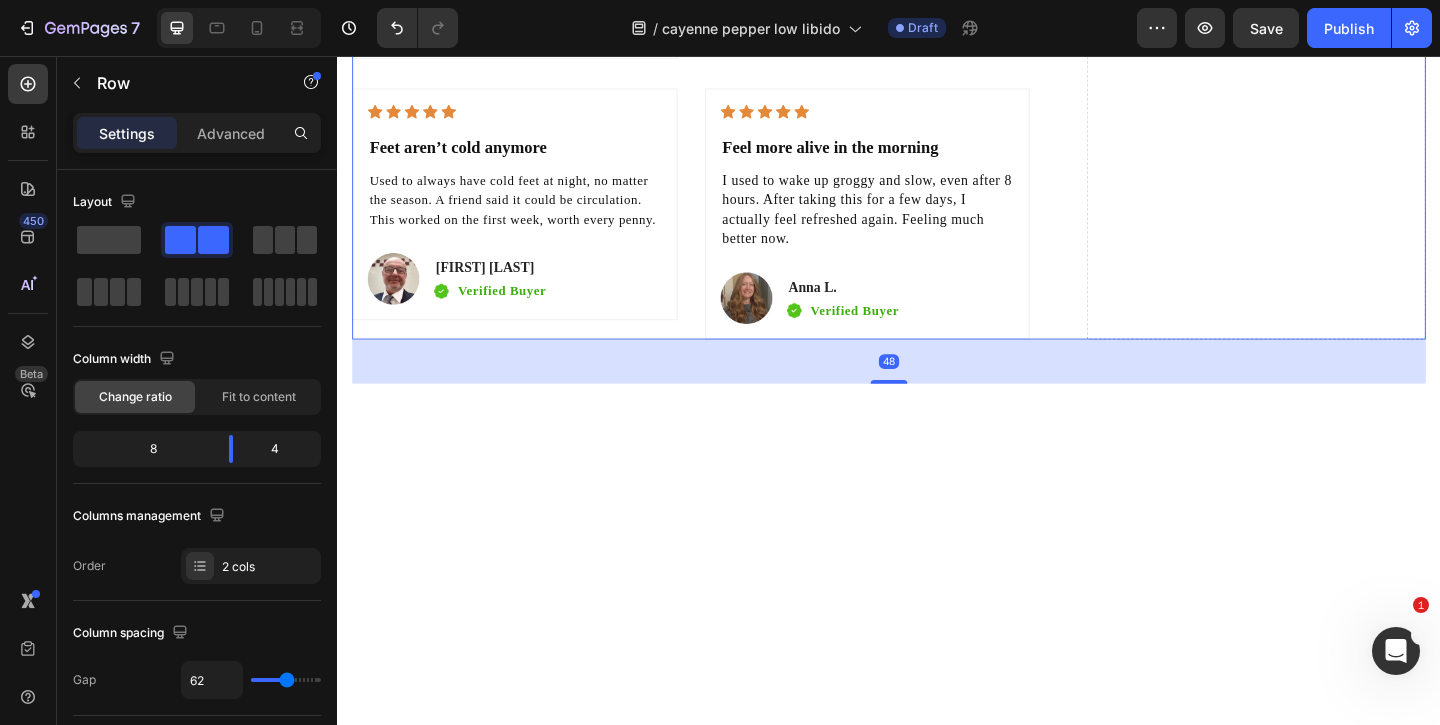 click on "Honestly, I was skeptical. But my energy came back, and let’s just say my wife noticed too. She's impressed tooo." at bounding box center (914, -85) 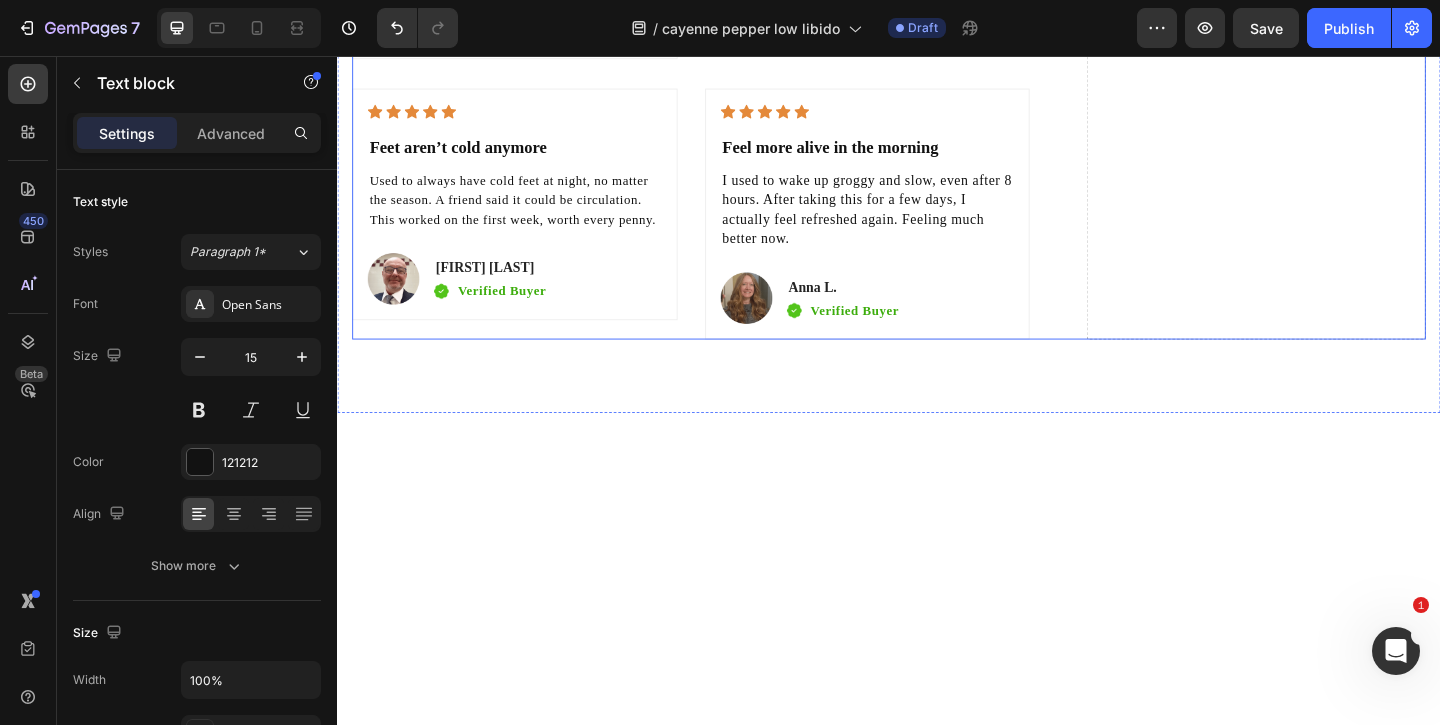 click on "Icon Icon Icon Icon Icon Icon List Hoz ⁠⁠⁠⁠⁠⁠⁠ My energy and confidence are back Heading Honestly, I was skeptical. But my energy came back, and let’s just say my wife noticed too. She's impressed tooo. Text block 24 Image [FIRST] [LAST]. Text block Image Verified Buyer Text block Row Row Row" at bounding box center [914, -75] 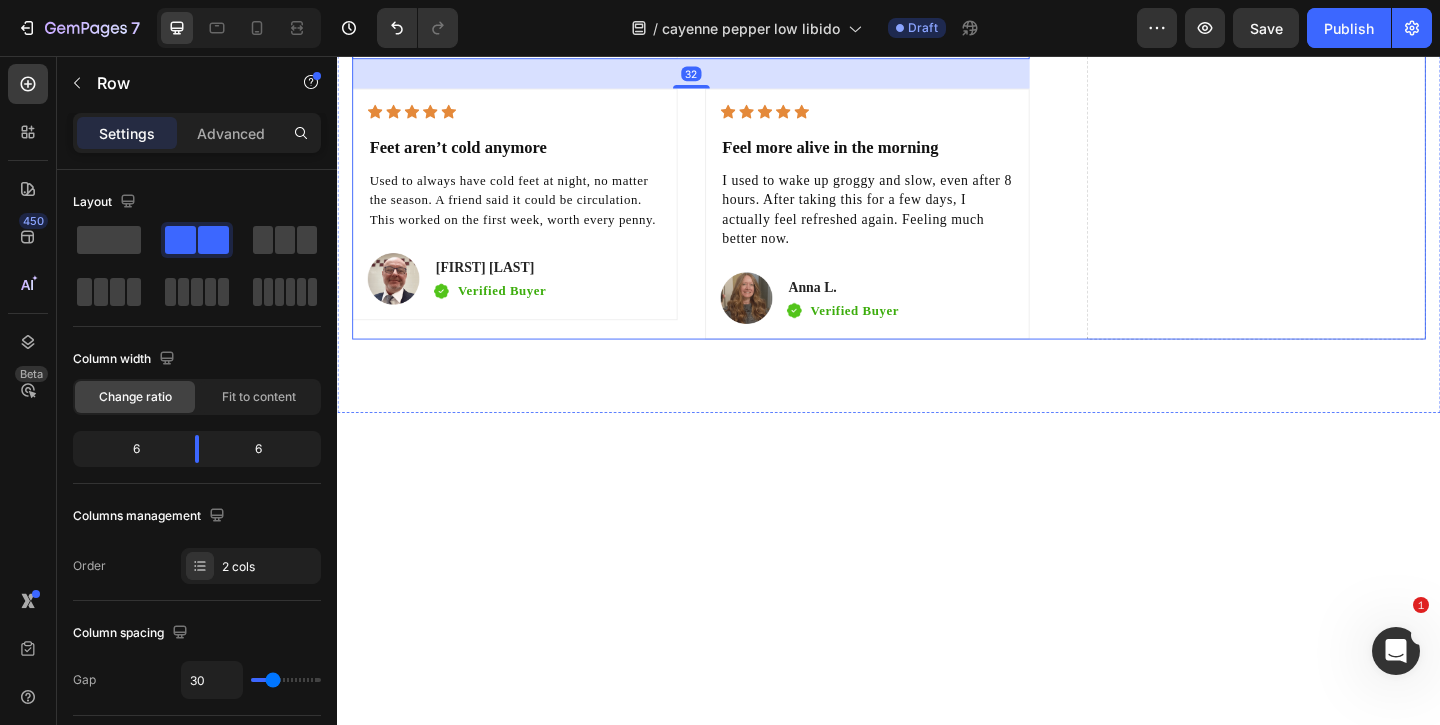 click on "Drop element here" at bounding box center (1336, -417) 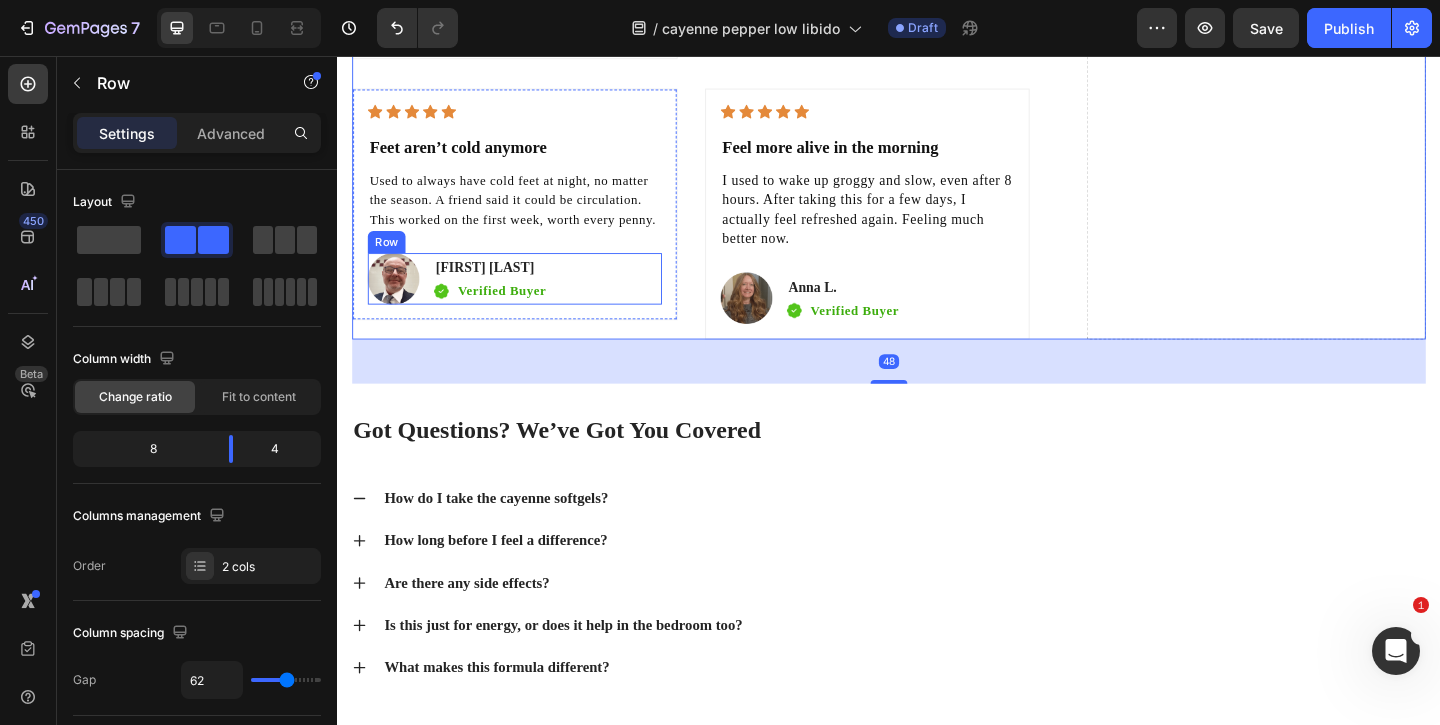 scroll, scrollTop: 7957, scrollLeft: 0, axis: vertical 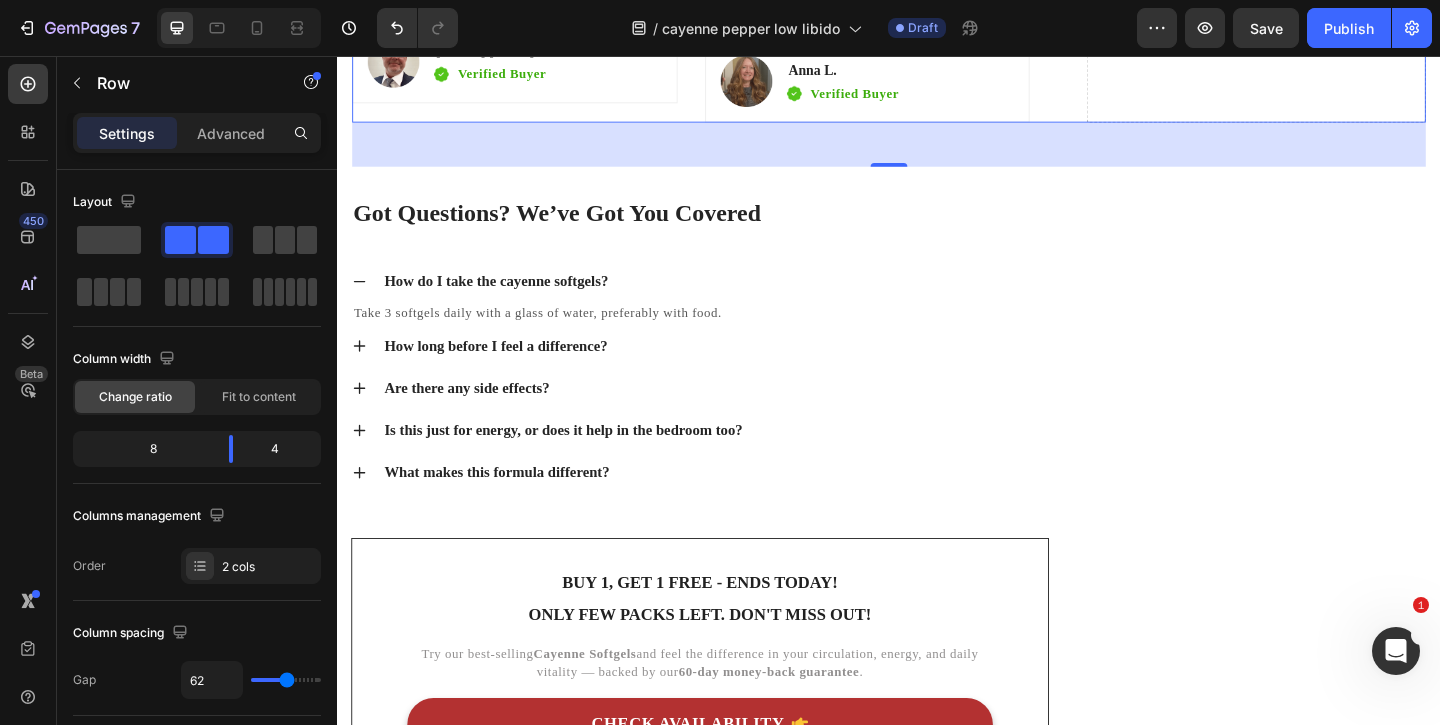 click on "Didn't feel like myself anymore, low drive, always tired. I was skeptical but gave it a shot. In couple weeks, I had more energy and felt closer to my wife again." at bounding box center [530, -312] 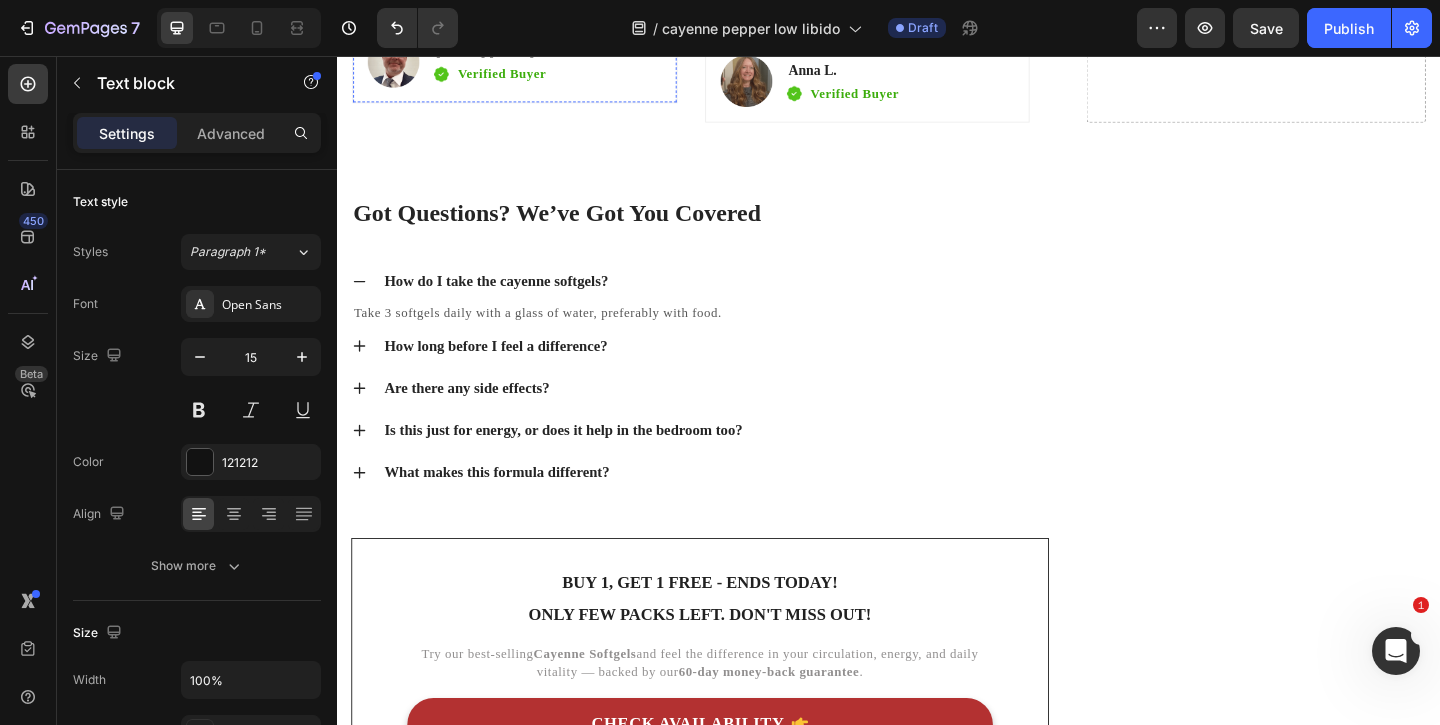 click on "Used to always have cold feet at night, no matter the season. A friend said it could be circulation. This worked on the first week, worth every penny." at bounding box center (528, -24) 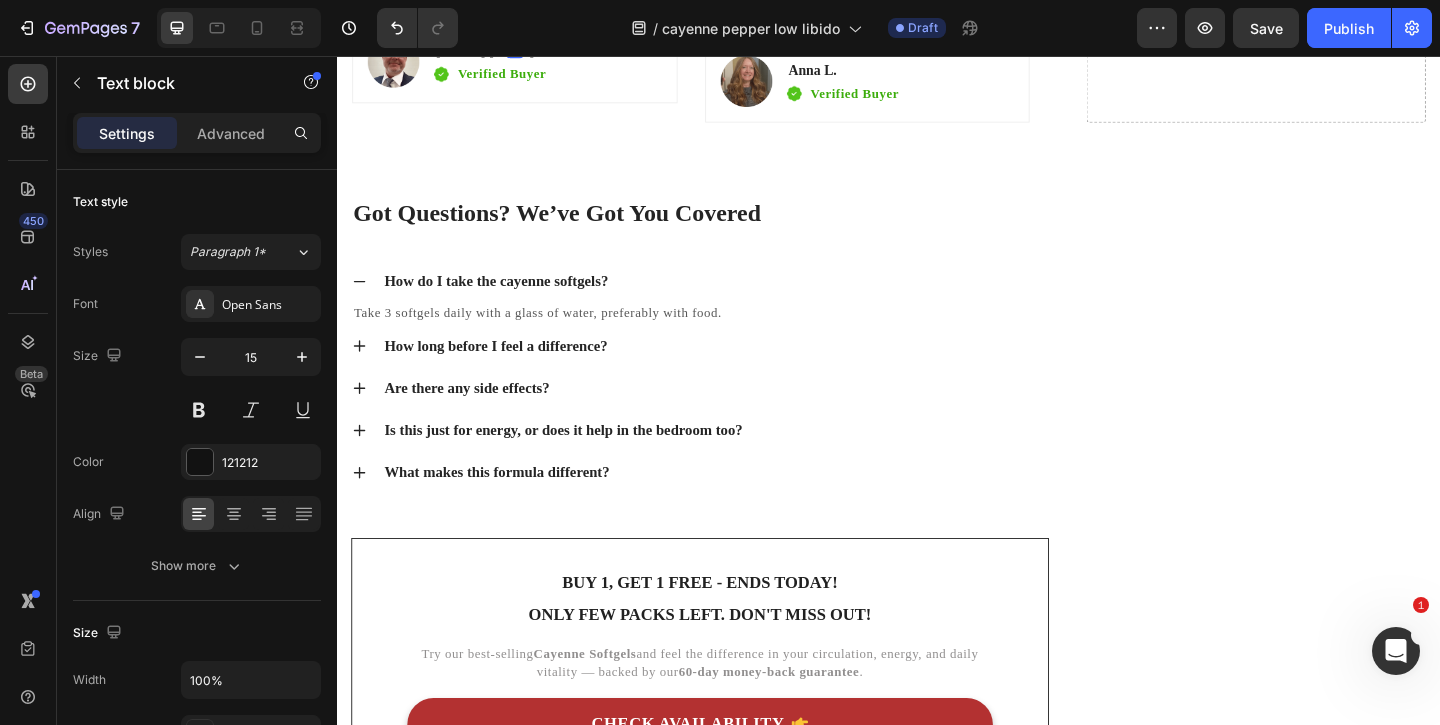 scroll, scrollTop: 7955, scrollLeft: 0, axis: vertical 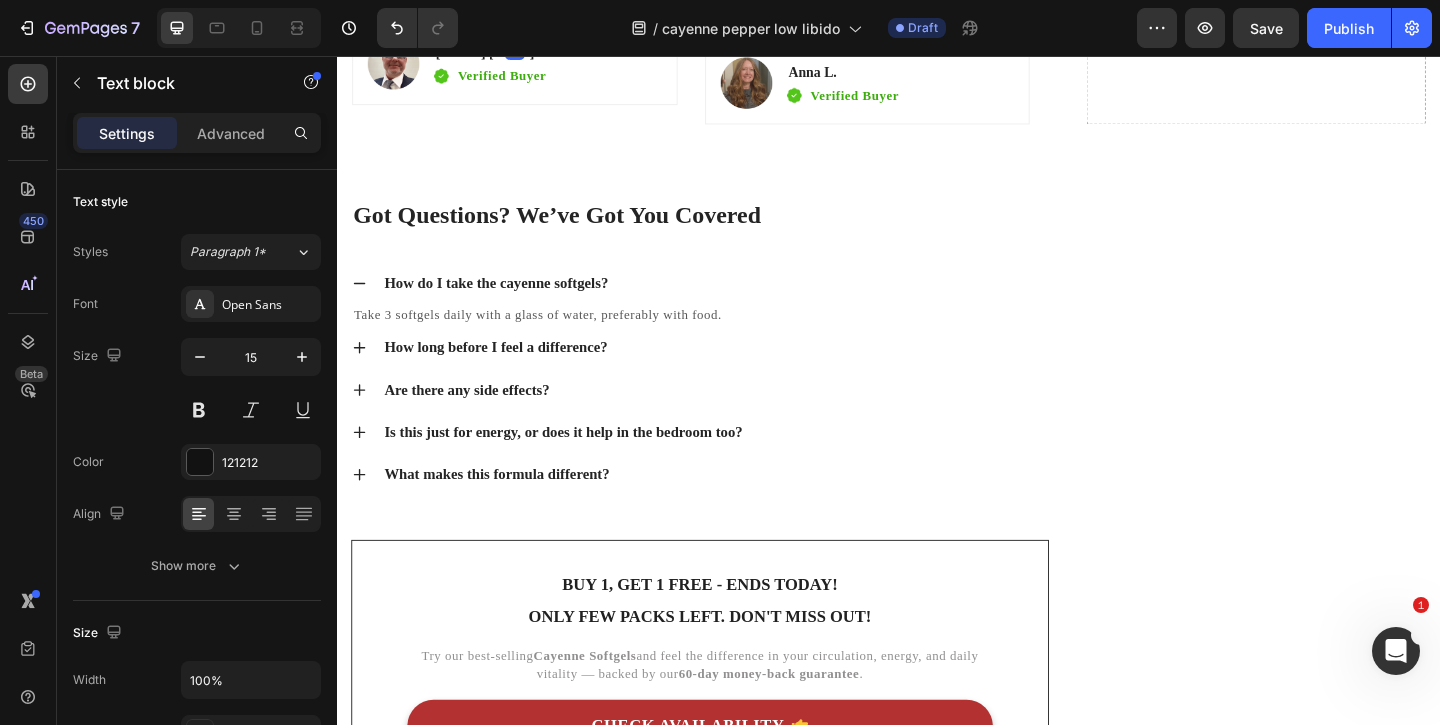click on "Honestly, I was skeptical. But my energy came back, and let’s just say my wife noticed too. She's impressed tooo." at bounding box center (914, -319) 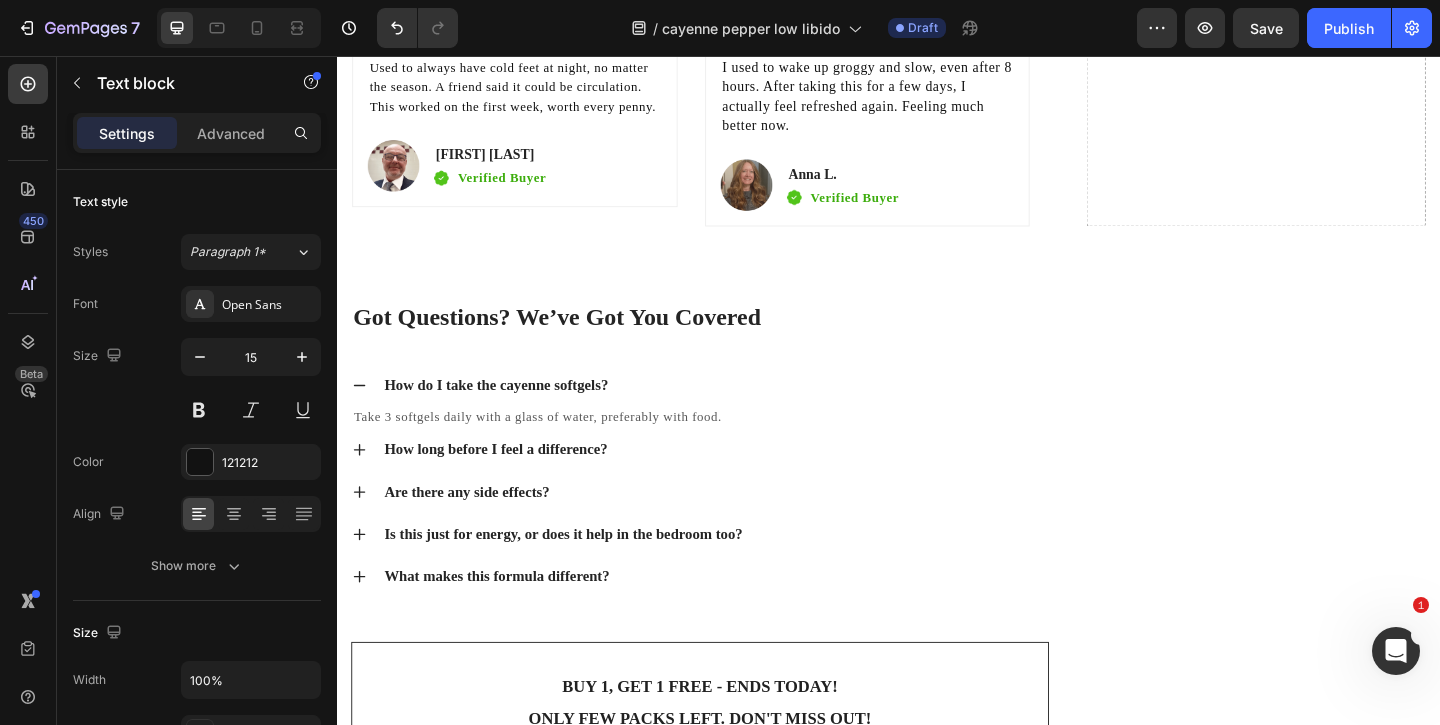 scroll, scrollTop: 7743, scrollLeft: 0, axis: vertical 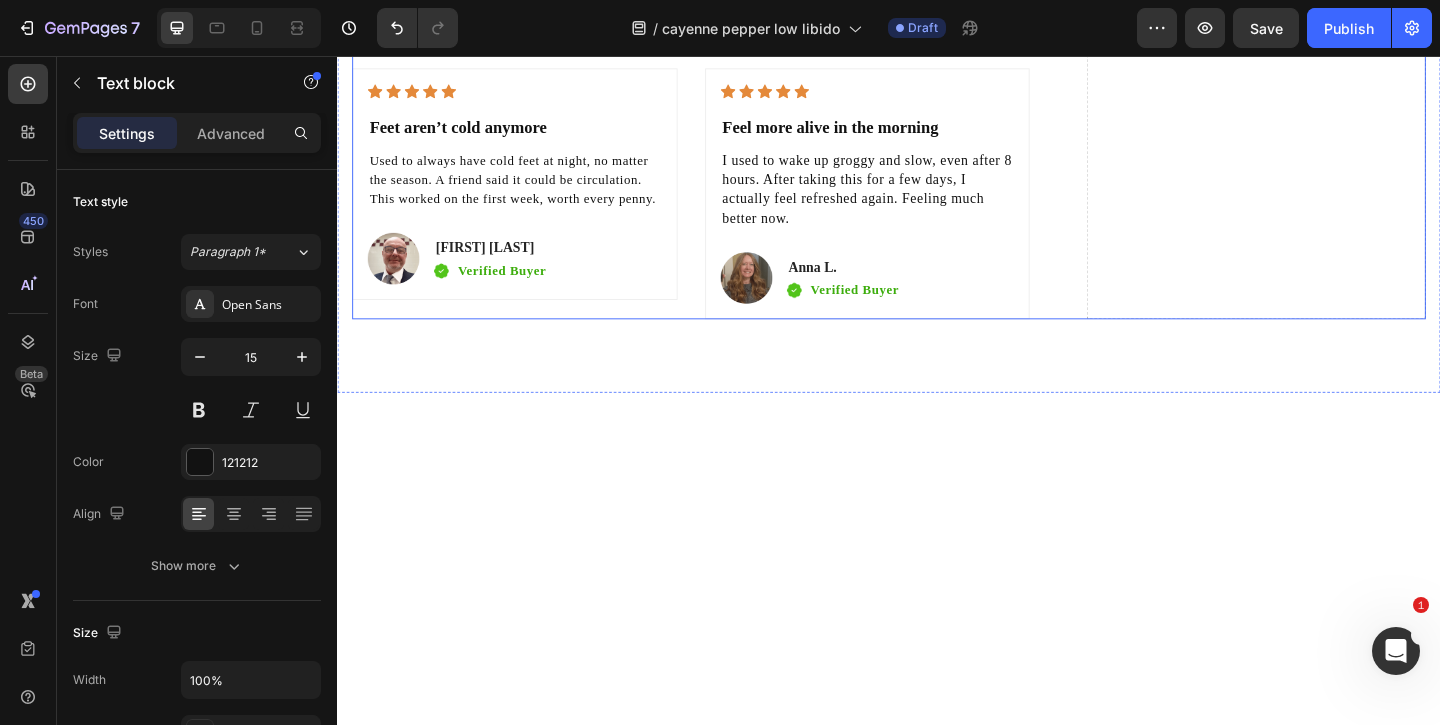 click on "Drop element here" at bounding box center (1336, -439) 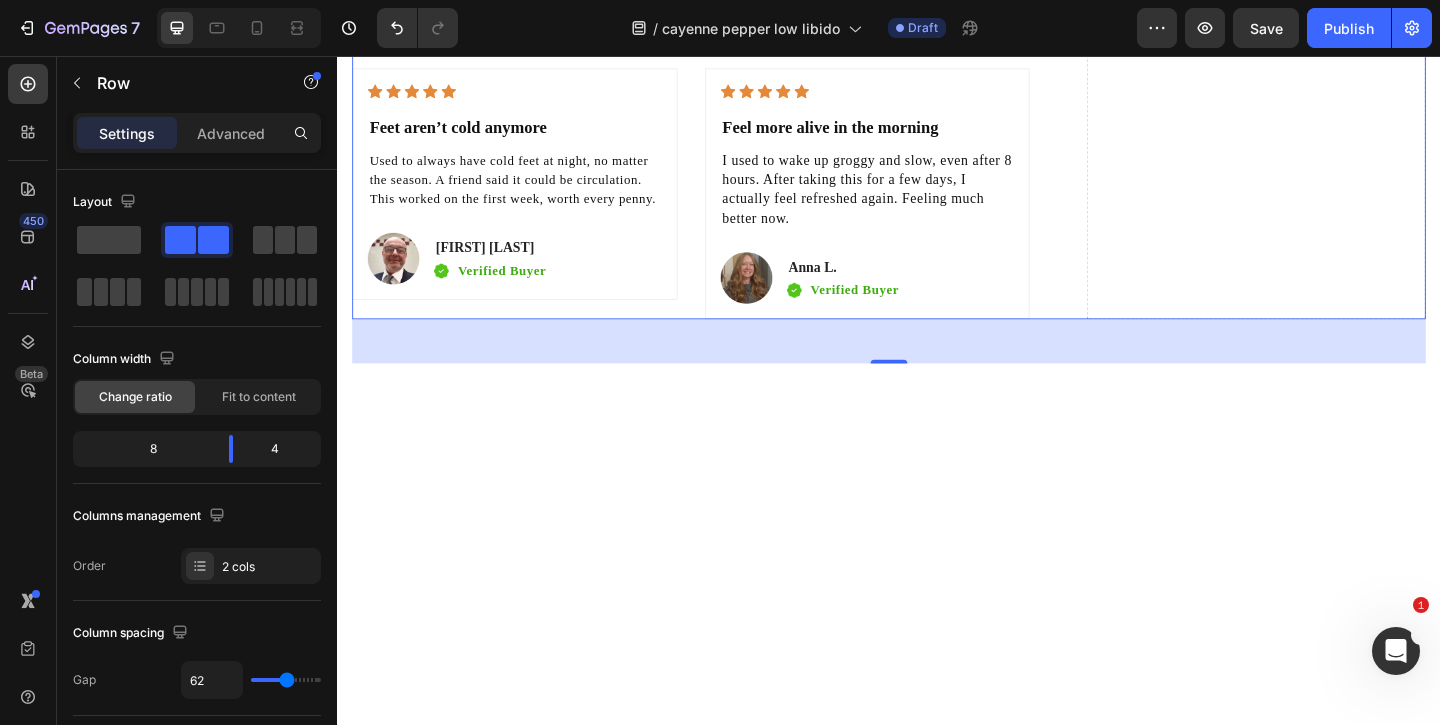 click on "Honestly, I was skeptical. But my energy came back, and let’s just say my wife noticed too. She's impressed tooo." at bounding box center (914, -107) 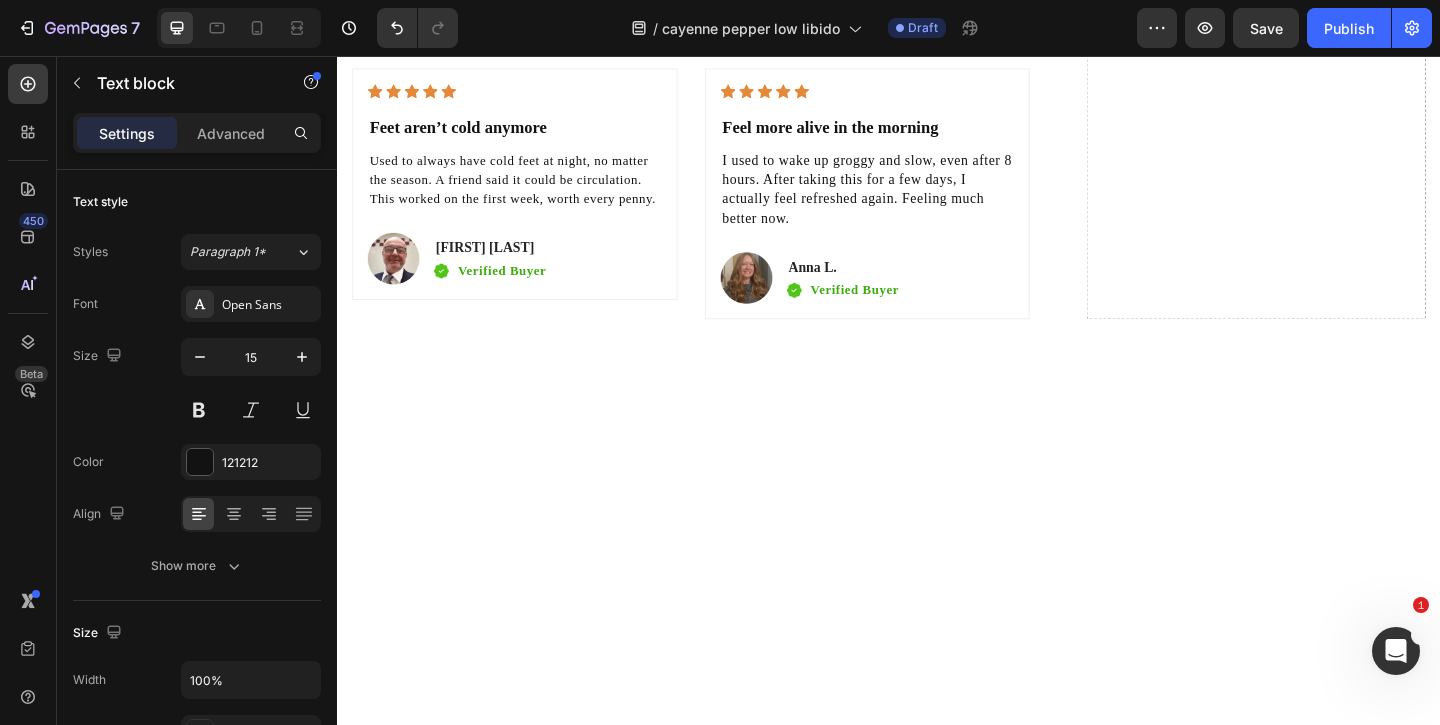 click on "Honestly, I was skeptical. But my energy came back, and let’s just say my wife noticed too. She's impressed tooo." at bounding box center (914, -107) 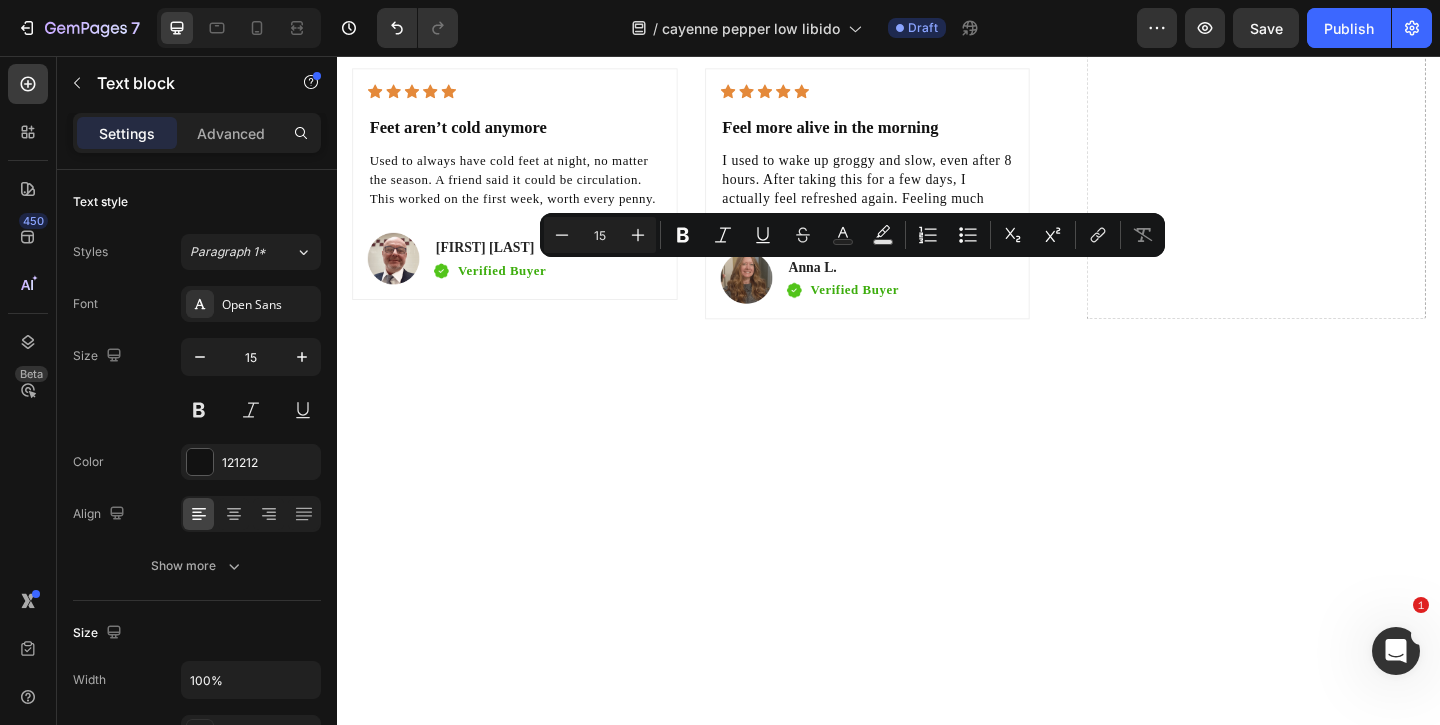 click on "Honestly, I was skeptical. But my energy came back, and let’s just say my wife noticed too. She's impressed tooo." at bounding box center (914, -107) 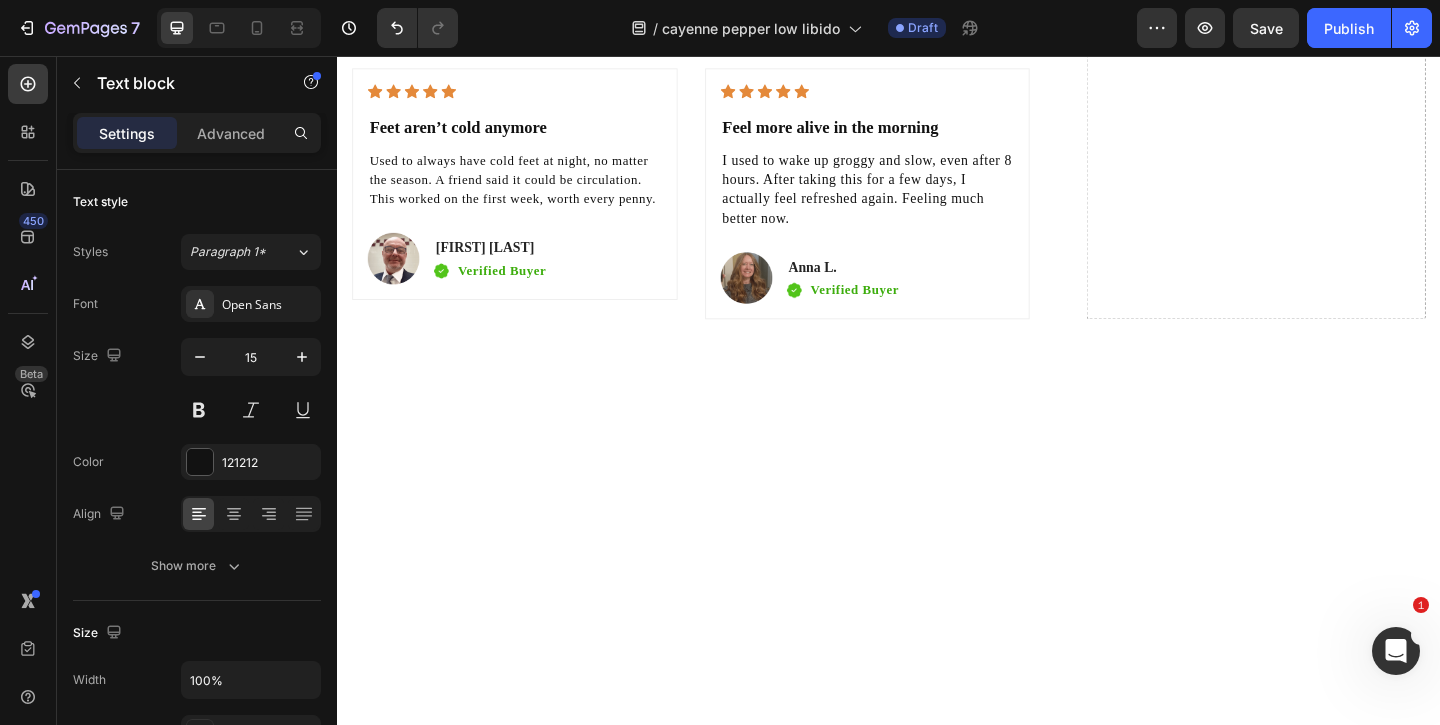 click on "See the Difference: L’Essence vs. Standard Options Heading                Title Line High-potency 3000mg formula Text block Row 8-in-1 ingredient synergy Text block Row Supports circulation & libido Text block Row Non-GMO & Vegan Text block Row Easy-to-swallow softgels Text block Row No added sugar or fillers Text block Row Made in GMP-certified labs Text block Row Image L'Essence Heading
Icon Row
Icon Row
Icon Row
Icon Row
Icon Row
Icon Row
Icon Row Row Image Other Brands Heading
Icon Row
Icon Row
Icon Row
Icon Row
Icon Row
Icon Row
Icon Row Row Row  	   CHECK AVAILABILITY Button ✔️ 60-Day Money-Back Guarantee Text block Backed by Certifications You Can Trust Heading Image Image Image Row Why They Keep Coming Back Heading                Icon                Icon                Icon" at bounding box center (937, -439) 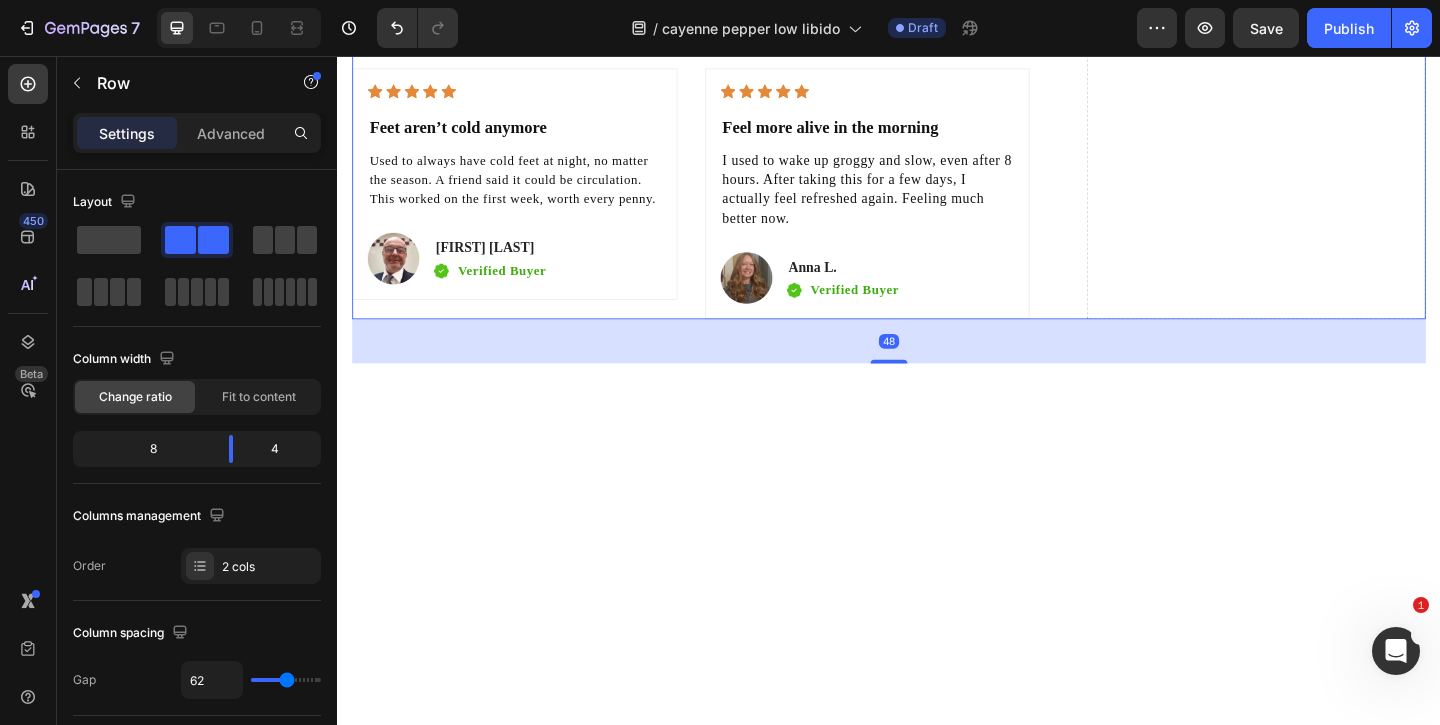 click on "Honestly, I was skeptical. But my energy came back, and let’s just say my wife noticed too. She's impressed tooo." at bounding box center [914, -107] 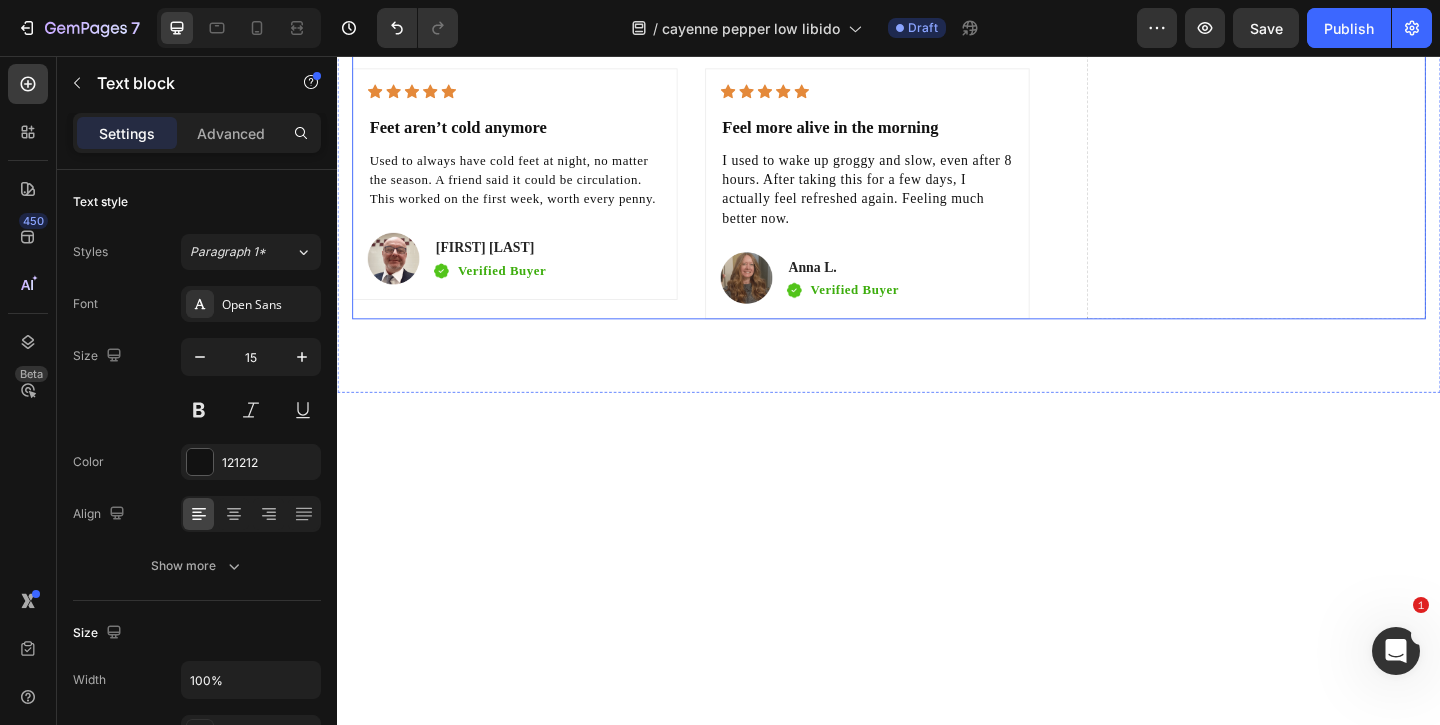 click on "Drop element here" at bounding box center (1336, -439) 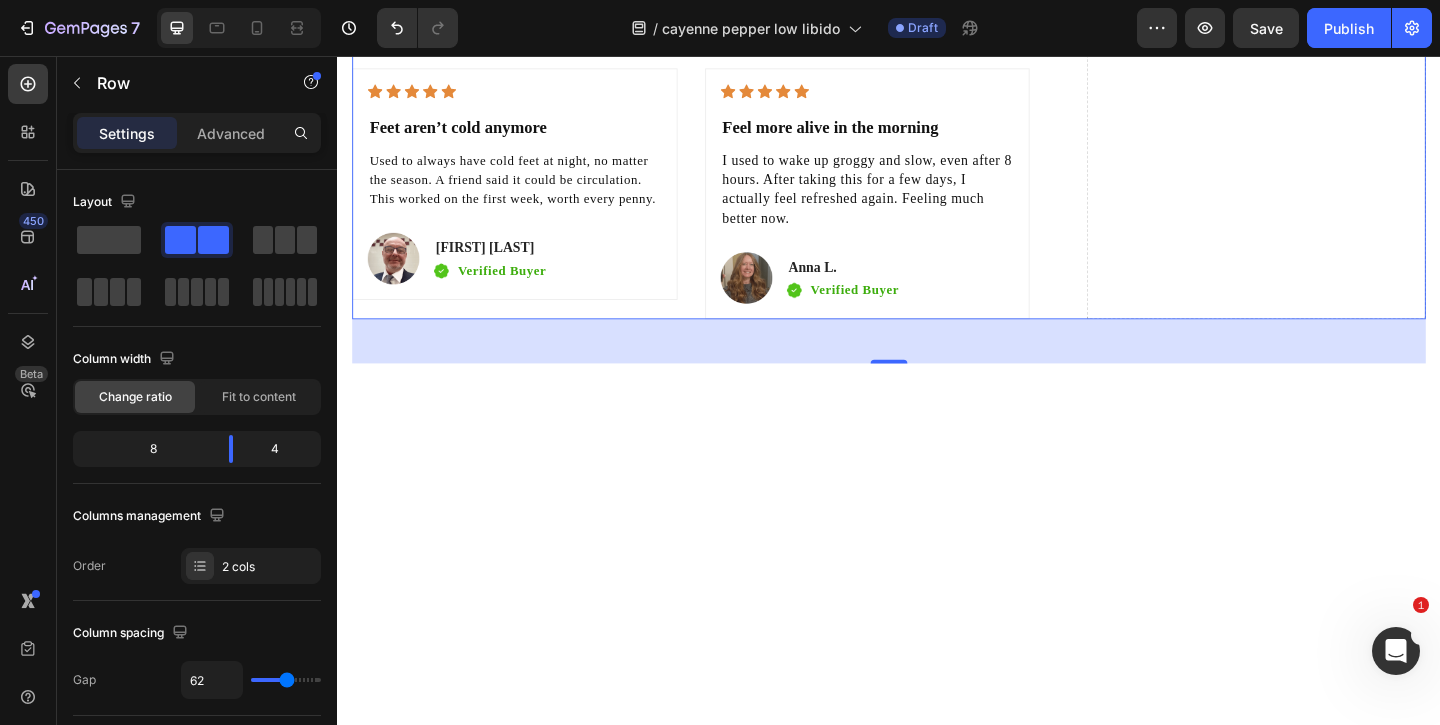 click on "Honestly, I was skeptical. But my energy came back, and let’s just say my wife noticed too. She's impressed tooo." at bounding box center (914, -107) 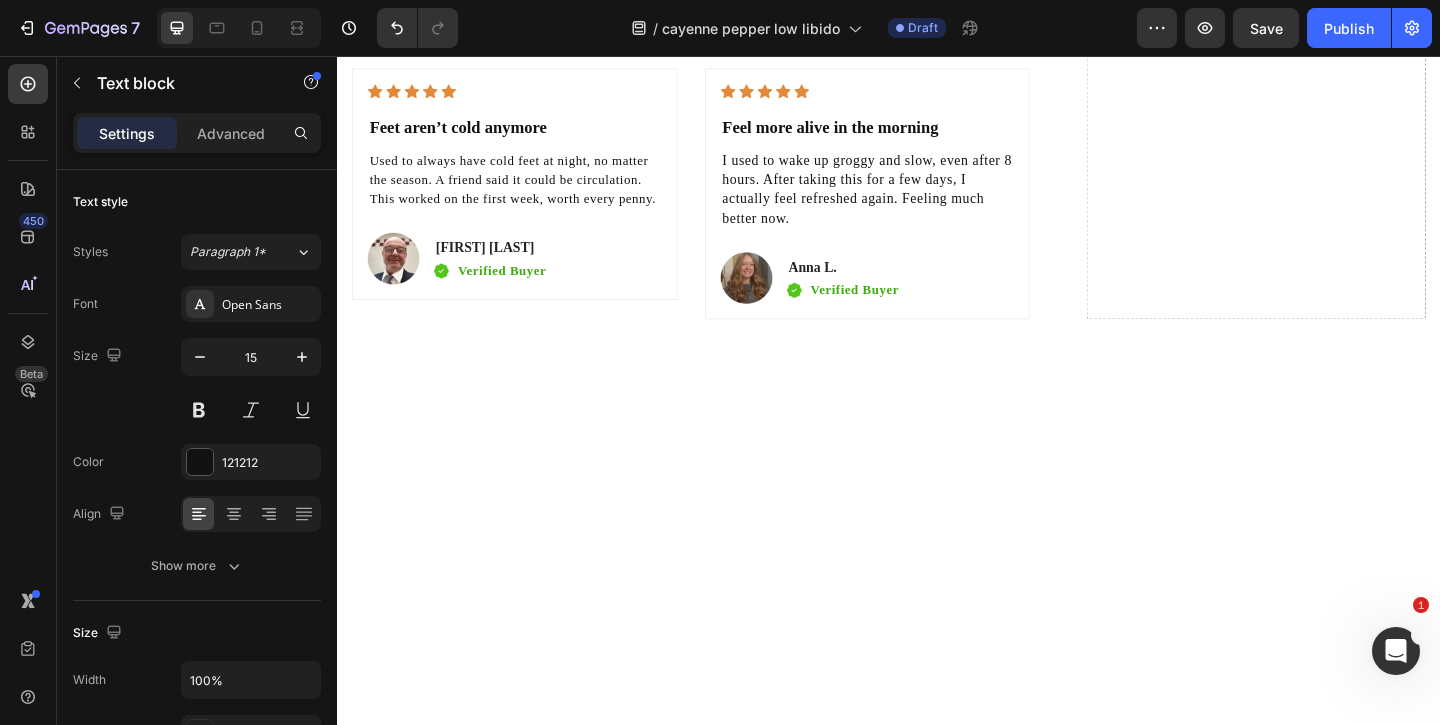 click on "Honestly, I was skeptical. But my energy came back, and let’s just say my wife noticed too. She's impressed tooo." at bounding box center (914, -107) 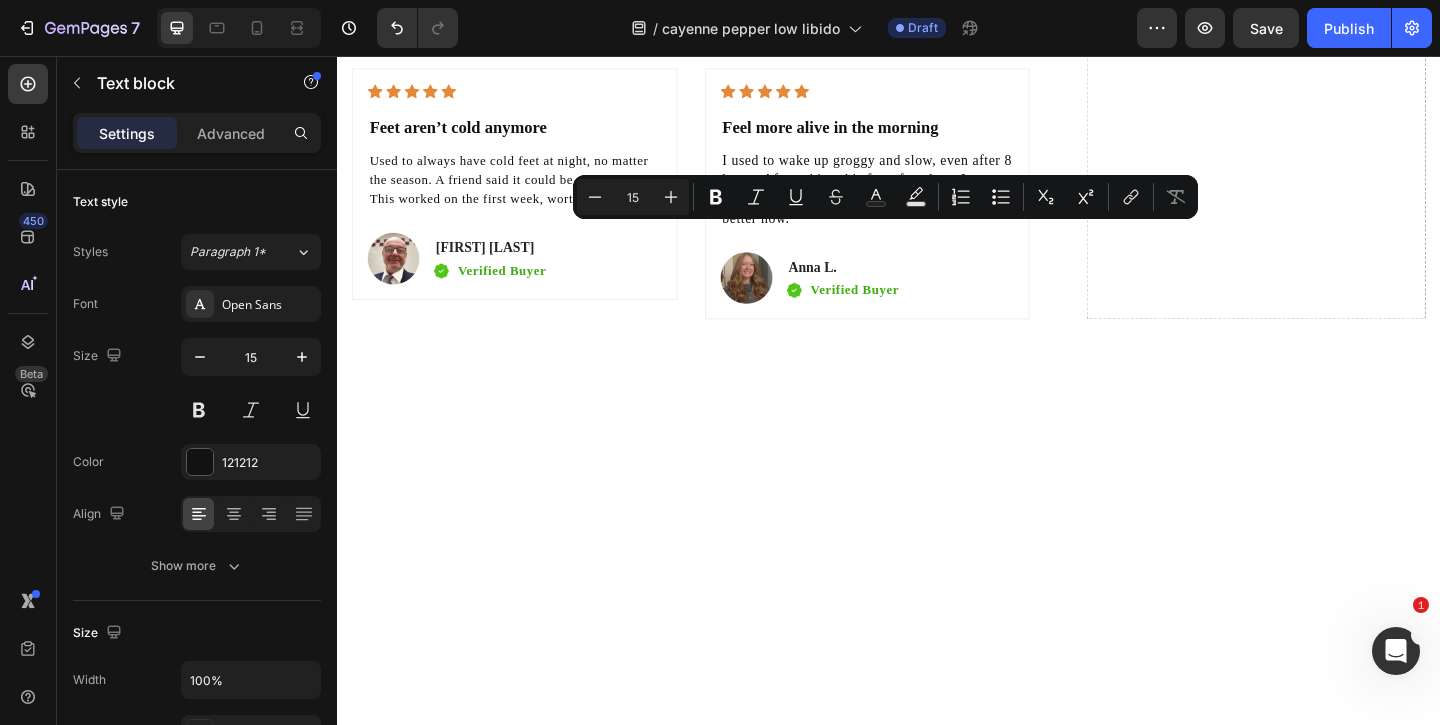 copy on "Honestly, I was skeptical. But my energy came back, and let’s just say my wife noticed too. She's impressed tooo." 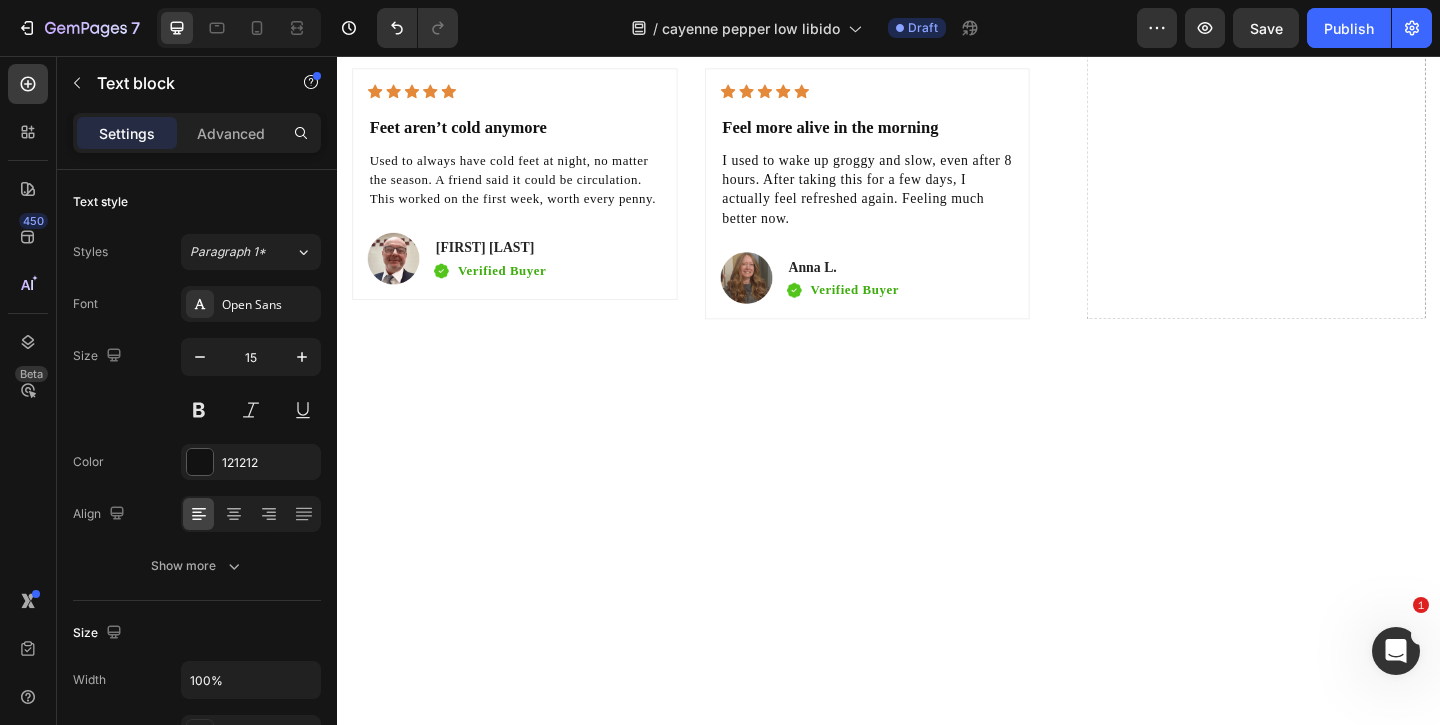 click on "Honestly, I was skeptical. But my energy came back, and let’s just say my wife noticed too. She's impressed tooo." at bounding box center (914, -107) 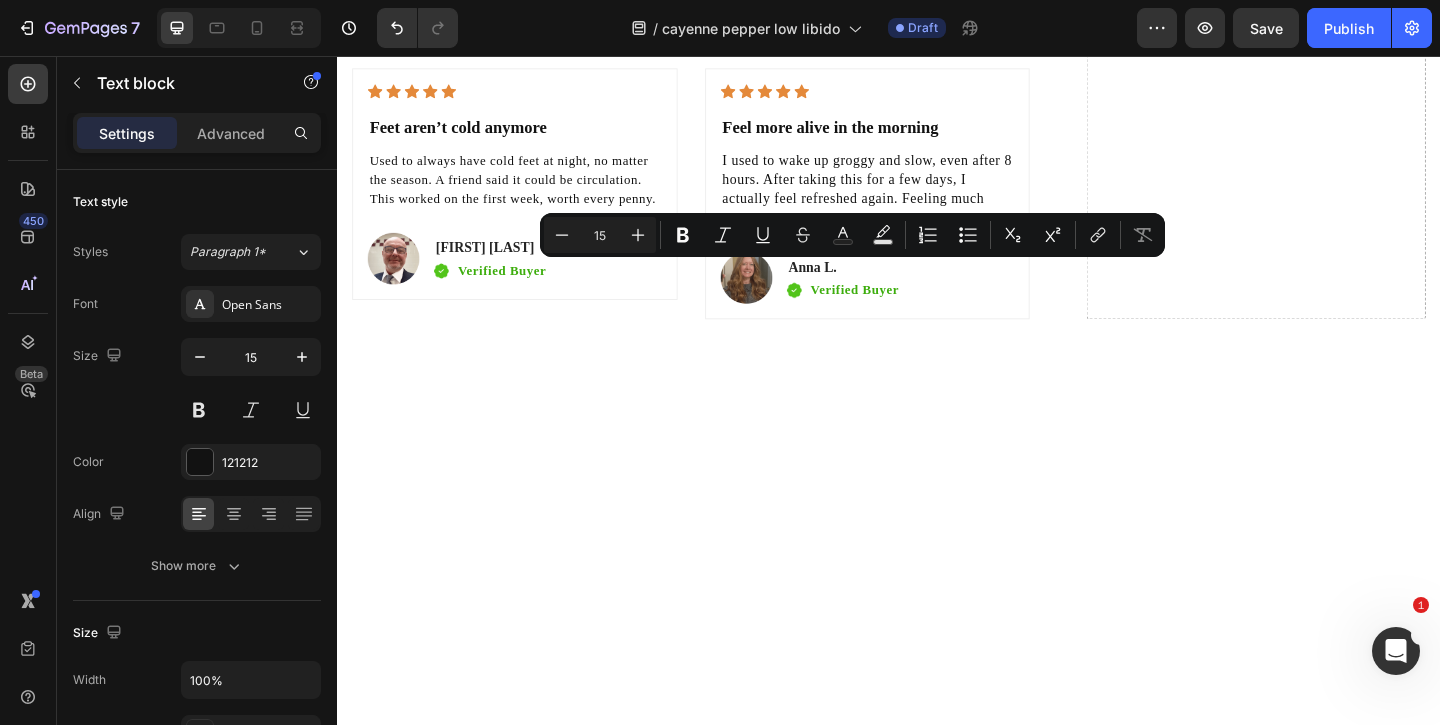 click on "Honestly, I was skeptical. But my energy came back, and let’s just say my wife noticed too. She's impressed tooo." at bounding box center (914, -107) 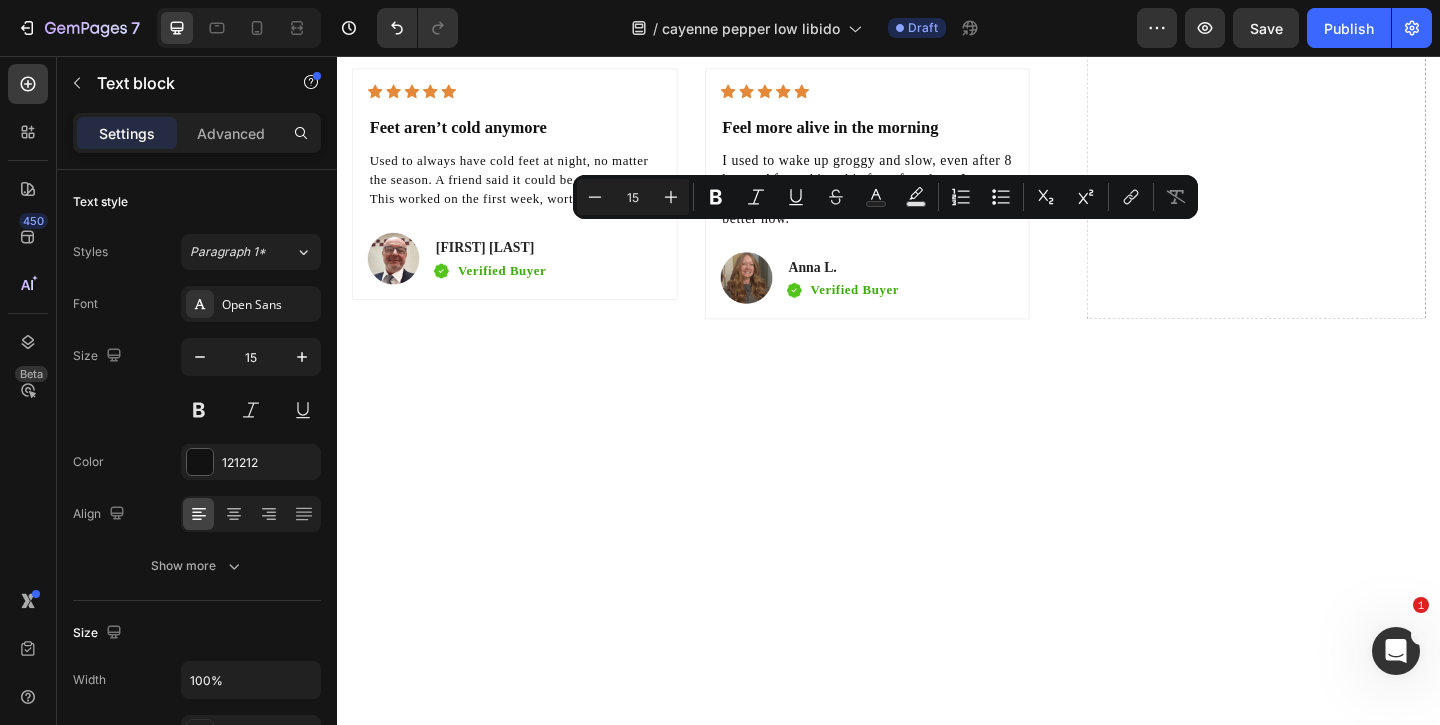 click on "Honestly, I was skeptical. But my energy came back, and let’s just say my wife noticed too. She's impressed tooo." at bounding box center [914, -107] 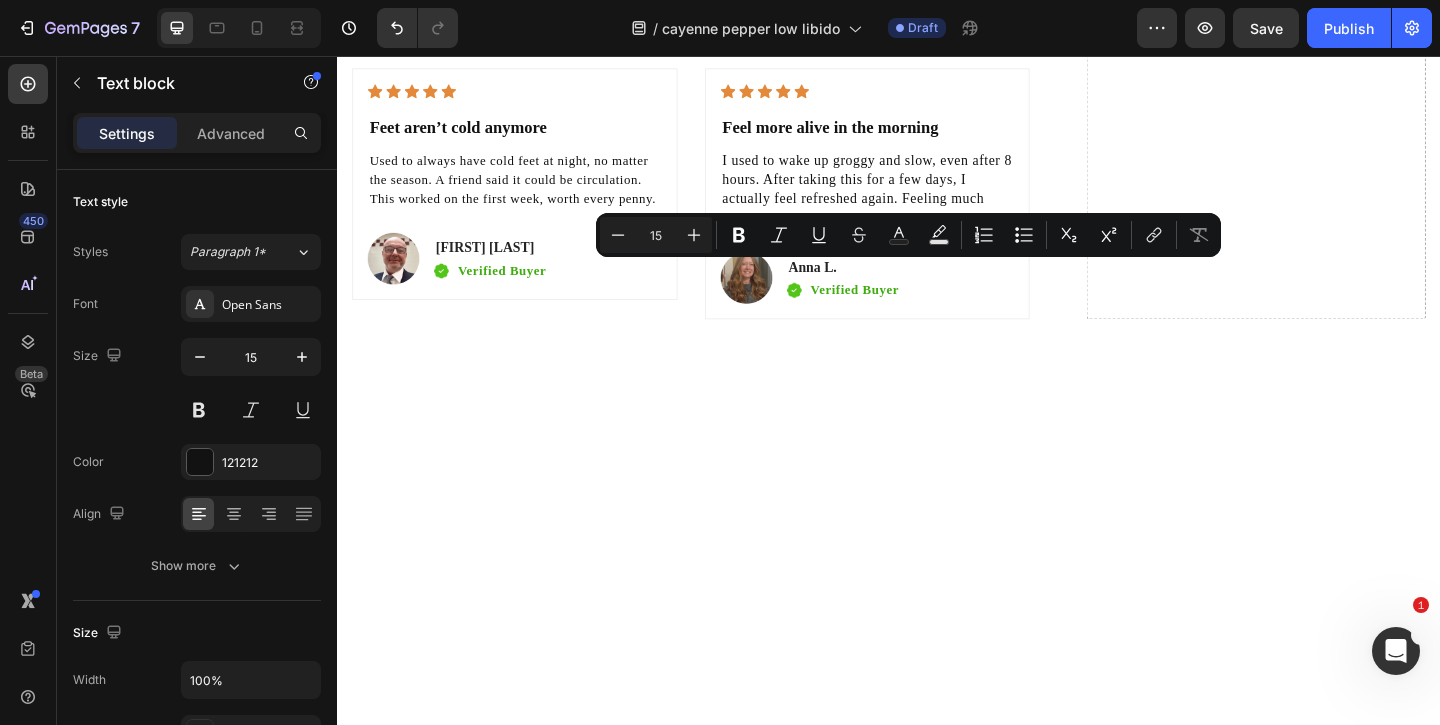 drag, startPoint x: 848, startPoint y: 294, endPoint x: 1012, endPoint y: 289, distance: 164.0762 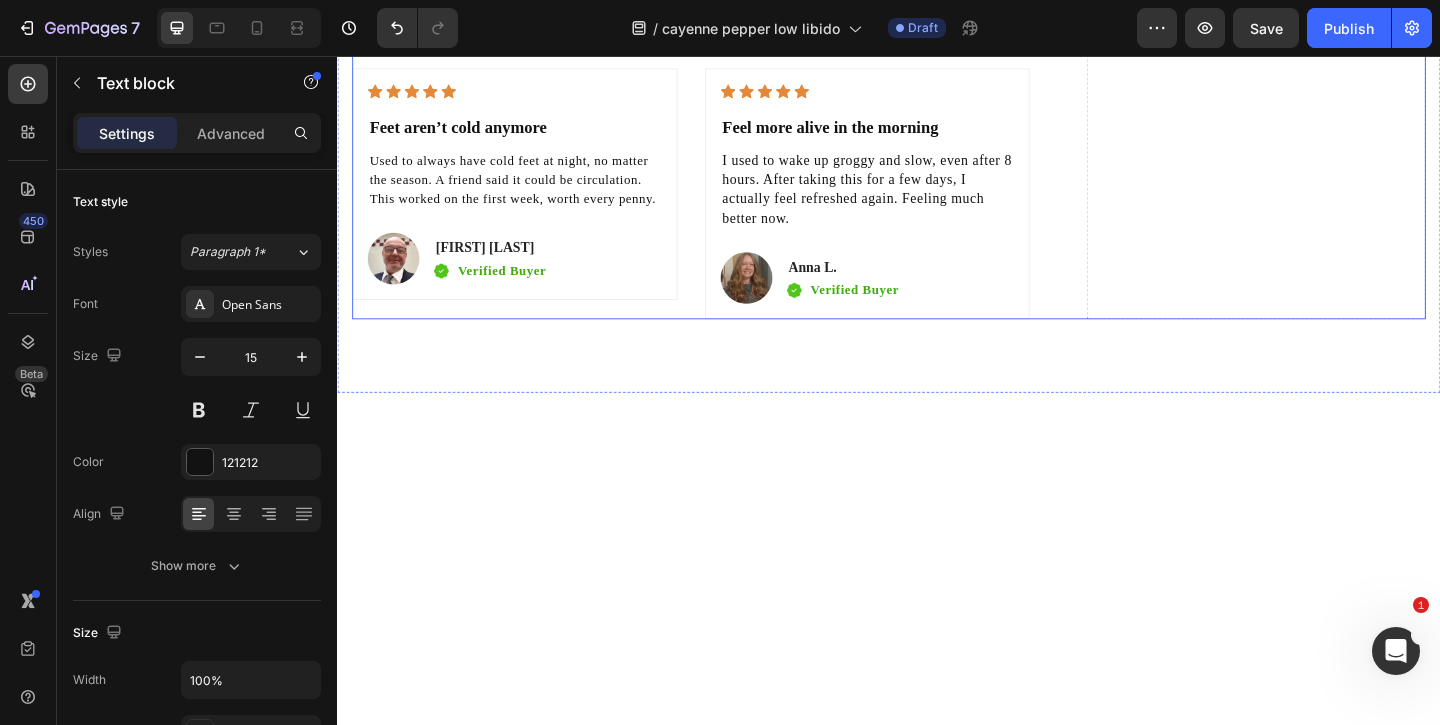 click on "Drop element here" at bounding box center (1336, -439) 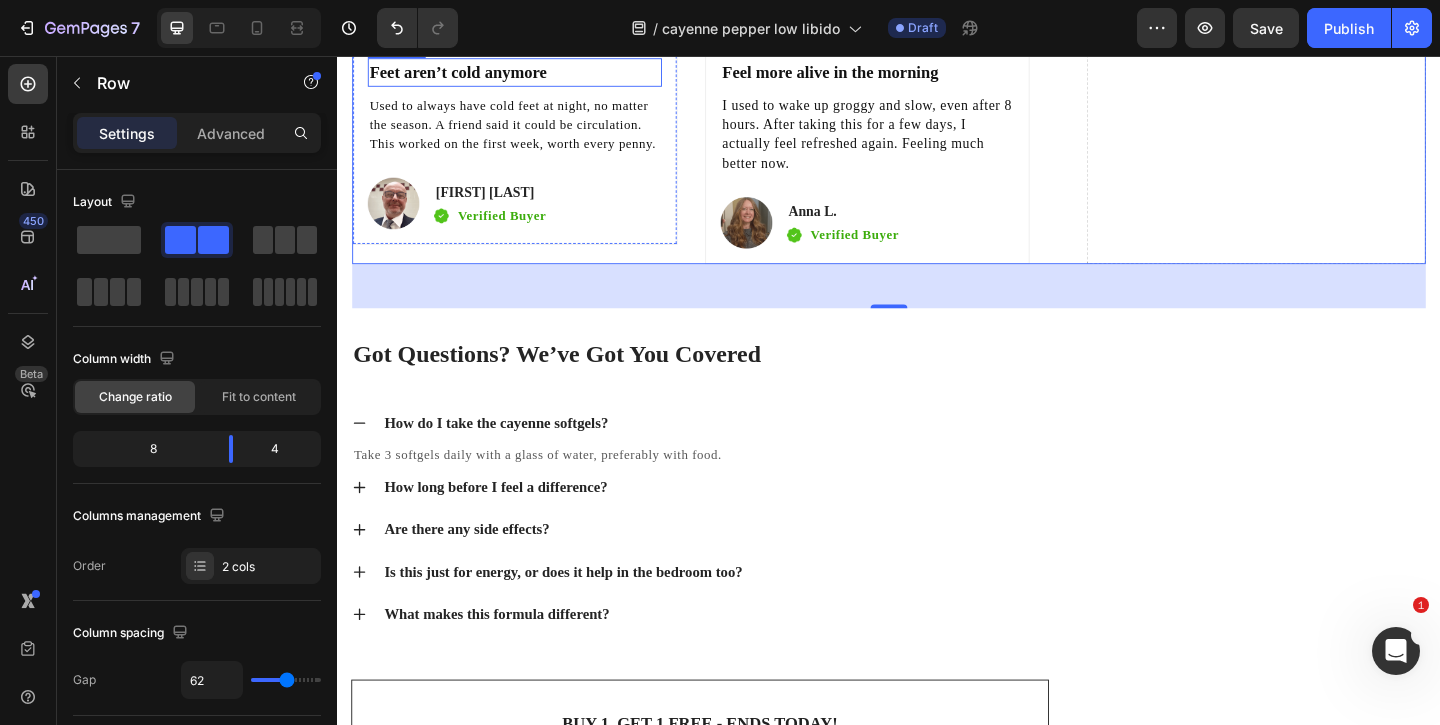 scroll, scrollTop: 7823, scrollLeft: 0, axis: vertical 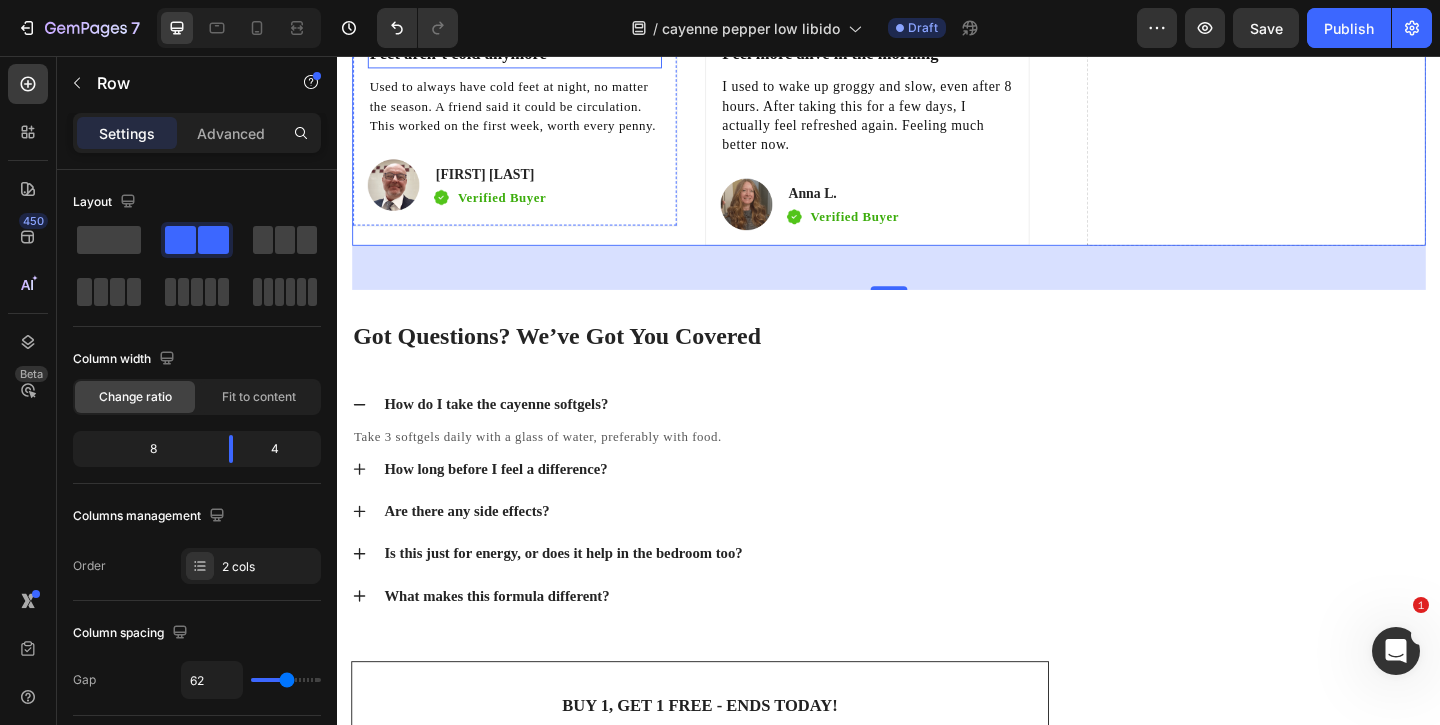 click on "Feet aren’t cold anymore" at bounding box center [468, 53] 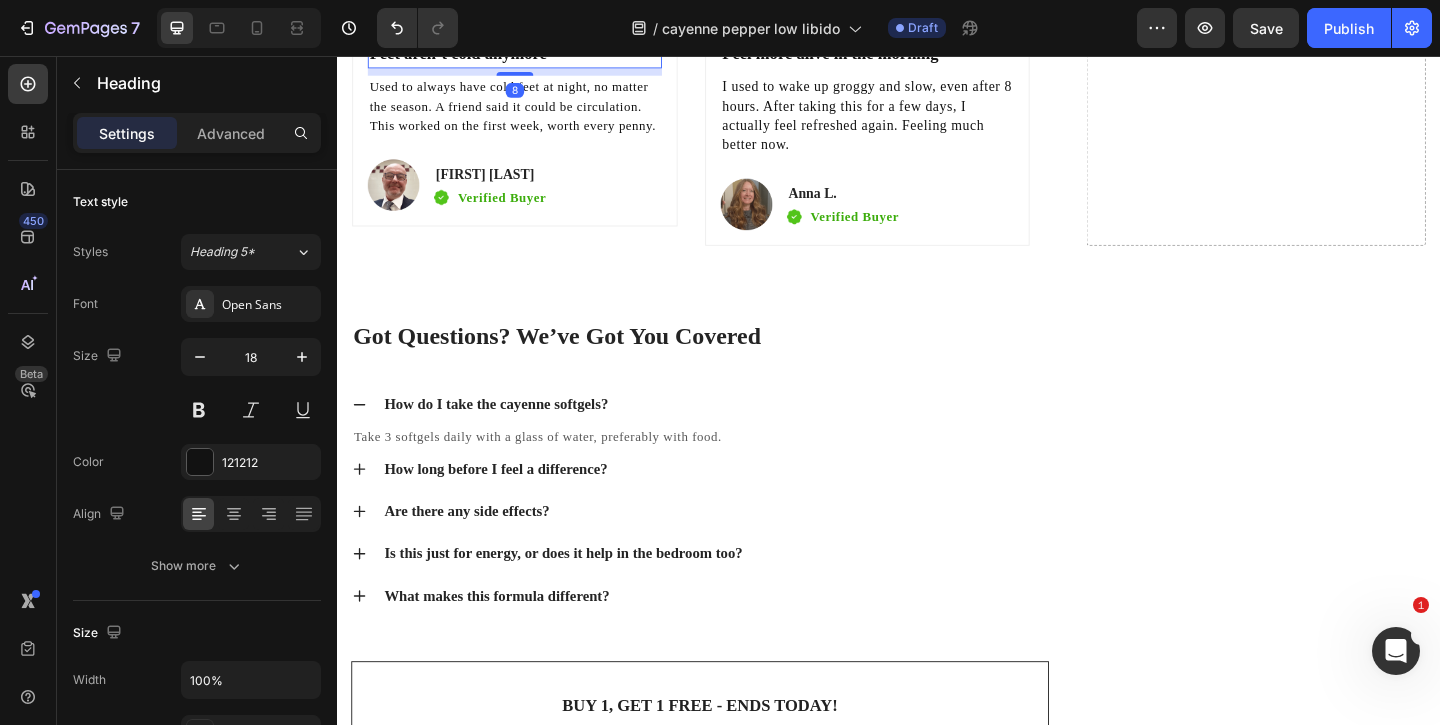 click on "Feet aren’t cold anymore" at bounding box center (468, 53) 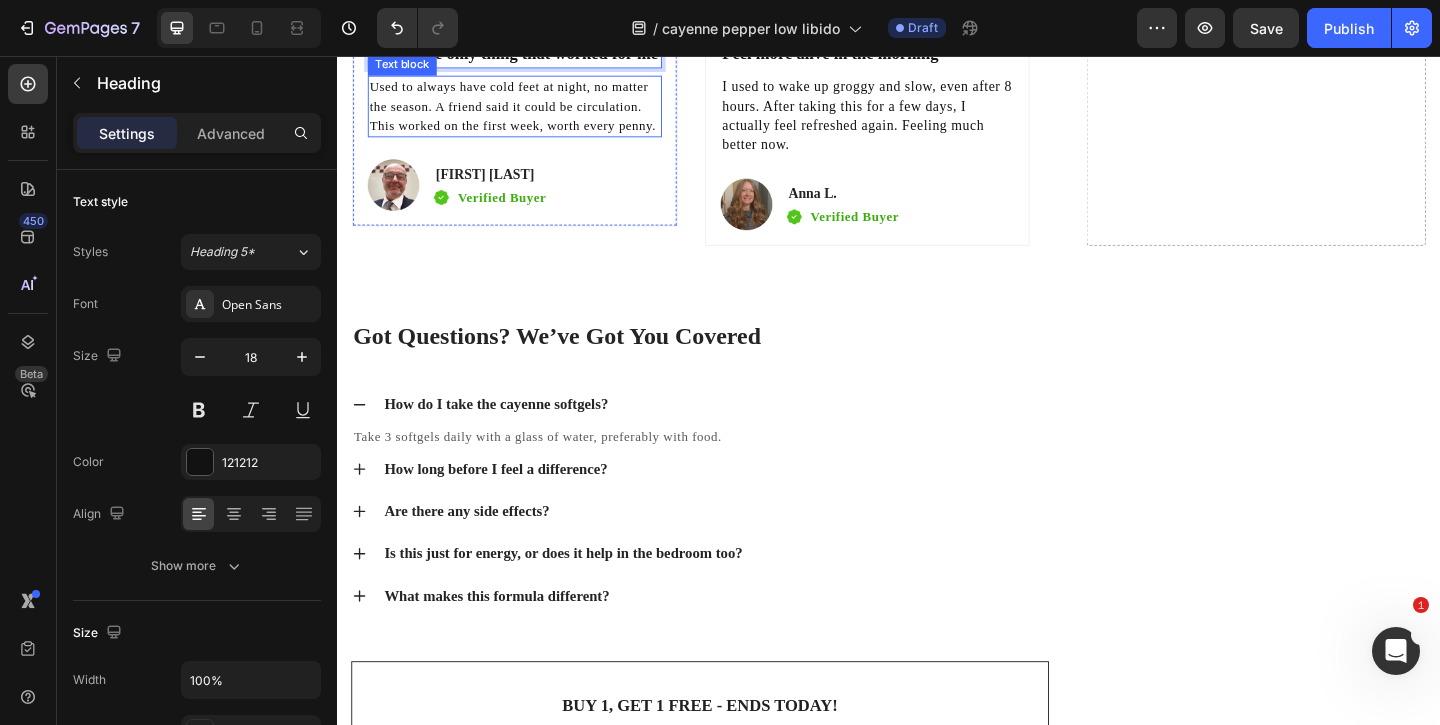 click on "Used to always have cold feet at night, no matter the season. A friend said it could be circulation. This worked on the first week, worth every penny." at bounding box center [528, 110] 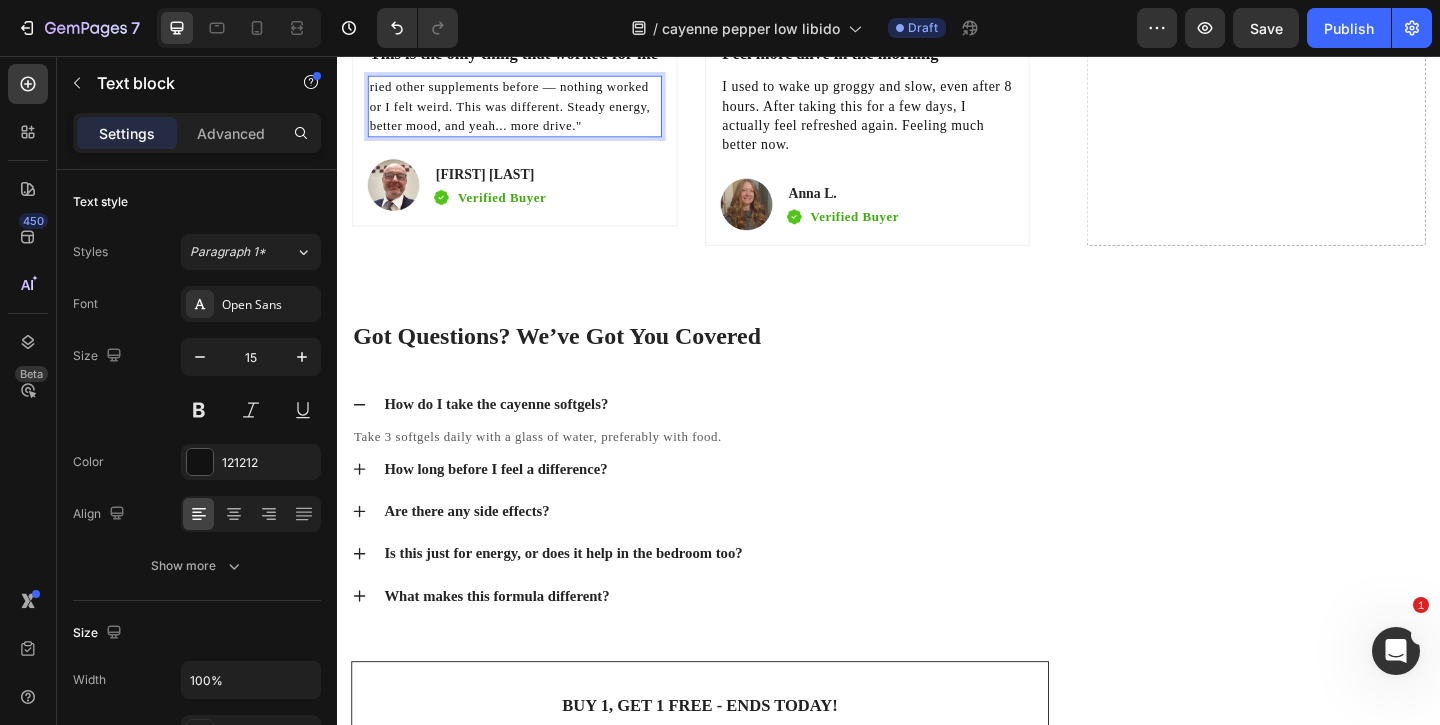 click on "ried other supplements before — nothing worked or I felt weird. This was different. Steady energy, better mood, and yeah... more drive."" at bounding box center [530, 110] 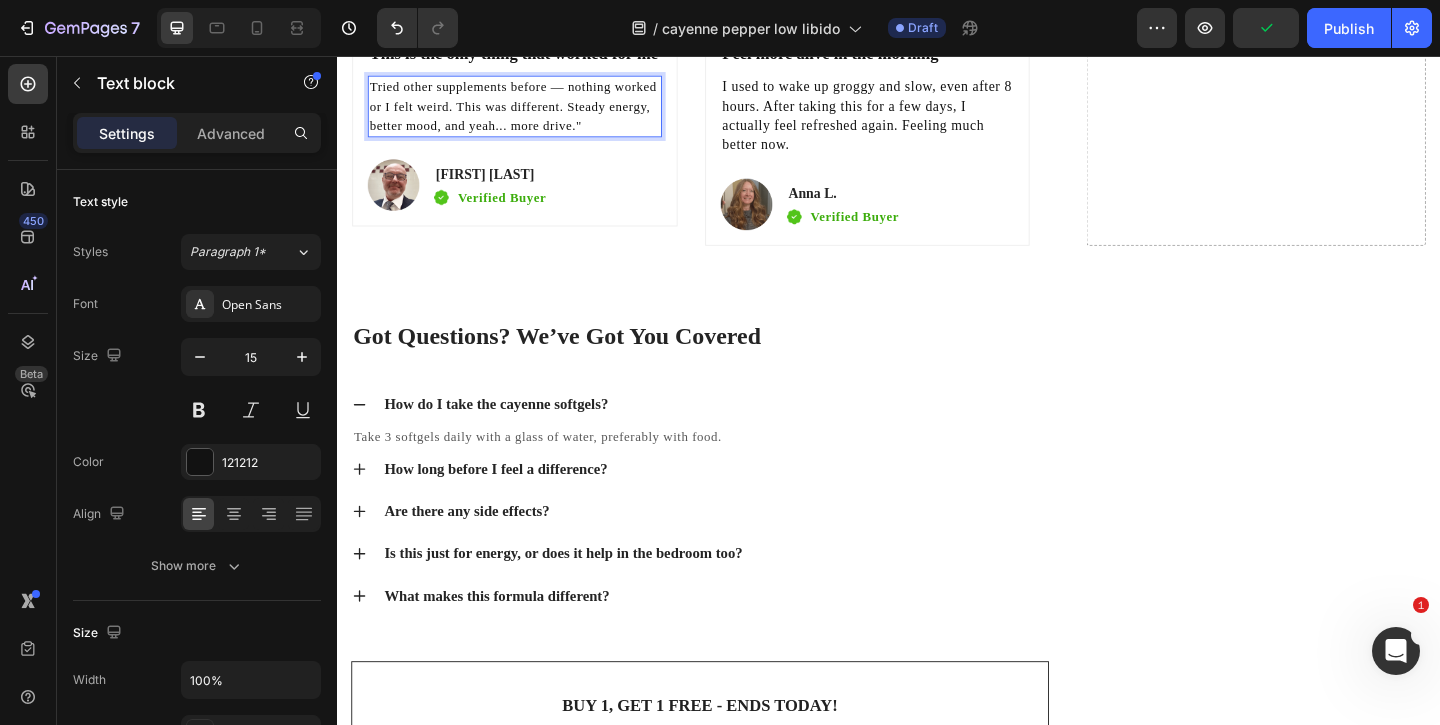 click on "Tried other supplements before — nothing worked or I felt weird. This was different. Steady energy, better mood, and yeah... more drive."" at bounding box center (528, 110) 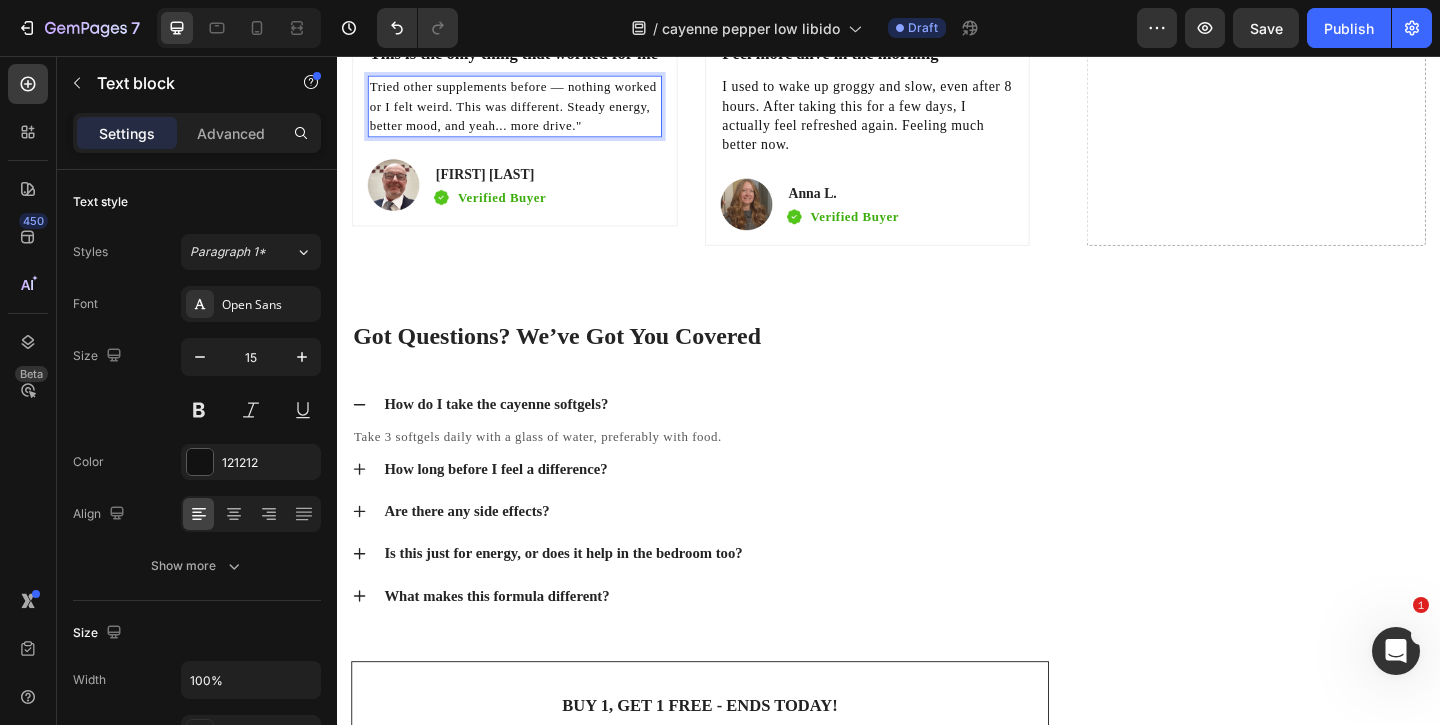 click on "Tried other supplements before — nothing worked or I felt weird. This was different. Steady energy, better mood, and yeah... more drive."" at bounding box center (528, 110) 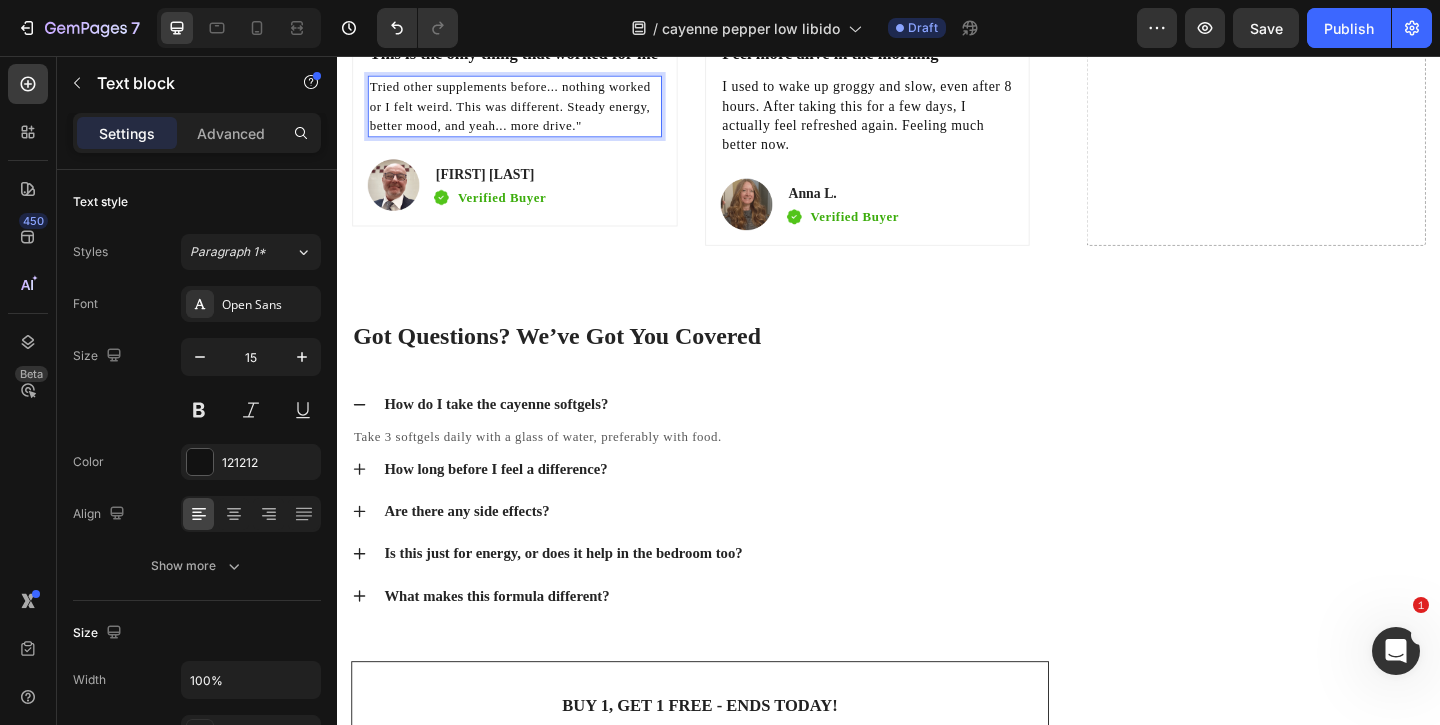 click on "Tried other supplements before... nothing worked or I felt weird. This was different. Steady energy, better mood, and yeah... more drive."" at bounding box center [525, 110] 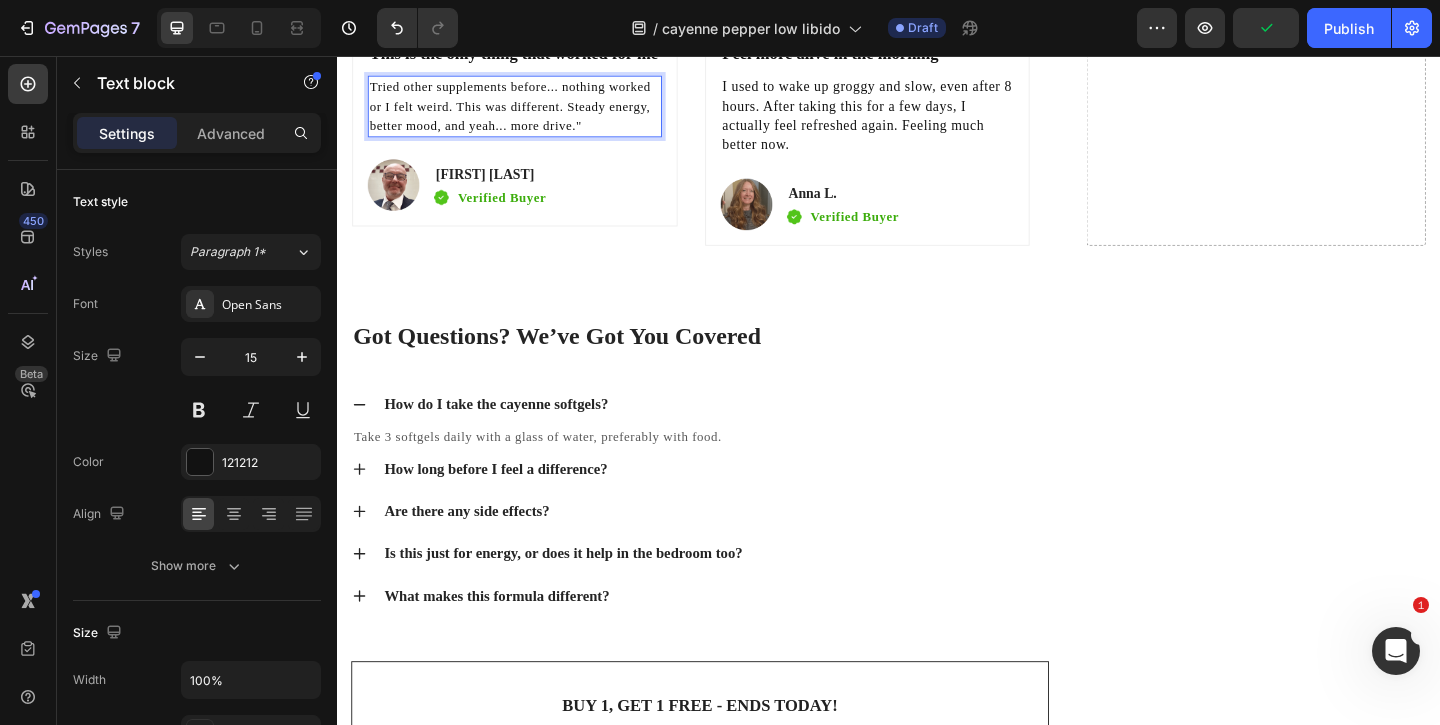 click on "Tried other supplements before... nothing worked or I felt weird. This was different. Steady energy, better mood, and yeah... more drive."" at bounding box center [525, 110] 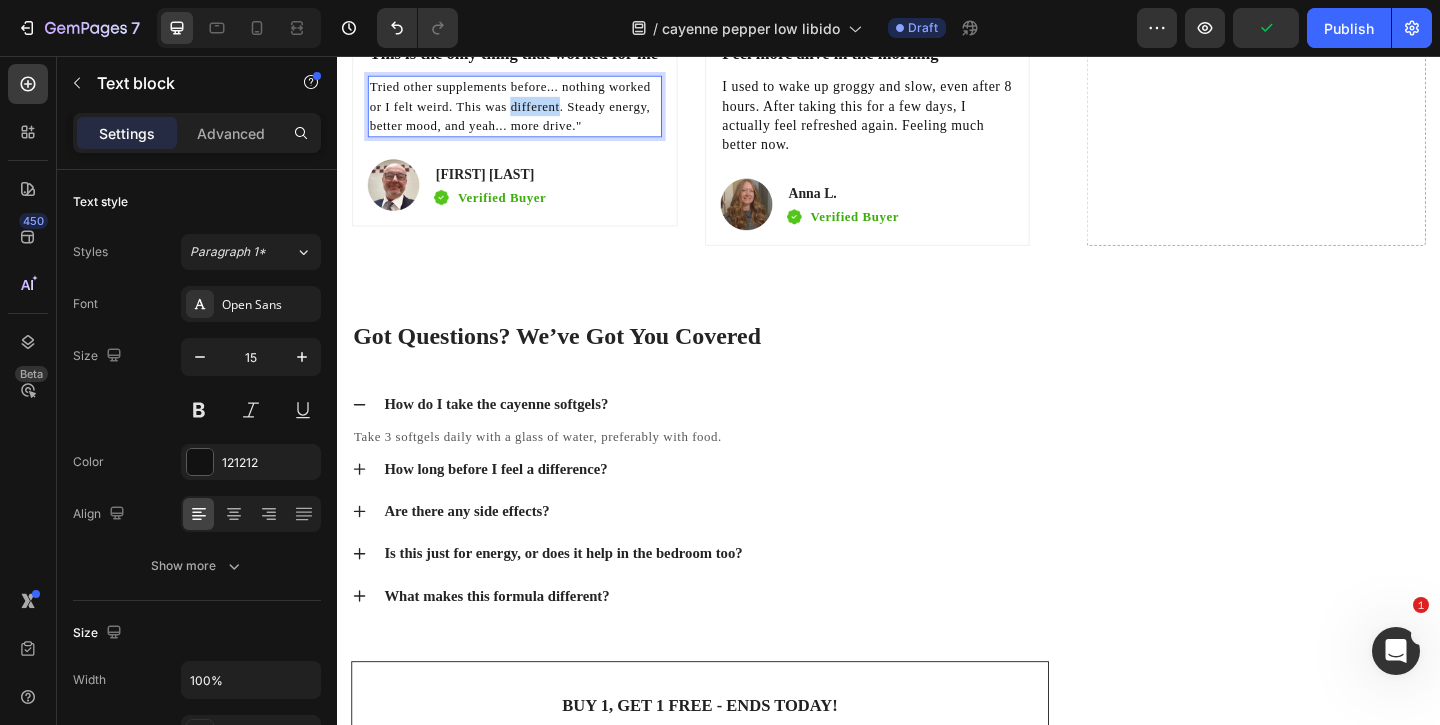 click on "Tried other supplements before... nothing worked or I felt weird. This was different. Steady energy, better mood, and yeah... more drive."" at bounding box center [525, 110] 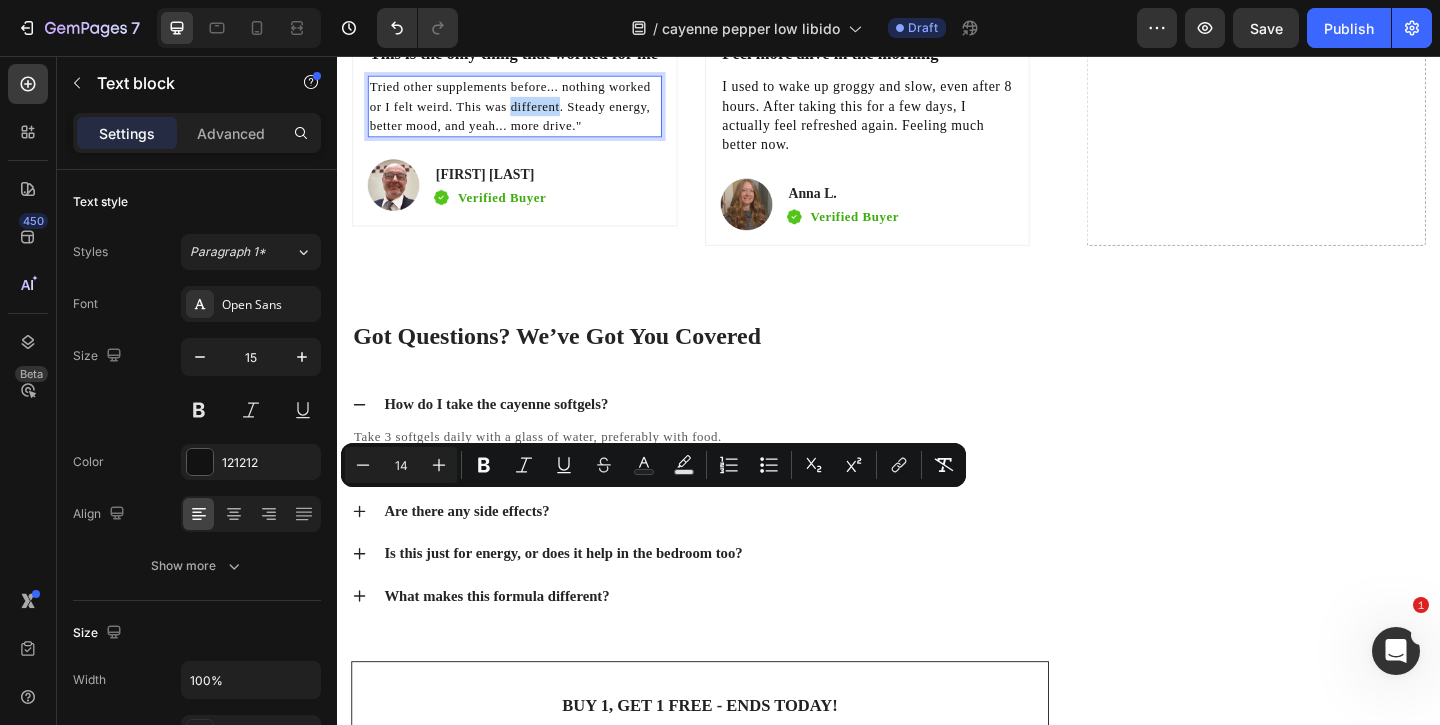 click on "Tried other supplements before... nothing worked or I felt weird. This was different. Steady energy, better mood, and yeah... more drive."" at bounding box center (525, 110) 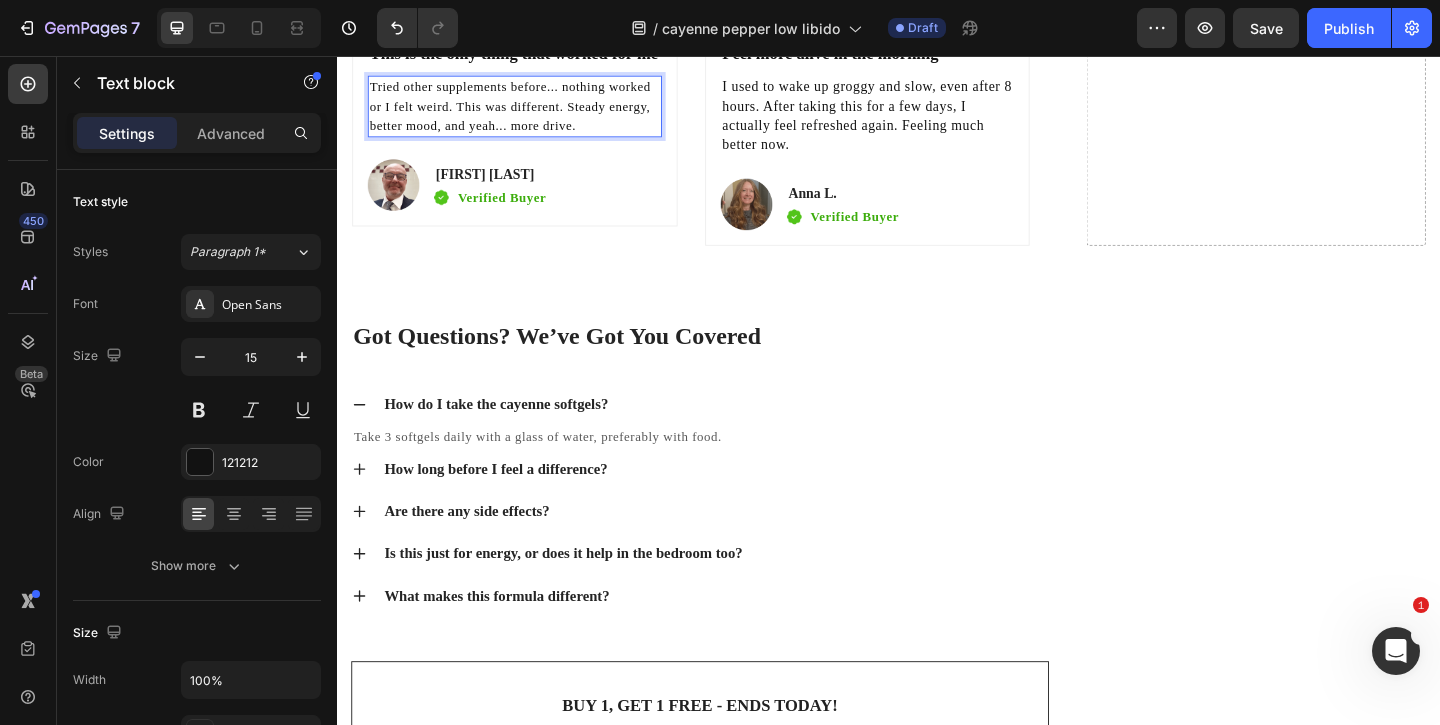 click on "Tried other supplements before... nothing worked or I felt weird. This was different. Steady energy, better mood, and yeah... more drive." at bounding box center [530, 110] 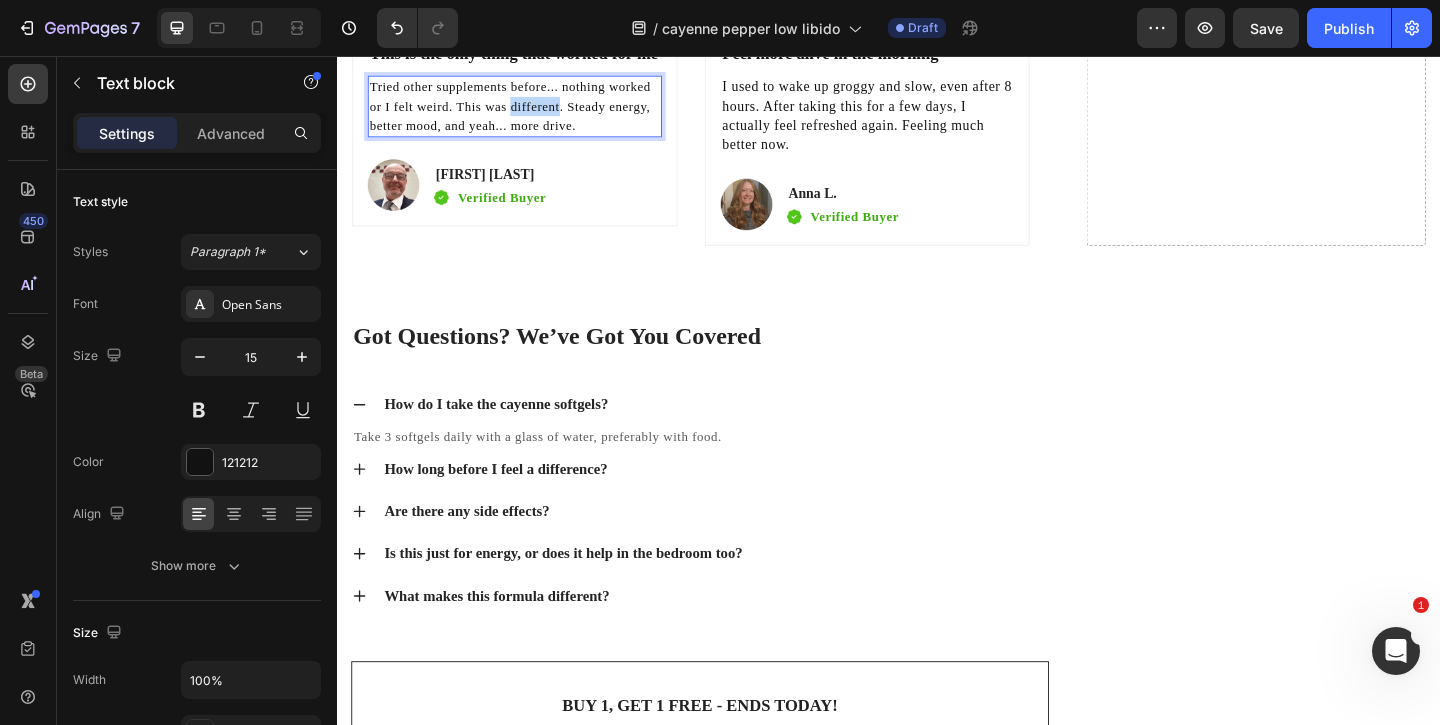 click on "Tried other supplements before... nothing worked or I felt weird. This was different. Steady energy, better mood, and yeah... more drive." at bounding box center [525, 110] 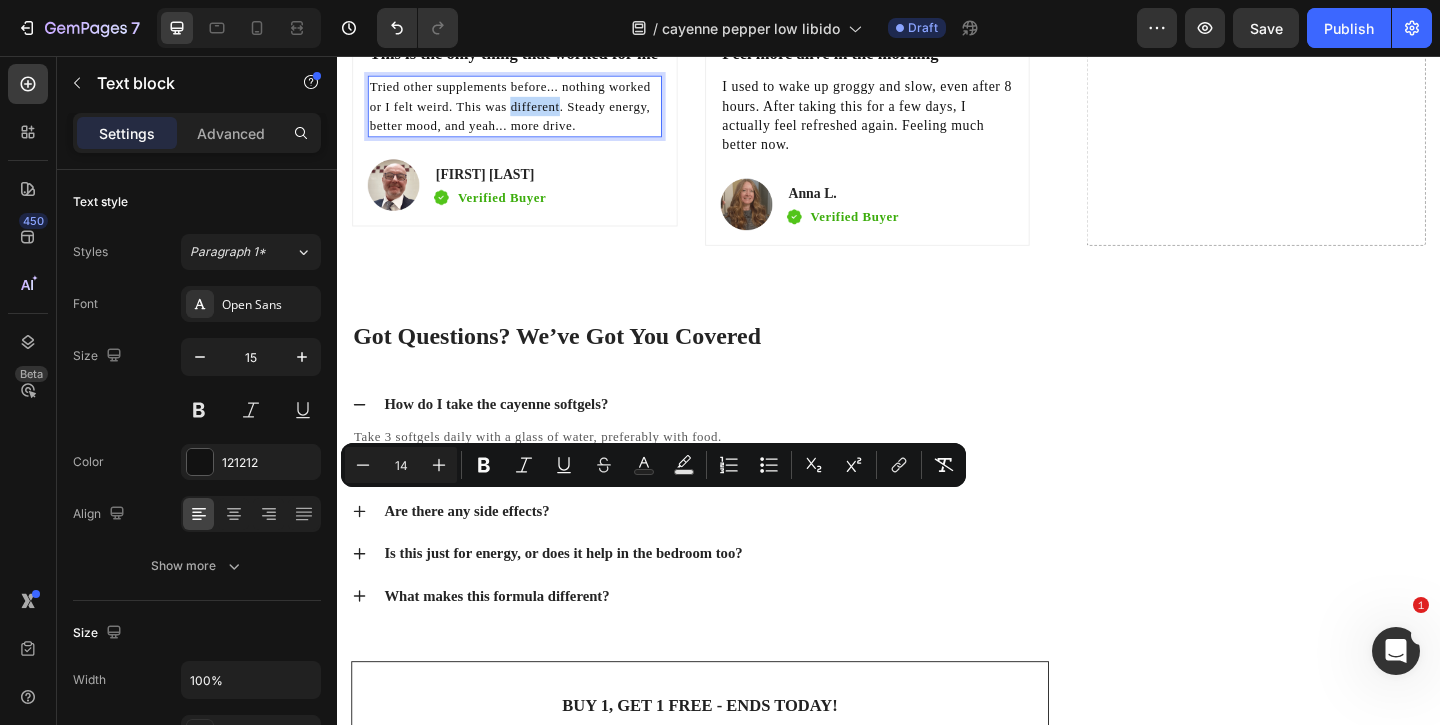 click on "Tried other supplements before... nothing worked or I felt weird. This was different. Steady energy, better mood, and yeah... more drive." at bounding box center (525, 110) 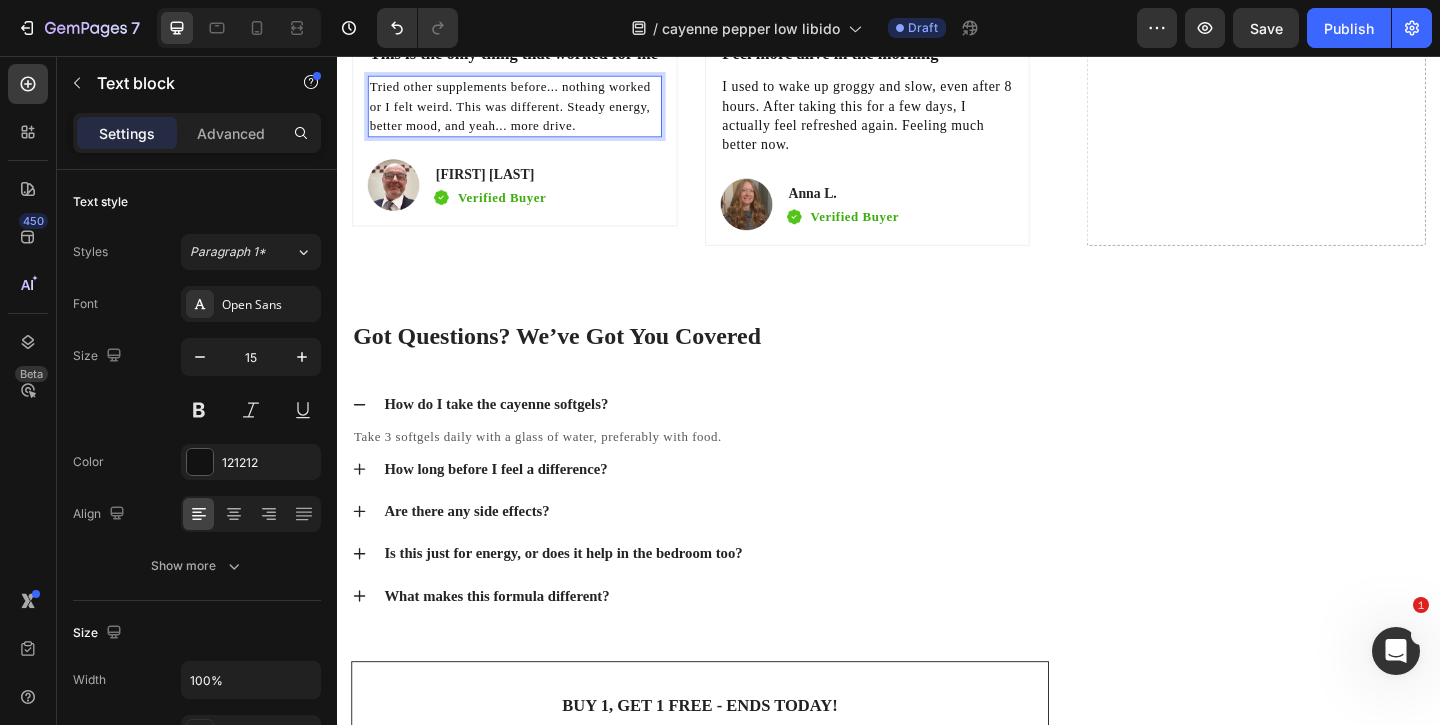 click on "Tried other supplements before... nothing worked or I felt weird. This was different. Steady energy, better mood, and yeah... more drive." at bounding box center [525, 110] 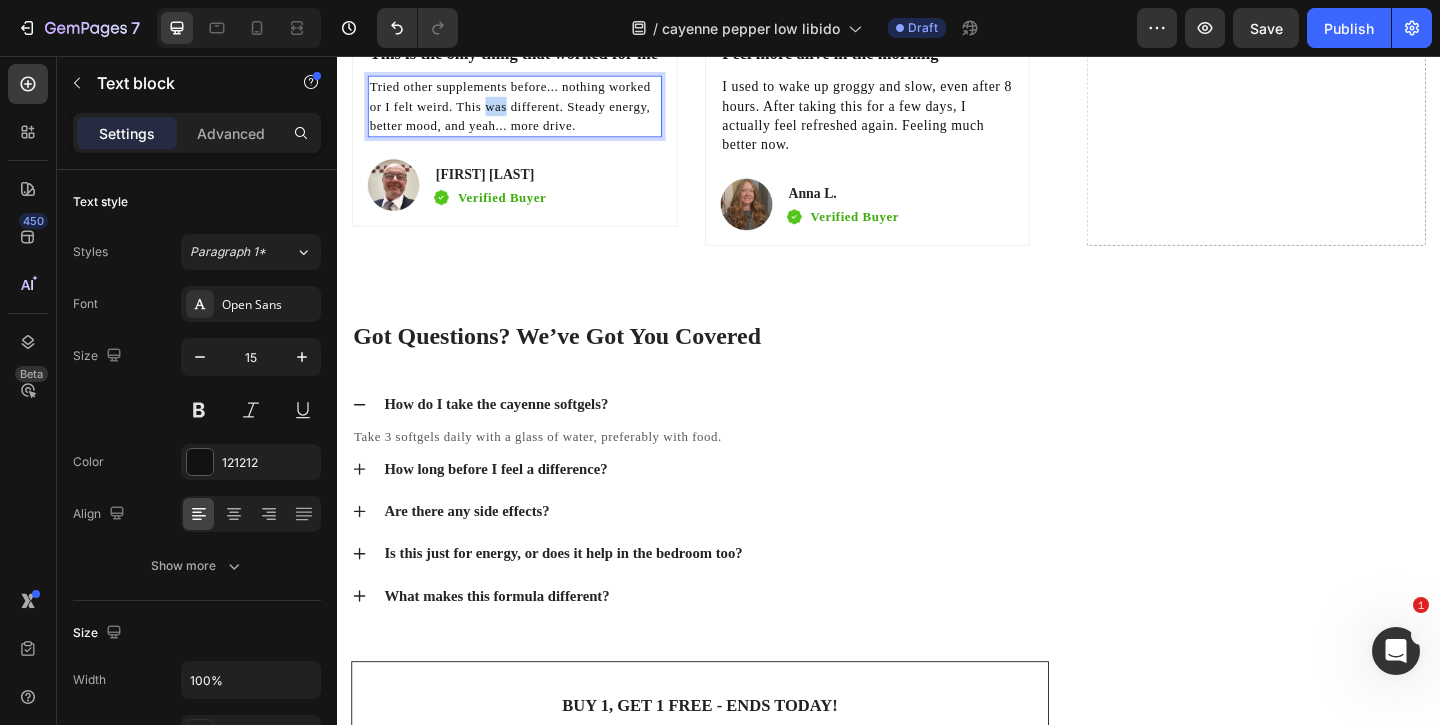 click on "Tried other supplements before... nothing worked or I felt weird. This was different. Steady energy, better mood, and yeah... more drive." at bounding box center [525, 110] 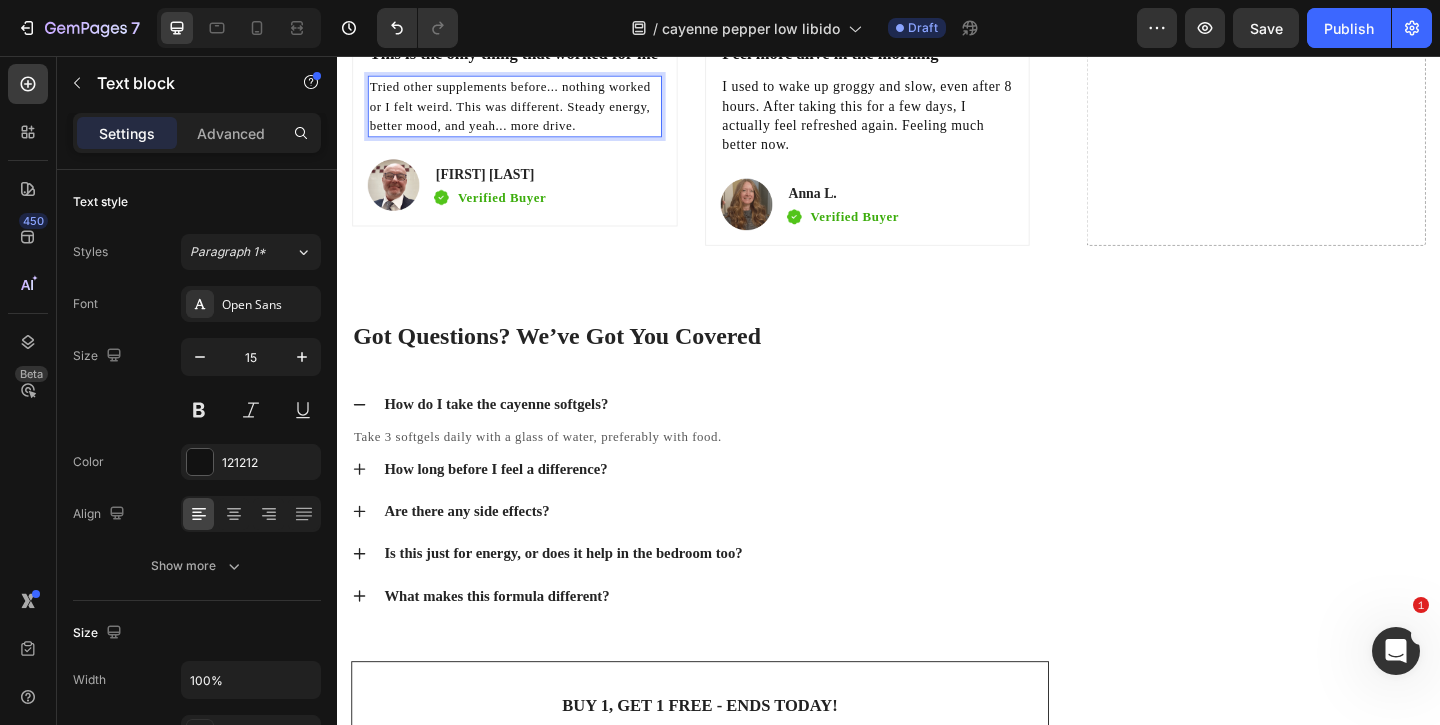 click on "Tried other supplements before... nothing worked or I felt weird. This was different. Steady energy, better mood, and yeah... more drive." at bounding box center [530, 110] 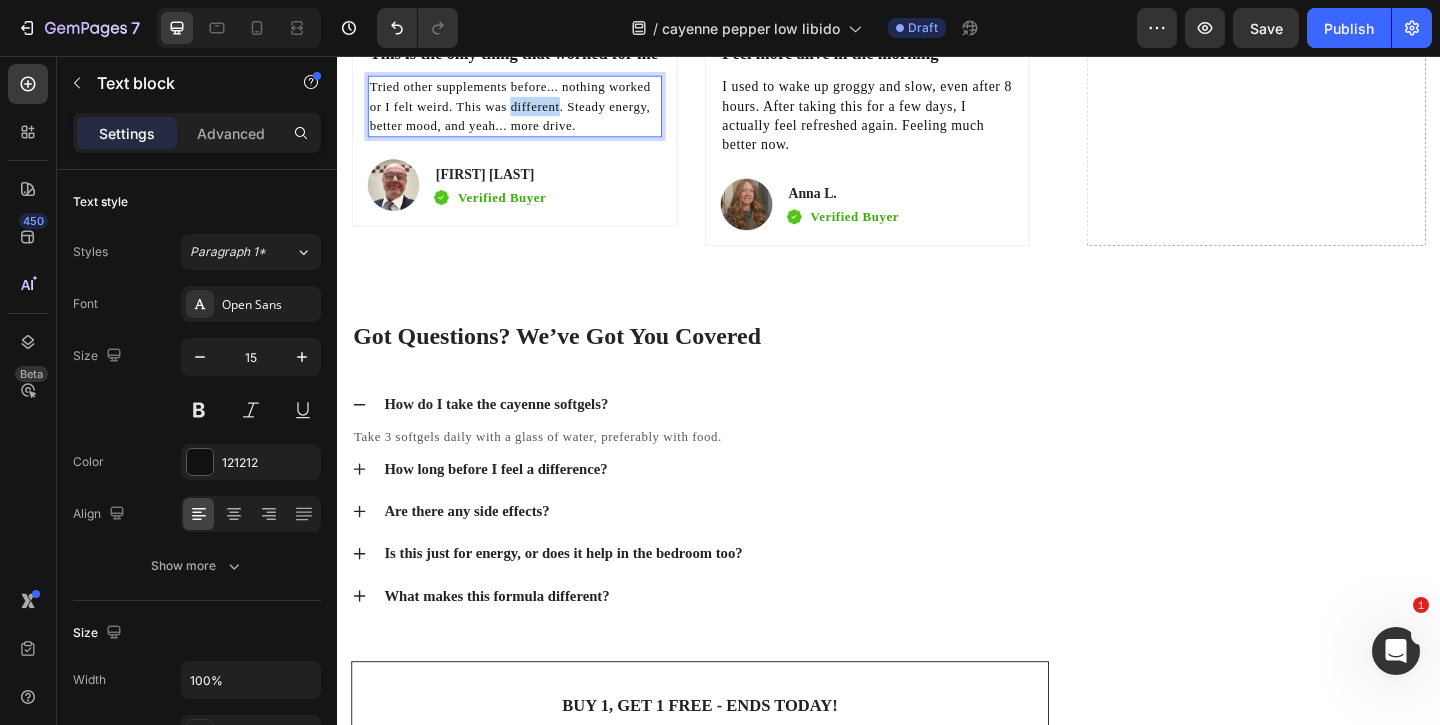 click on "Tried other supplements before... nothing worked or I felt weird. This was different. Steady energy, better mood, and yeah... more drive." at bounding box center [525, 110] 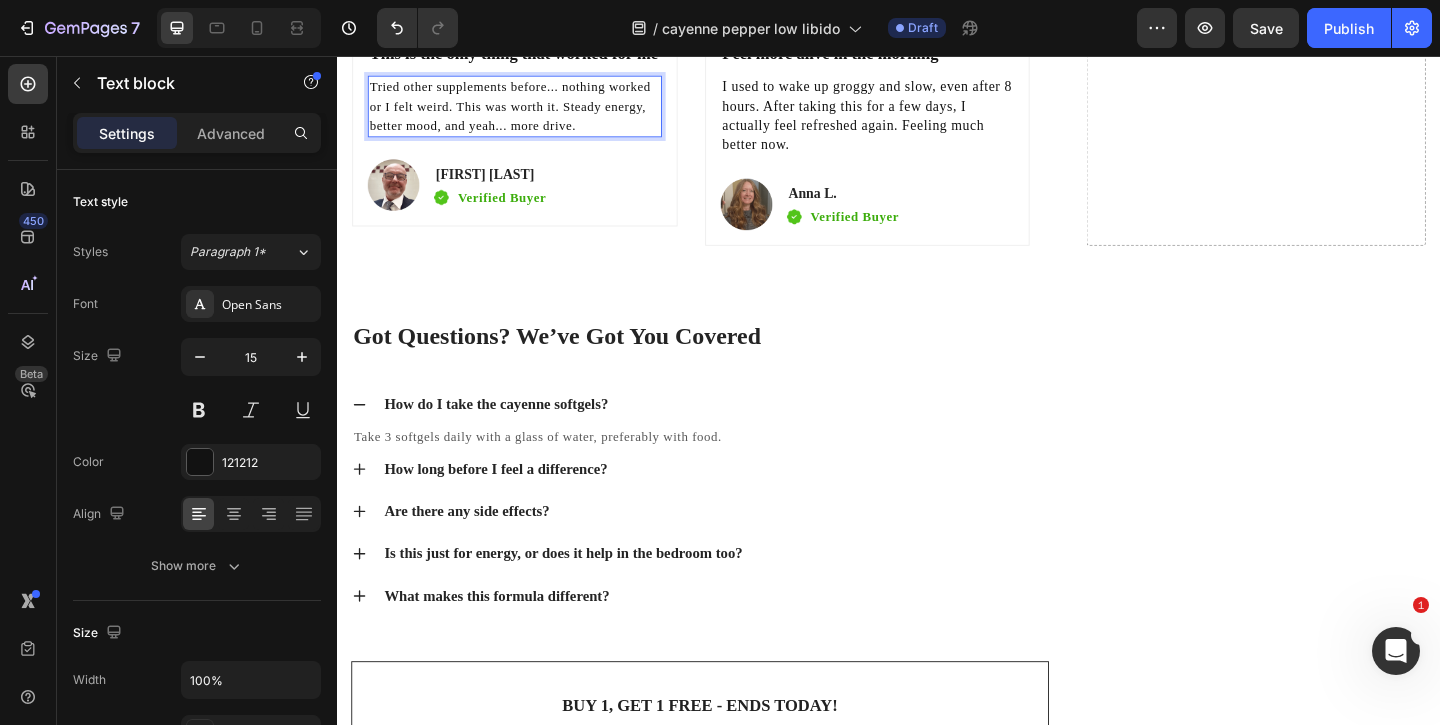 click on "Tried other supplements before... nothing worked or I felt weird. This was worth it. Steady energy, better mood, and yeah... more drive." at bounding box center [525, 110] 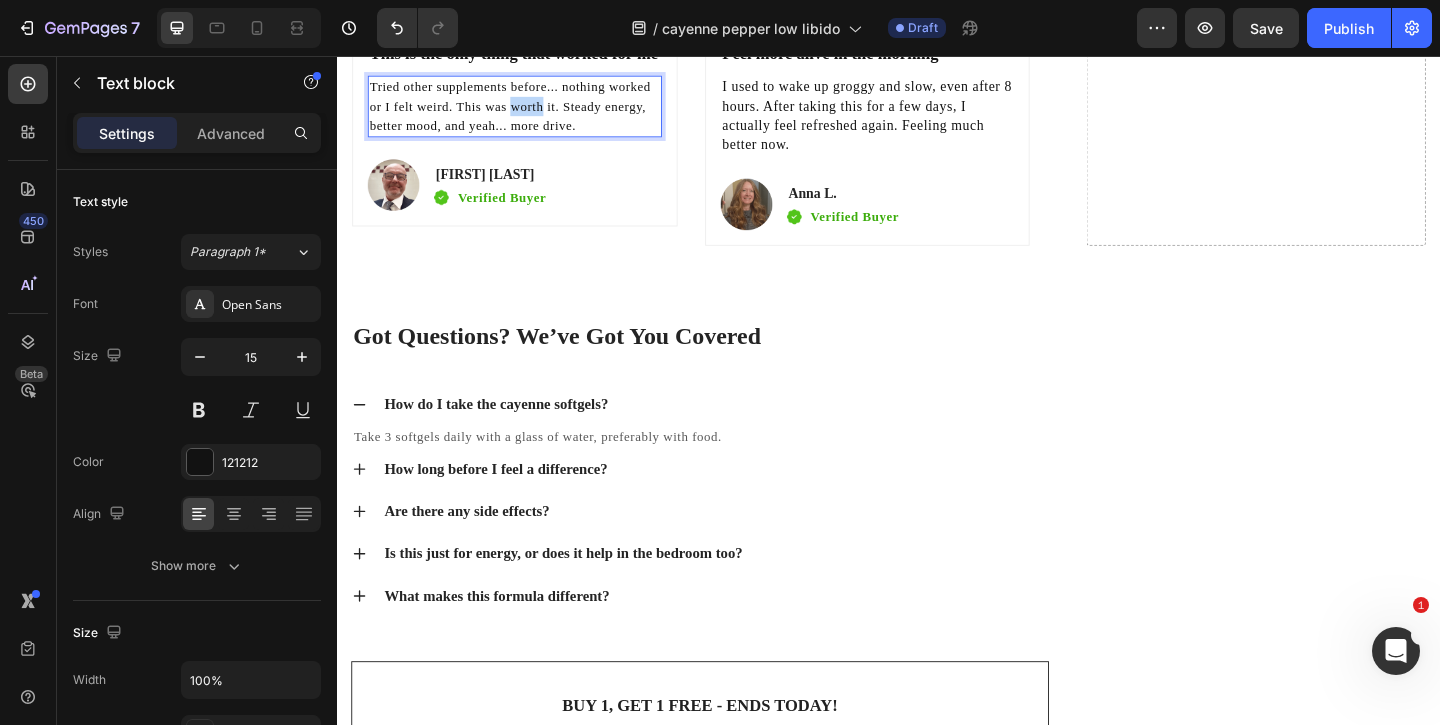 click on "Tried other supplements before... nothing worked or I felt weird. This was worth it. Steady energy, better mood, and yeah... more drive." at bounding box center (525, 110) 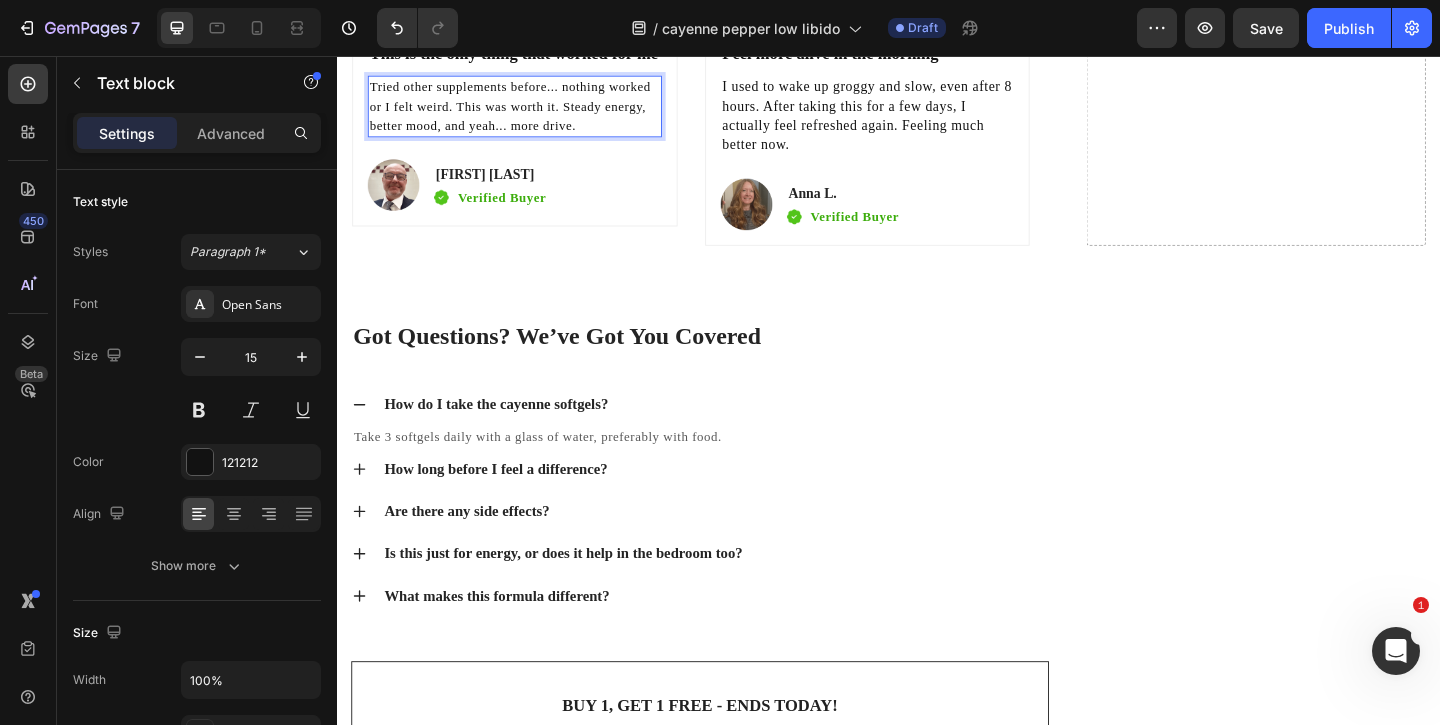 click on "Tried other supplements before... nothing worked or I felt weird. This was worth it. Steady energy, better mood, and yeah... more drive." at bounding box center [530, 110] 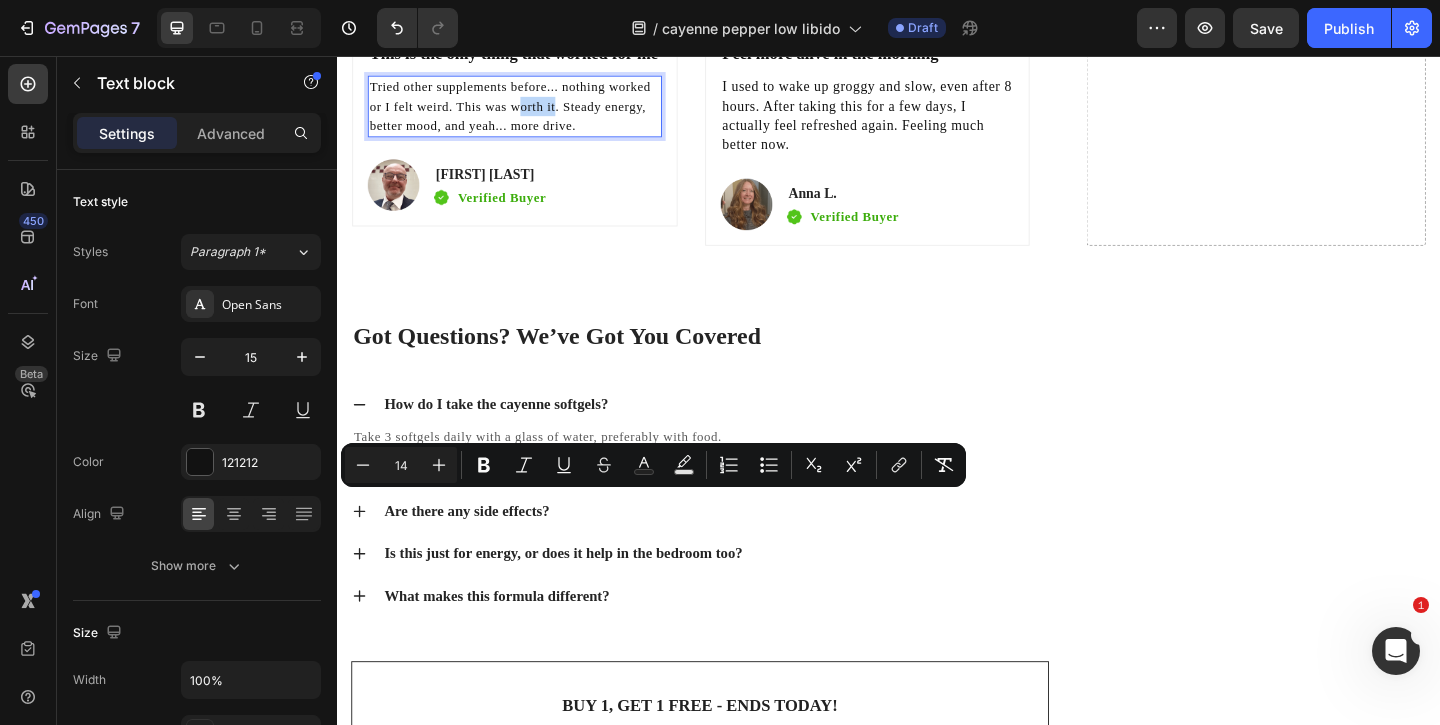 drag, startPoint x: 605, startPoint y: 542, endPoint x: 651, endPoint y: 544, distance: 46.043457 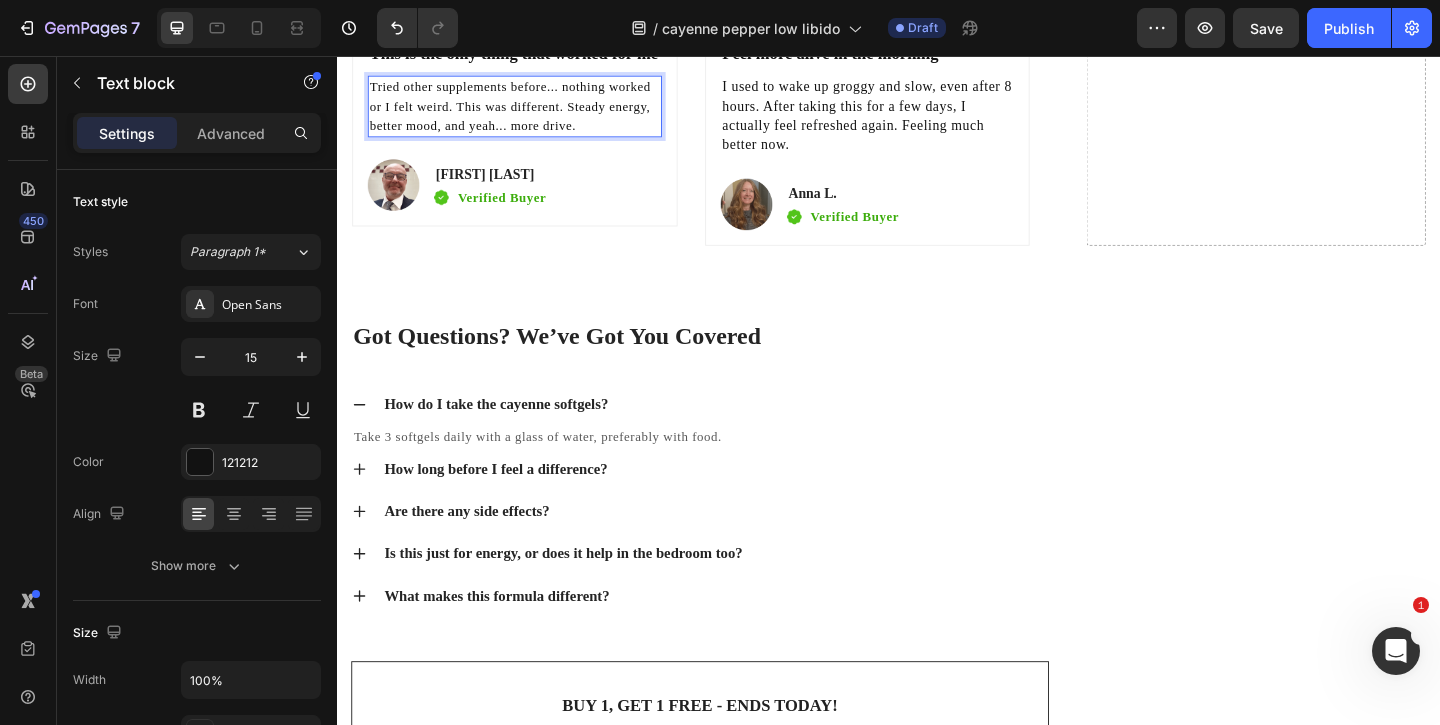 click on "Tried other supplements before... nothing worked or I felt weird. This was different. Steady energy, better mood, and yeah... more drive." at bounding box center (530, 110) 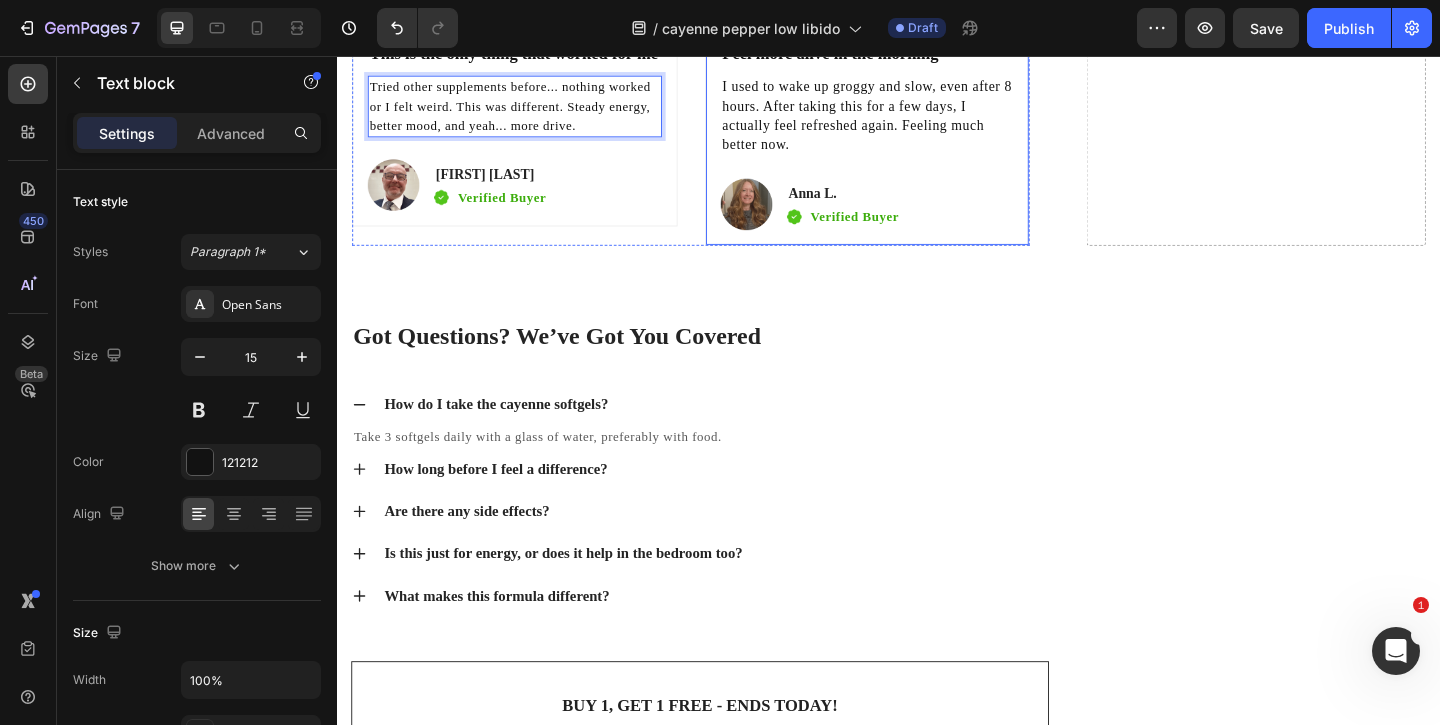 click on "See the Difference: L’Essence vs. Standard Options Heading                Title Line High-potency 3000mg formula Text block Row 8-in-1 ingredient synergy Text block Row Supports circulation & libido Text block Row Non-GMO & Vegan Text block Row Easy-to-swallow softgels Text block Row No added sugar or fillers Text block Row Made in GMP-certified labs Text block Row Image L'Essence Heading
Icon Row
Icon Row
Icon Row
Icon Row
Icon Row
Icon Row
Icon Row Row Image Other Brands Heading
Icon Row
Icon Row
Icon Row
Icon Row
Icon Row
Icon Row
Icon Row Row Row  	   CHECK AVAILABILITY Button ✔️ 60-Day Money-Back Guarantee Text block Backed by Certifications You Can Trust Heading Image Image Image Row Why They Keep Coming Back Heading                Icon                Icon                Icon" at bounding box center (721, -519) 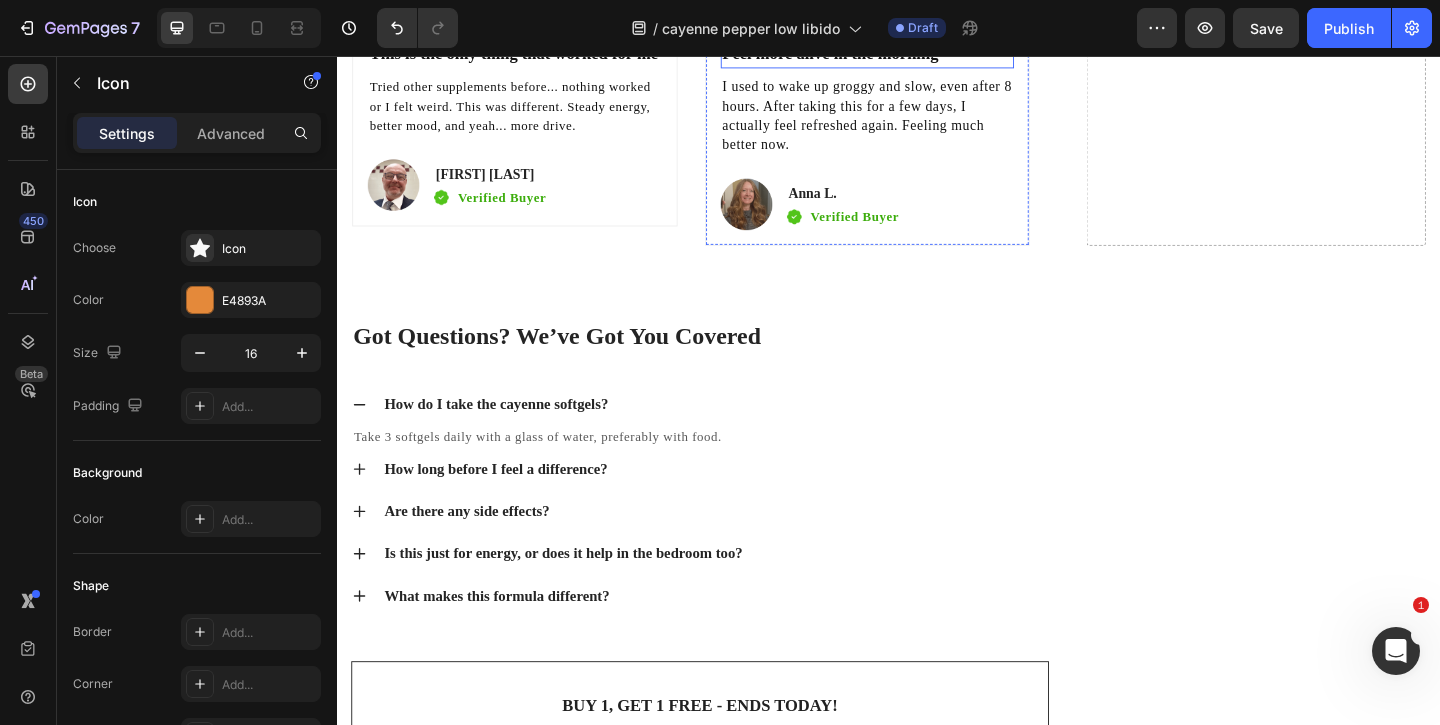 click on "Feel more alive in the morning" at bounding box center [914, 53] 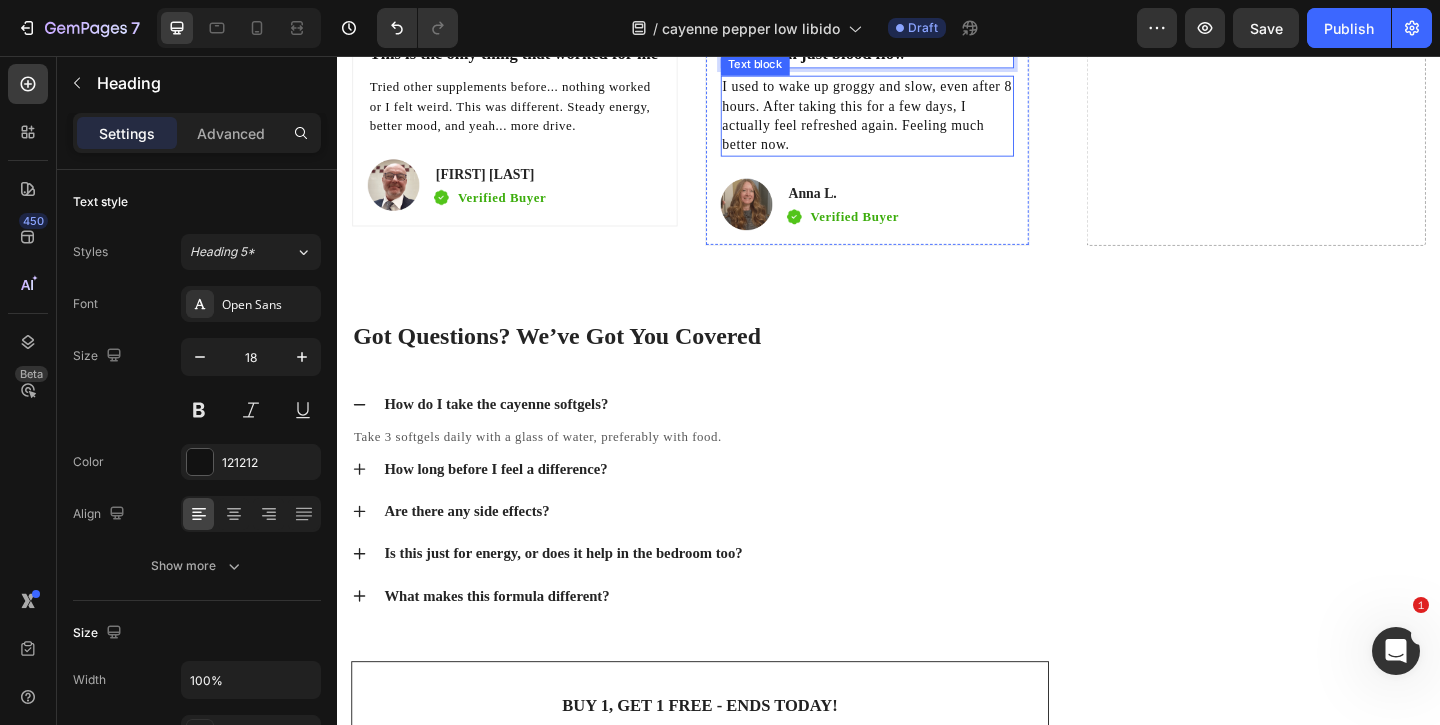 click on "I used to wake up groggy and slow, even after 8 hours. After taking this for a few days, I actually feel refreshed again. Feeling much better now." at bounding box center (914, 121) 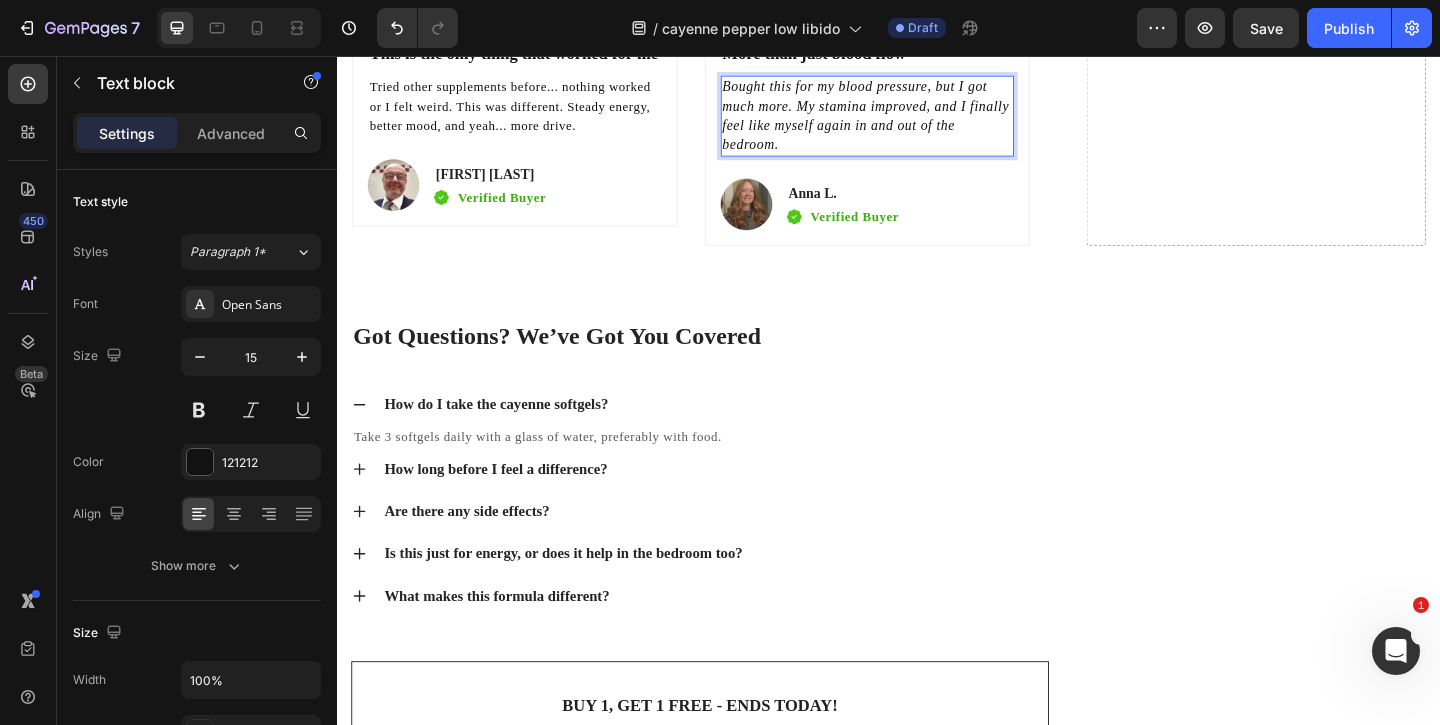 click on "Bought this for my blood pressure, but I got much more. My stamina improved, and I finally feel like myself again in and out of the bedroom." at bounding box center (912, 120) 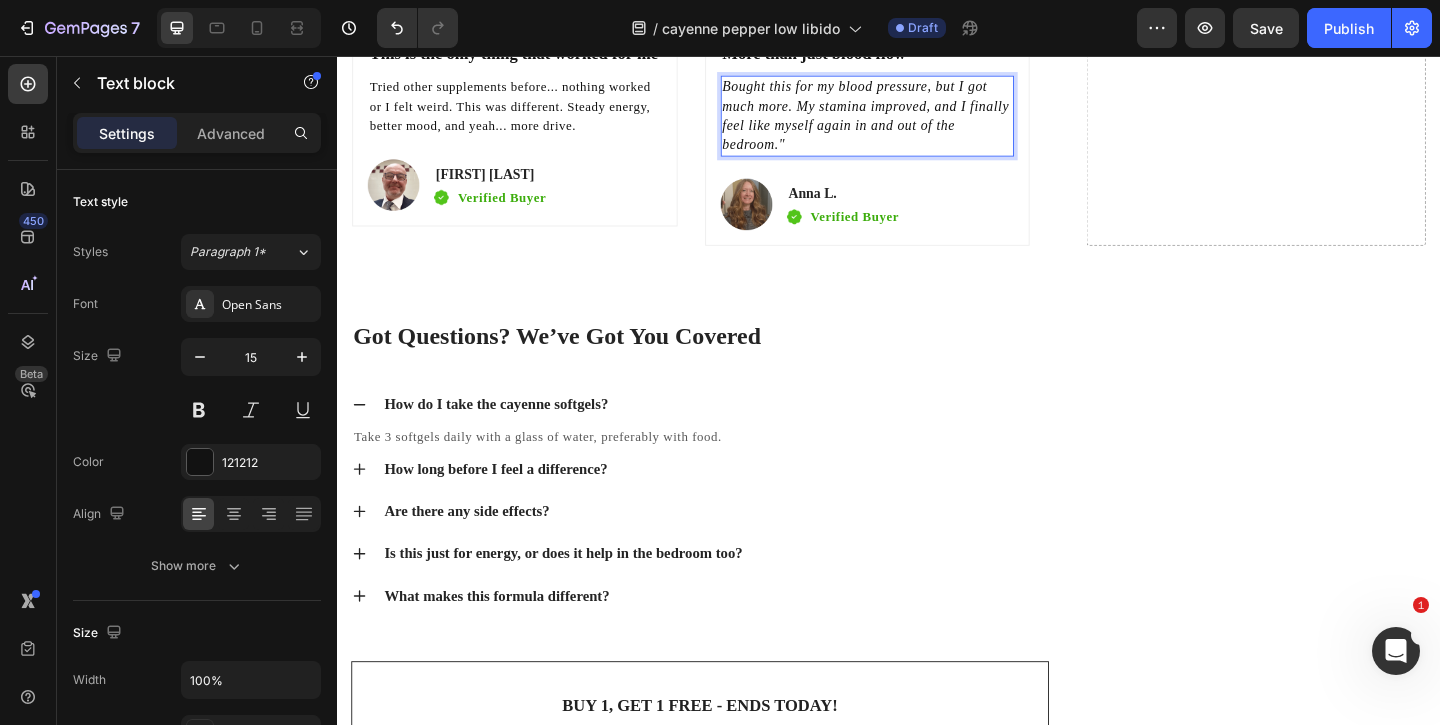 click on "Bought this for my blood pressure, but I got much more. My stamina improved, and I finally feel like myself again in and out of the bedroom."" at bounding box center (914, 121) 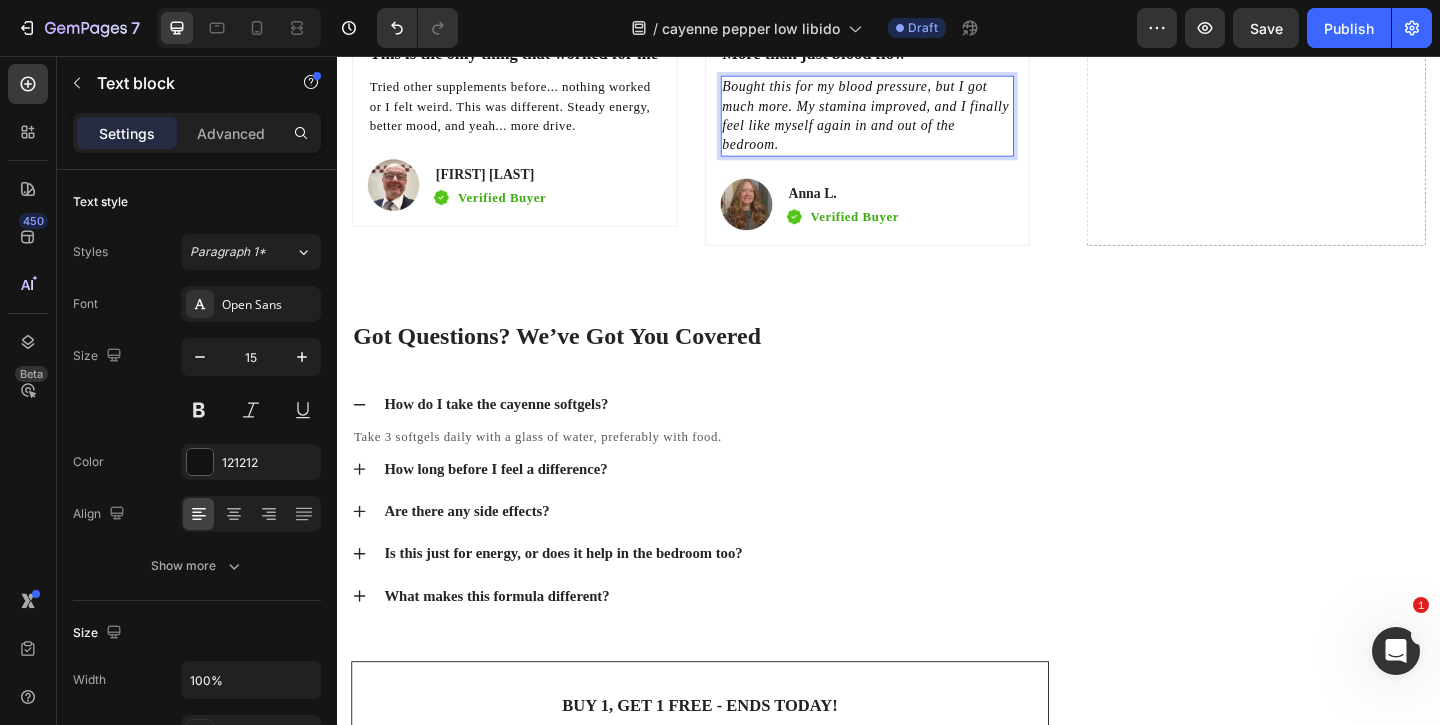 click on "Bought this for my blood pressure, but I got much more. My stamina improved, and I finally feel like myself again in and out of the bedroom." at bounding box center (912, 120) 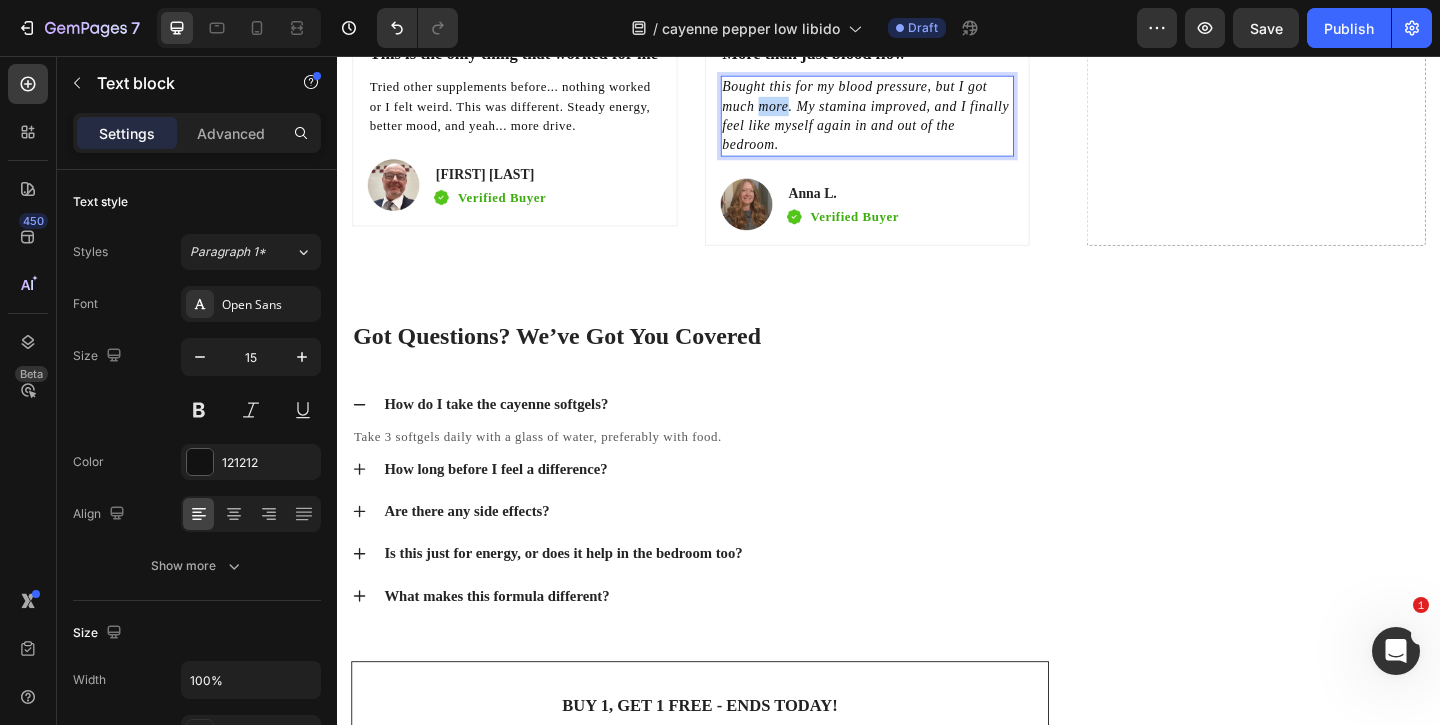 click on "Bought this for my blood pressure, but I got much more. My stamina improved, and I finally feel like myself again in and out of the bedroom." at bounding box center [912, 120] 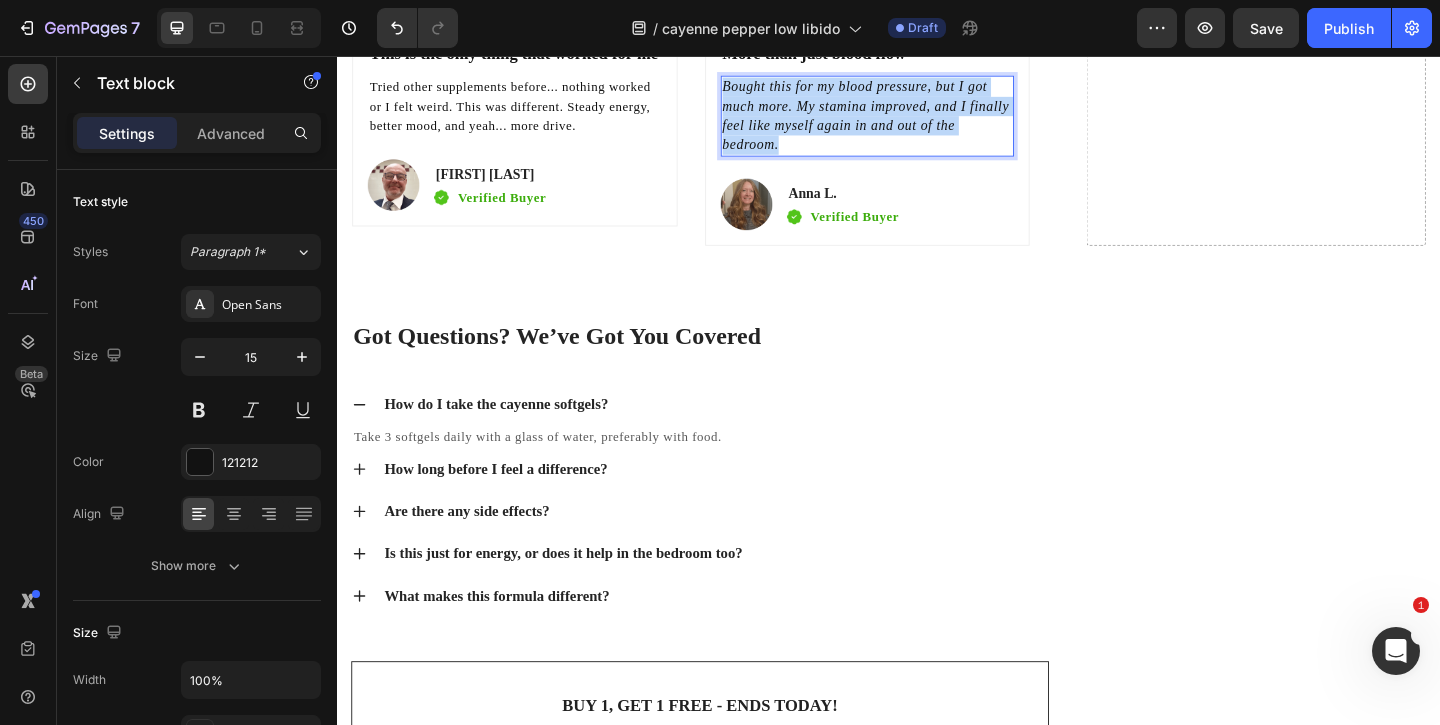 click on "Bought this for my blood pressure, but I got much more. My stamina improved, and I finally feel like myself again in and out of the bedroom." at bounding box center (912, 120) 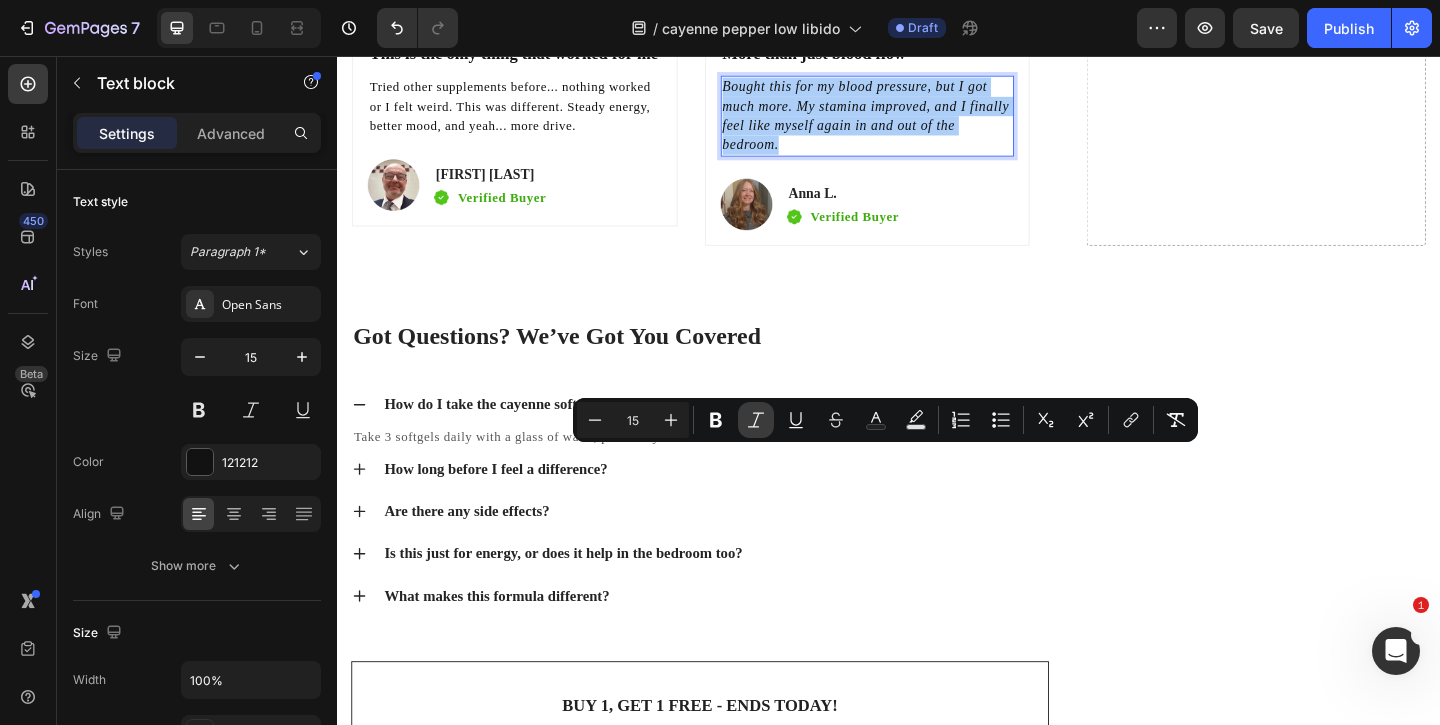 click 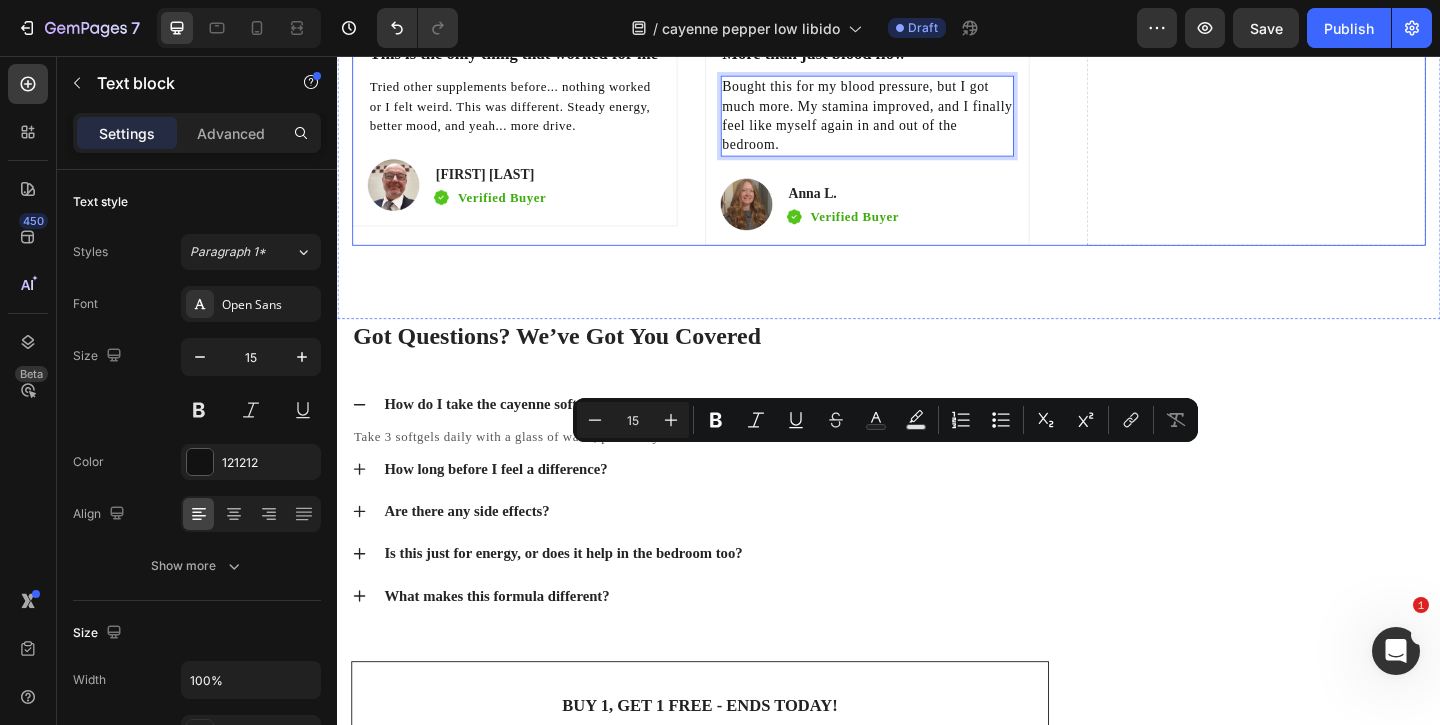 click on "Drop element here" at bounding box center [1336, -519] 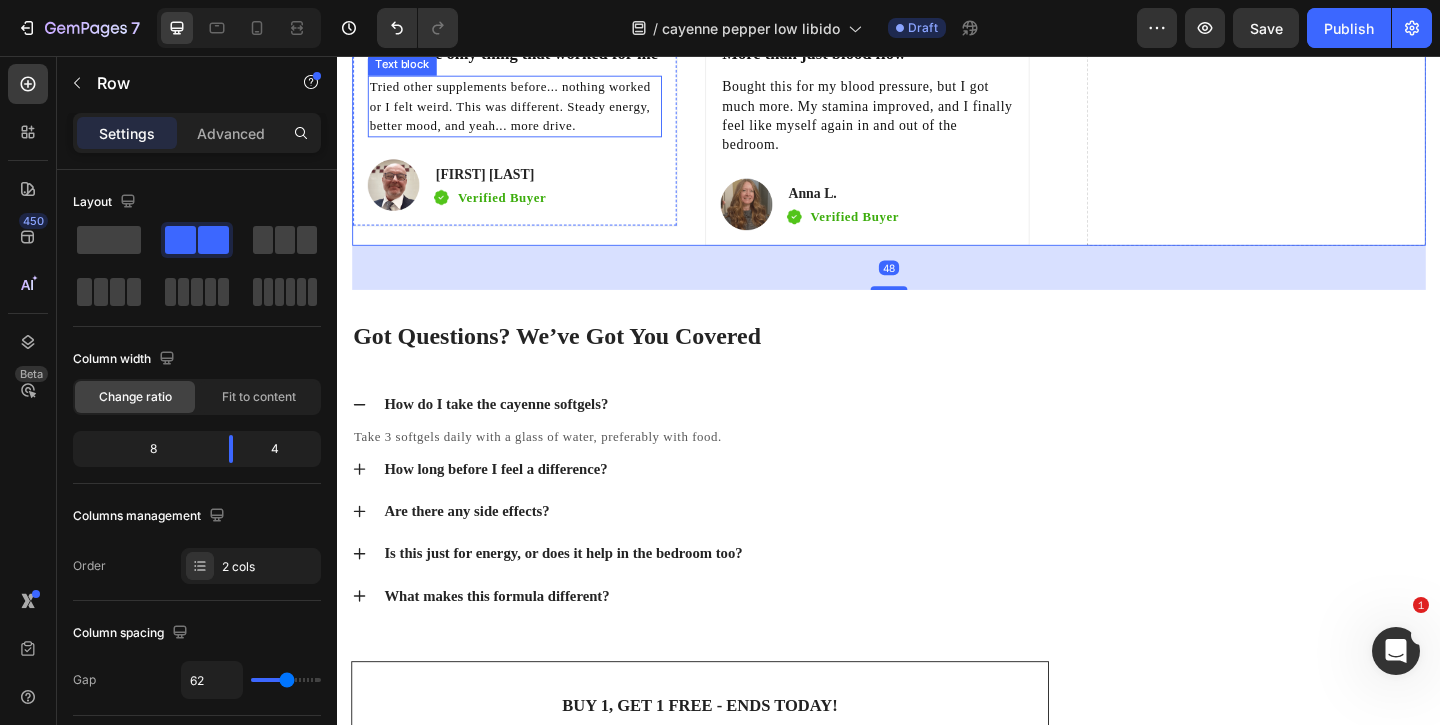 click on "Tried other supplements before... nothing worked or I felt weird. This was different. Steady energy, better mood, and yeah... more drive." at bounding box center [525, 110] 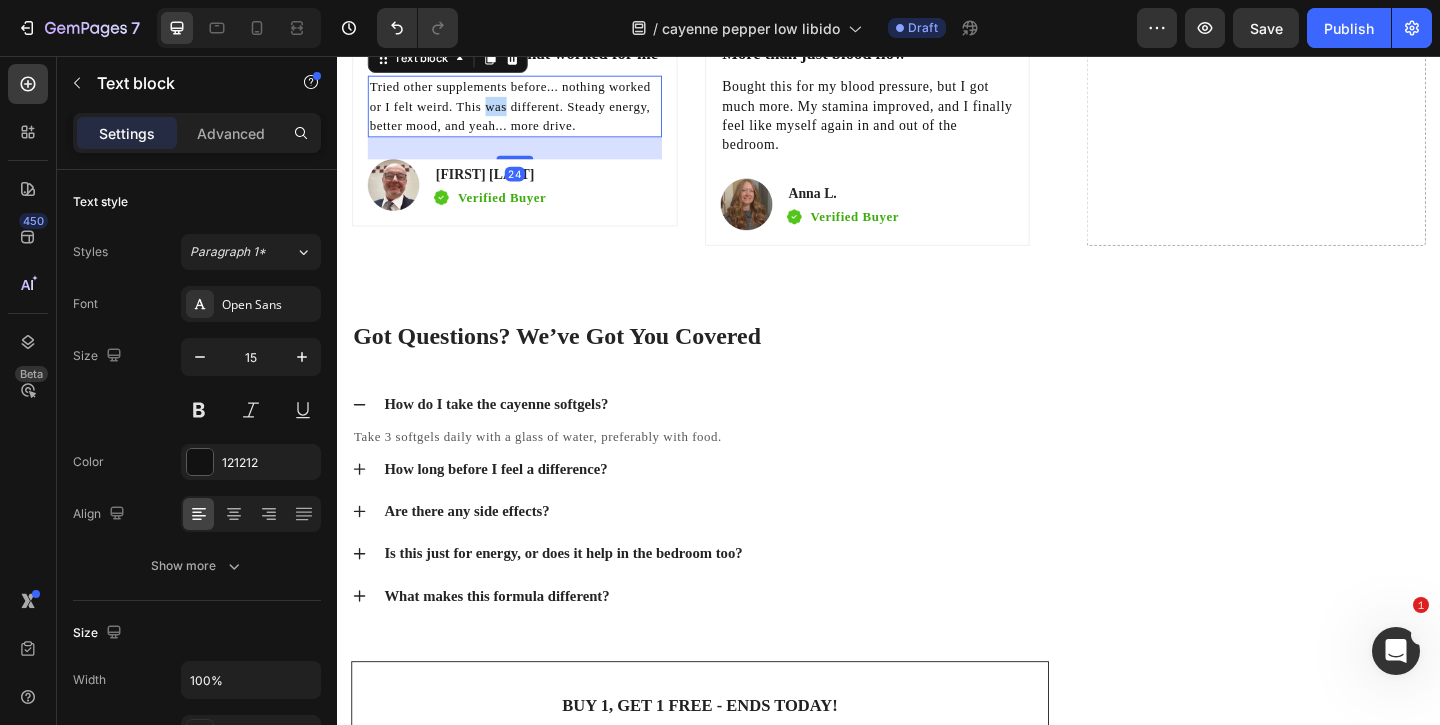 click on "Tried other supplements before... nothing worked or I felt weird. This was different. Steady energy, better mood, and yeah... more drive." at bounding box center [525, 110] 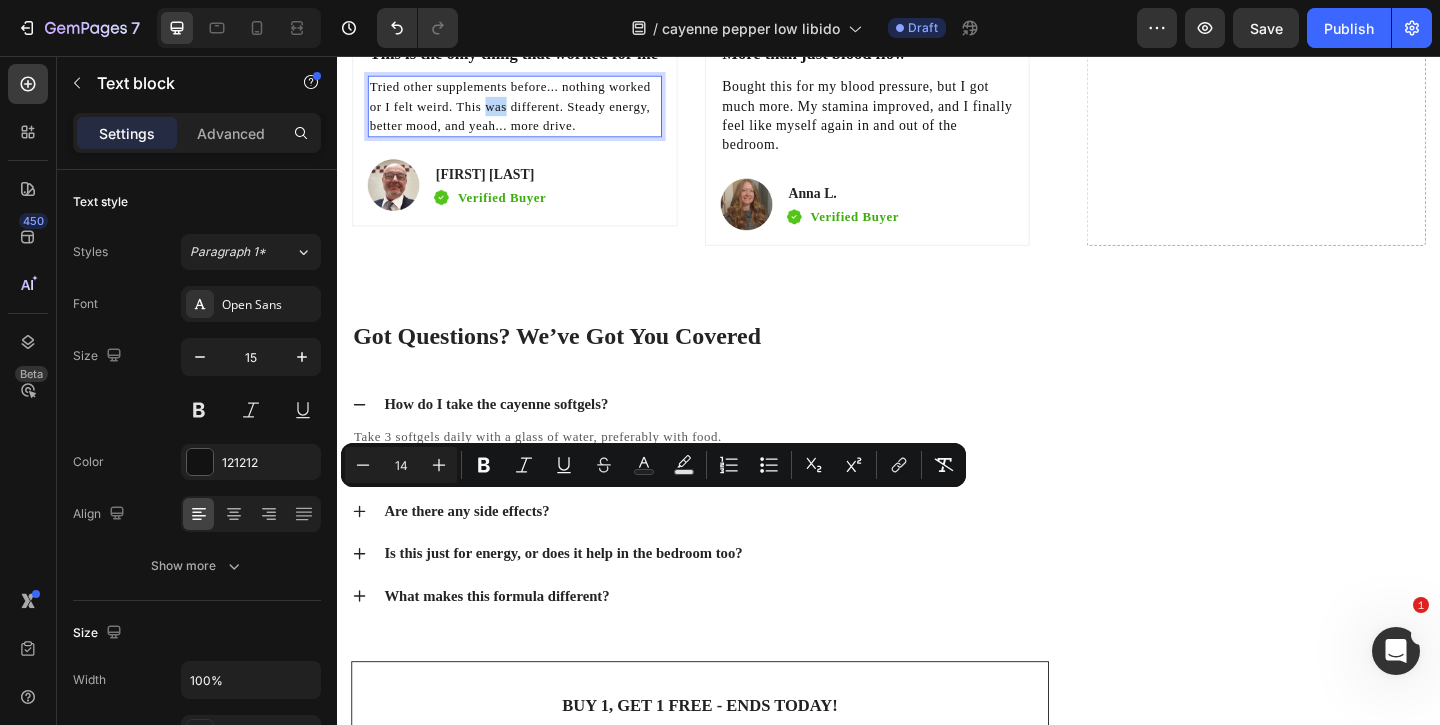 click on "Tried other supplements before... nothing worked or I felt weird. This was different. Steady energy, better mood, and yeah... more drive." at bounding box center (525, 110) 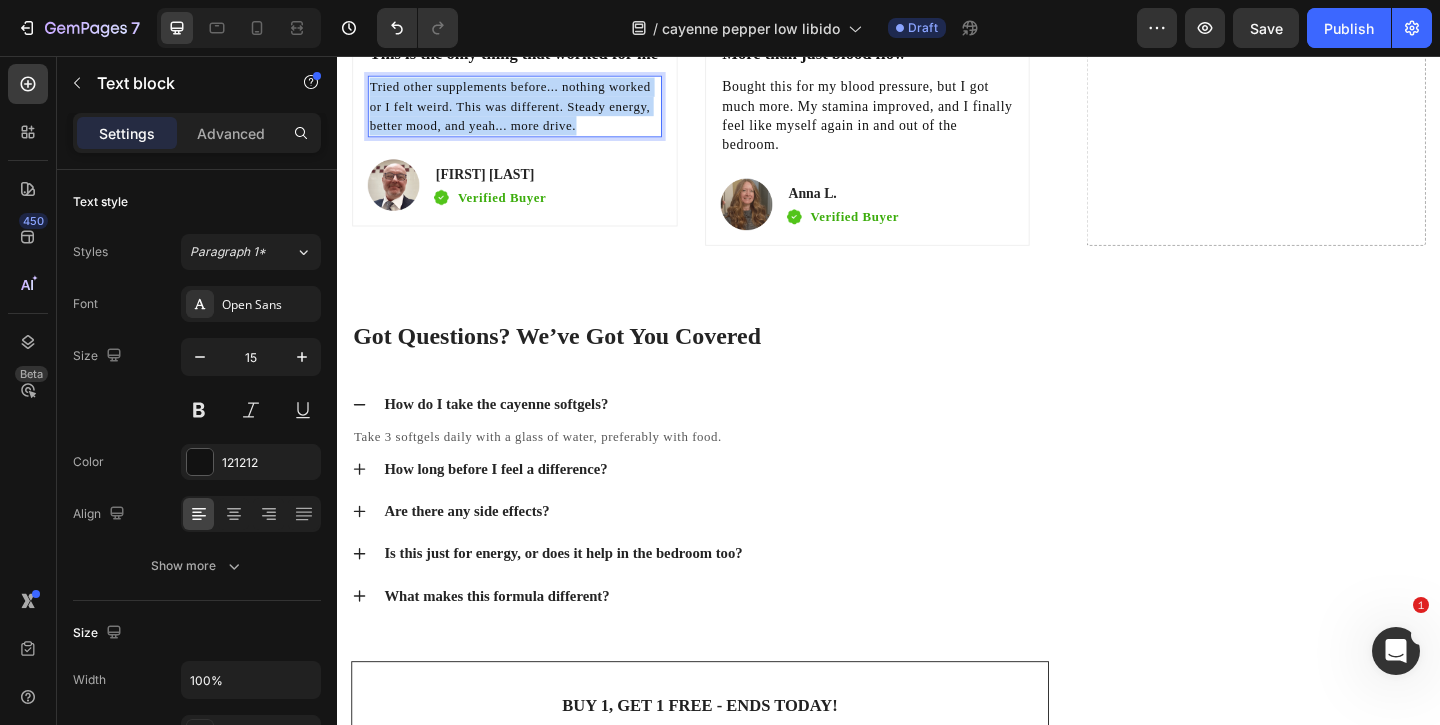 click on "Tried other supplements before... nothing worked or I felt weird. This was different. Steady energy, better mood, and yeah... more drive." at bounding box center [525, 110] 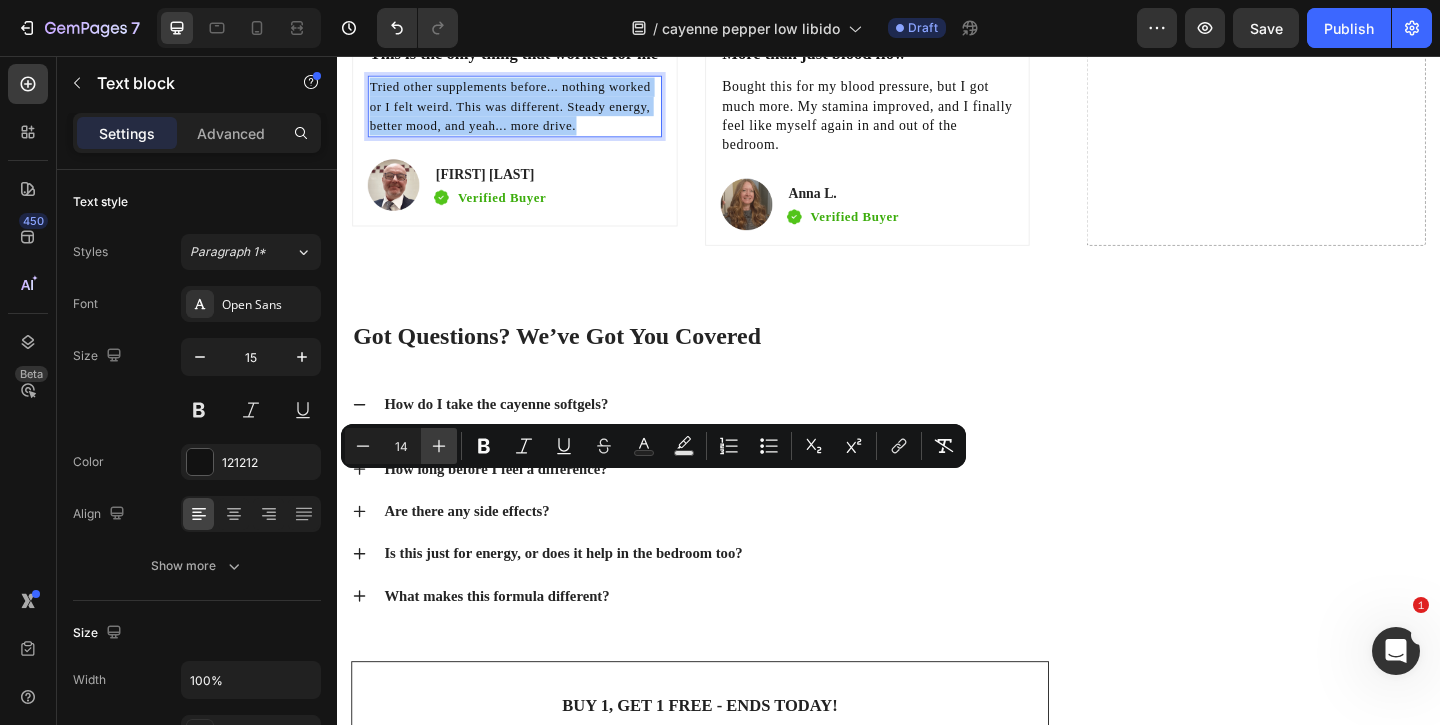 click 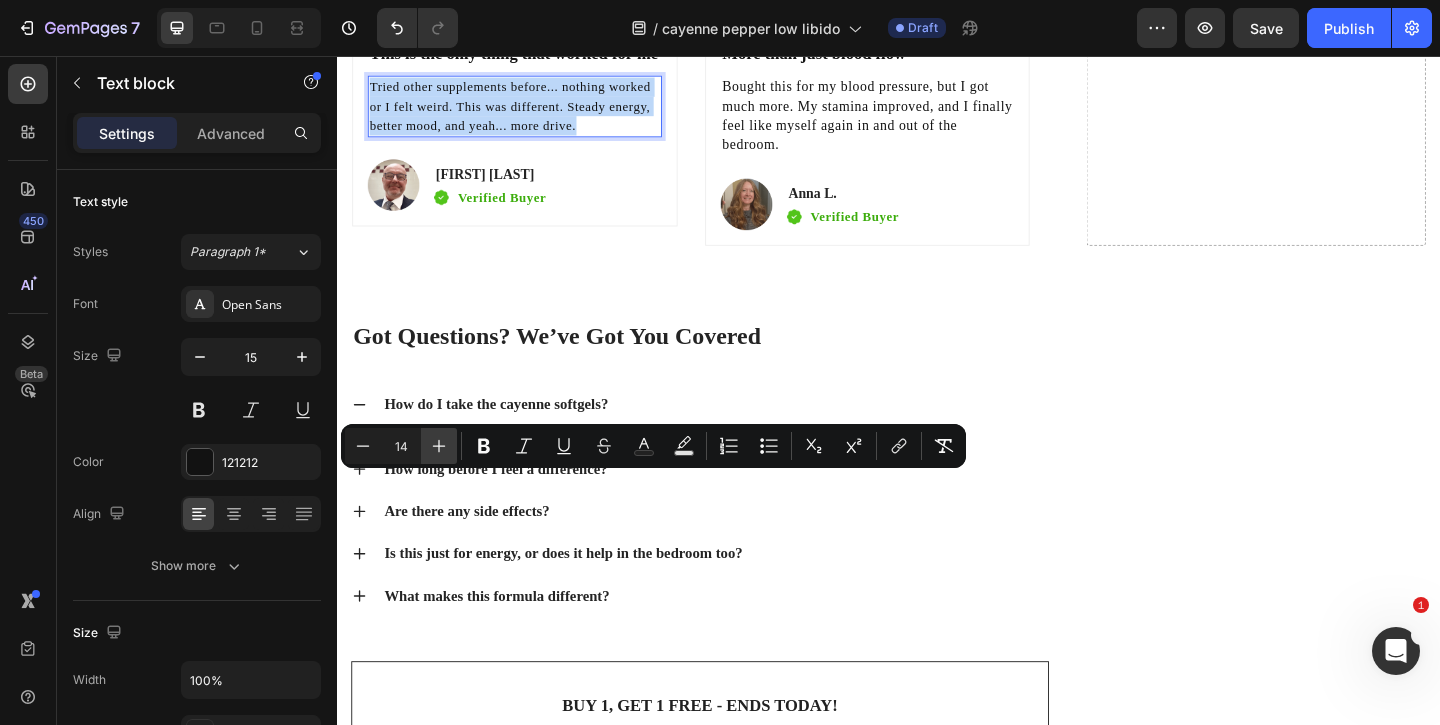 type on "15" 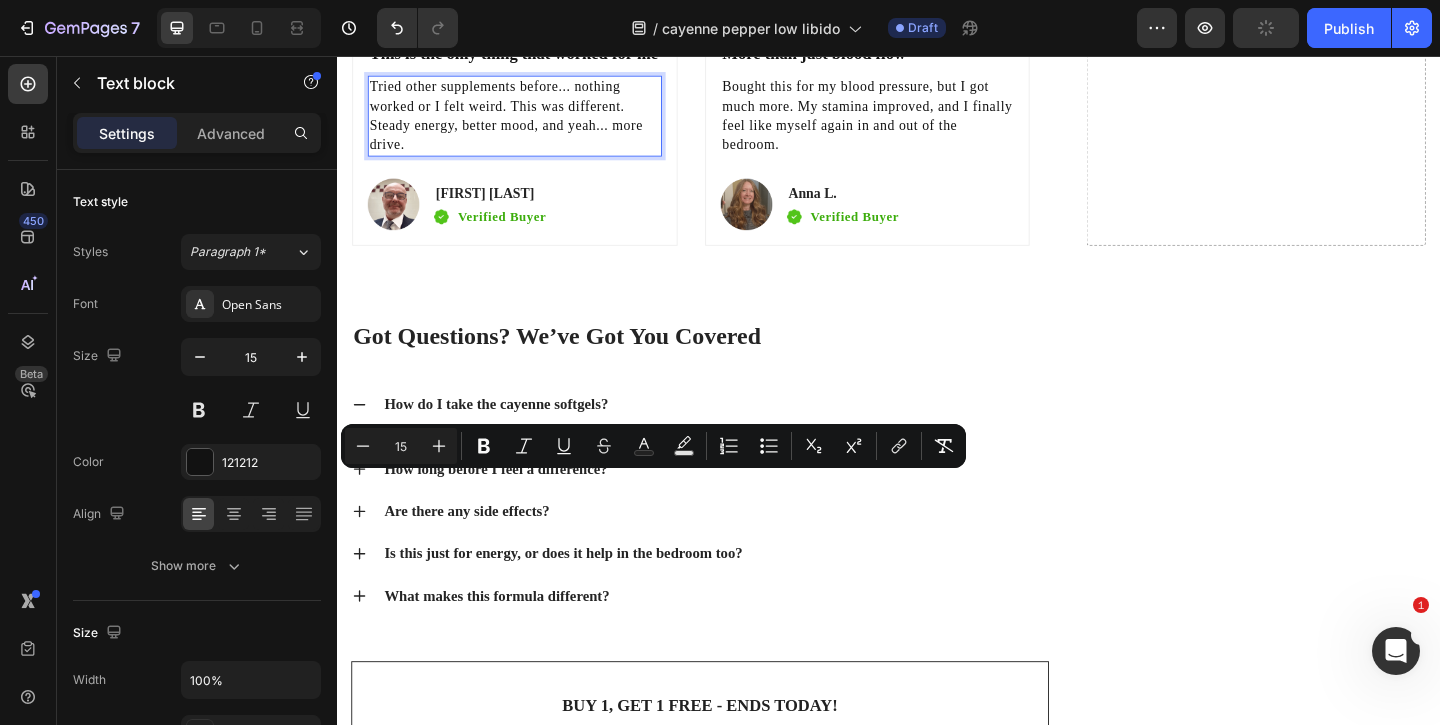 click on "See the Difference: L’Essence vs. Standard Options Heading                Title Line High-potency 3000mg formula Text block Row 8-in-1 ingredient synergy Text block Row Supports circulation & libido Text block Row Non-GMO & Vegan Text block Row Easy-to-swallow softgels Text block Row No added sugar or fillers Text block Row Made in GMP-certified labs Text block Row Image L'Essence Heading
Icon Row
Icon Row
Icon Row
Icon Row
Icon Row
Icon Row
Icon Row Row Image Other Brands Heading
Icon Row
Icon Row
Icon Row
Icon Row
Icon Row
Icon Row
Icon Row Row Row  	   CHECK AVAILABILITY Button ✔️ 60-Day Money-Back Guarantee Text block Backed by Certifications You Can Trust Heading Image Image Image Row Why They Keep Coming Back Heading                Icon                Icon                Icon" at bounding box center (721, -519) 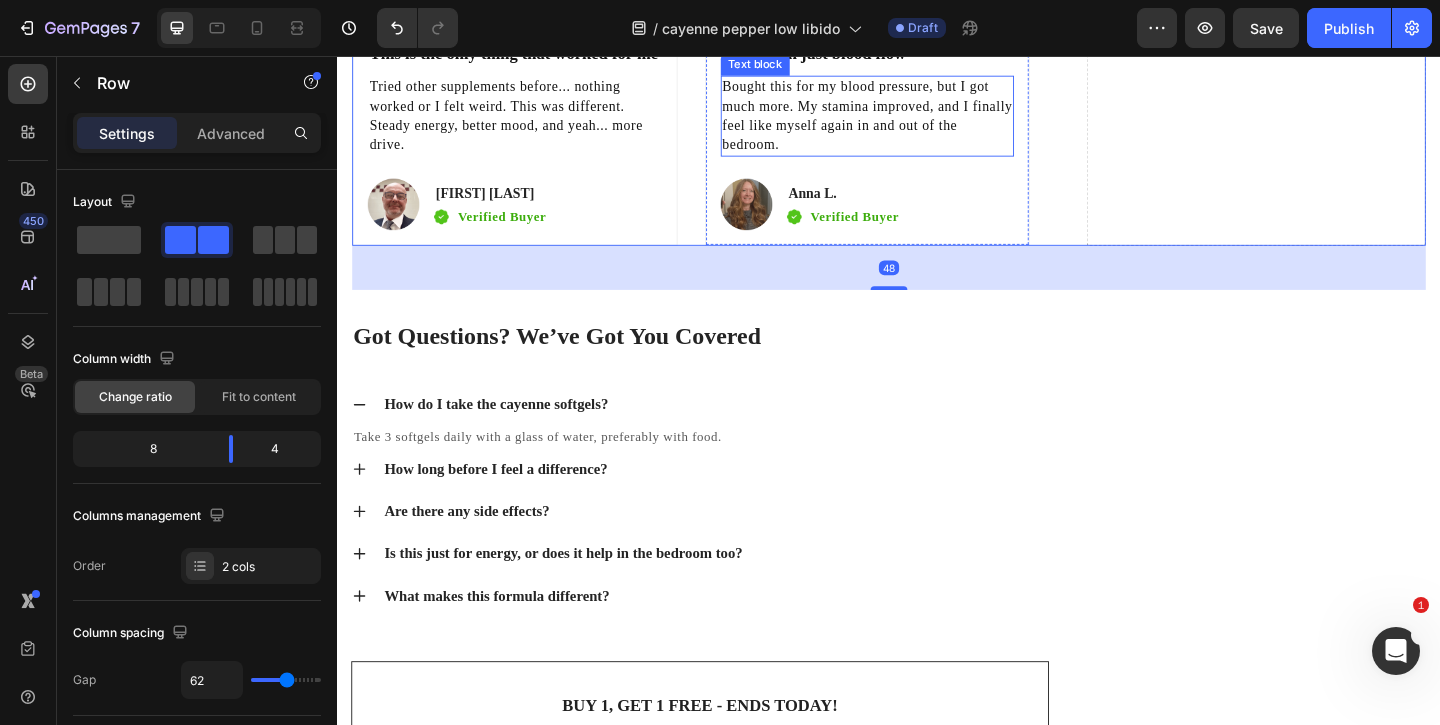 click on "Bought this for my blood pressure, but I got much more. My stamina improved, and I finally feel like myself again in and out of the bedroom." at bounding box center (914, 121) 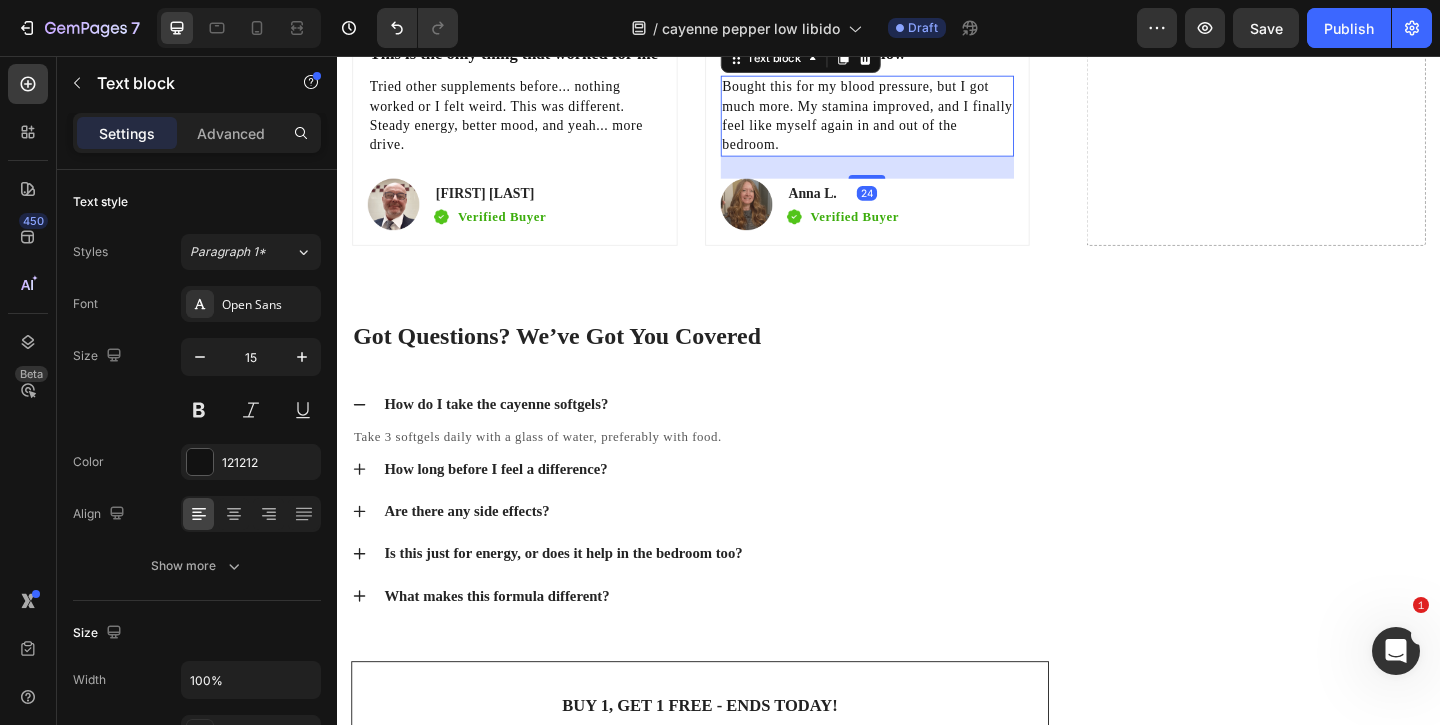 click on "Bought this for my blood pressure, but I got much more. My stamina improved, and I finally feel like myself again in and out of the bedroom." at bounding box center (914, 121) 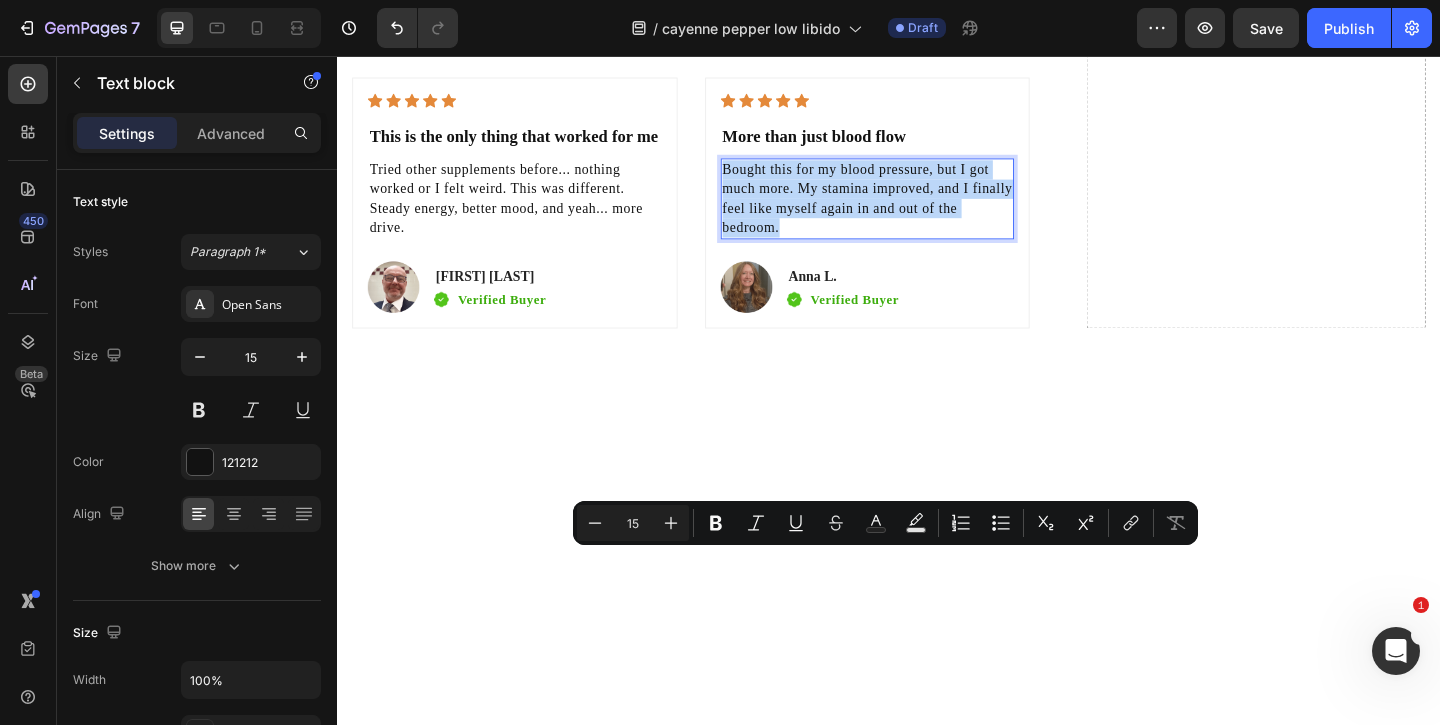 scroll, scrollTop: 7636, scrollLeft: 0, axis: vertical 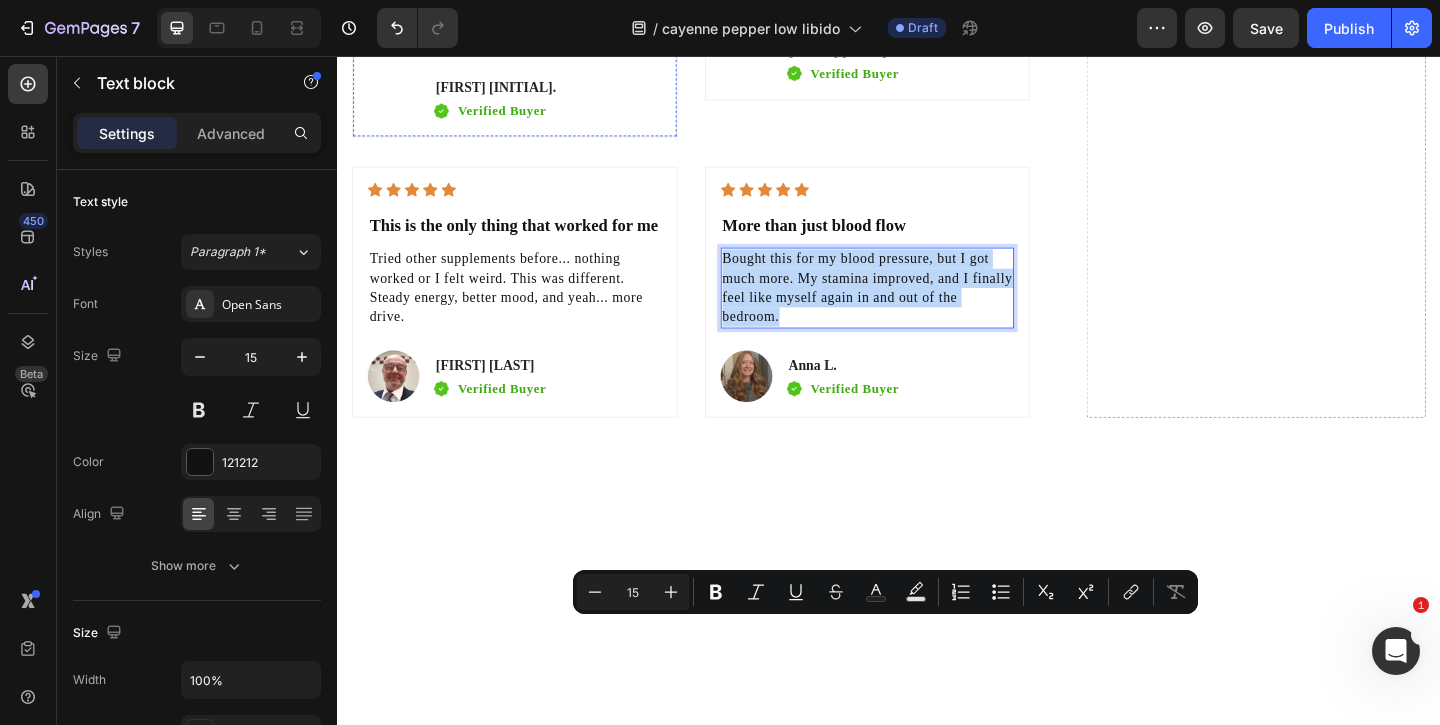 click on "Icon Icon Icon Icon Icon Icon List Hoz ⁠⁠⁠⁠⁠⁠⁠ Didn’t realize how bad it had gotten Heading Didn't feel like myself anymore, low drive, always tired. I was skeptical but gave it a shot. In couple weeks, I had more energy and felt closer to my wife again. Text block Image [FIRST] [LAST]. Text block Image Verified Buyer Text block Row Row" at bounding box center (530, 13) 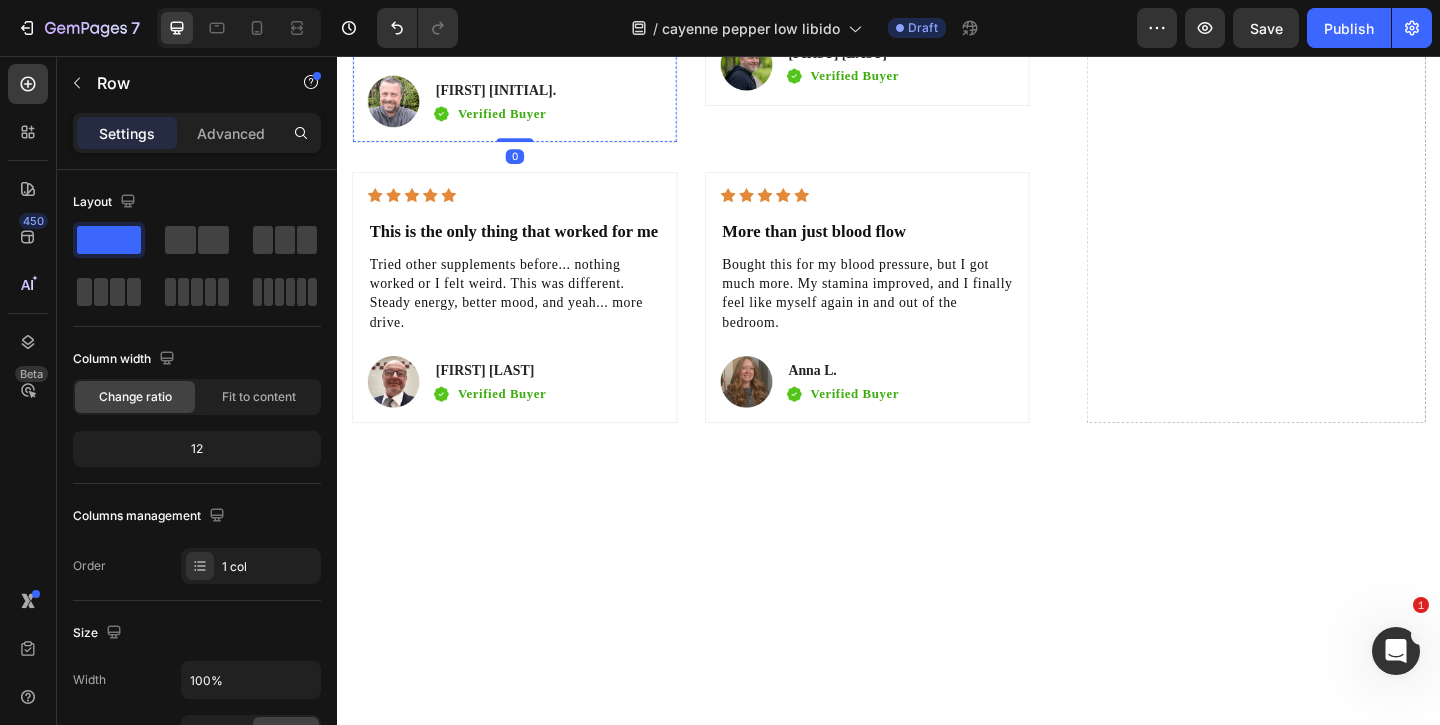 click on "Didn't feel like myself anymore, low drive, always tired. I was skeptical but gave it a shot. In couple weeks, I had more energy and felt closer to my wife again." at bounding box center [530, 9] 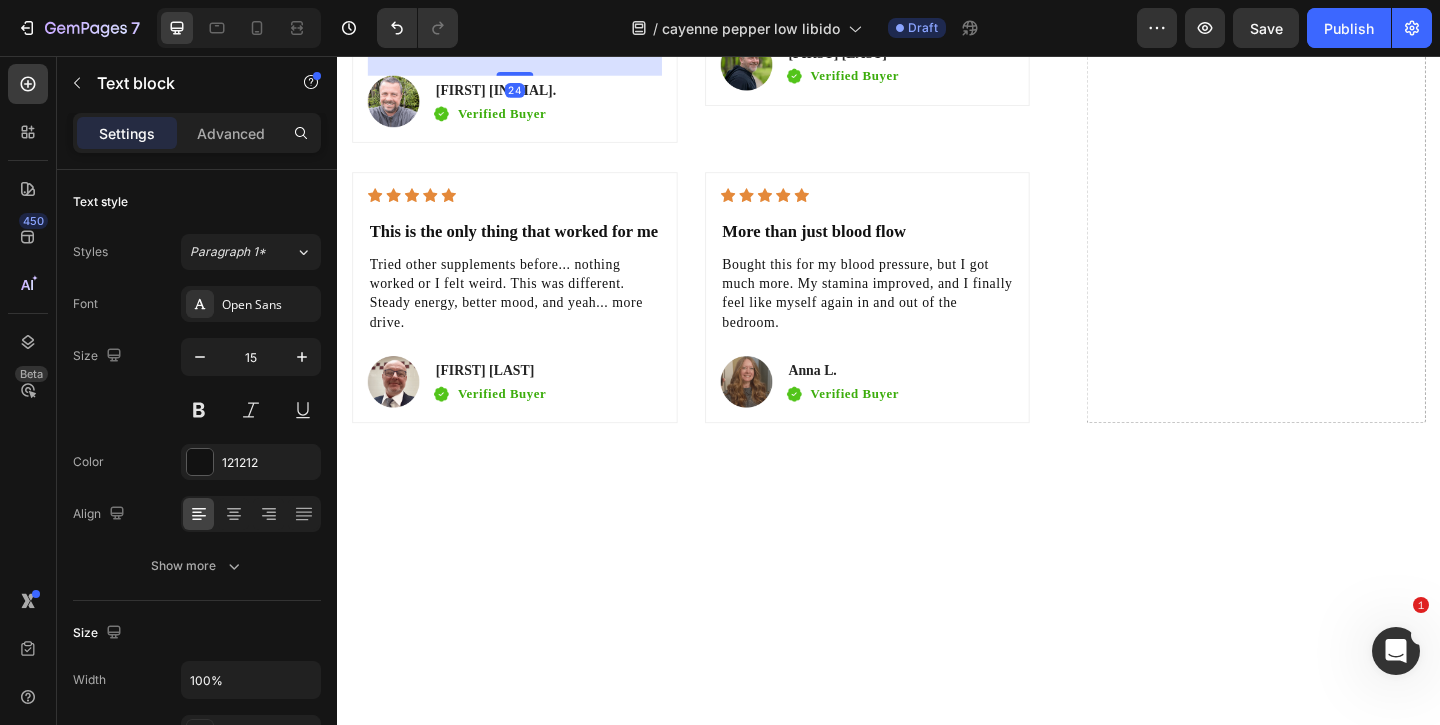 click on "Didn't feel like myself anymore, low drive, always tired. I was skeptical but gave it a shot. In couple weeks, I had more energy and felt closer to my wife again." at bounding box center (530, 9) 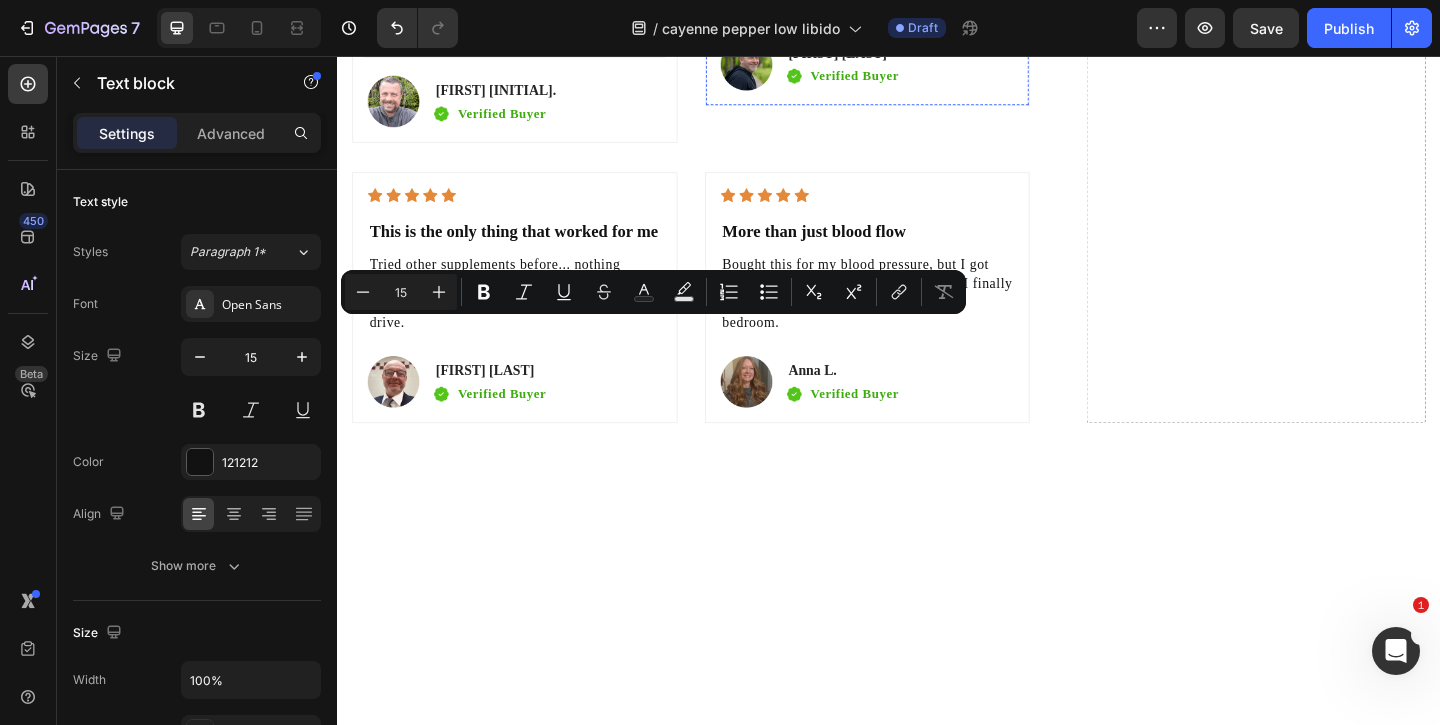 click on "Drop element here" at bounding box center [1336, -329] 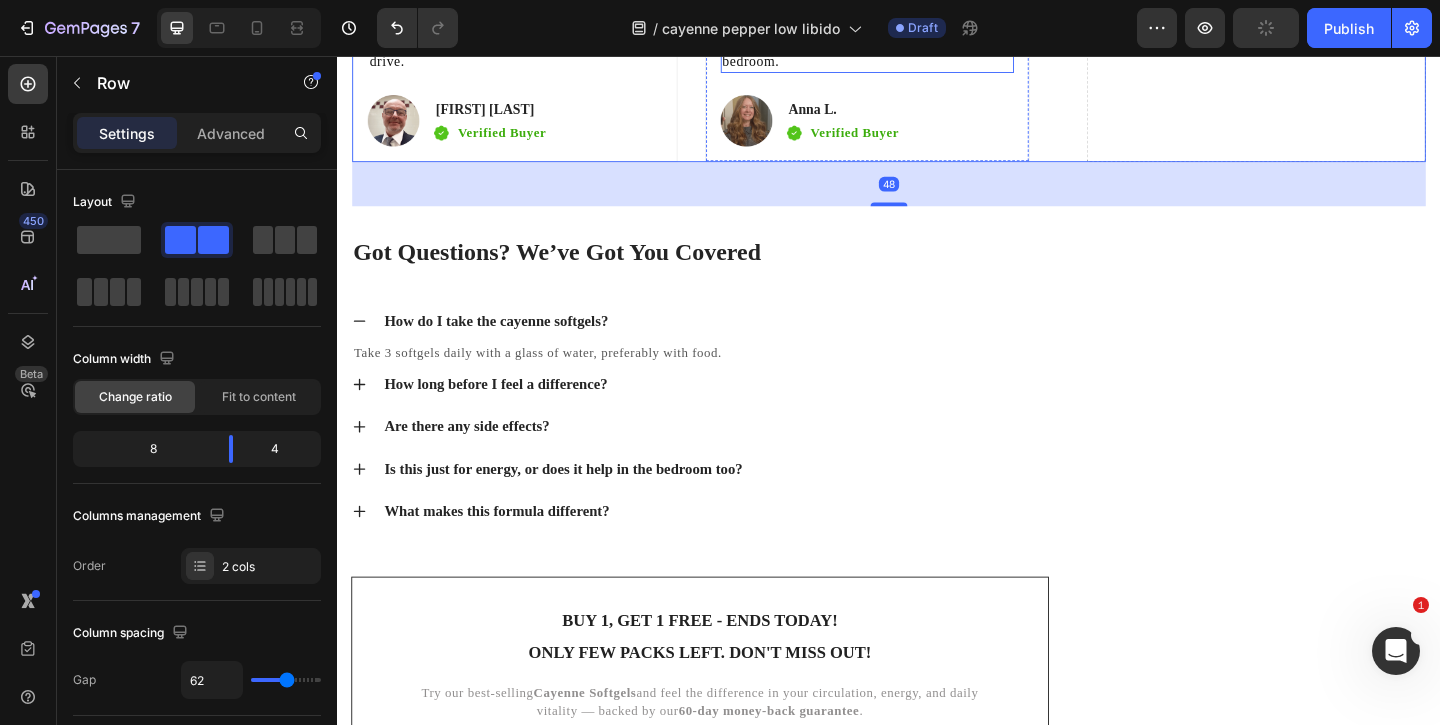 scroll, scrollTop: 8067, scrollLeft: 0, axis: vertical 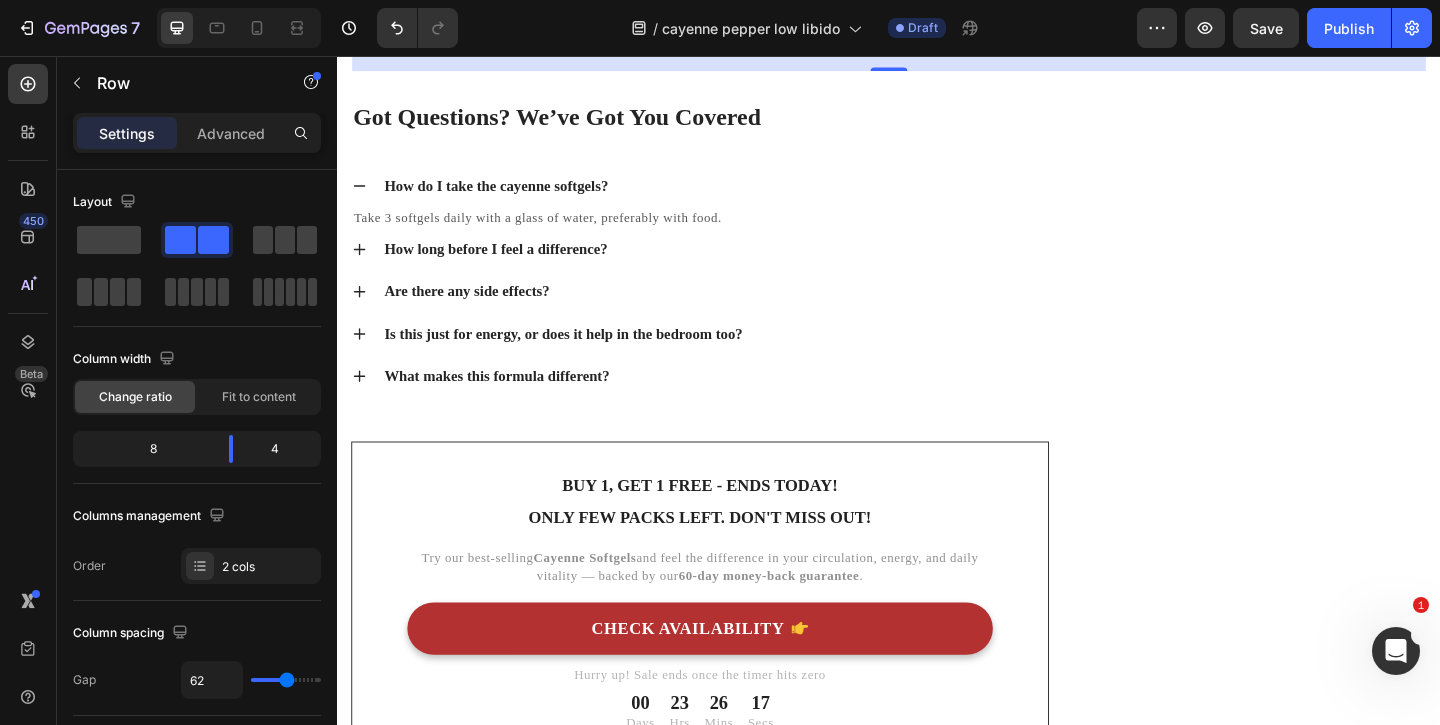 click on "Bought this for my blood pressure, but I got much more. My stamina improved, and I finally feel like myself again in and out of the bedroom." at bounding box center [914, -117] 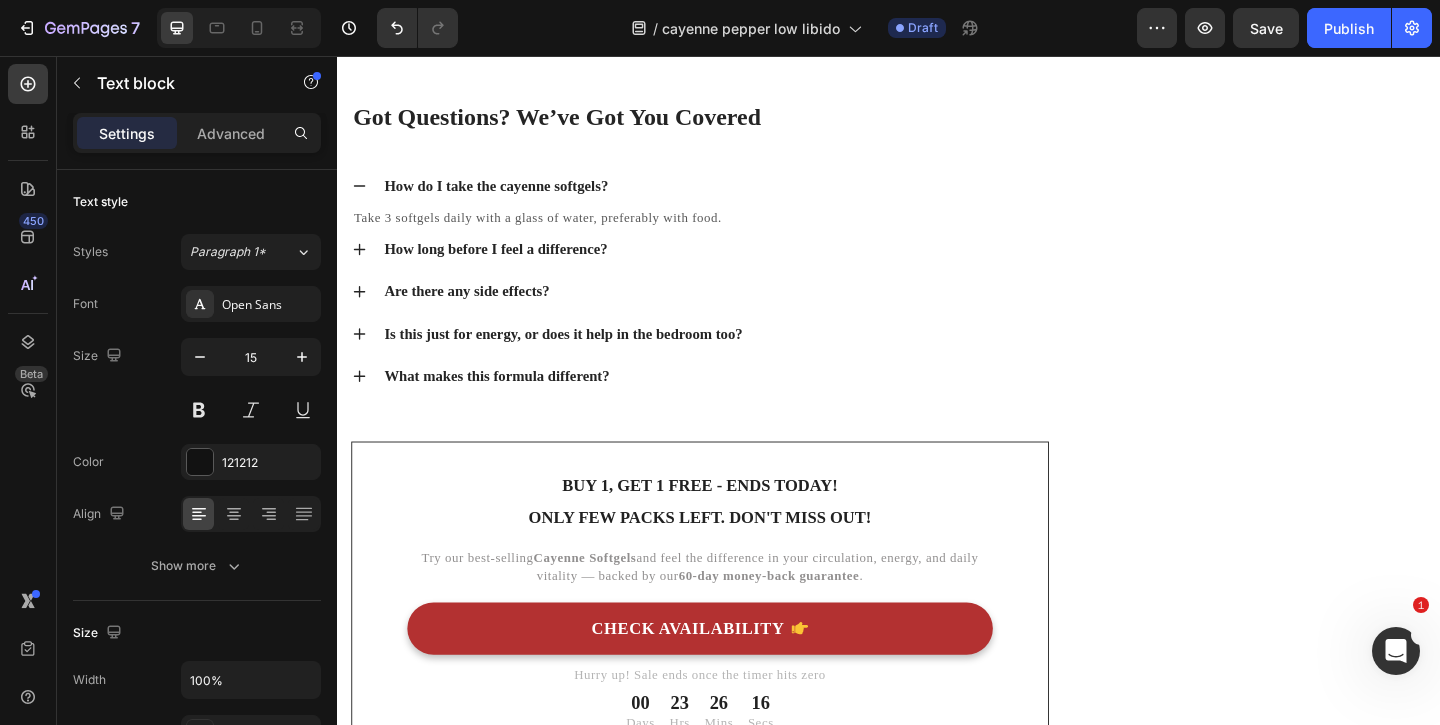 click on "Bought this for my blood pressure, but I got much more. My stamina improved, and I finally feel like myself again in and out of the bedroom." at bounding box center [914, -117] 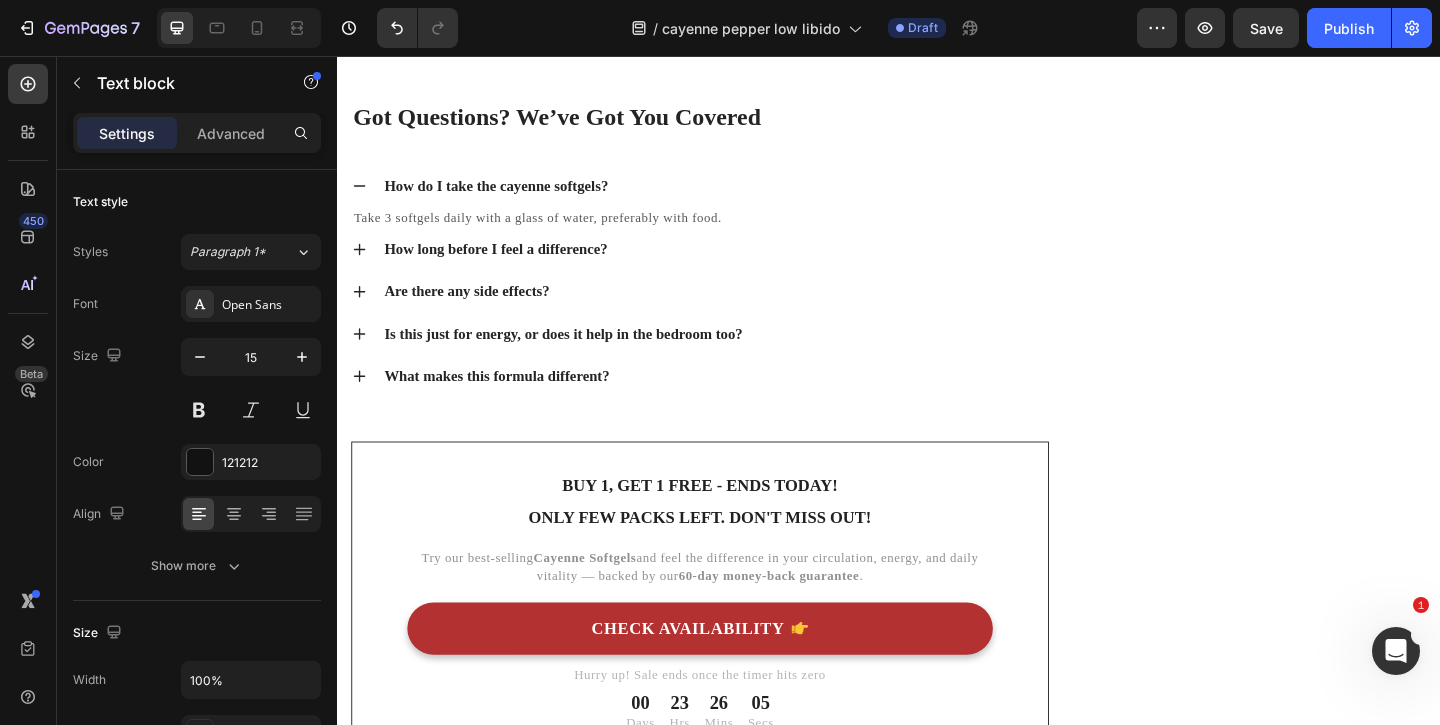 click on "Bought this for my blood pressure, but I got much more. My stamina improved, and I finally feel like myself again in and out of the bedroom" at bounding box center (914, -117) 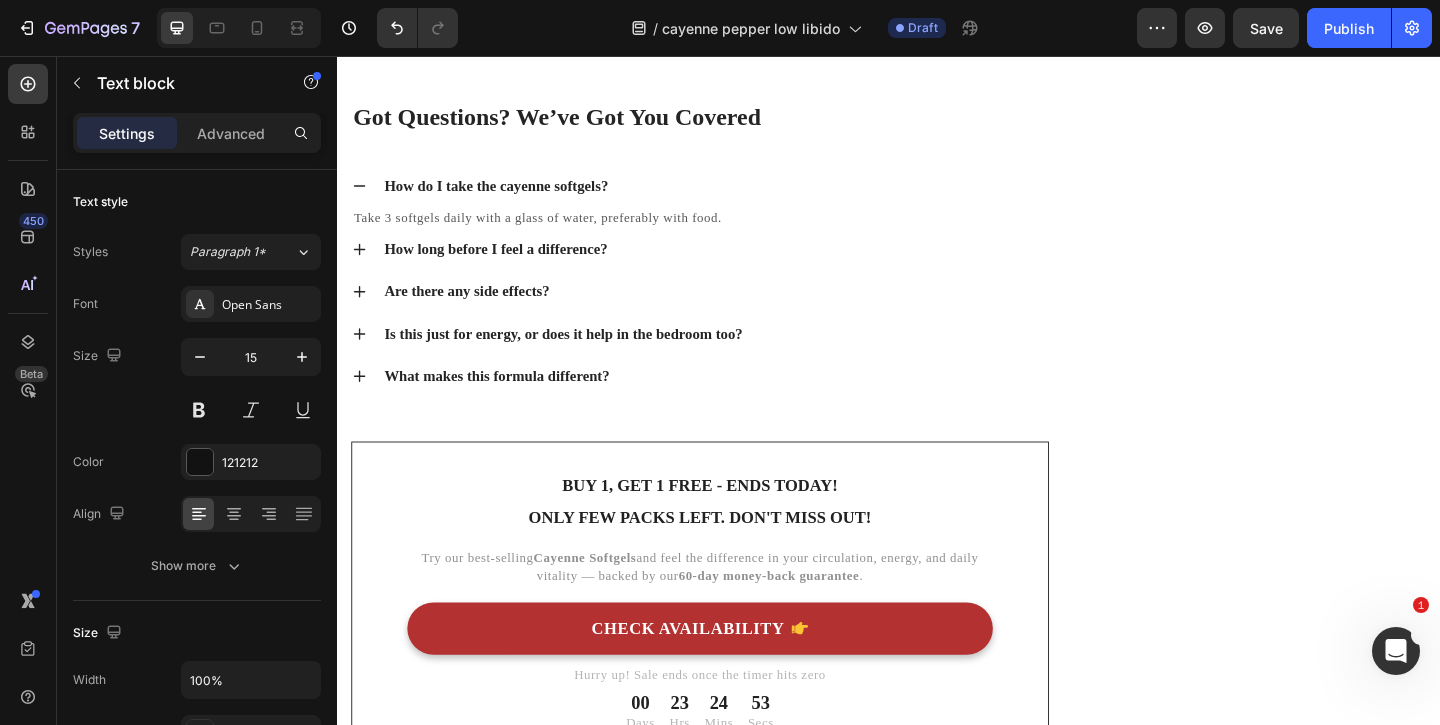 click at bounding box center [782, -21] 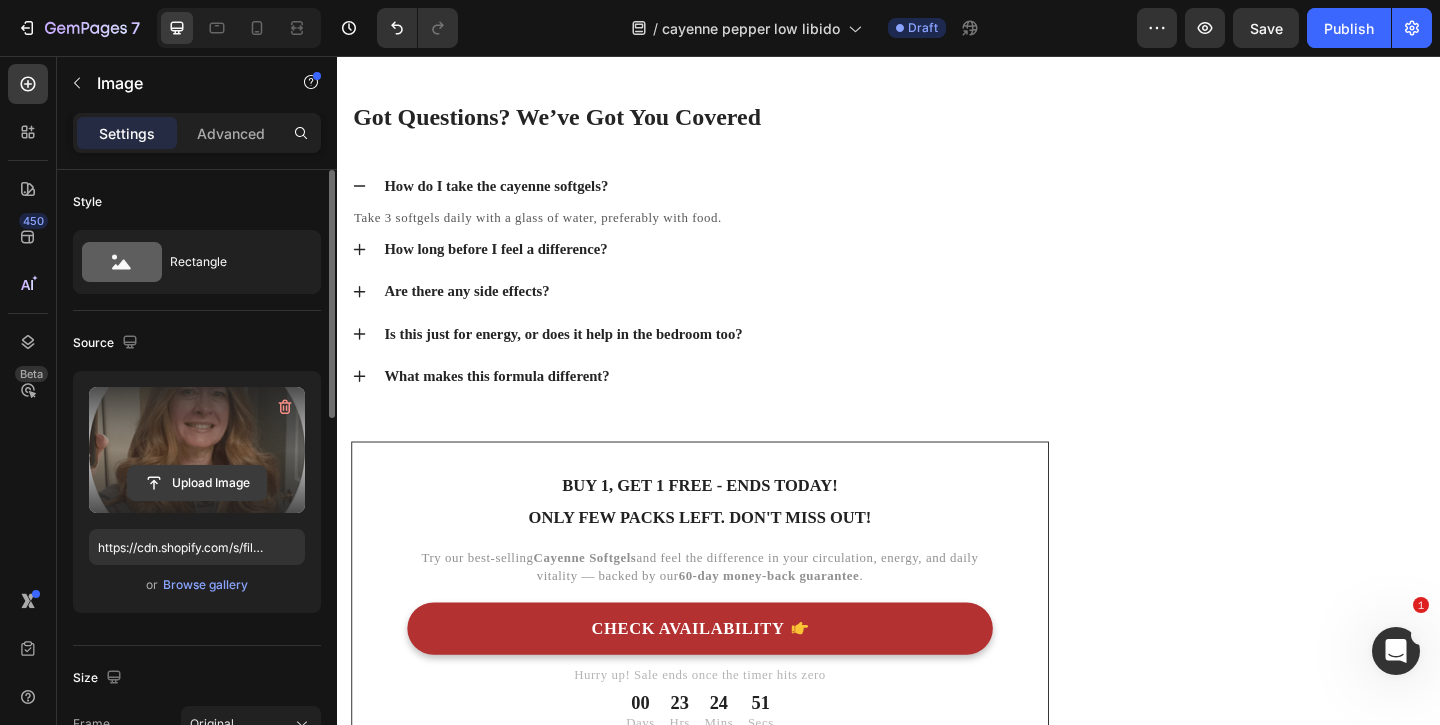 click 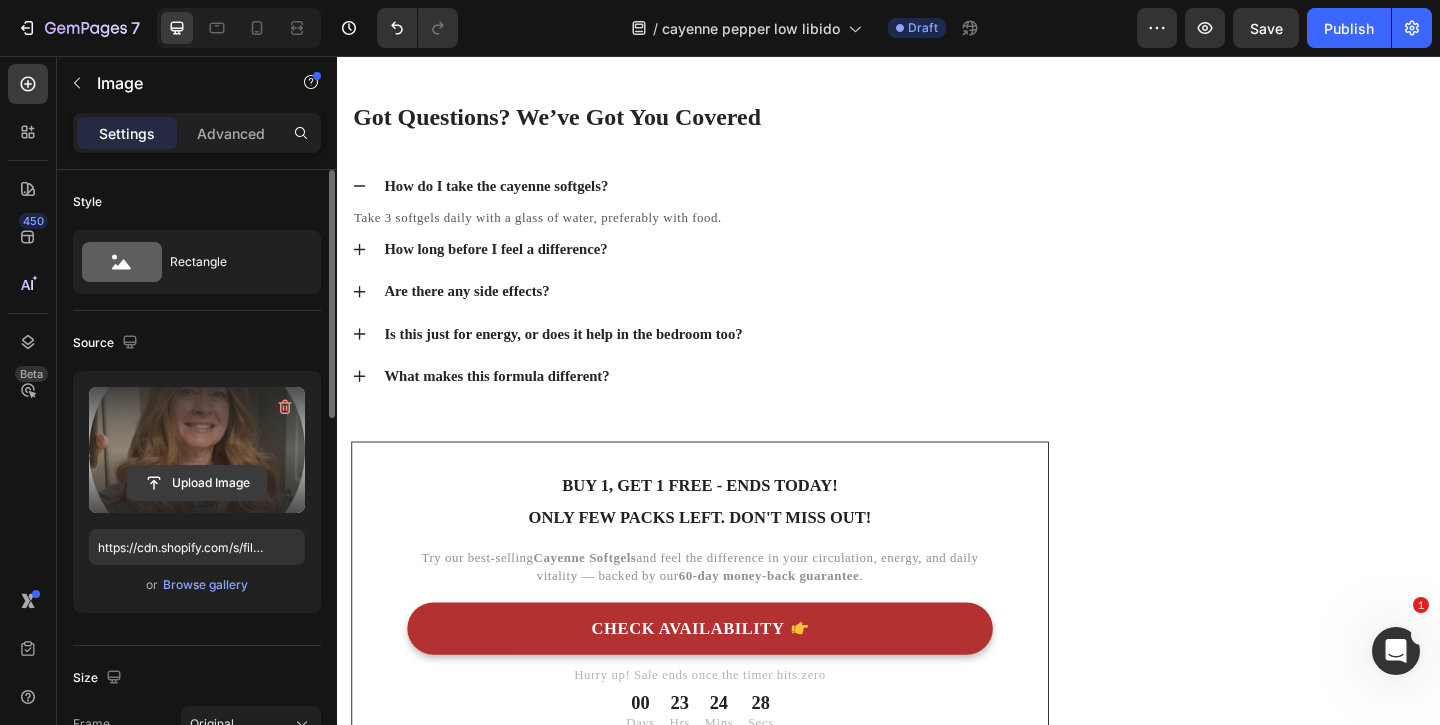 click 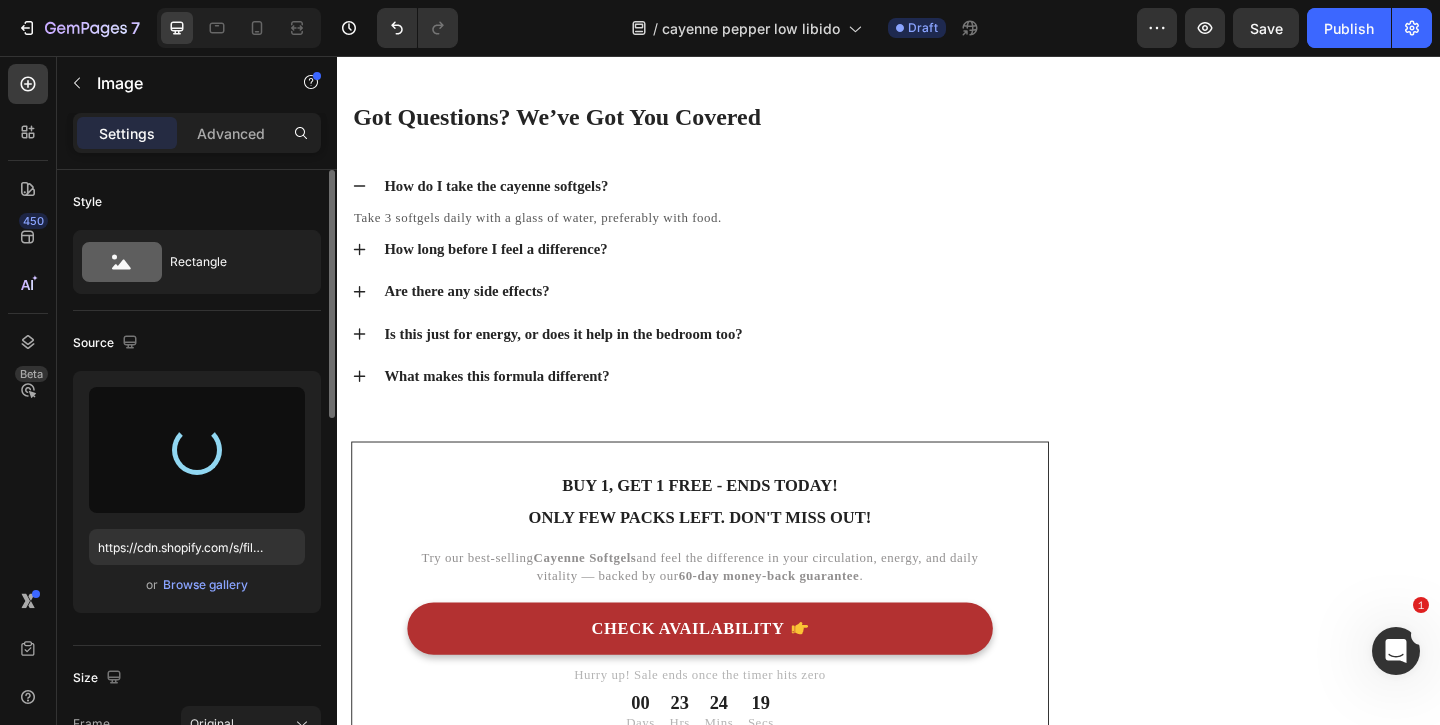 type on "https://cdn.shopify.com/s/files/1/0949/5078/5373/files/gempages_577565506760868368-e0cc16ae-3f84-473a-a1ce-ea7bbf103c12.png" 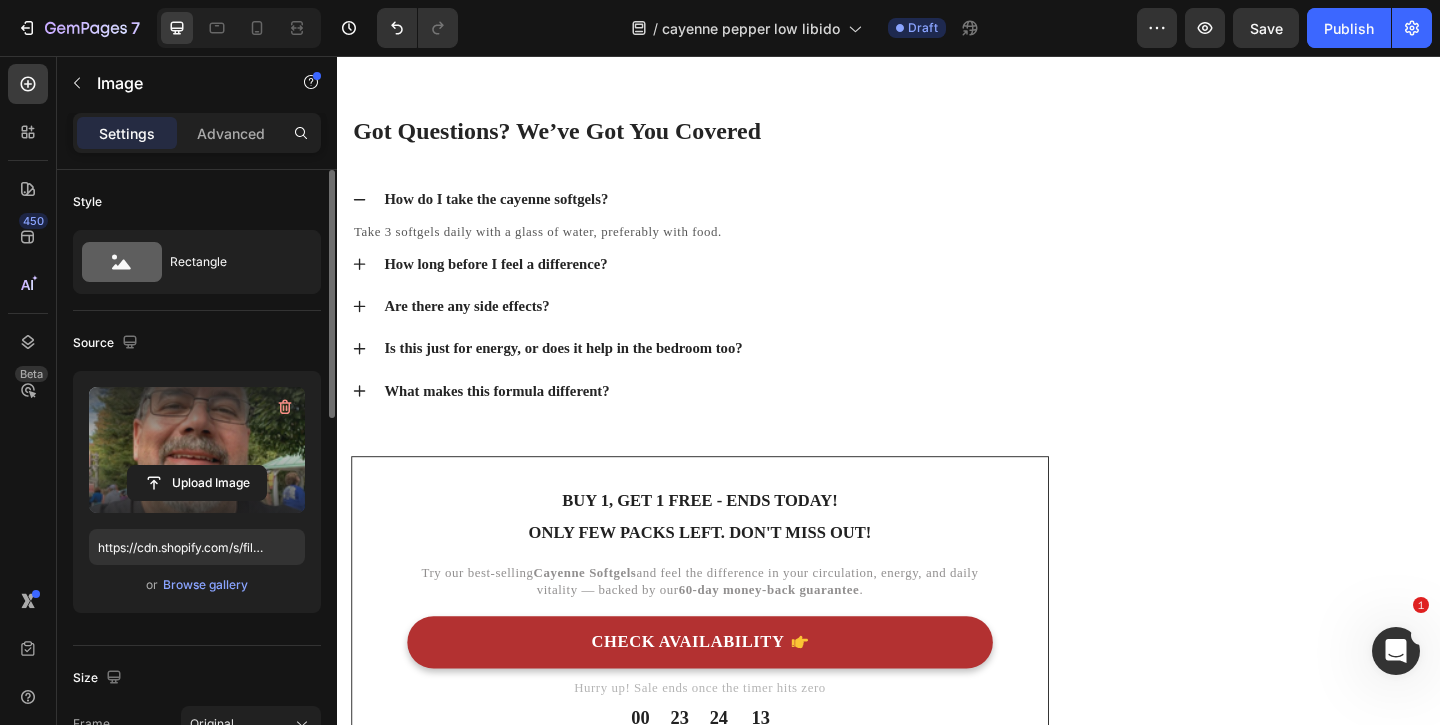 click on "Anna L." at bounding box center [888, -25] 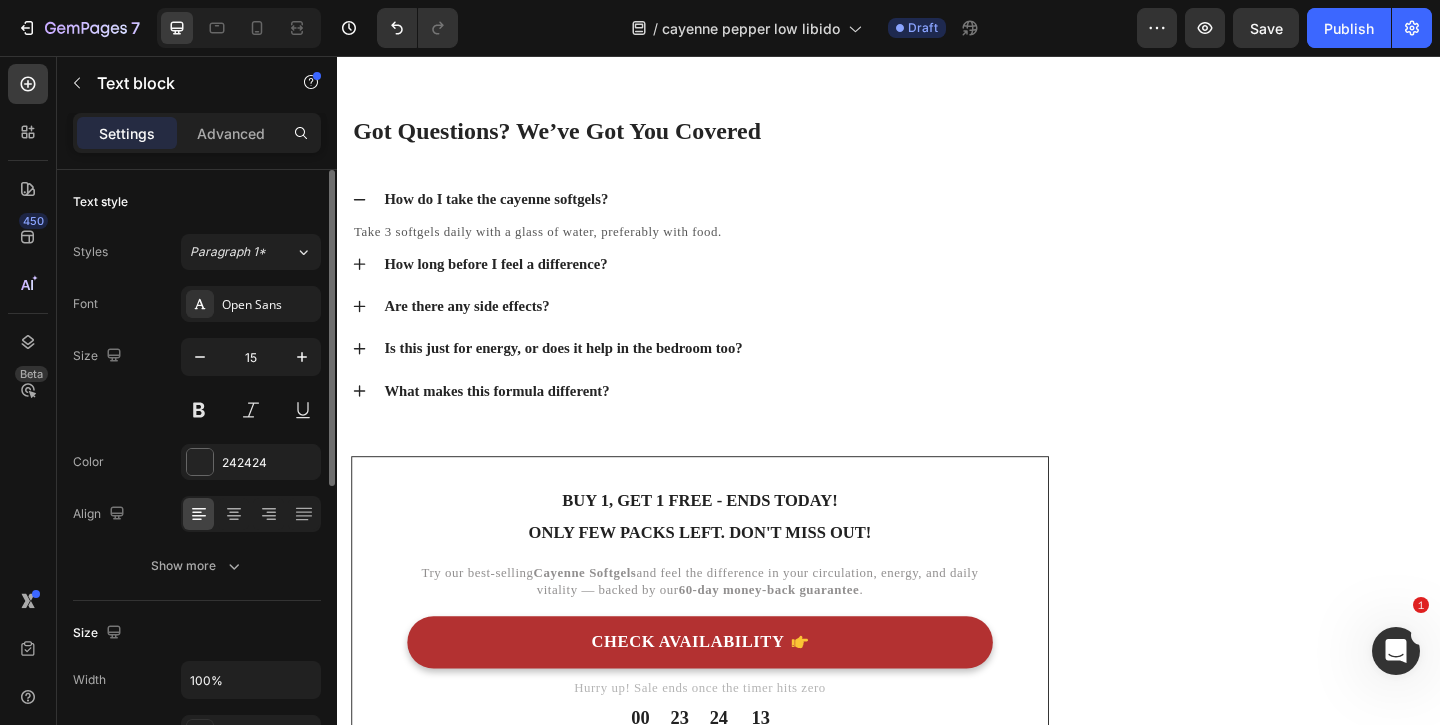 click on "Anna L." at bounding box center (888, -25) 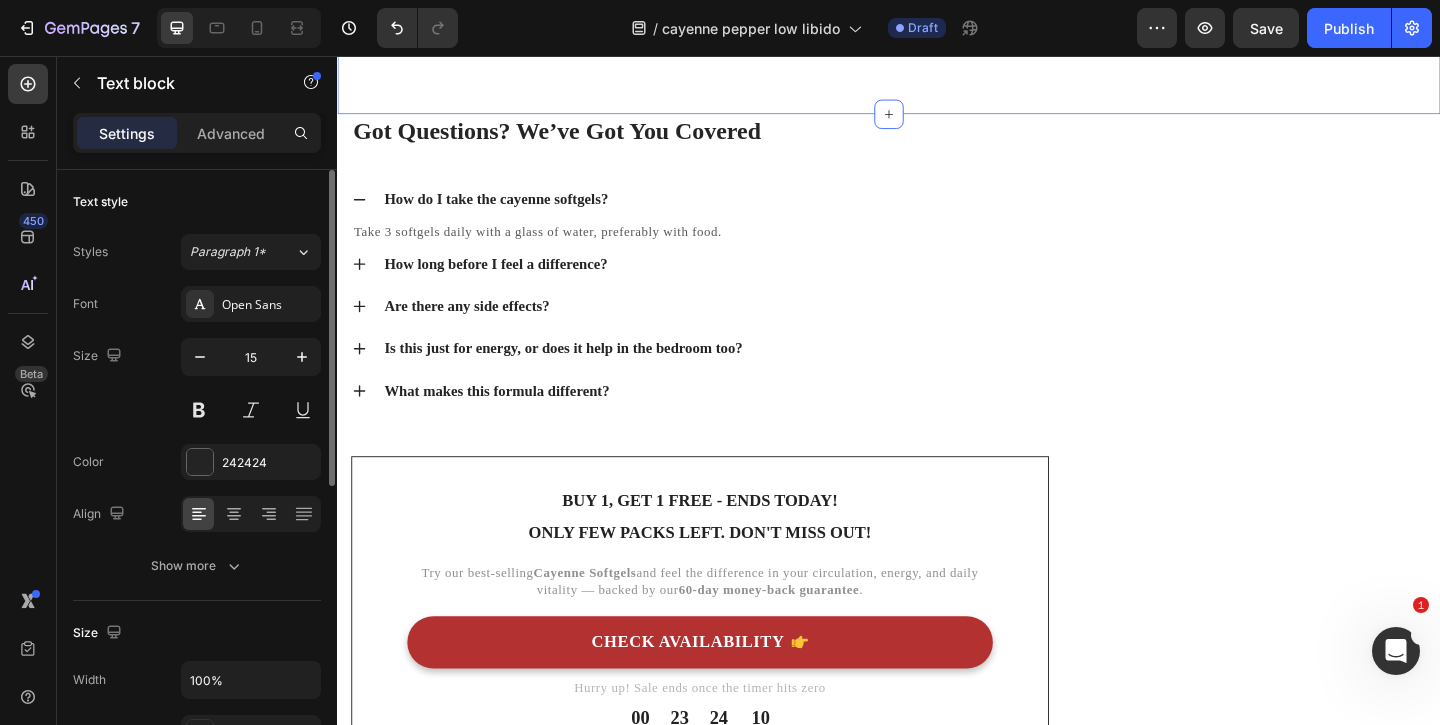 click on "See the Difference: L’Essence vs. Standard Options Heading                Title Line High-potency 3000mg formula Text block Row 8-in-1 ingredient synergy Text block Row Supports circulation & libido Text block Row Non-GMO & Vegan Text block Row Easy-to-swallow softgels Text block Row No added sugar or fillers Text block Row Made in GMP-certified labs Text block Row Image L'Essence Heading
Icon Row
Icon Row
Icon Row
Icon Row
Icon Row
Icon Row
Icon Row Row Image Other Brands Heading
Icon Row
Icon Row
Icon Row
Icon Row
Icon Row
Icon Row
Icon Row Row Row  	   CHECK AVAILABILITY Button ✔️ 60-Day Money-Back Guarantee Text block Backed by Certifications You Can Trust Heading Image Image Image Row Why They Keep Coming Back Heading                Icon                Icon                Icon" at bounding box center [937, -729] 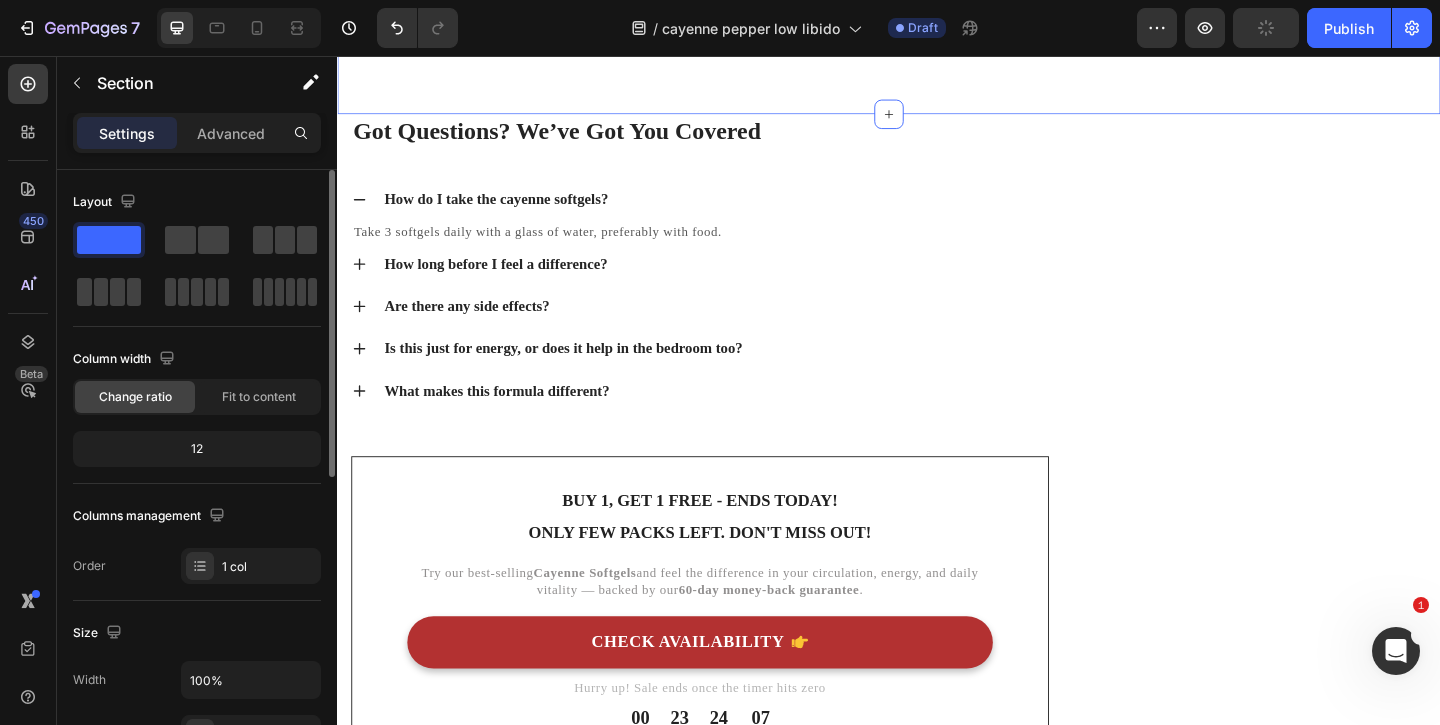 click at bounding box center (782, -14) 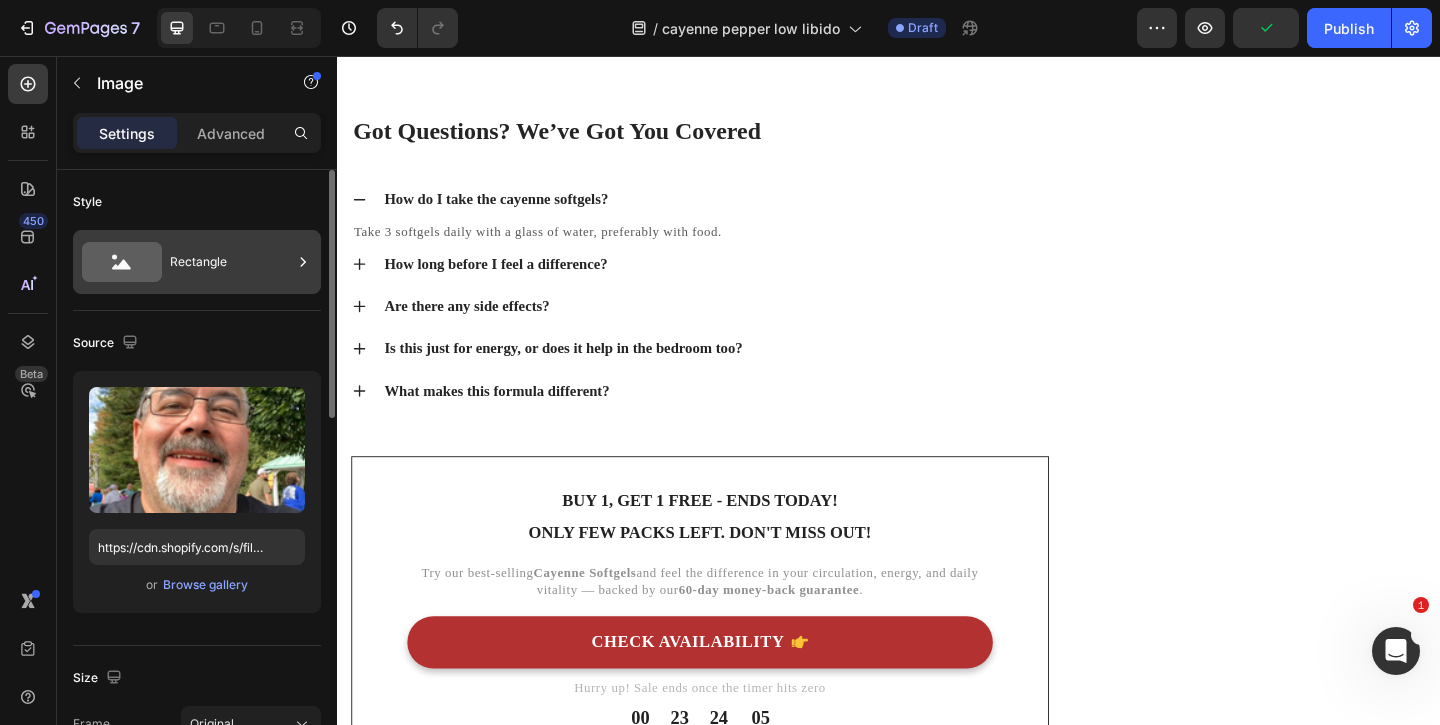 click on "Rectangle" at bounding box center (231, 262) 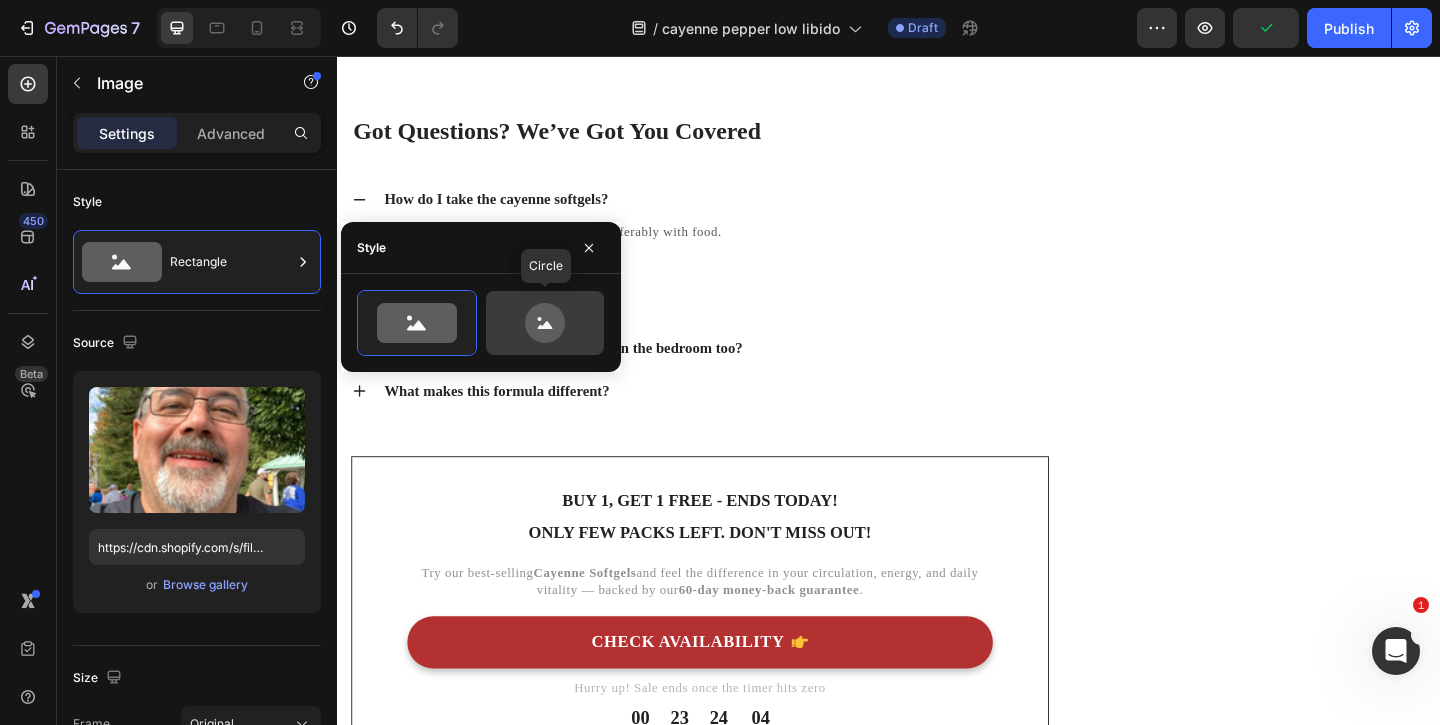 click 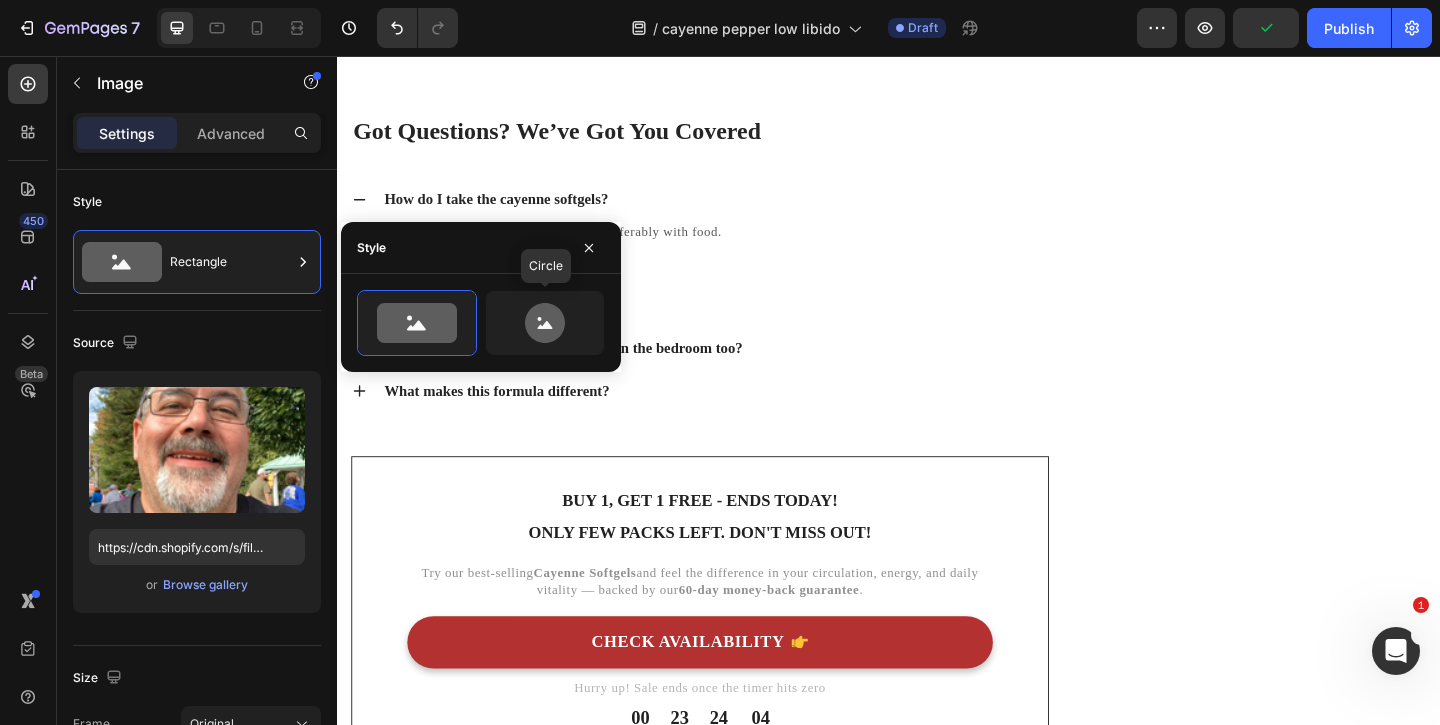 type on "80" 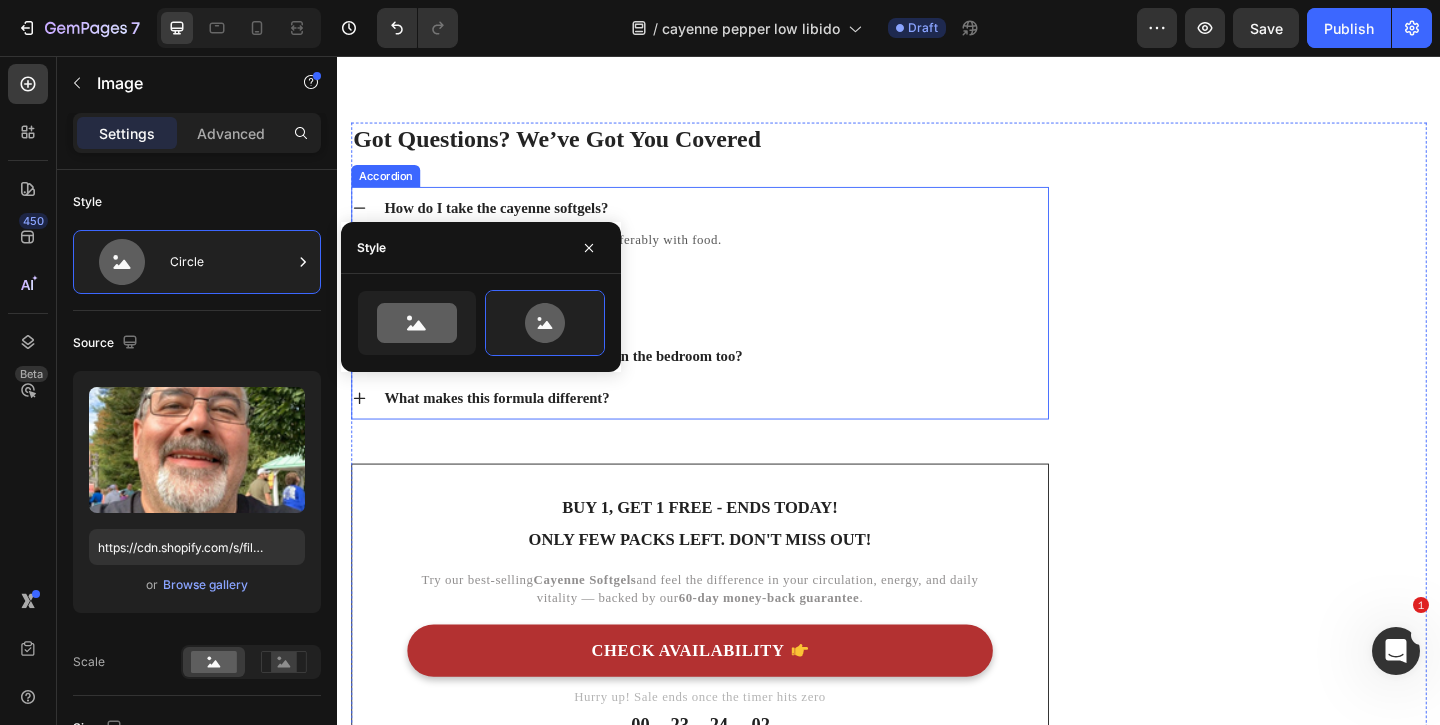 click on "How do I take the cayenne softgels?" at bounding box center [747, 221] 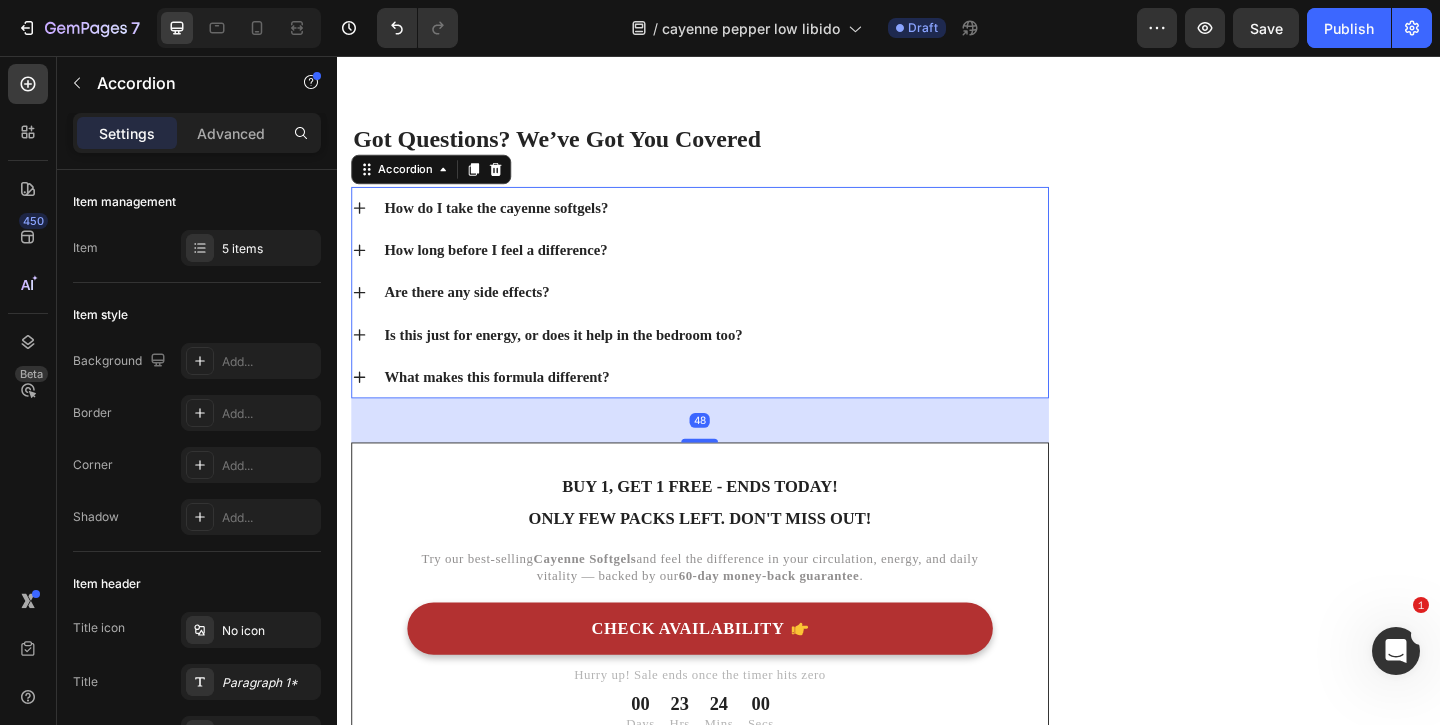 click at bounding box center [794, -9] 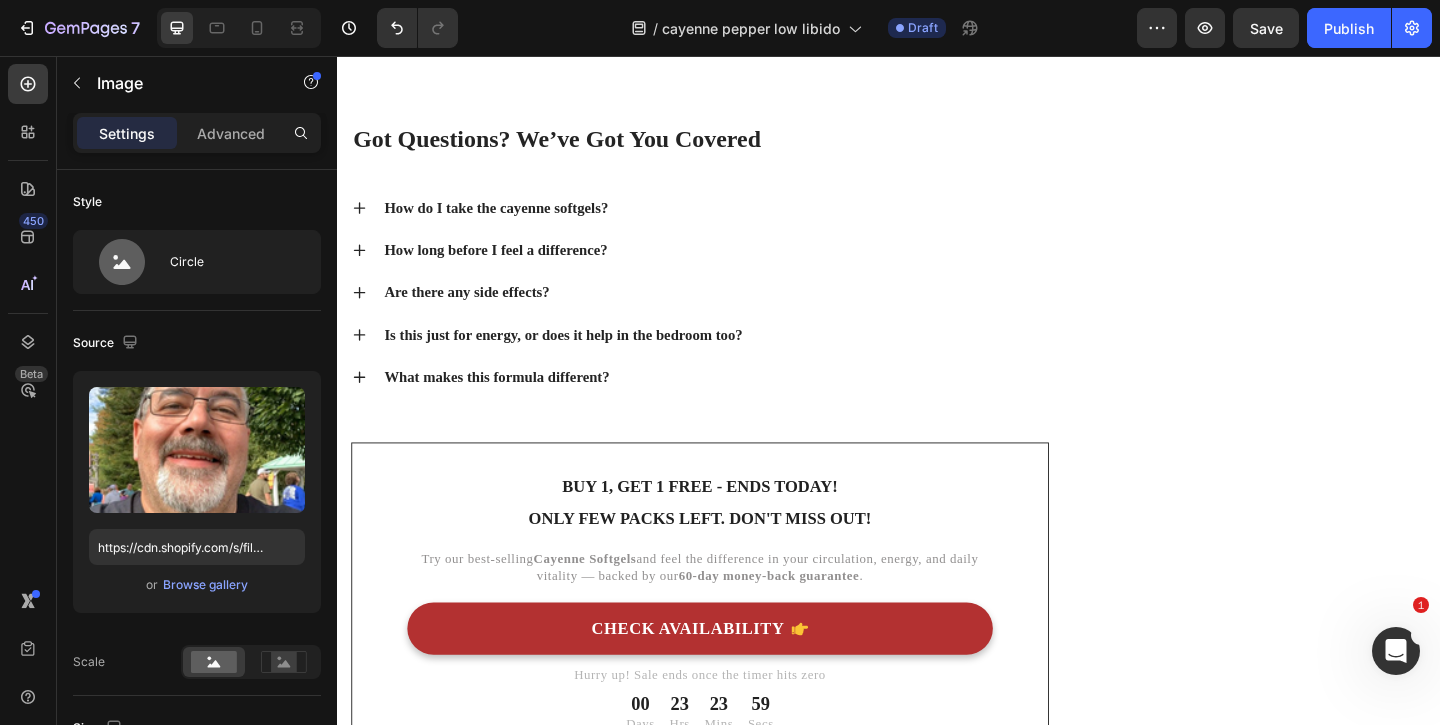 click on "Verified Buyer" at bounding box center [924, 5] 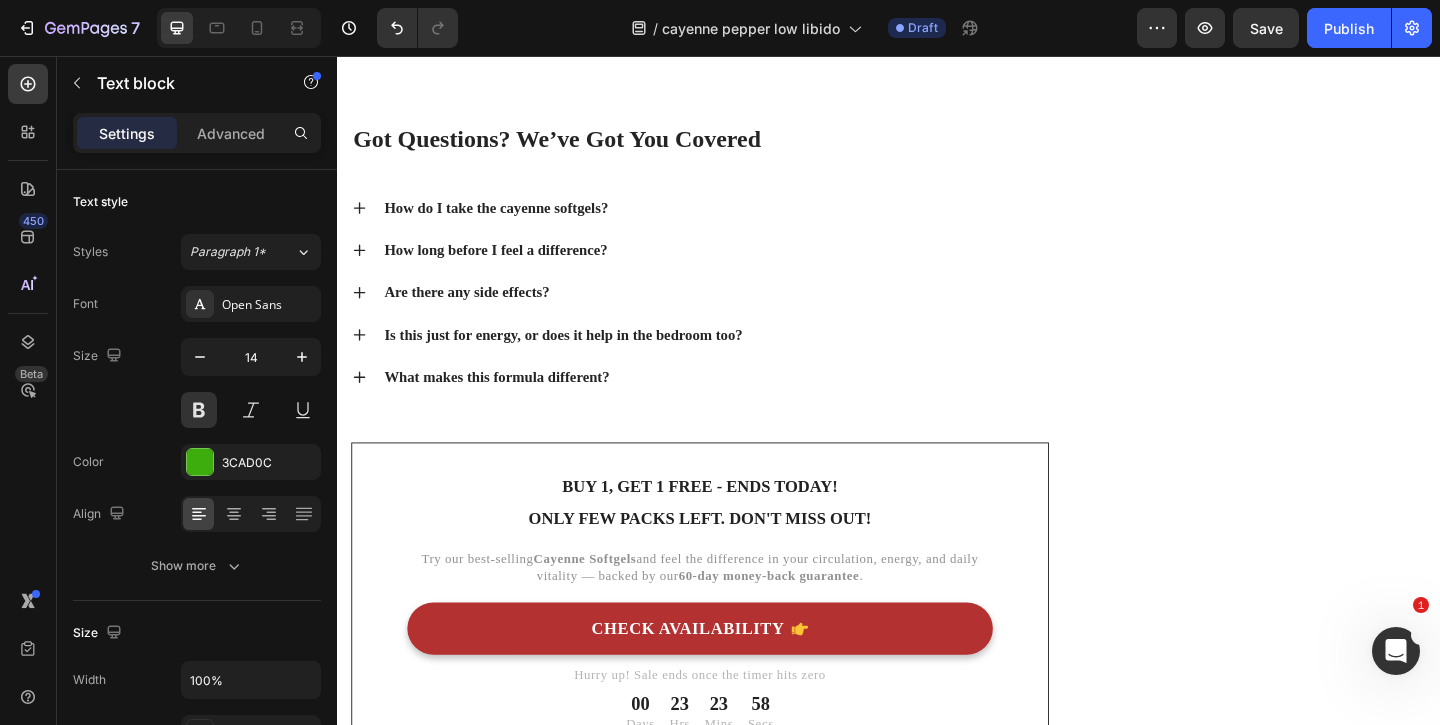 click at bounding box center [794, -9] 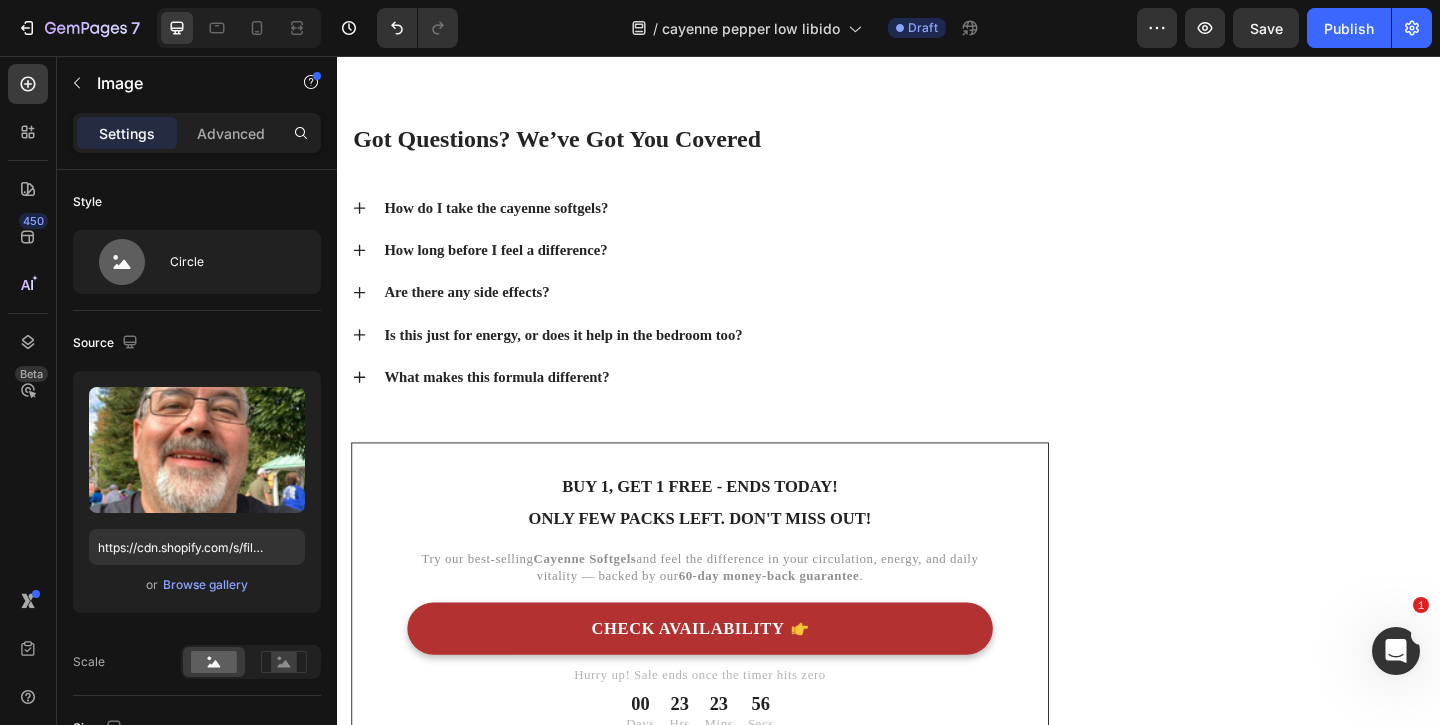 click at bounding box center (398, -21) 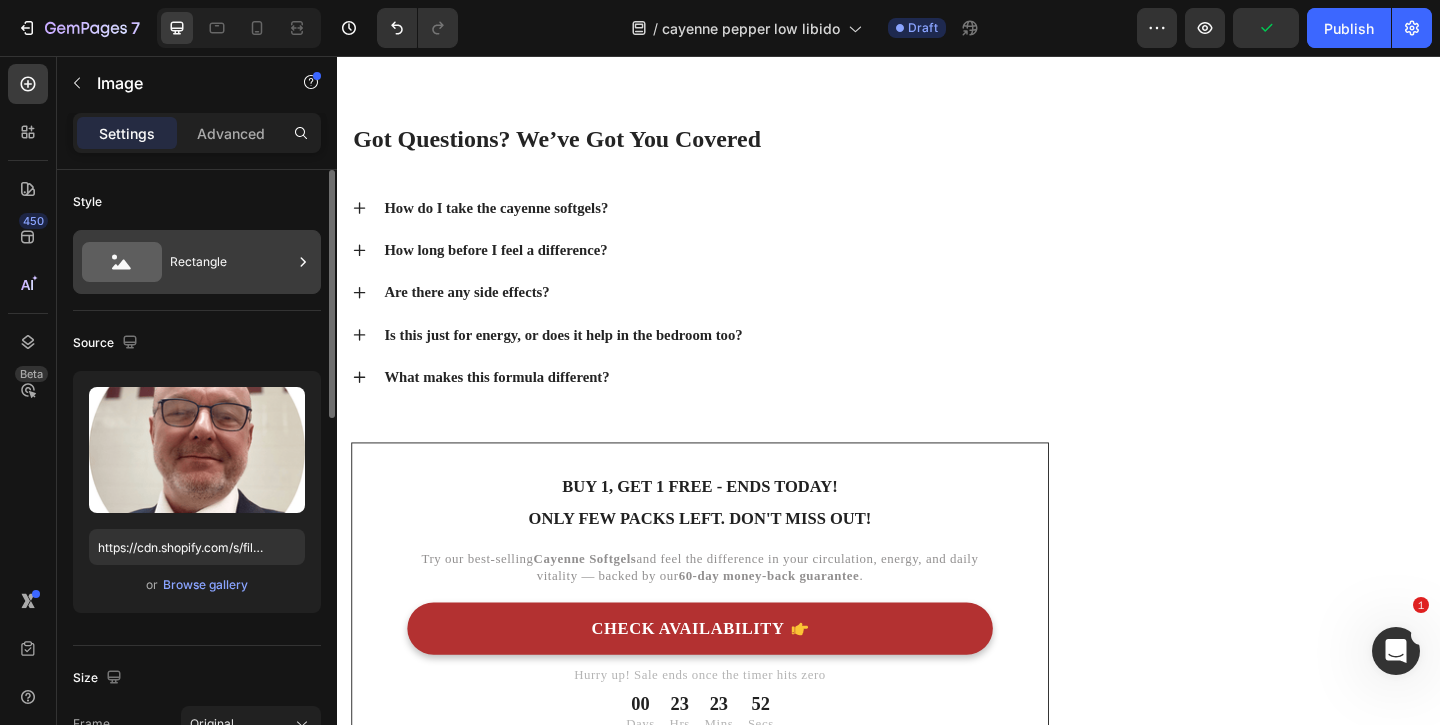 click on "Rectangle" at bounding box center (231, 262) 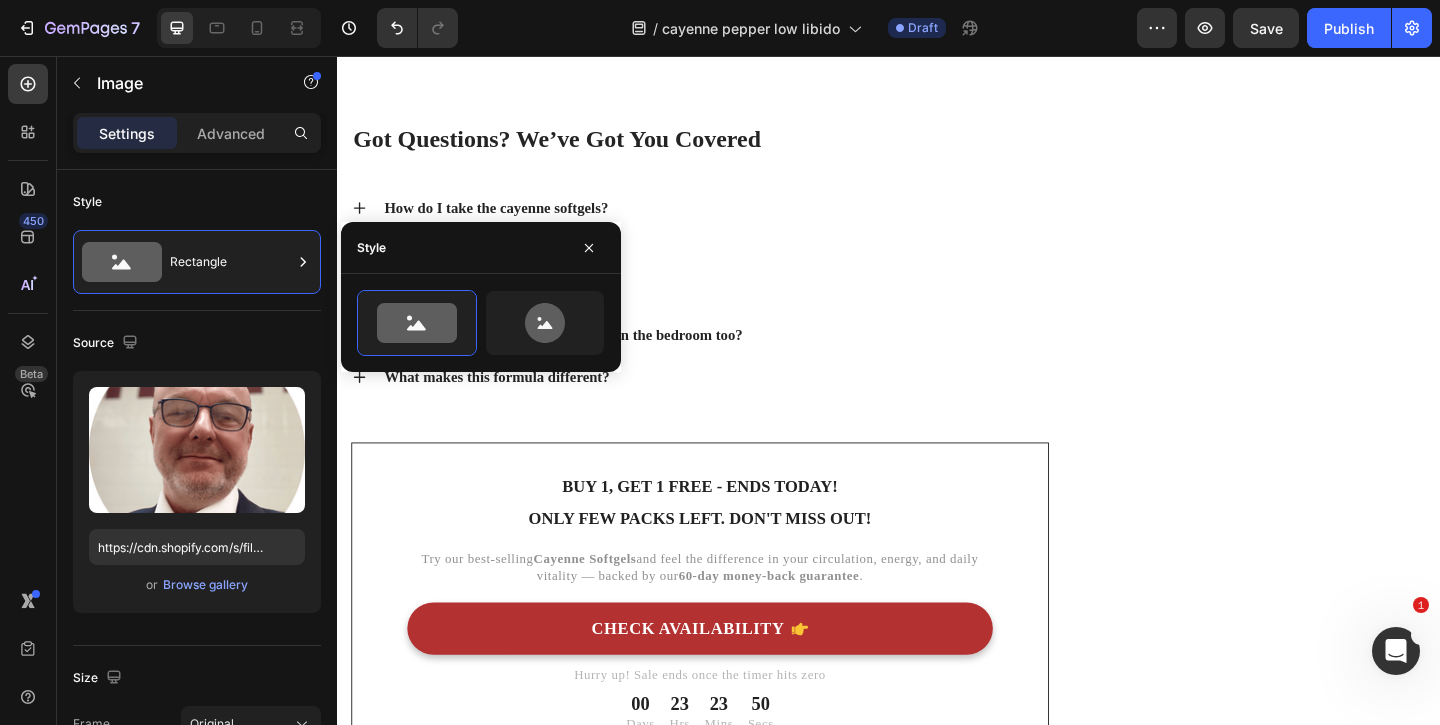 click at bounding box center (794, -9) 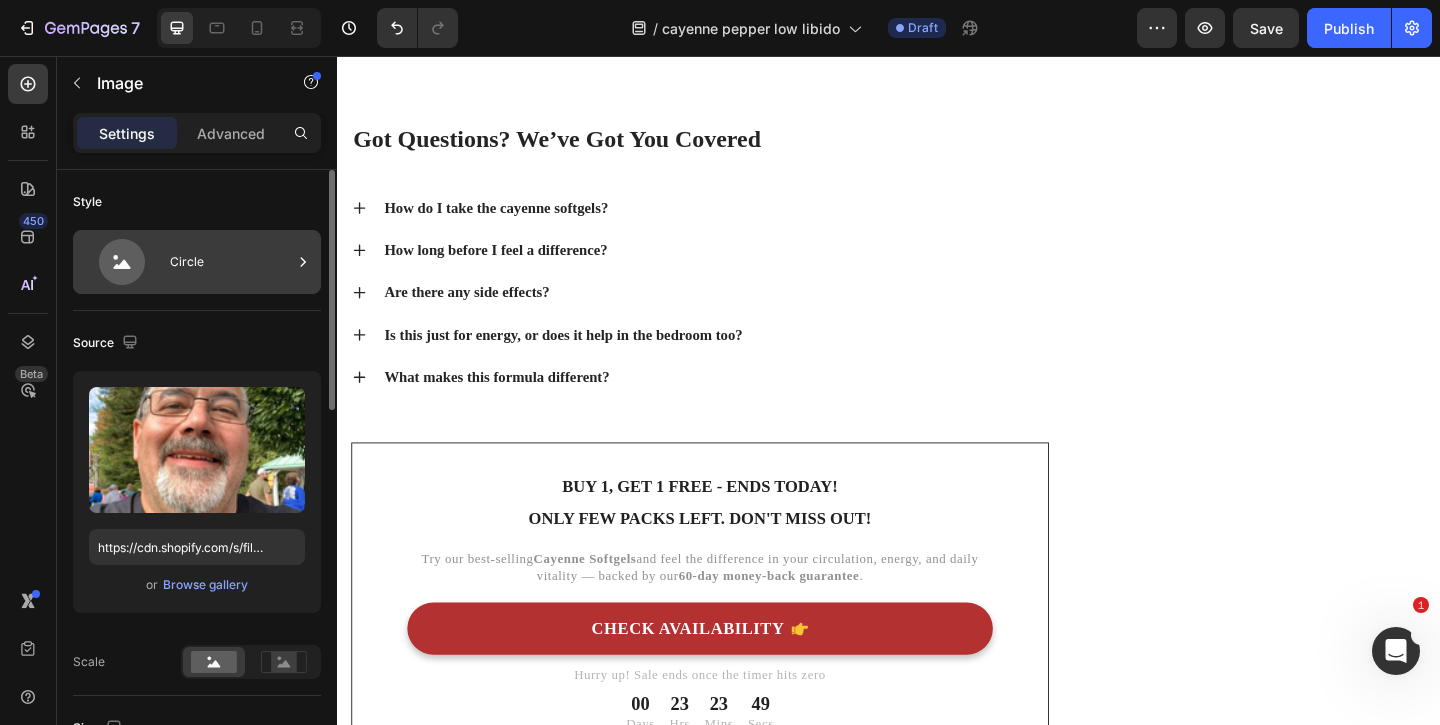 click 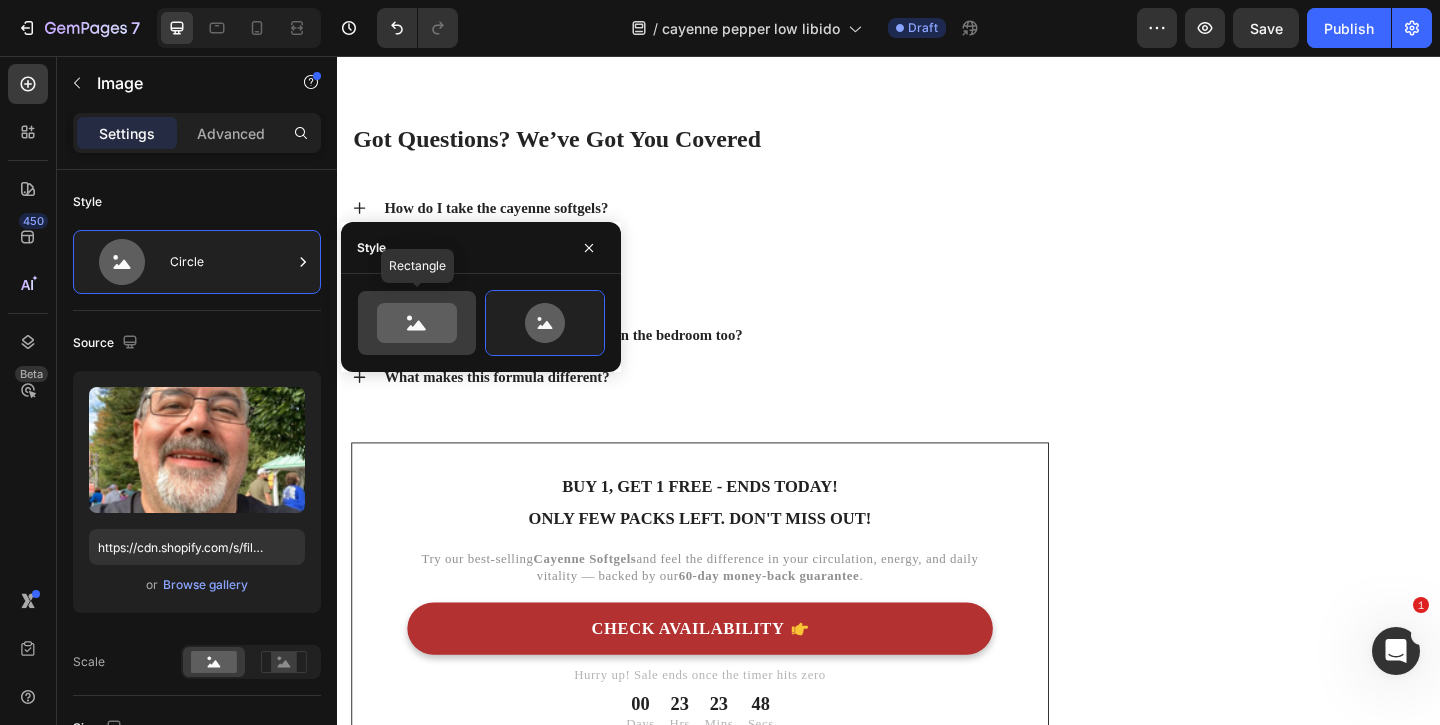 click 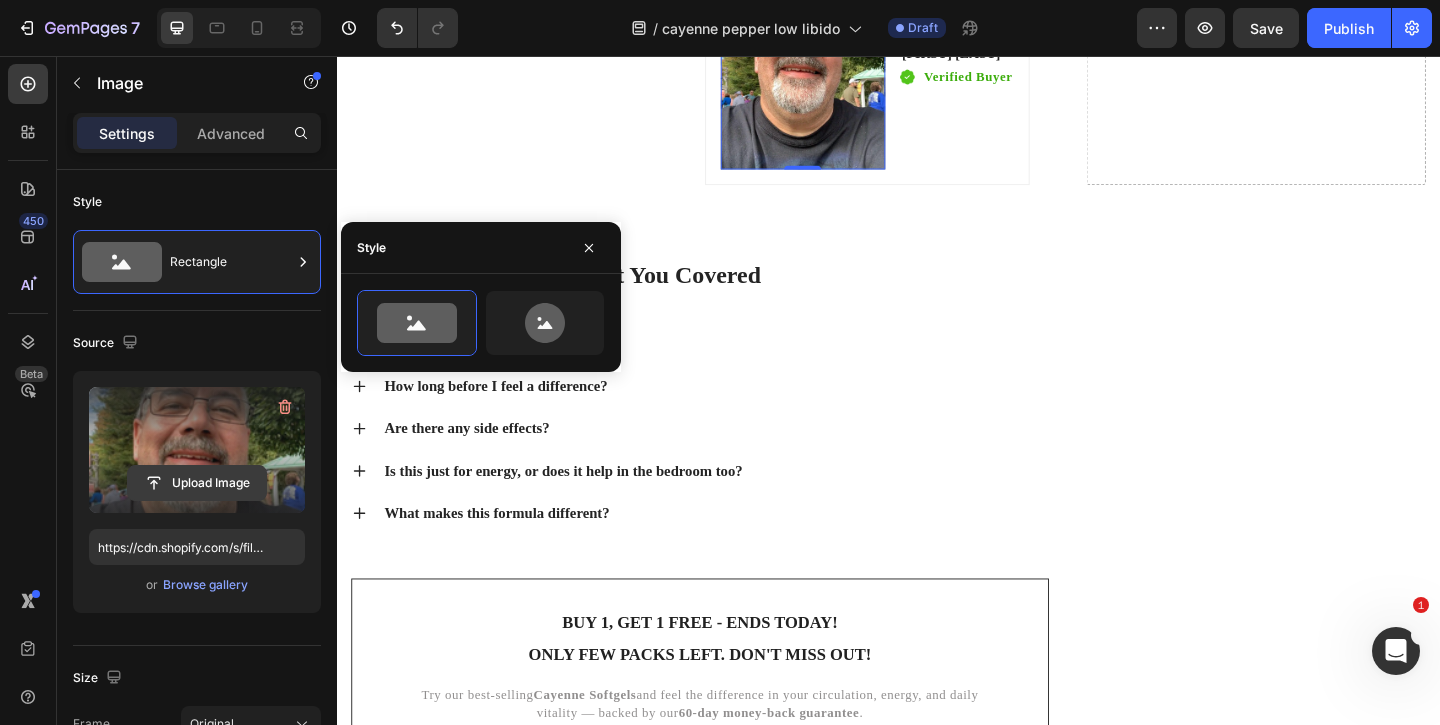 click 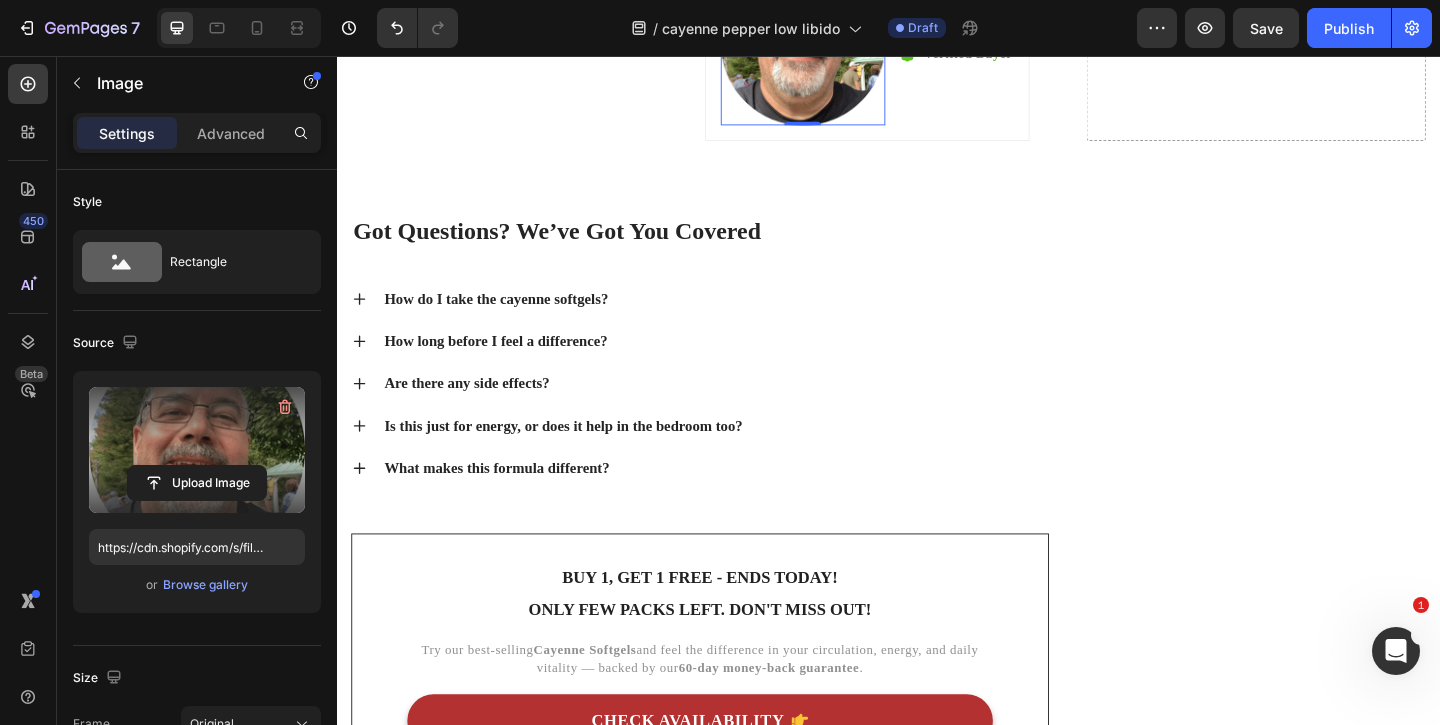 type on "https://cdn.shopify.com/s/files/1/0949/5078/5373/files/gempages_577565506760868368-7ced2865-d4ad-4fe0-b091-cd30d43abfd2.png" 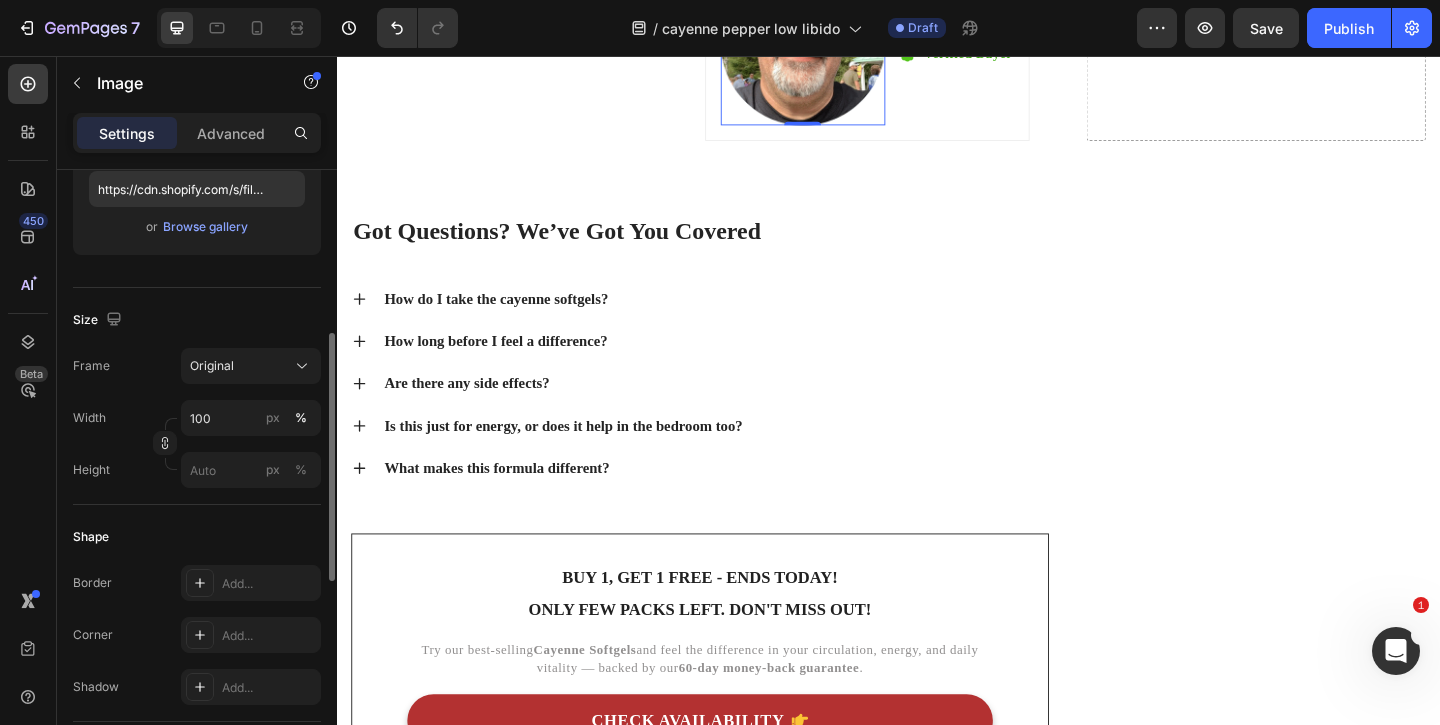 scroll, scrollTop: 371, scrollLeft: 0, axis: vertical 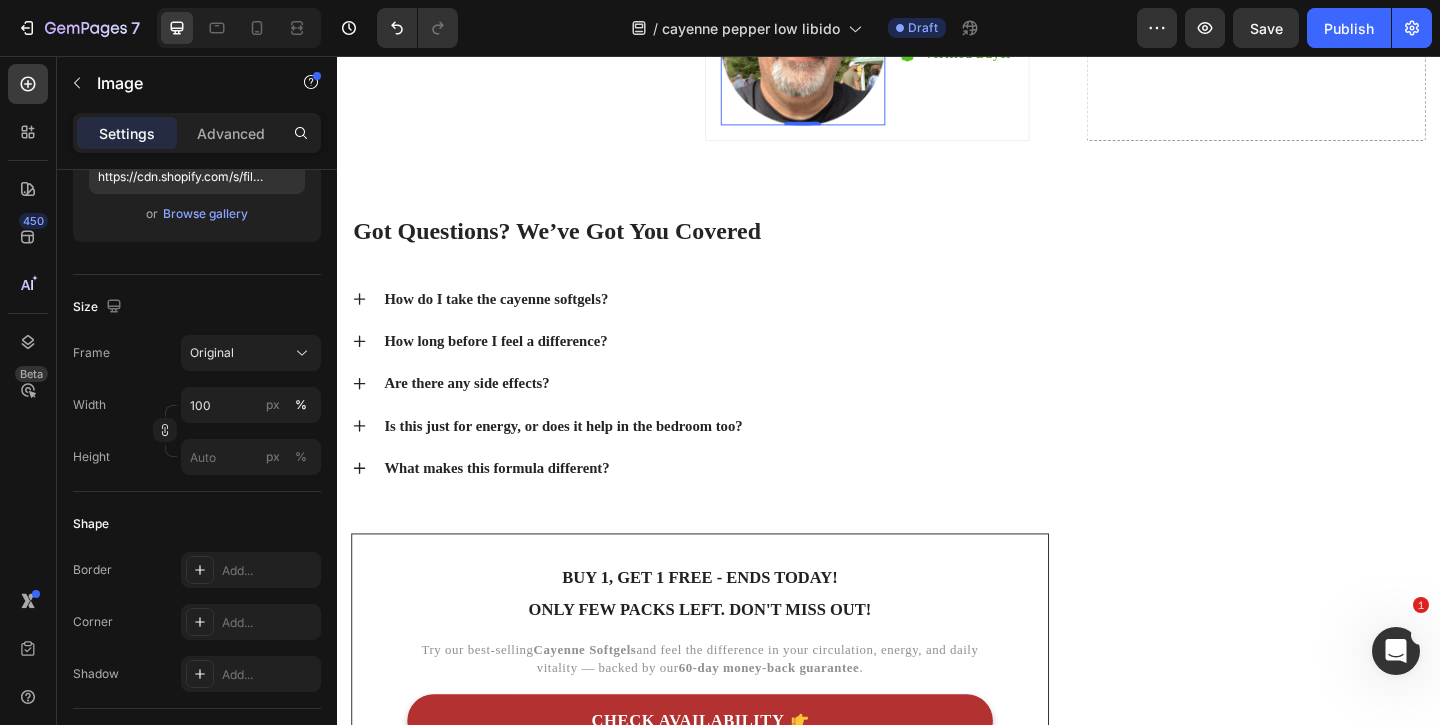 click at bounding box center (398, -21) 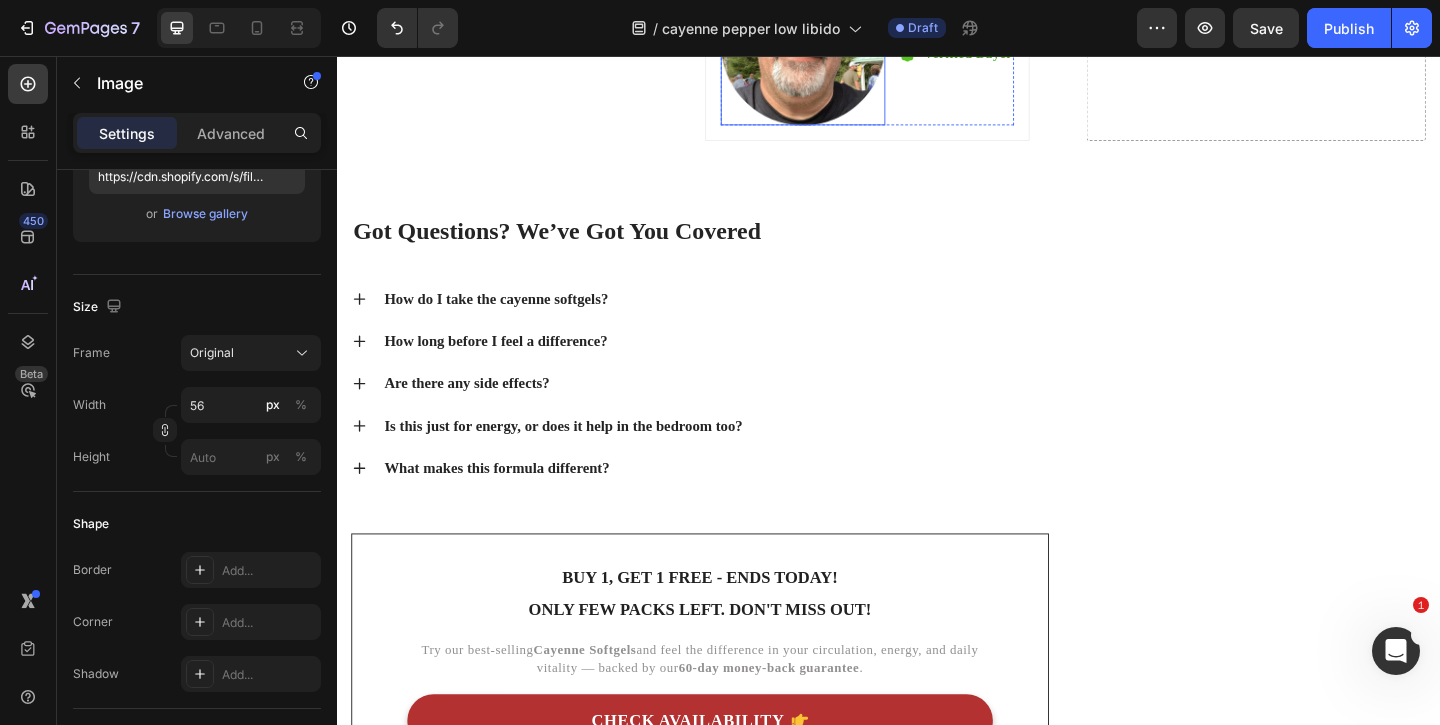 click at bounding box center (844, 41) 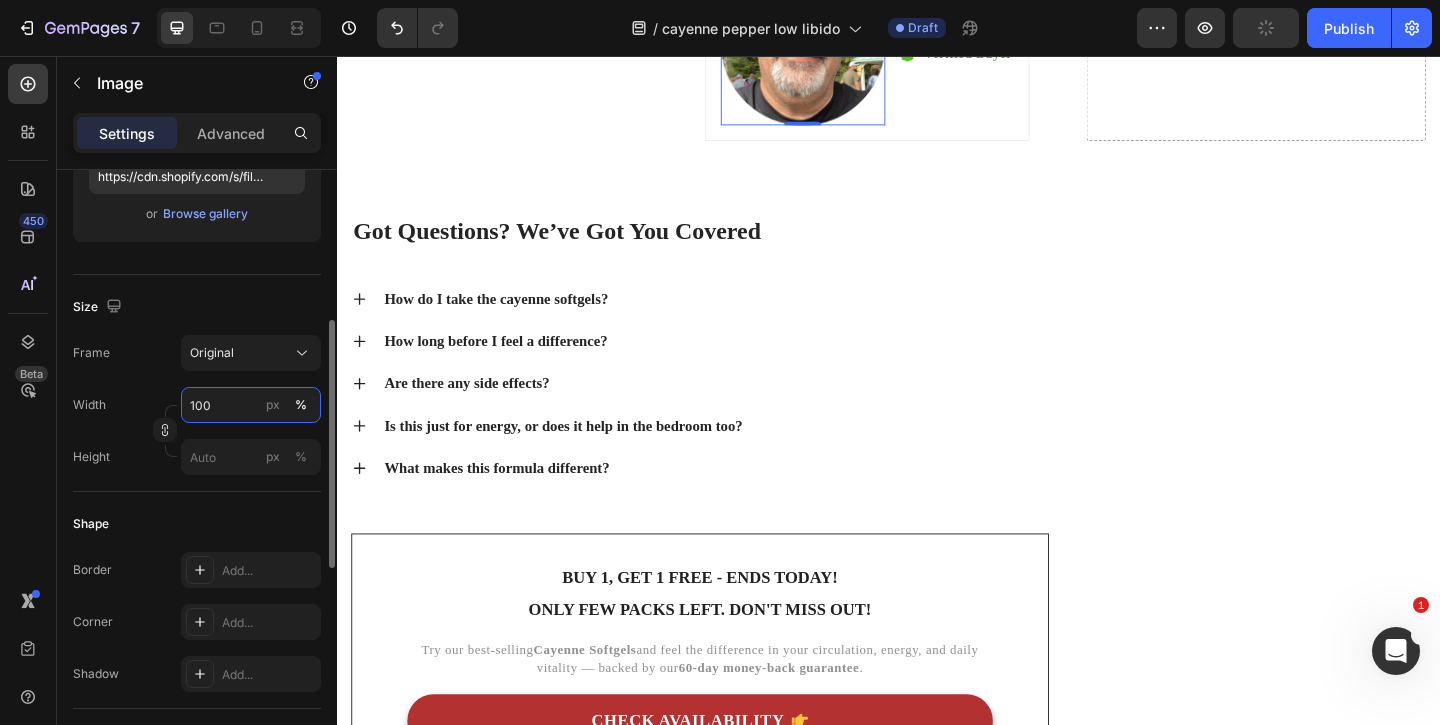 click on "100" at bounding box center (251, 405) 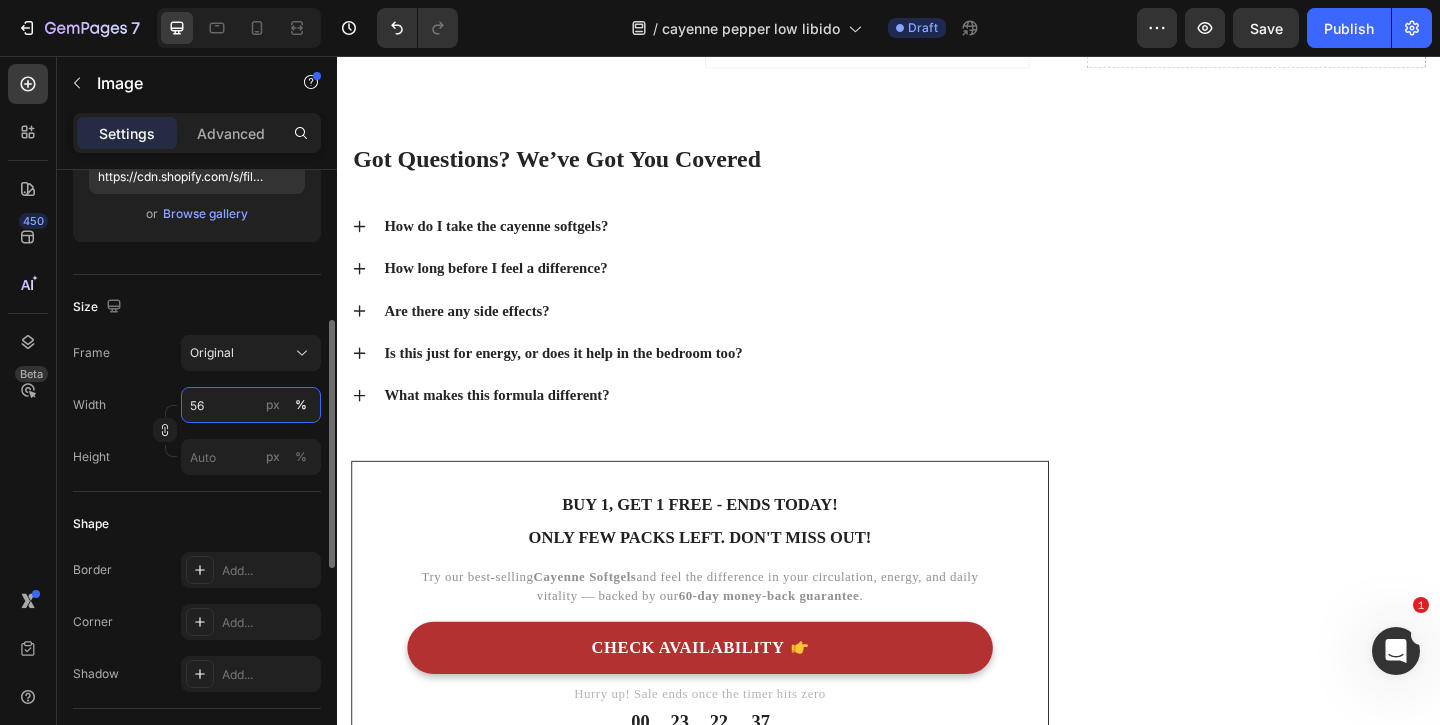 type on "56" 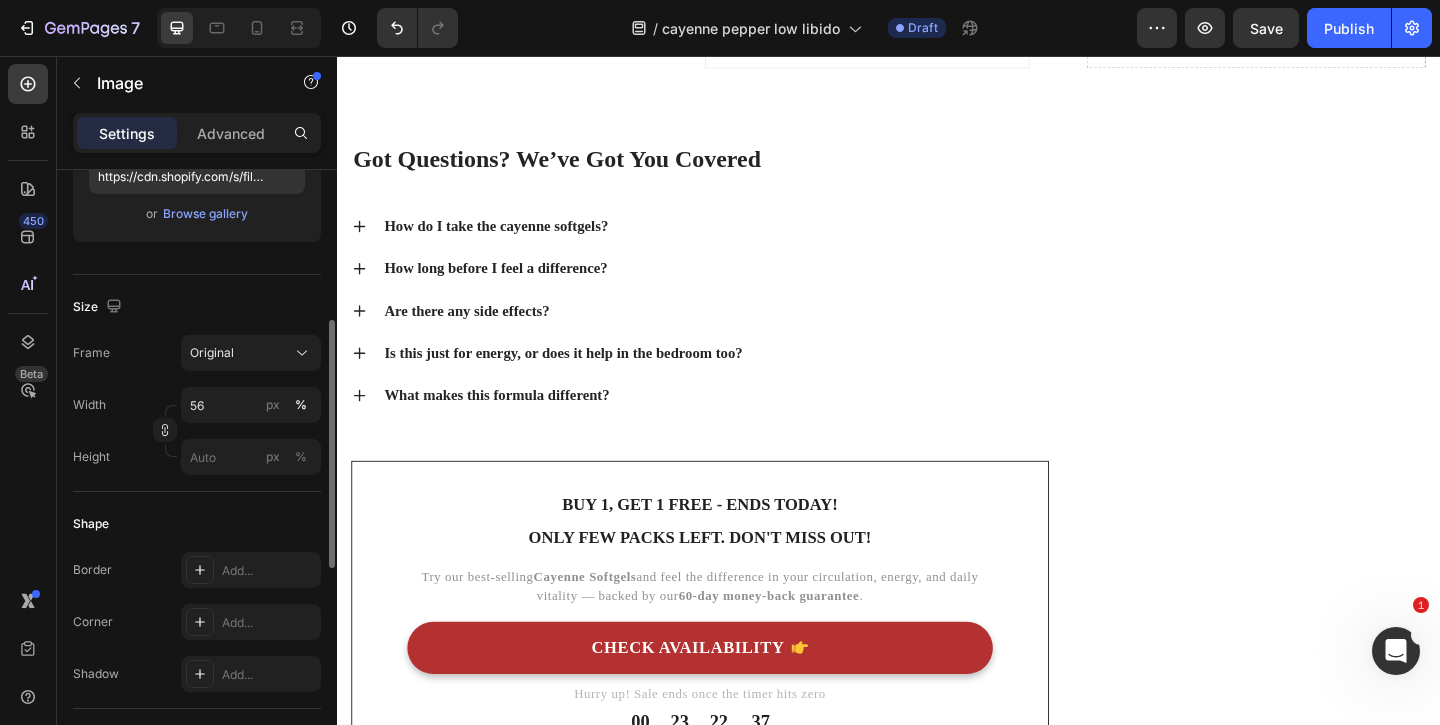 click on "Source Upload Image https://cdn.shopify.com/s/files/1/0949/5078/5373/files/gempages_577565506760868368-7ced2865-d4ad-4fe0-b091-cd30d43abfd2.png or  Browse gallery" 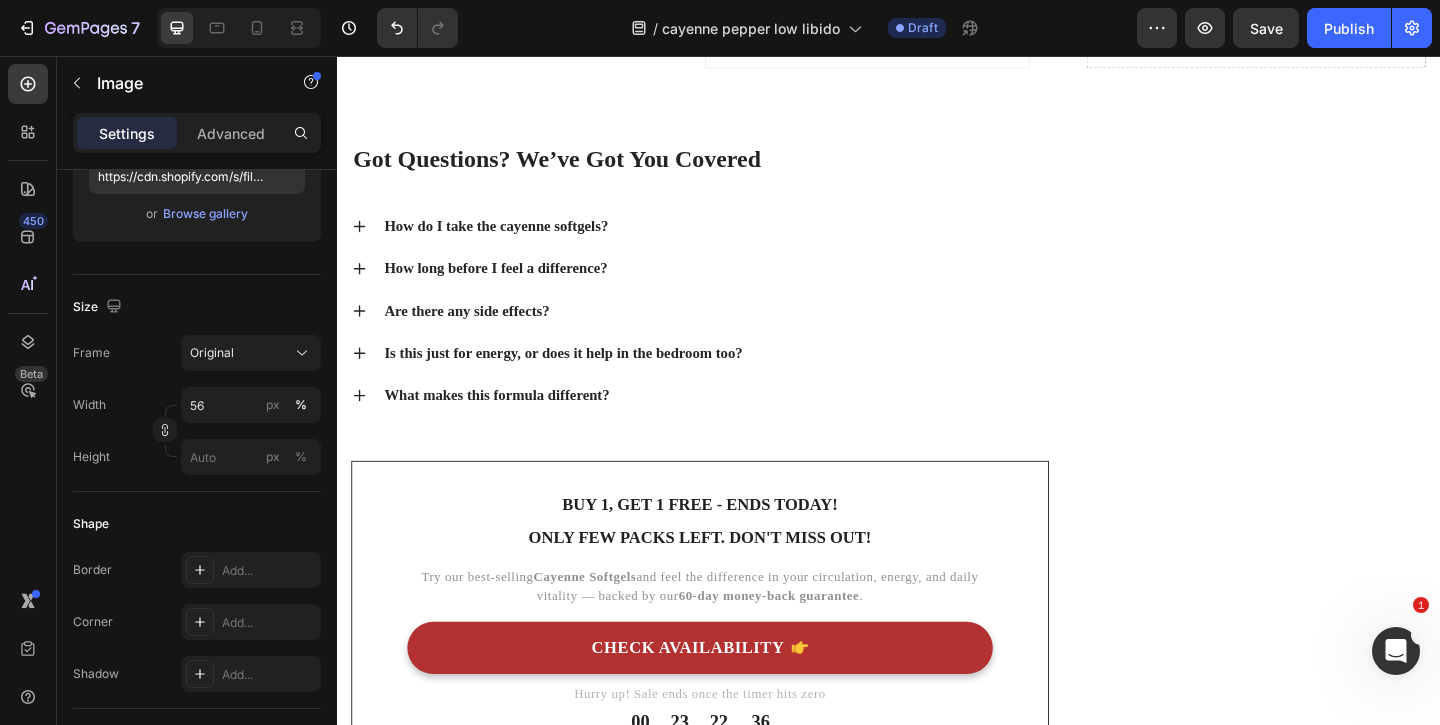 click at bounding box center [398, -21] 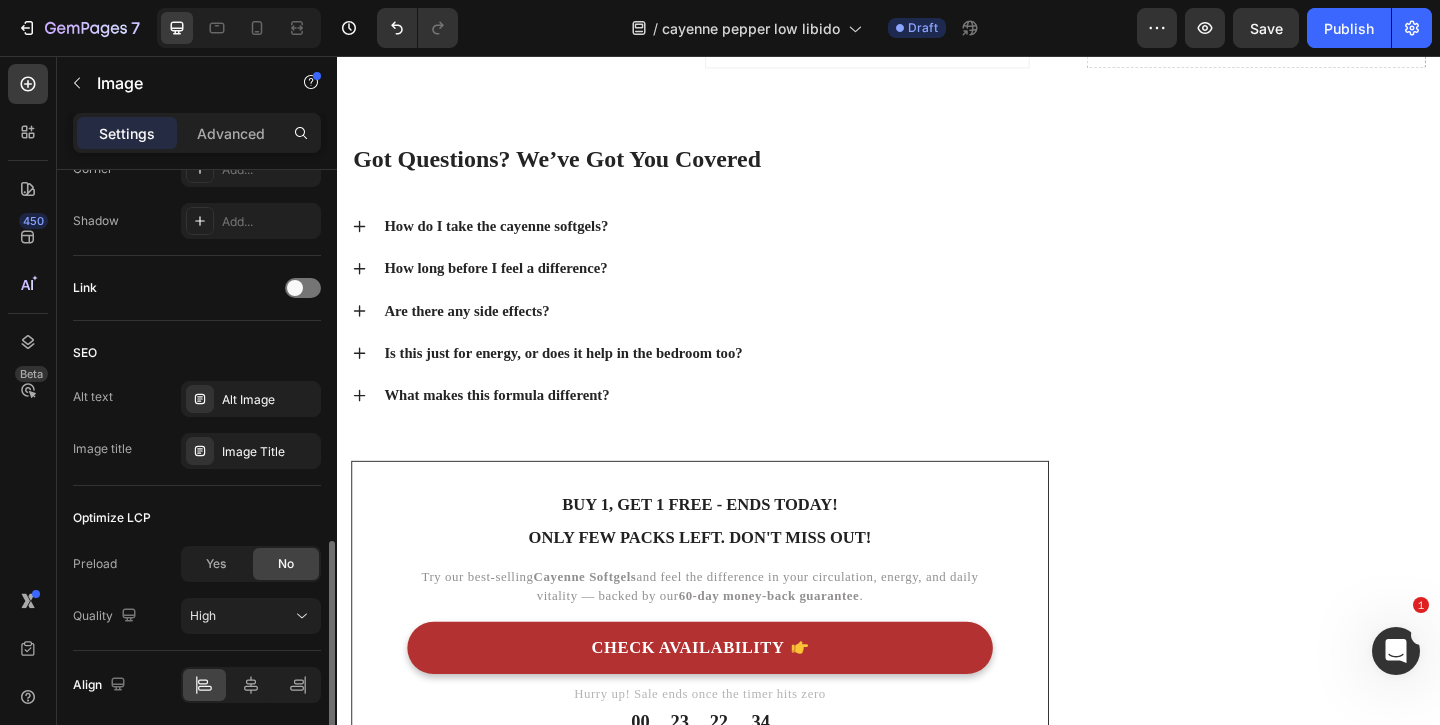 scroll, scrollTop: 898, scrollLeft: 0, axis: vertical 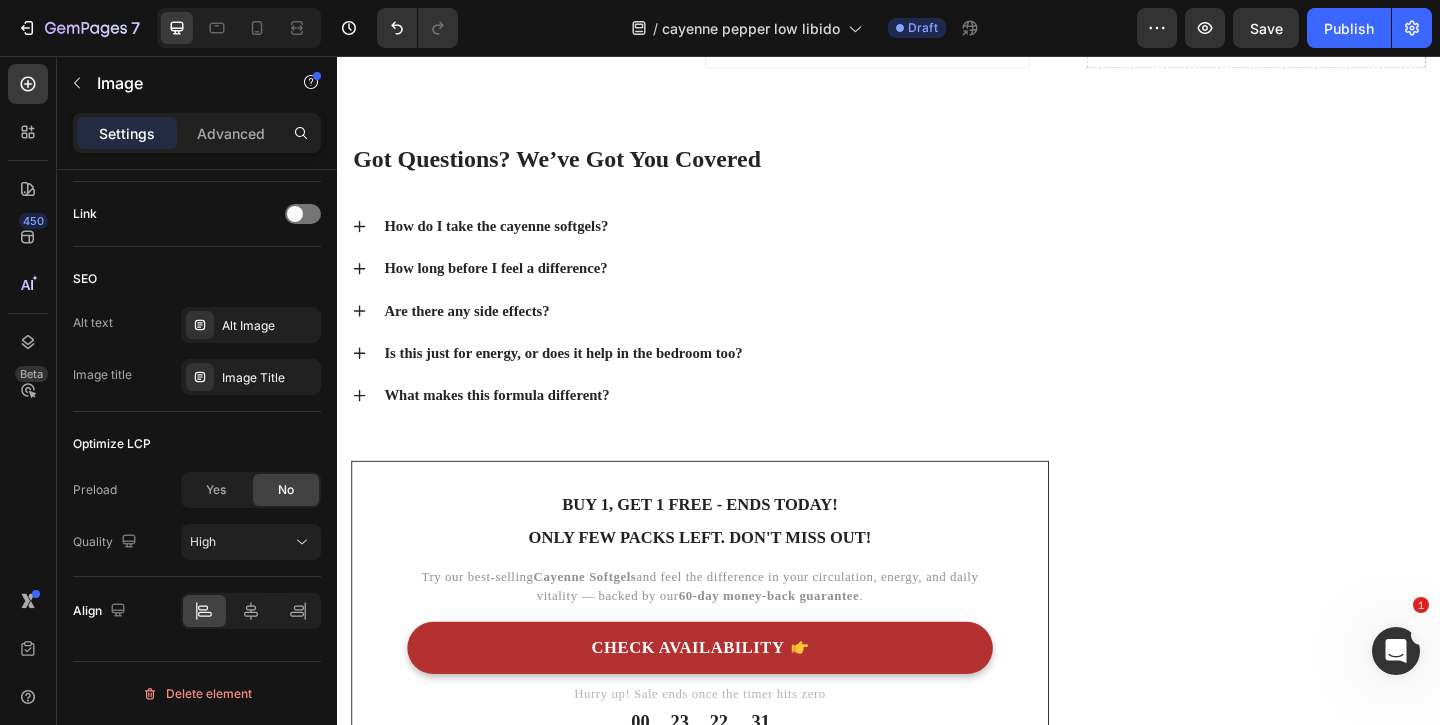 click at bounding box center [804, 1] 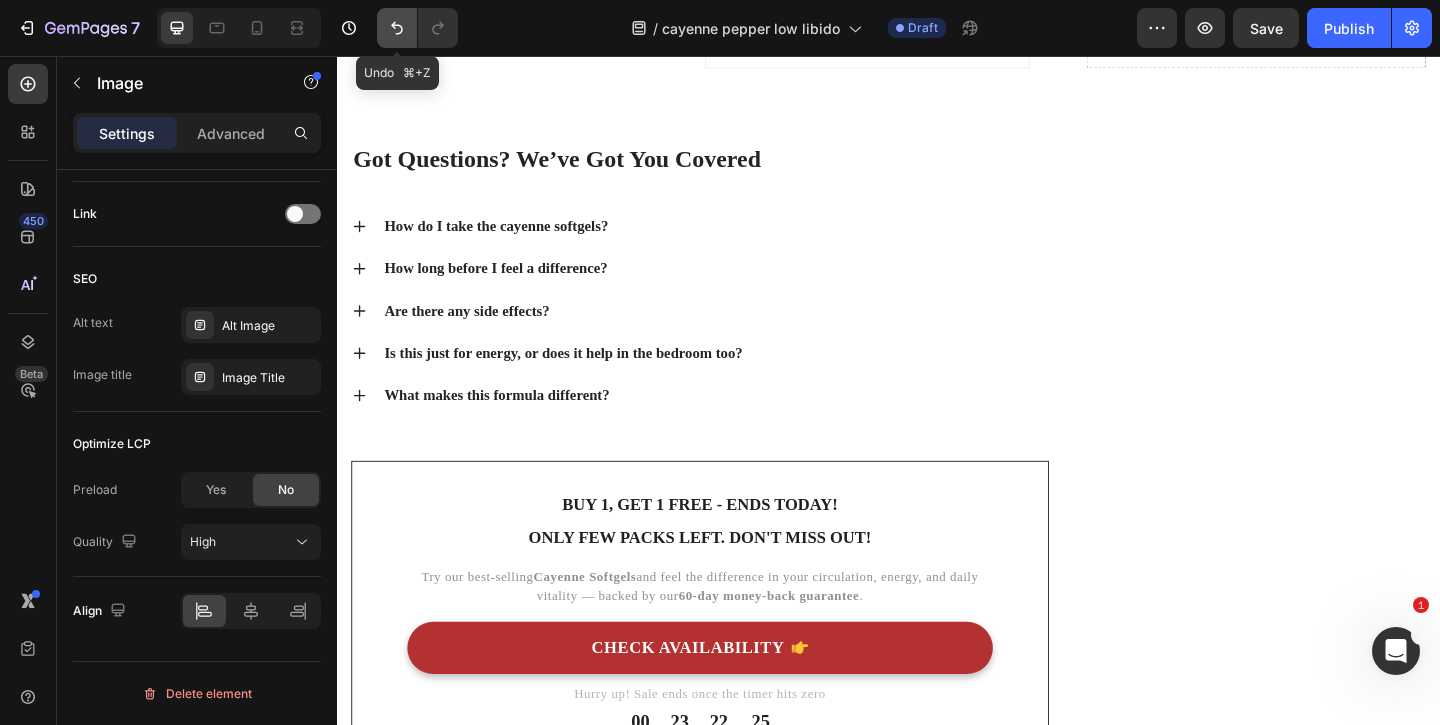 click 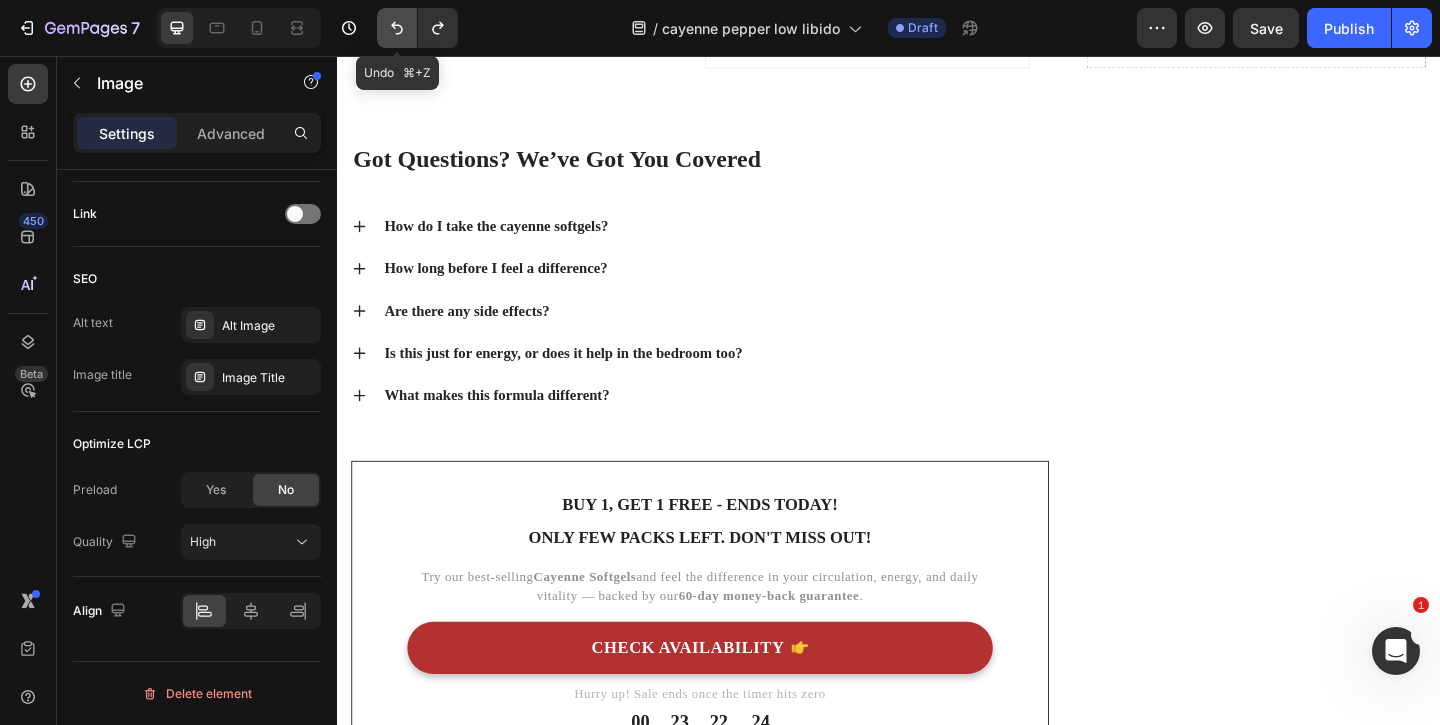 click 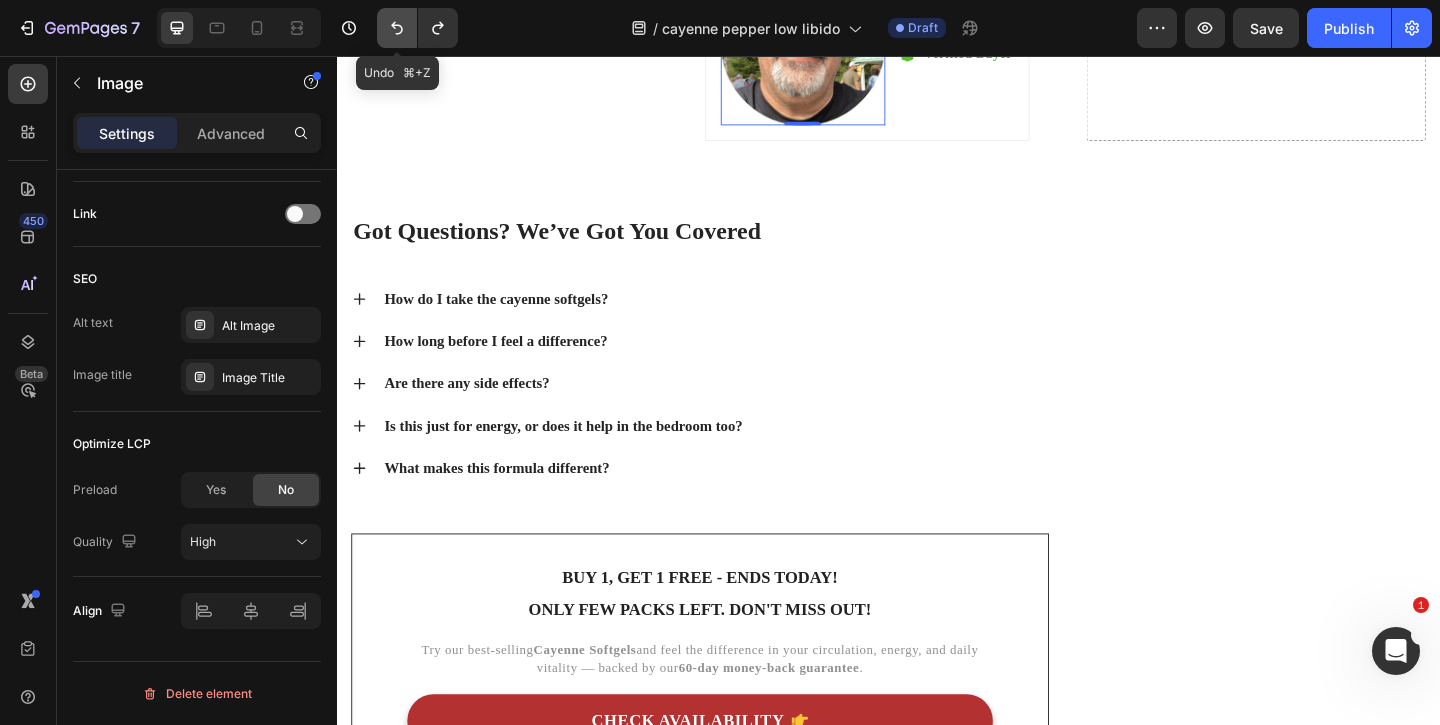 click 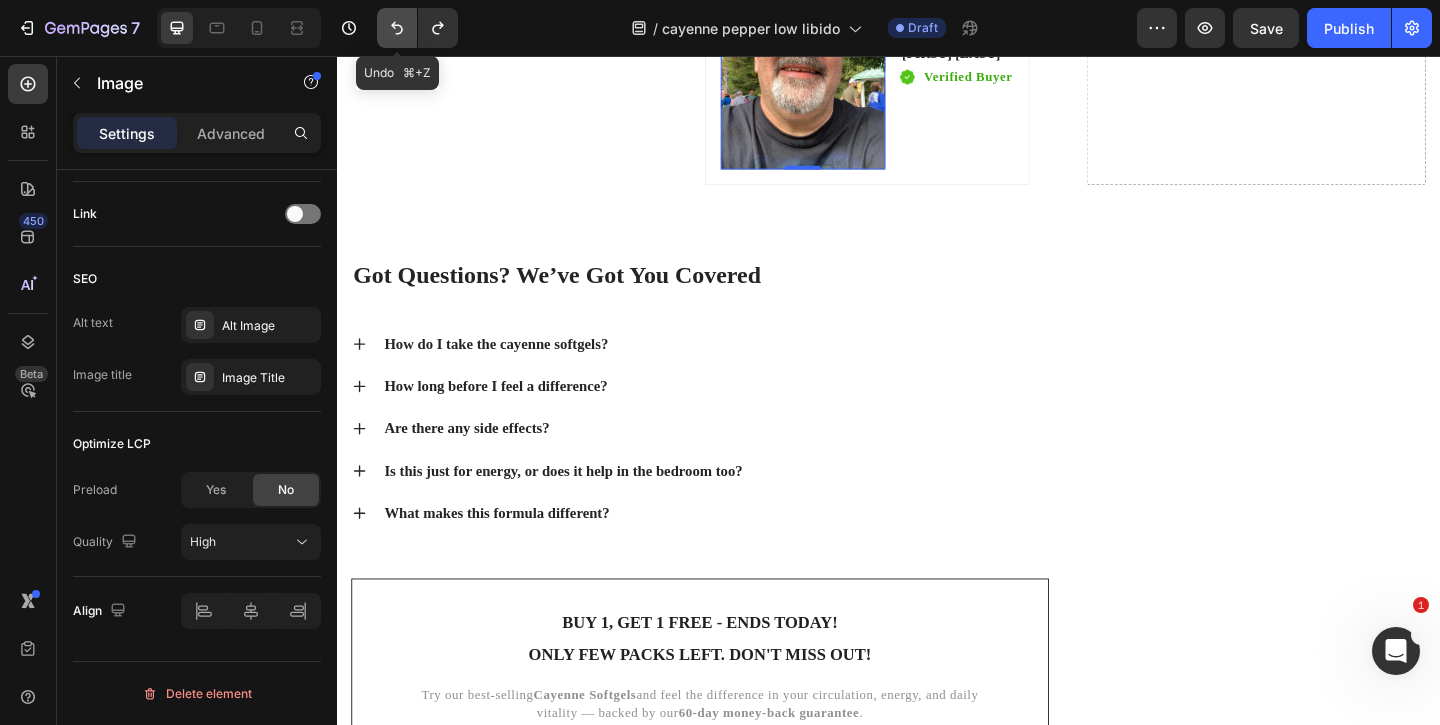 click 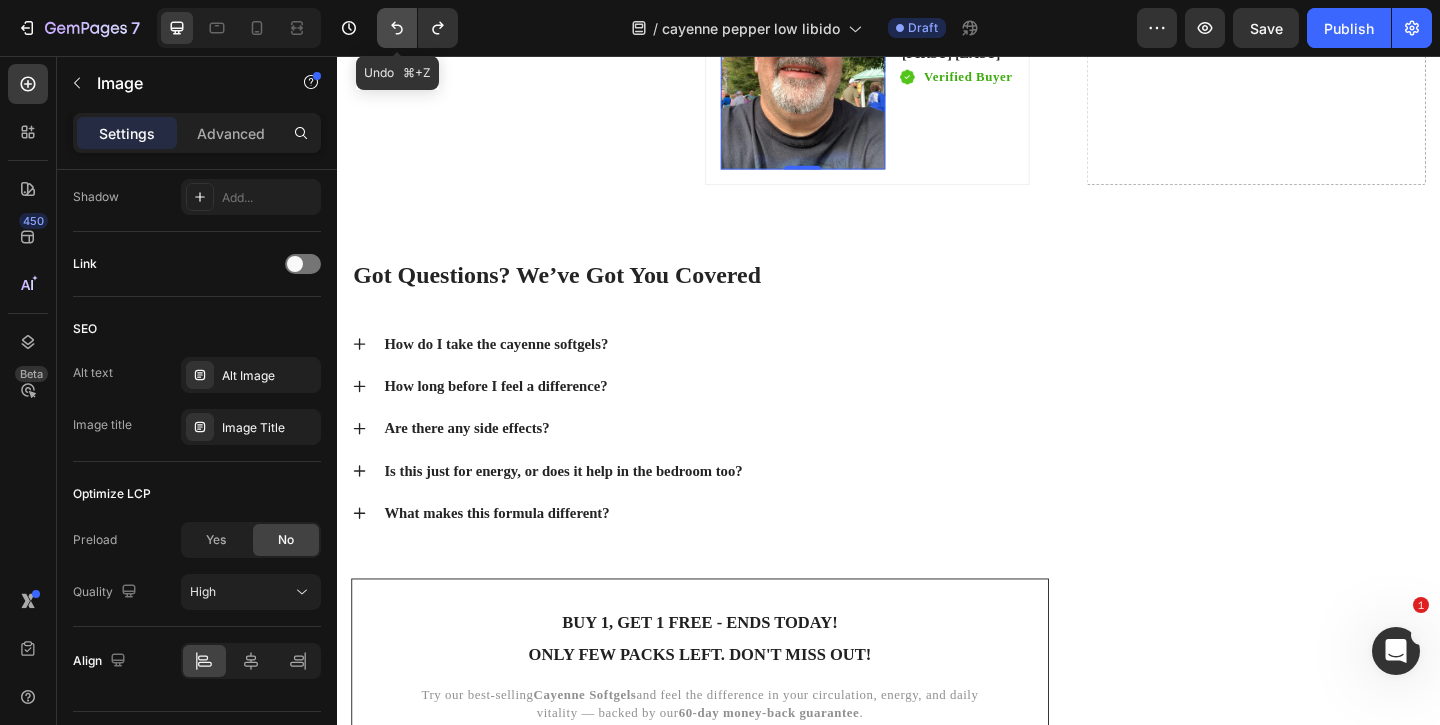 click 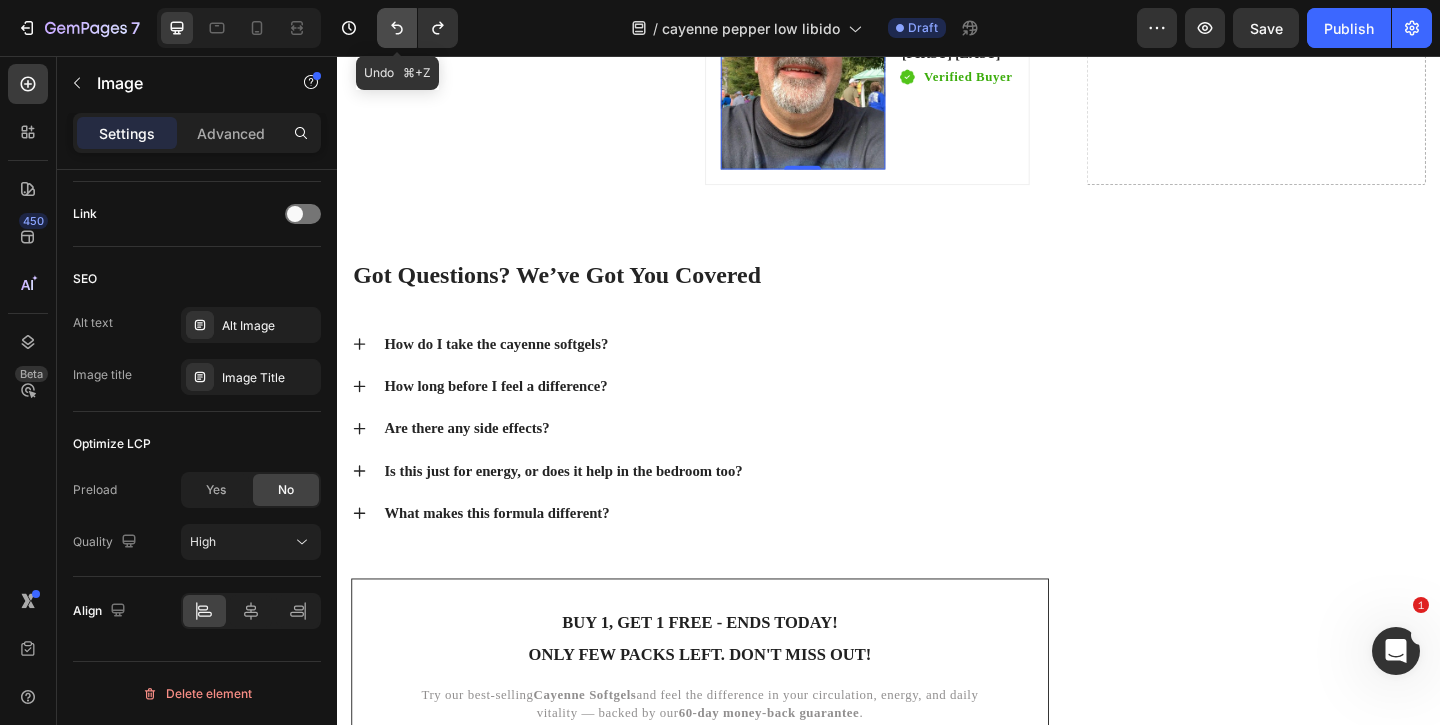 click 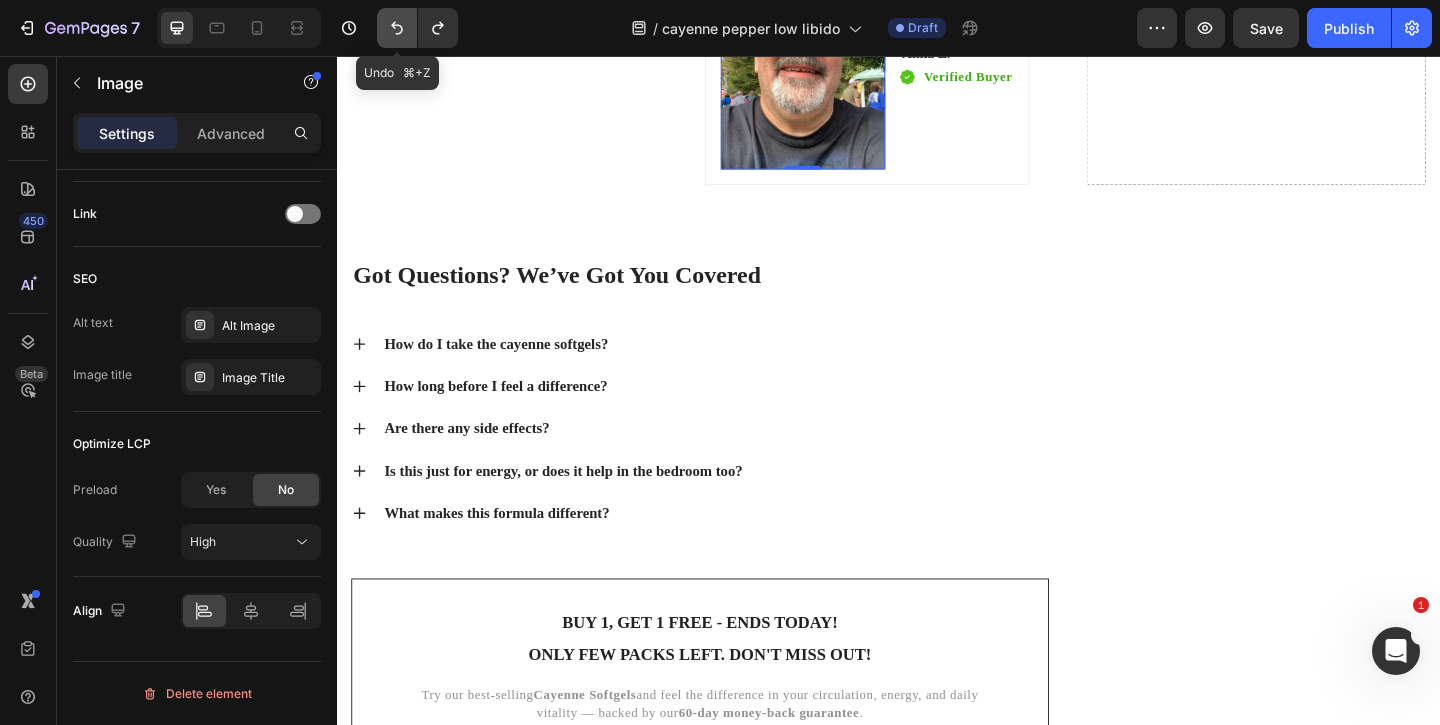 click 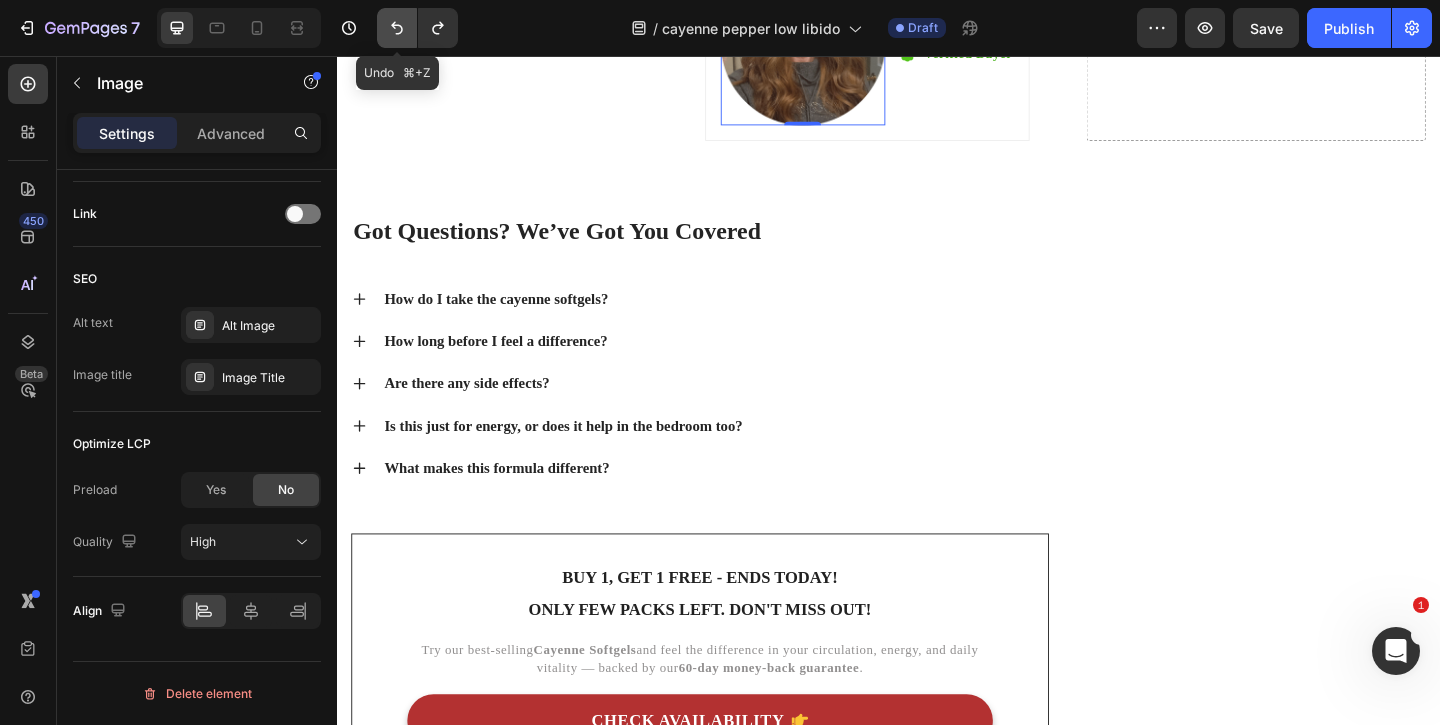 click 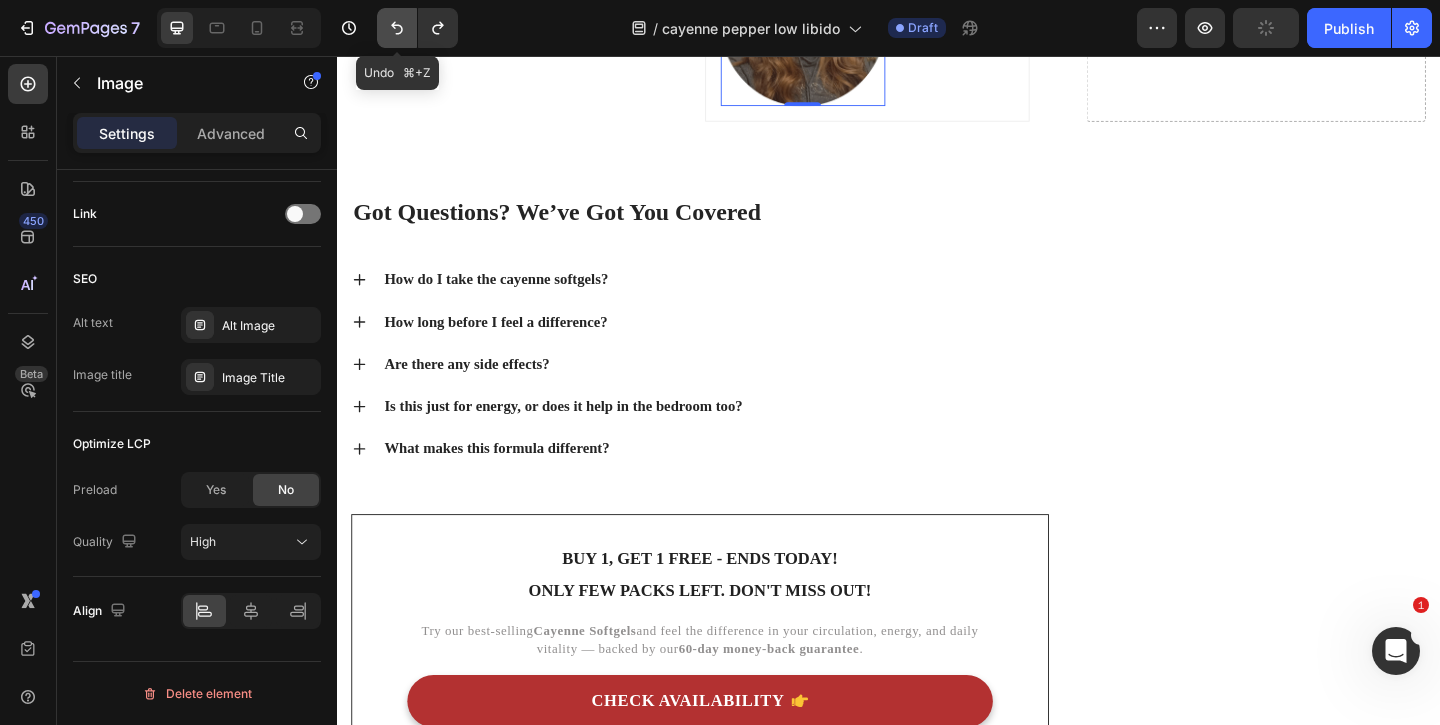 click 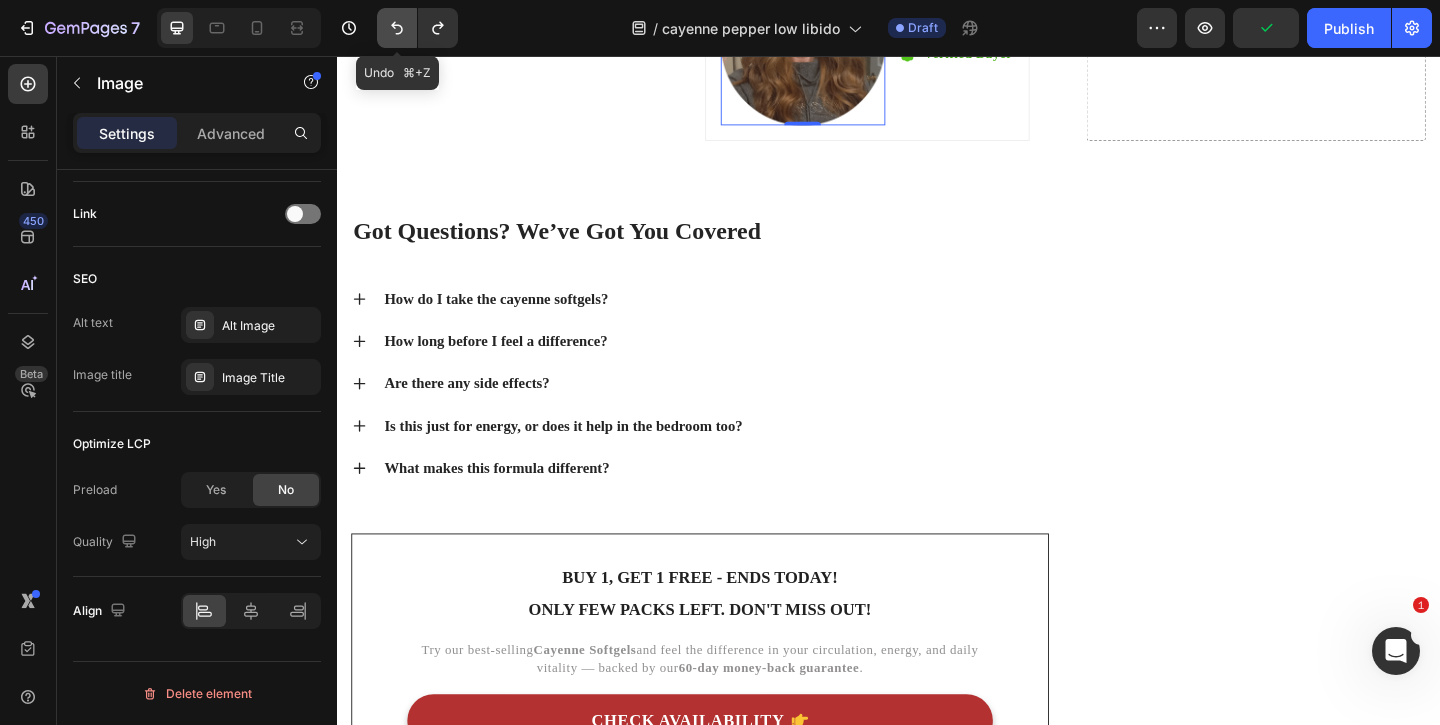 click 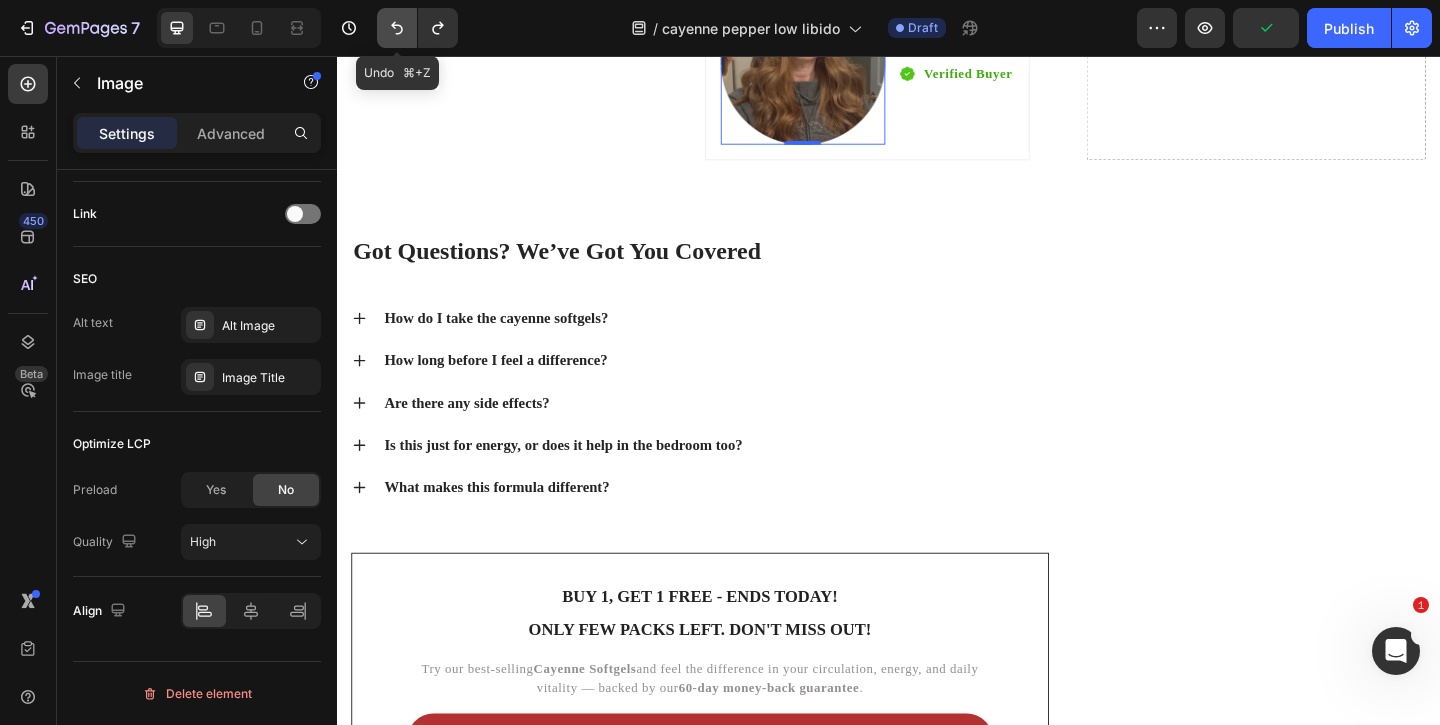 click 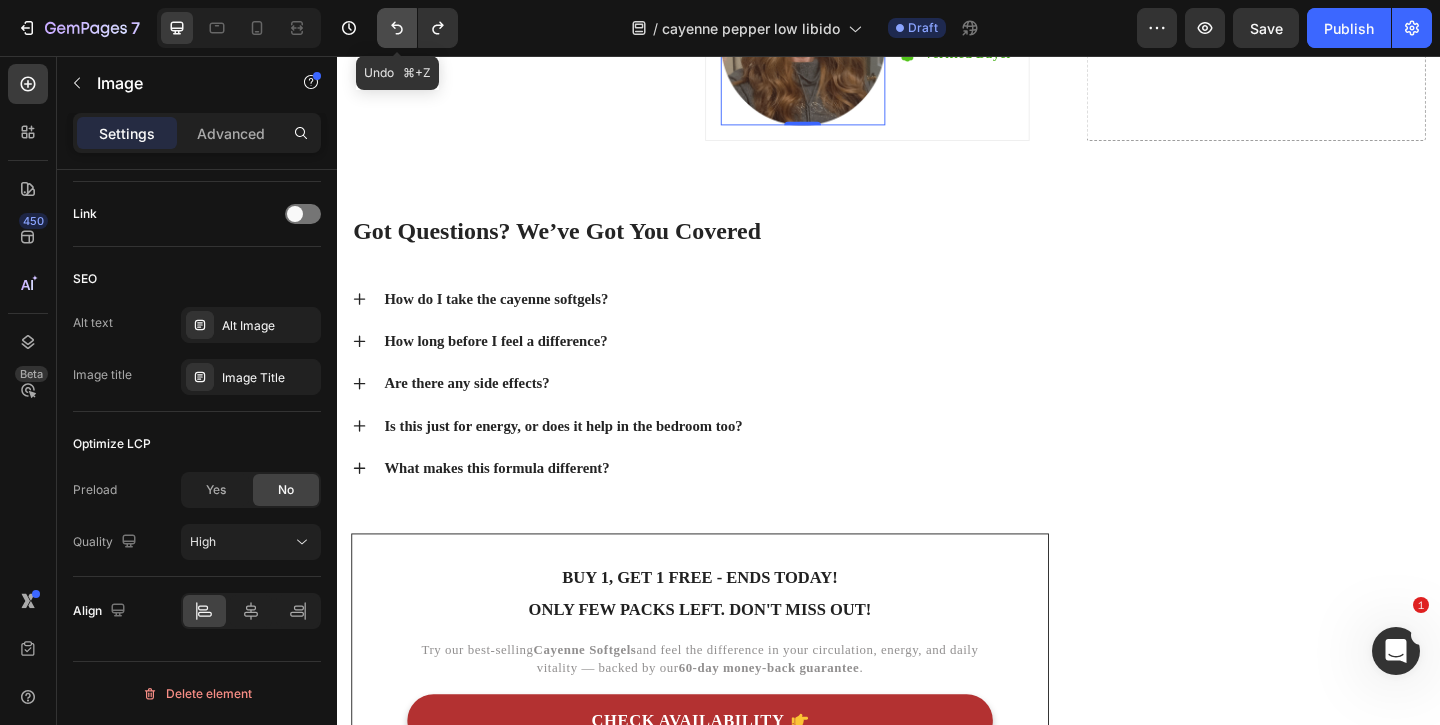 click 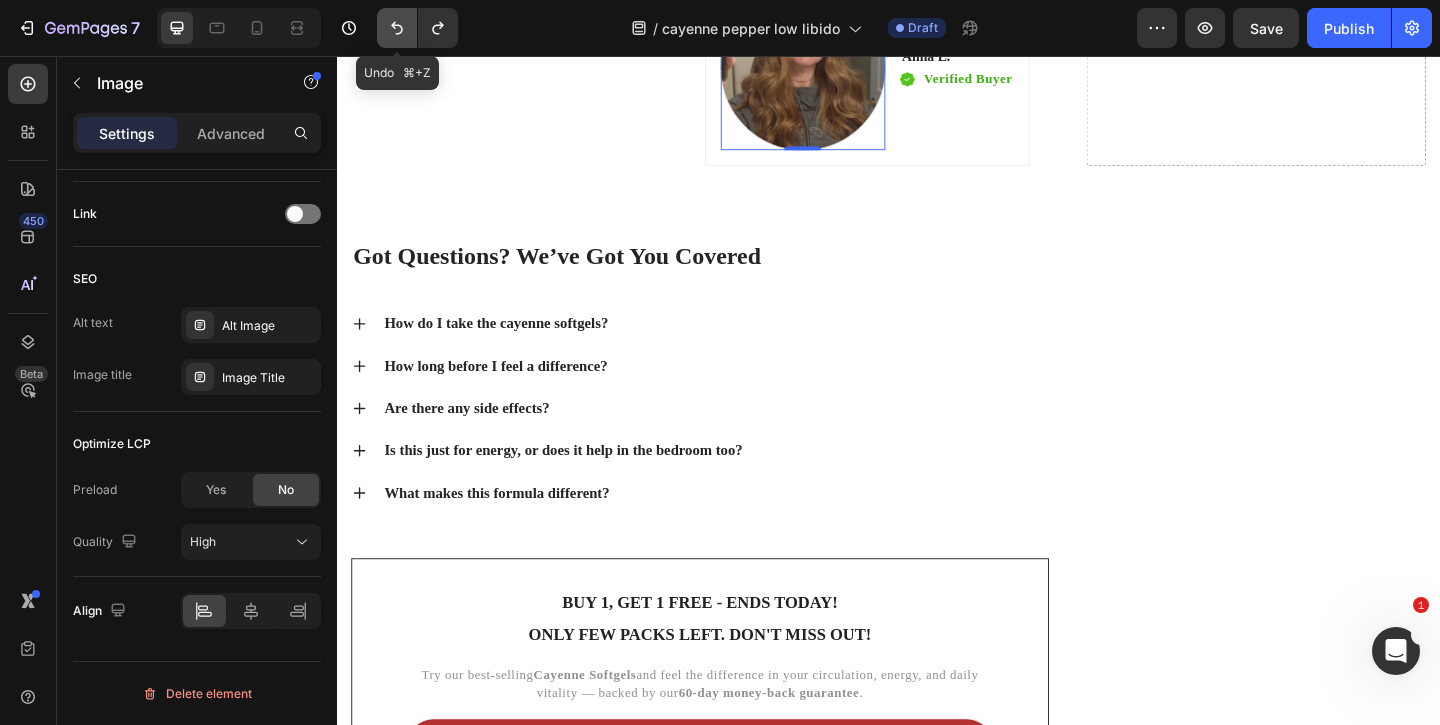 click 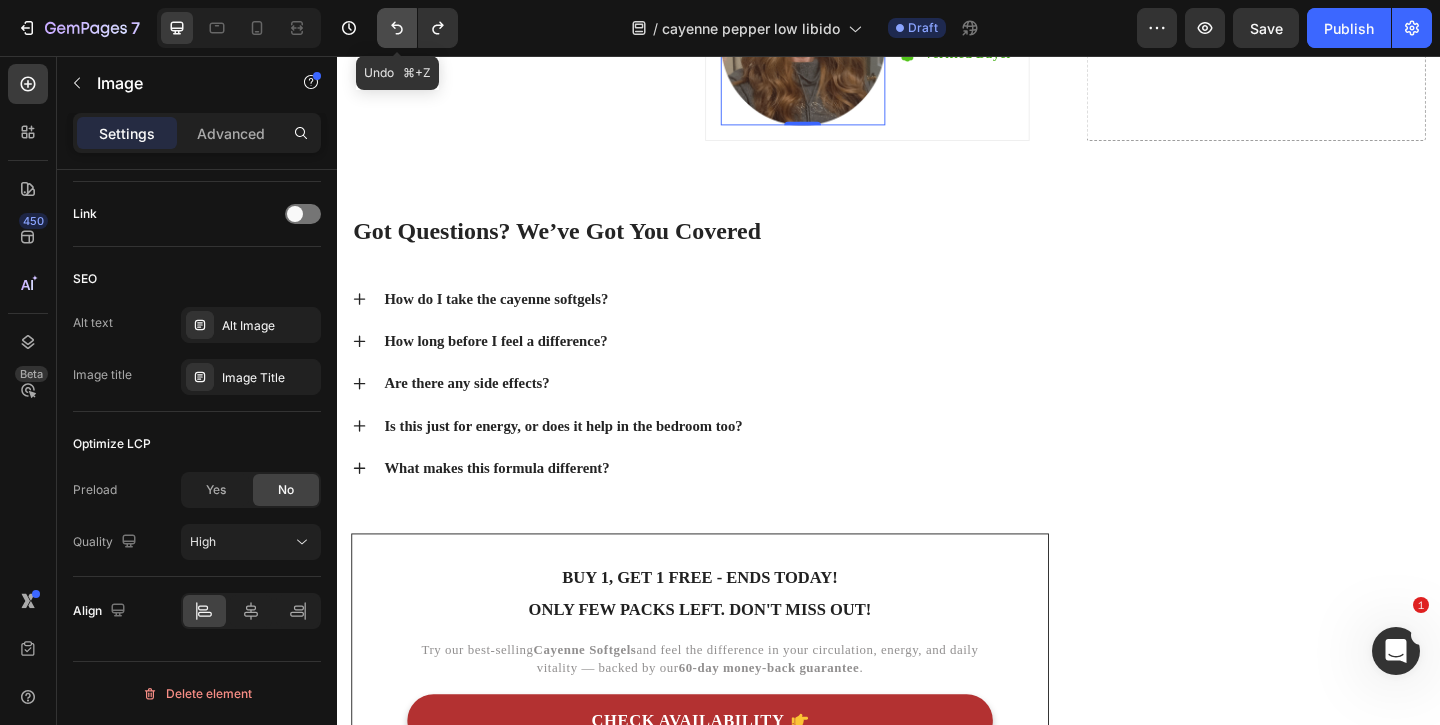 click 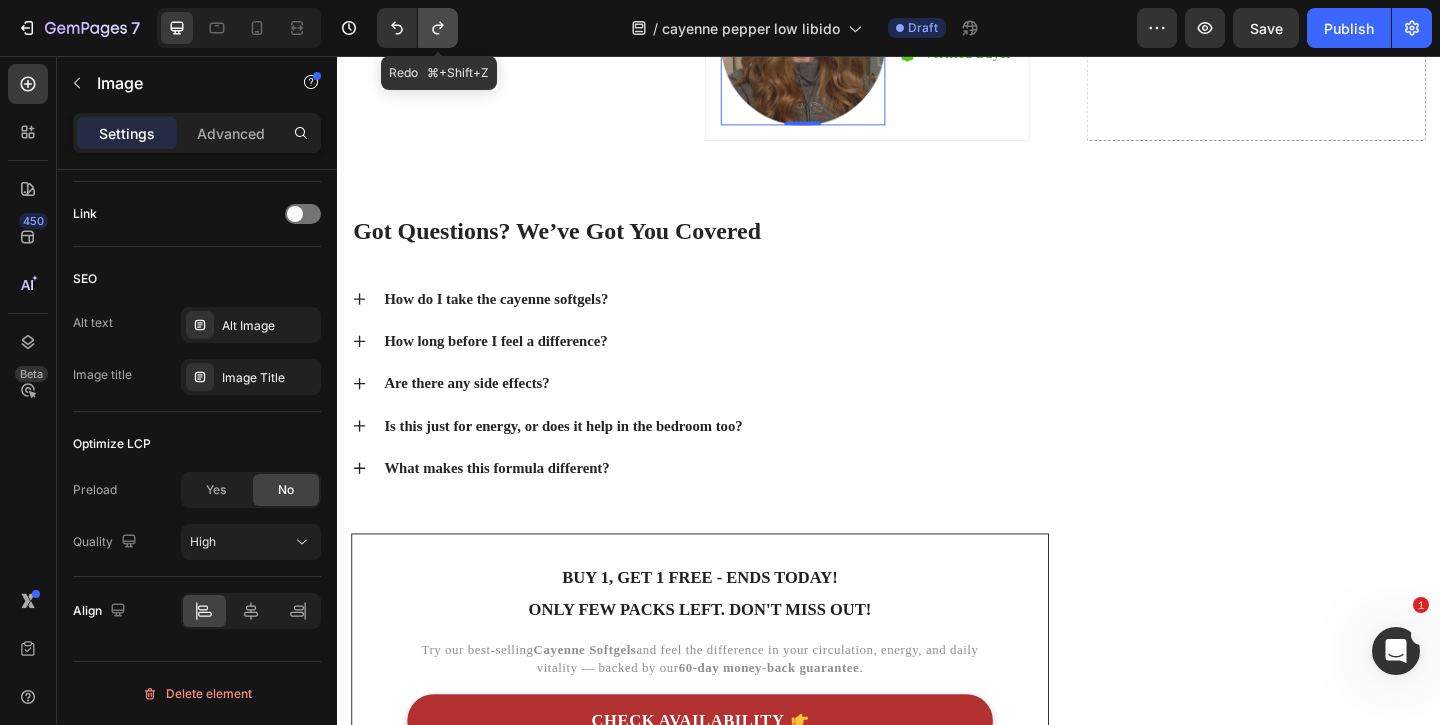 click 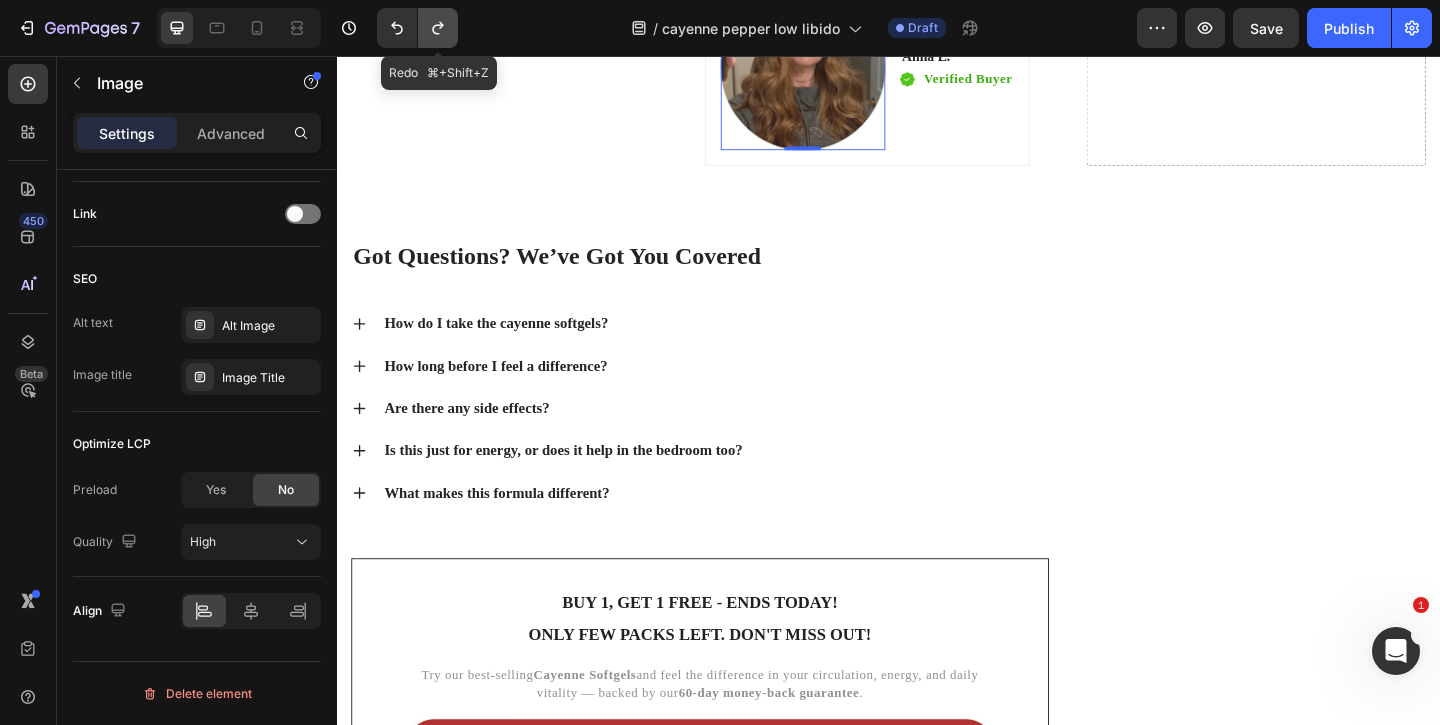 click 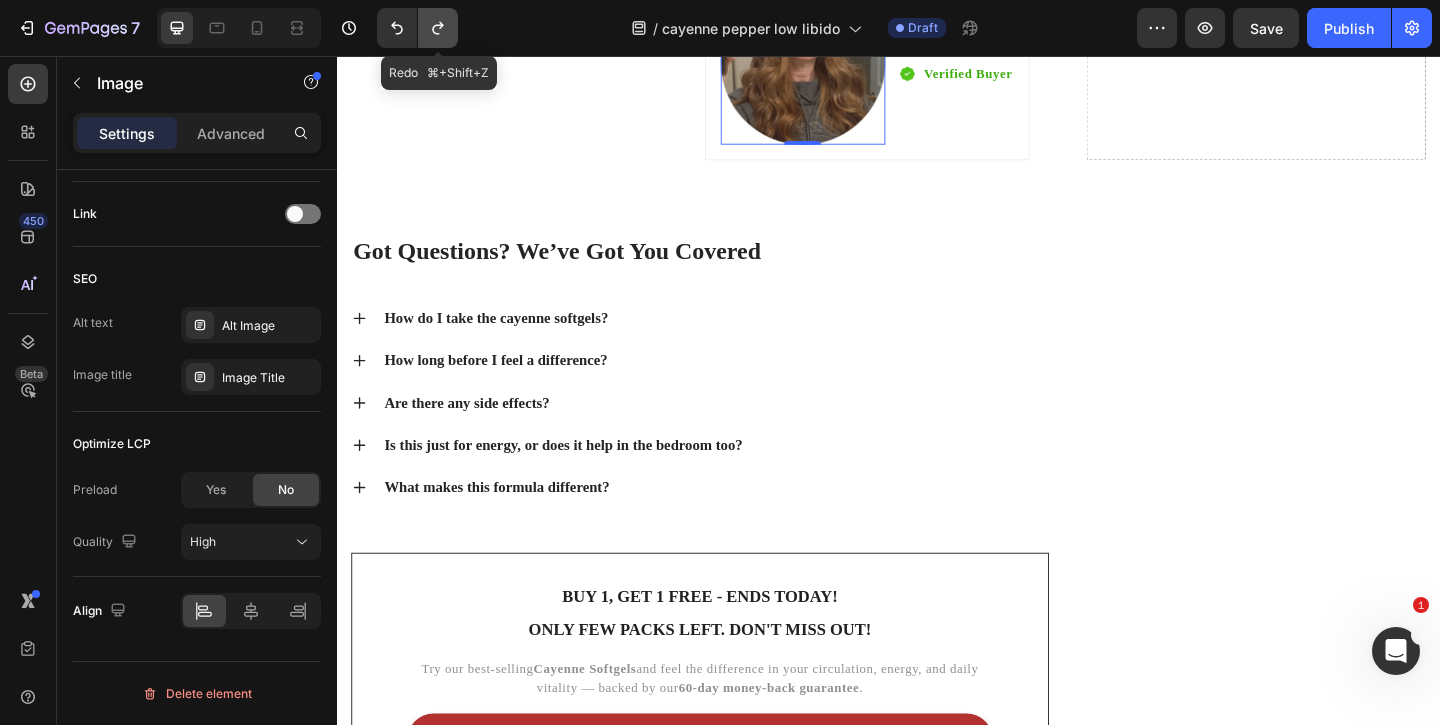 click 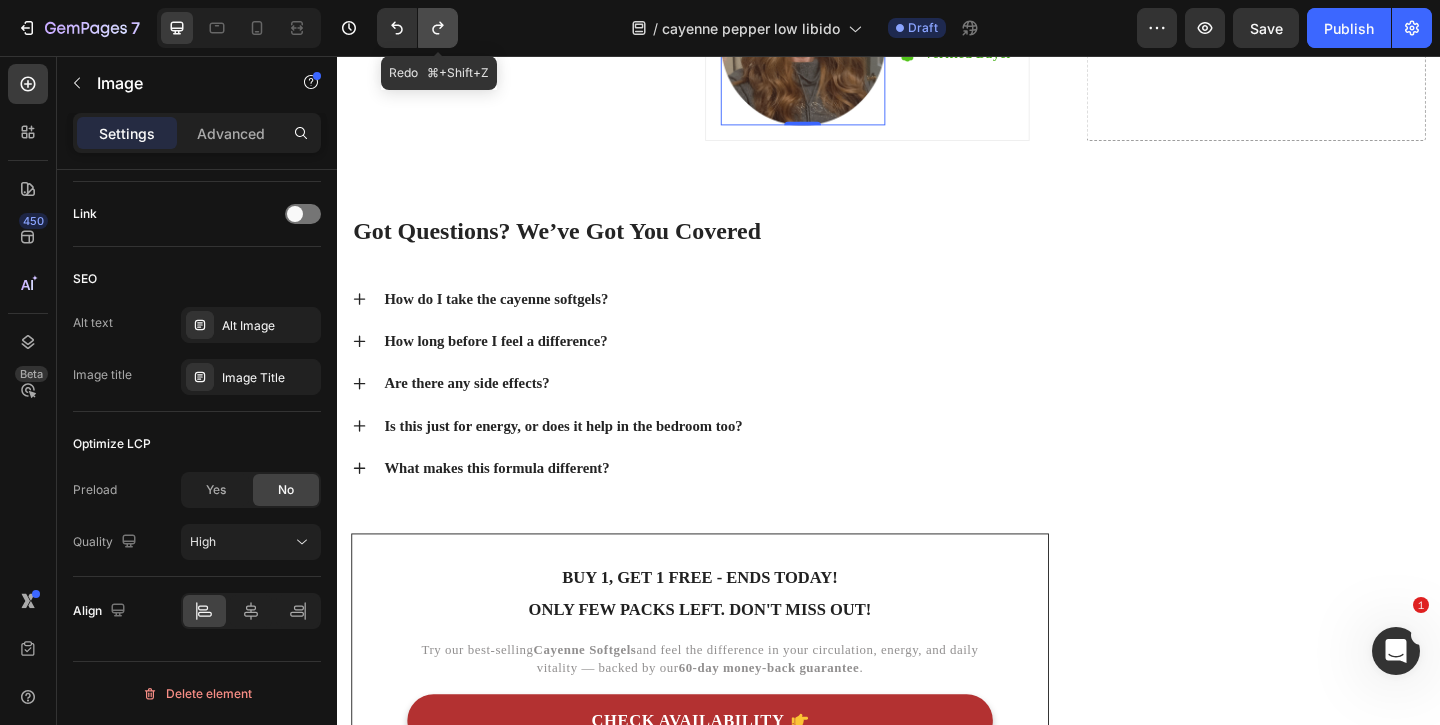 click 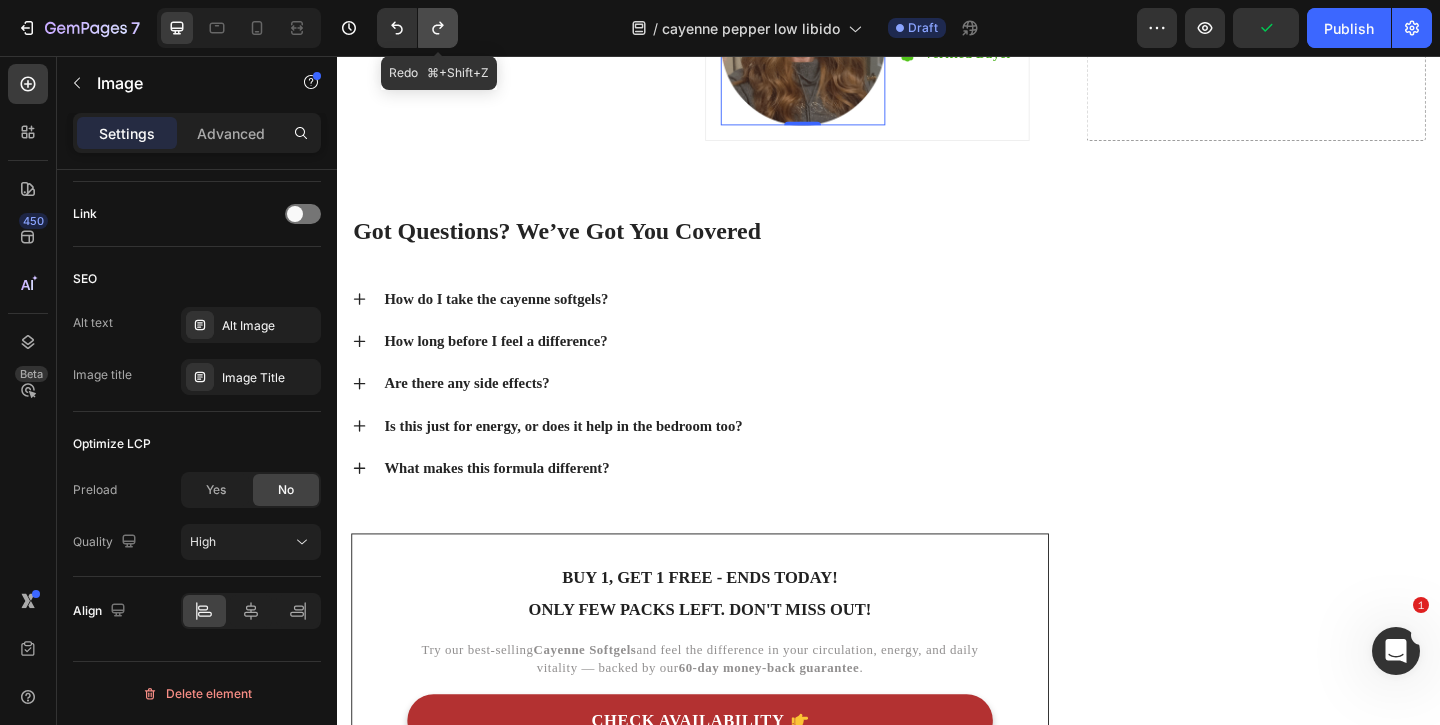 click 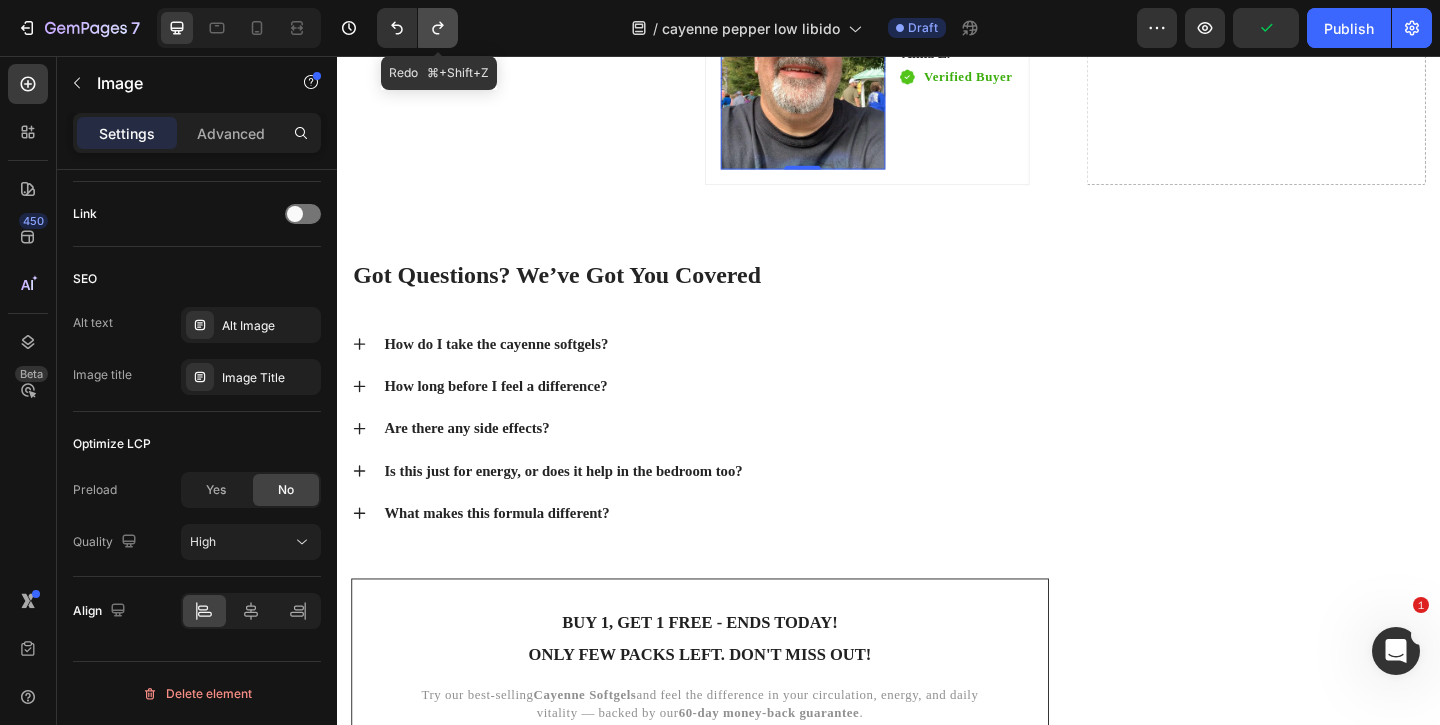 click 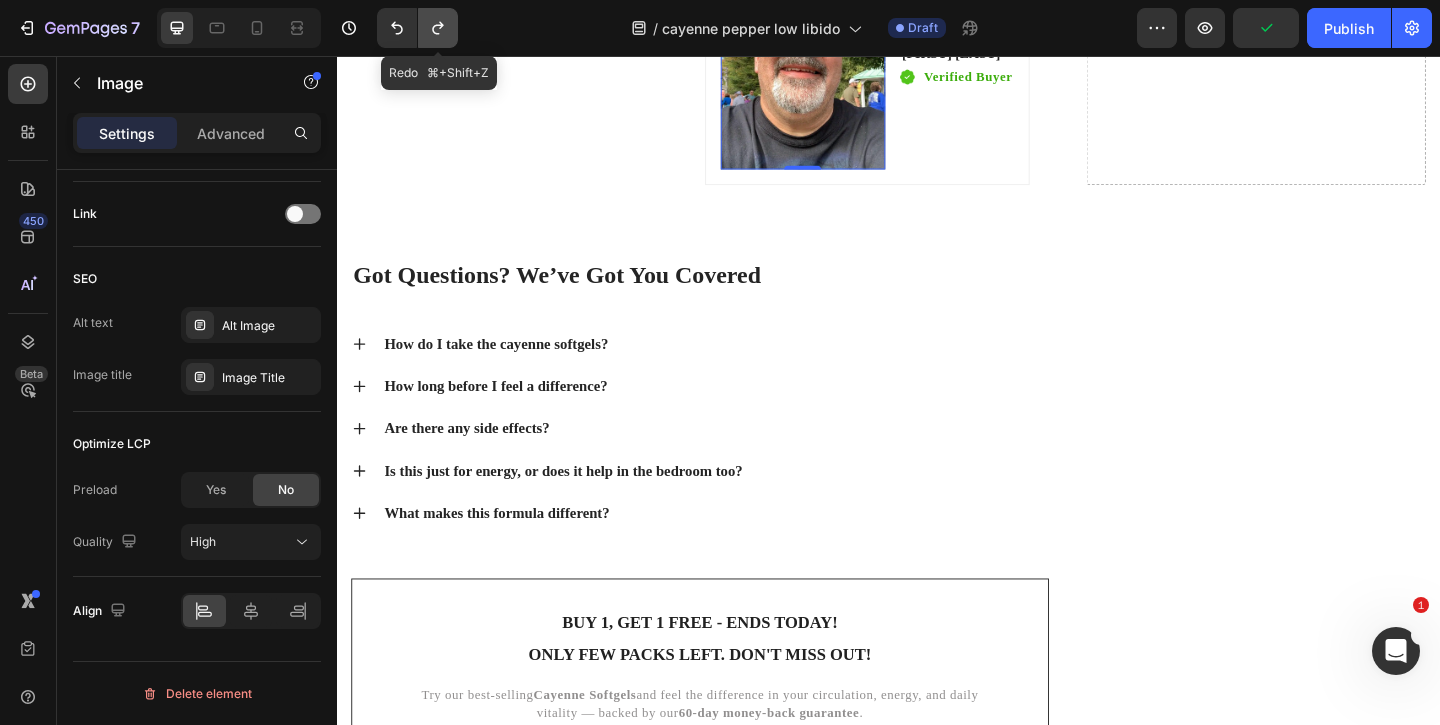 click 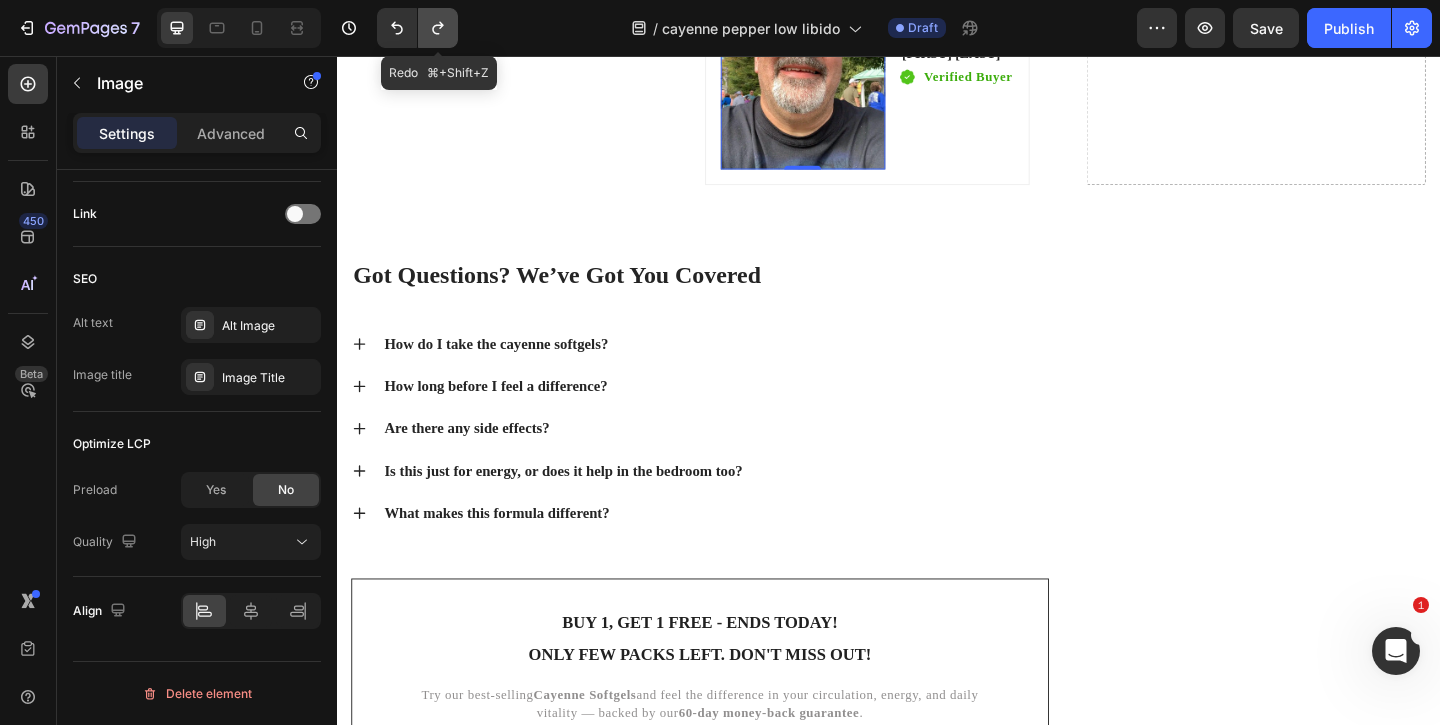 click 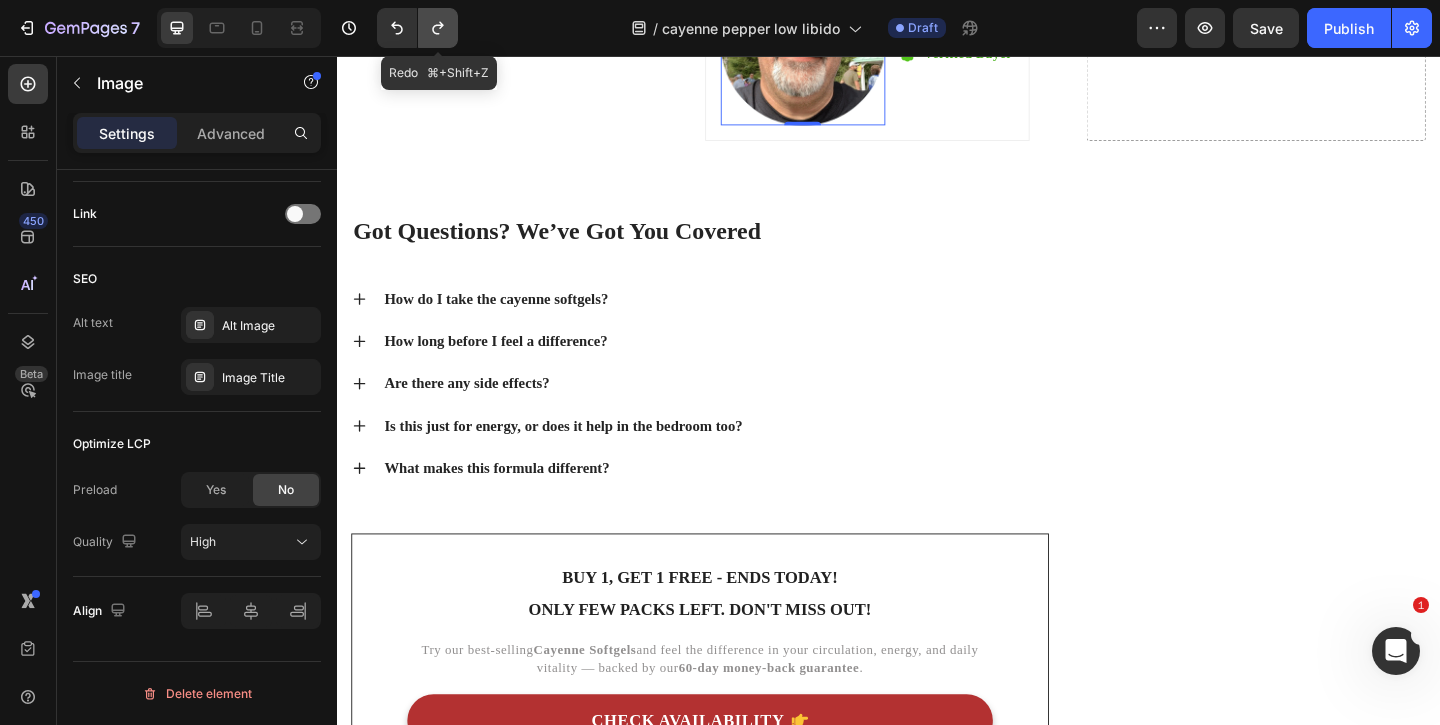 click 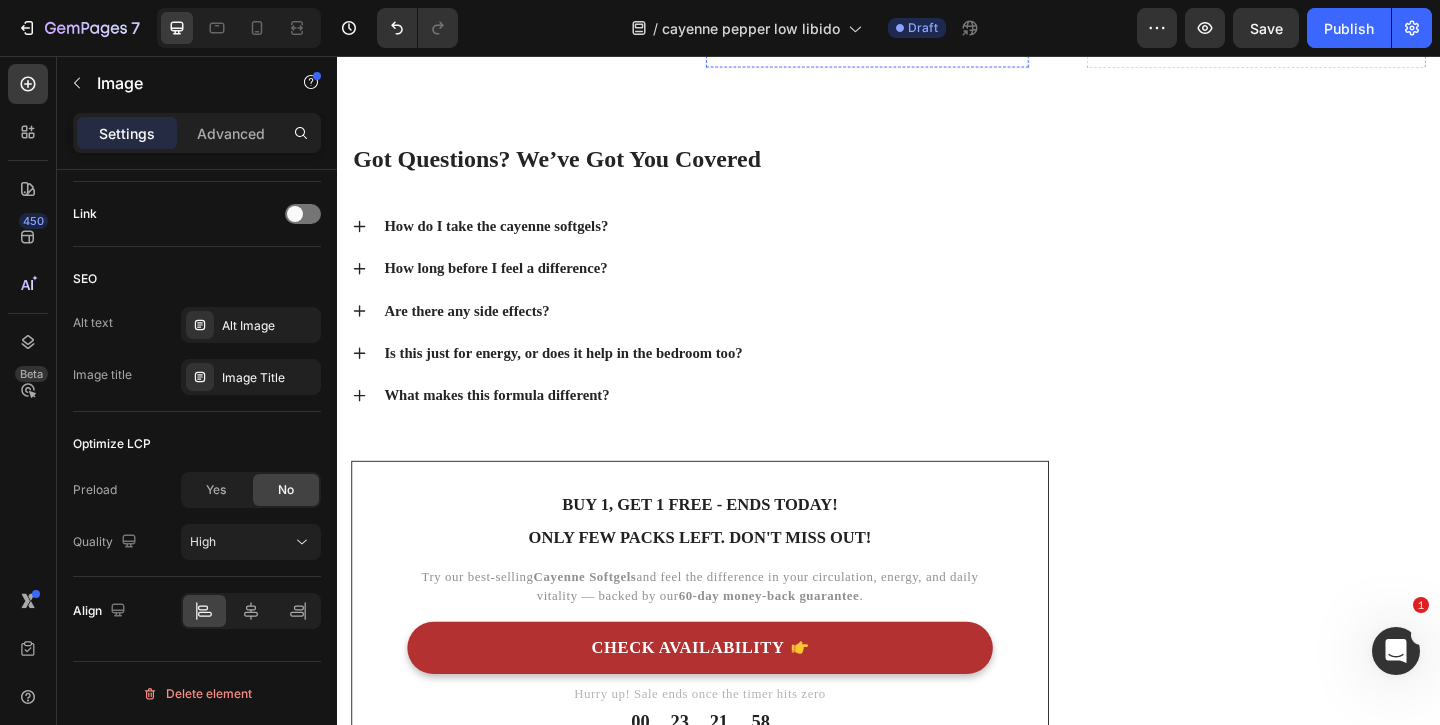 click on "Bought this for my blood pressure, but I got much more. My stamina improved, and I finally feel like myself again in and out of the bedroom" at bounding box center (914, -117) 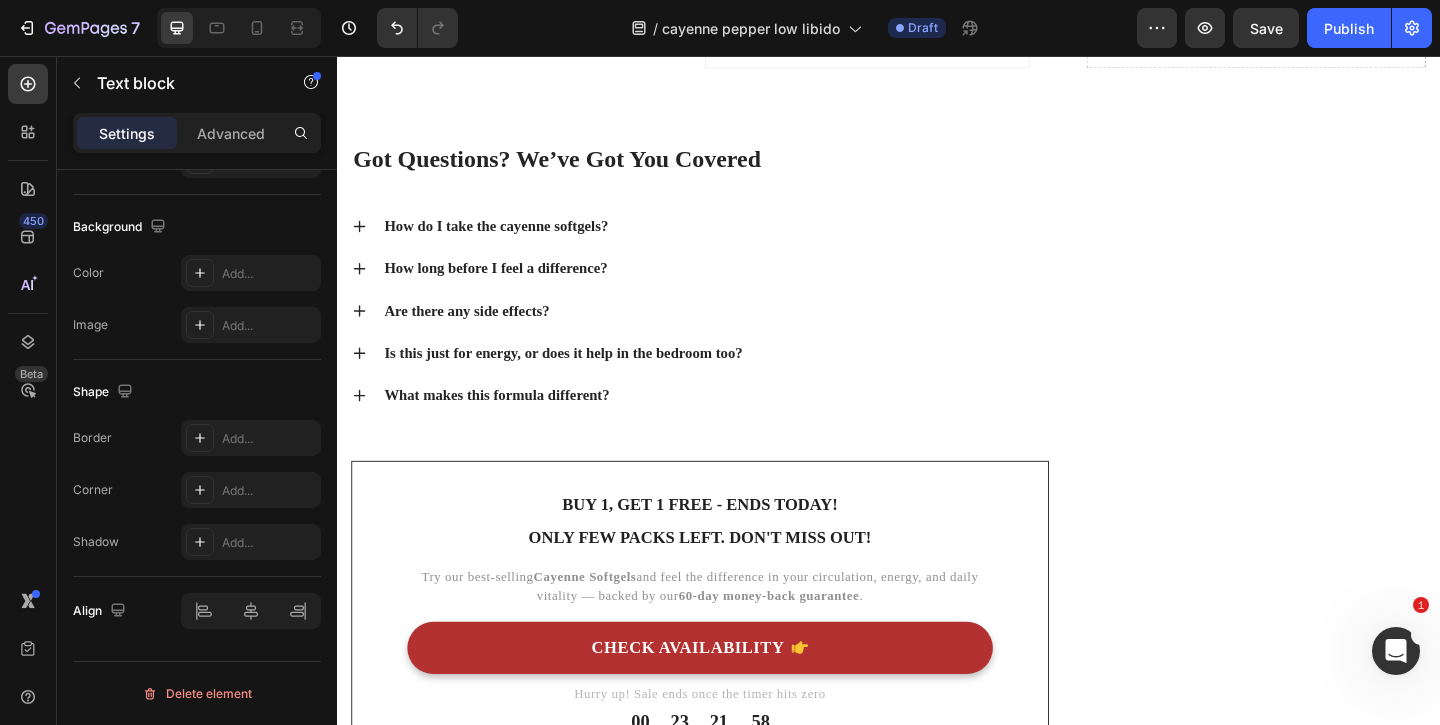 scroll, scrollTop: 0, scrollLeft: 0, axis: both 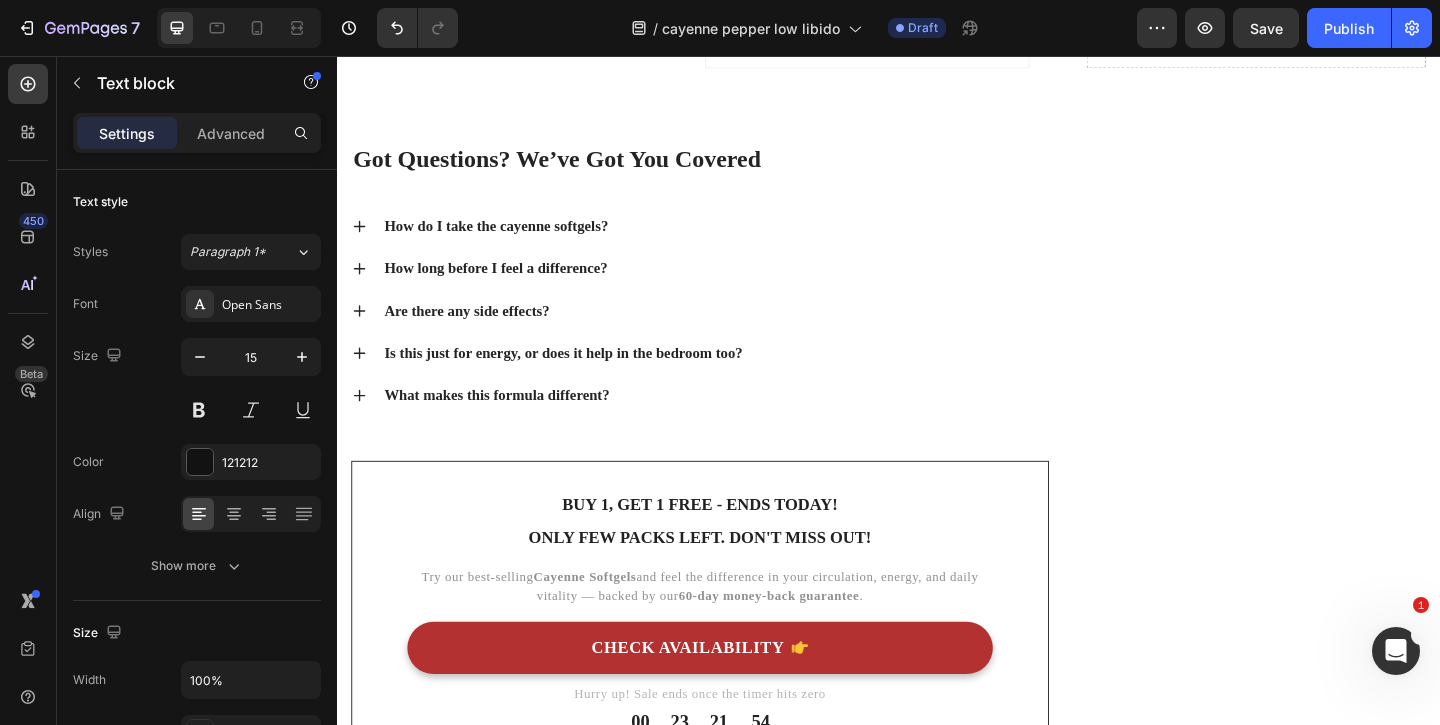 click at bounding box center (804, 1) 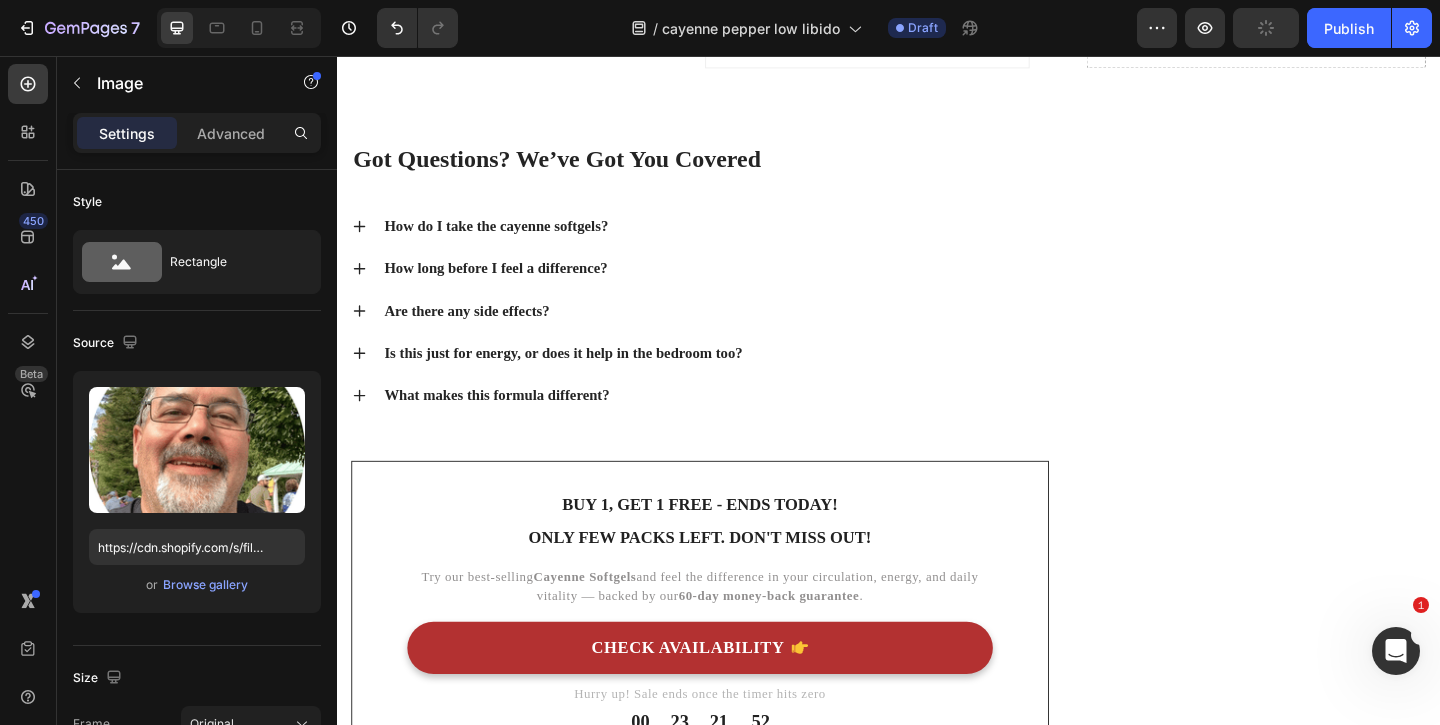 click at bounding box center (398, -21) 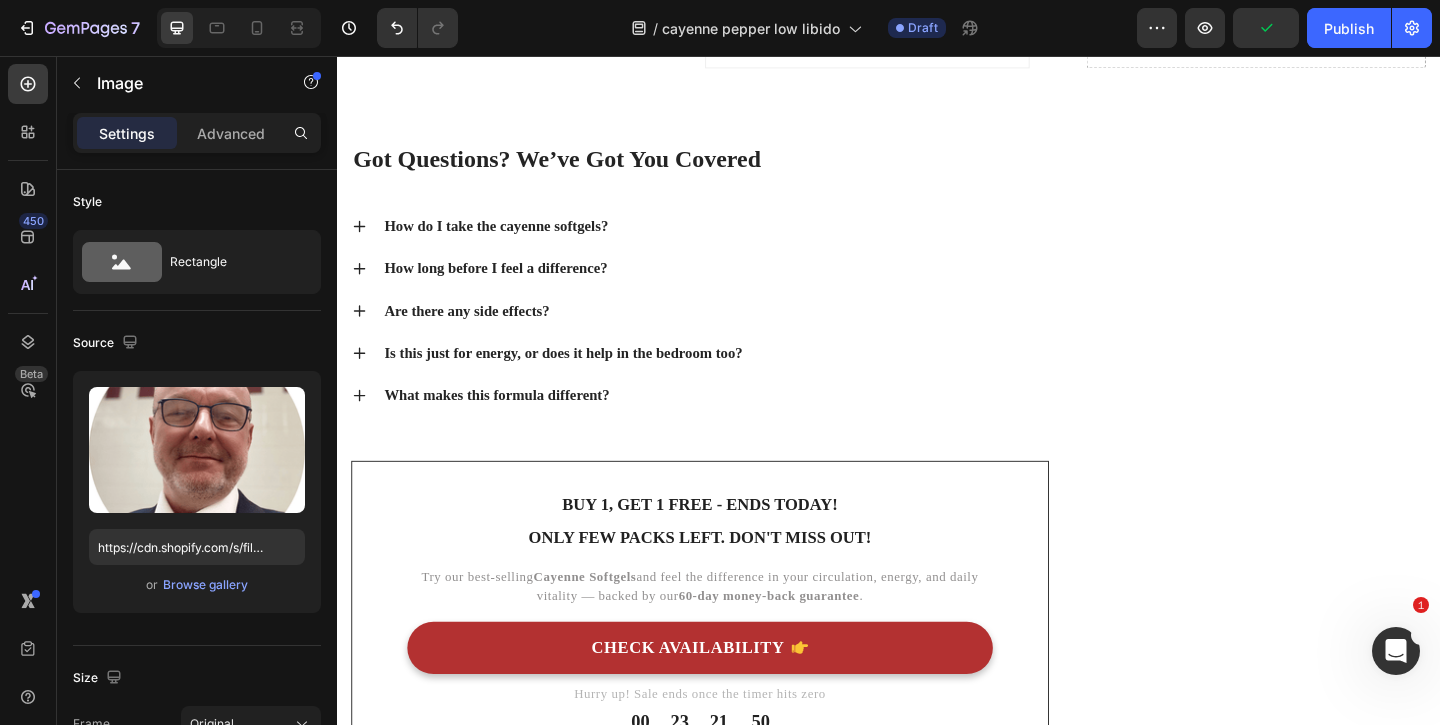 click at bounding box center (804, 1) 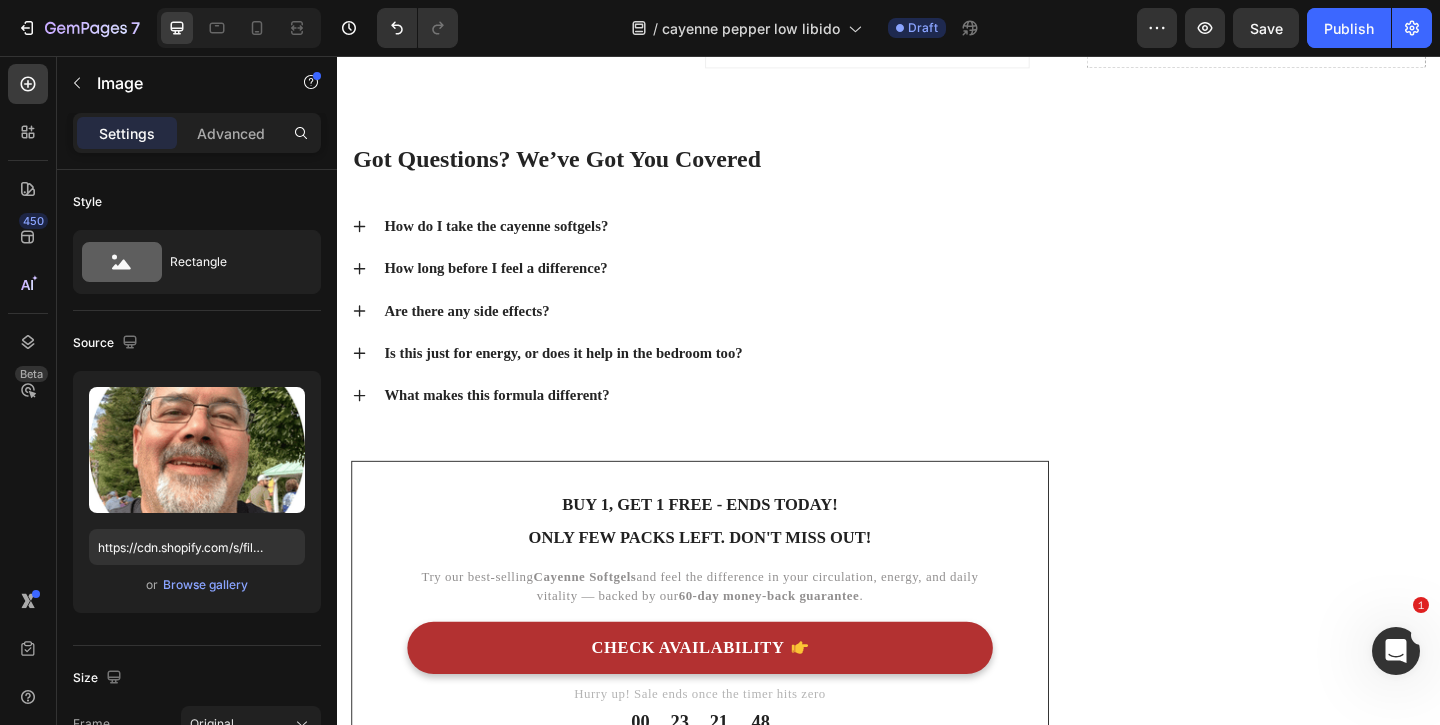 click 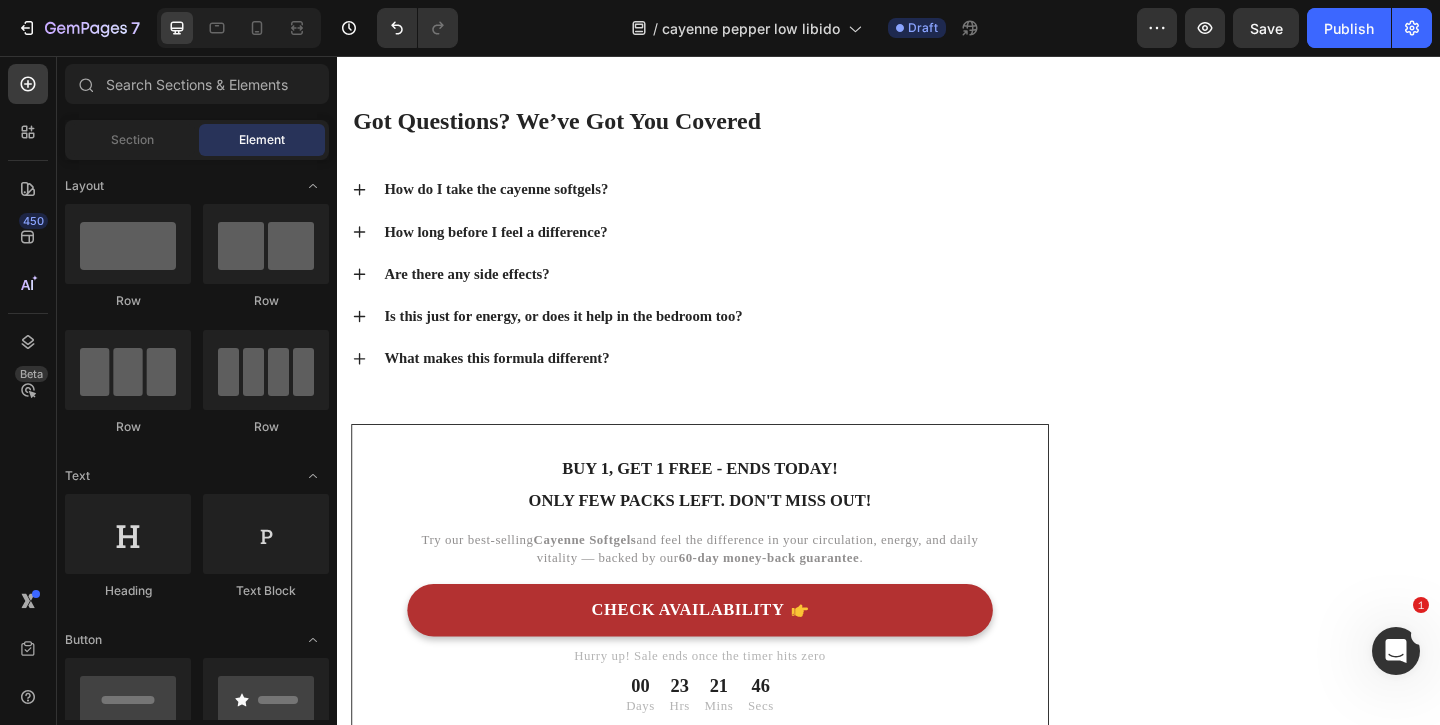 click at bounding box center (398, -21) 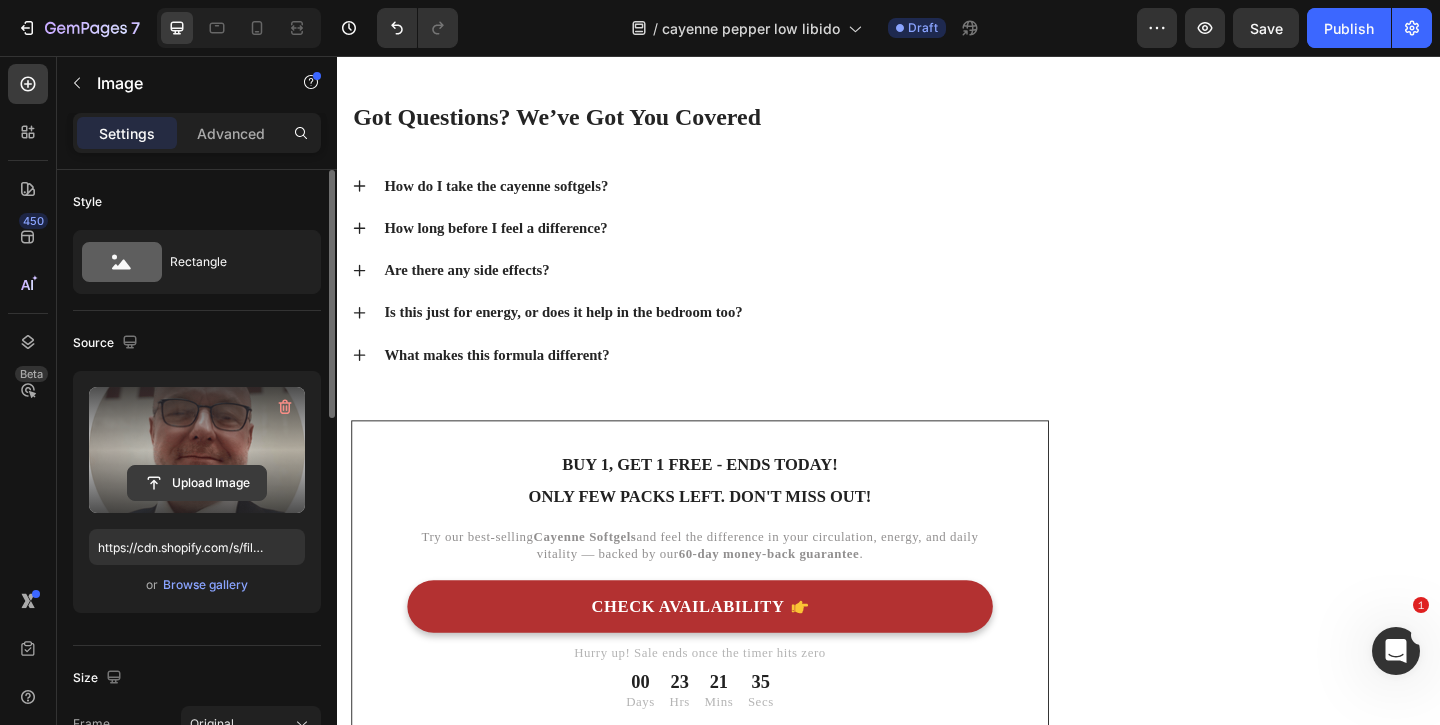 click 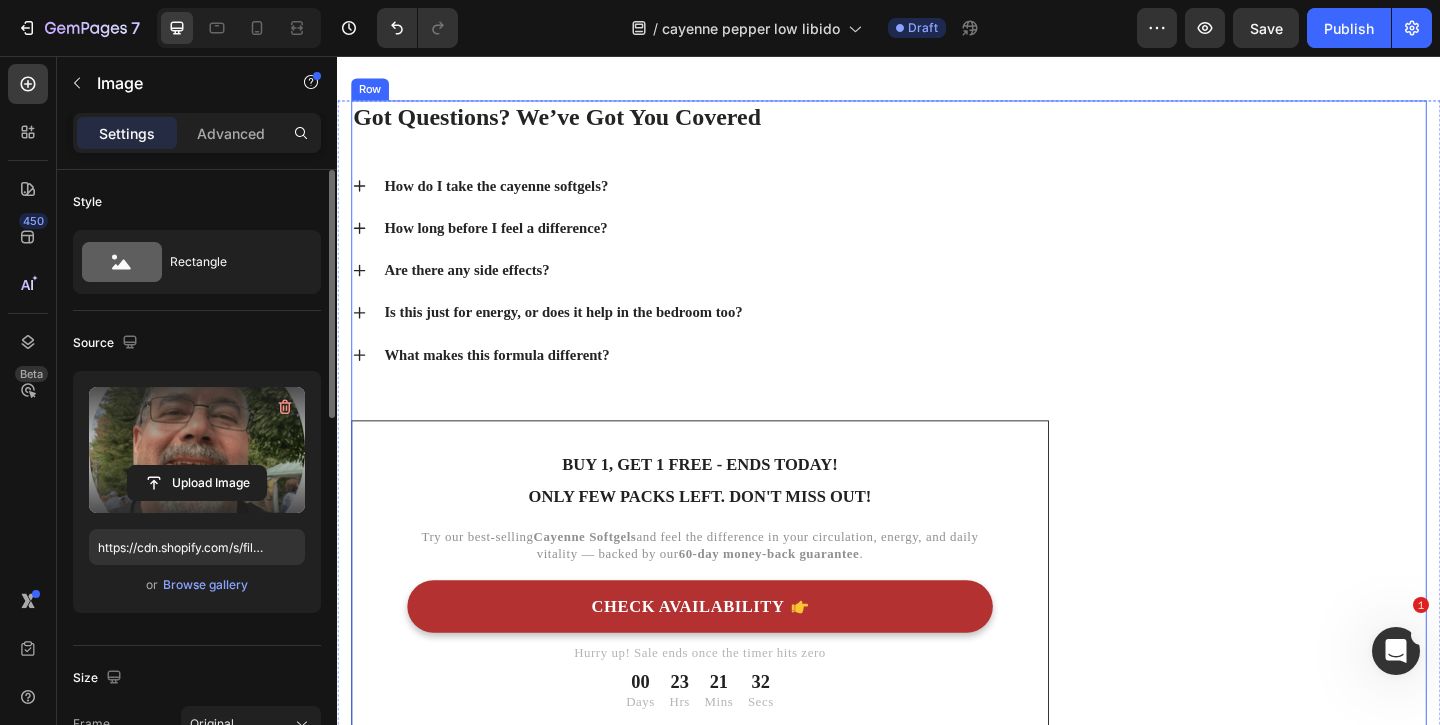 type on "https://cdn.shopify.com/s/files/1/0949/5078/5373/files/gempages_577565506760868368-7ced2865-d4ad-4fe0-b091-cd30d43abfd2.png" 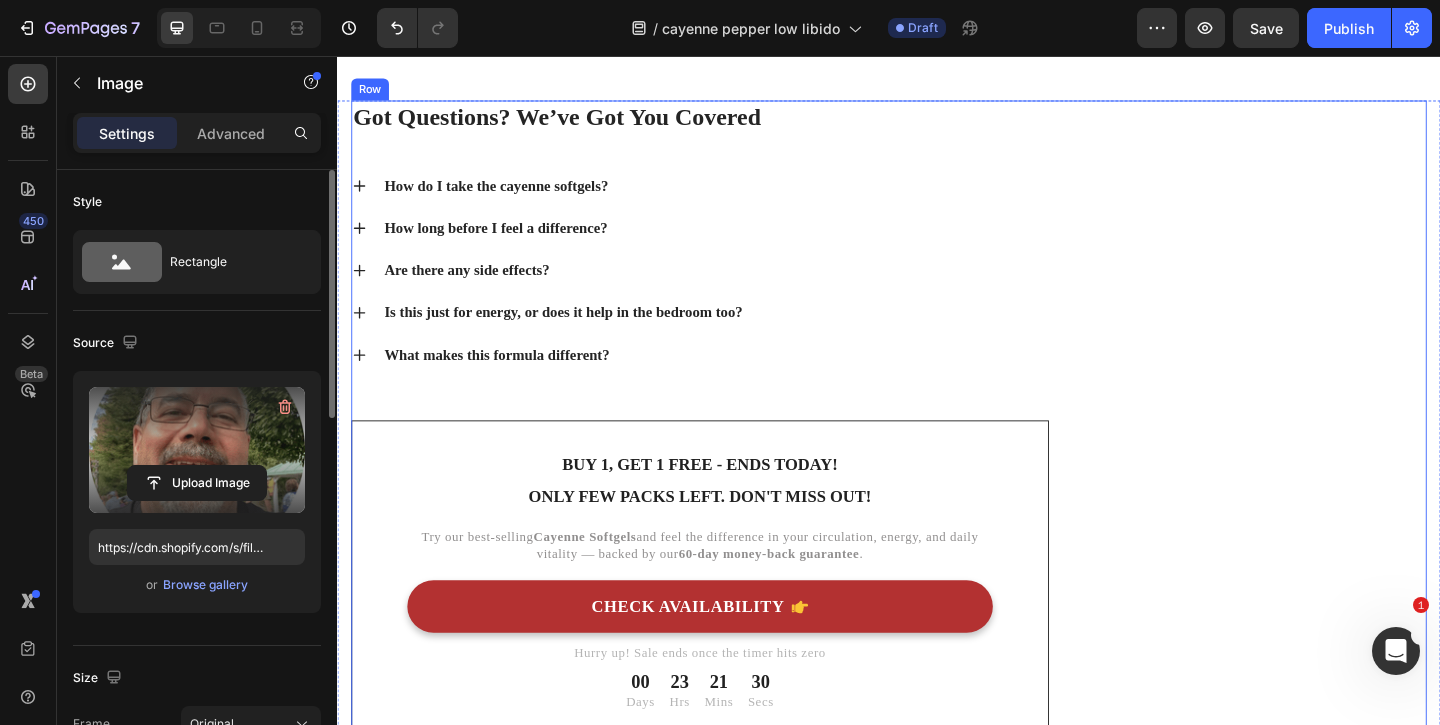 click on "Got Questions? We’ve Got You Covered Heading
How do I take the cayenne softgels?
How long before I feel a difference?
Are there any side effects?
Is this just for energy, or does it help in the bedroom too?
What makes this formula different? Accordion BUY 1, GET 1 FREE - ENDS TODAY! Text block ONLY FEW PACKS LEFT. DON'T MISS OUT! Text block Try our best-selling  Cayenne Softgels  and feel the difference in your circulation, energy, and daily vitality — backed by our  60-day money-back guarantee . Text block  	   CHECK AVAILABILITY Button Hurry up! Sale ends once the timer hits zero Text block 00 Days 23 Hrs 21 Mins 30 Secs CountDown Timer Row" at bounding box center [731, 453] 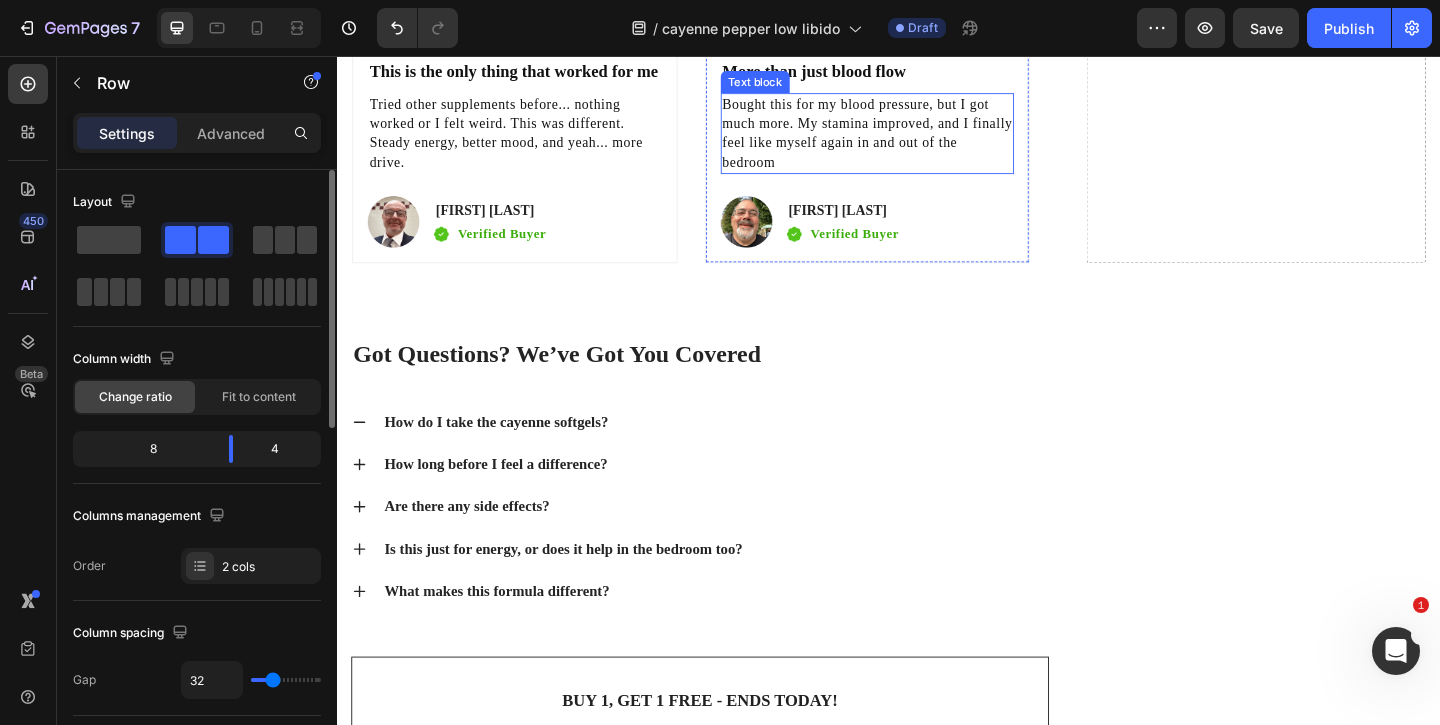 scroll, scrollTop: 7854, scrollLeft: 0, axis: vertical 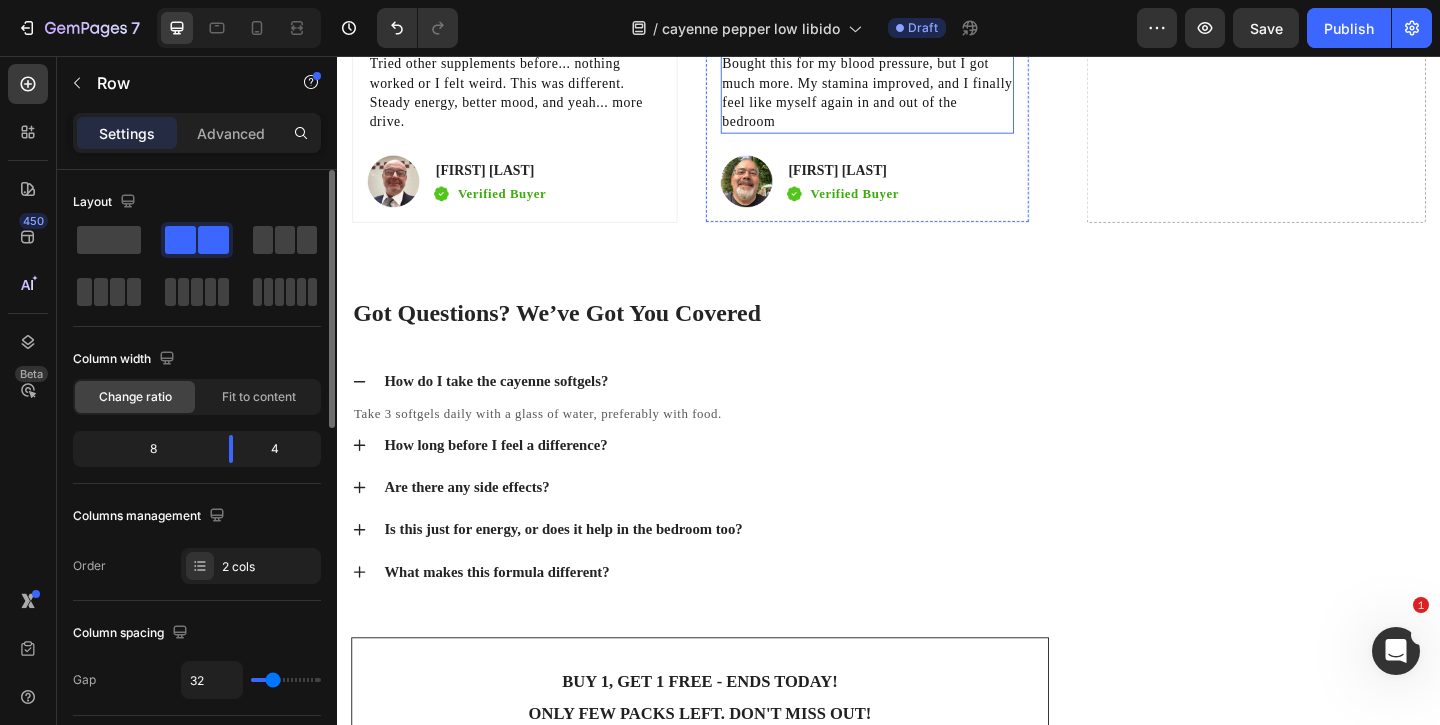 click on "Bought this for my blood pressure, but I got much more. My stamina improved, and I finally feel like myself again in and out of the bedroom" at bounding box center [914, 96] 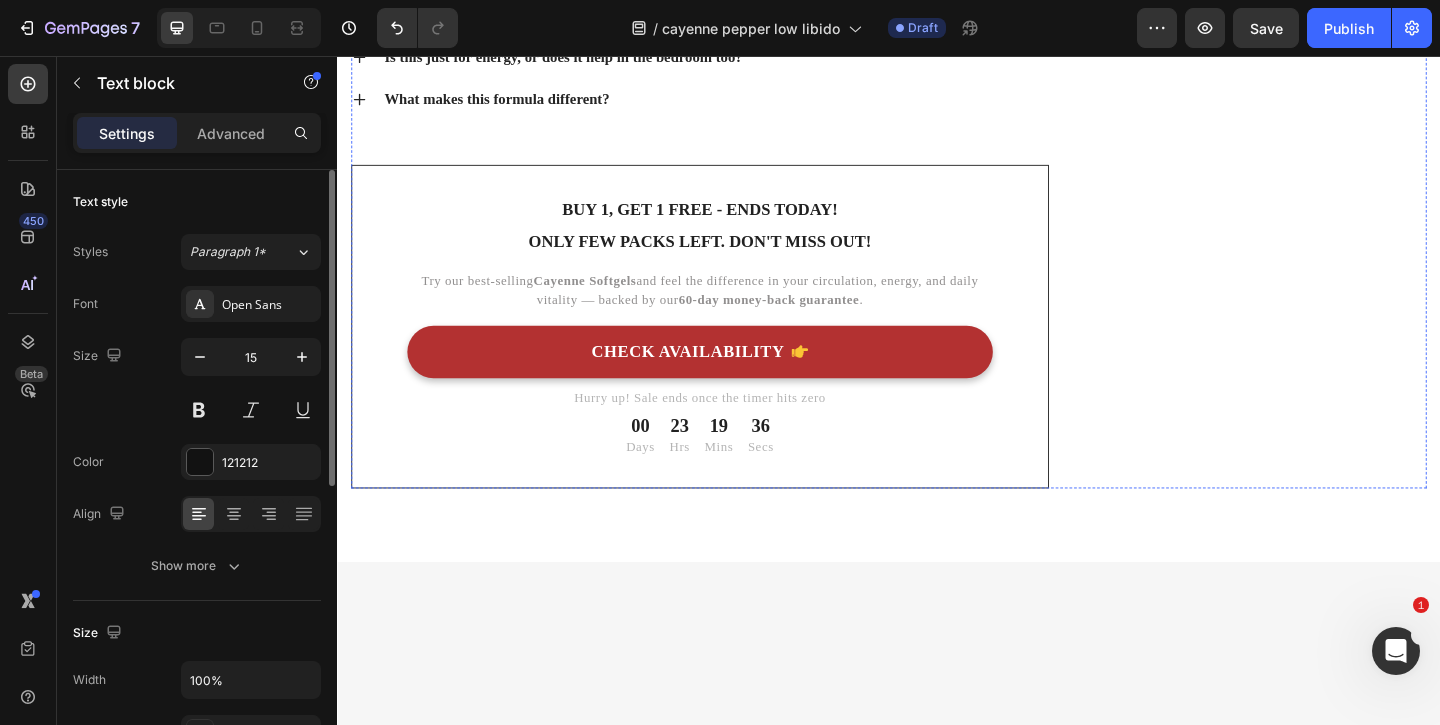 scroll, scrollTop: 8439, scrollLeft: 0, axis: vertical 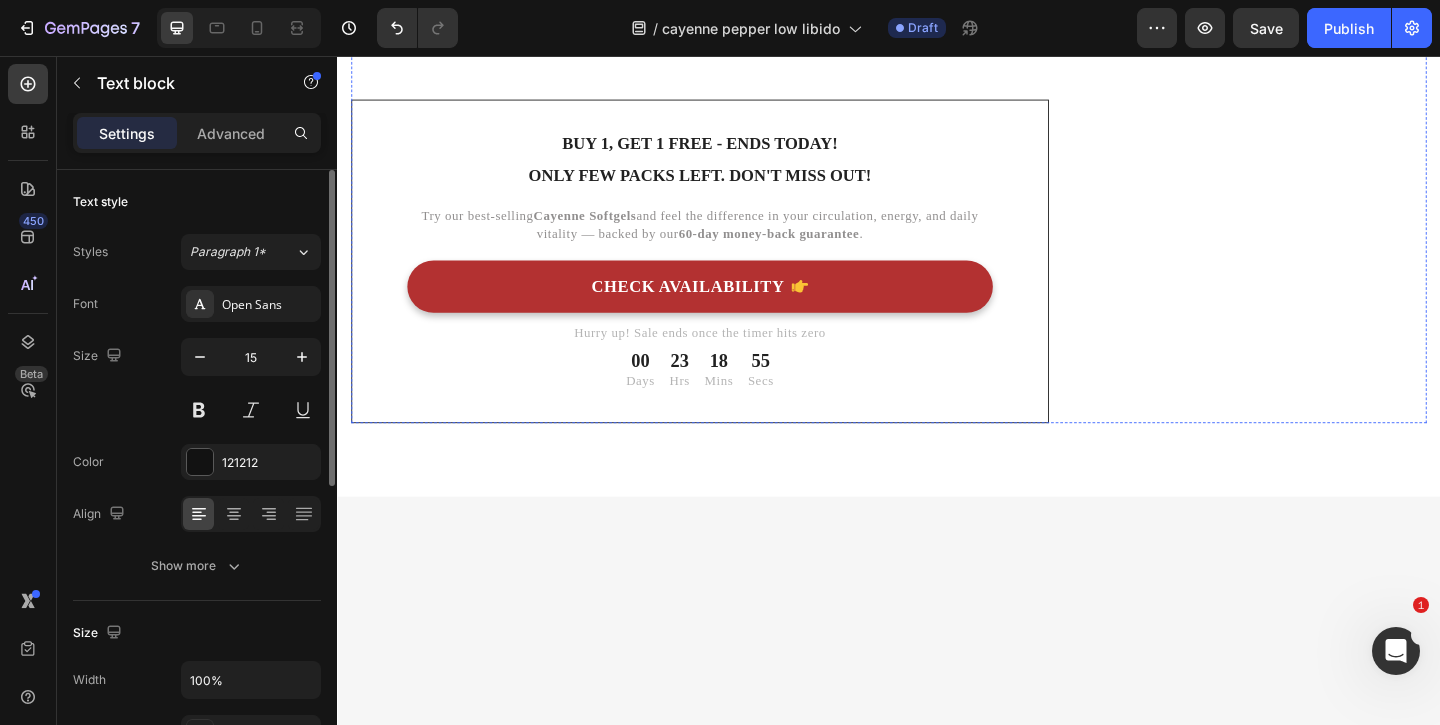 click on "How long before I feel a difference?" at bounding box center (509, -106) 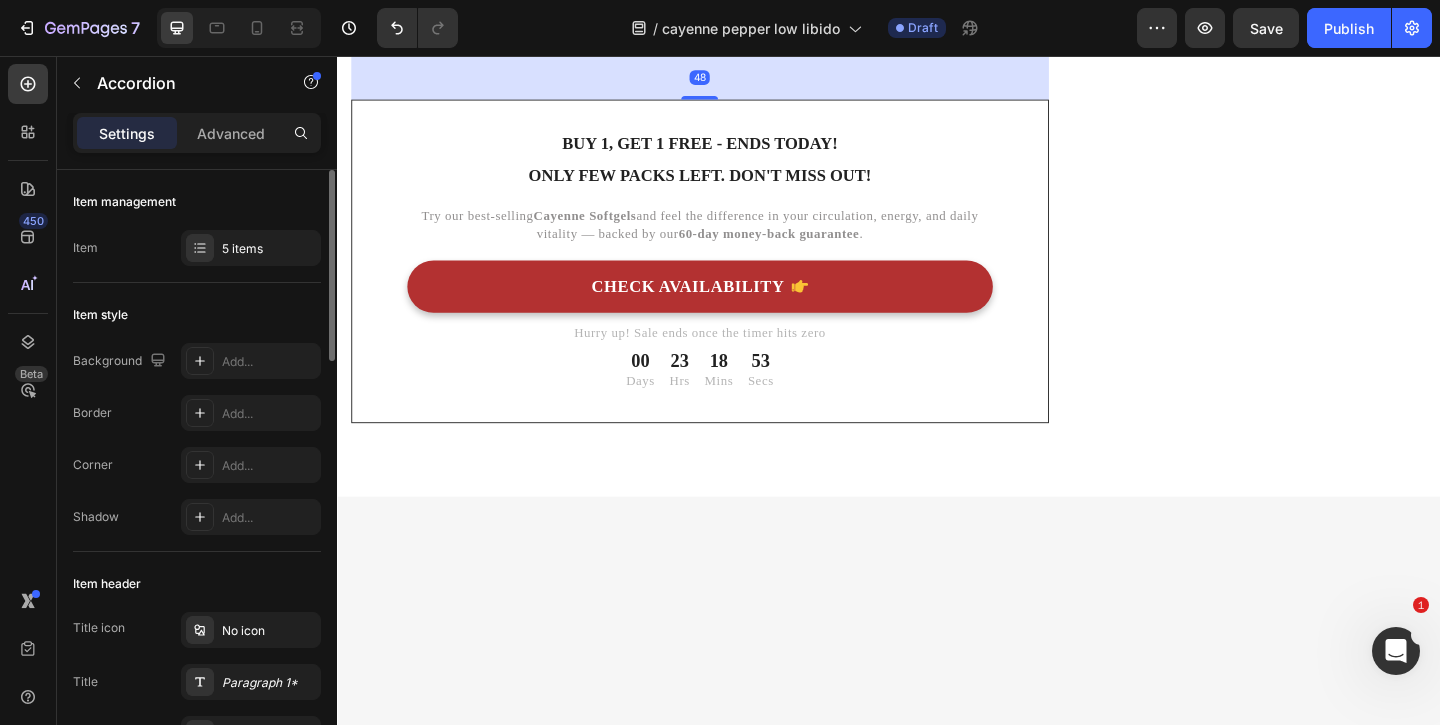 click 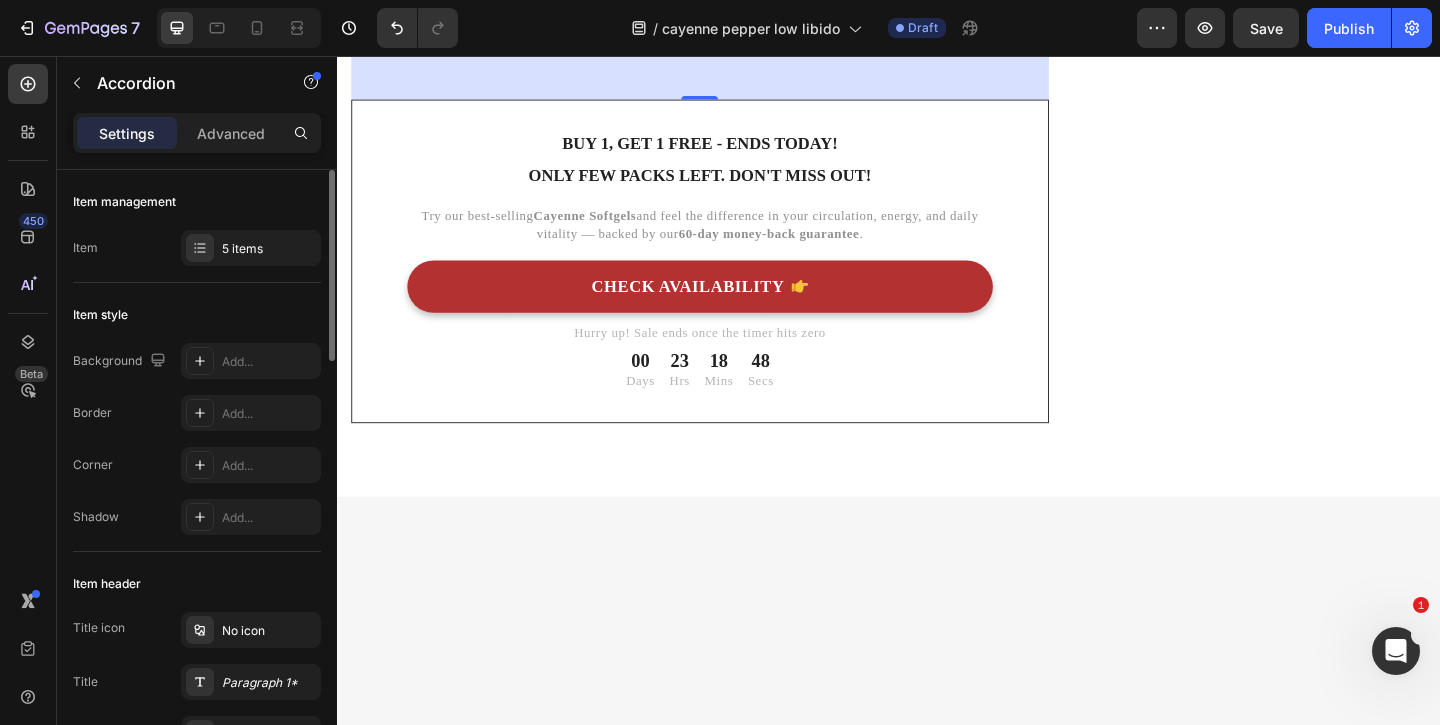 click on "Most people feel more energy or circulation support within 8–10 days, with consistent improvement over time." at bounding box center [731, -94] 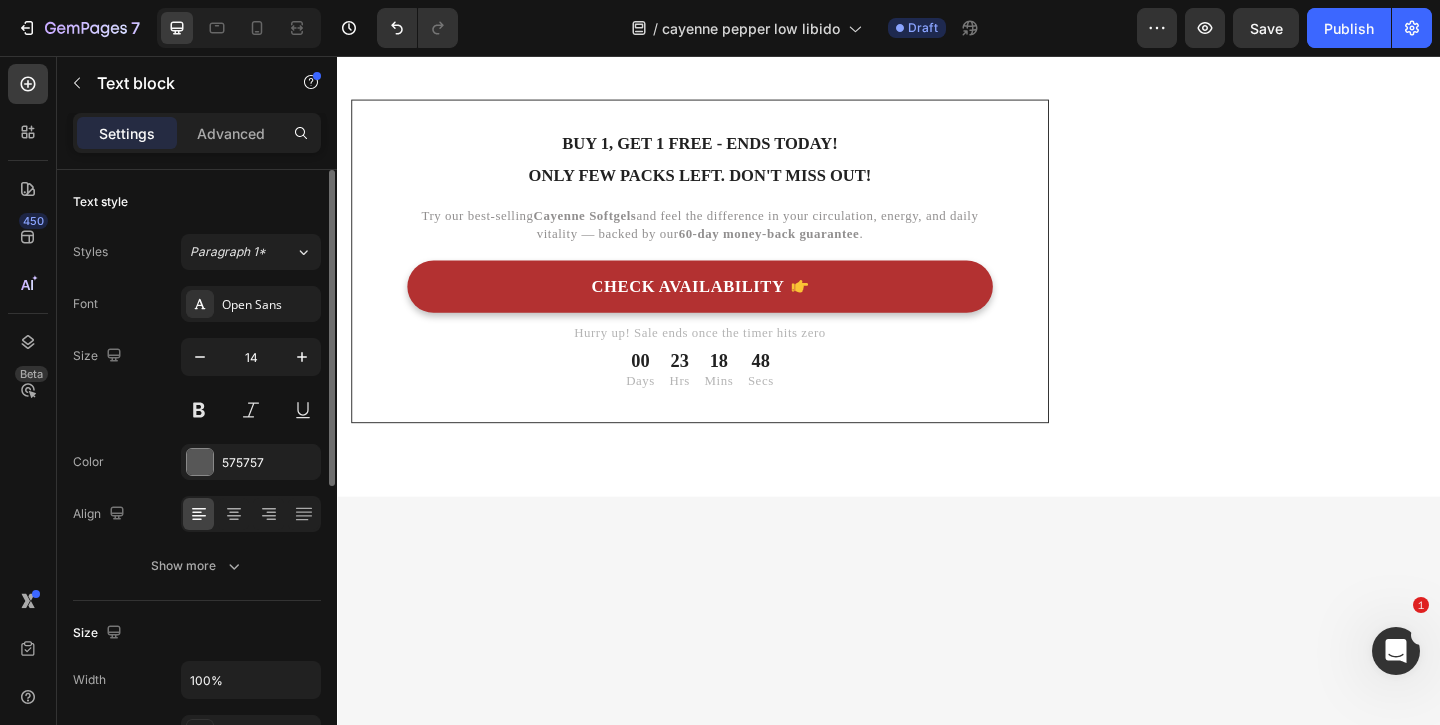 click on "Most people feel more energy or circulation support within 8–10 days, with consistent improvement over time." at bounding box center [731, -94] 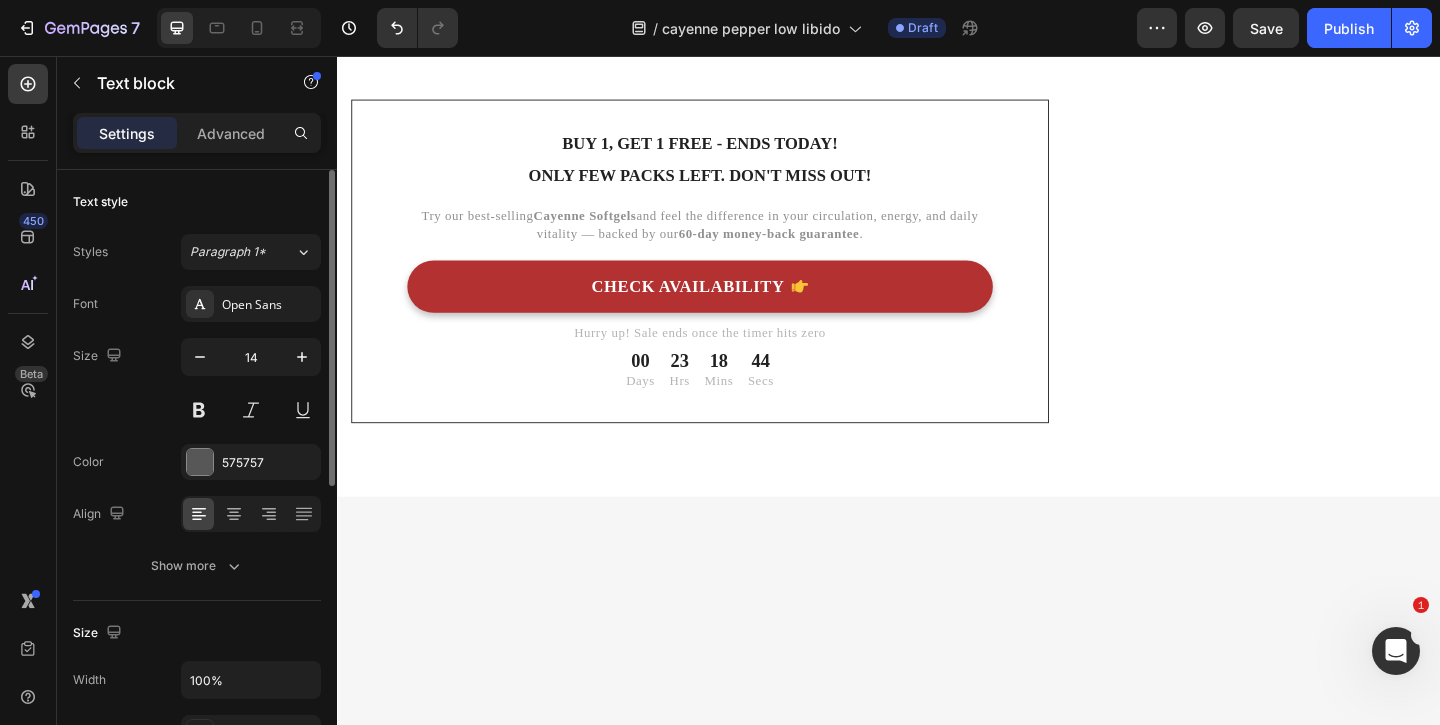 click on "Most people feel more energy or circulation support within 6–10 days, with consistent improvement over time." at bounding box center [731, -94] 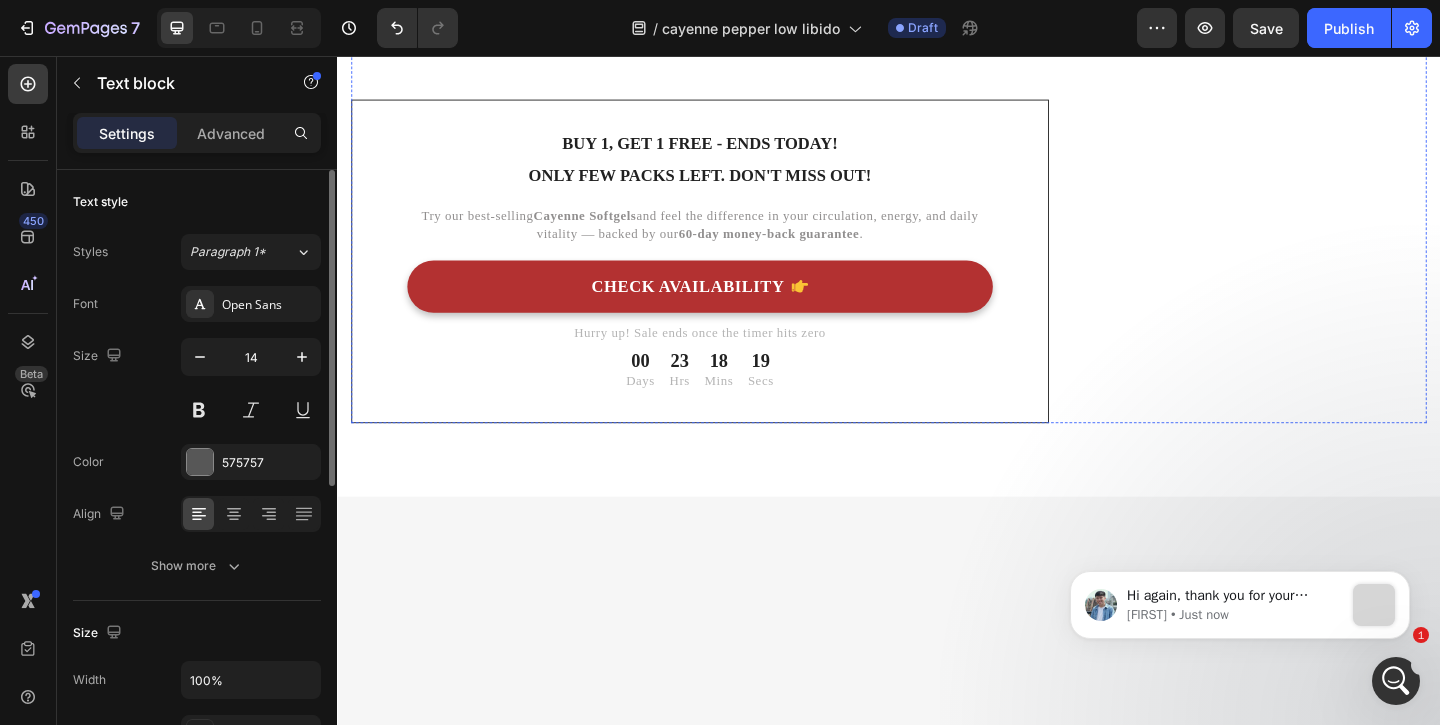 scroll, scrollTop: 0, scrollLeft: 0, axis: both 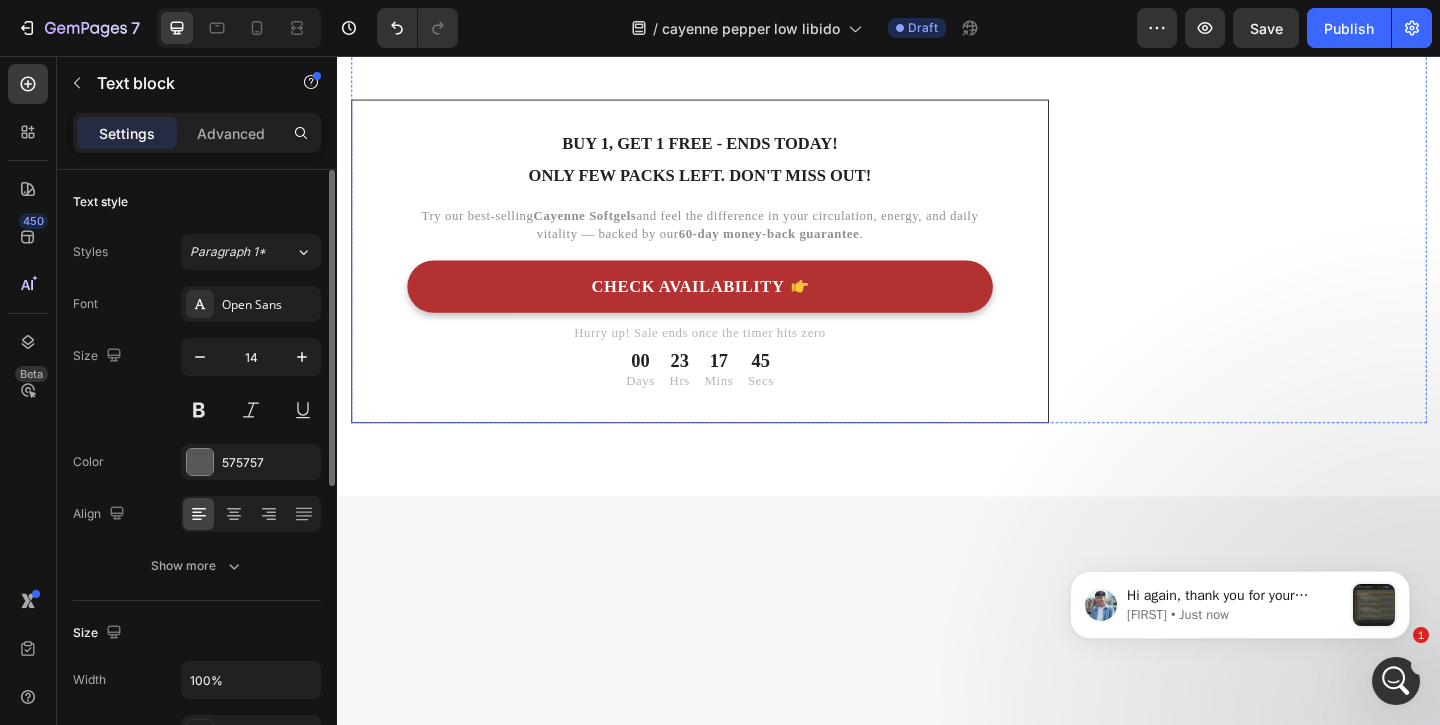 click on "Are there any side effects?" at bounding box center (478, -60) 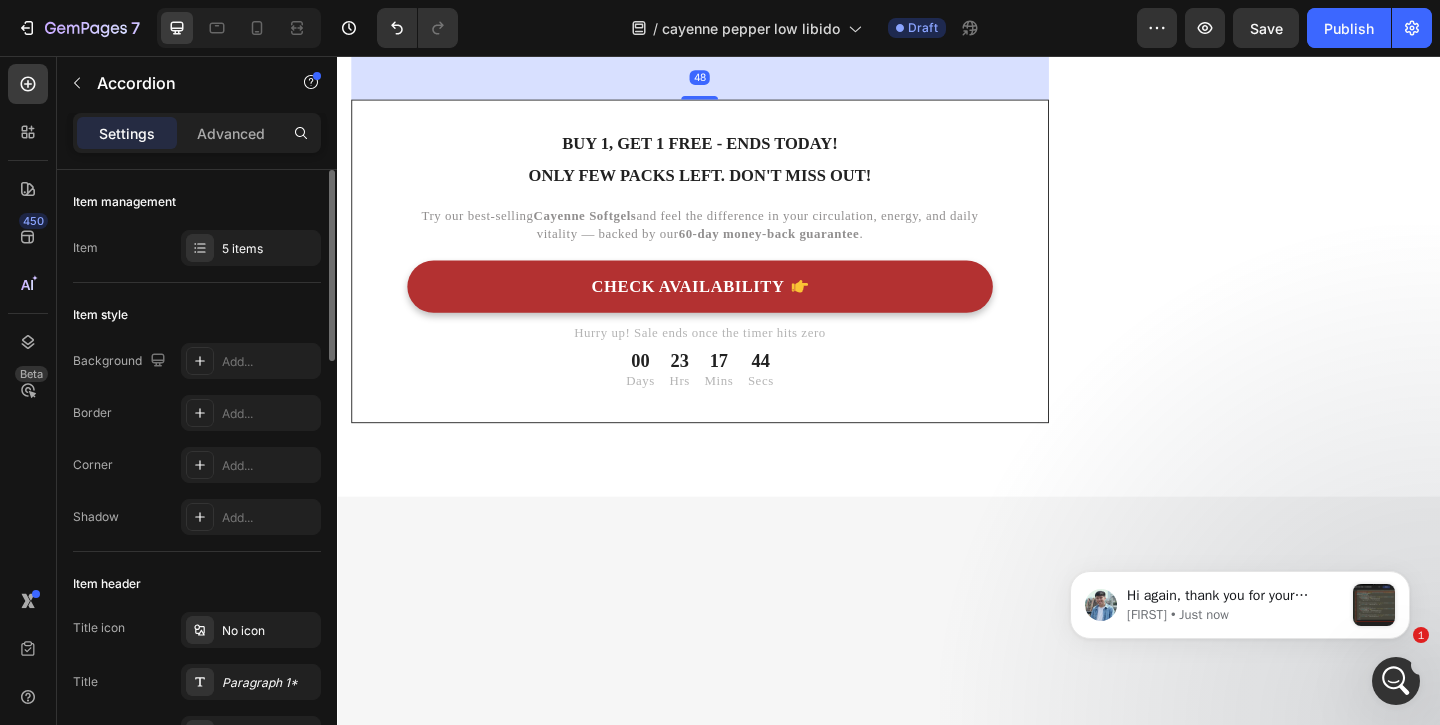 click on "Are there any side effects?" at bounding box center [731, -60] 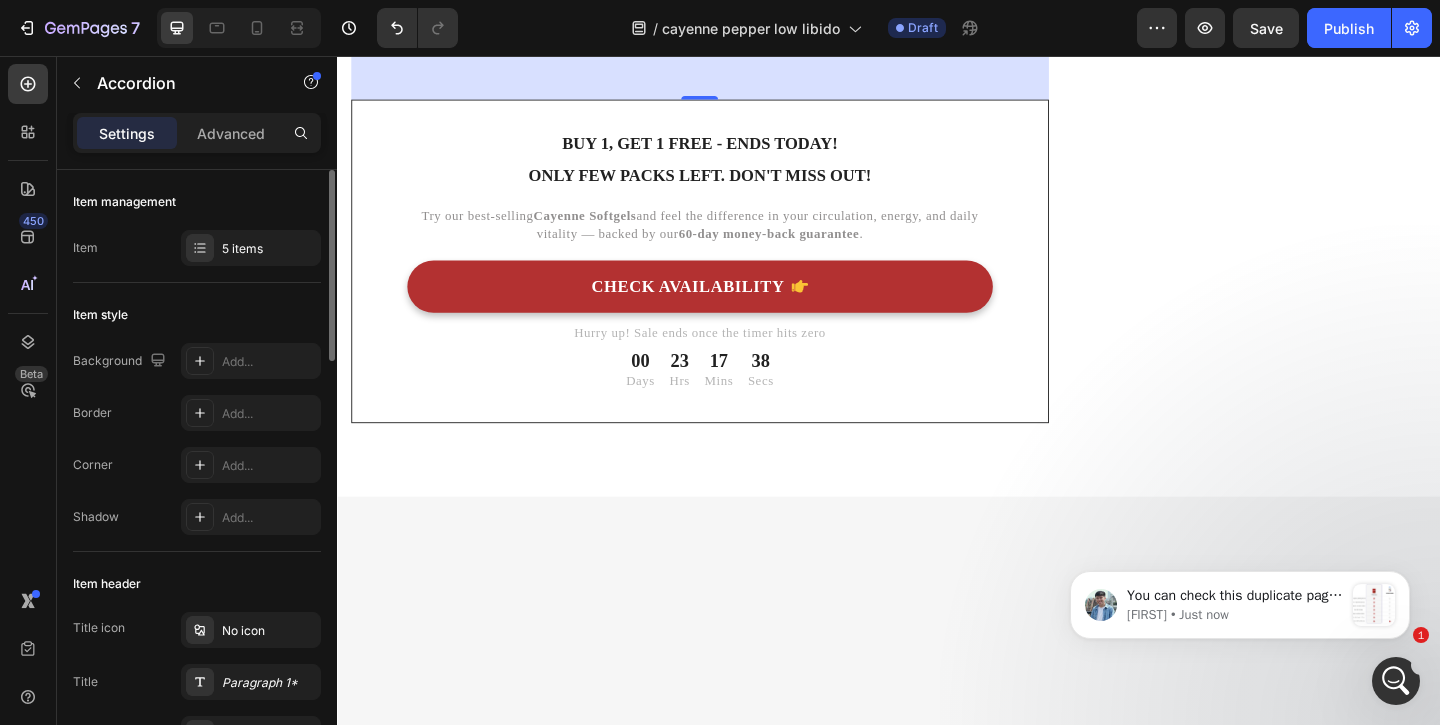 click on "It’s well-tolerated, but some may feel mild warmth, that’s the cayenne working. Always consult your doctor if unsure." at bounding box center [731, -48] 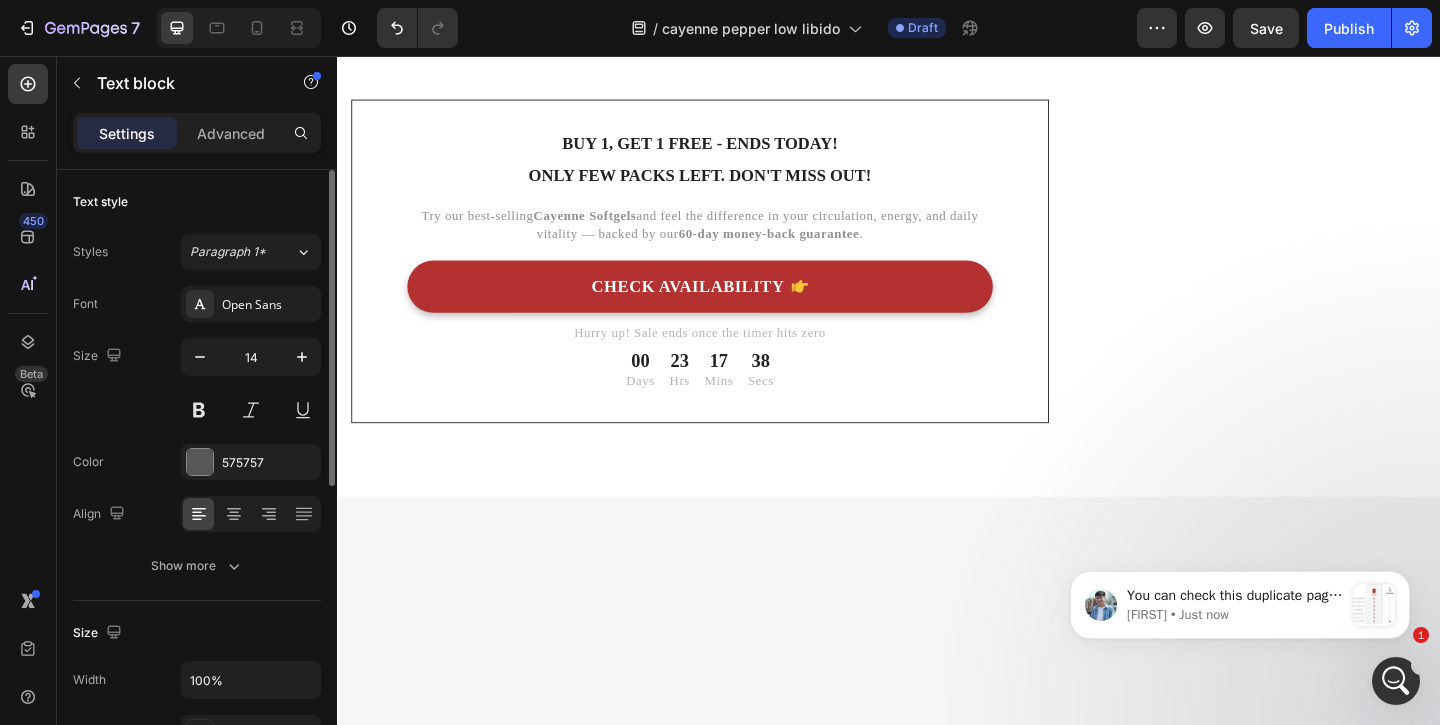 click on "It’s well-tolerated, but some may feel mild warmth, that’s the cayenne working. Always consult your doctor if unsure." at bounding box center [731, -48] 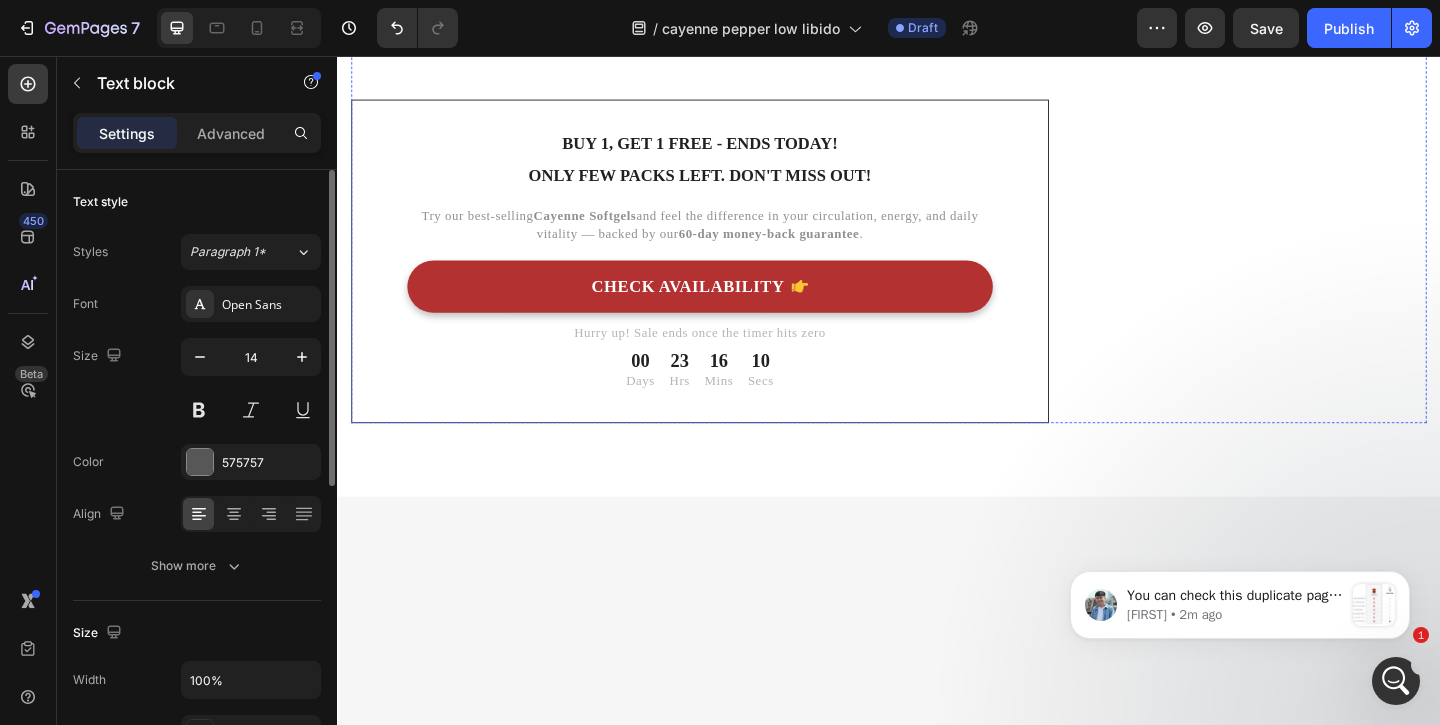 click on "Are there any side effects?" at bounding box center [478, -83] 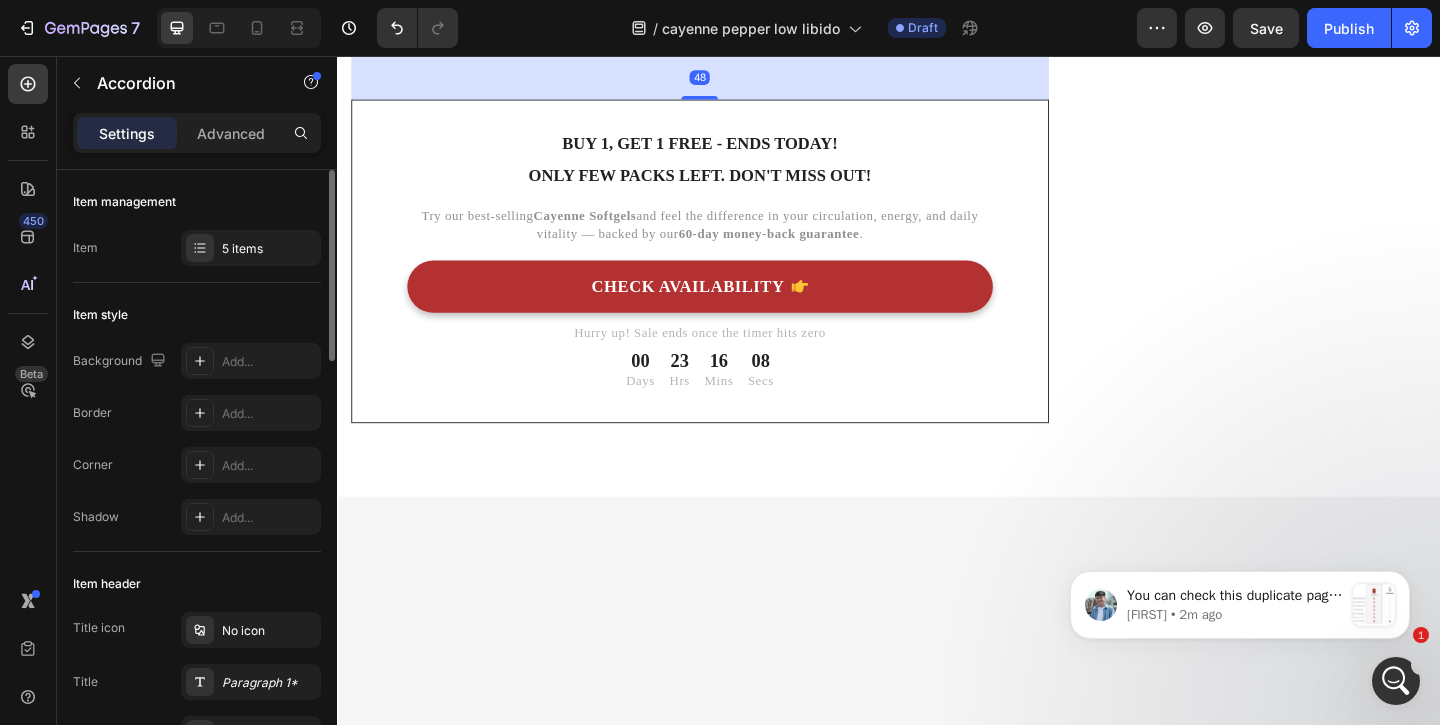 click on "Is this just for energy, or does it help in the bedroom too?" at bounding box center [583, -14] 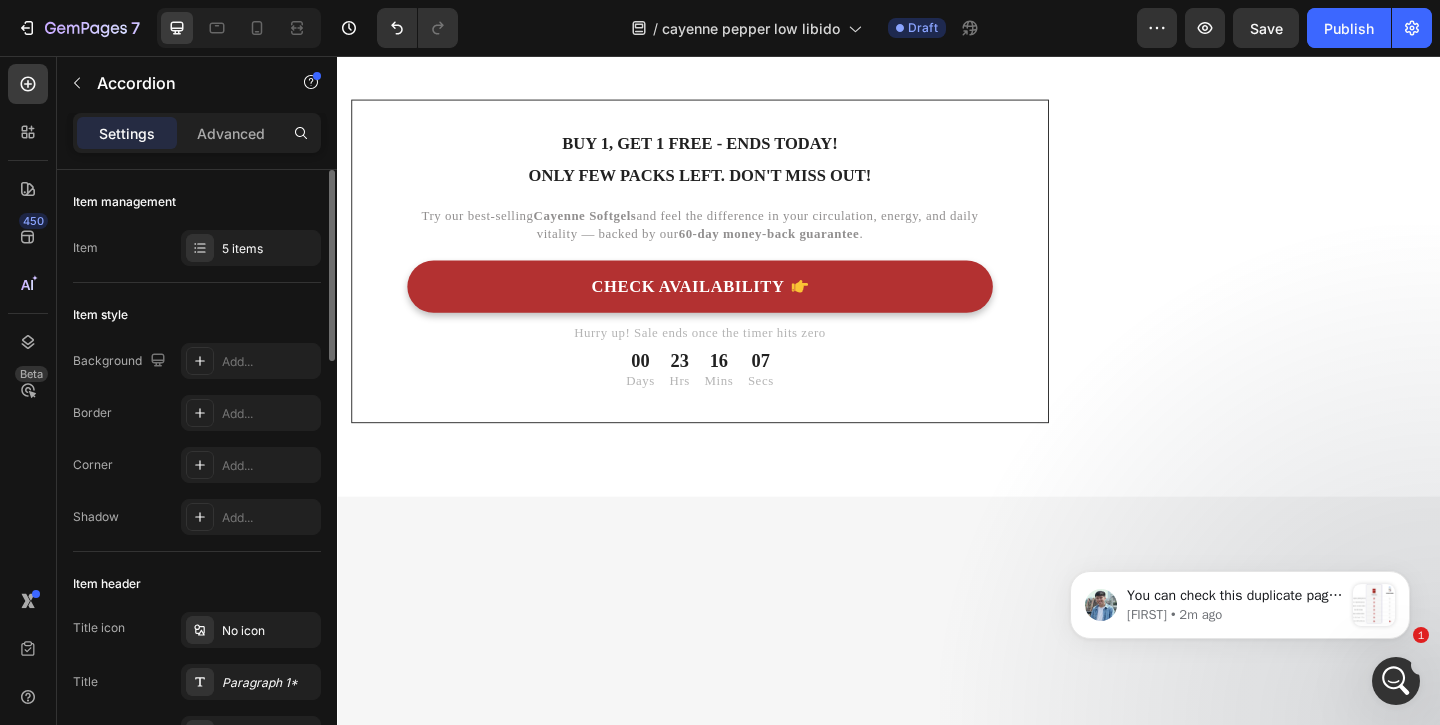 click on "Do I need a prescription?" at bounding box center (731, -48) 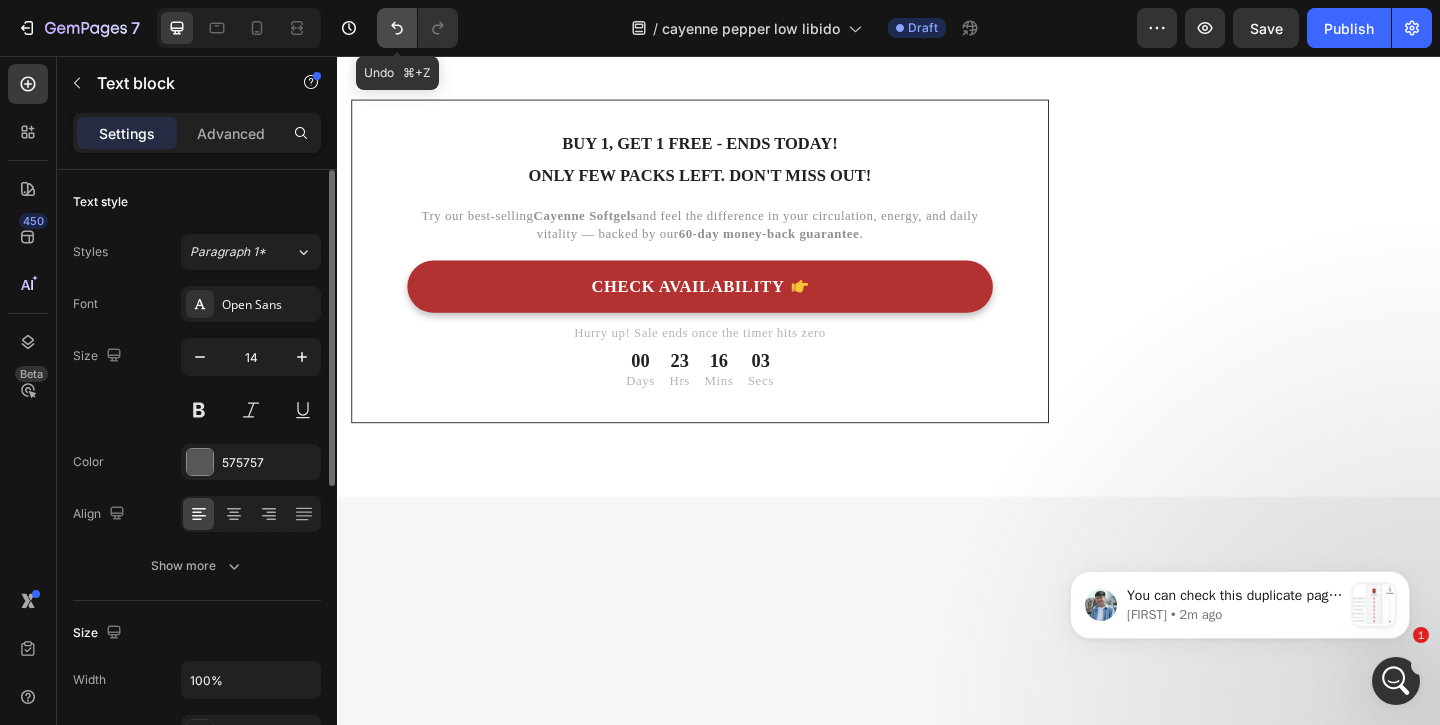 click 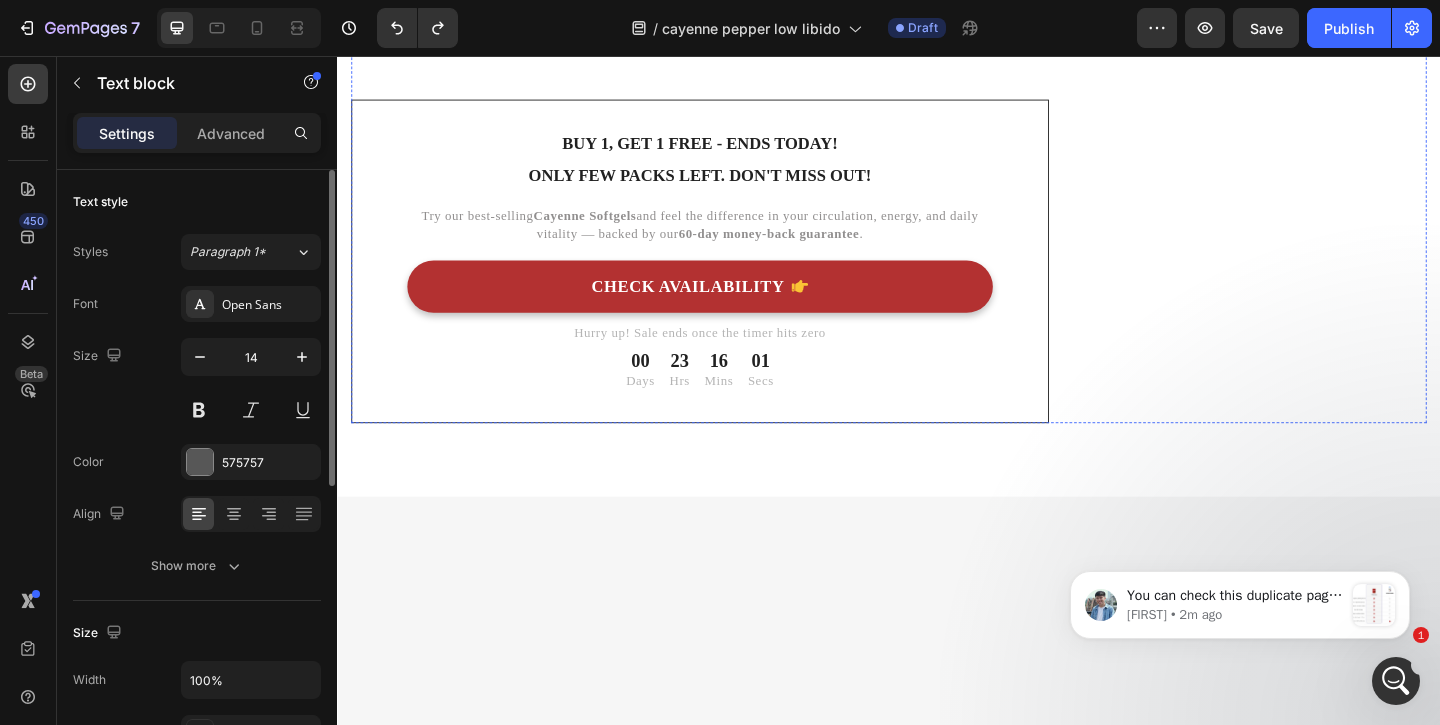 click on "Are there any side effects?" at bounding box center [478, -83] 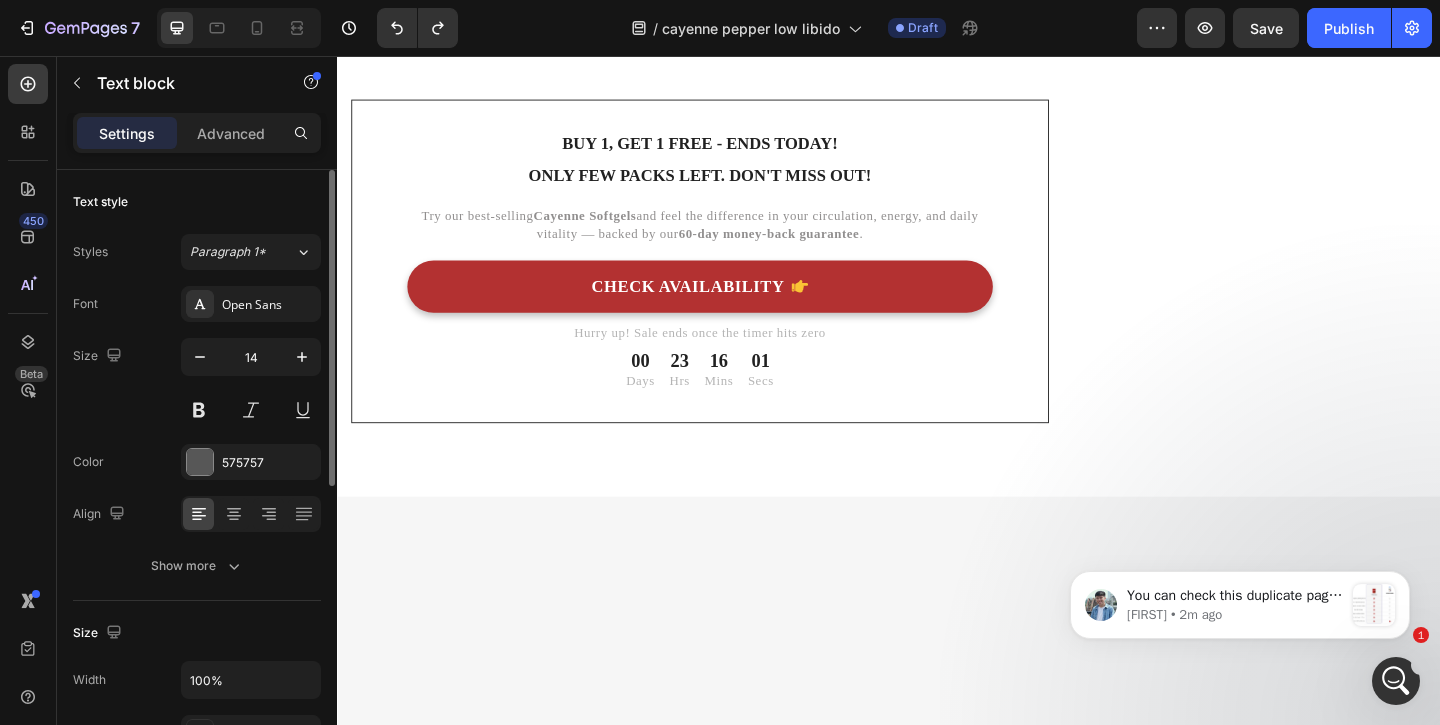 click on "Are there any side effects?" at bounding box center (478, -83) 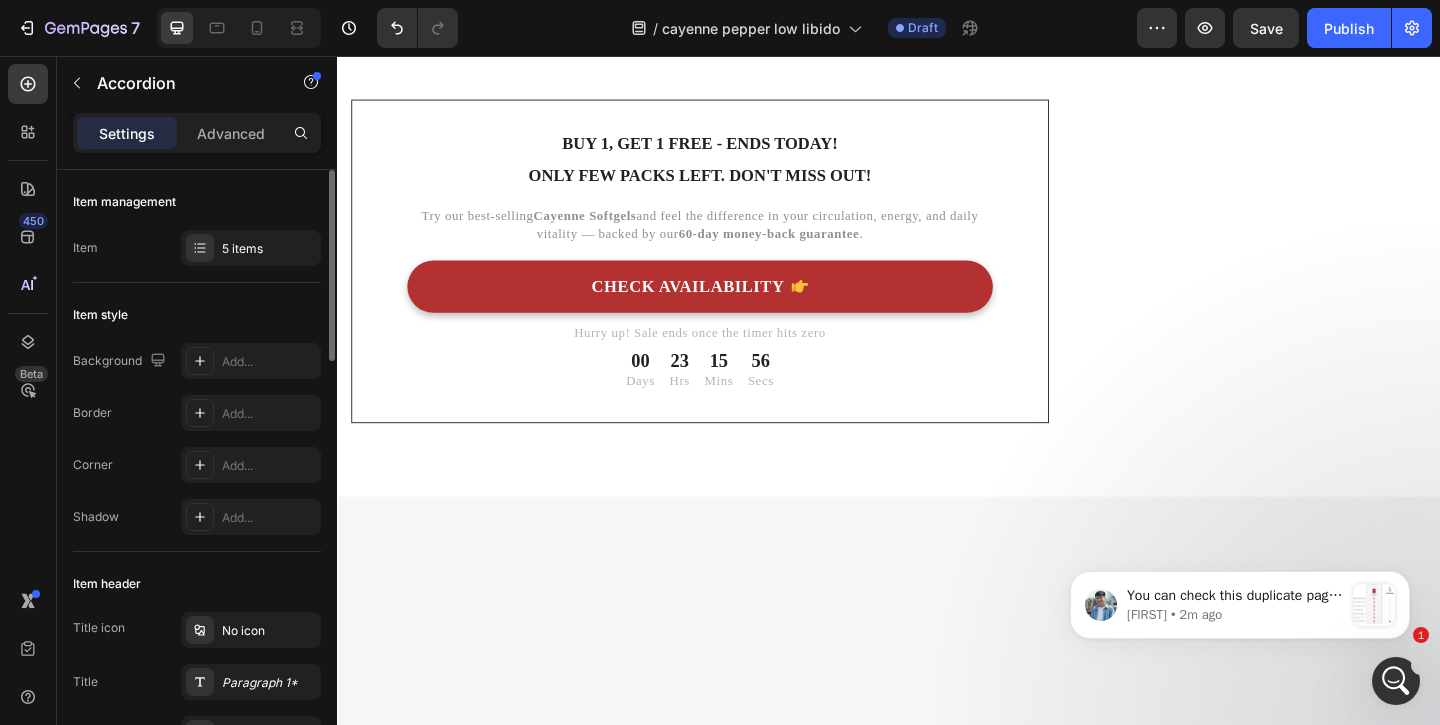 click on "➕ Do I need a prescription?" at bounding box center (486, -83) 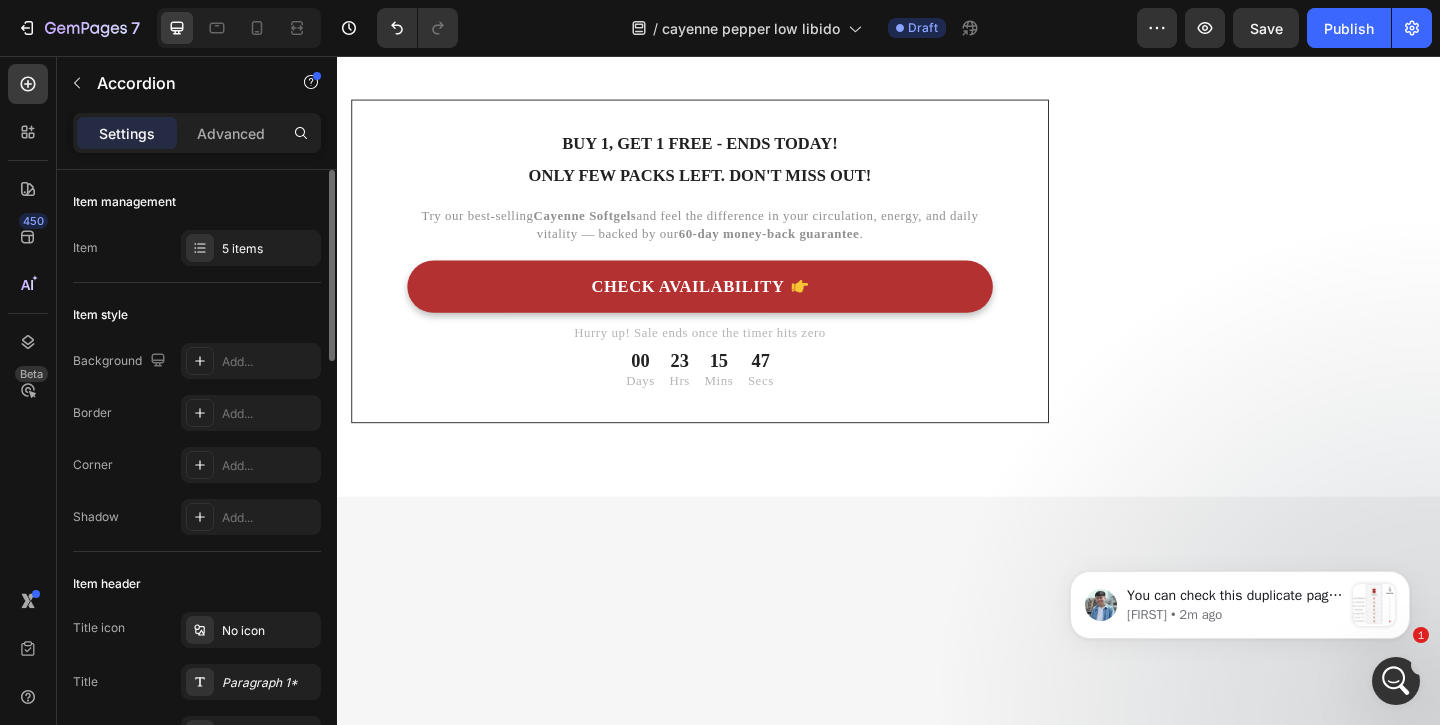 click on "It’s well-tolerated, but some may feel mild warmth, that’s the cayenne working. Always consult your doctor if unsure." at bounding box center (731, -48) 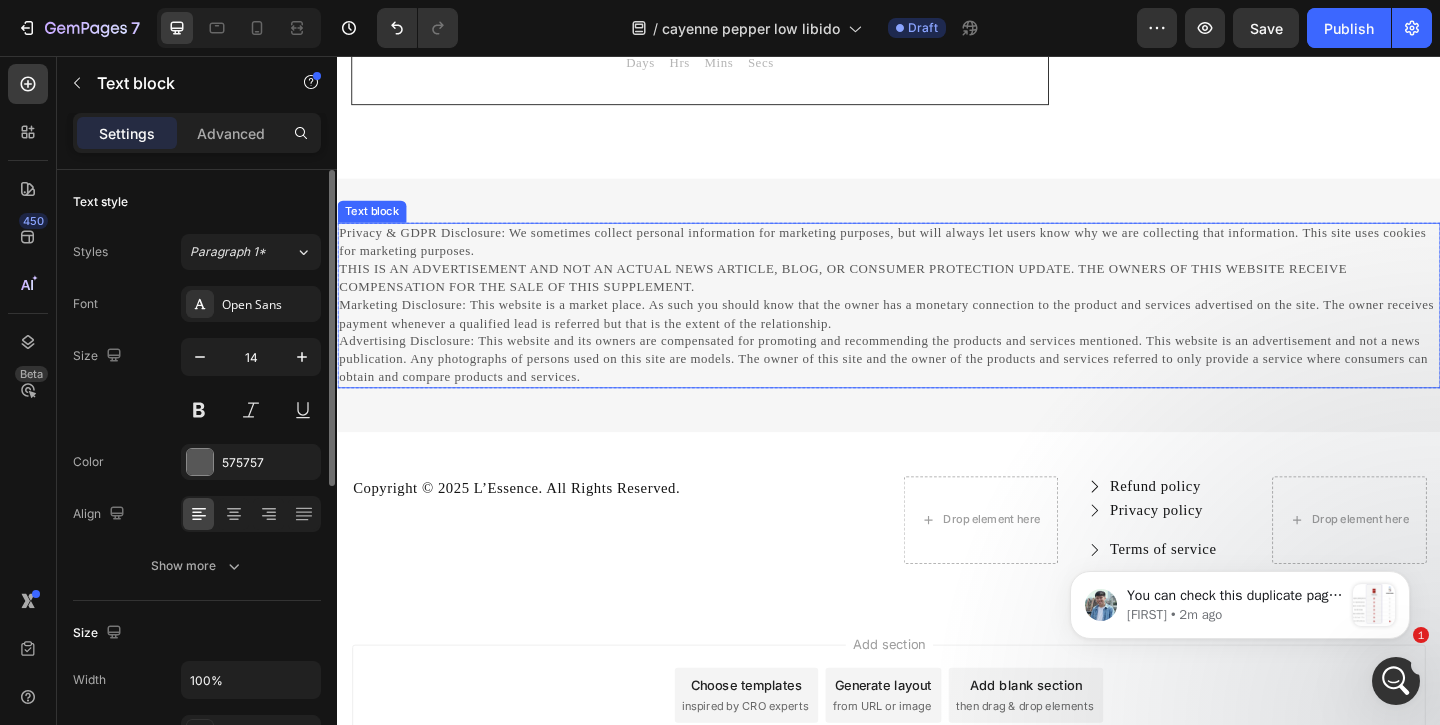 scroll, scrollTop: 9137, scrollLeft: 0, axis: vertical 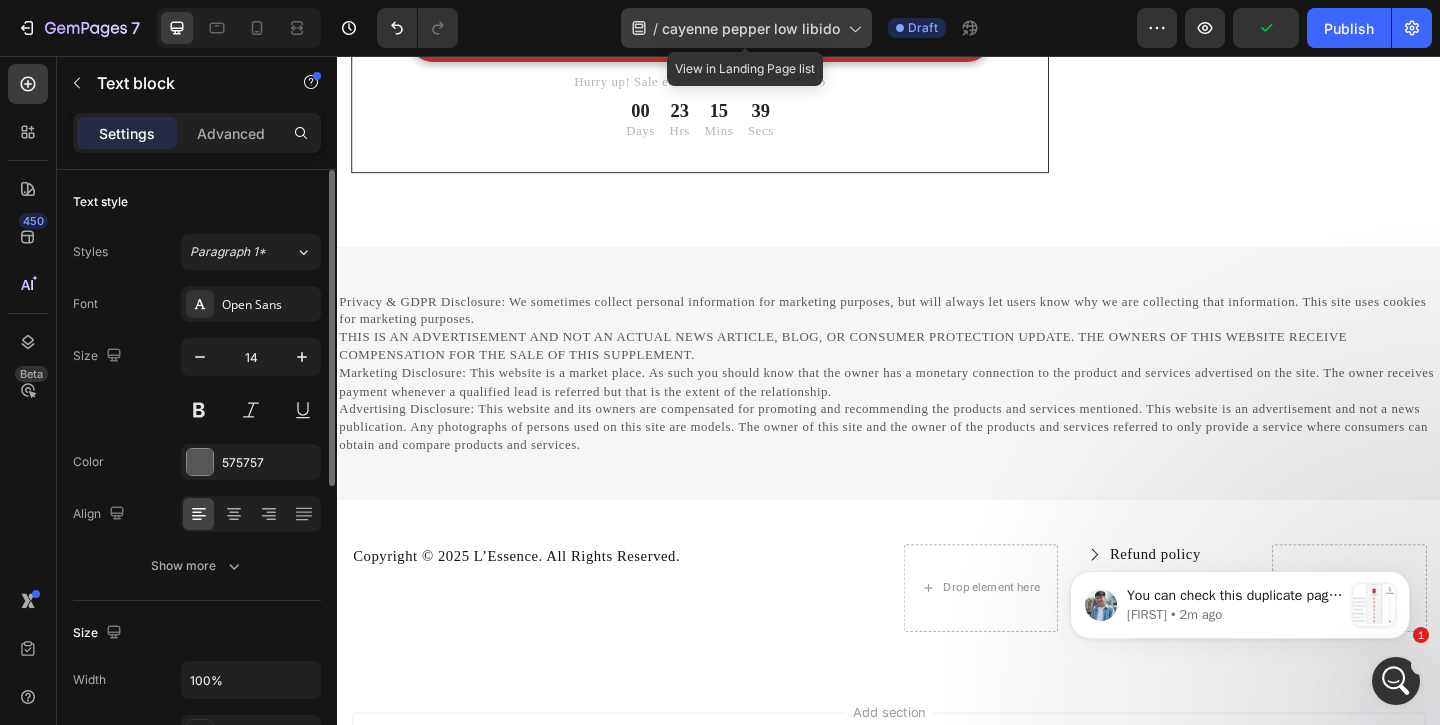 click on "cayenne pepper low libido" at bounding box center (751, 28) 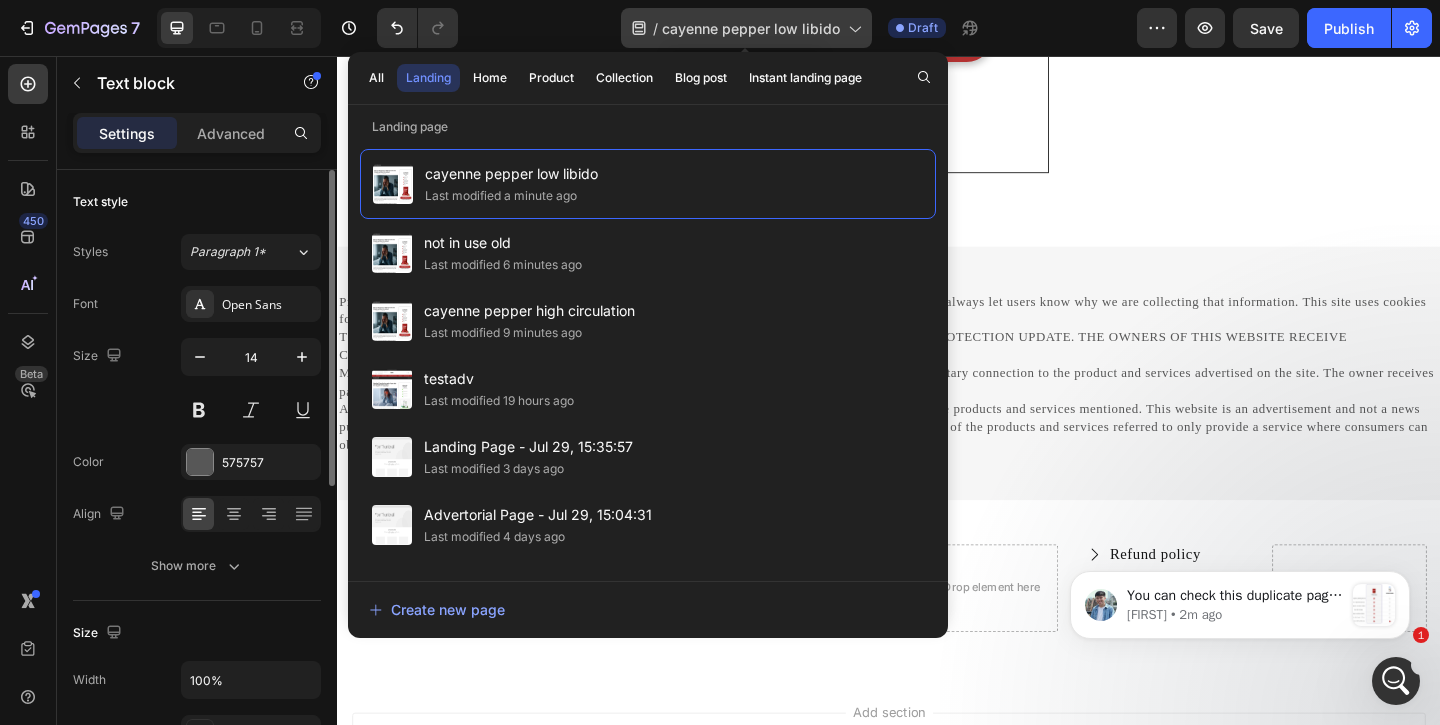 click on "cayenne pepper low libido" at bounding box center [751, 28] 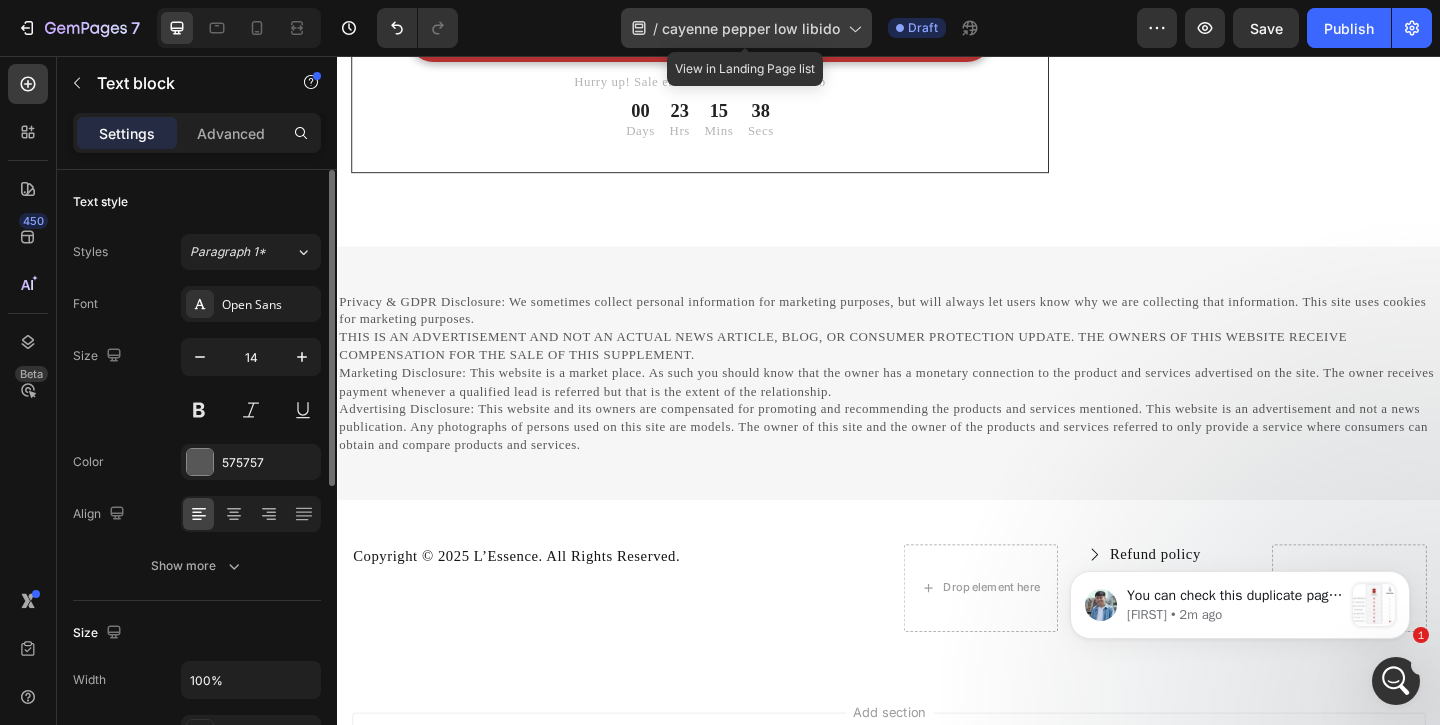 click on "cayenne pepper low libido" at bounding box center [751, 28] 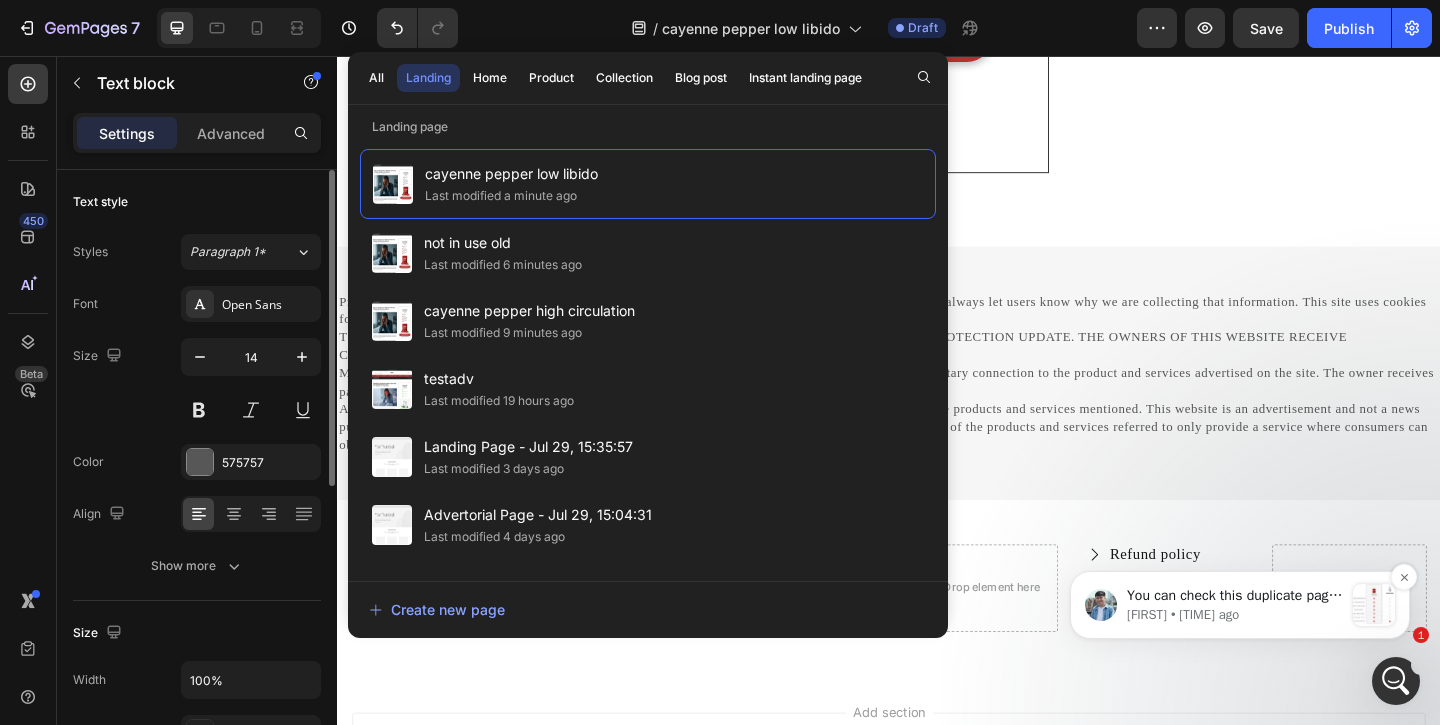 click on "You can check this duplicate page again and let us know if it works for you Editor: https://builder.gempages.net/editor/577565509361337196/578087811643605957?type=gempagesv7&amp;pageType=GP_STATIC&amp;shop=d7wtgq-qv.myshopify.com&amp;device=desktop, Preview: https://trylessence.com/a/gempages?version=v7&amp;shop_id=577565506760868368&amp;theme_page_id=578087811643605957&amp;page_type=GP_STATIC&amp;view_live_url=https%3A%2F%2Fd7wtgq-qv.myshopify.com%2Fpages%2Fcayenne-pepper-high-circulation. [FIRST] • 3m ago" at bounding box center (1240, 605) 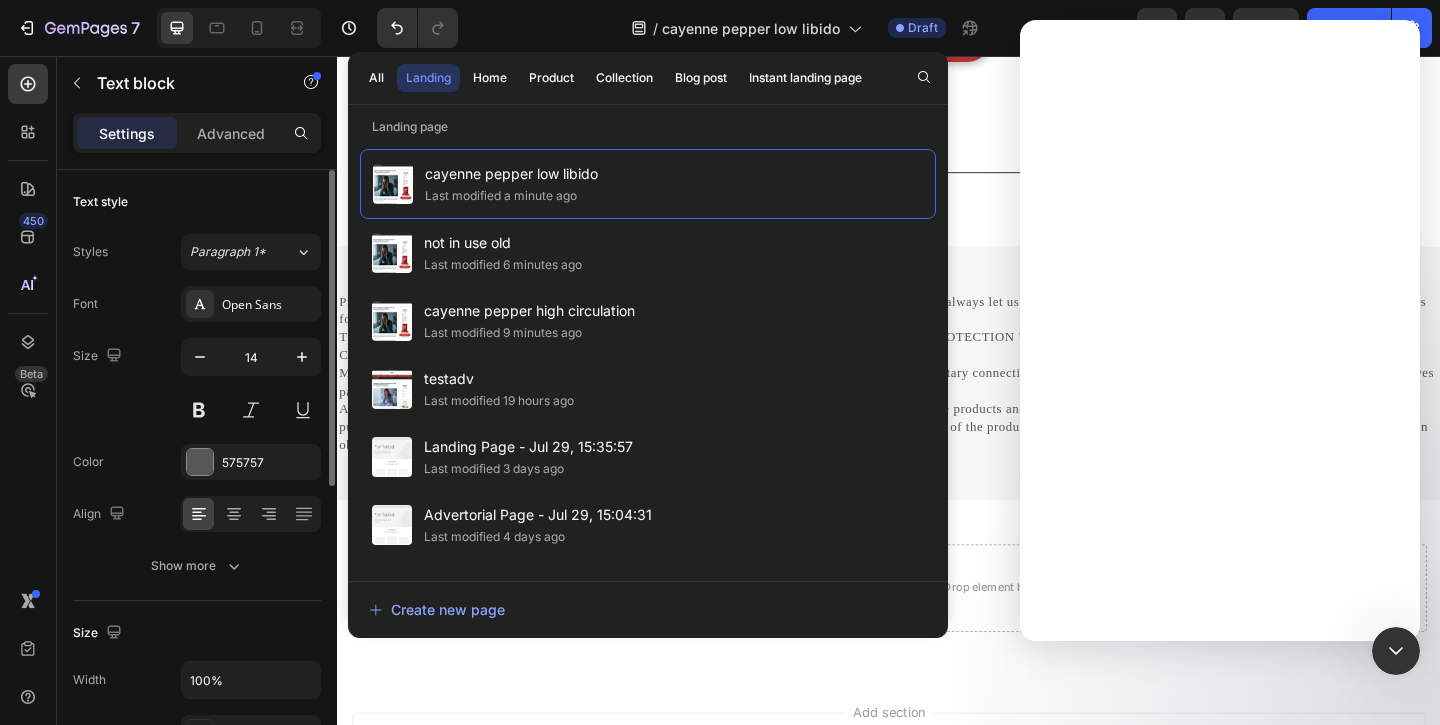 scroll, scrollTop: 0, scrollLeft: 0, axis: both 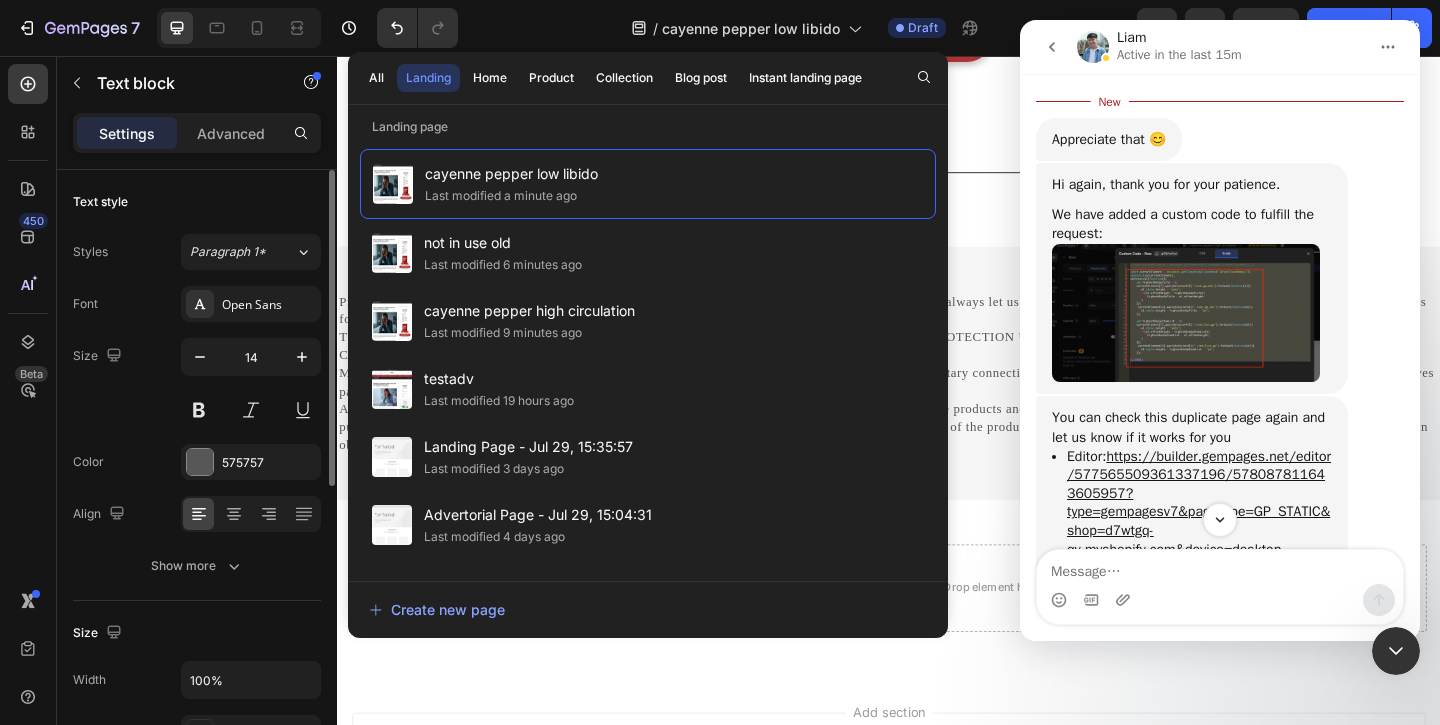 click at bounding box center [1186, 313] 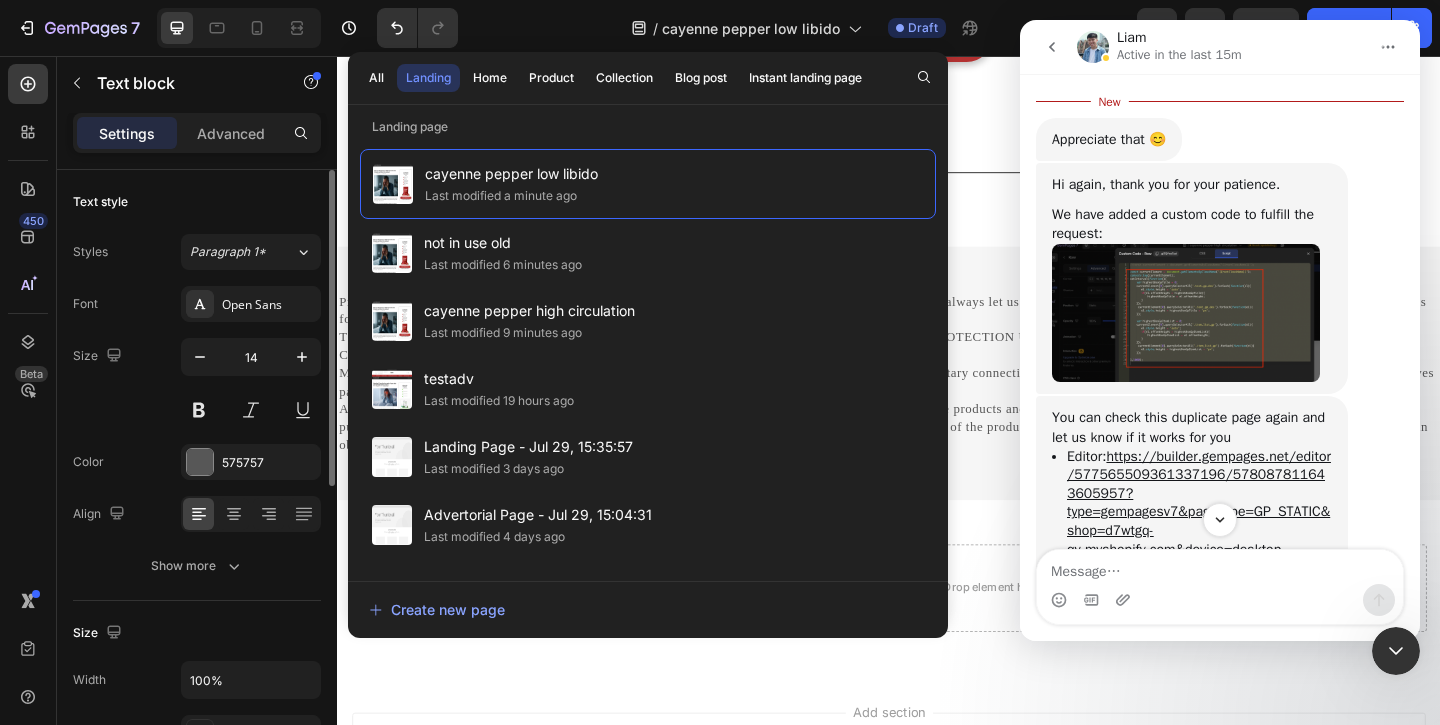 scroll, scrollTop: 0, scrollLeft: 0, axis: both 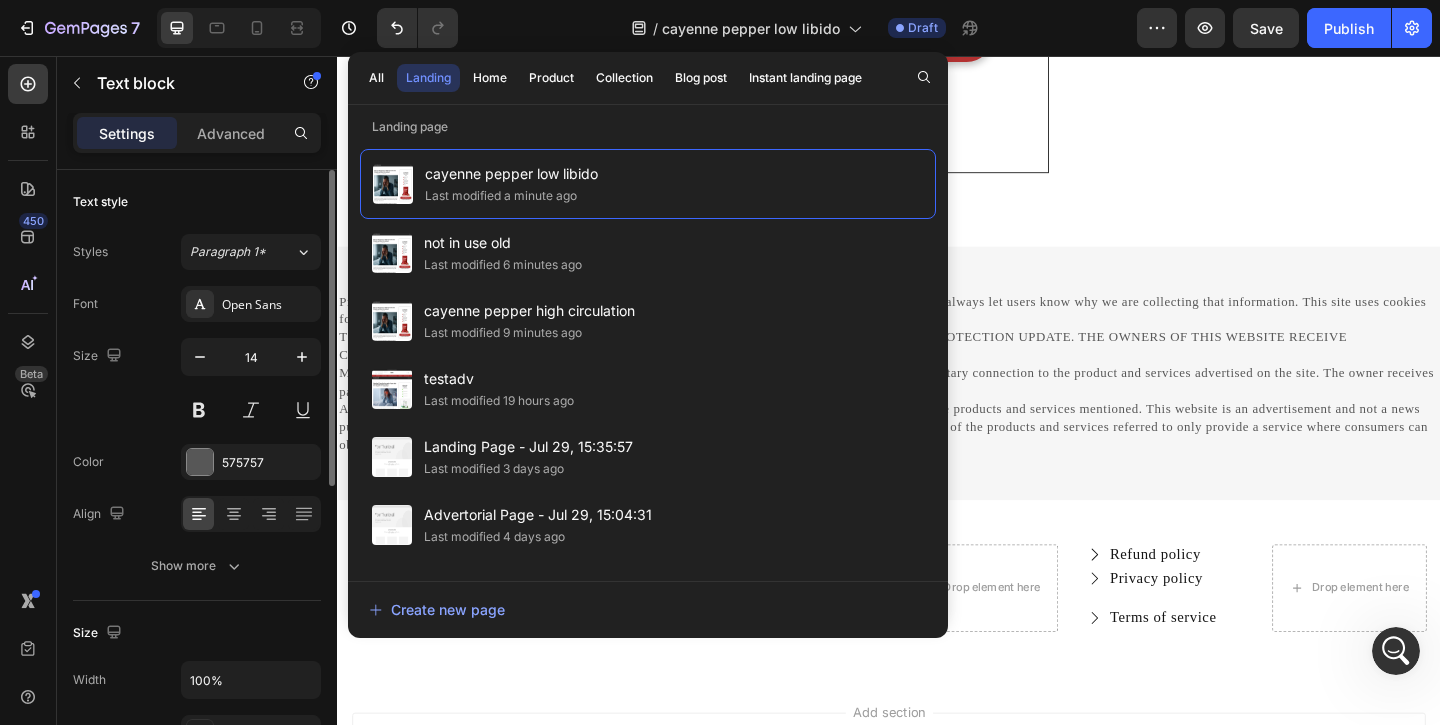 click on "/  cayenne pepper low libido Draft" 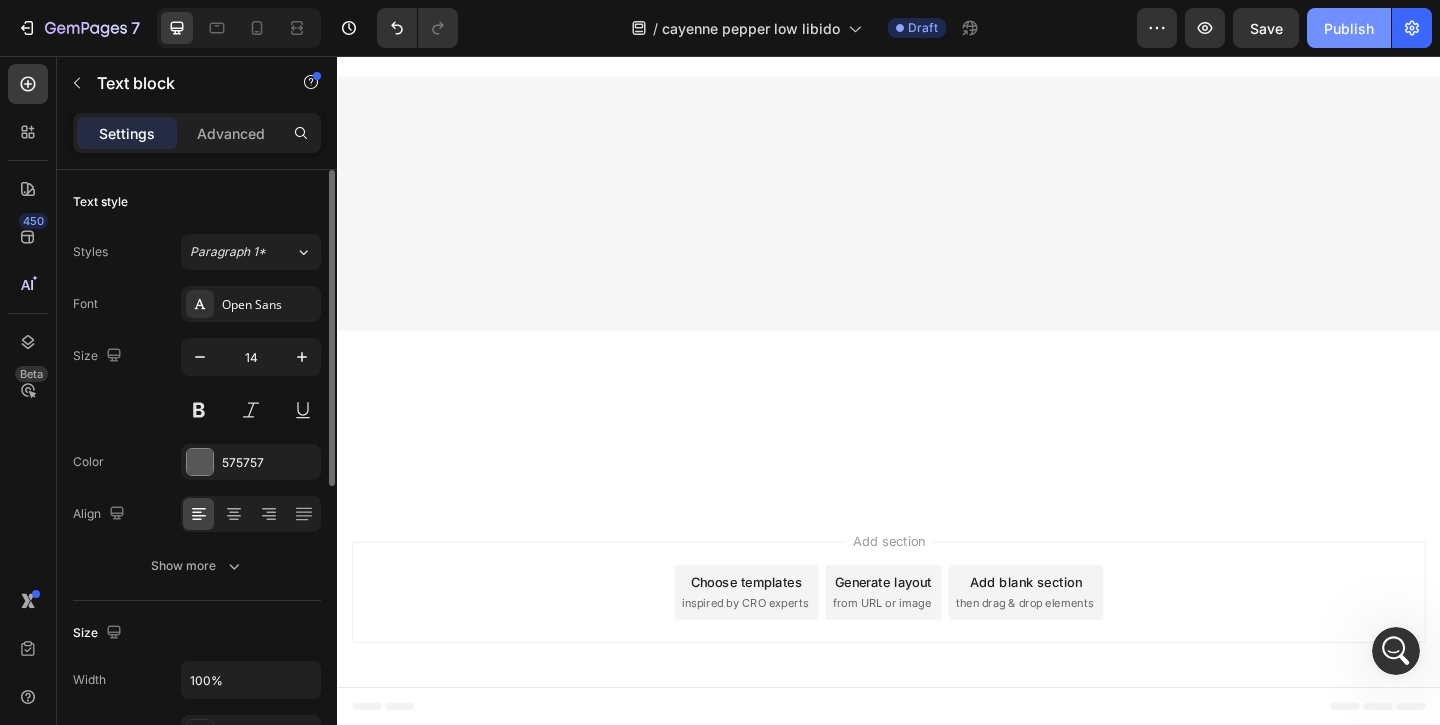 scroll, scrollTop: 5410, scrollLeft: 0, axis: vertical 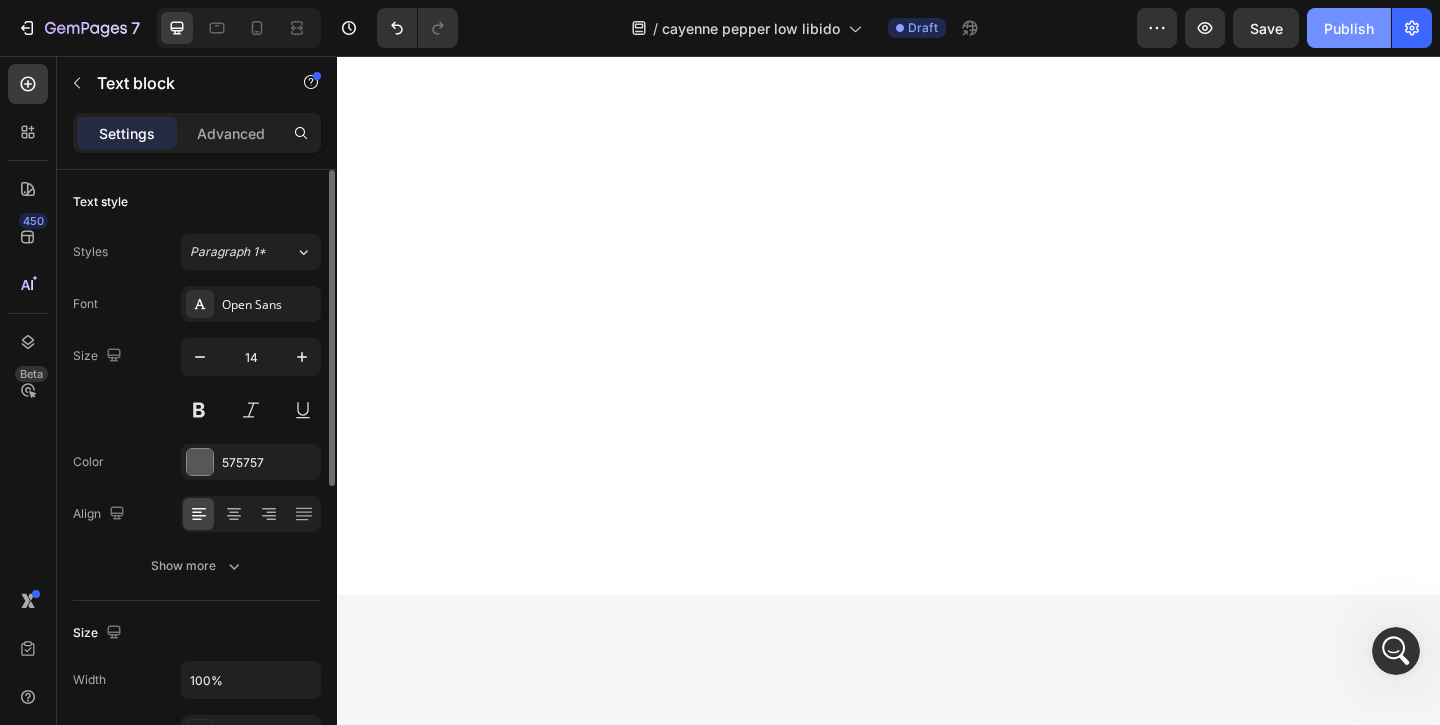 click on "Publish" at bounding box center (1349, 28) 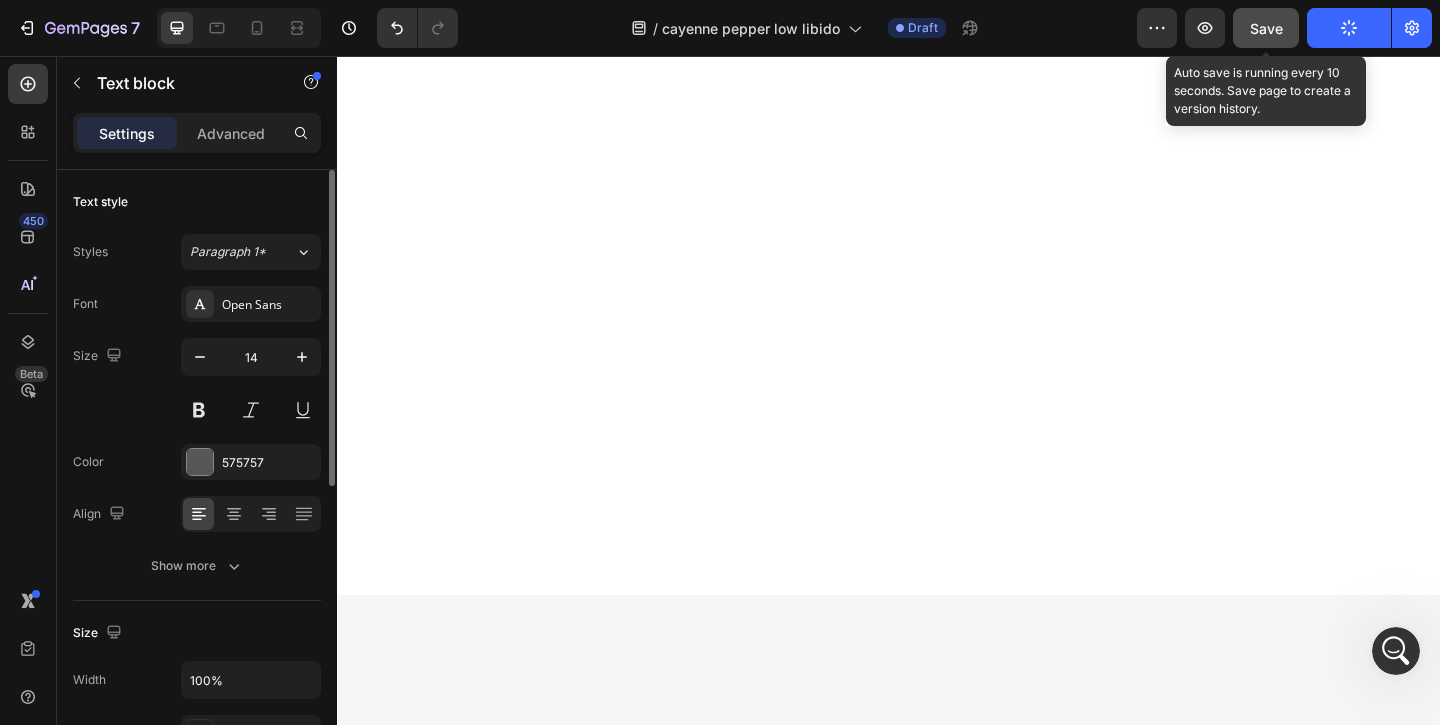 click on "Save" at bounding box center (1266, 28) 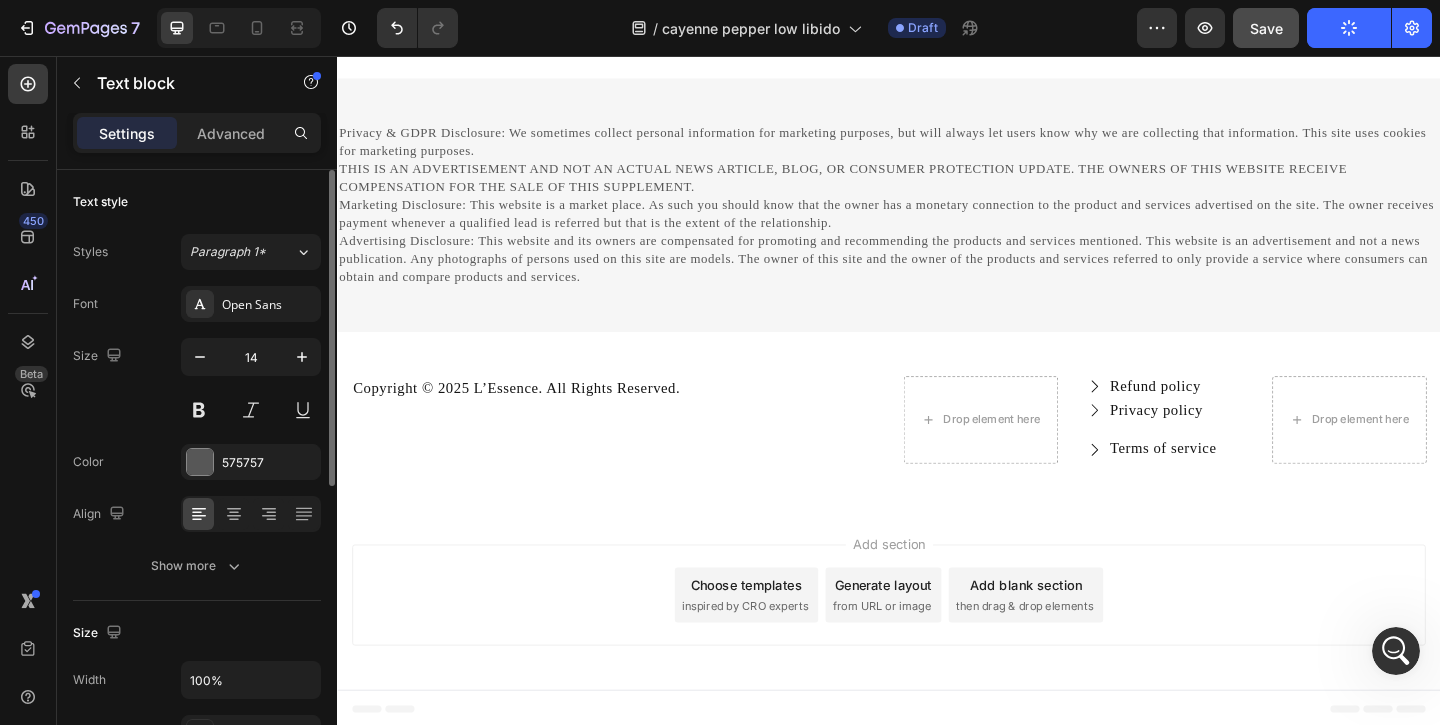 scroll, scrollTop: 9321, scrollLeft: 0, axis: vertical 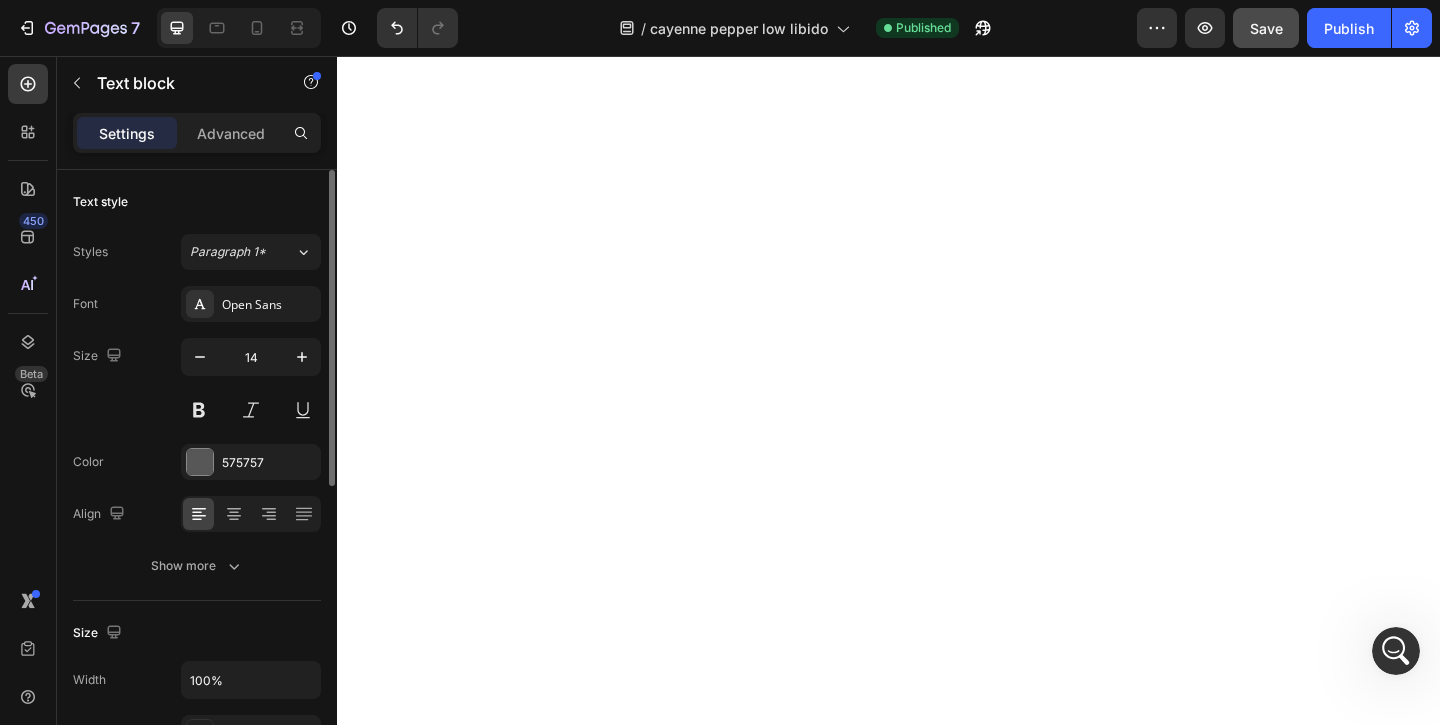 click on "Feel more energized and balanced every day, by improving circulation from the inside out." at bounding box center (555, -1980) 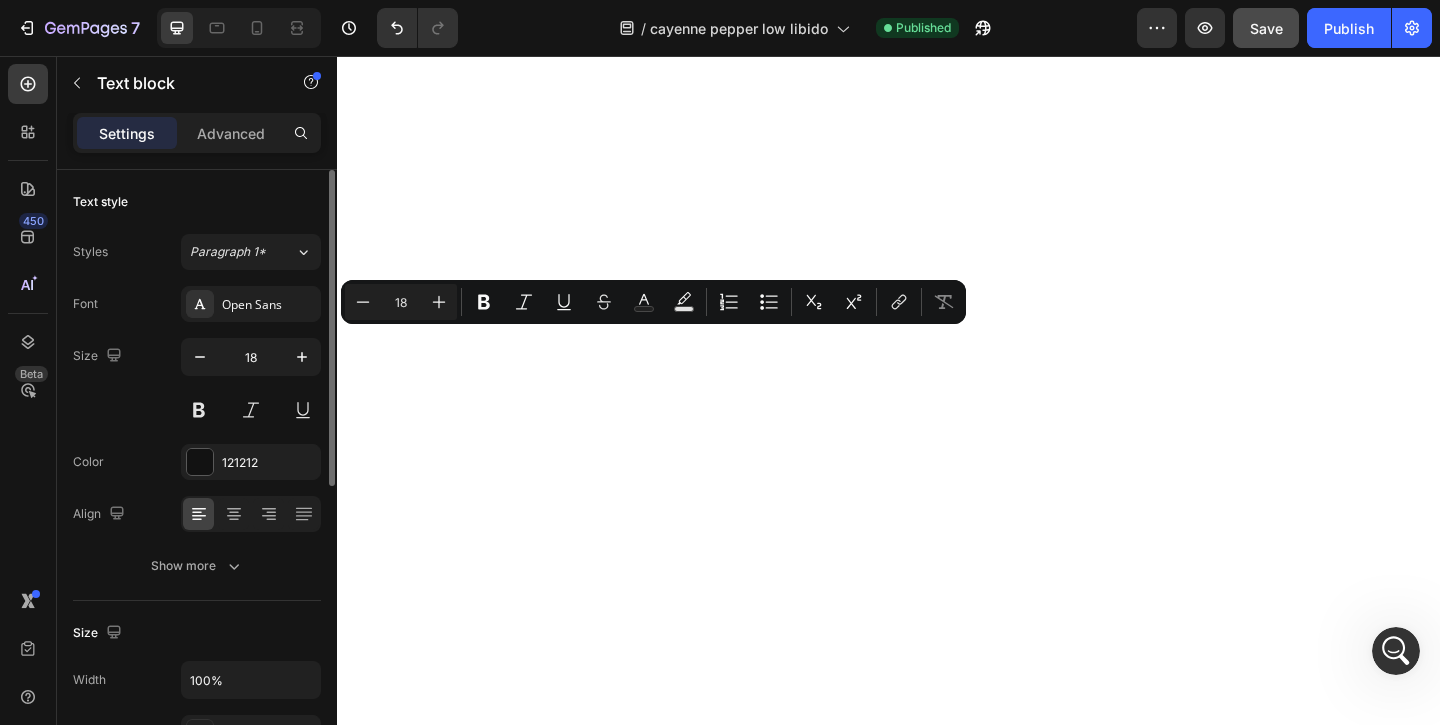 copy on "Feel more energized and balanced every day, by improving circulation from the inside out." 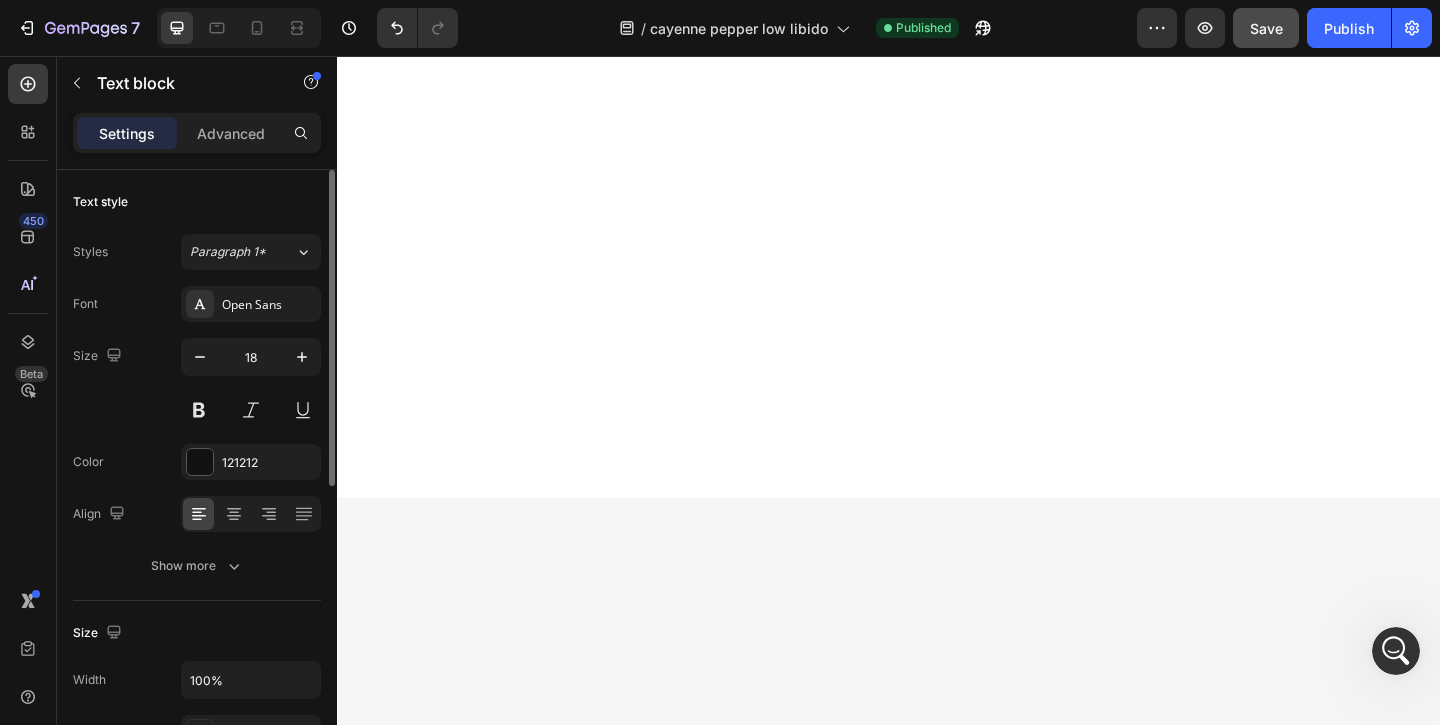 scroll, scrollTop: 5570, scrollLeft: 0, axis: vertical 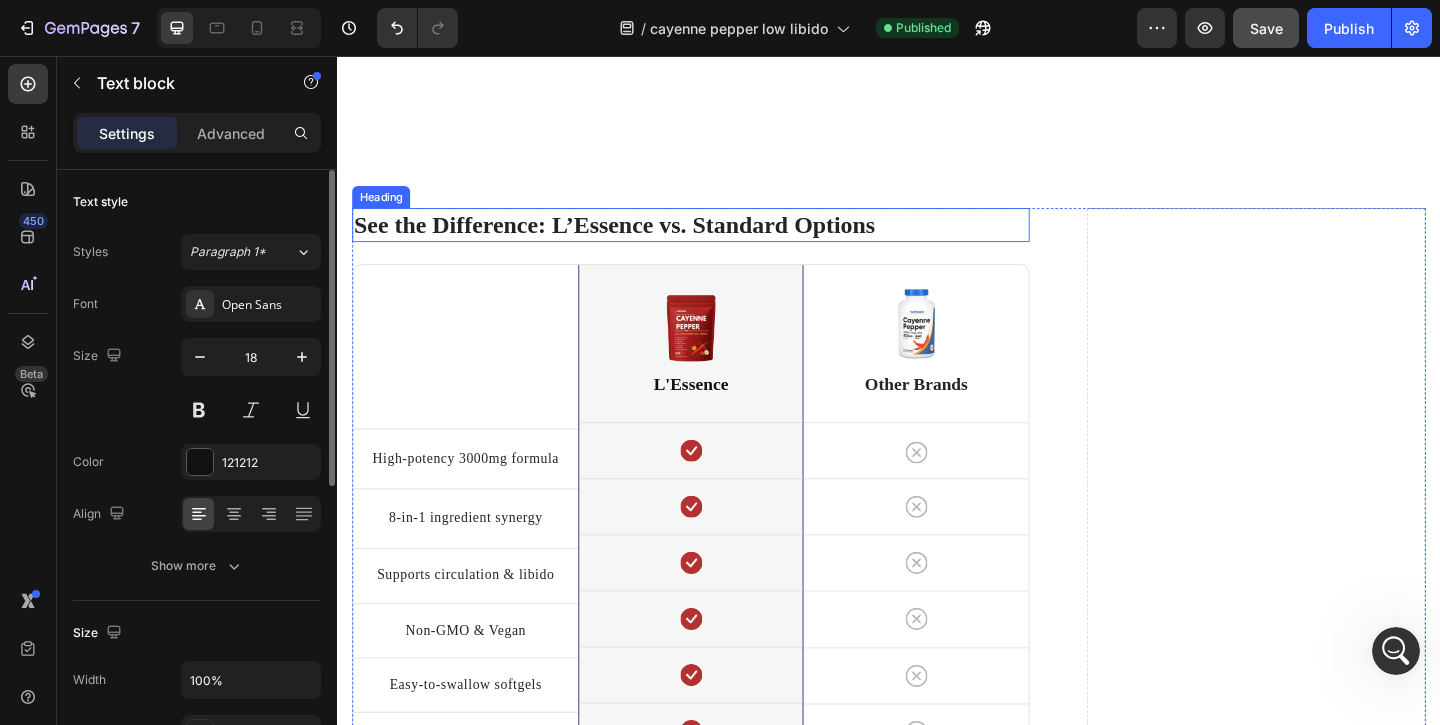 type on "16" 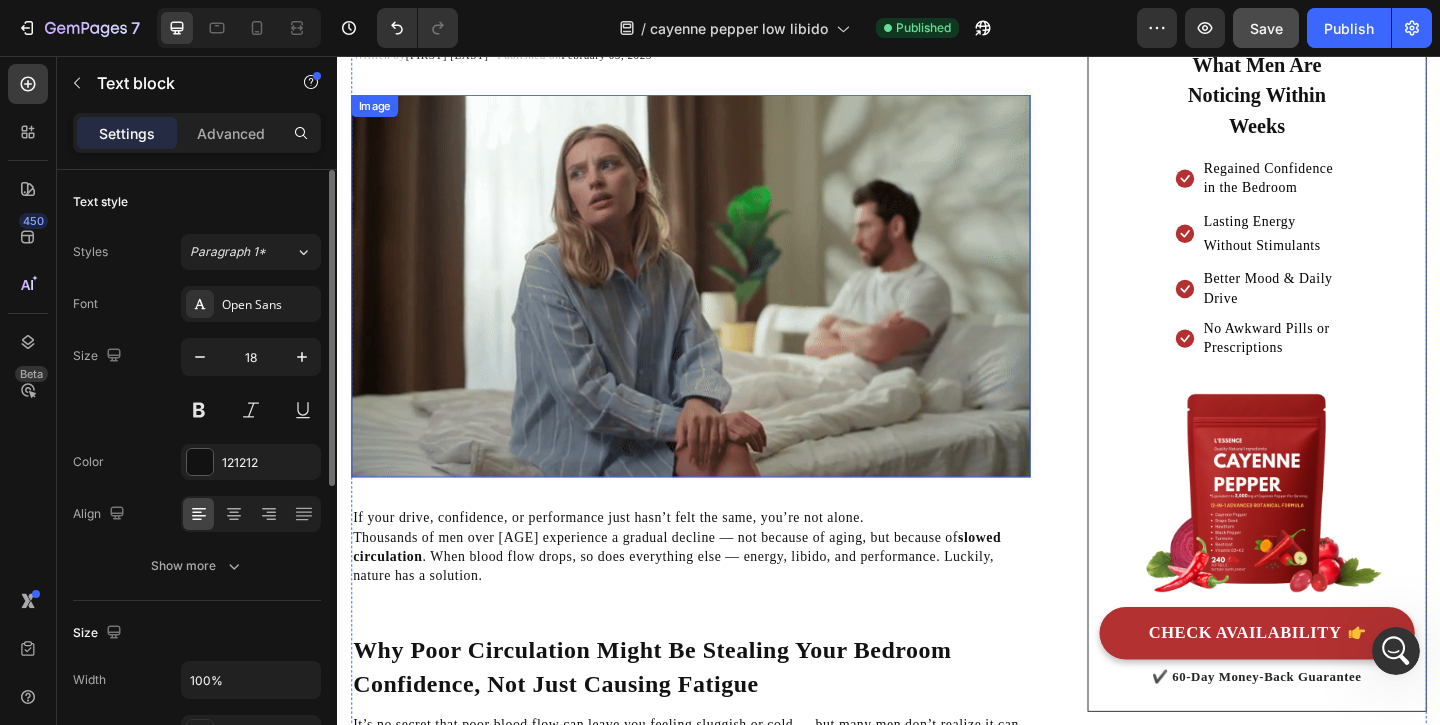 scroll, scrollTop: 120, scrollLeft: 0, axis: vertical 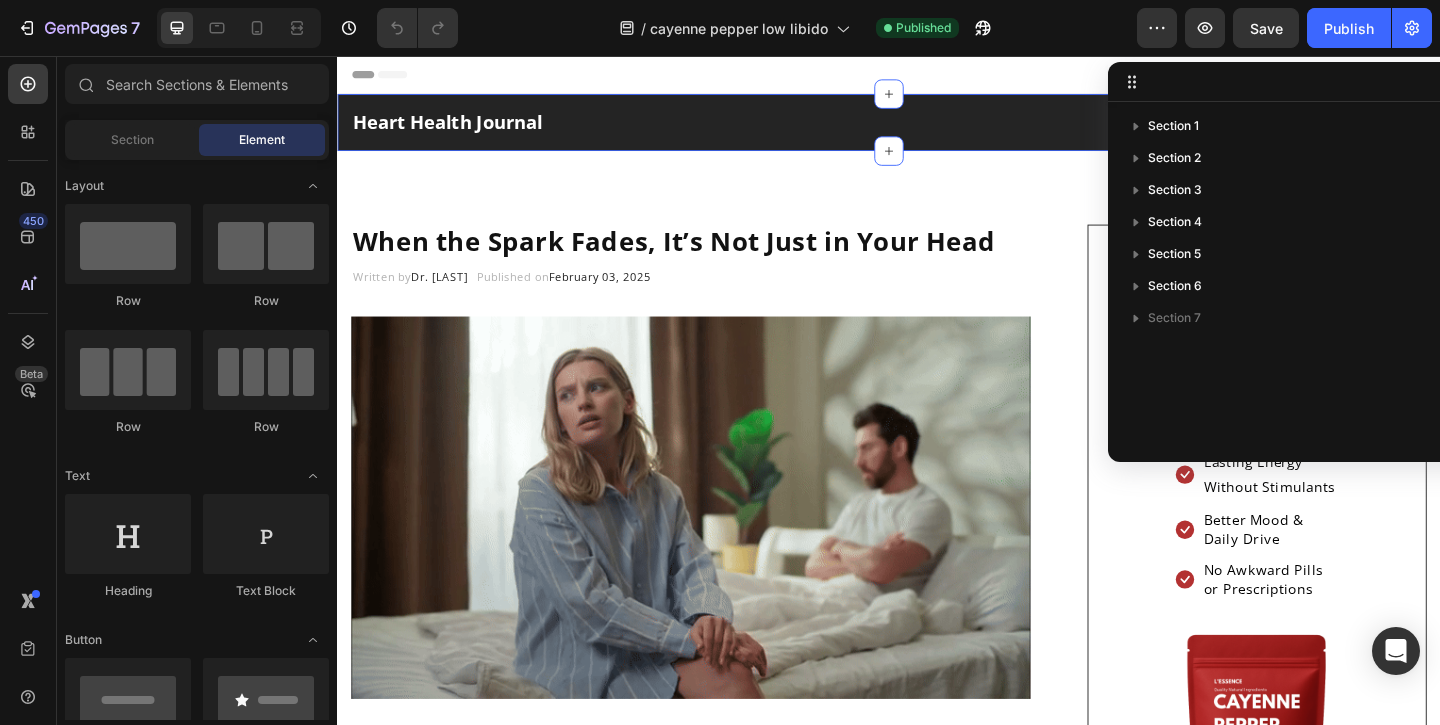 click on "When the Spark Fades, It’s Not Just in Your Head Heading Written by  Dr. Emily Warren    Text block Published on  February 03, 2025 Text block Row Image If your drive, confidence, or performance just hasn’t felt the same, you’re not alone. Thousands of men over 35 experience a gradual decline — not because of aging, but because of  slowed circulation . When blood flow drops, so does everything else — energy, libido, and performance. Luckily, nature has a solution. Text block Why Poor Circulation Might Be Stealing Your Bedroom Confidence, Not Just Causing Fatigue Heading It’s no secret that poor blood flow can leave you feeling sluggish or cold — but many men don’t realize it can also quietly chip away at your sex drive. When circulation slows down, oxygen and nutrients struggle to reach key areas of your body — including the ones responsible for performance and pleasure. Text block
Icon Low energy, even after a full night’s sleep: Text block Row
Icon Row" at bounding box center [937, 1915] 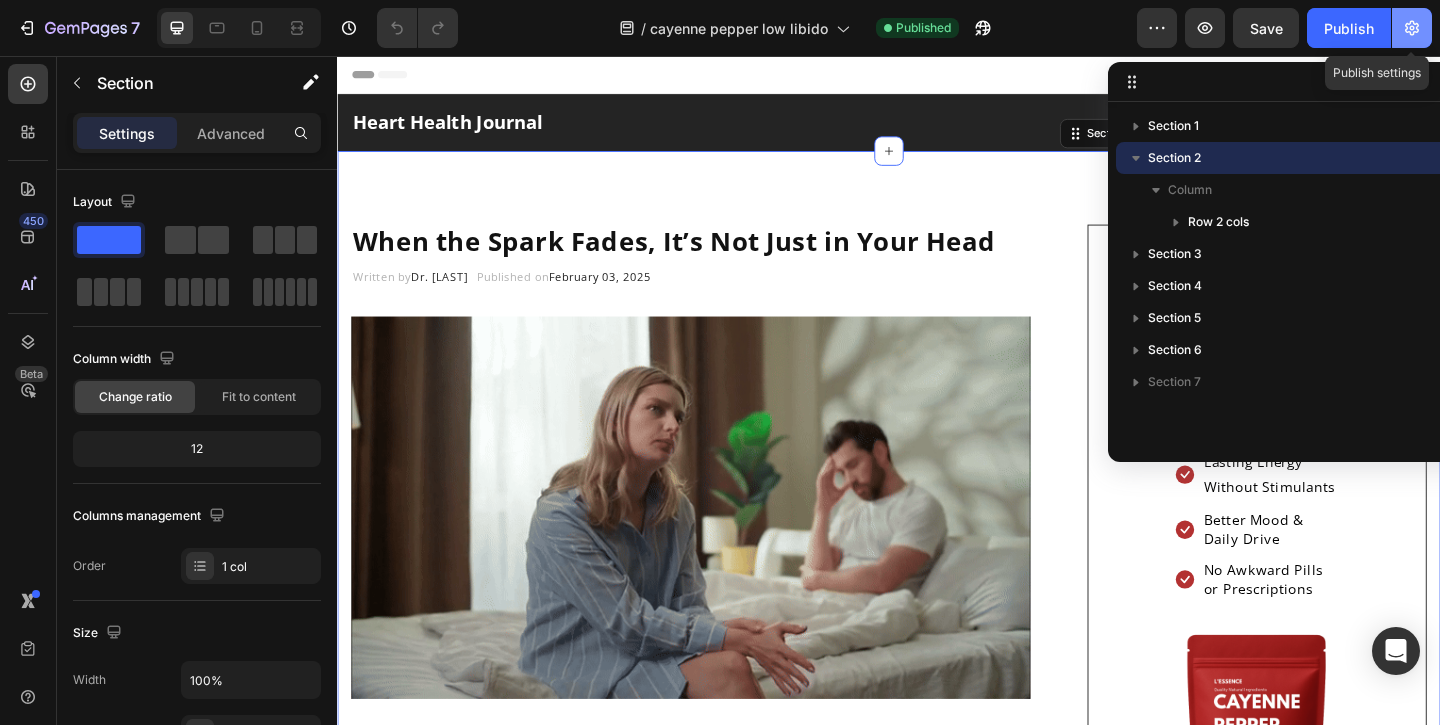 click 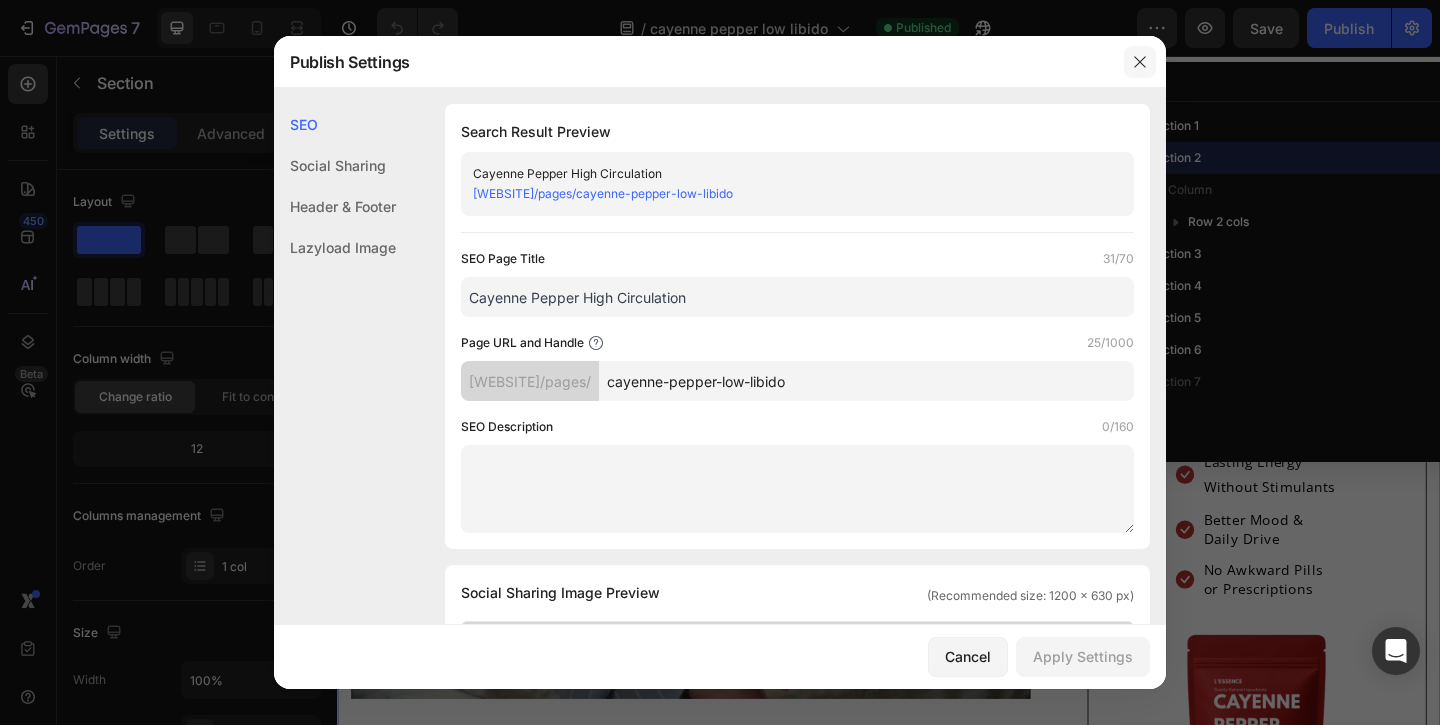 click at bounding box center [1140, 62] 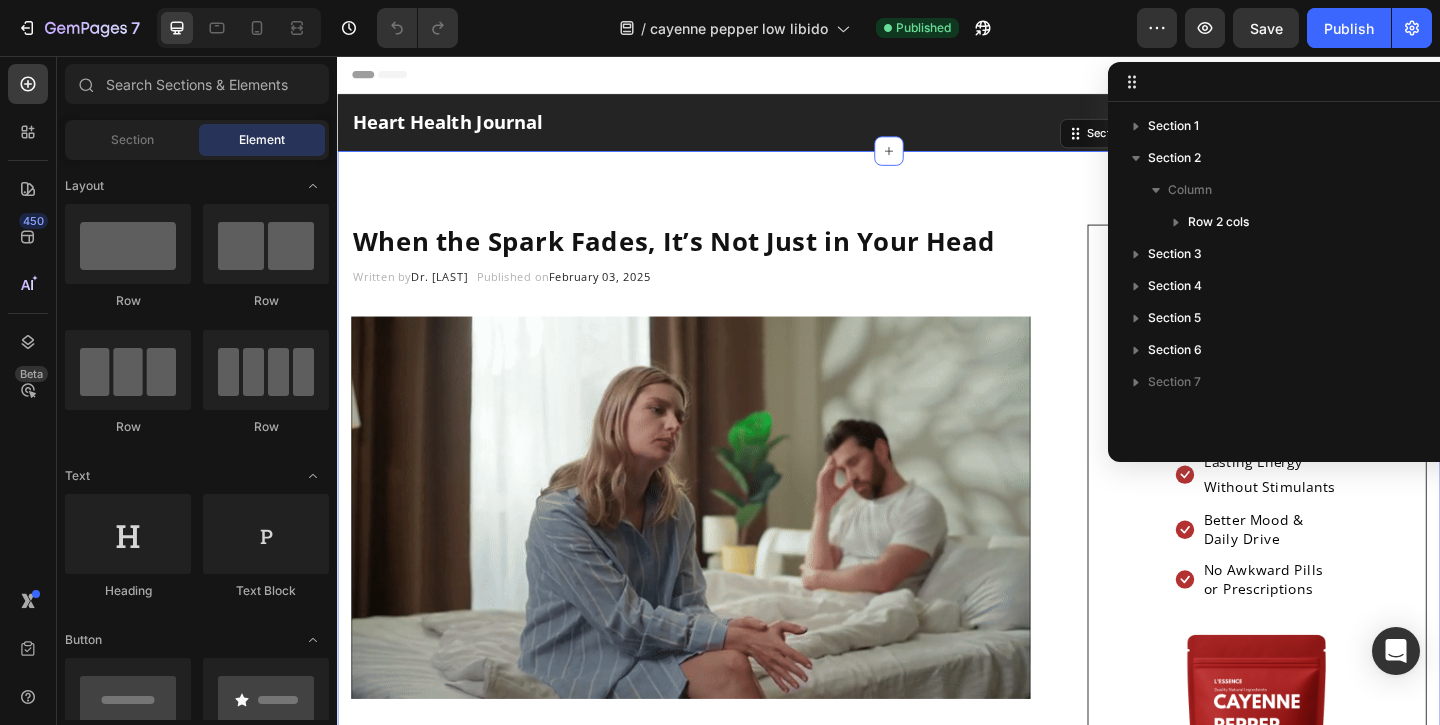 click on "Header" at bounding box center (937, 76) 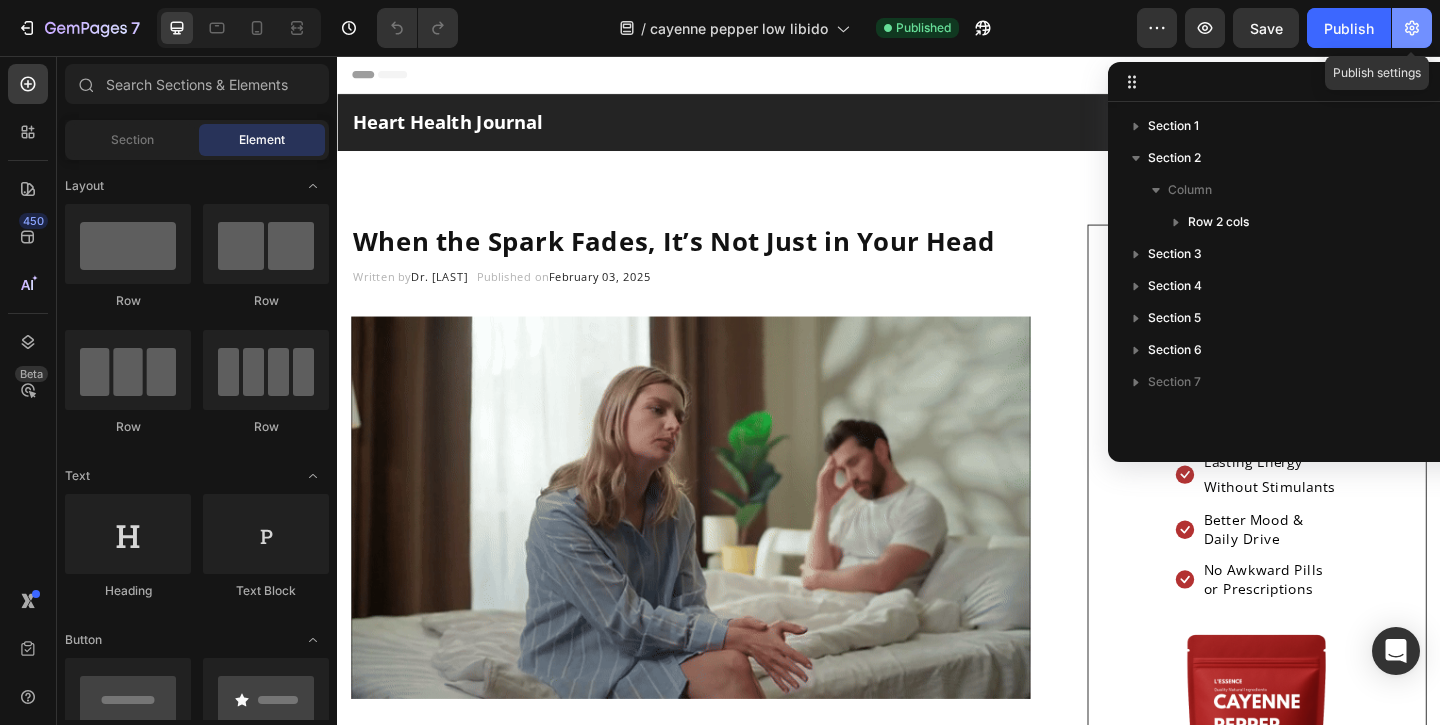 click 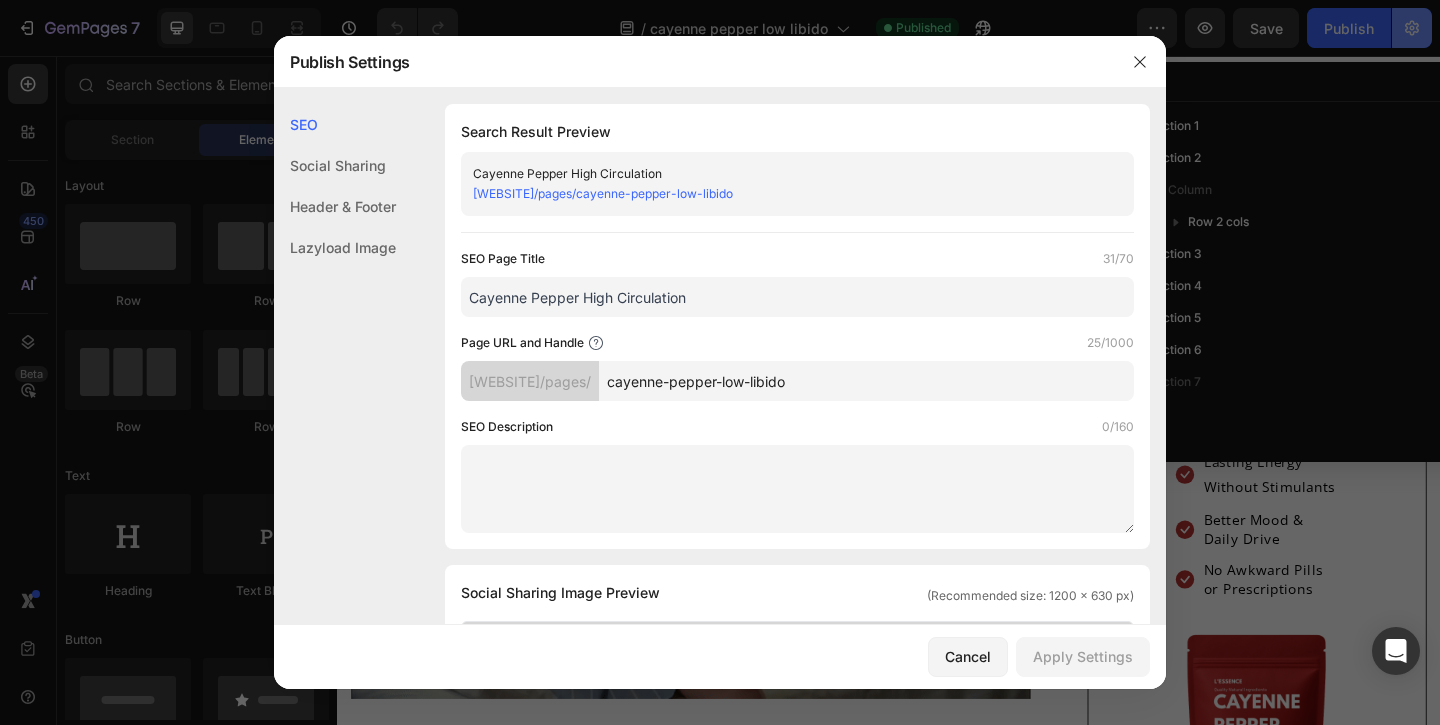 click at bounding box center [720, 362] 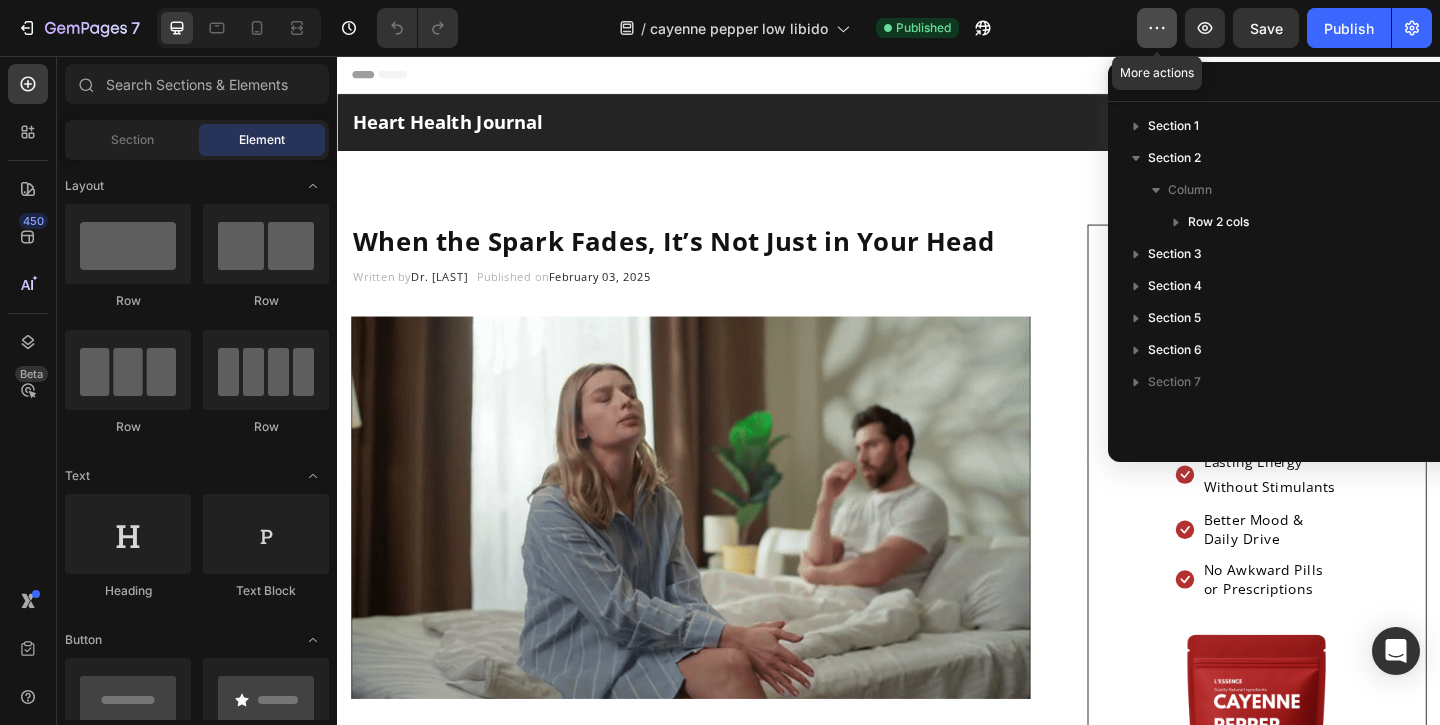 click 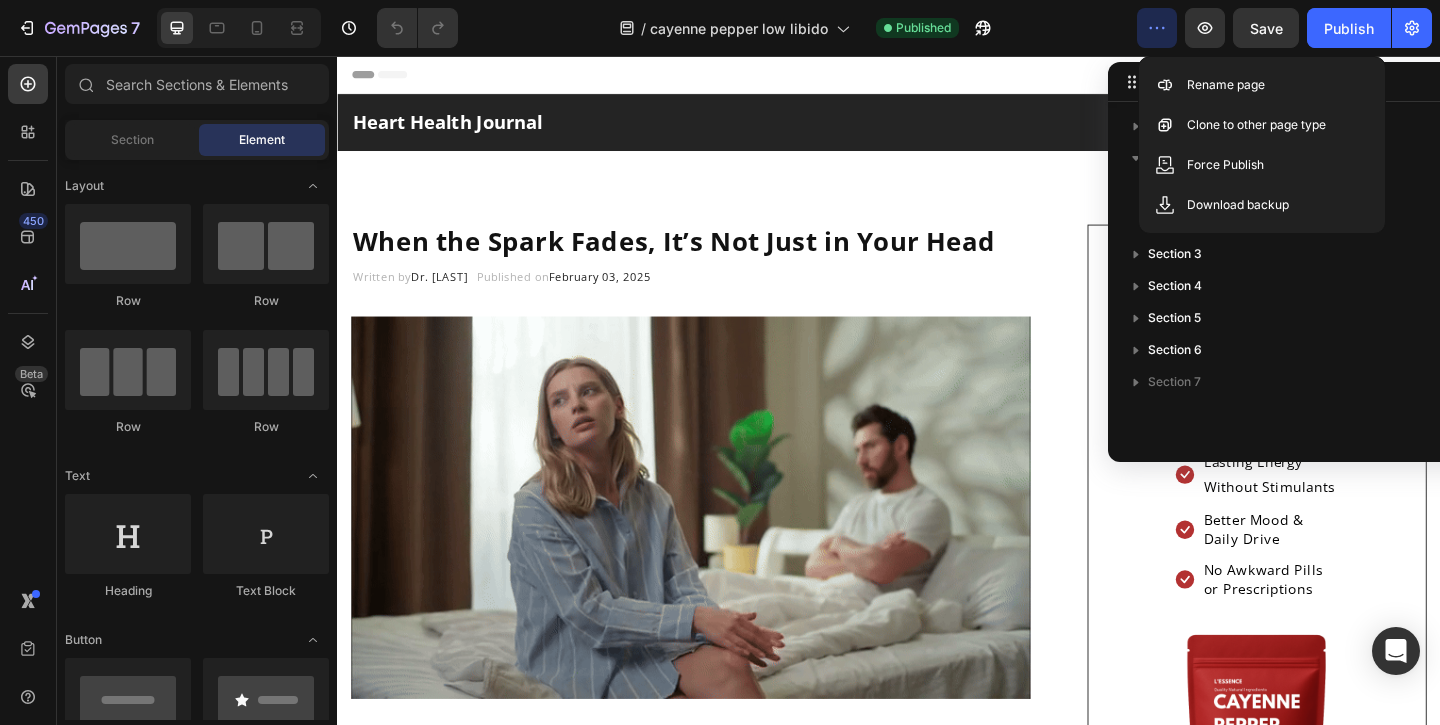 click 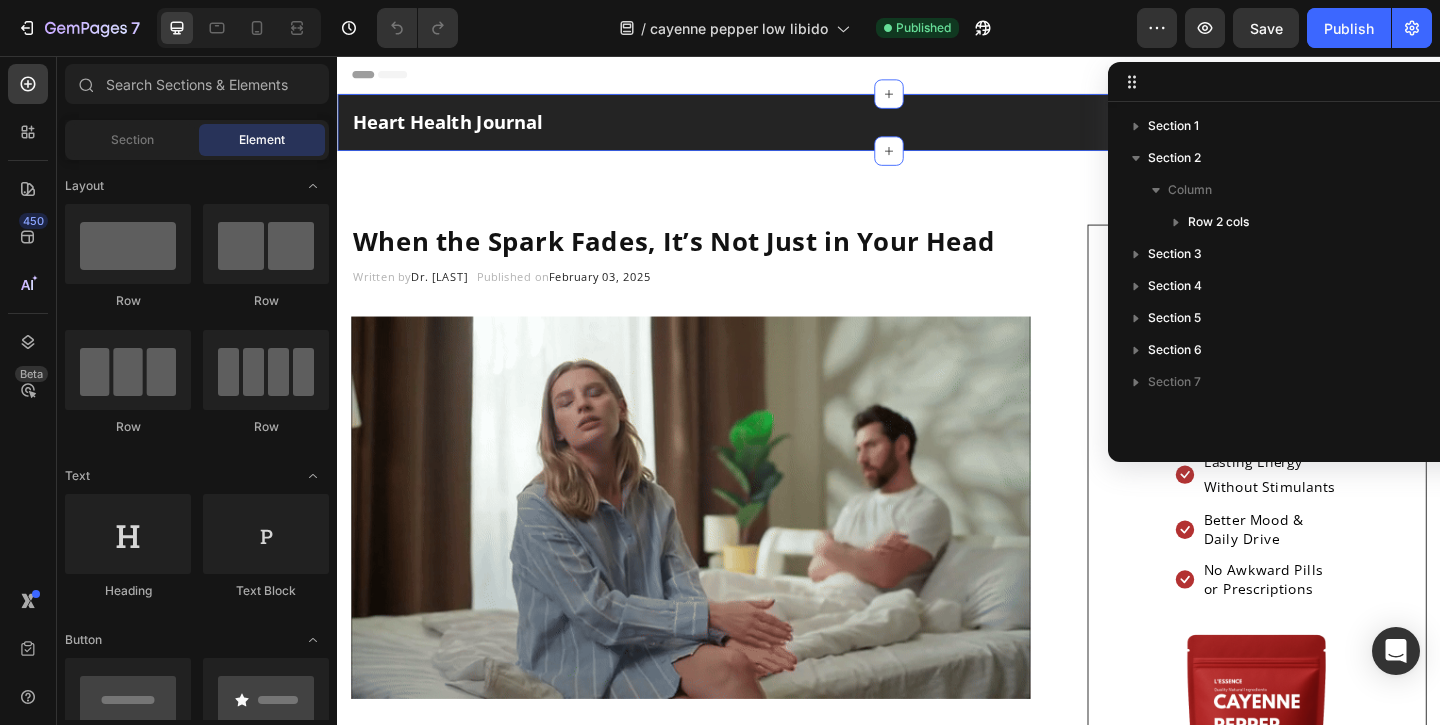 click on "Heart Health Journal Heading Advertorial Text block Row Section 1" at bounding box center (937, 128) 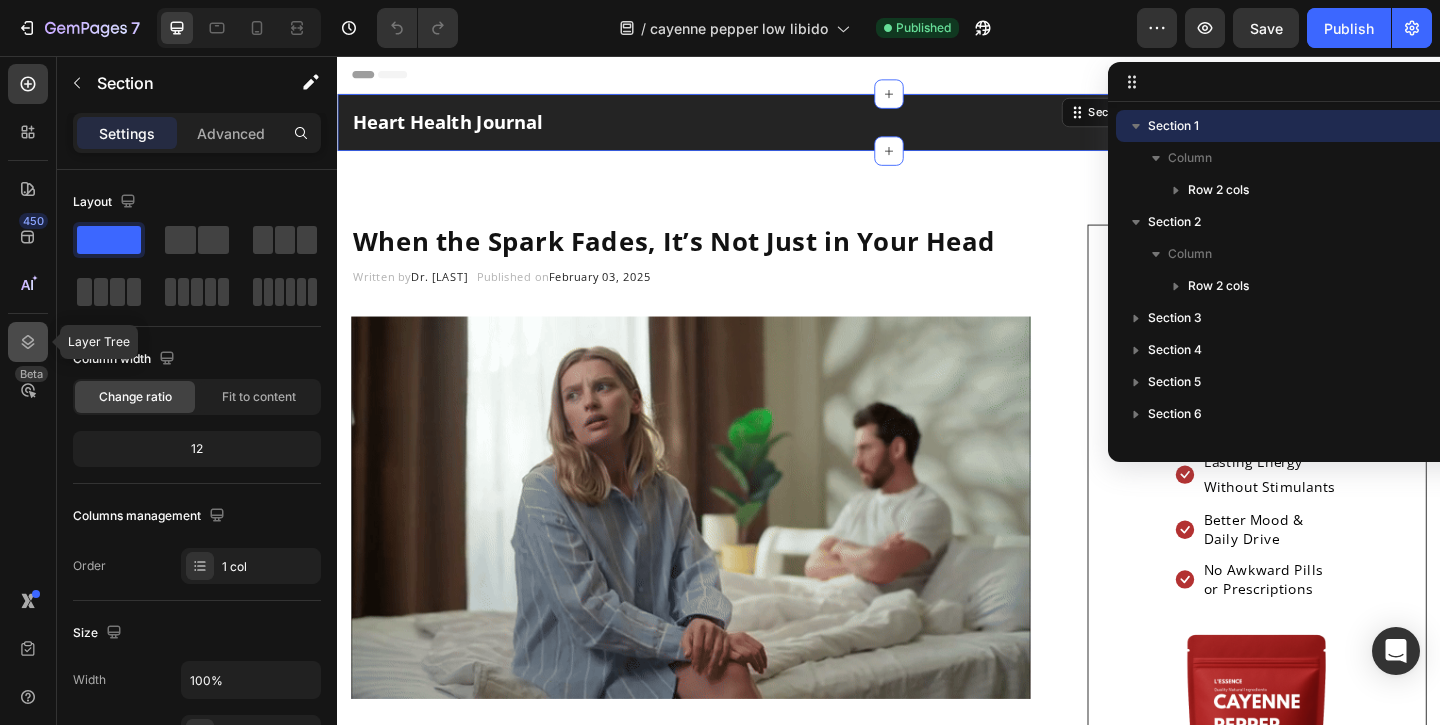 click 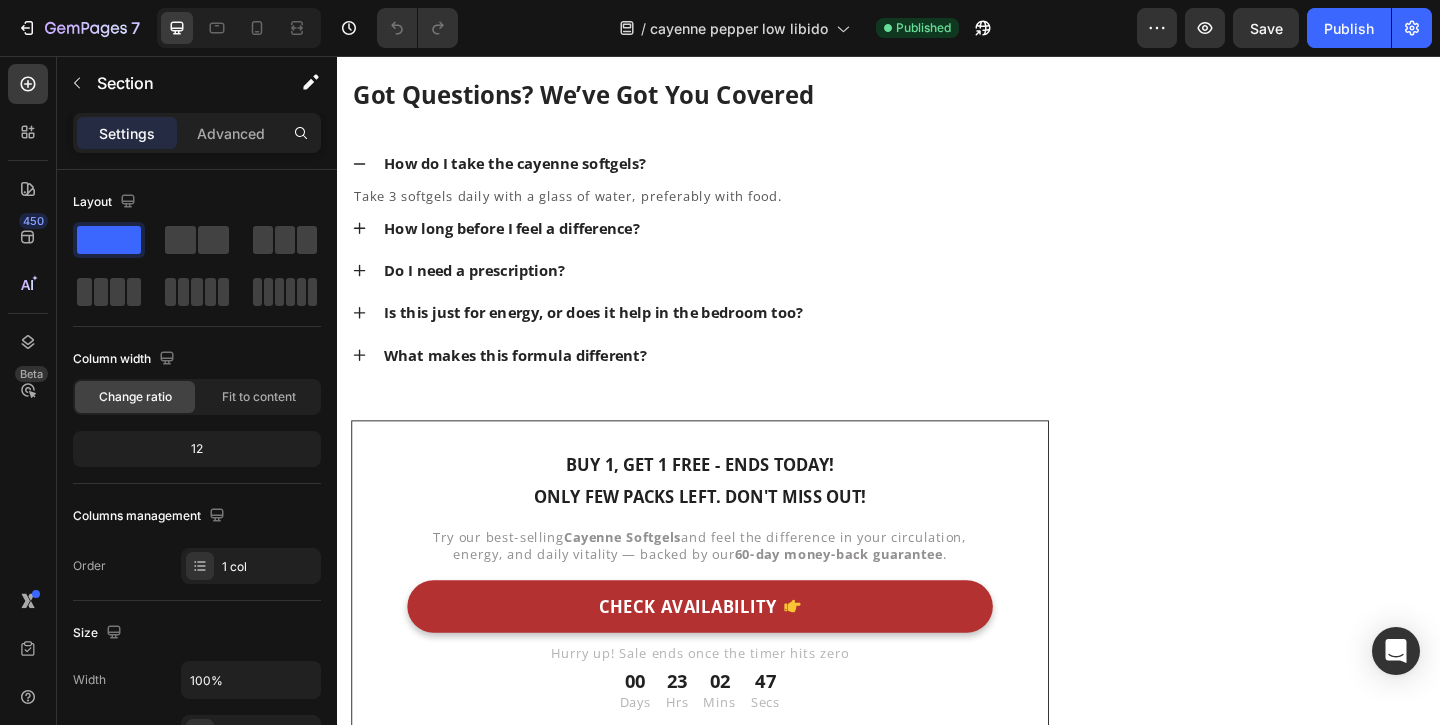 scroll, scrollTop: 7938, scrollLeft: 0, axis: vertical 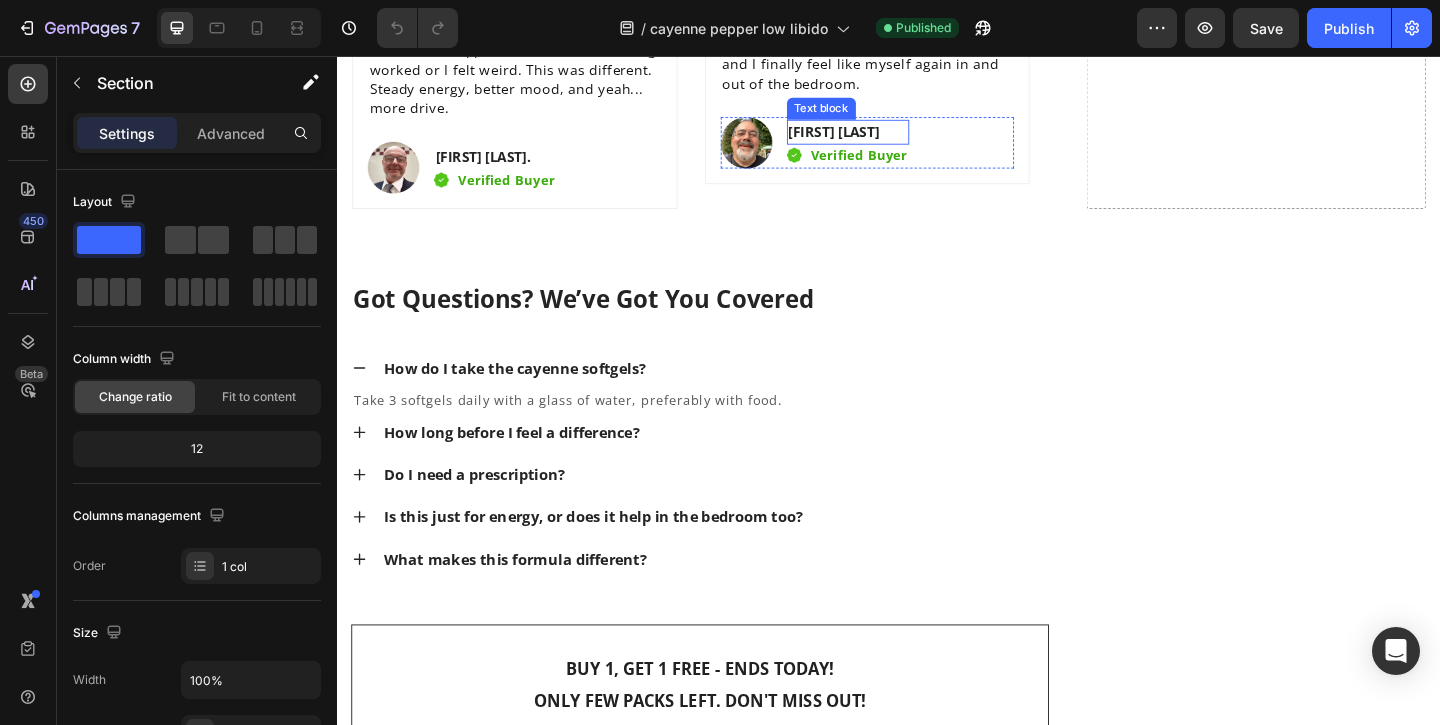 click on "[FIRST] [LAST]" at bounding box center [892, 138] 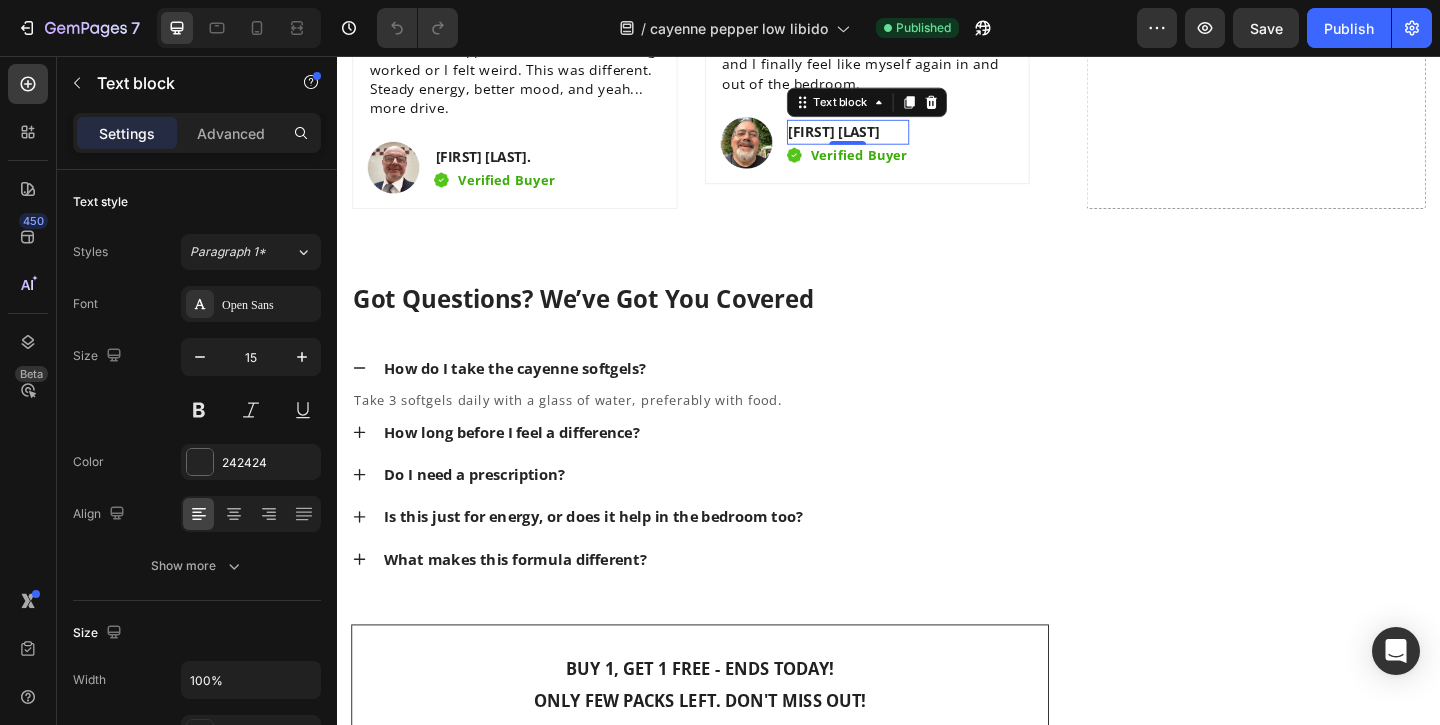 click on "[FIRST] [LAST]" at bounding box center [892, 138] 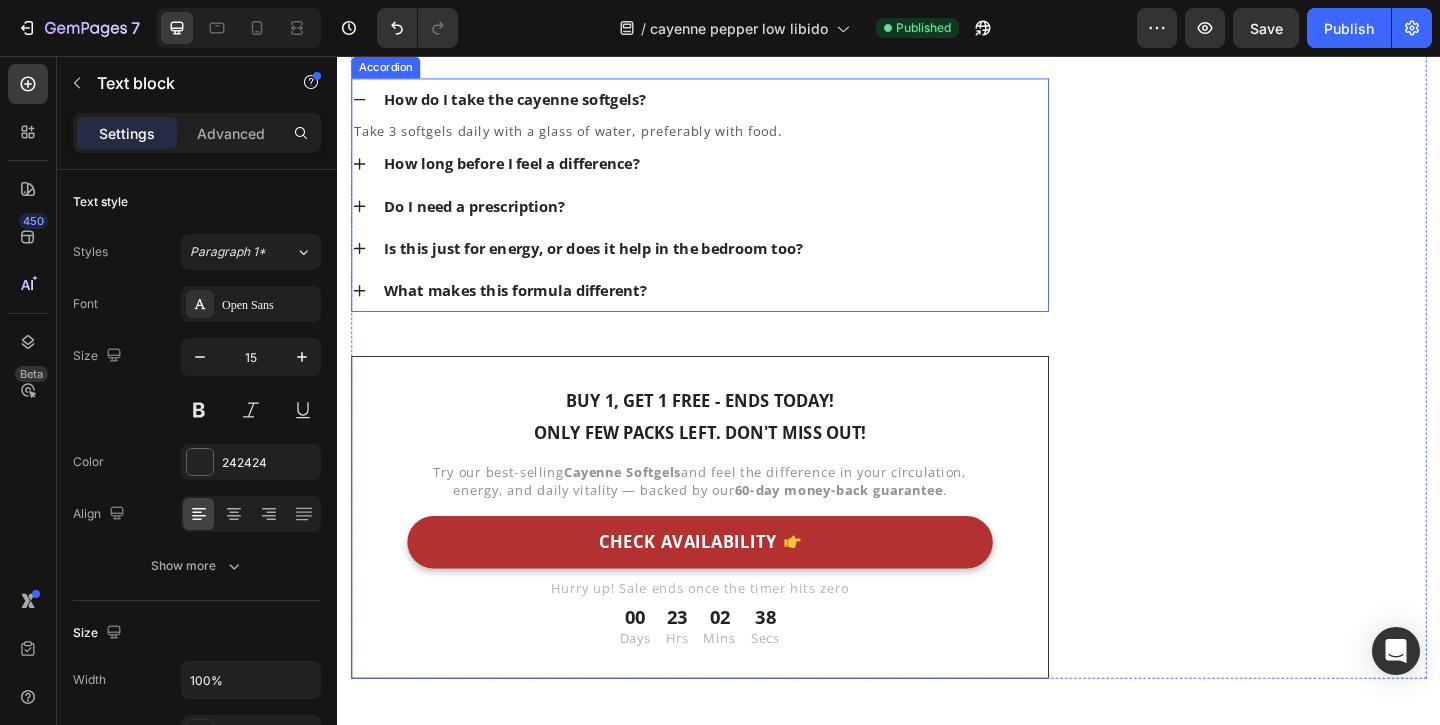 scroll, scrollTop: 8233, scrollLeft: 0, axis: vertical 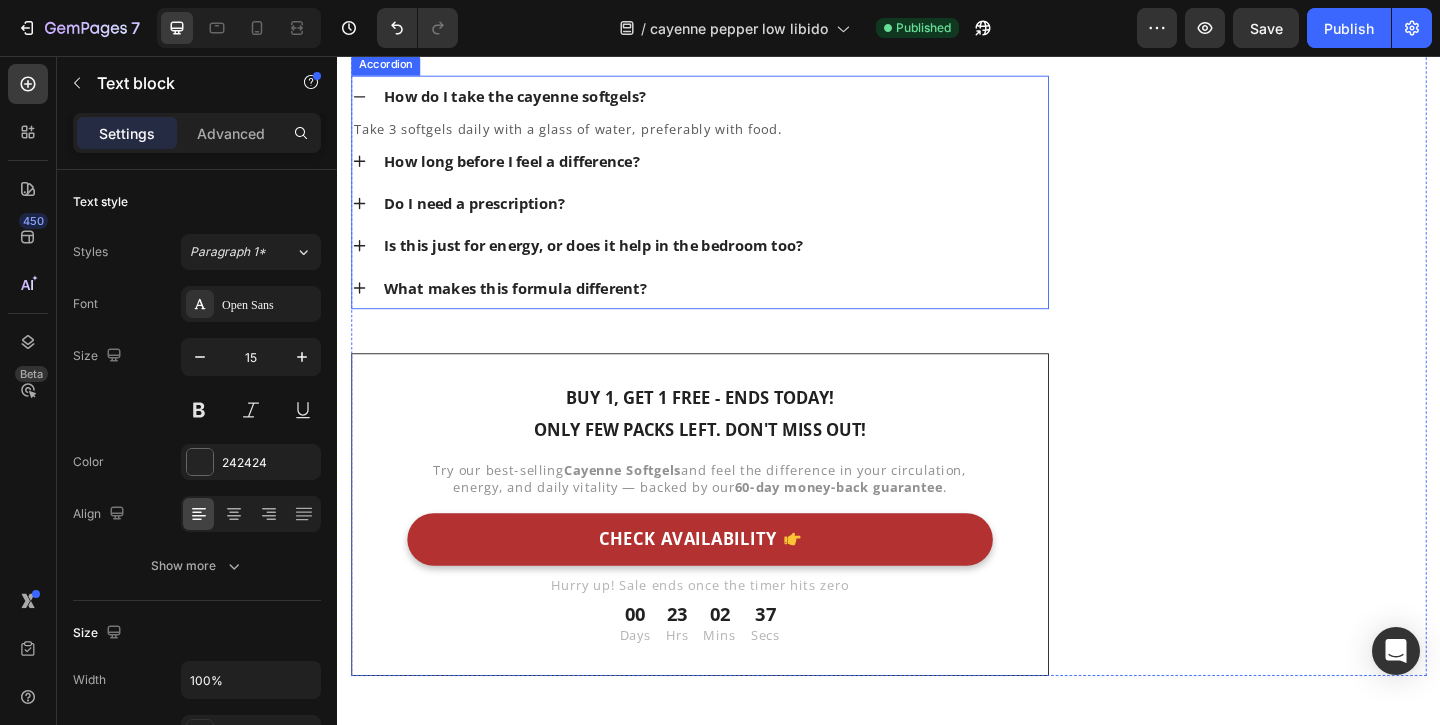 click 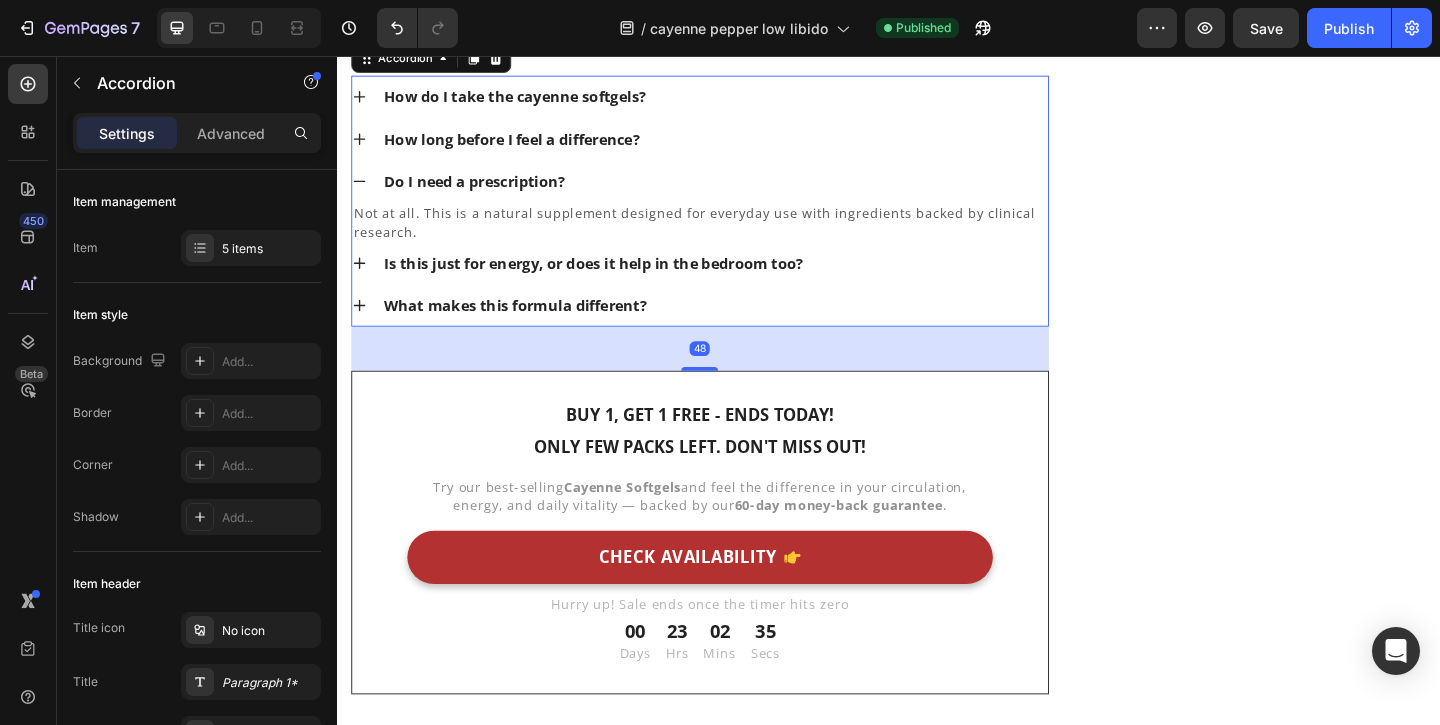 click 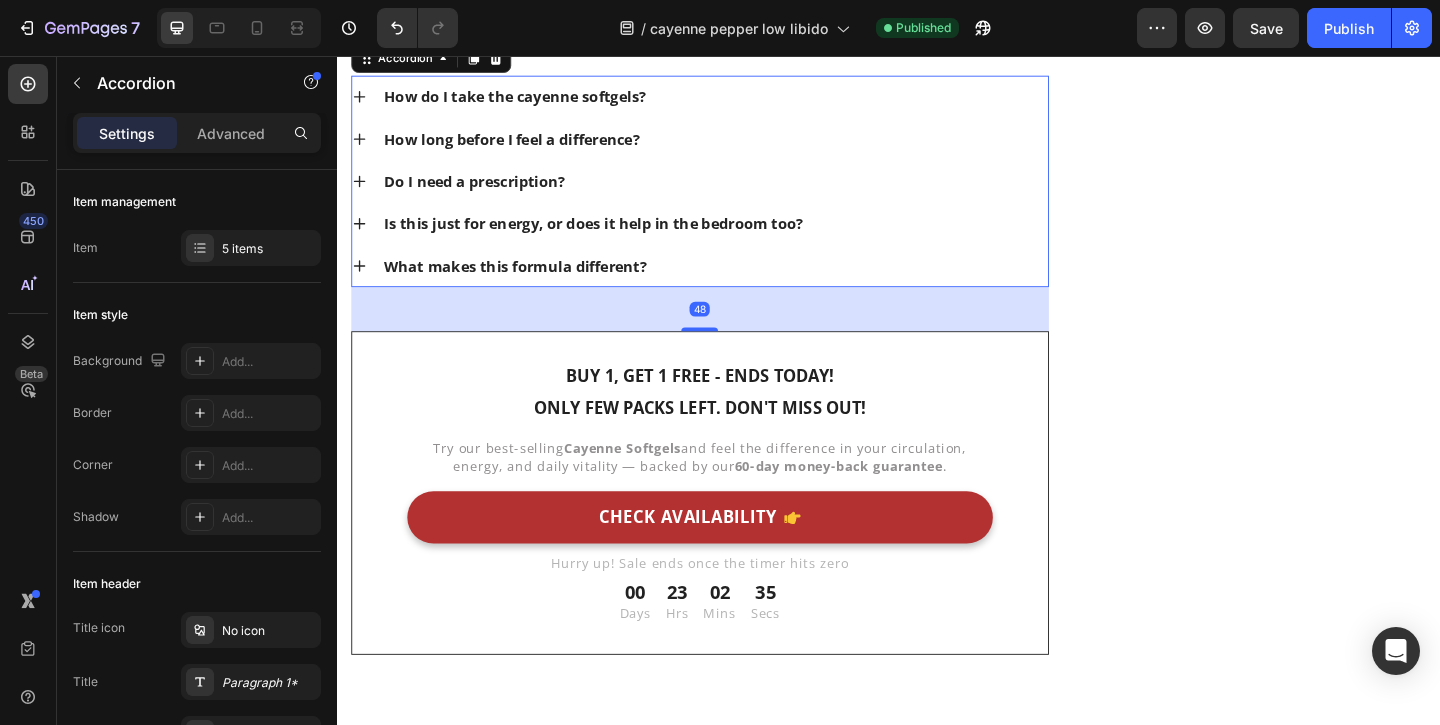 scroll, scrollTop: 8599, scrollLeft: 0, axis: vertical 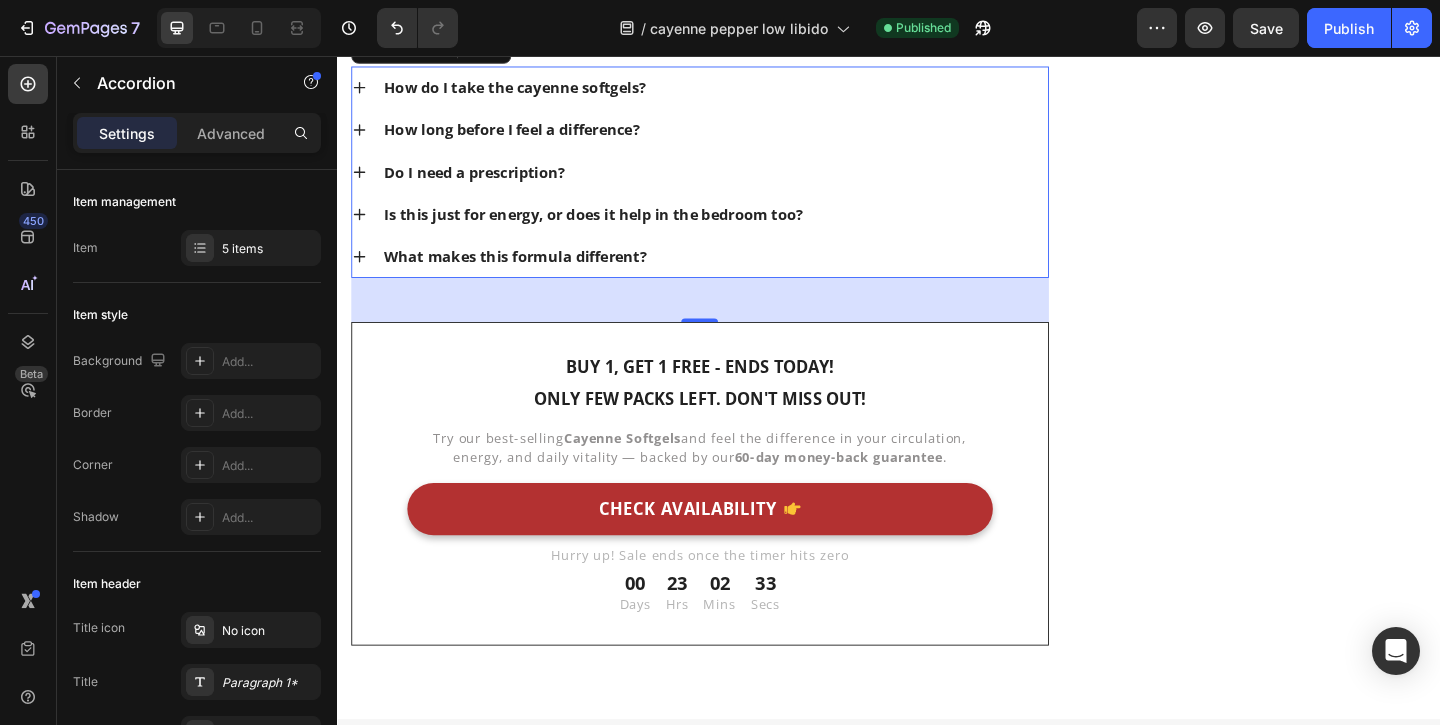 click 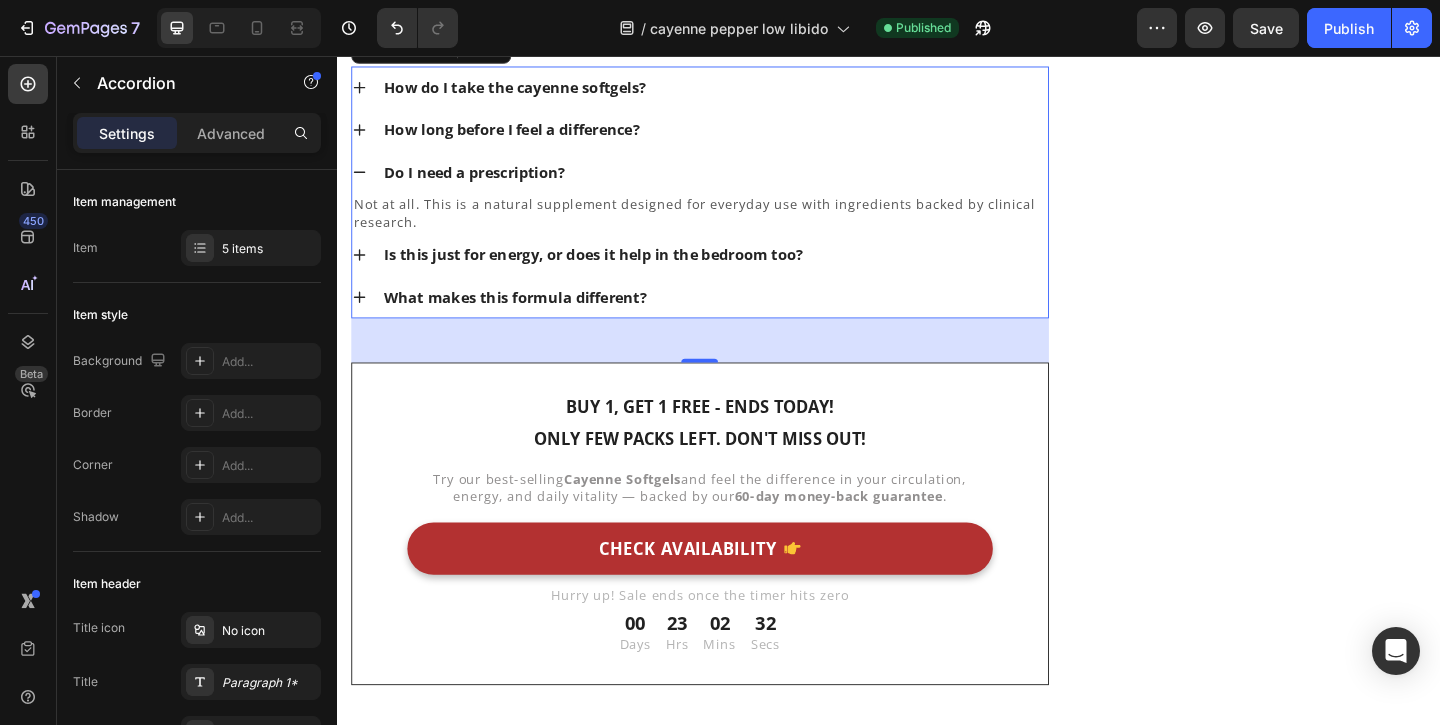 click 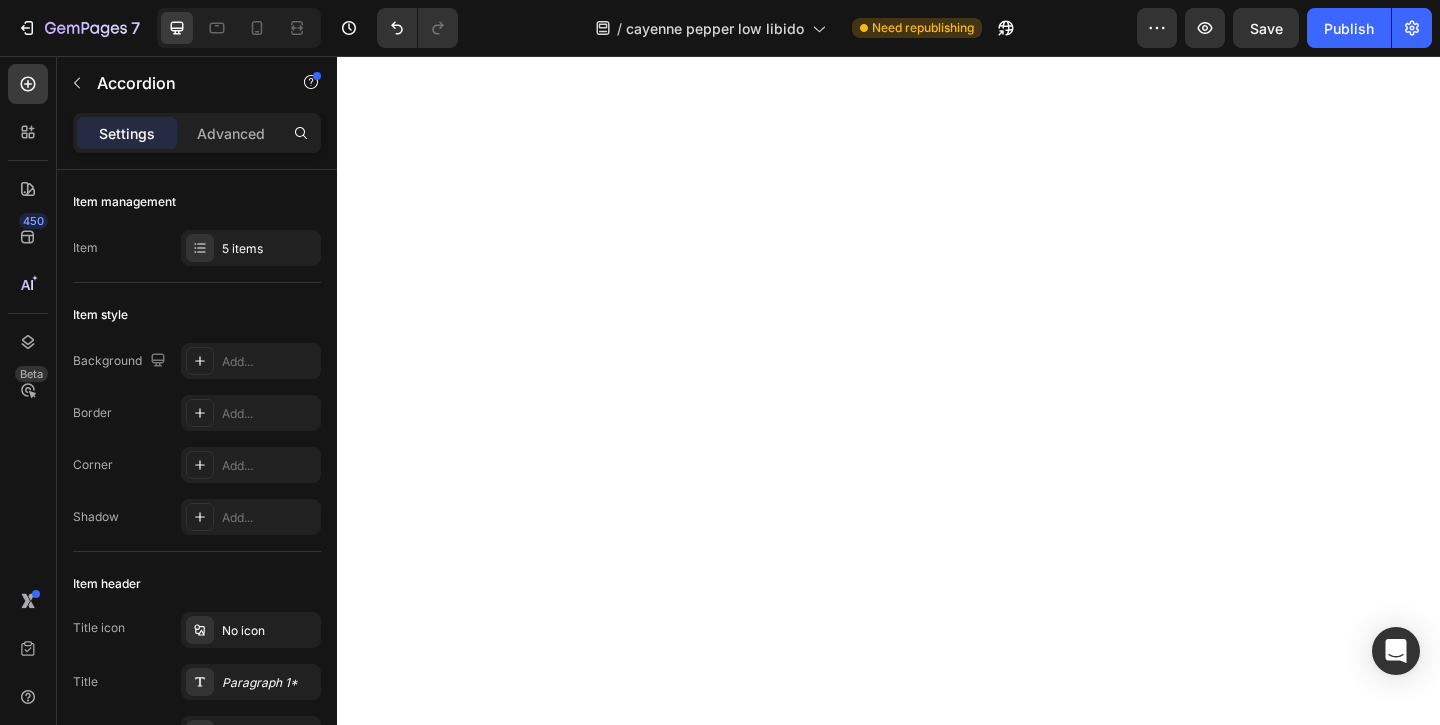 scroll, scrollTop: 3788, scrollLeft: 0, axis: vertical 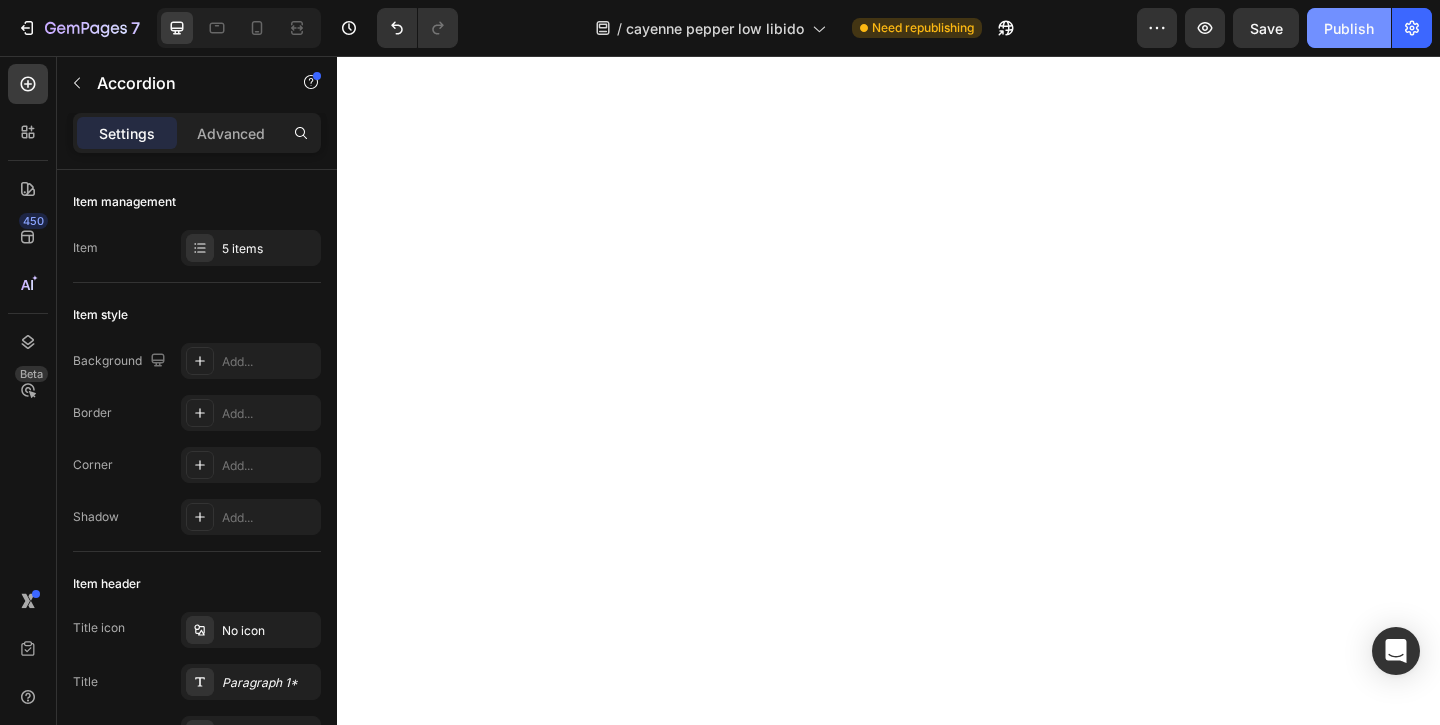 click on "Publish" at bounding box center [1349, 28] 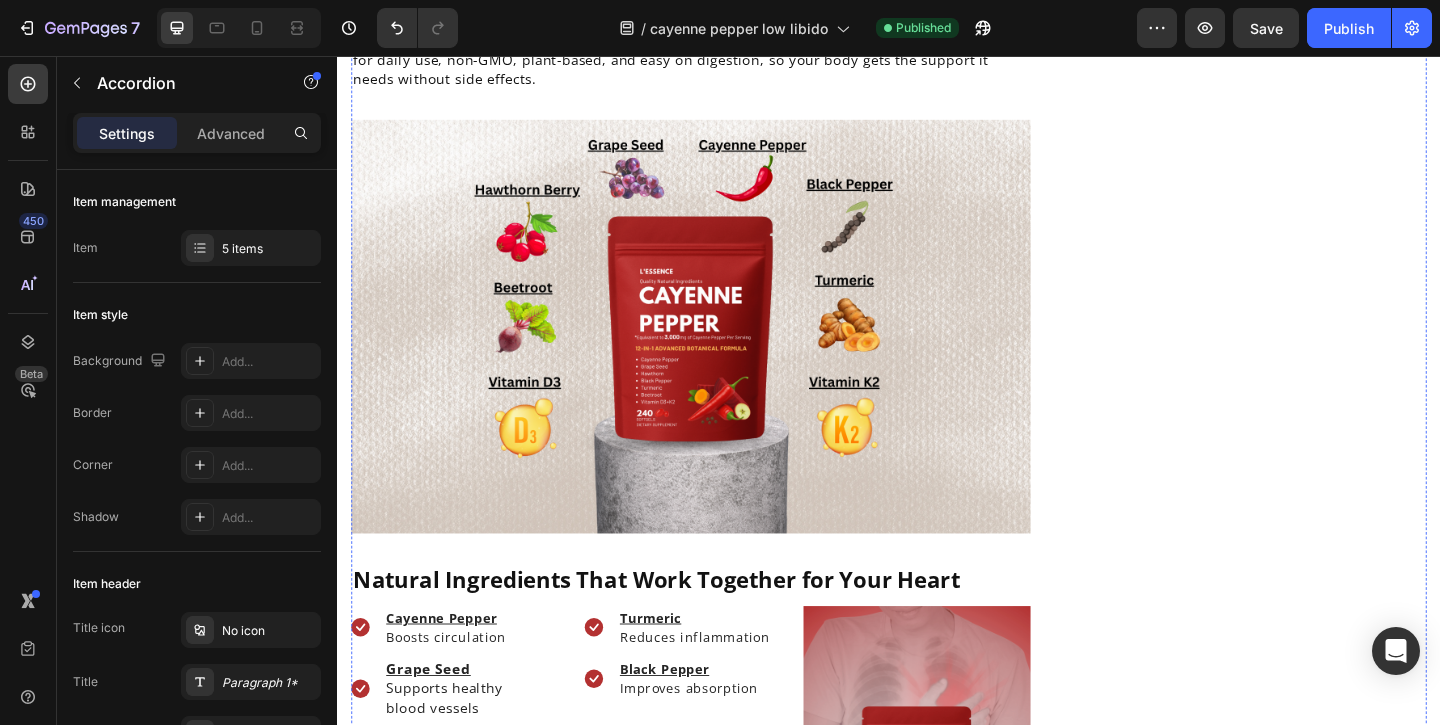 scroll, scrollTop: 2471, scrollLeft: 0, axis: vertical 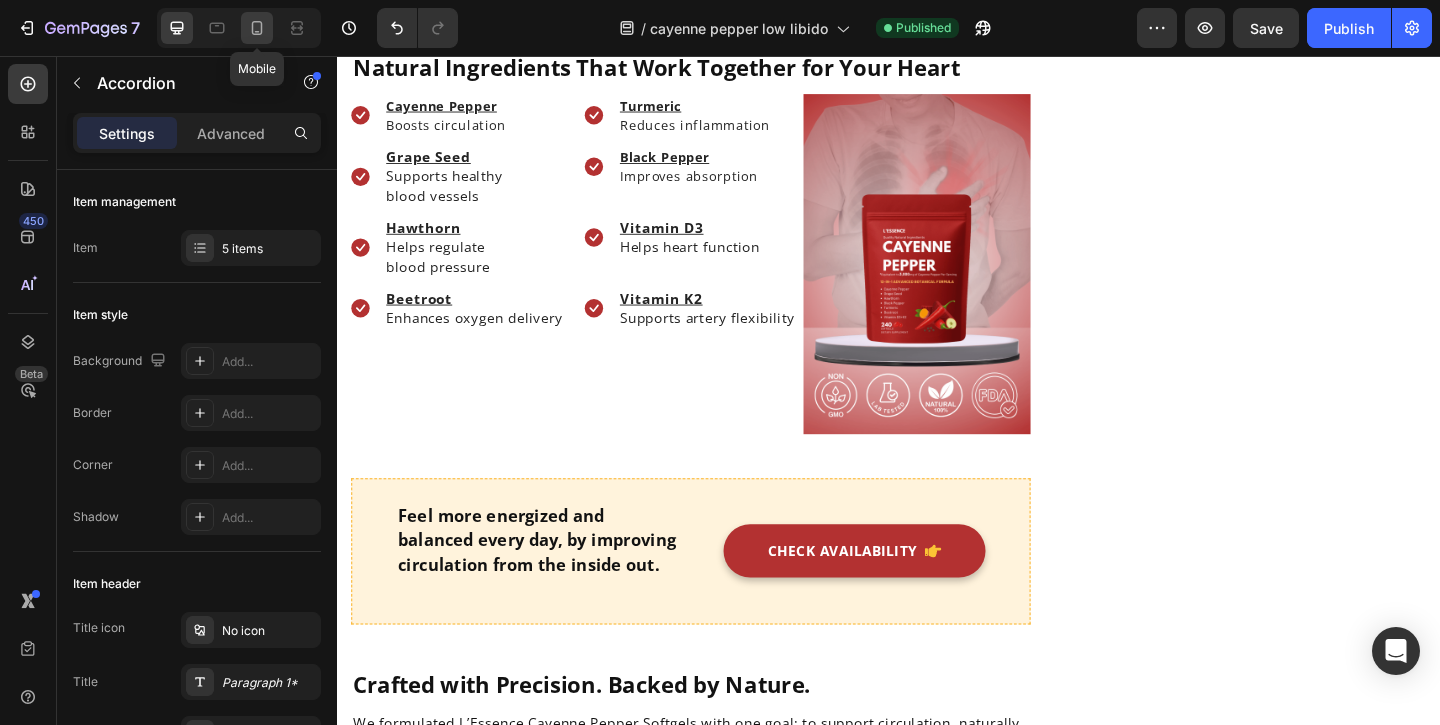 click 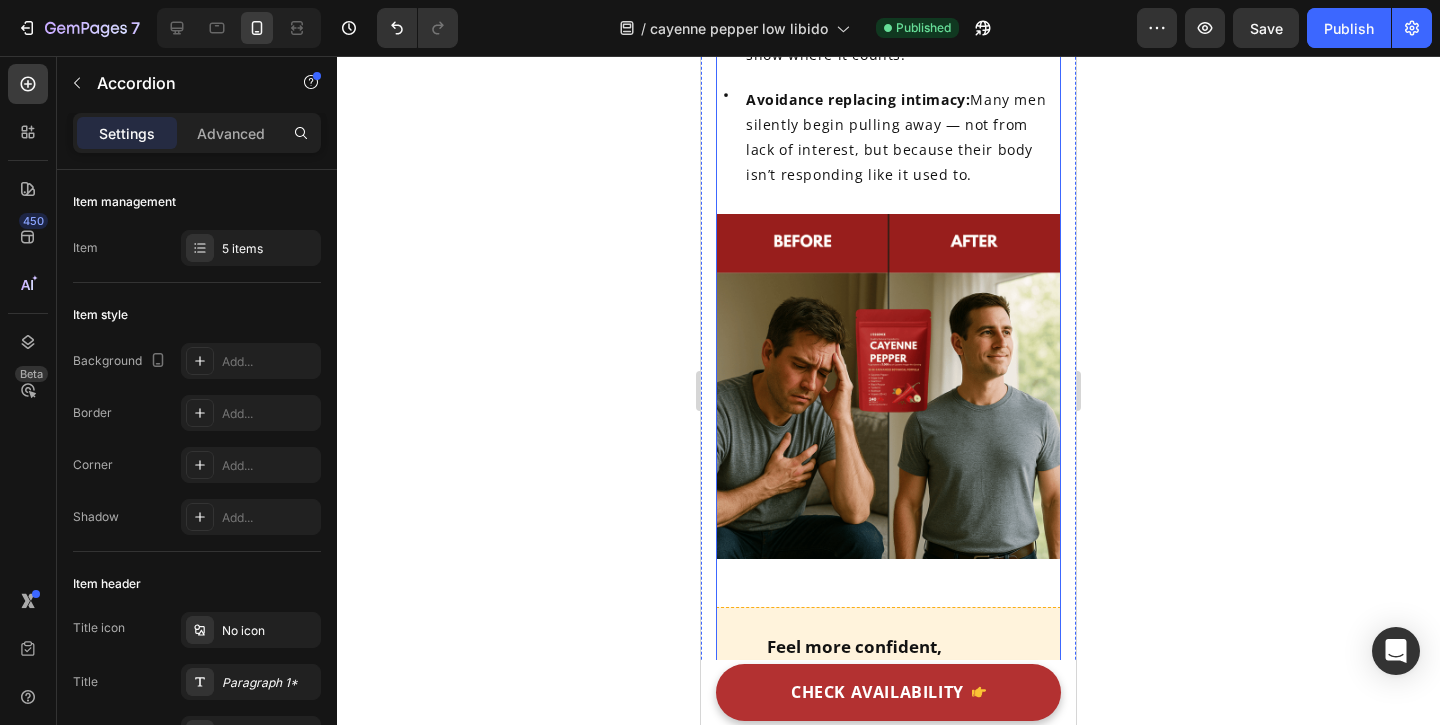 scroll, scrollTop: 1694, scrollLeft: 0, axis: vertical 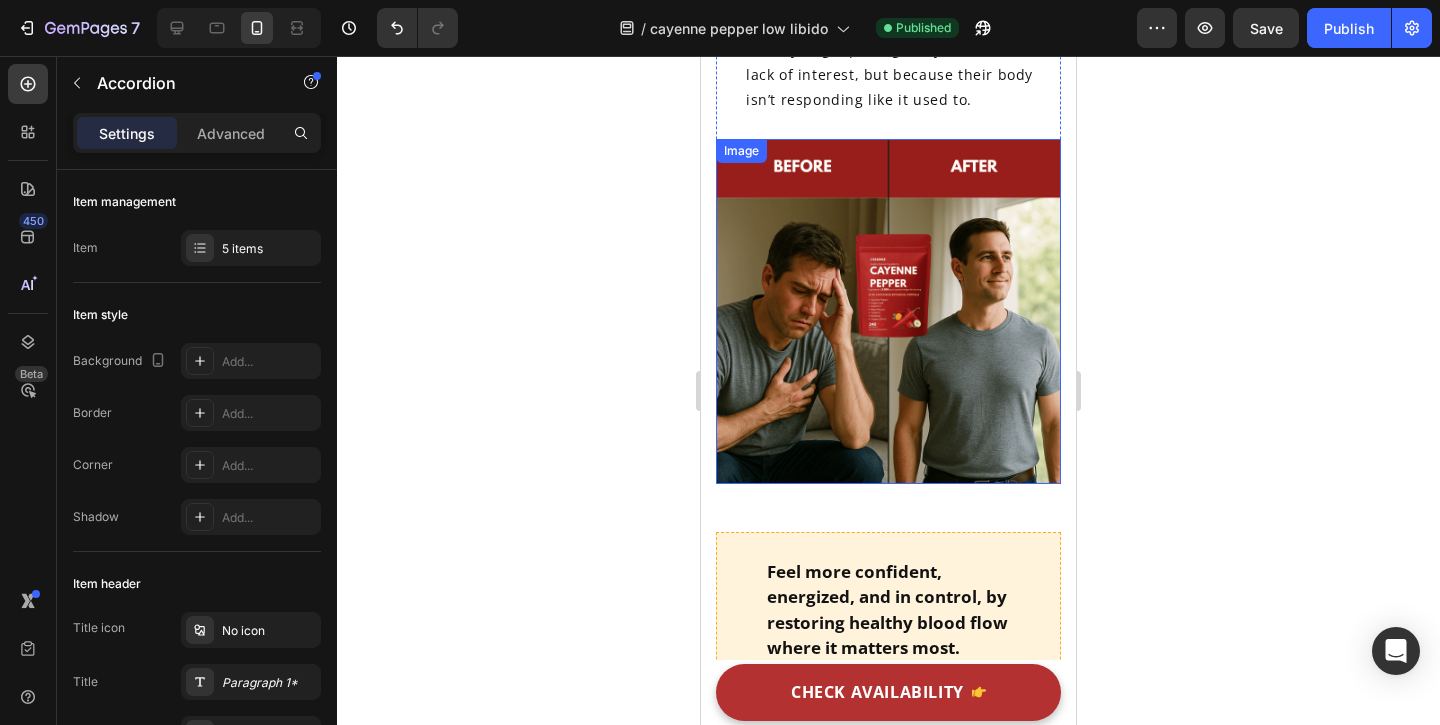 click at bounding box center (888, 311) 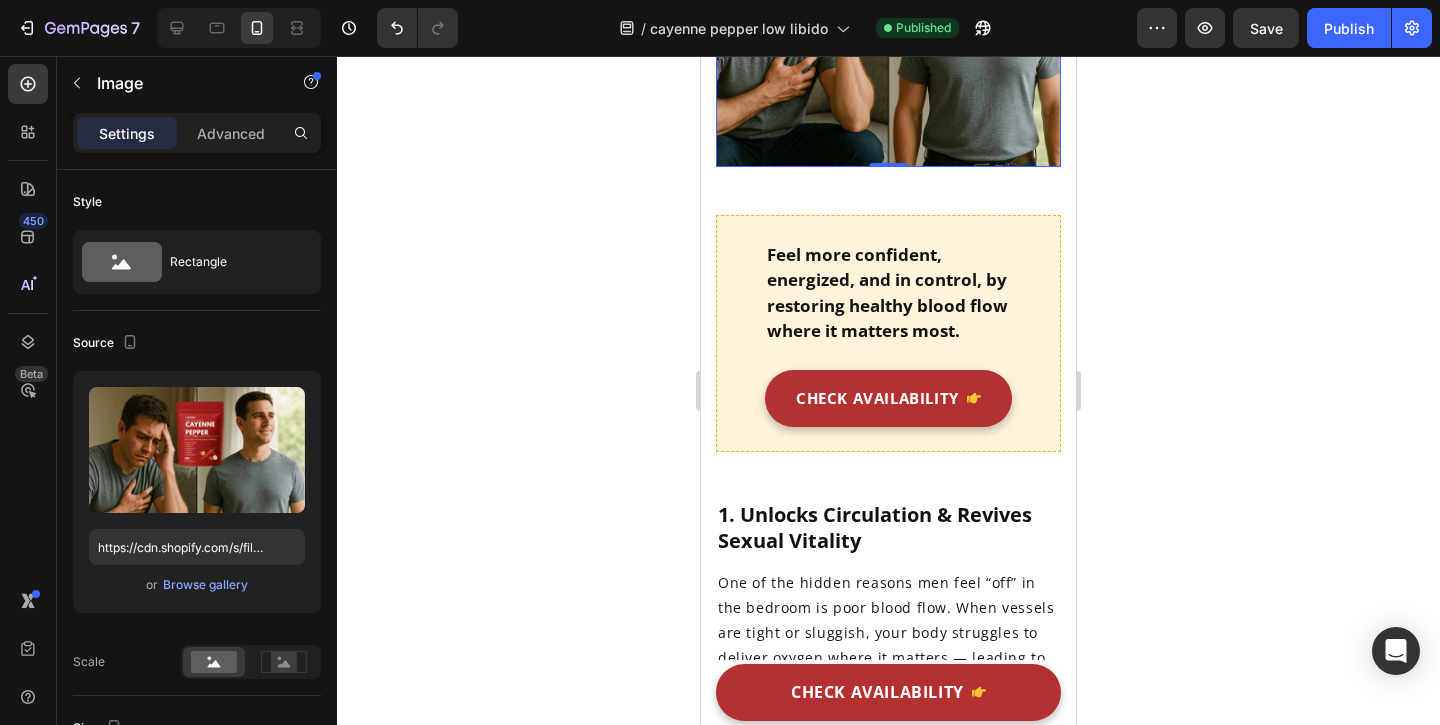 scroll, scrollTop: 2169, scrollLeft: 0, axis: vertical 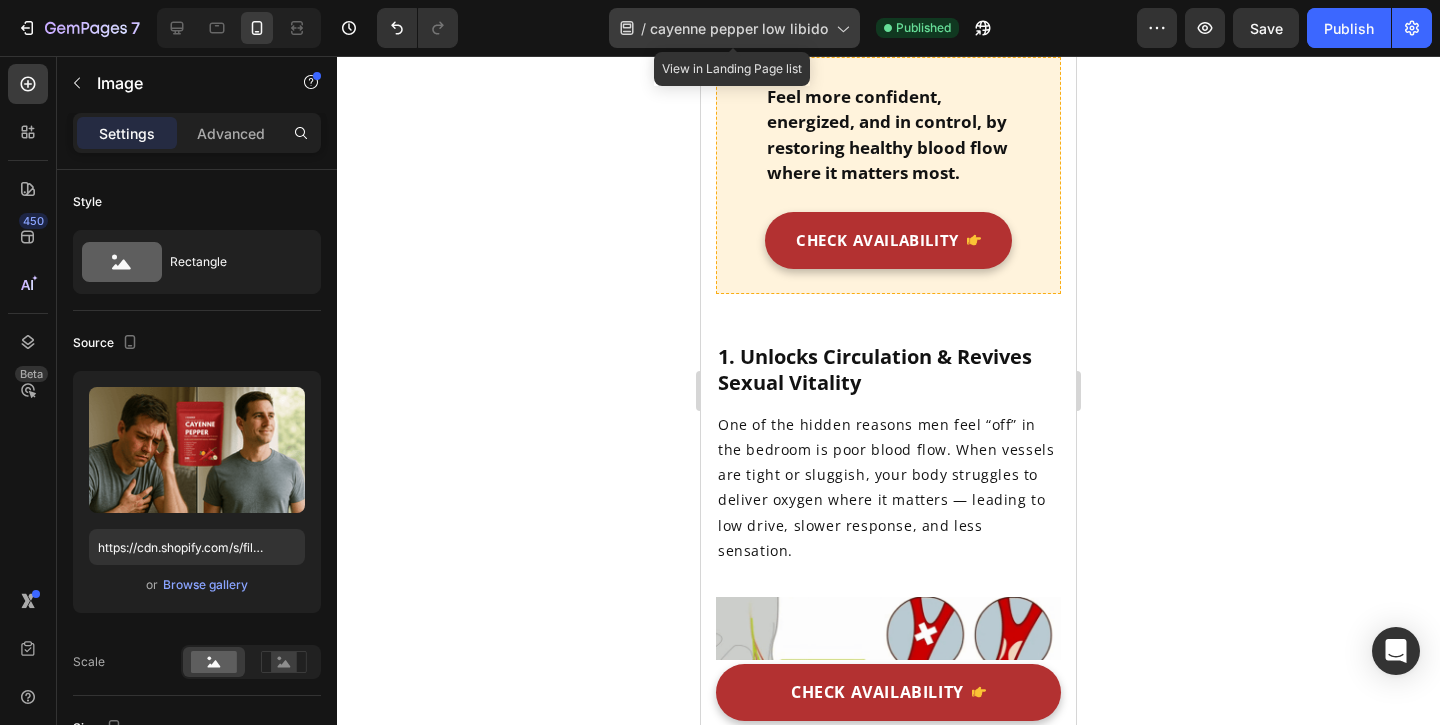 click on "cayenne pepper low libido" at bounding box center (739, 28) 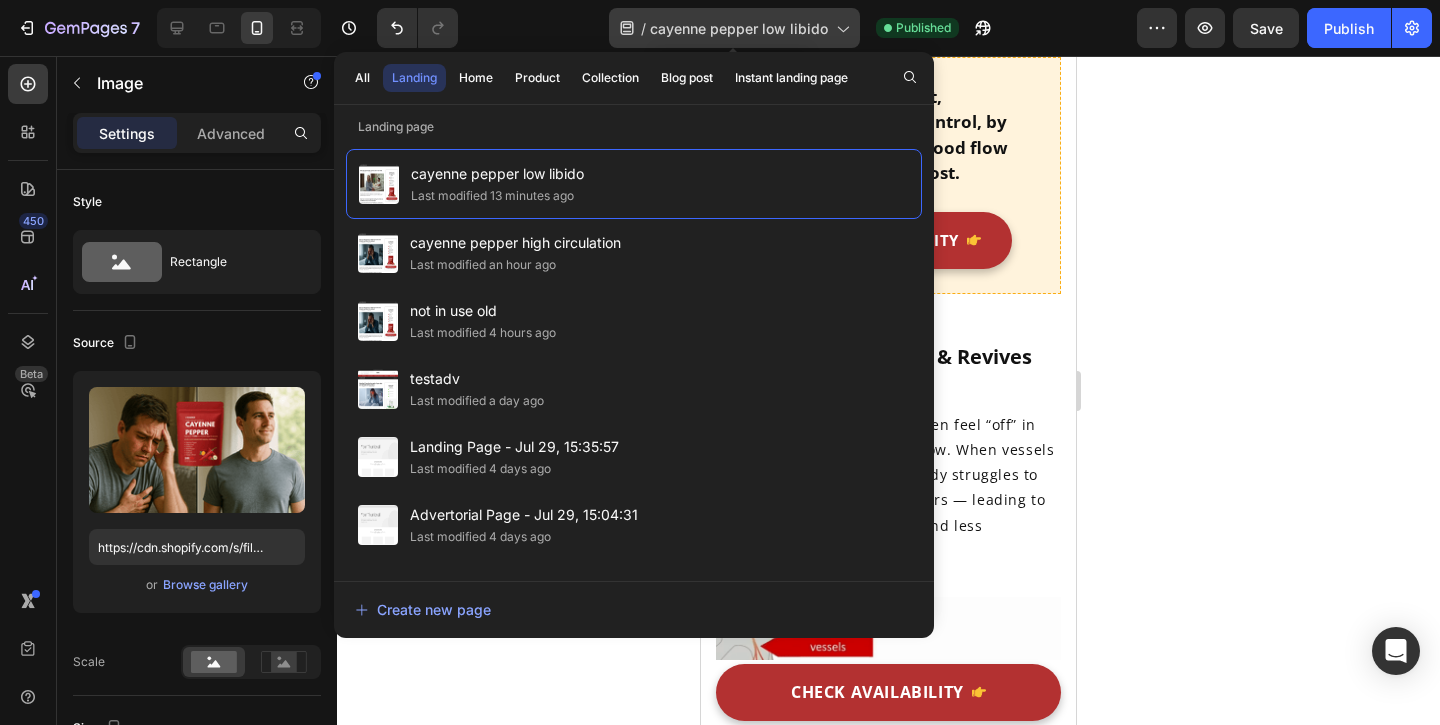 click on "cayenne pepper low libido" at bounding box center (739, 28) 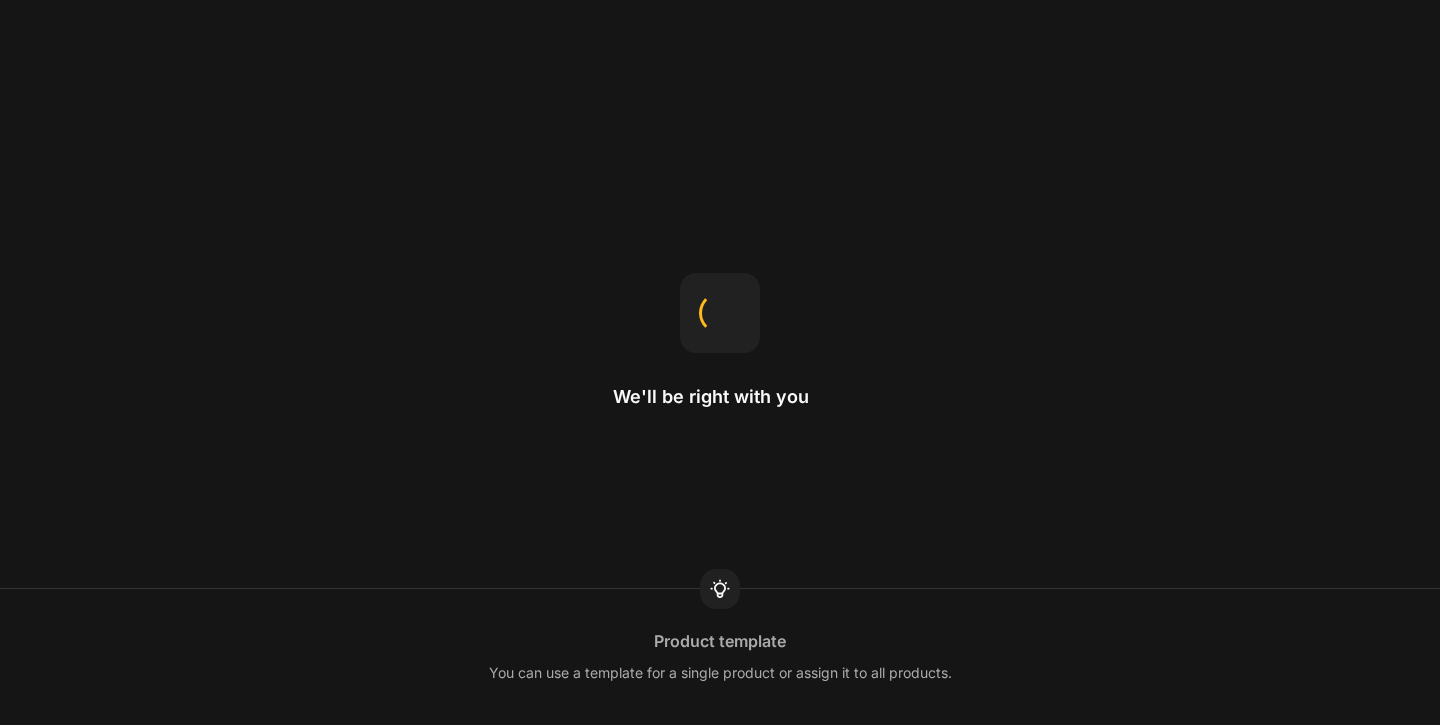 scroll, scrollTop: 0, scrollLeft: 0, axis: both 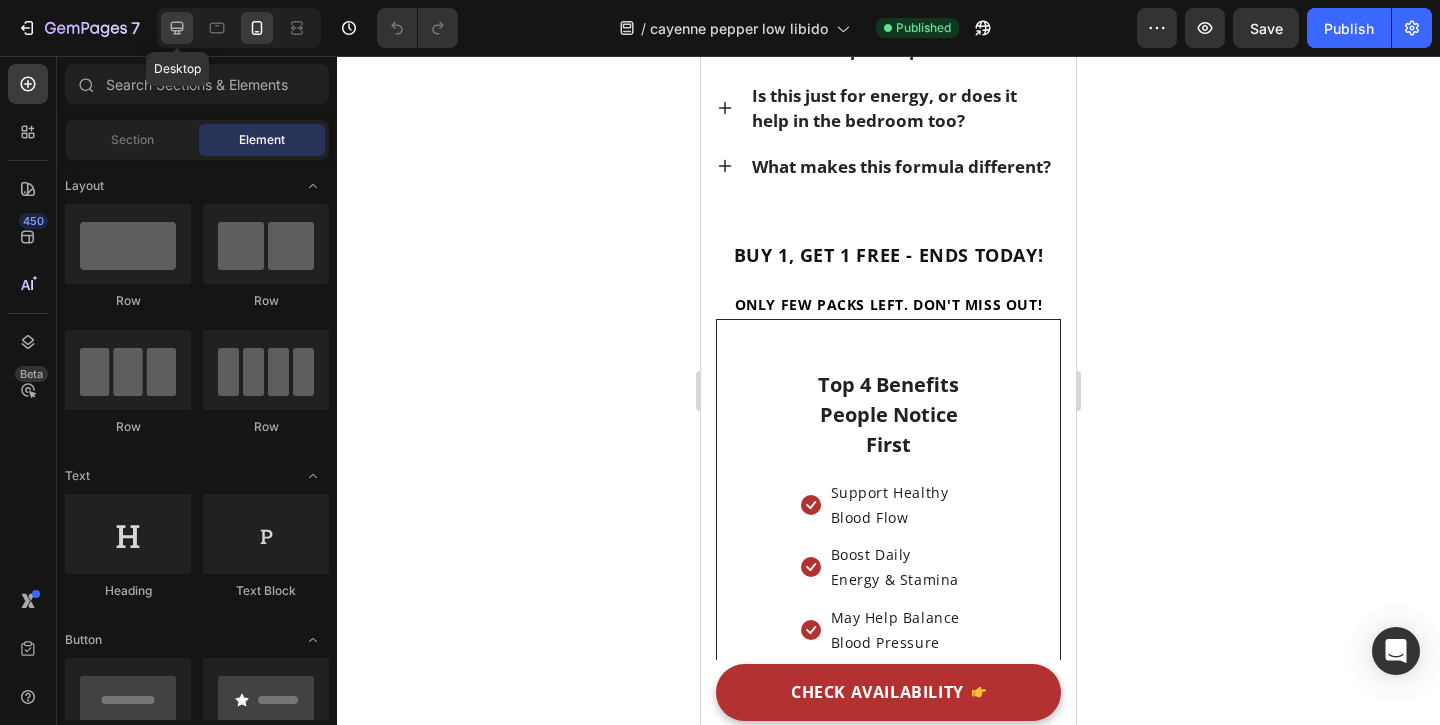 click 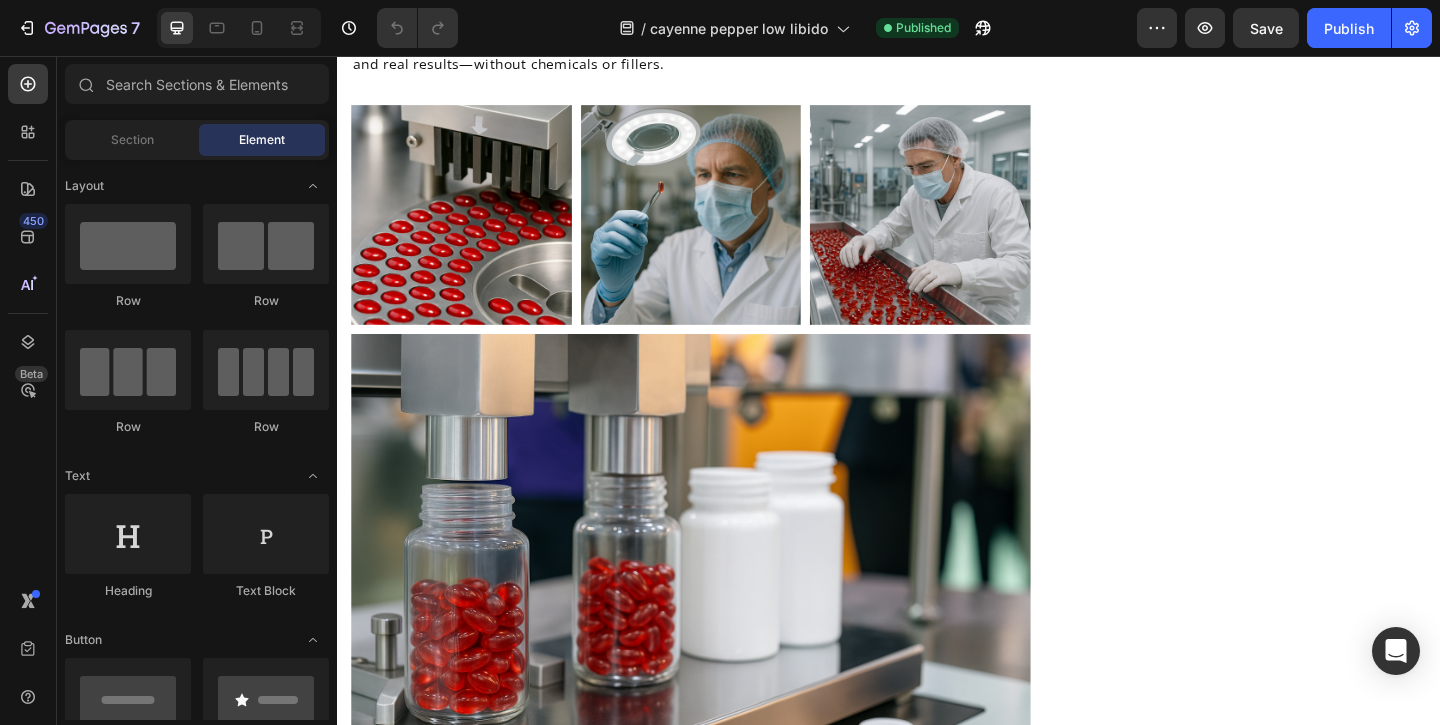 scroll, scrollTop: 0, scrollLeft: 0, axis: both 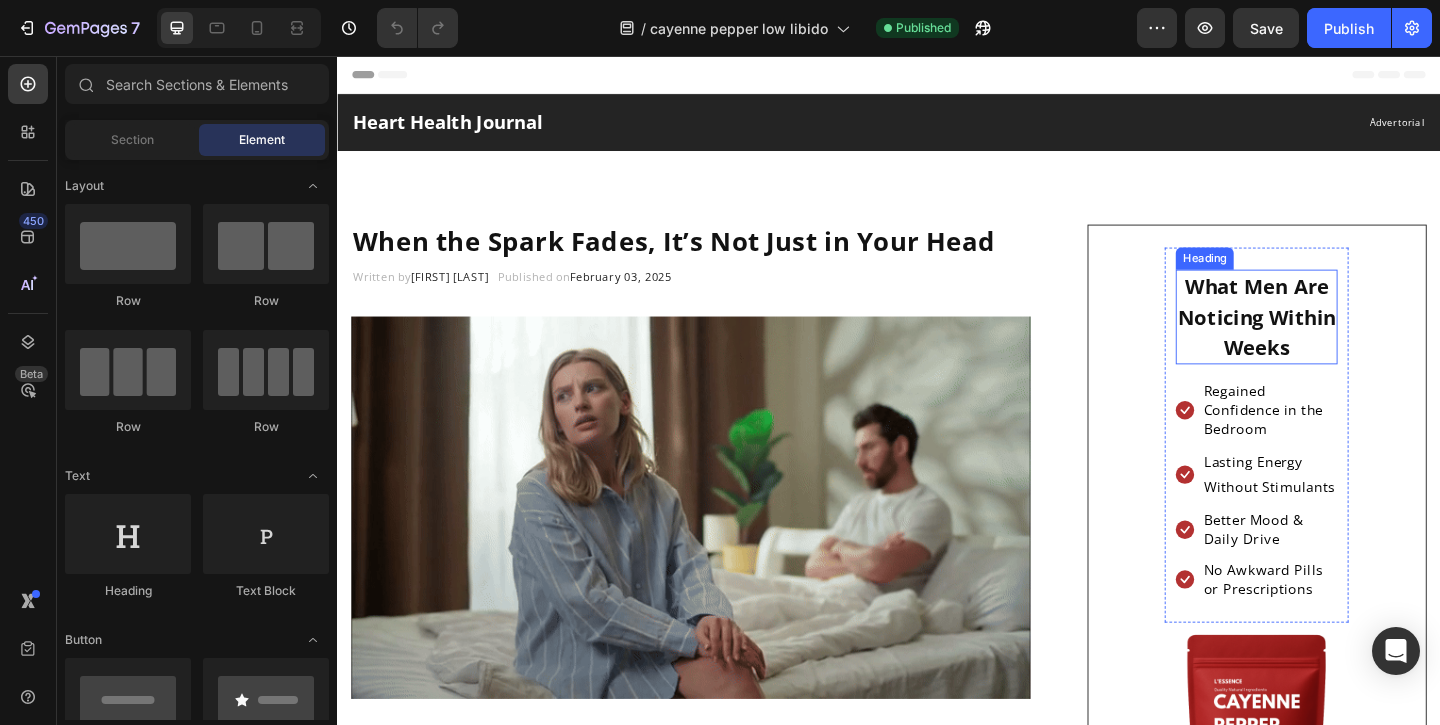 click on "What Men Are Noticing Within Weeks" at bounding box center [1337, 339] 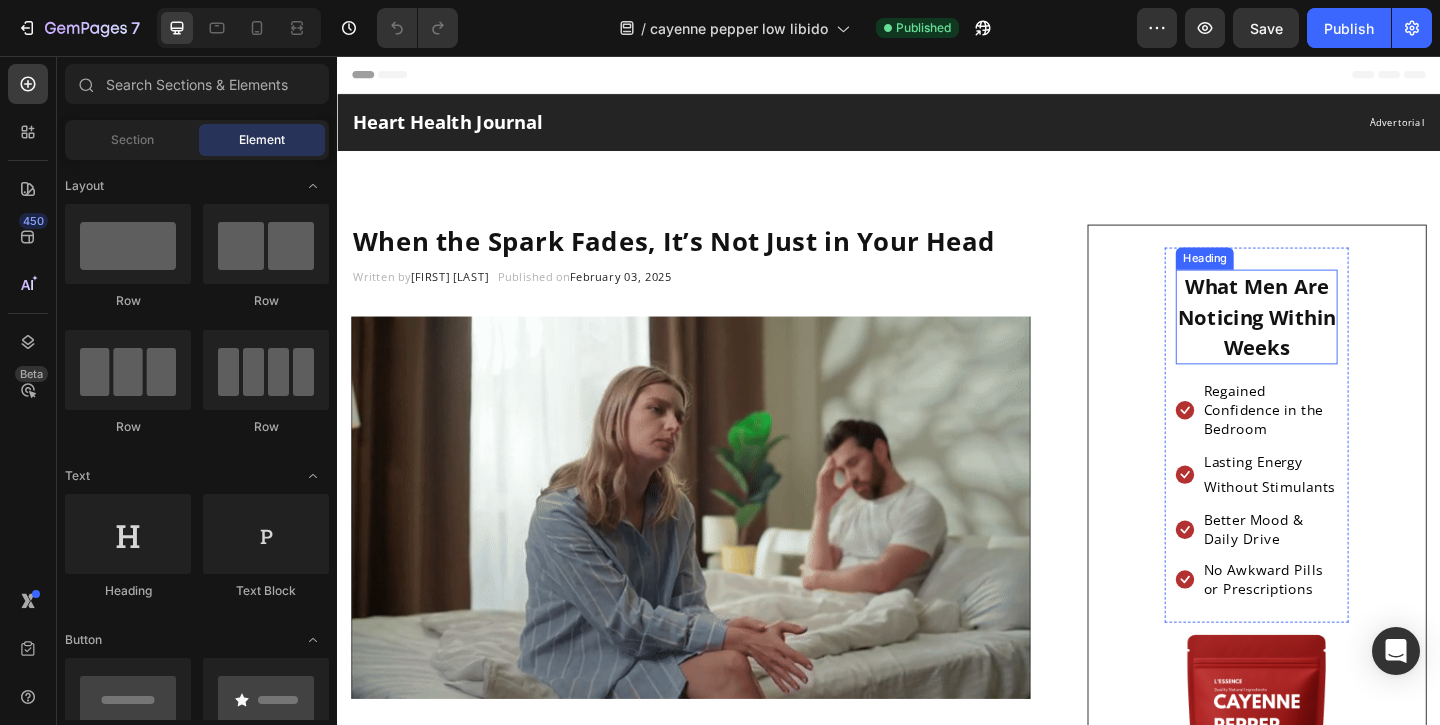 click on "What Men Are Noticing Within Weeks" at bounding box center [1337, 339] 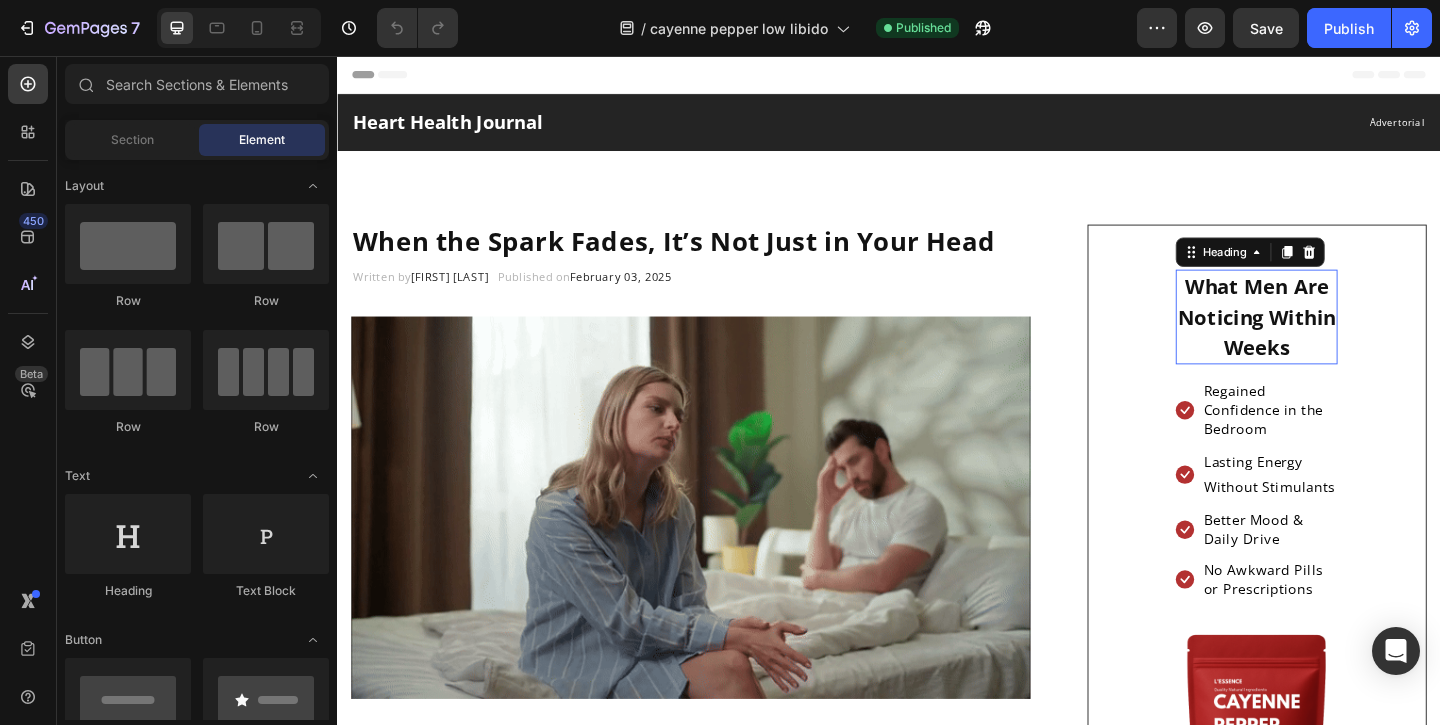 click on "What Men Are Noticing Within Weeks" at bounding box center [1337, 339] 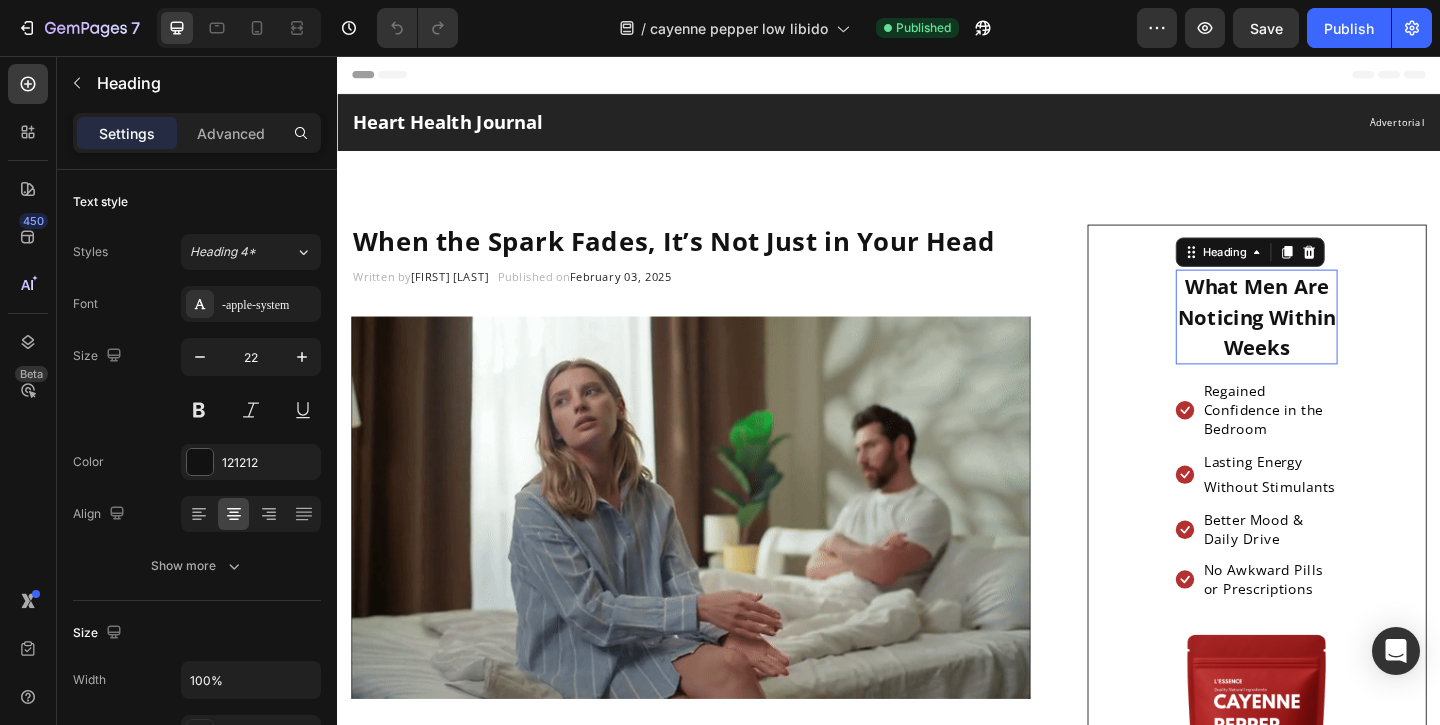 click on "What Men Are Noticing Within Weeks" at bounding box center [1337, 339] 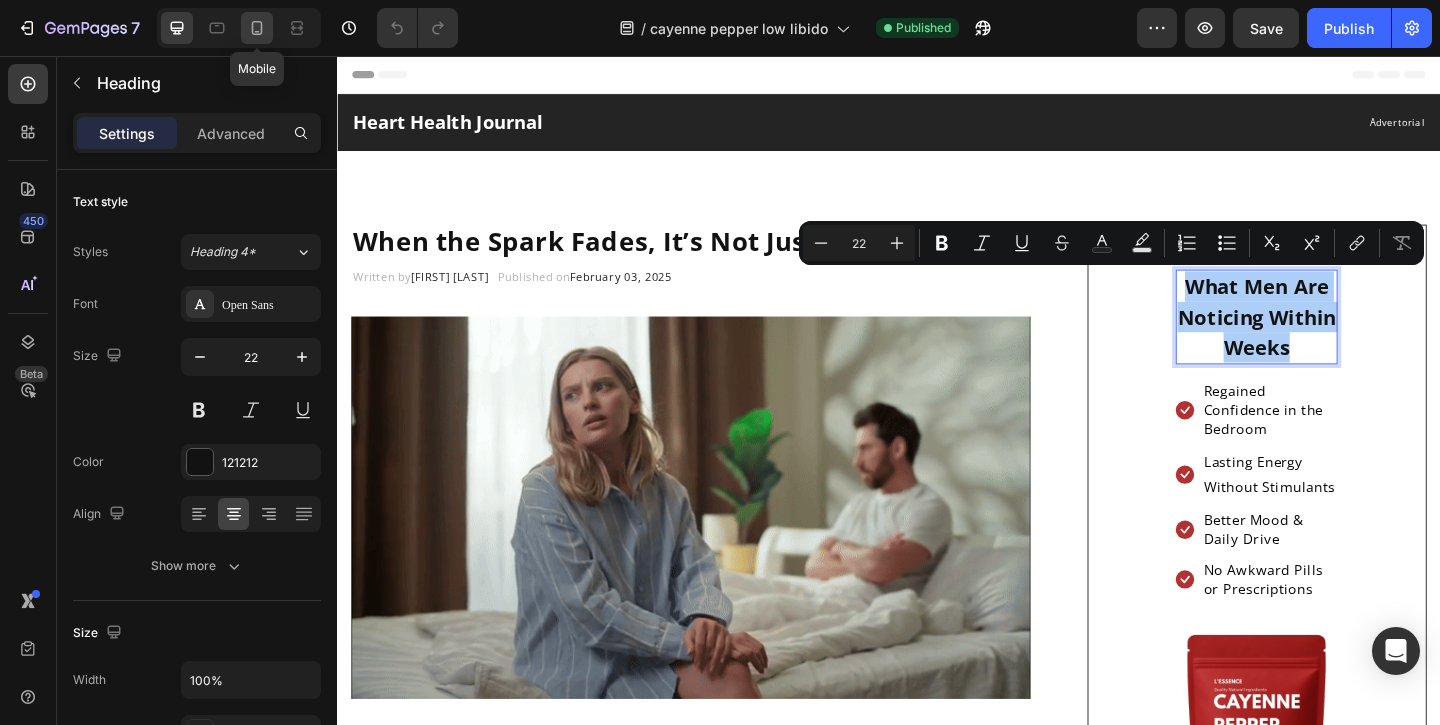 click 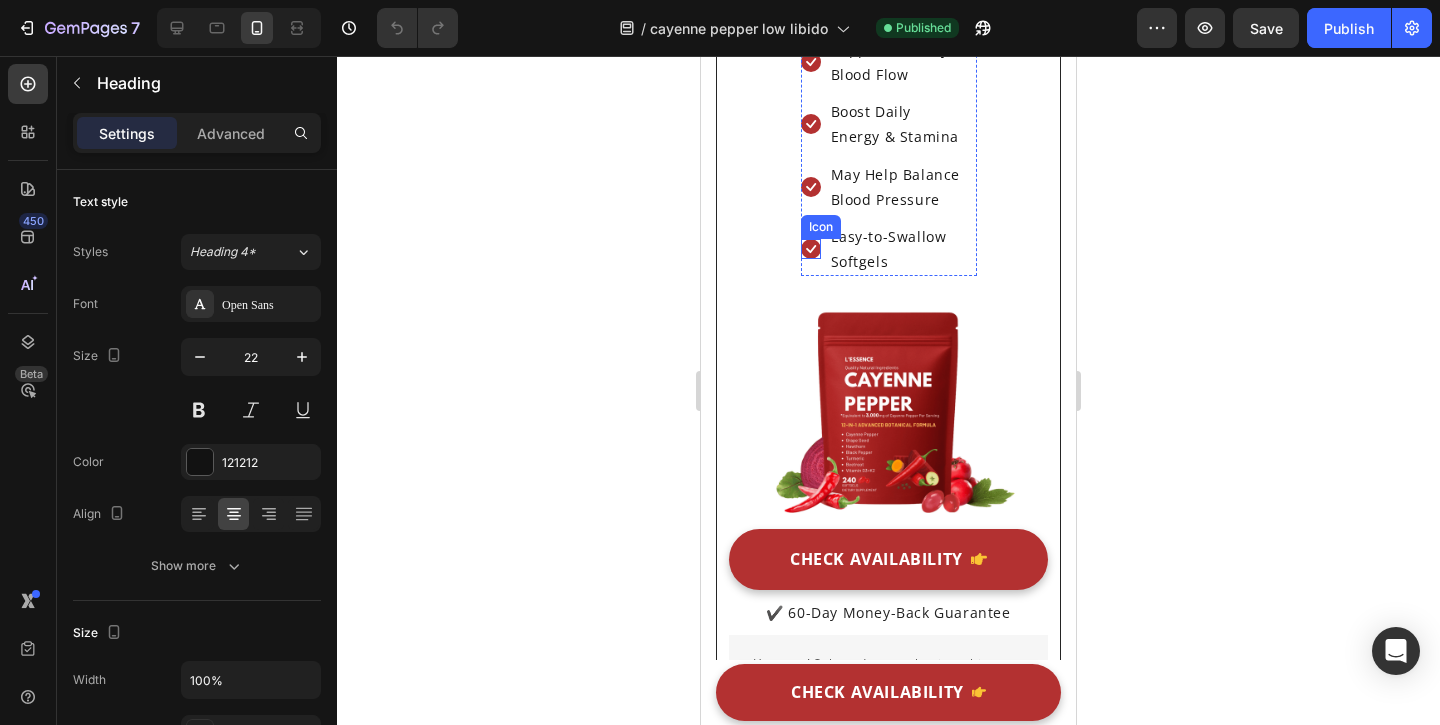 scroll, scrollTop: 11576, scrollLeft: 0, axis: vertical 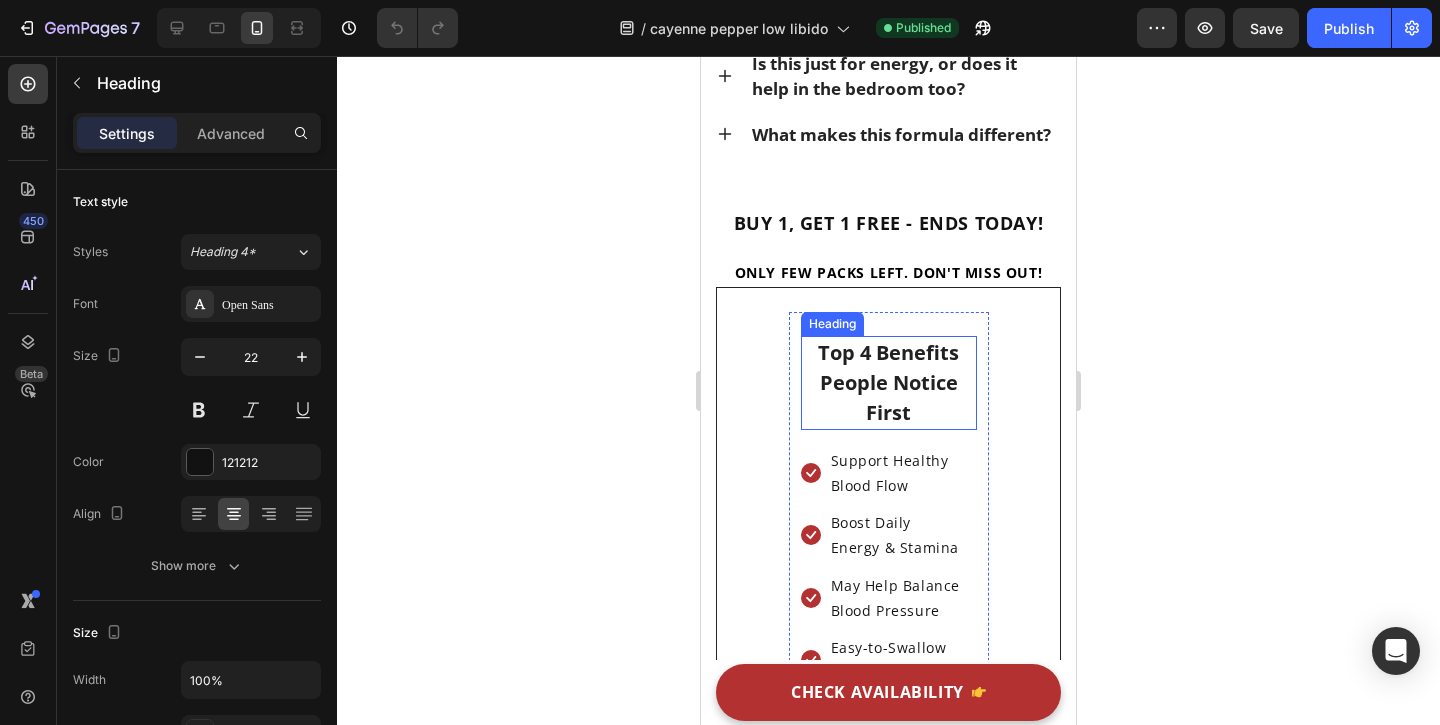 click on "Top 4 Benefits People Notice First" at bounding box center [889, 383] 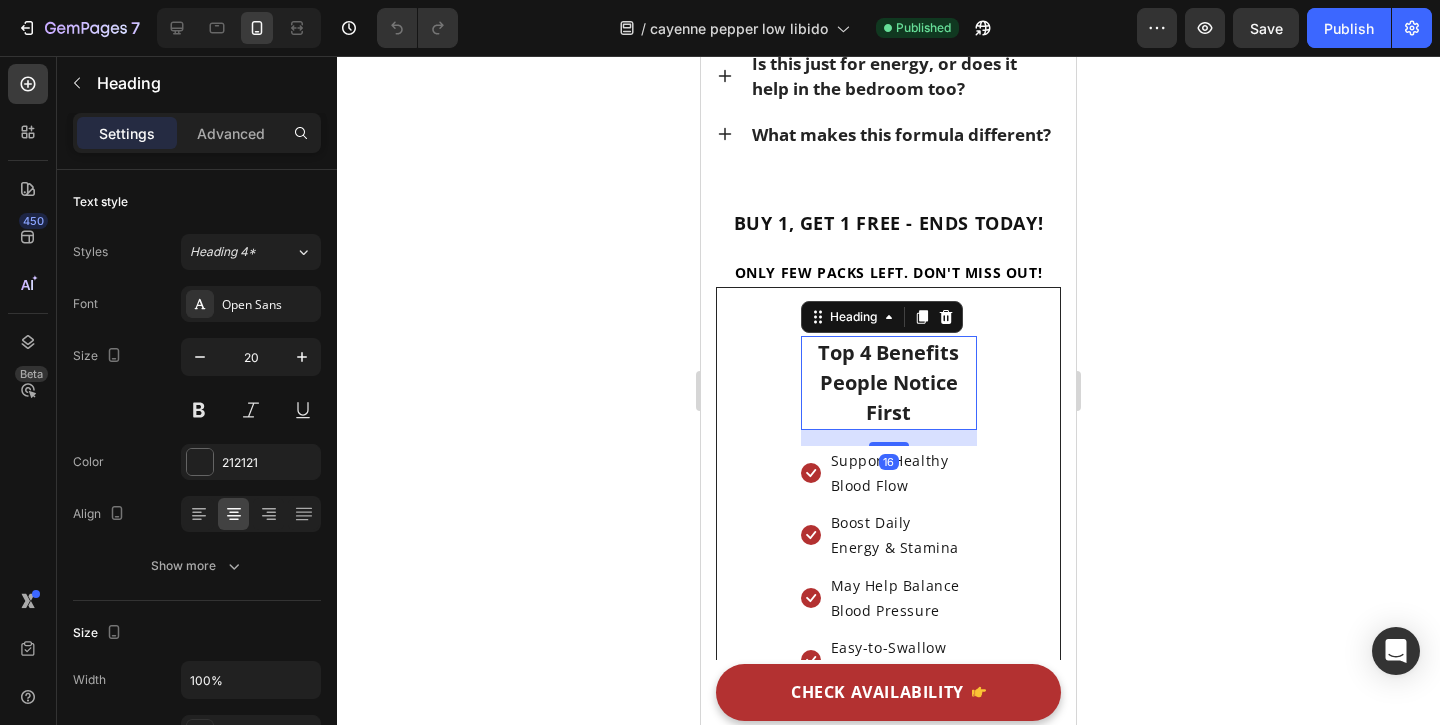 click on "Top 4 Benefits People Notice First" at bounding box center (889, 383) 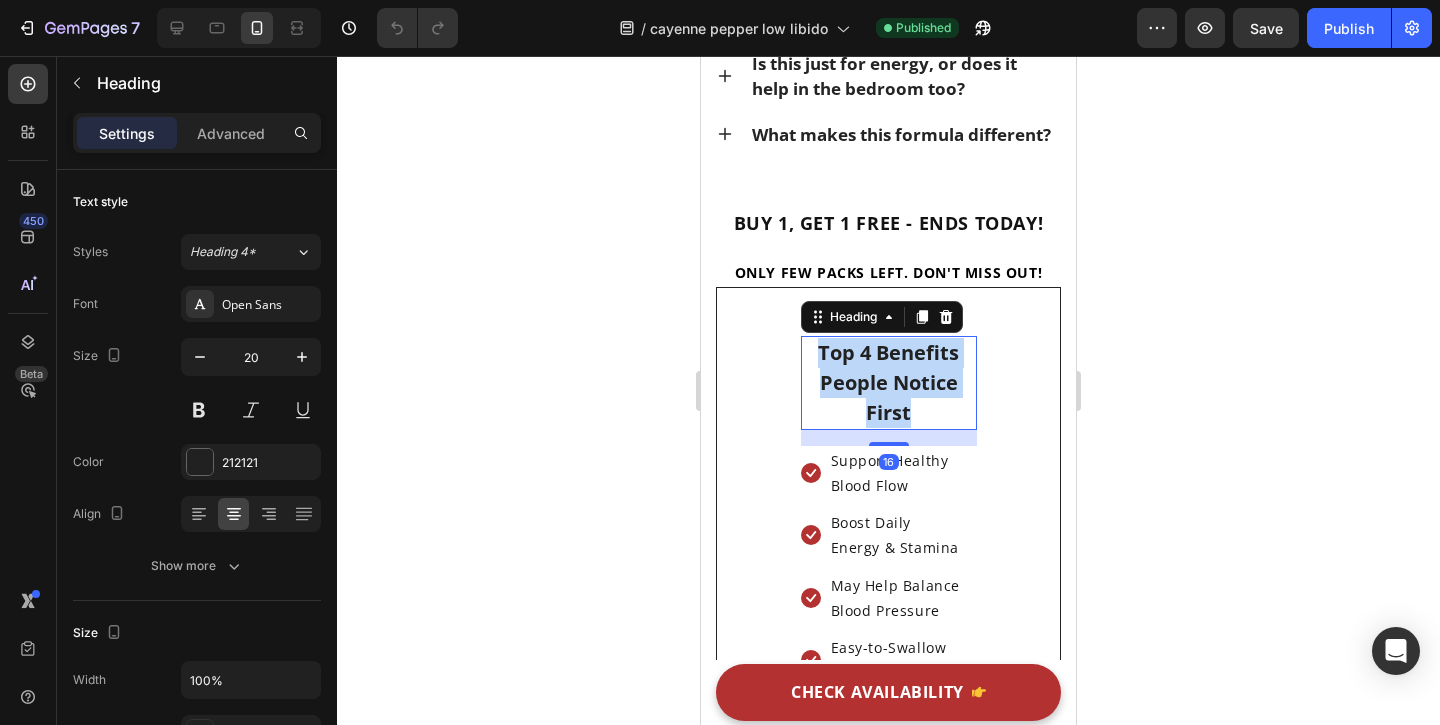 click on "Top 4 Benefits People Notice First" at bounding box center [889, 383] 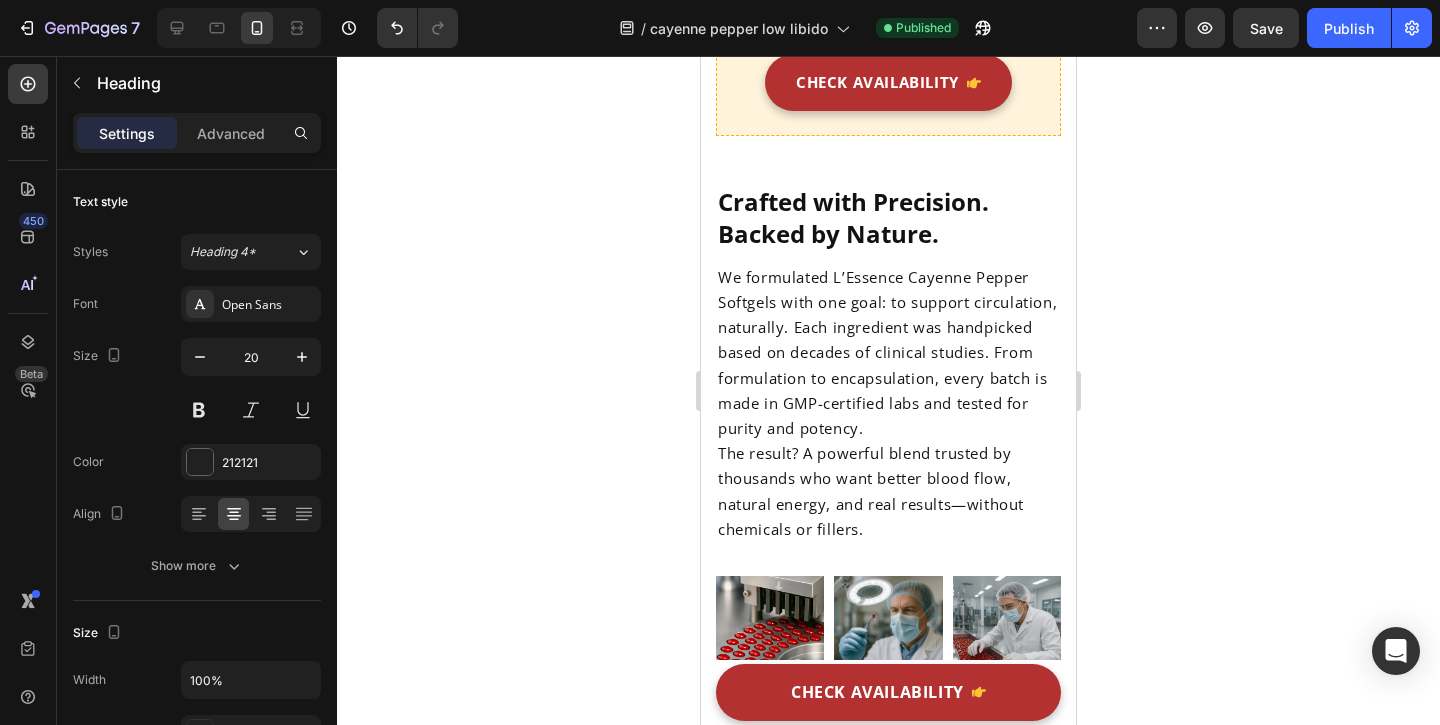 scroll, scrollTop: 3342, scrollLeft: 0, axis: vertical 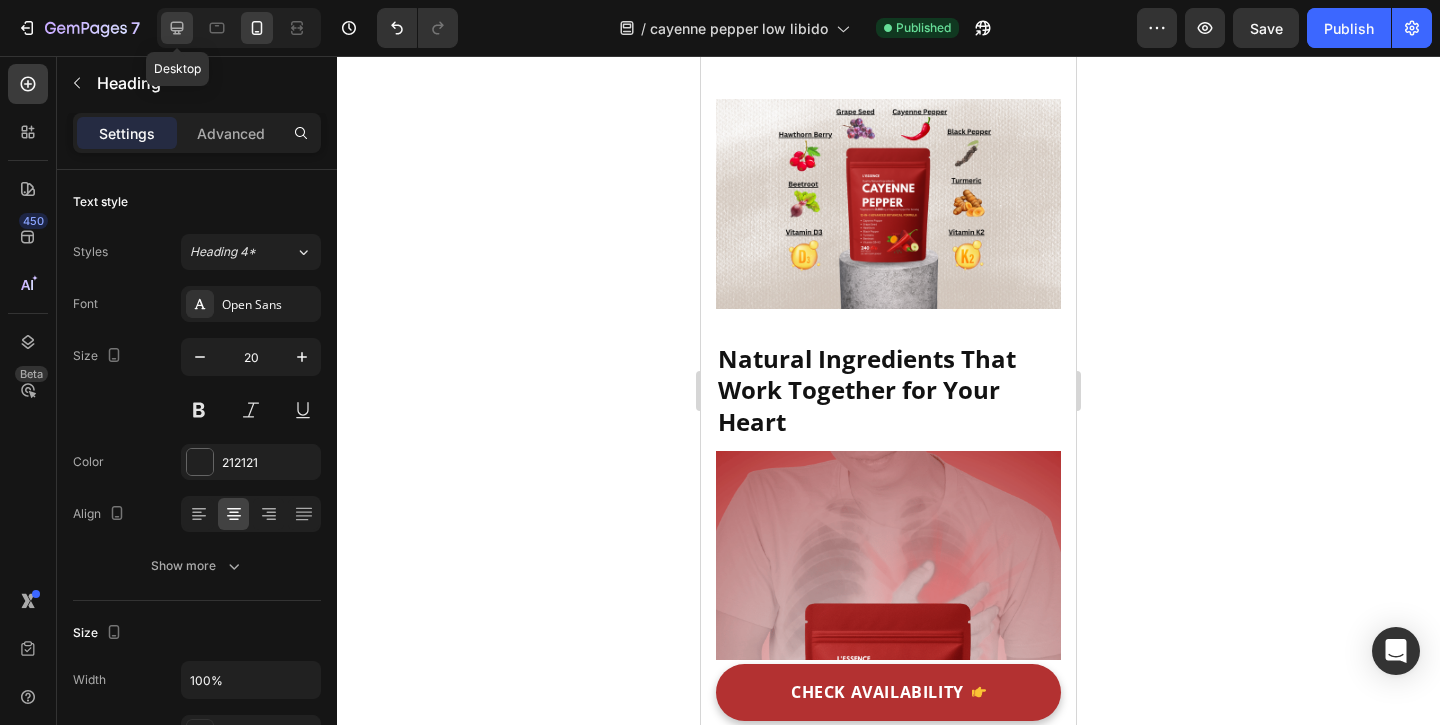 click 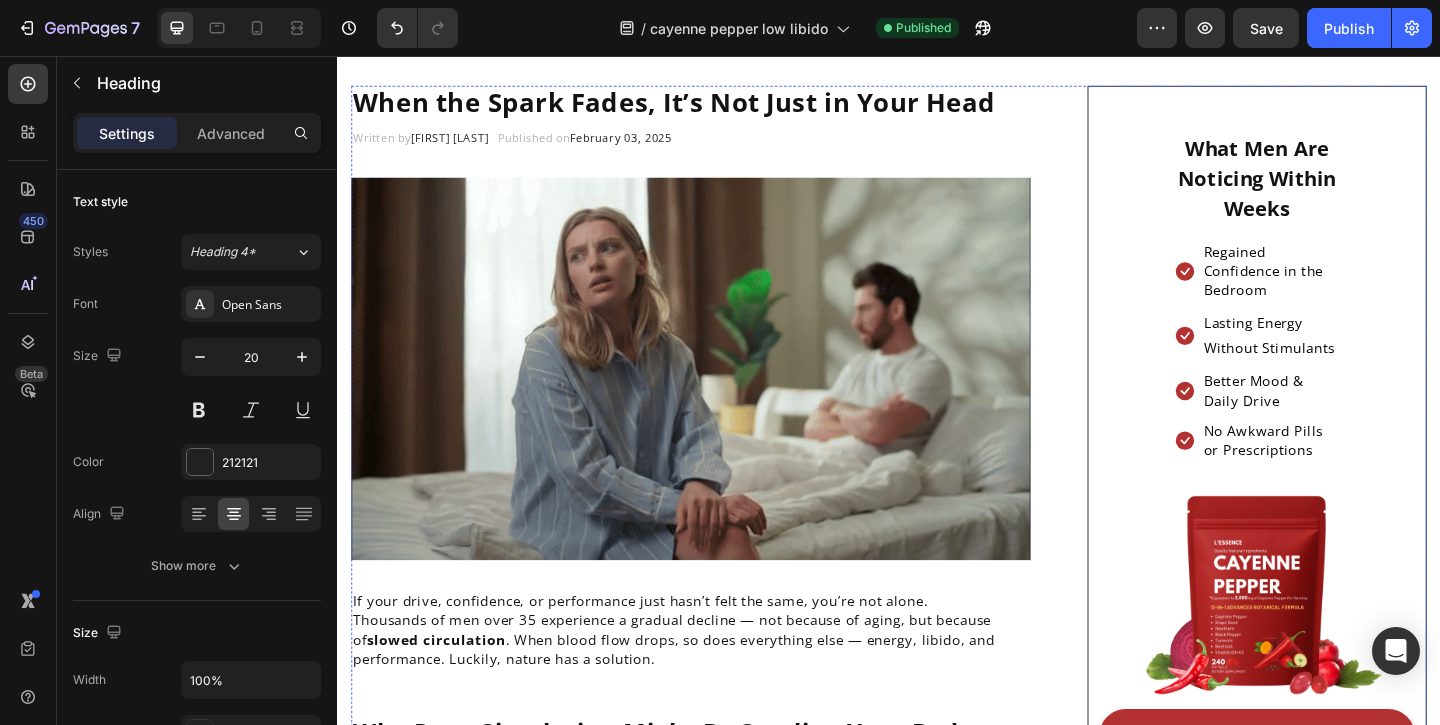 scroll, scrollTop: 0, scrollLeft: 0, axis: both 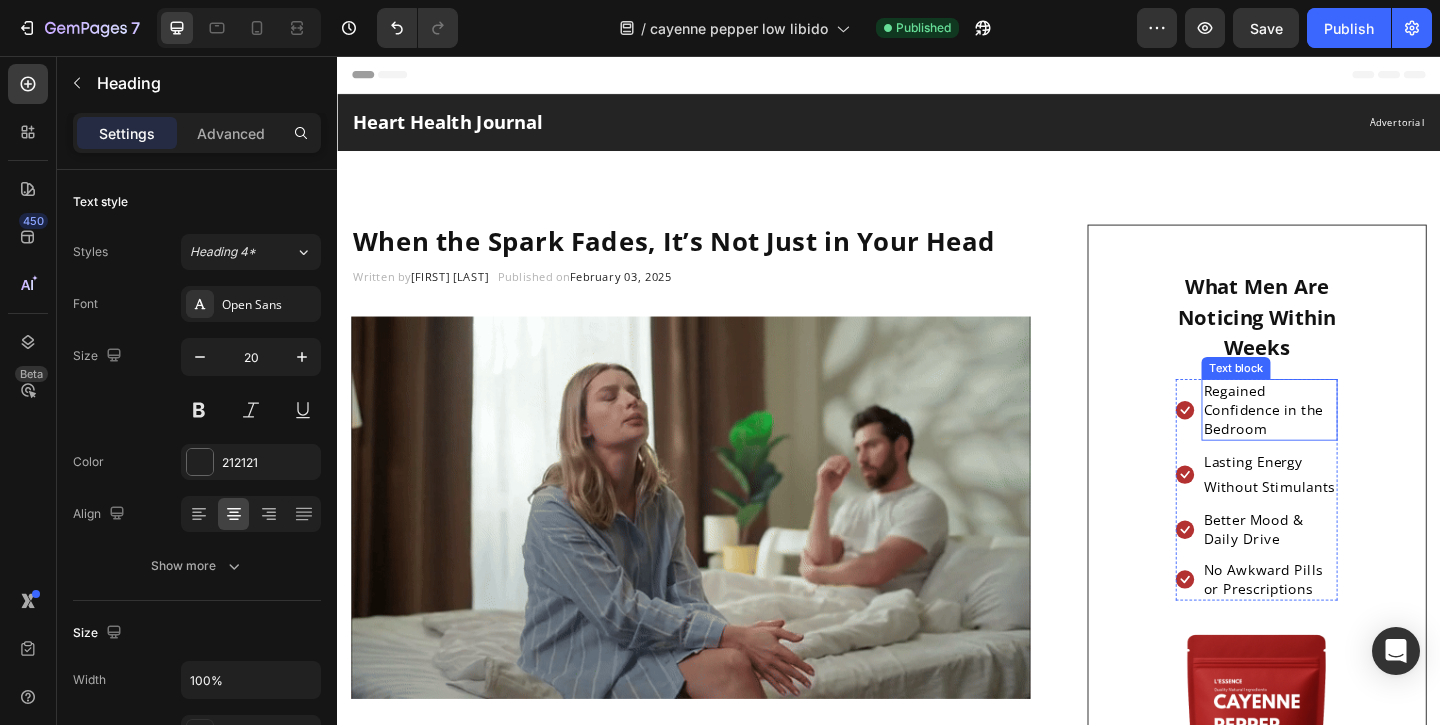 click on "Regained Confidence in the Bedroom" at bounding box center [1351, 440] 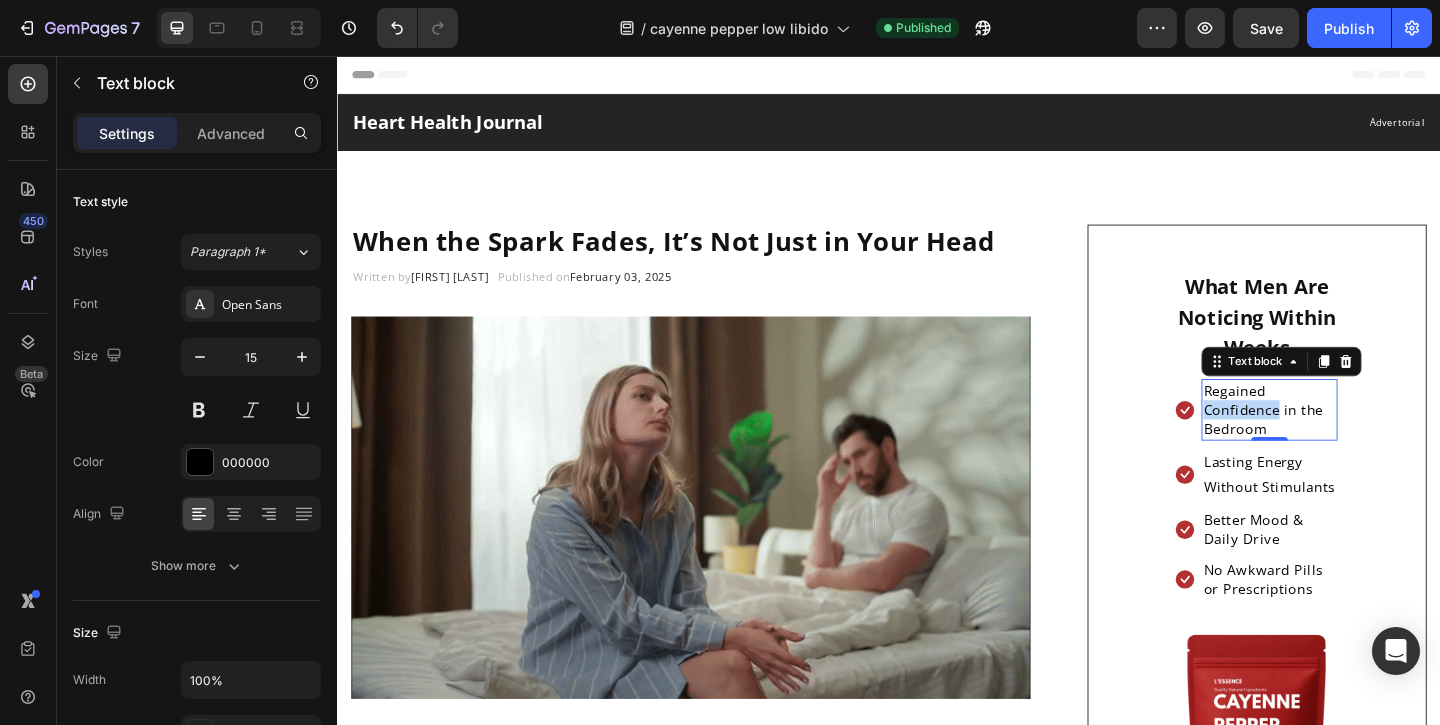 click on "Regained Confidence in the Bedroom" at bounding box center [1351, 440] 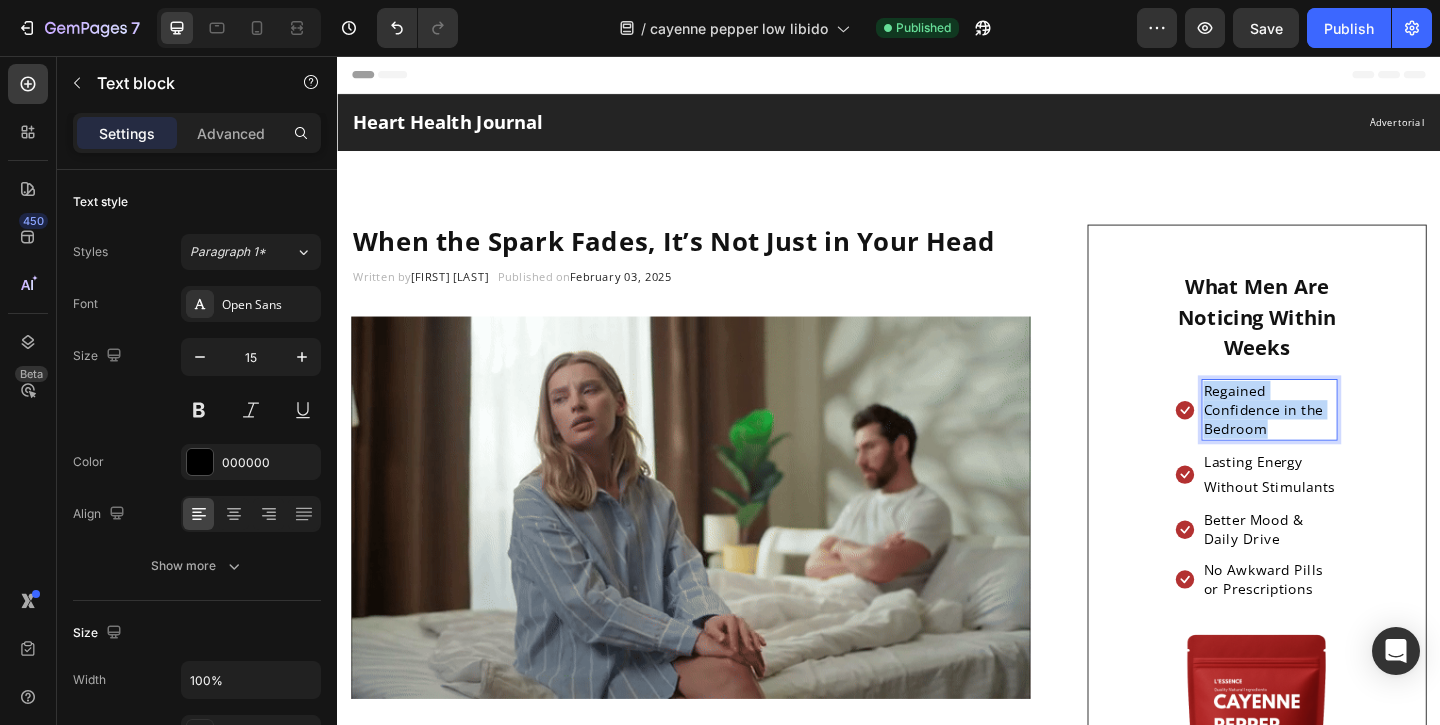 click on "Regained Confidence in the Bedroom" at bounding box center (1351, 440) 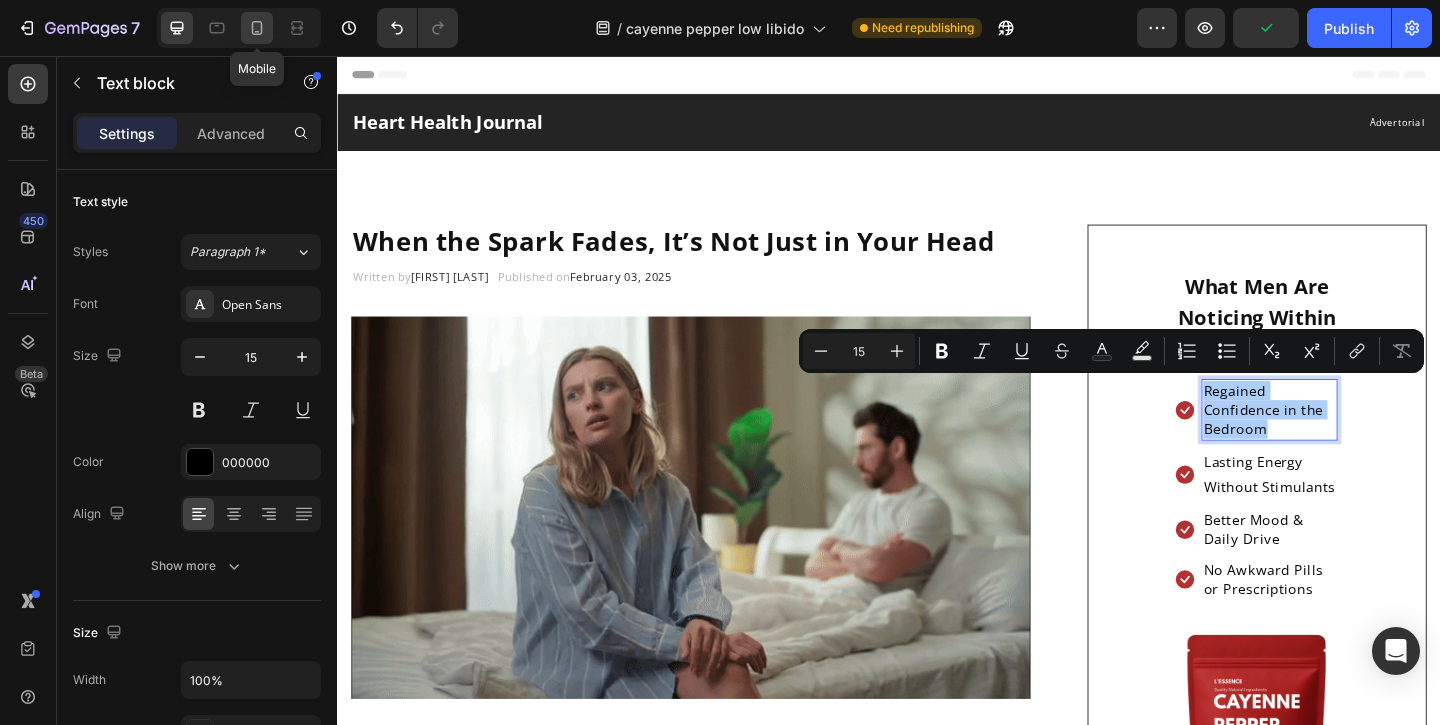 click 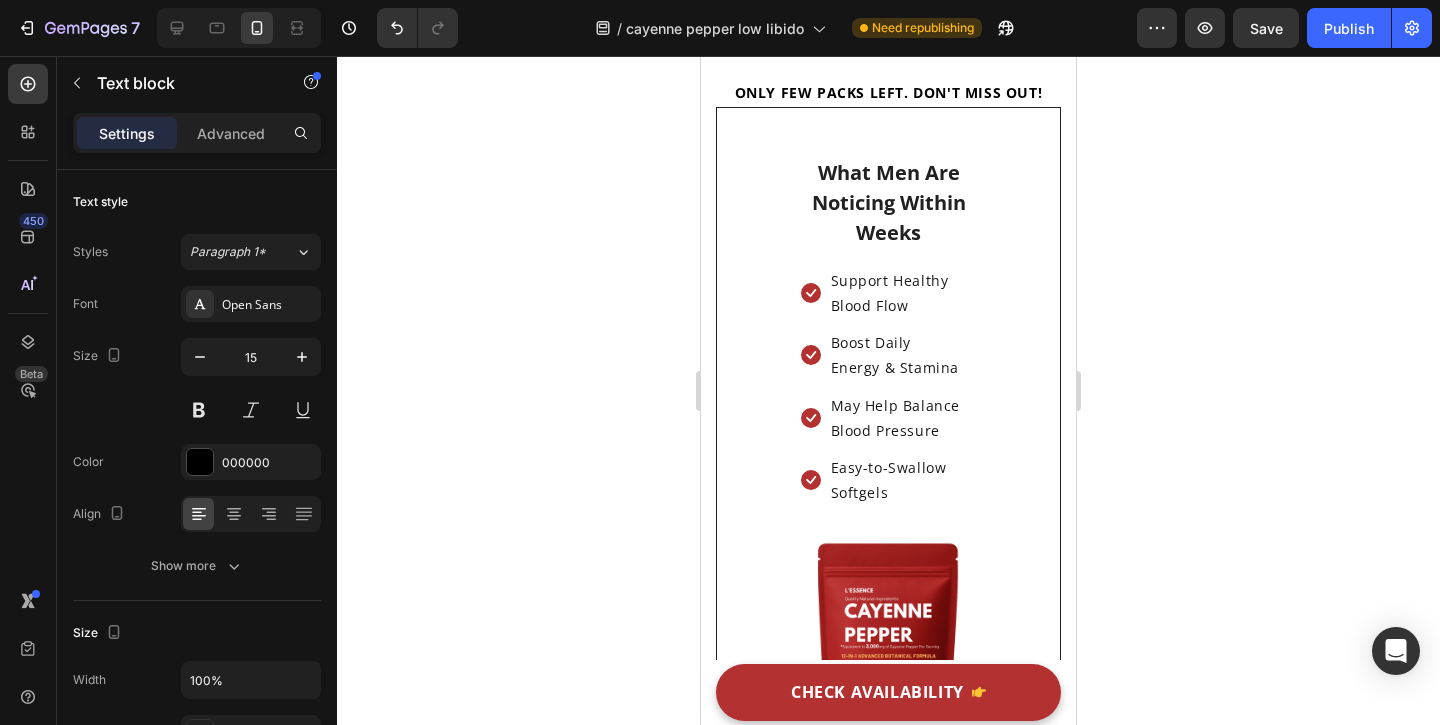 scroll, scrollTop: 11744, scrollLeft: 0, axis: vertical 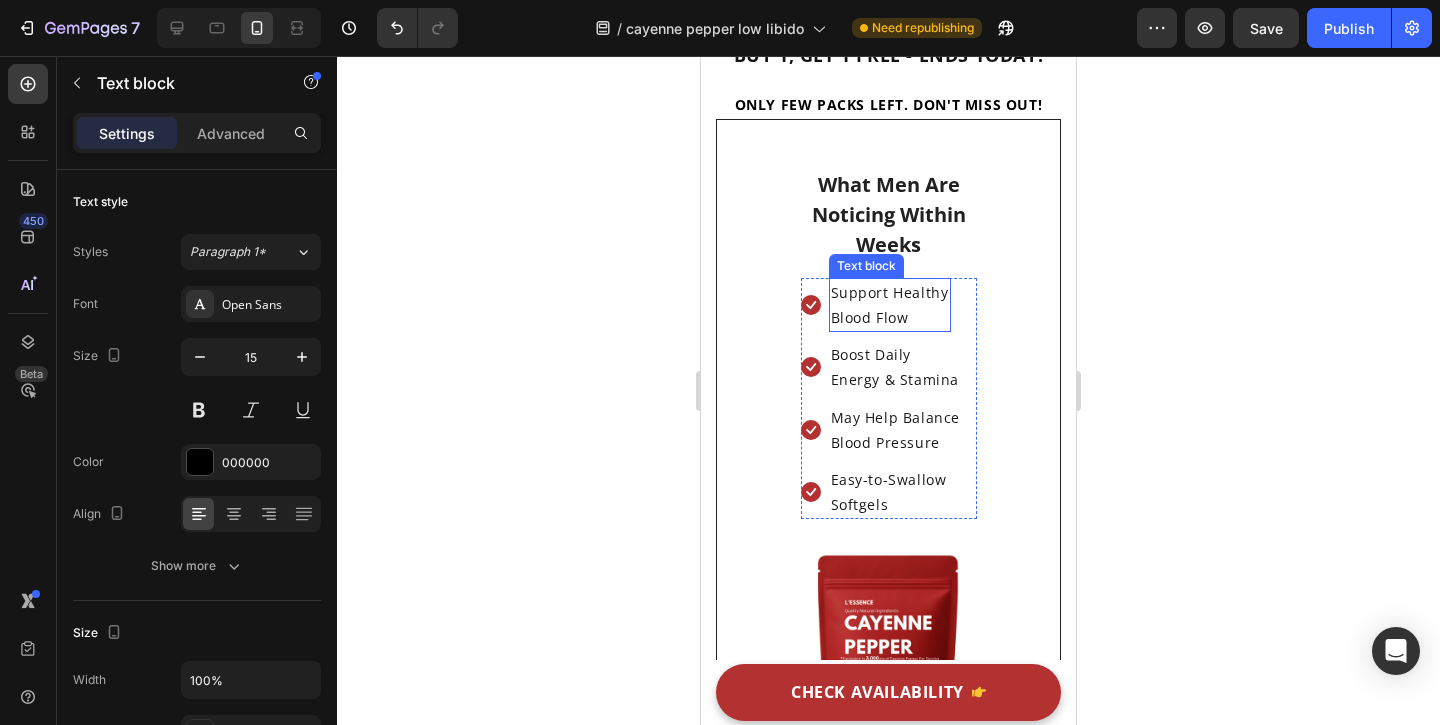 click on "Blood Flow" at bounding box center (890, 317) 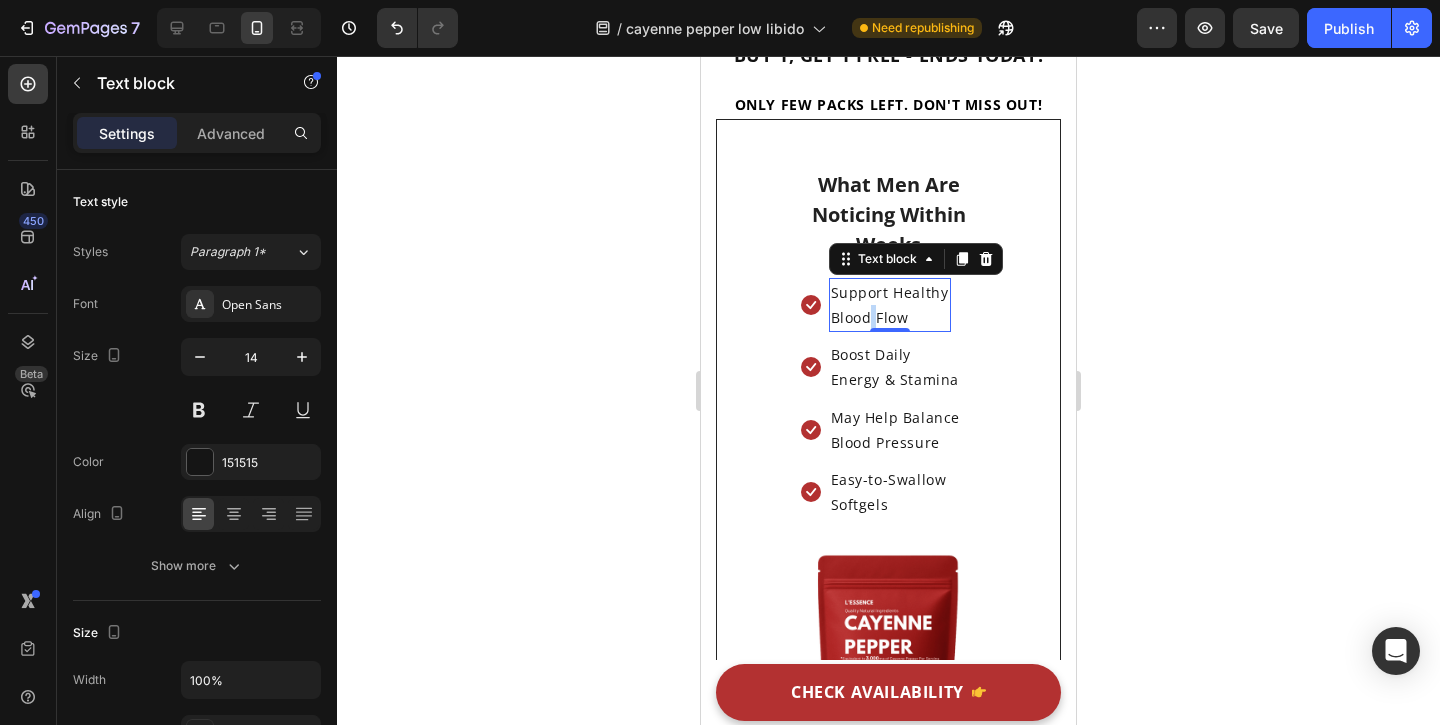 click on "Blood Flow" at bounding box center [890, 317] 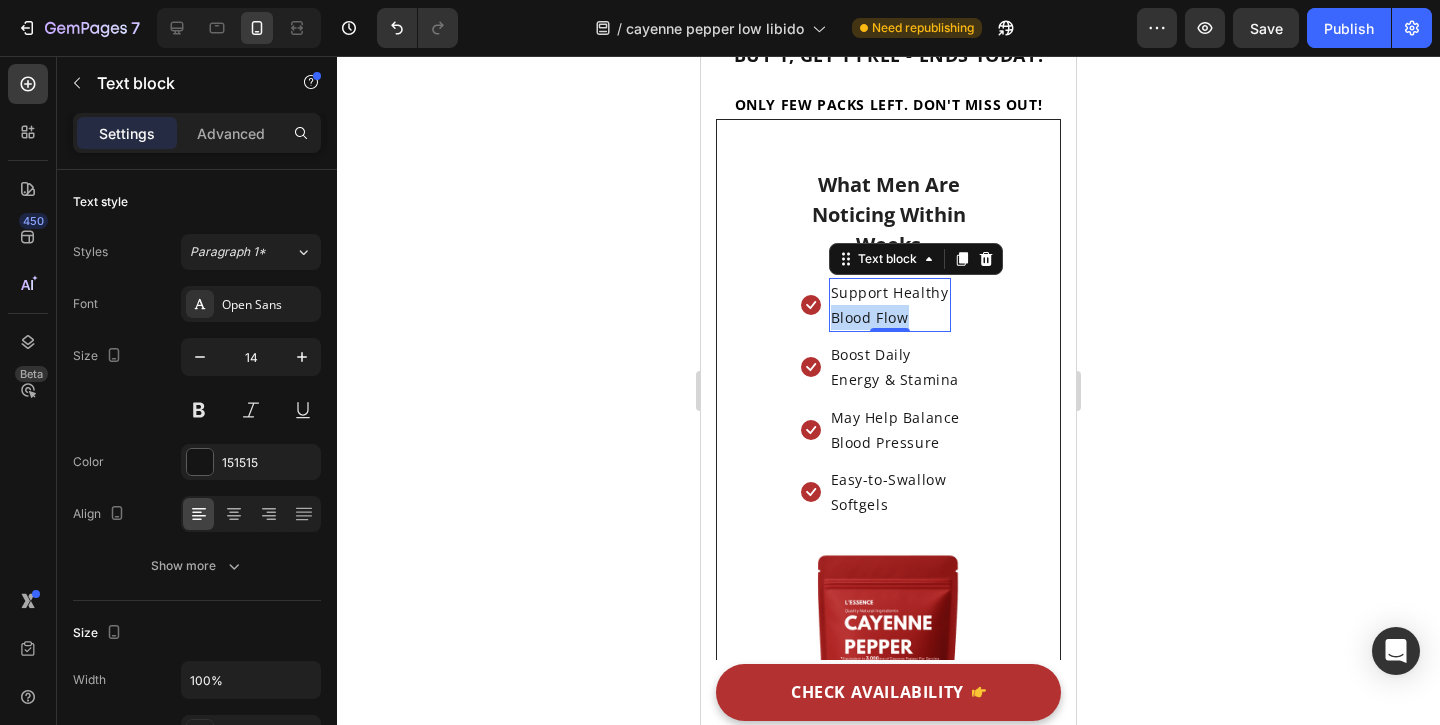click on "Blood Flow" at bounding box center (890, 317) 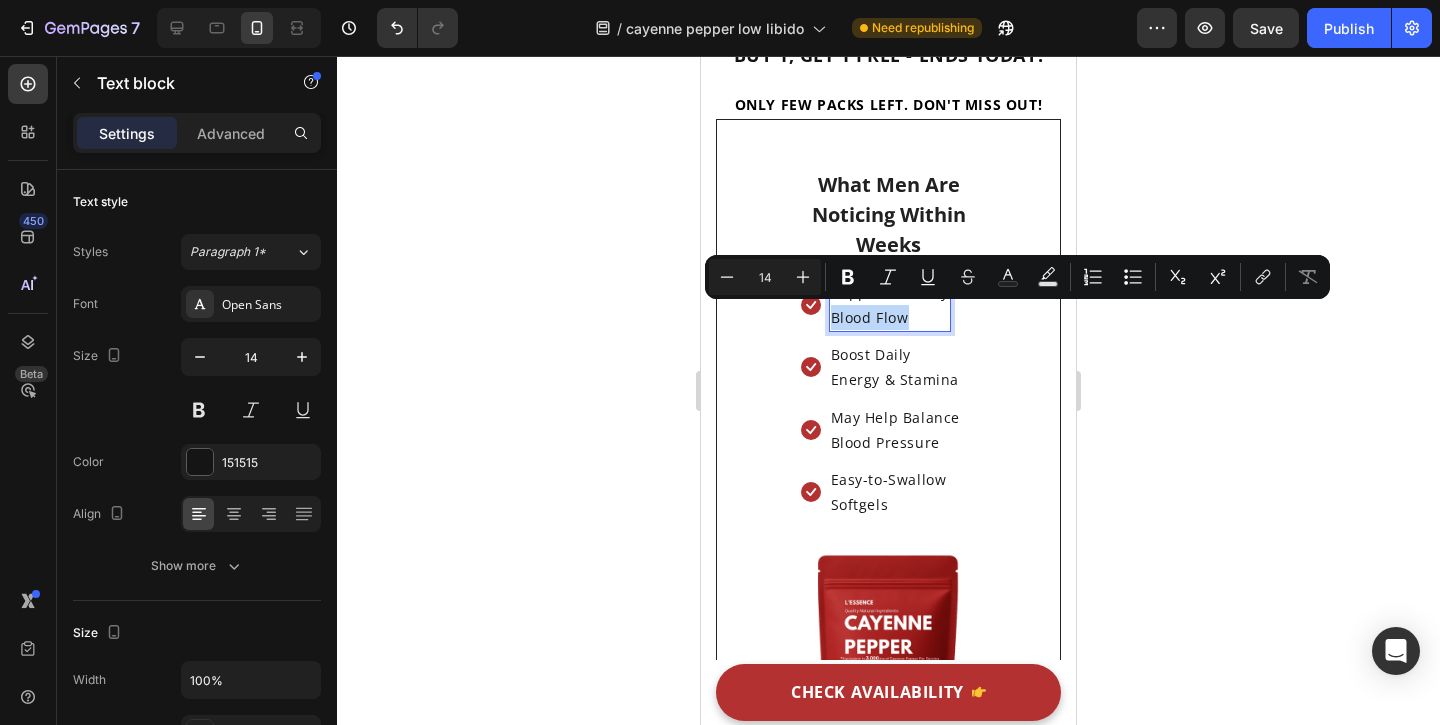 click on "Blood Flow" at bounding box center [890, 317] 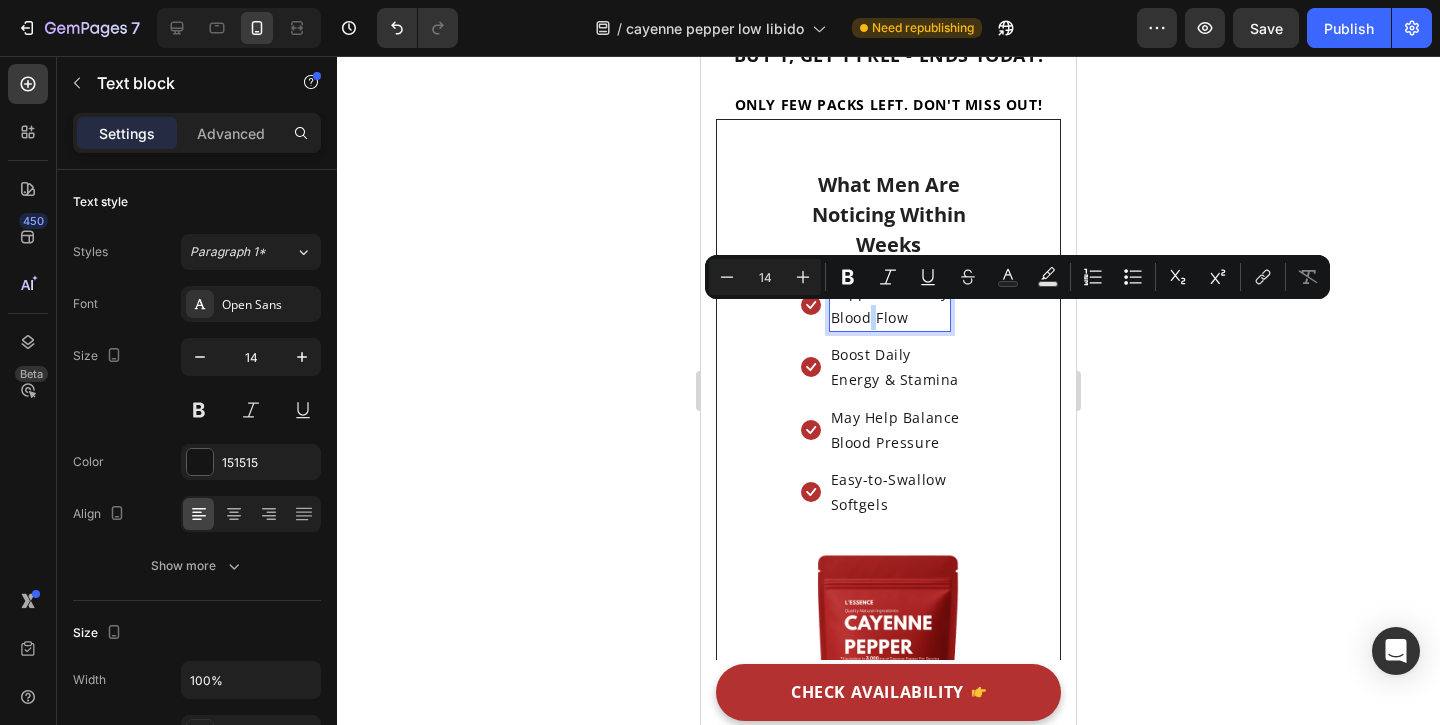 click on "Blood Flow" at bounding box center [890, 317] 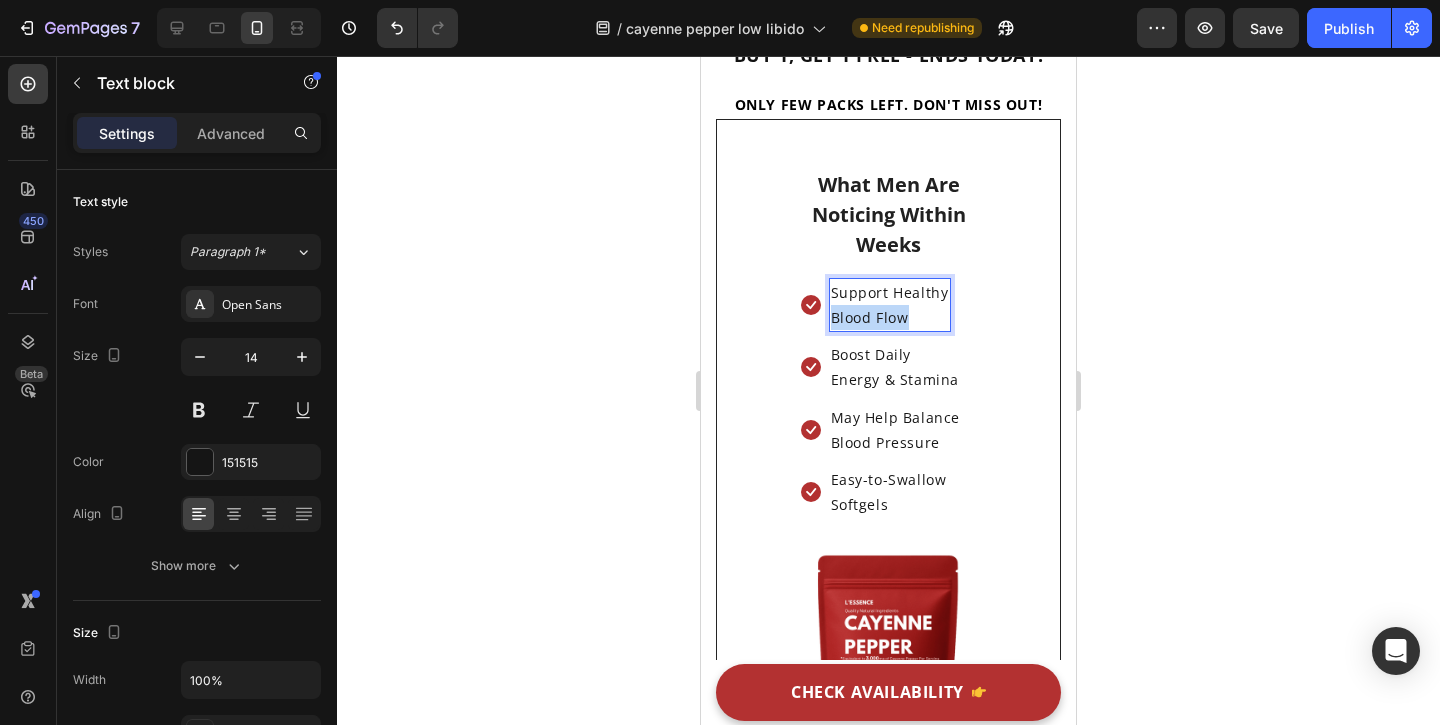 click on "Blood Flow" at bounding box center (890, 317) 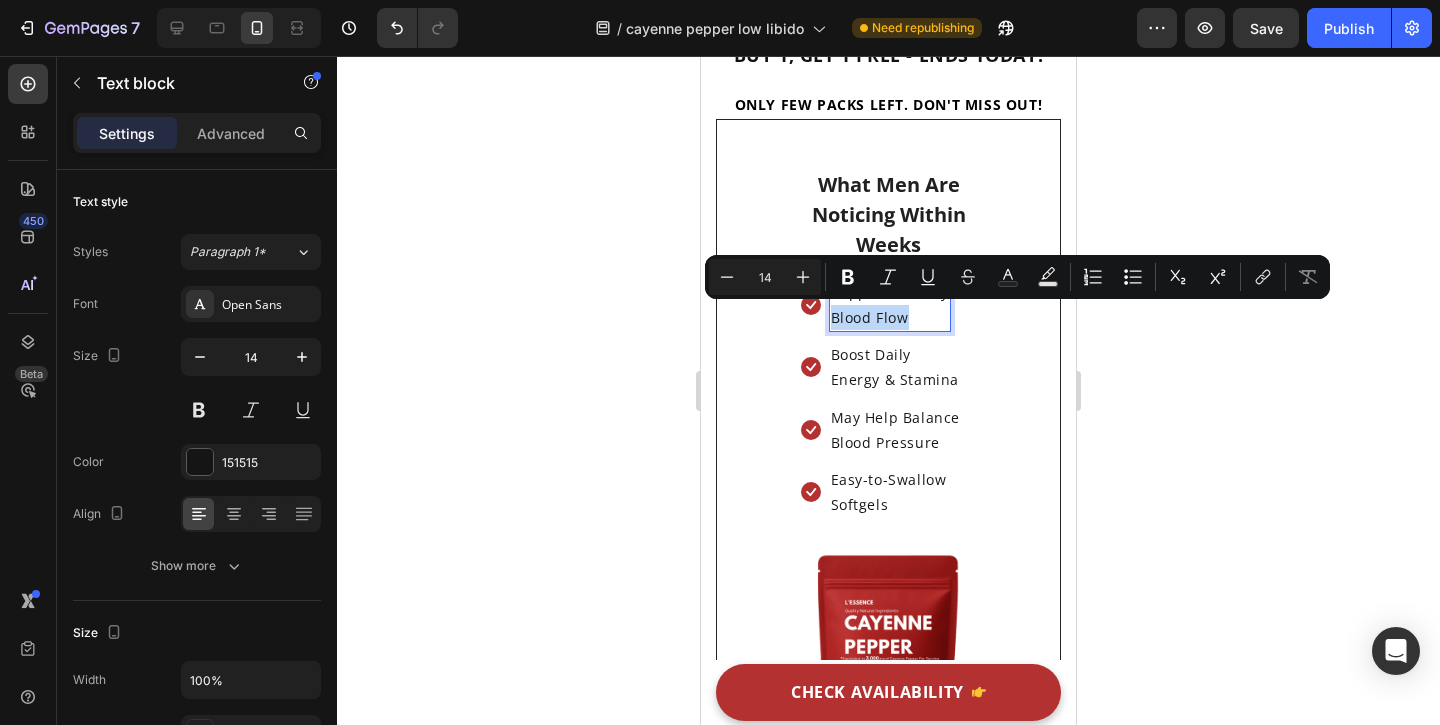 click on "Blood Flow" at bounding box center (890, 317) 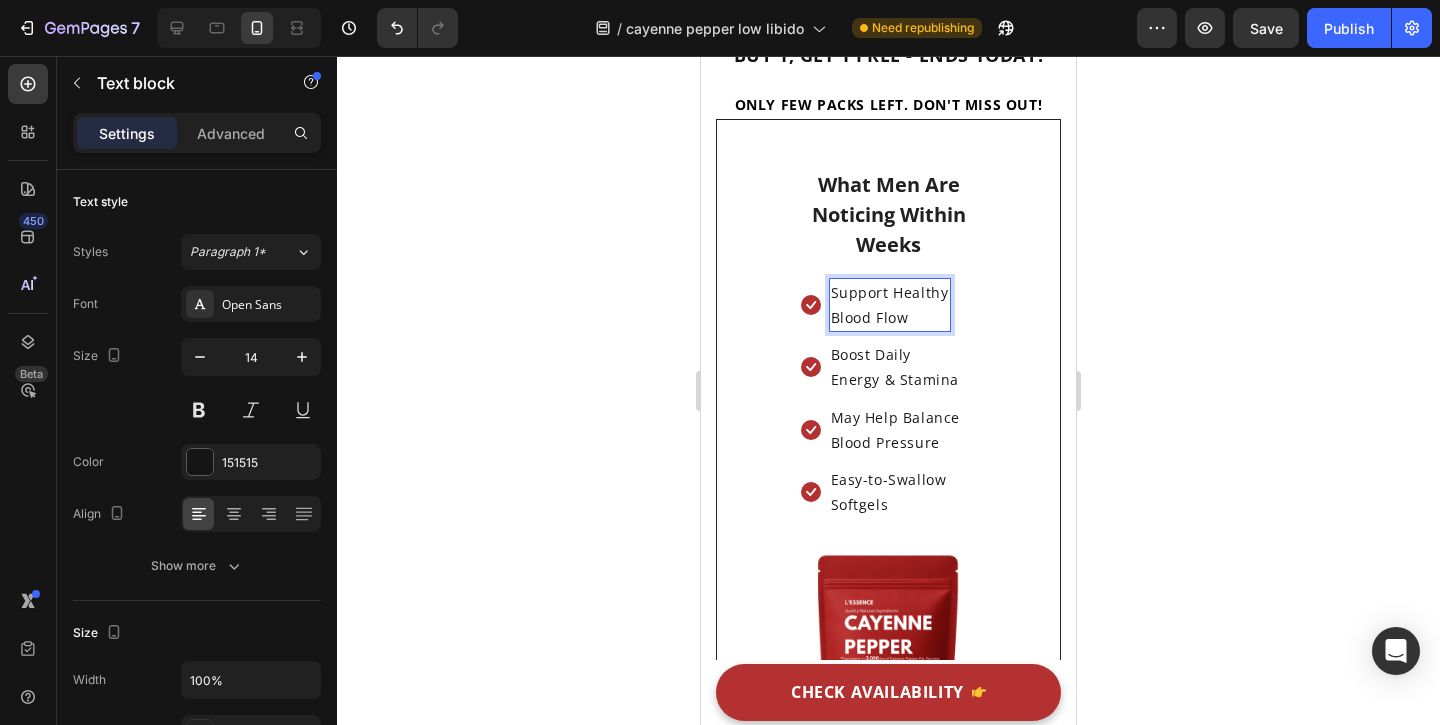 click on "Icon Support Healthy Blood Flow Text block   0" at bounding box center (889, 305) 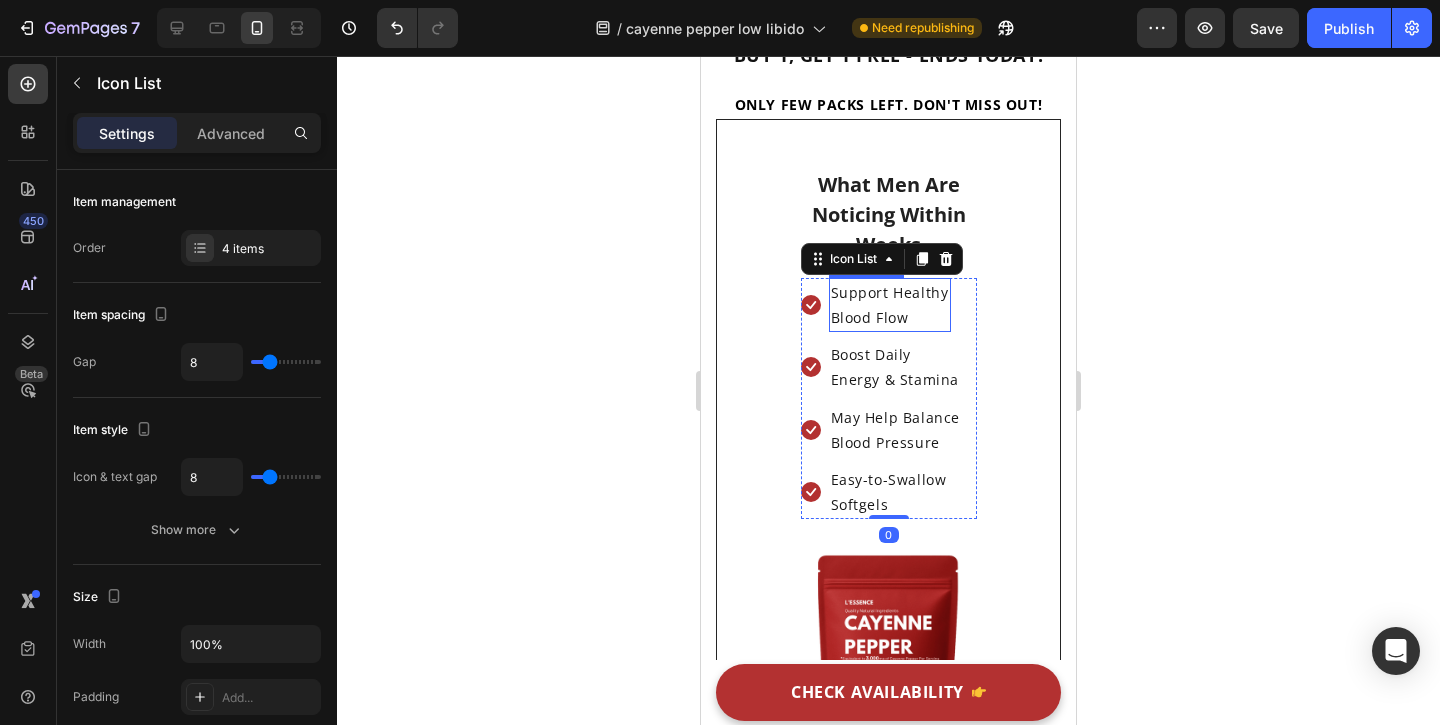 click on "Support Healthy" at bounding box center (890, 292) 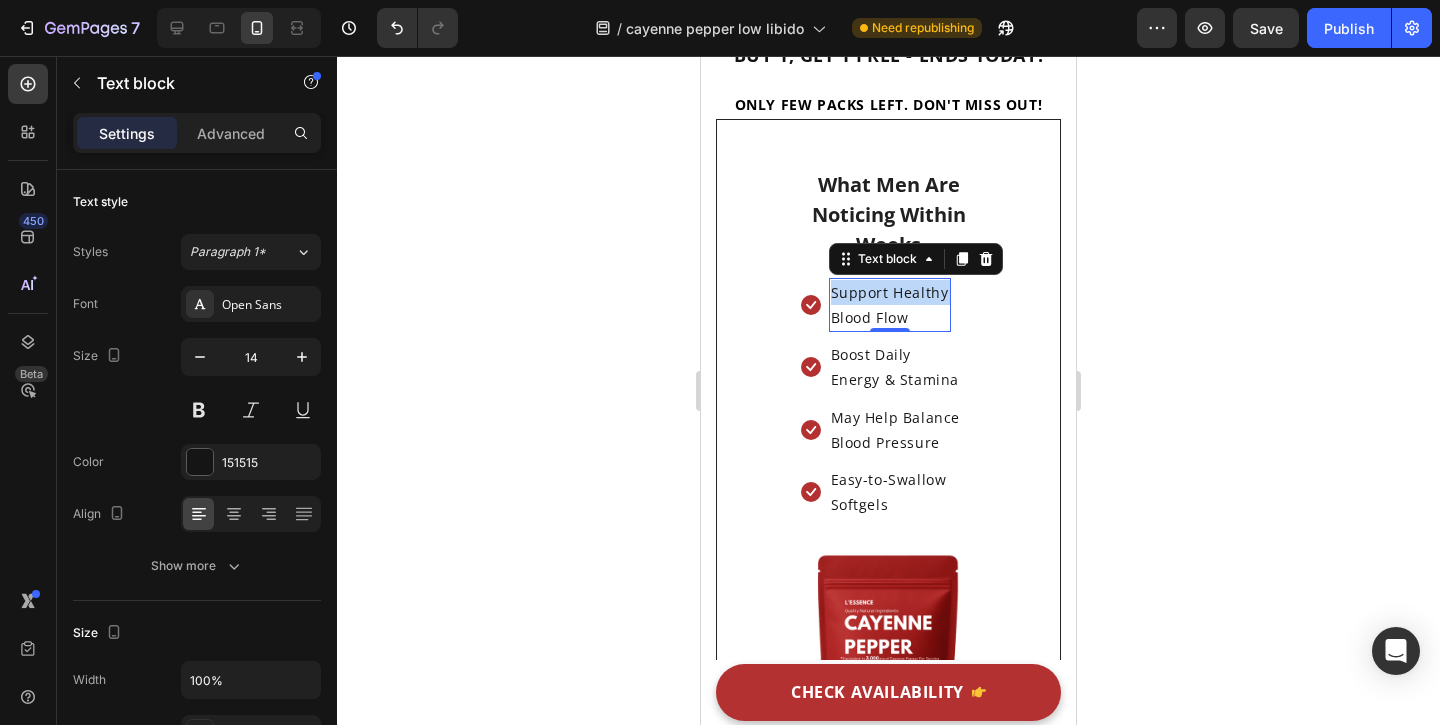 click on "Support Healthy" at bounding box center (890, 292) 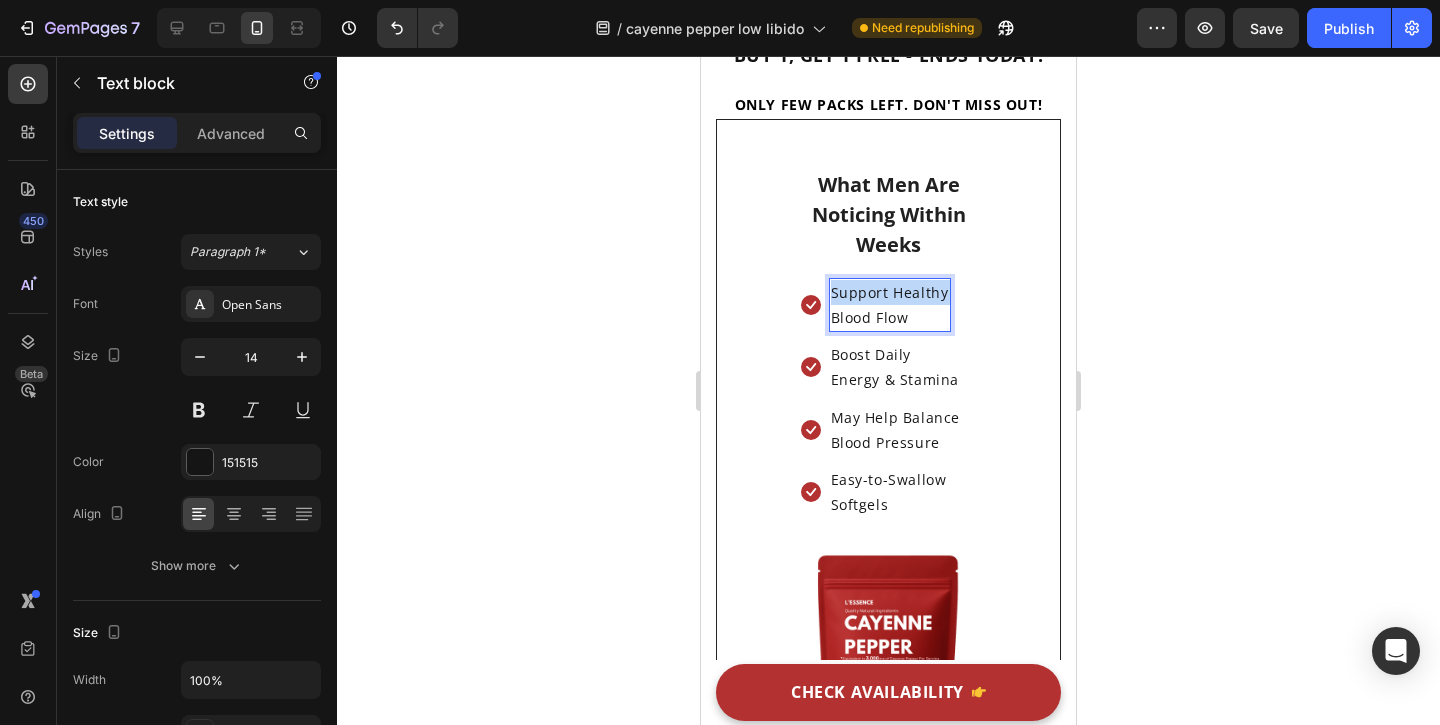 click on "Support Healthy" at bounding box center [890, 292] 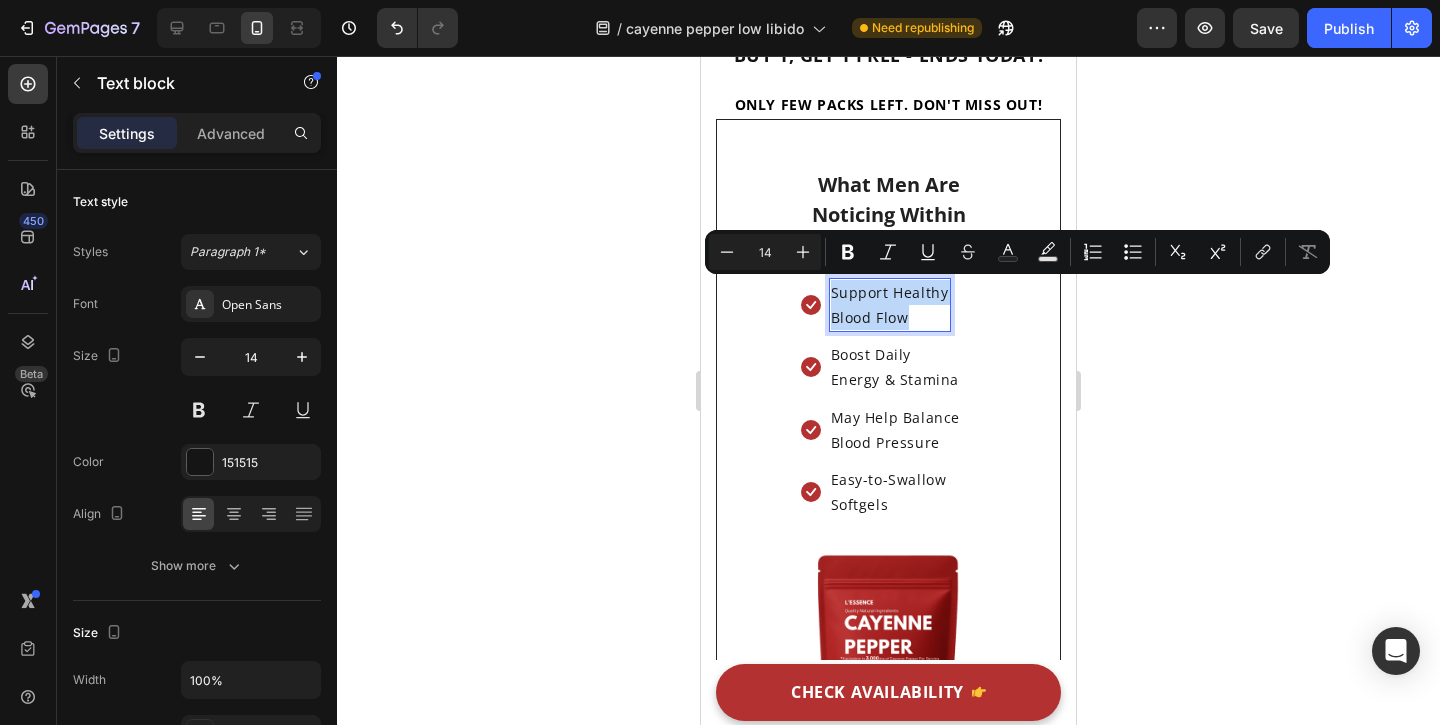 drag, startPoint x: 836, startPoint y: 294, endPoint x: 908, endPoint y: 332, distance: 81.41253 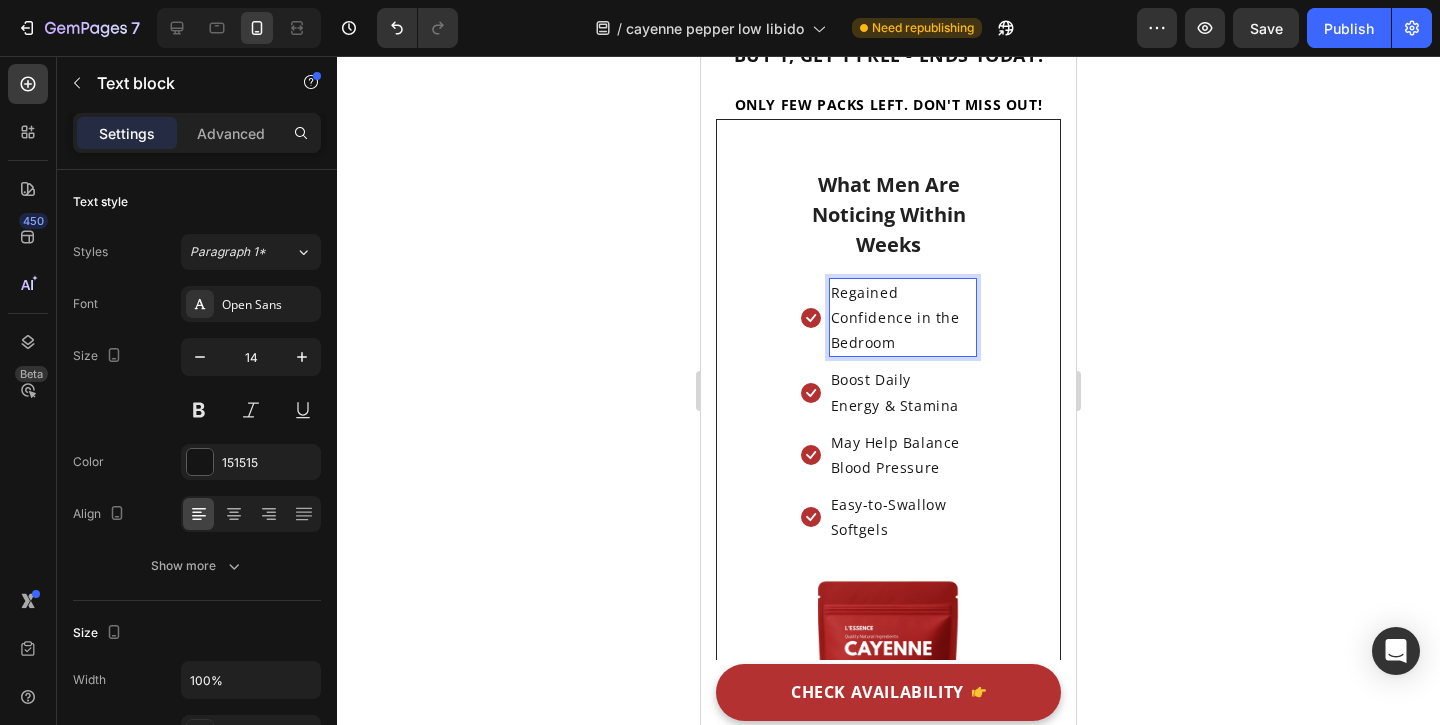 click on "Regained Confidence in the Bedroom" at bounding box center [903, 318] 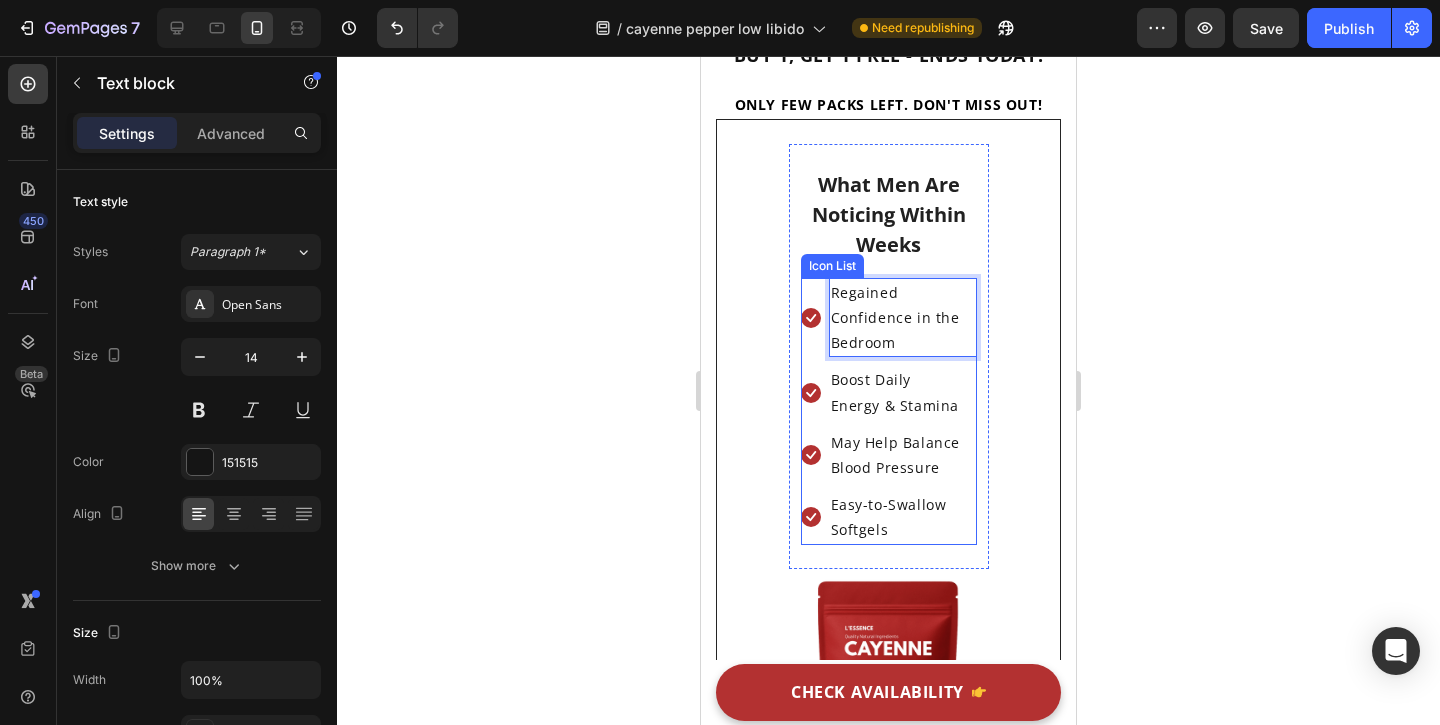 click on "Icon Regained Confidence in the Bedroom Text block   0" at bounding box center [889, 318] 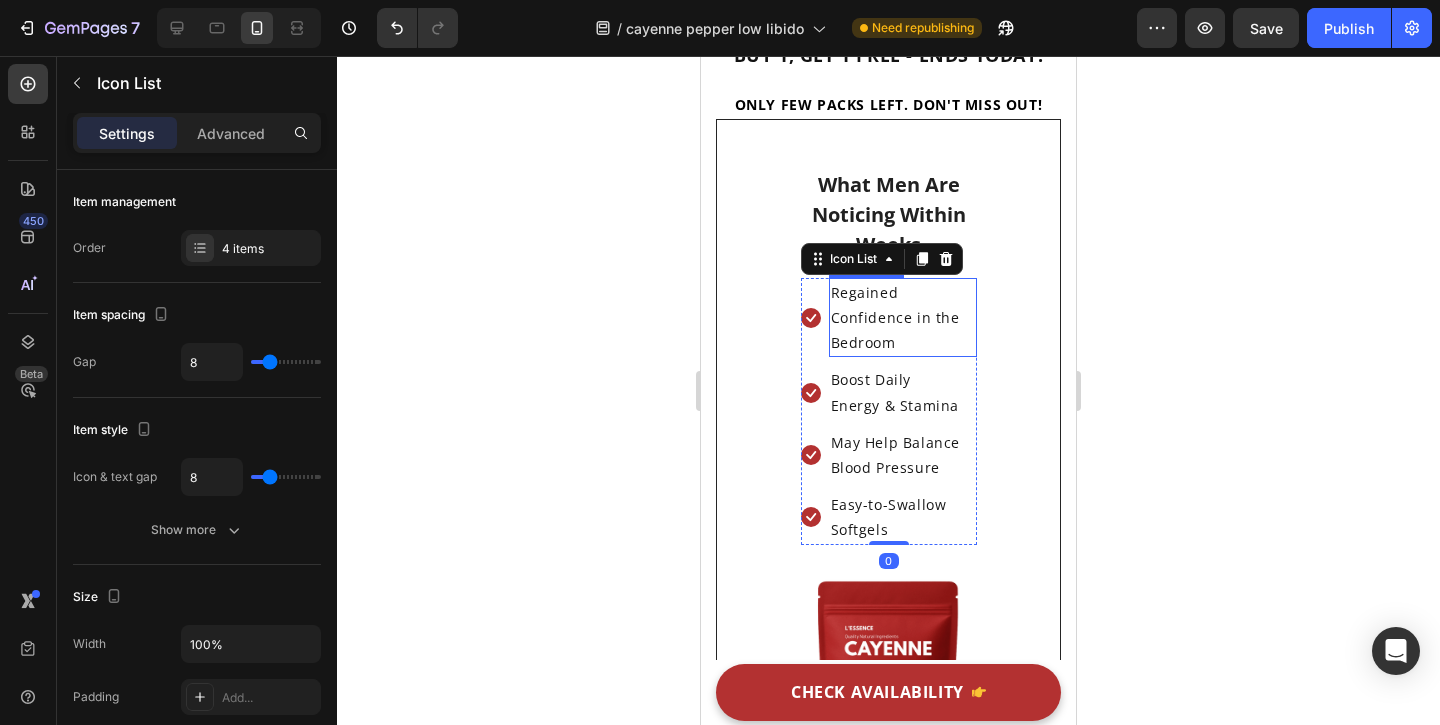 click on "Regained Confidence in the Bedroom" at bounding box center [903, 318] 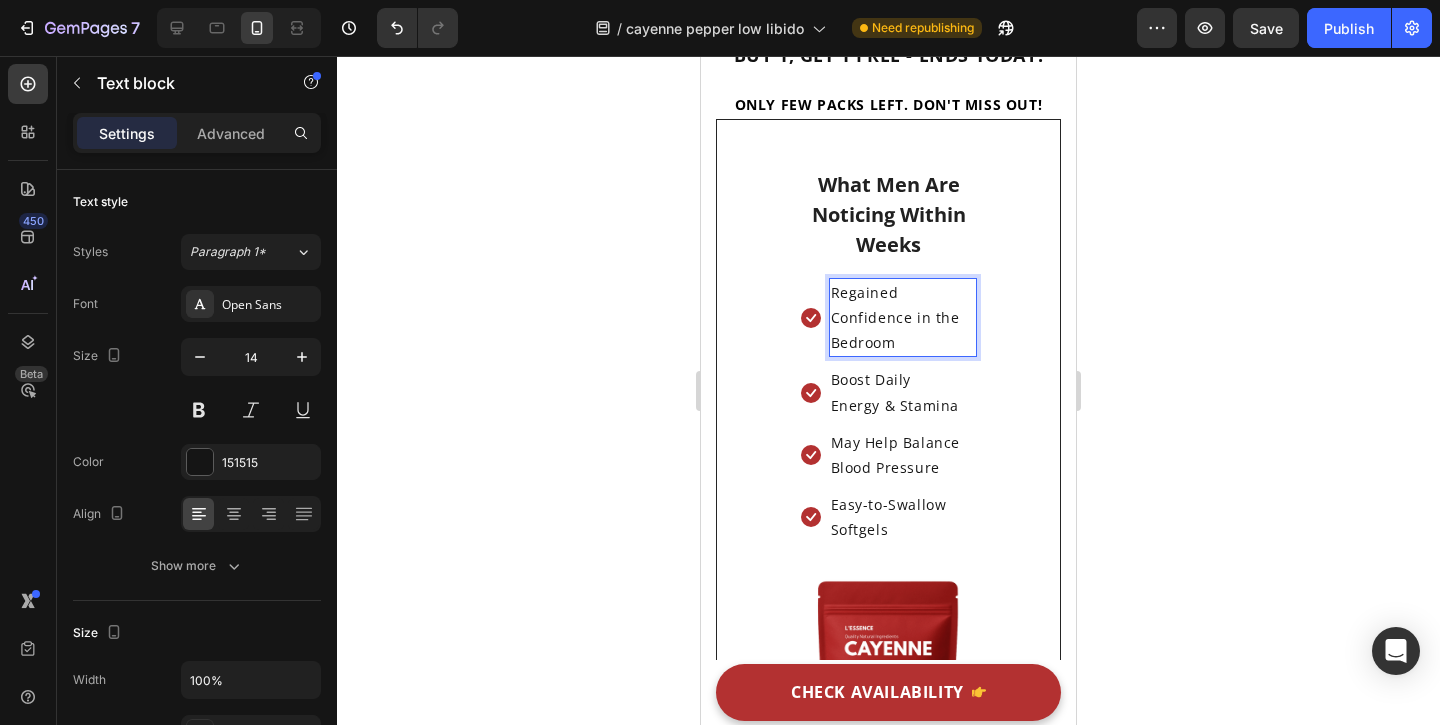 click on "Regained Confidence in the Bedroom" at bounding box center (903, 318) 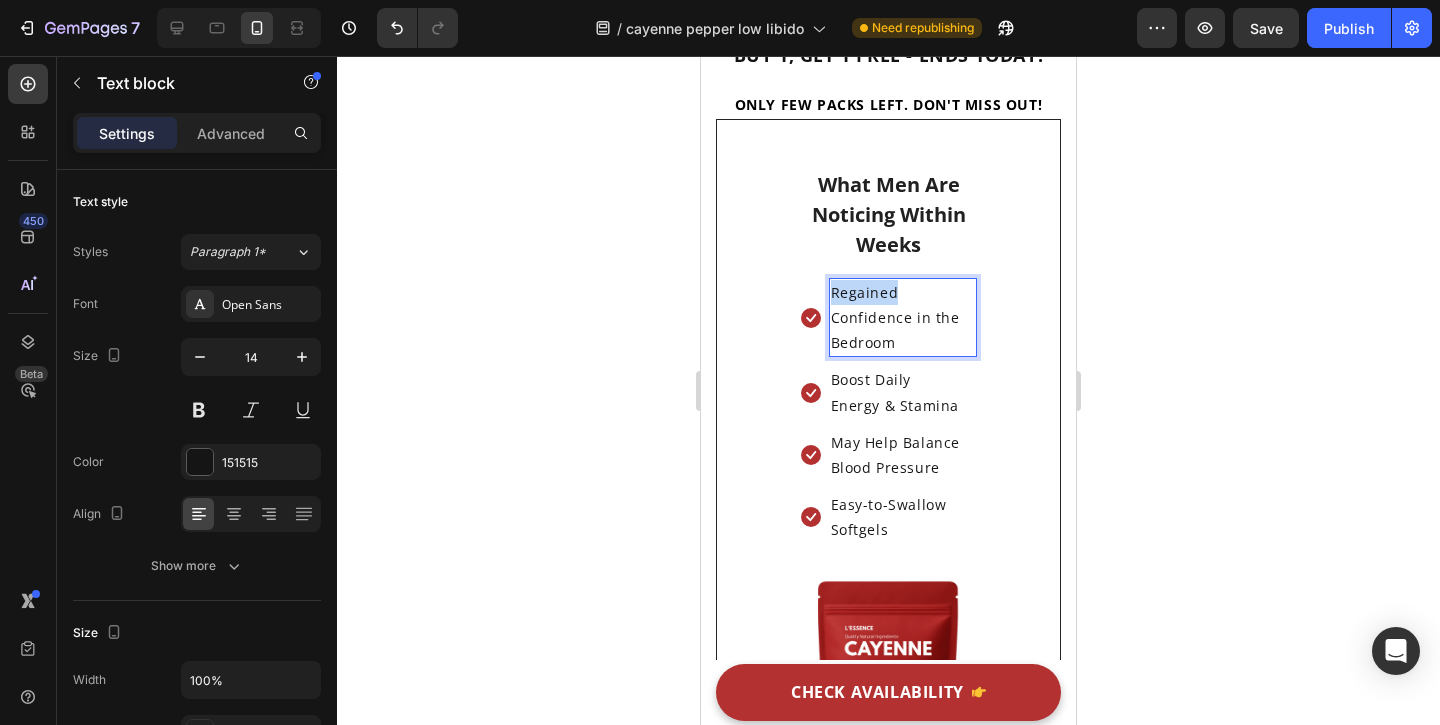 click on "Regained Confidence in the Bedroom" at bounding box center (903, 318) 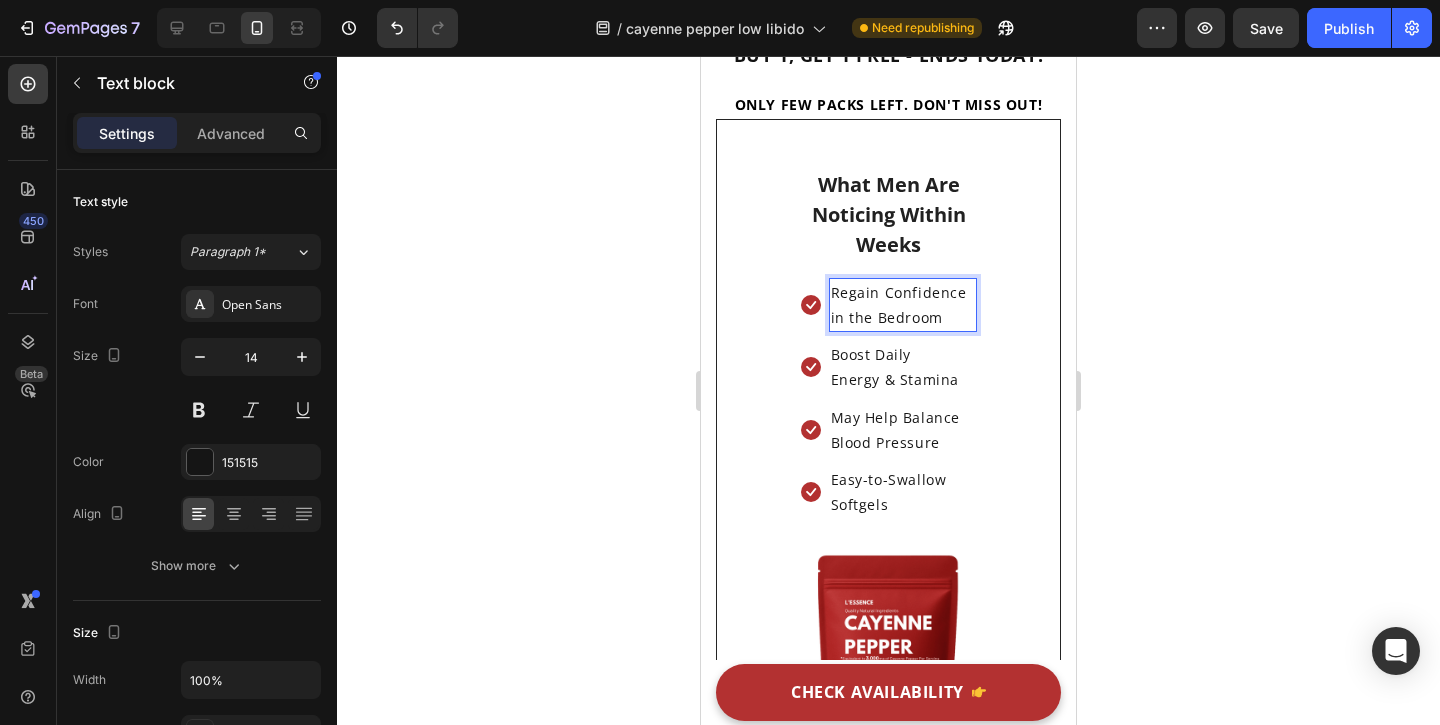 click on "Regain Confidence in the Bedroom" at bounding box center [903, 305] 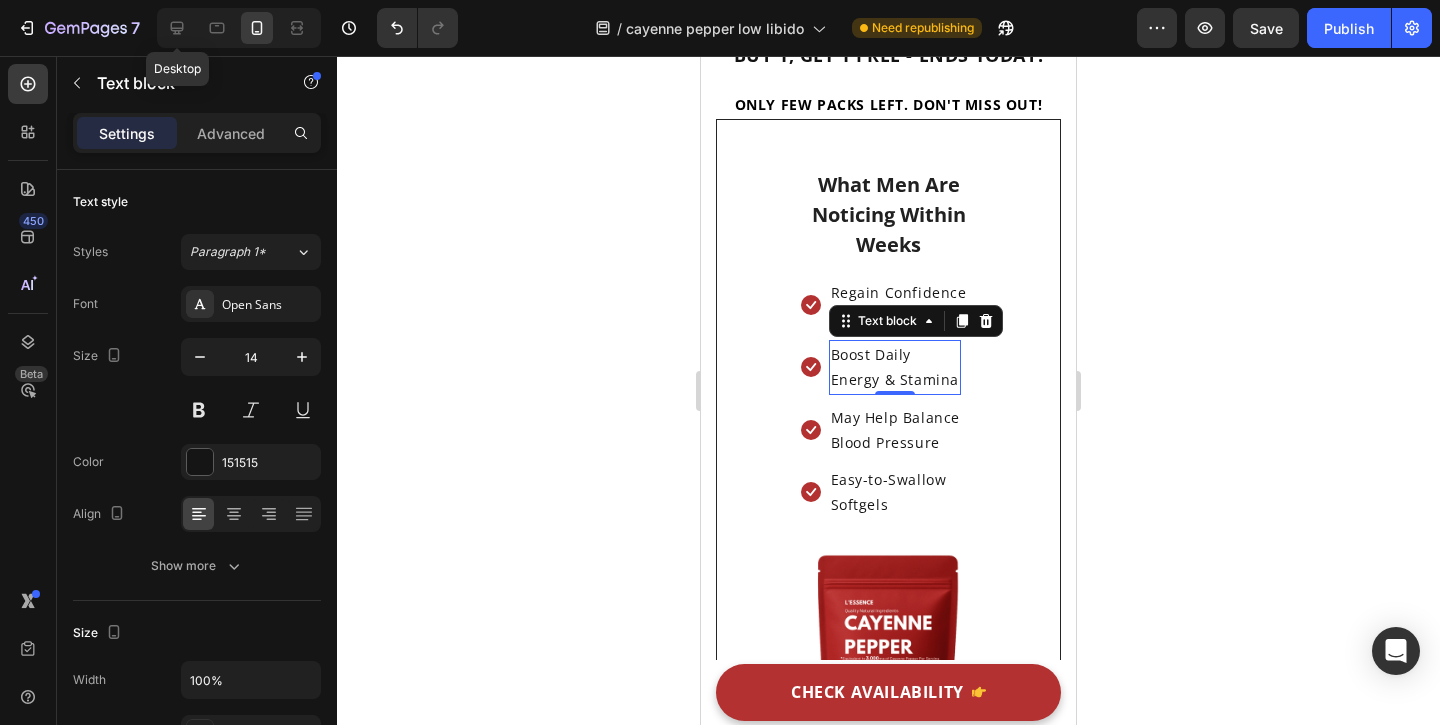 click on "Desktop" at bounding box center [239, 28] 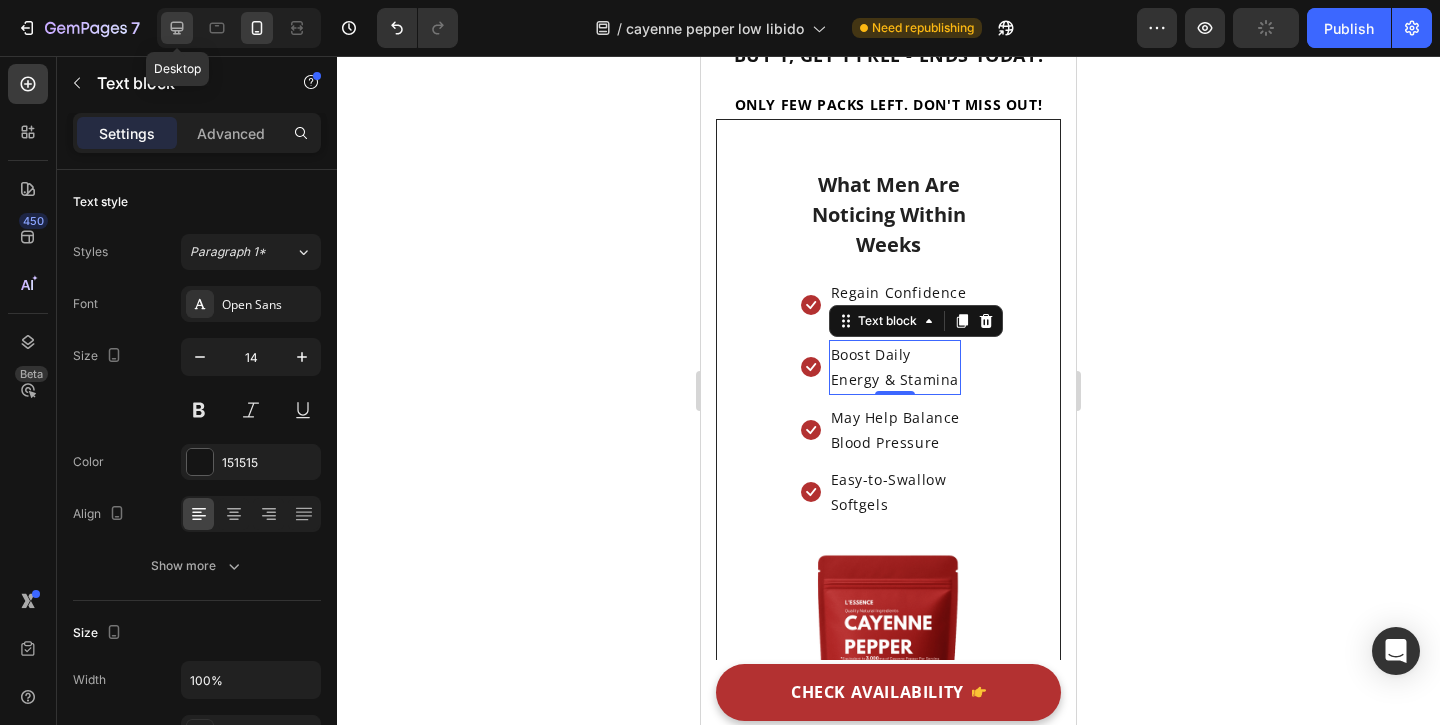 click 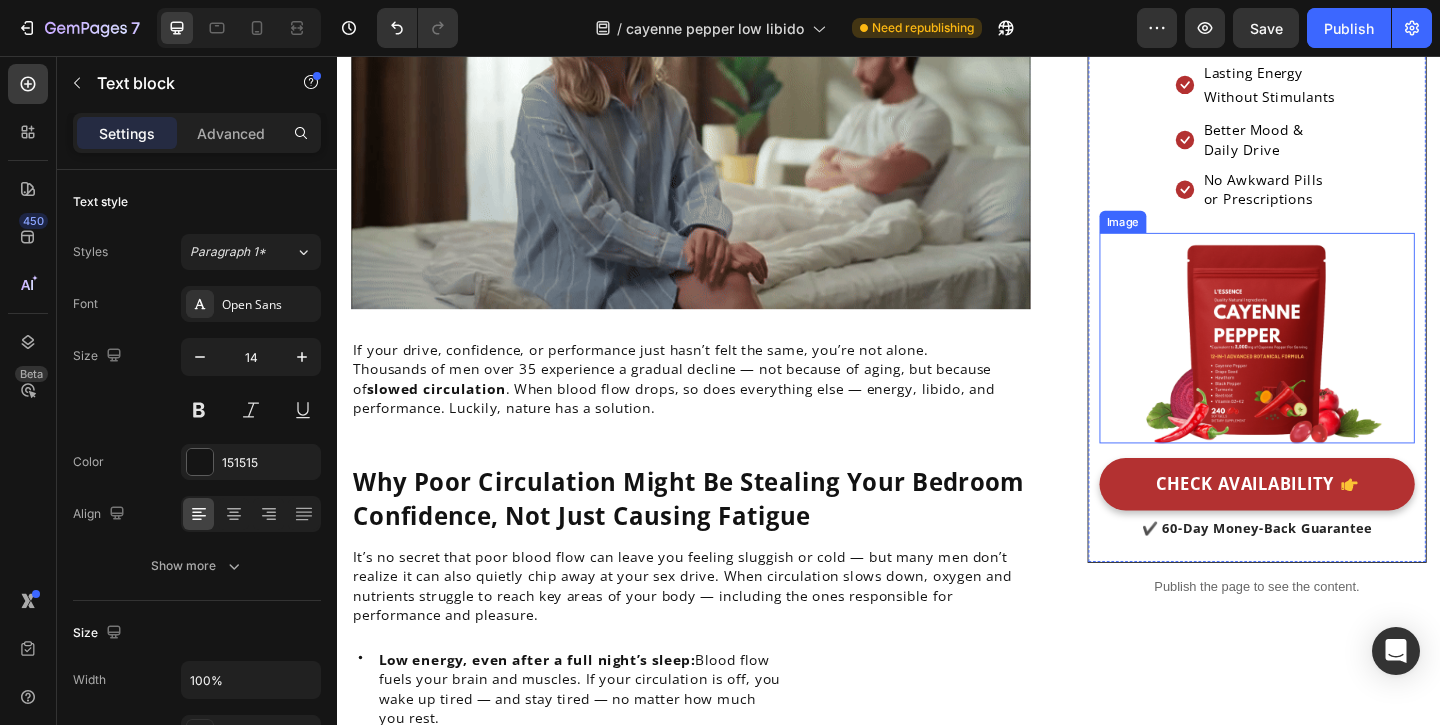 scroll, scrollTop: 0, scrollLeft: 0, axis: both 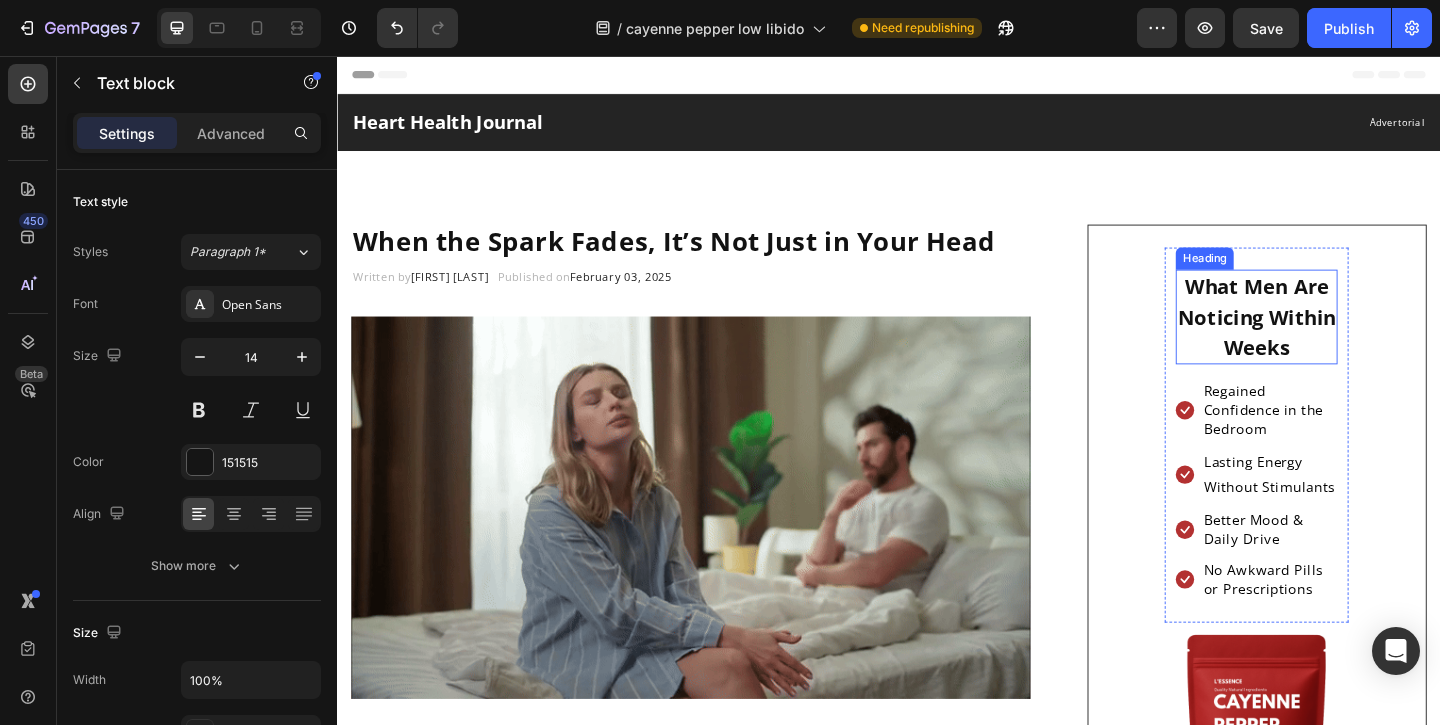 click on "Regained Confidence in the Bedroom" at bounding box center (1351, 440) 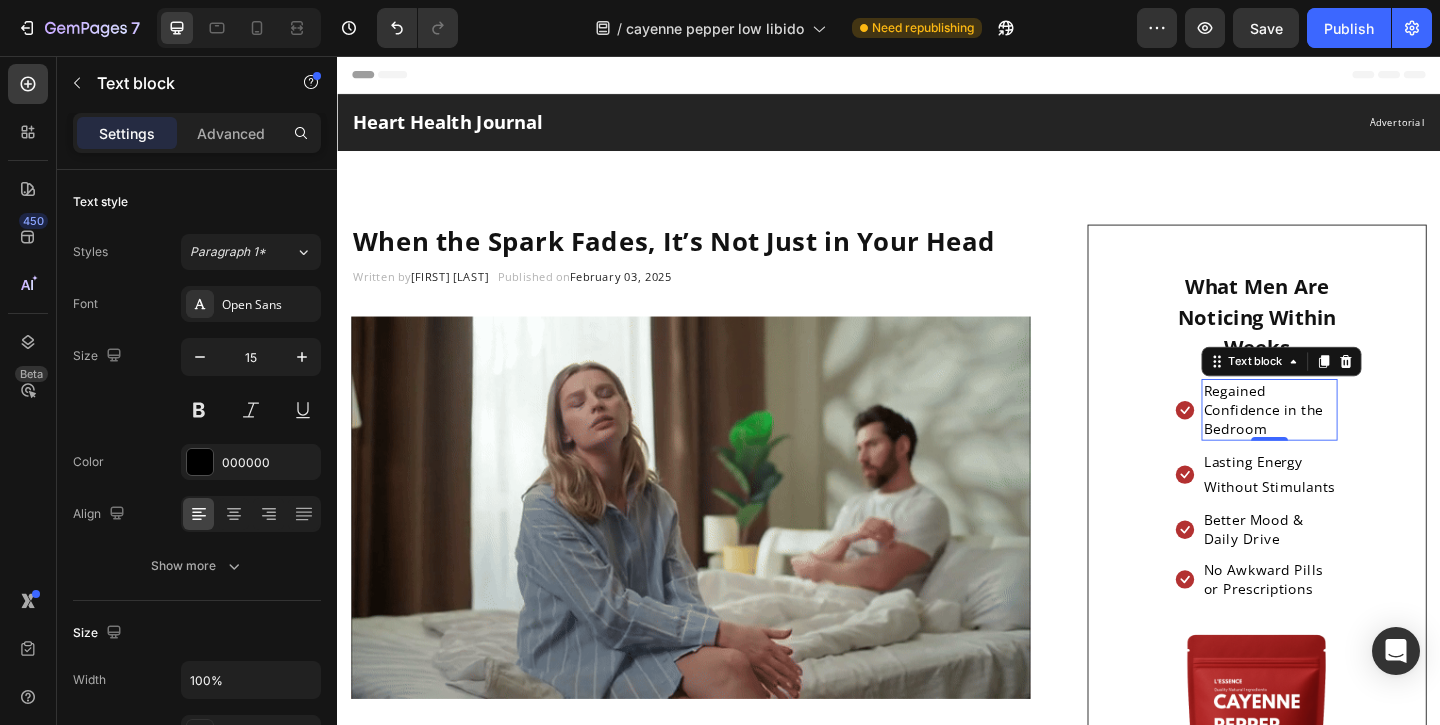 click on "Regained Confidence in the Bedroom" at bounding box center (1351, 440) 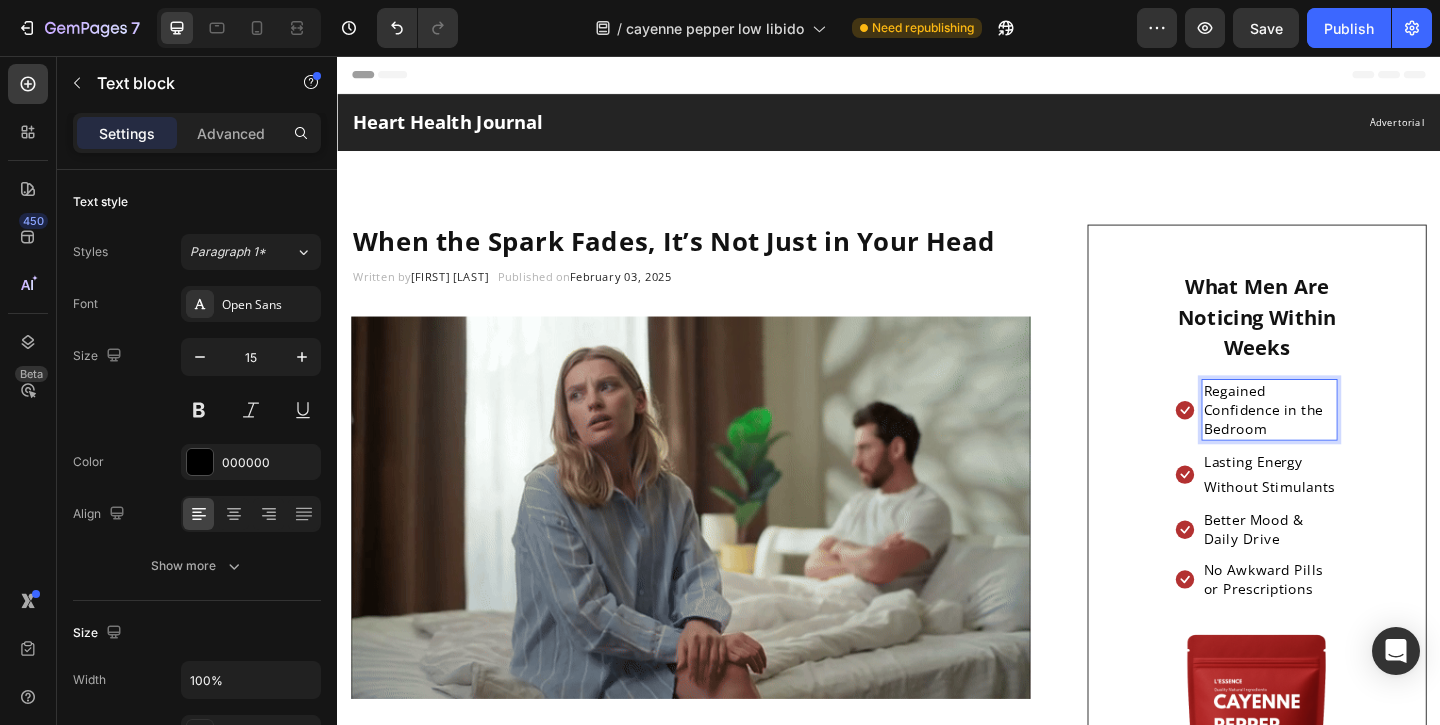click on "Regained Confidence in the Bedroom" at bounding box center [1351, 440] 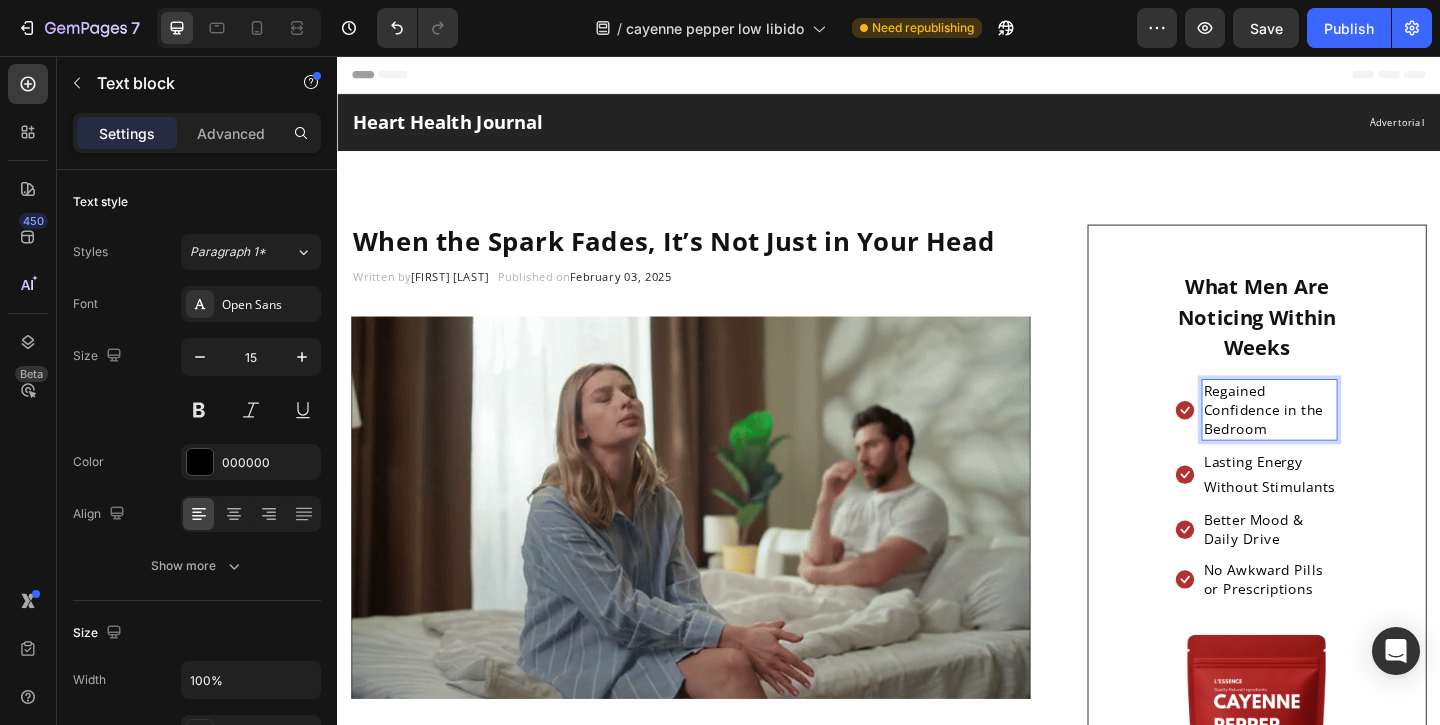 click on "Regained Confidence in the Bedroom" at bounding box center [1351, 440] 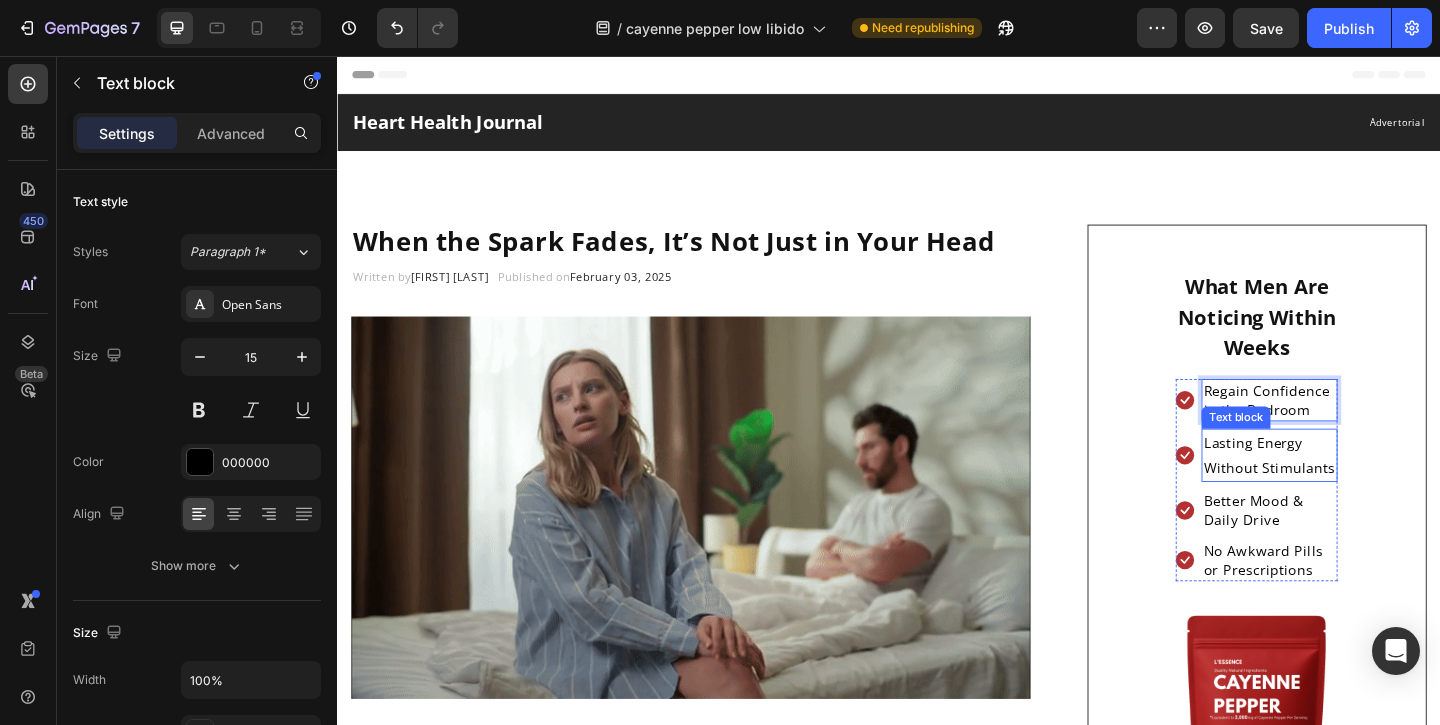 click on "Lasting Energy Without Stimulants" at bounding box center (1351, 490) 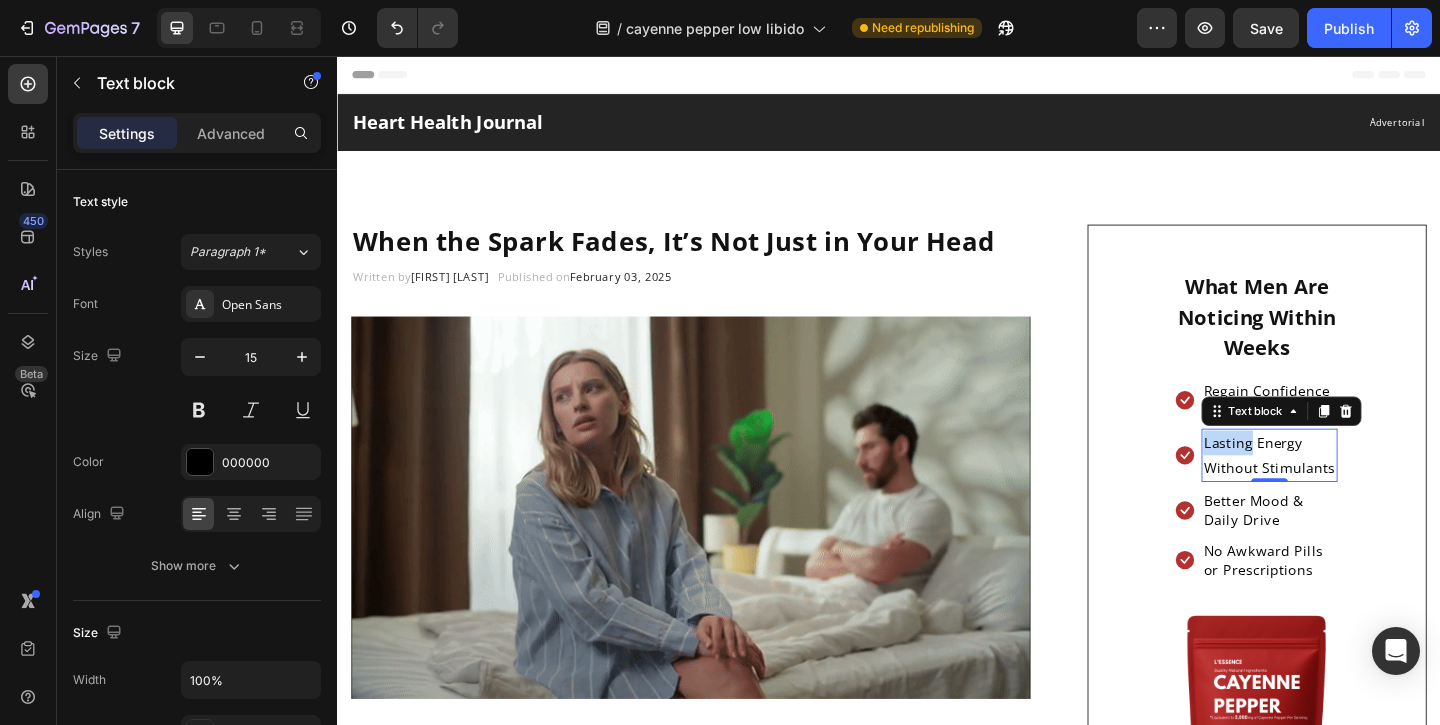 click on "Lasting Energy Without Stimulants" at bounding box center [1351, 490] 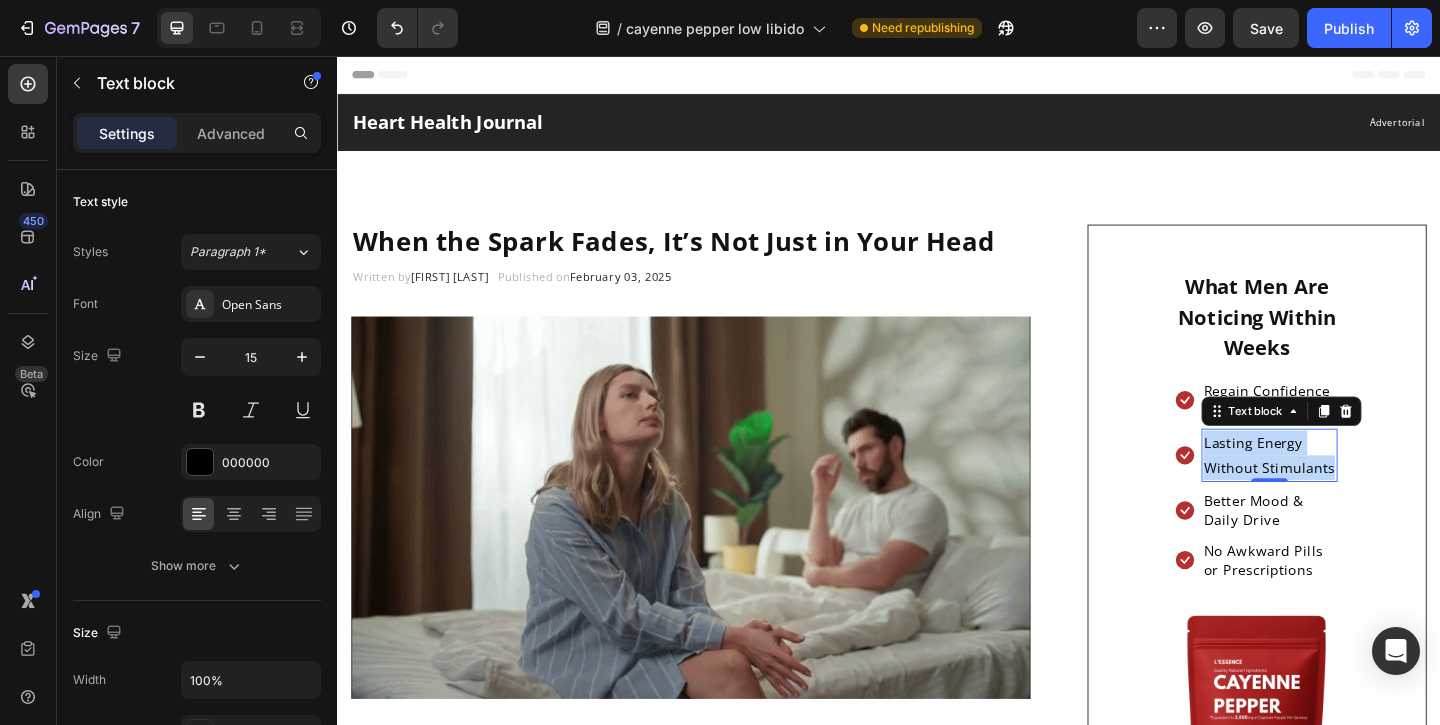 click on "Lasting Energy Without Stimulants" at bounding box center [1351, 490] 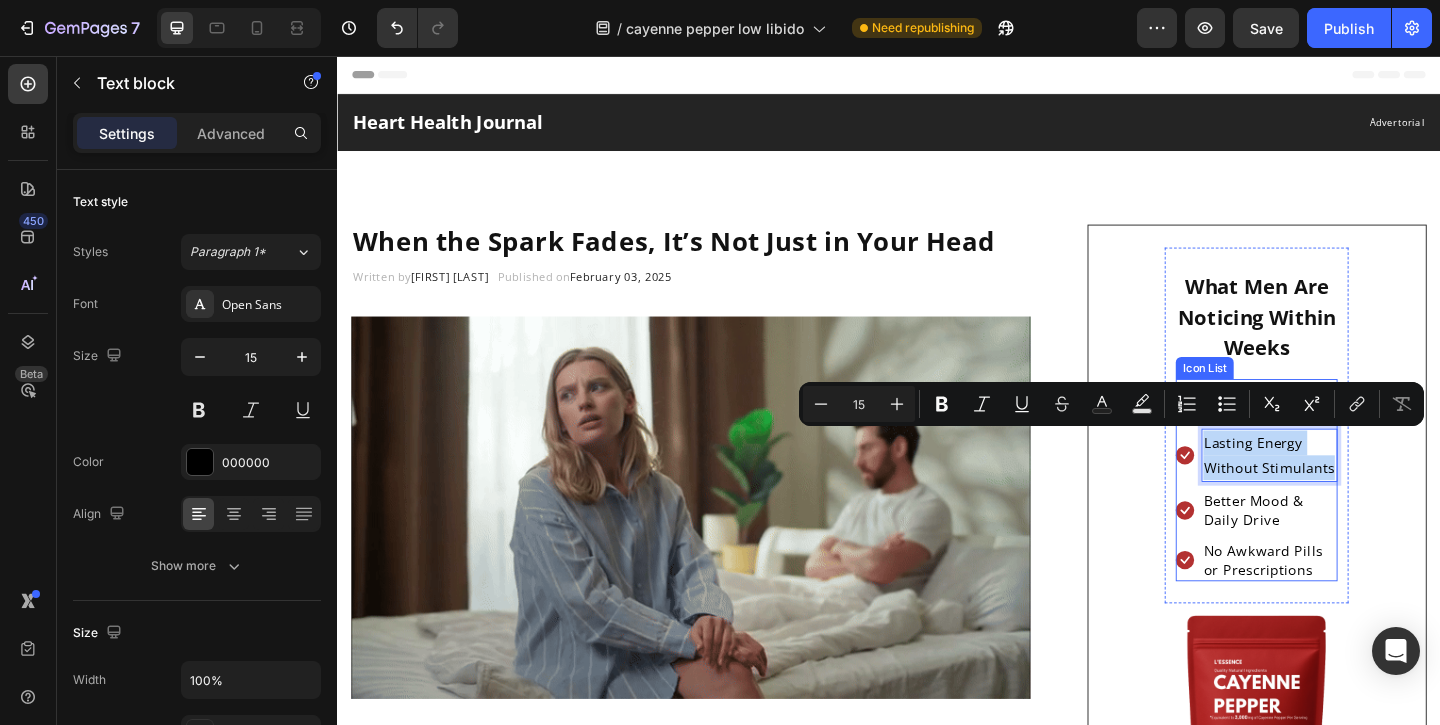 copy on "Lasting Energy Without Stimulants" 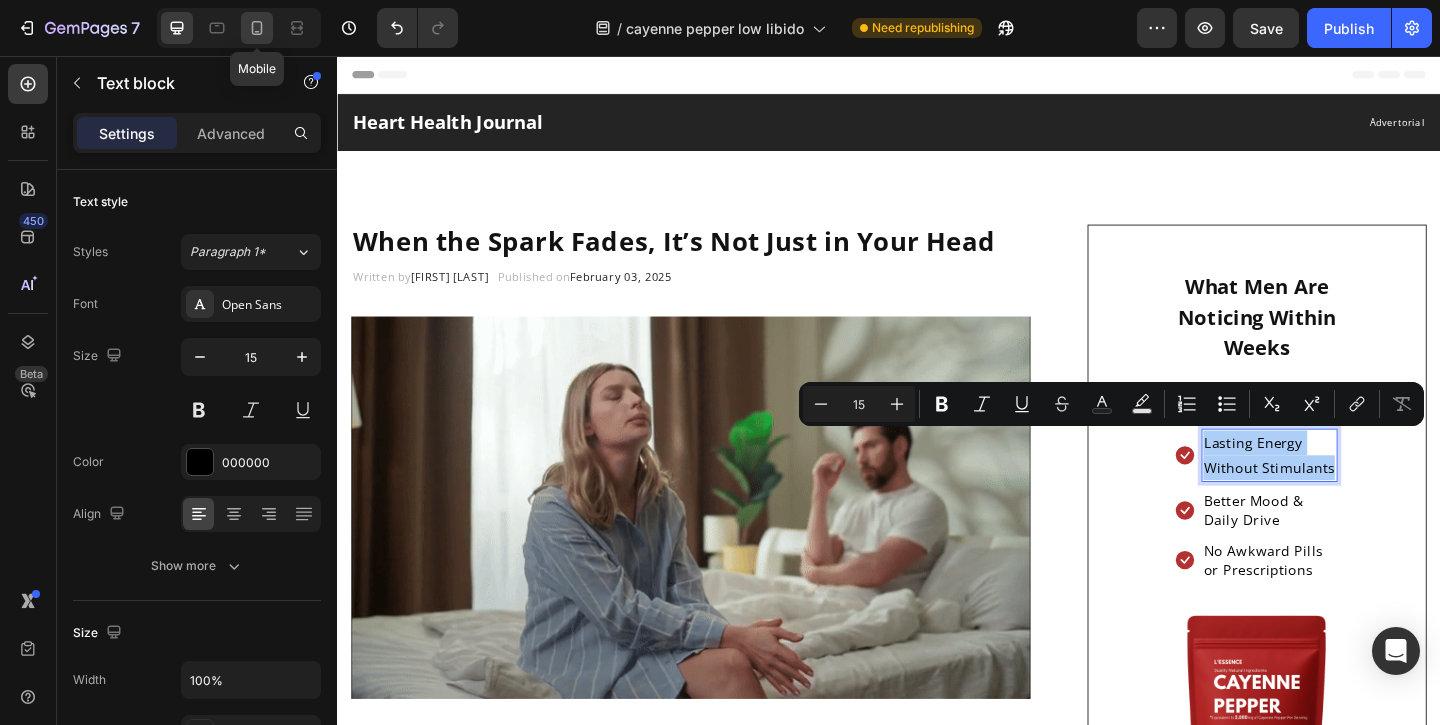 click 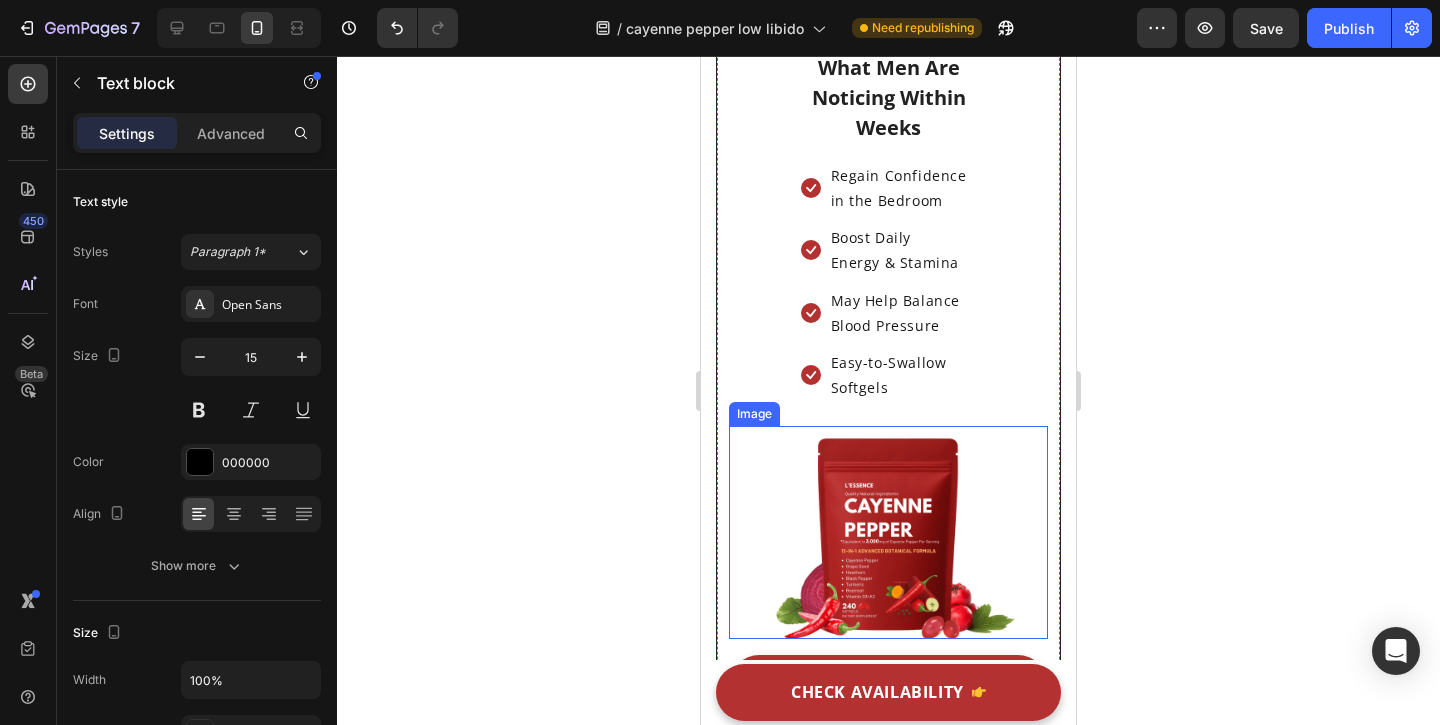 scroll, scrollTop: 11840, scrollLeft: 0, axis: vertical 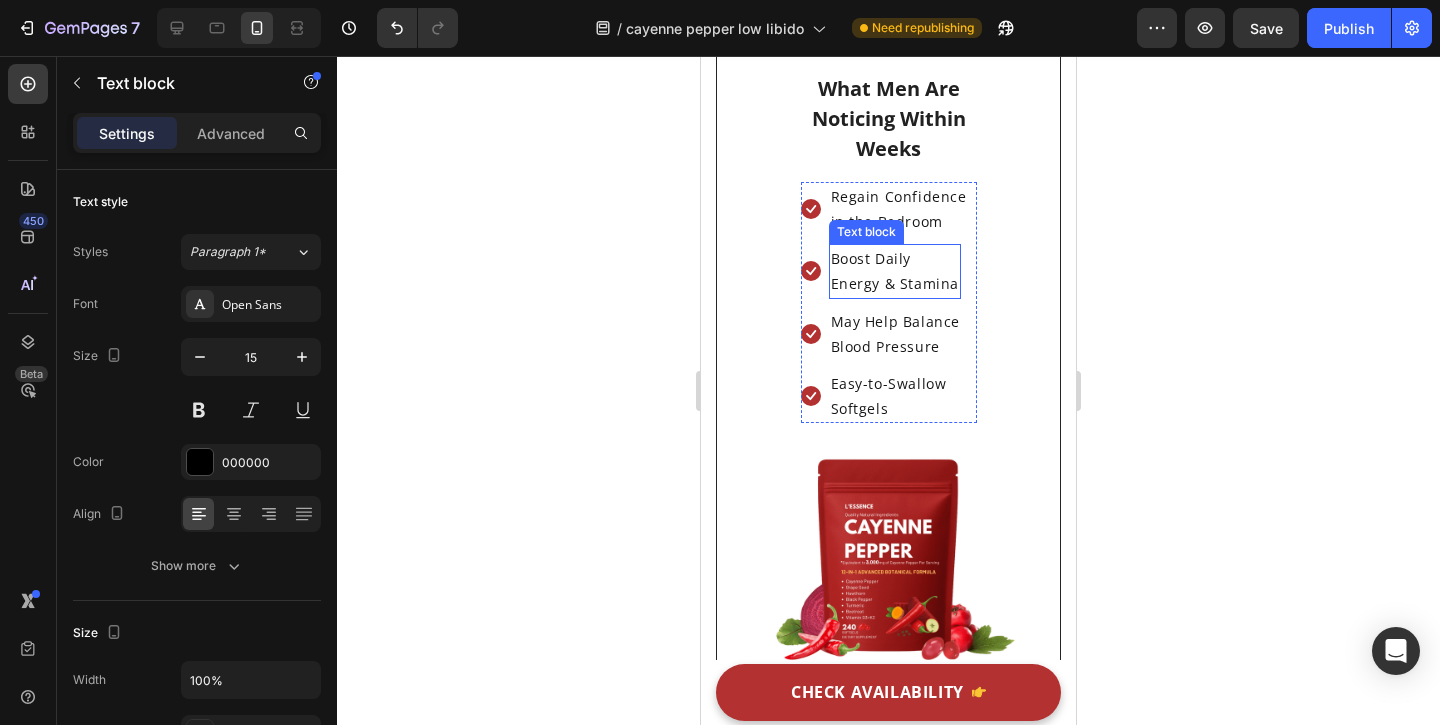 click on "Boost Daily" at bounding box center [895, 258] 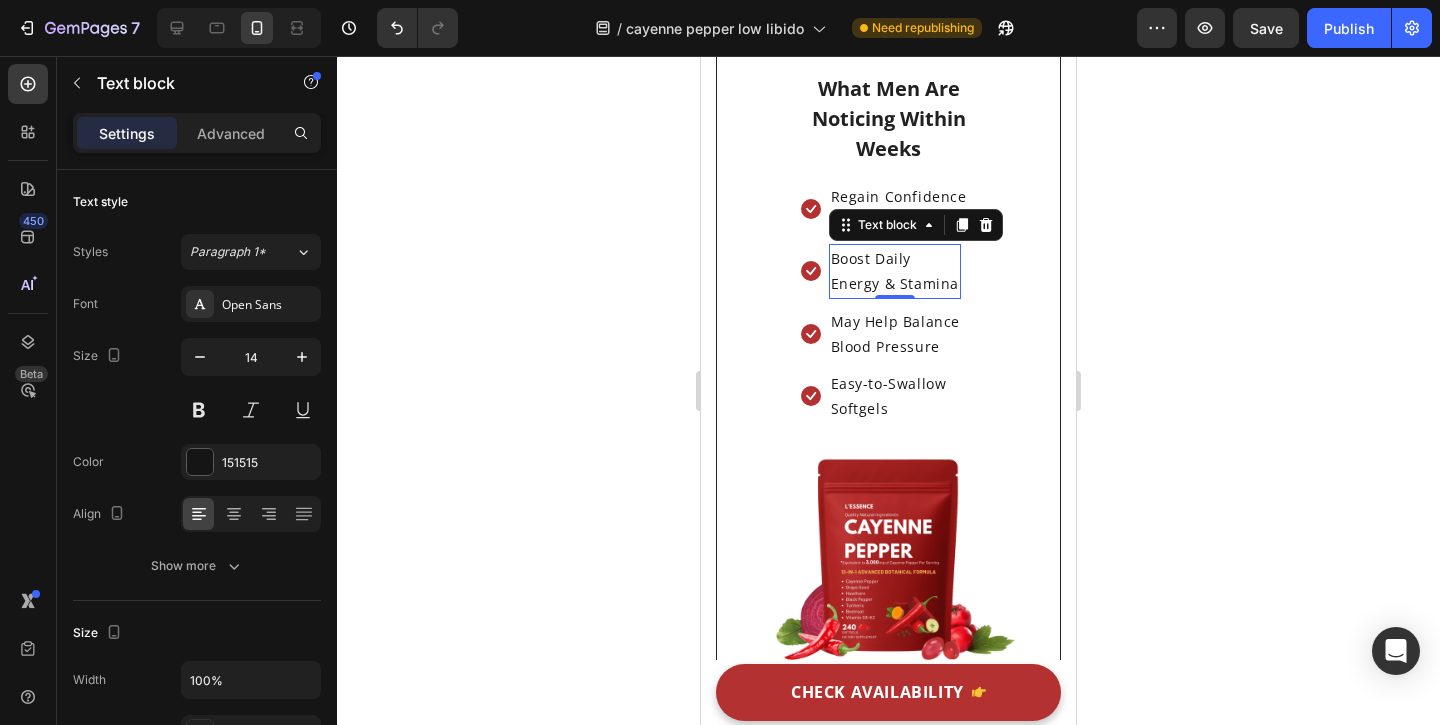 click on "Boost Daily" at bounding box center (895, 258) 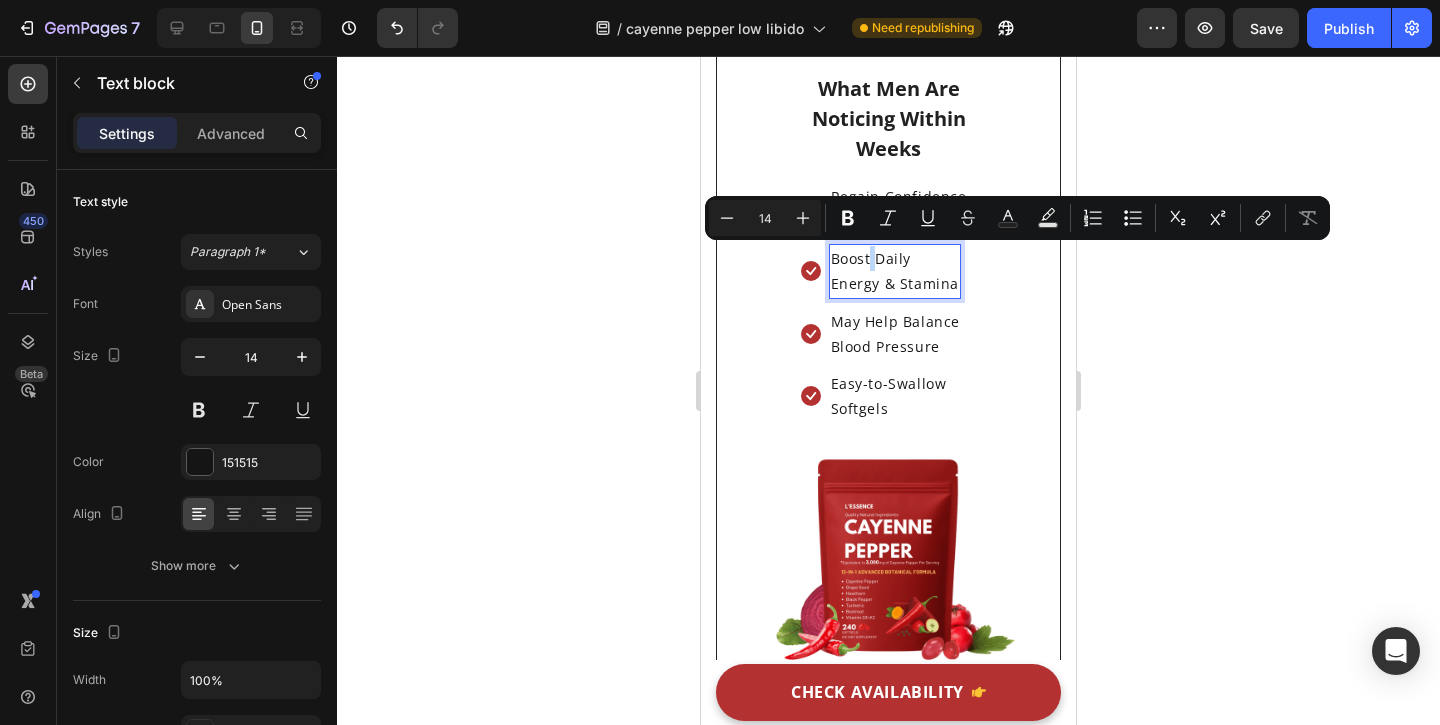 click on "Boost Daily" at bounding box center (895, 258) 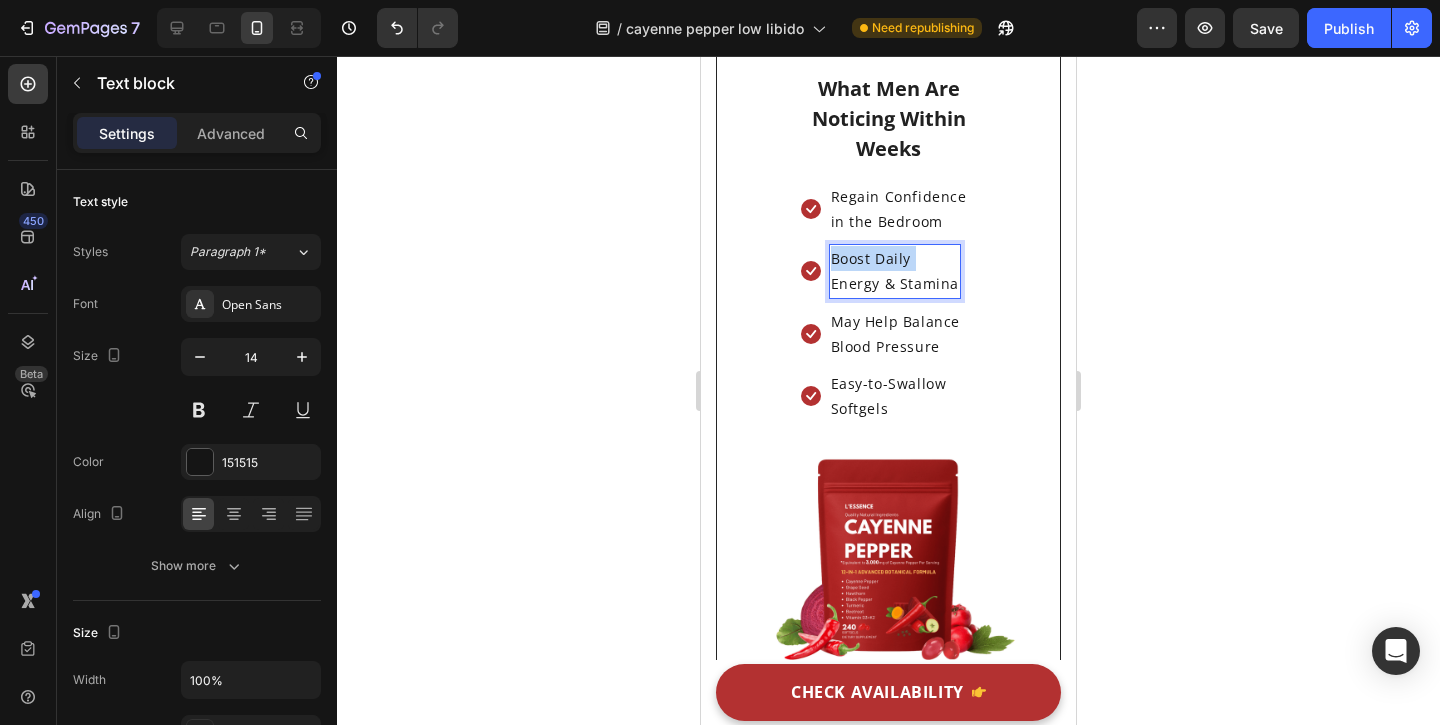 click on "Boost Daily" at bounding box center [895, 258] 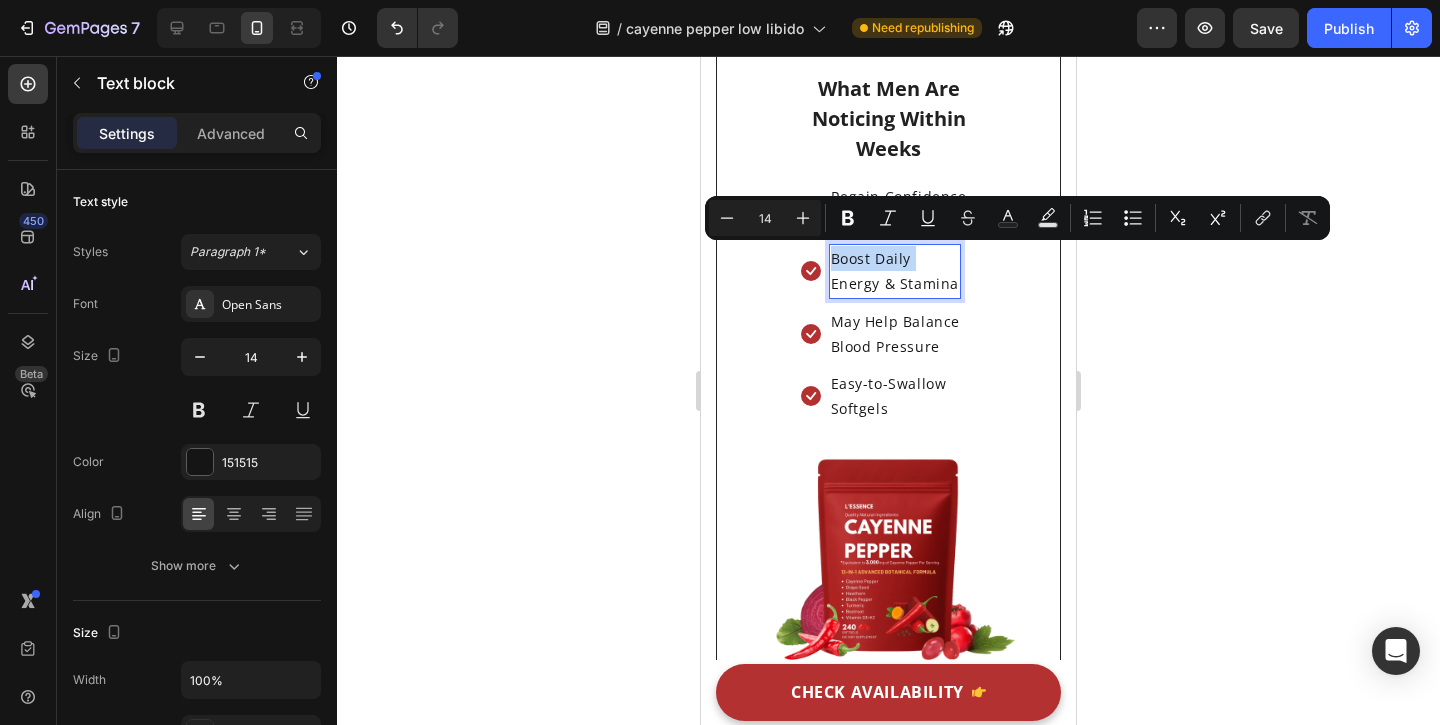 click on "Boost Daily" at bounding box center (895, 258) 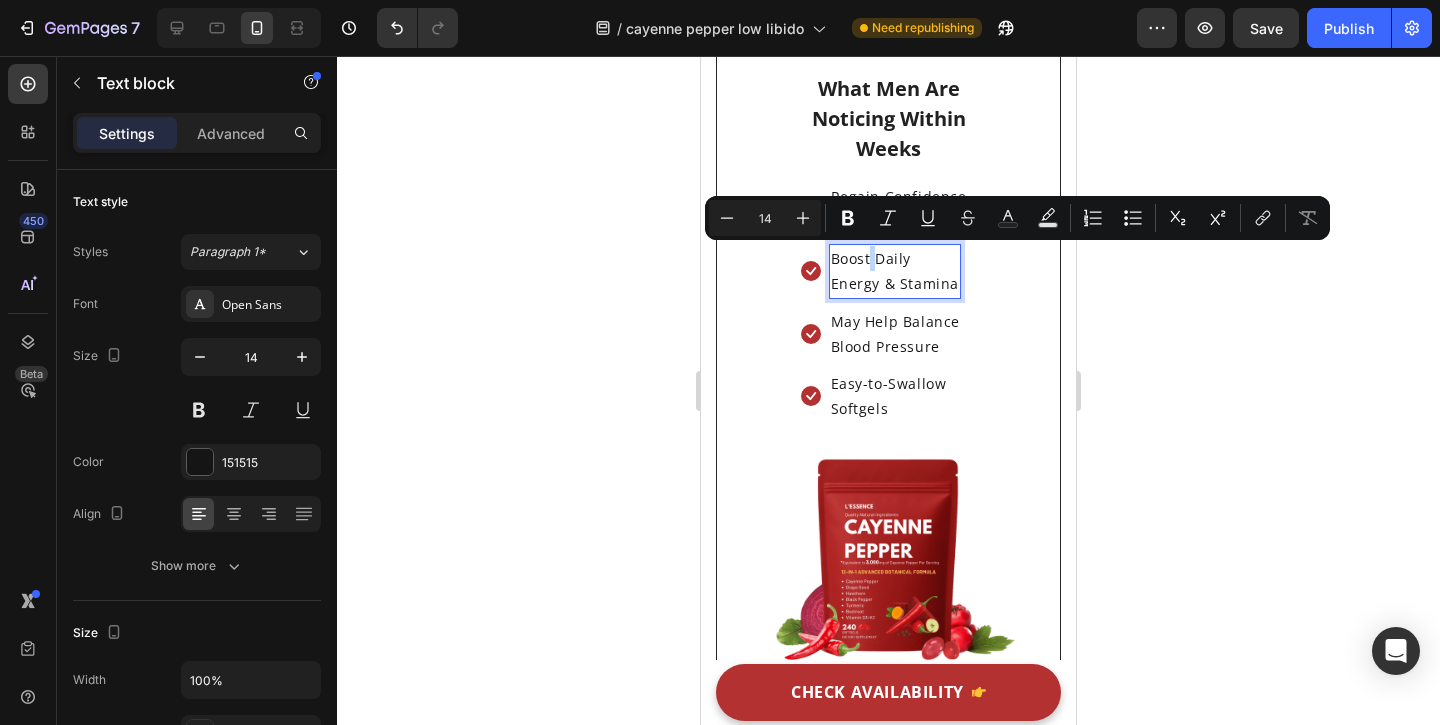 click on "Boost Daily" at bounding box center [895, 258] 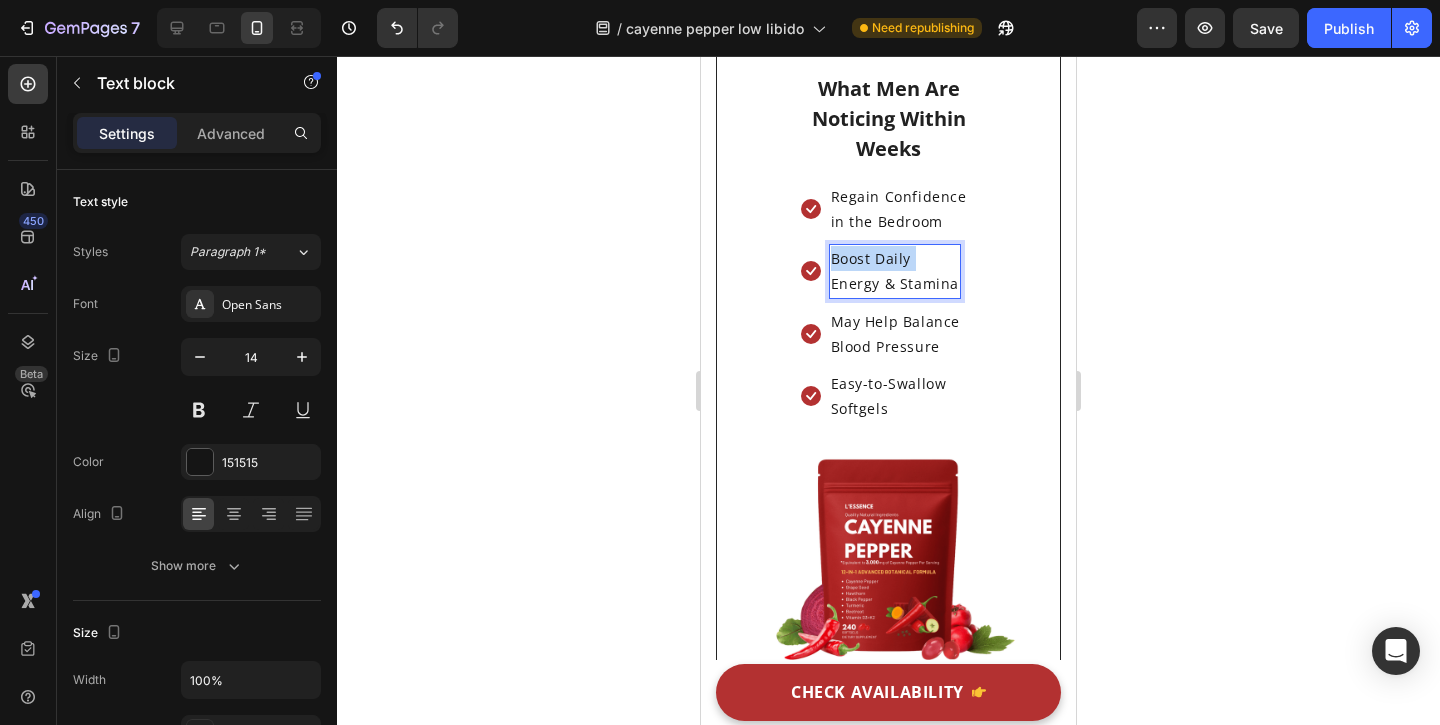 click on "Boost Daily" at bounding box center (895, 258) 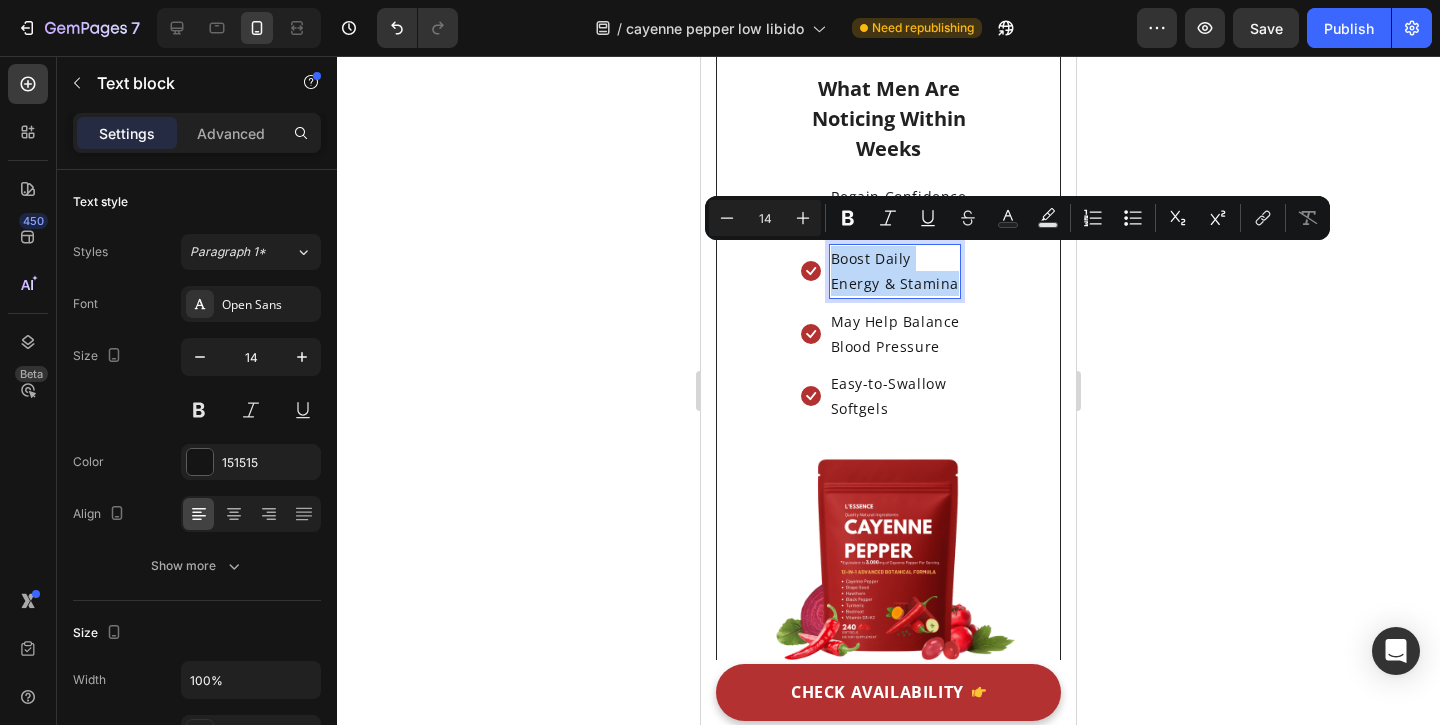 drag, startPoint x: 872, startPoint y: 263, endPoint x: 887, endPoint y: 288, distance: 29.15476 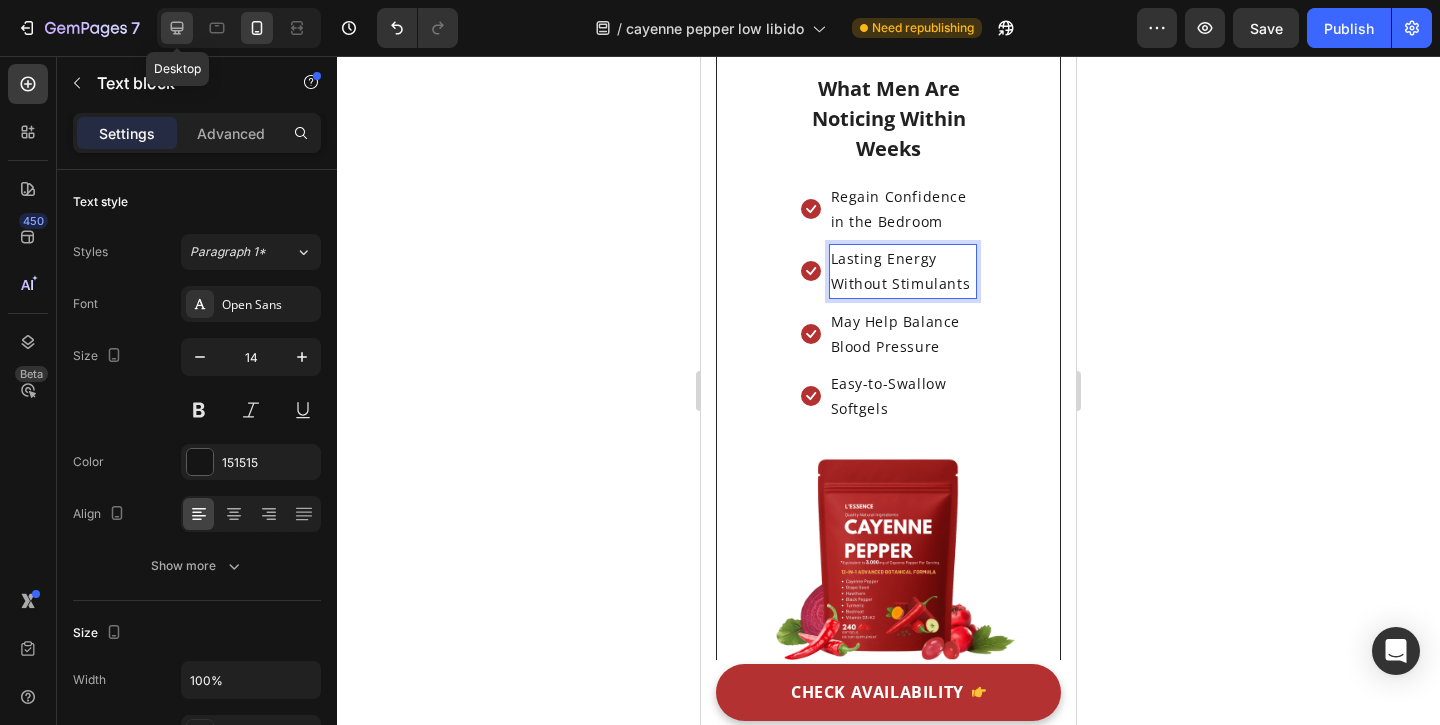 click 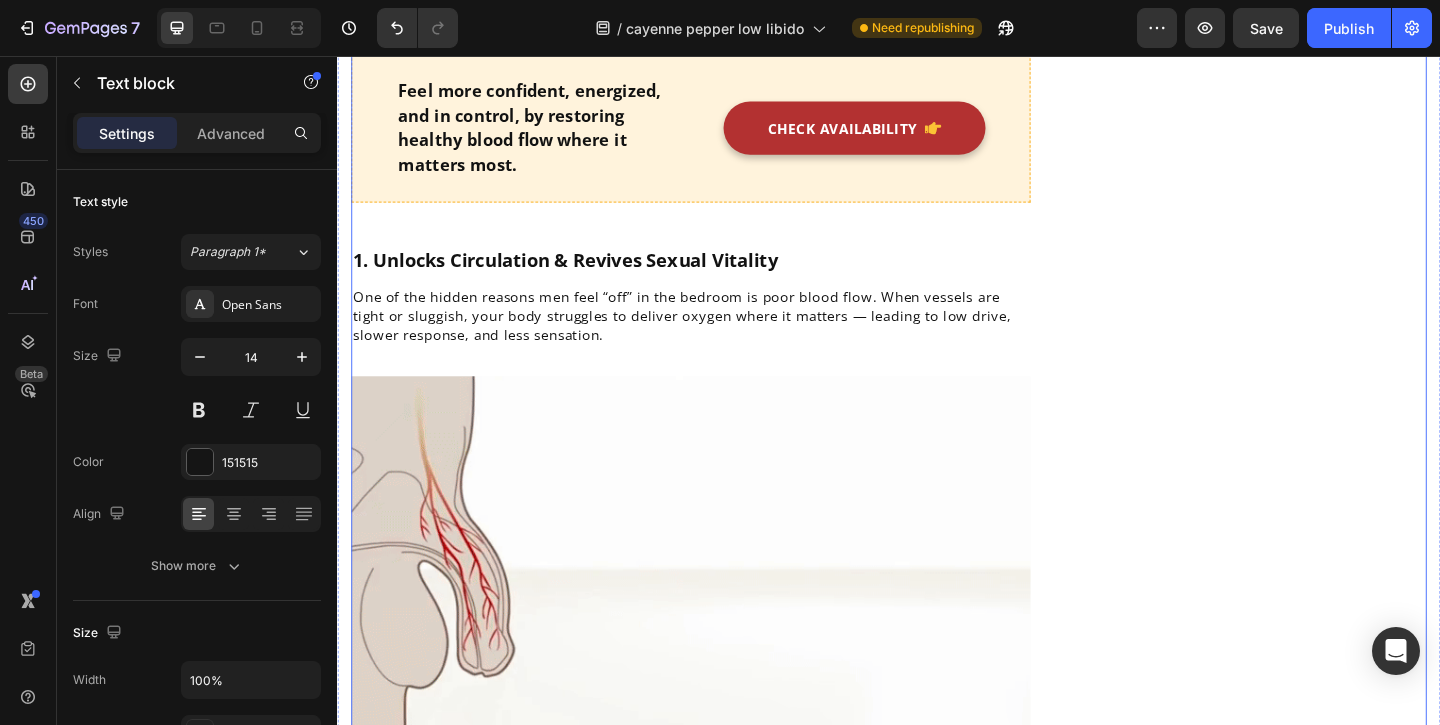 scroll, scrollTop: 0, scrollLeft: 0, axis: both 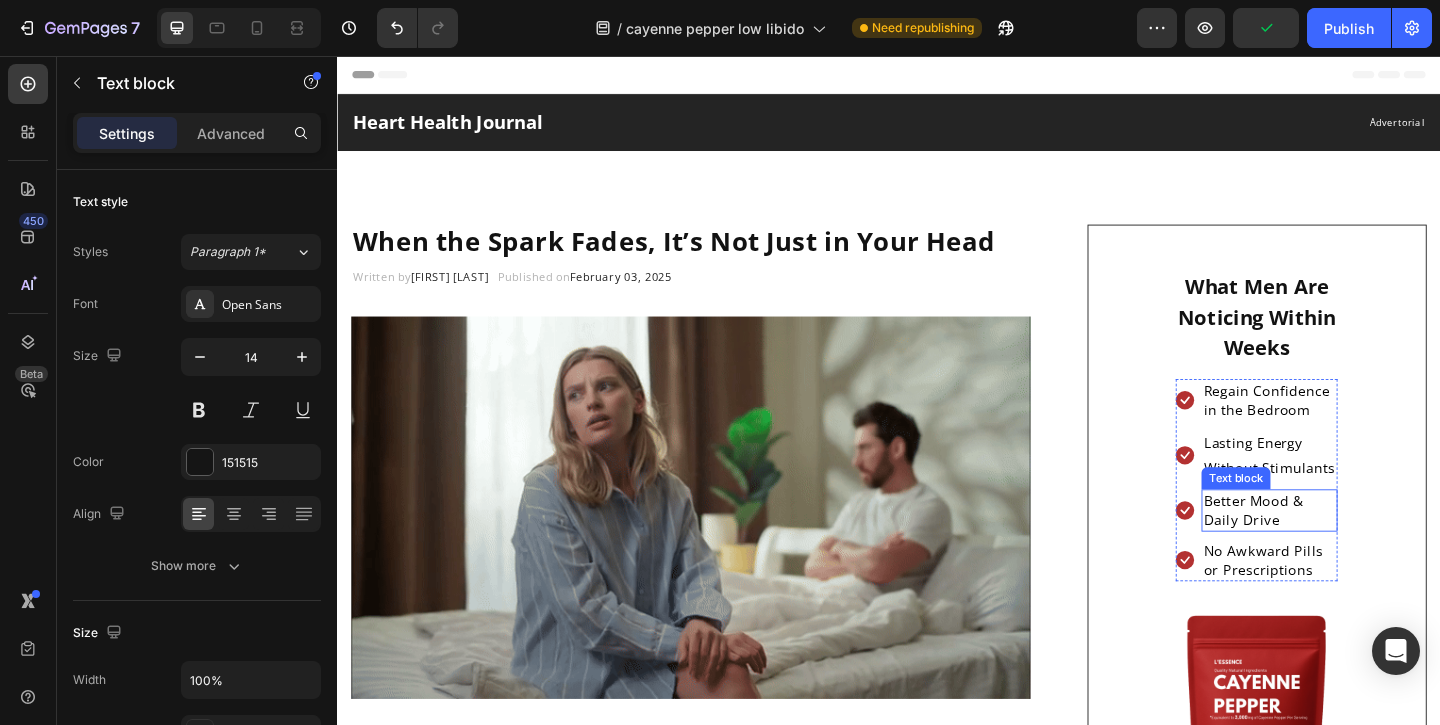 click on "Better Mood & Daily Drive" at bounding box center (1351, 550) 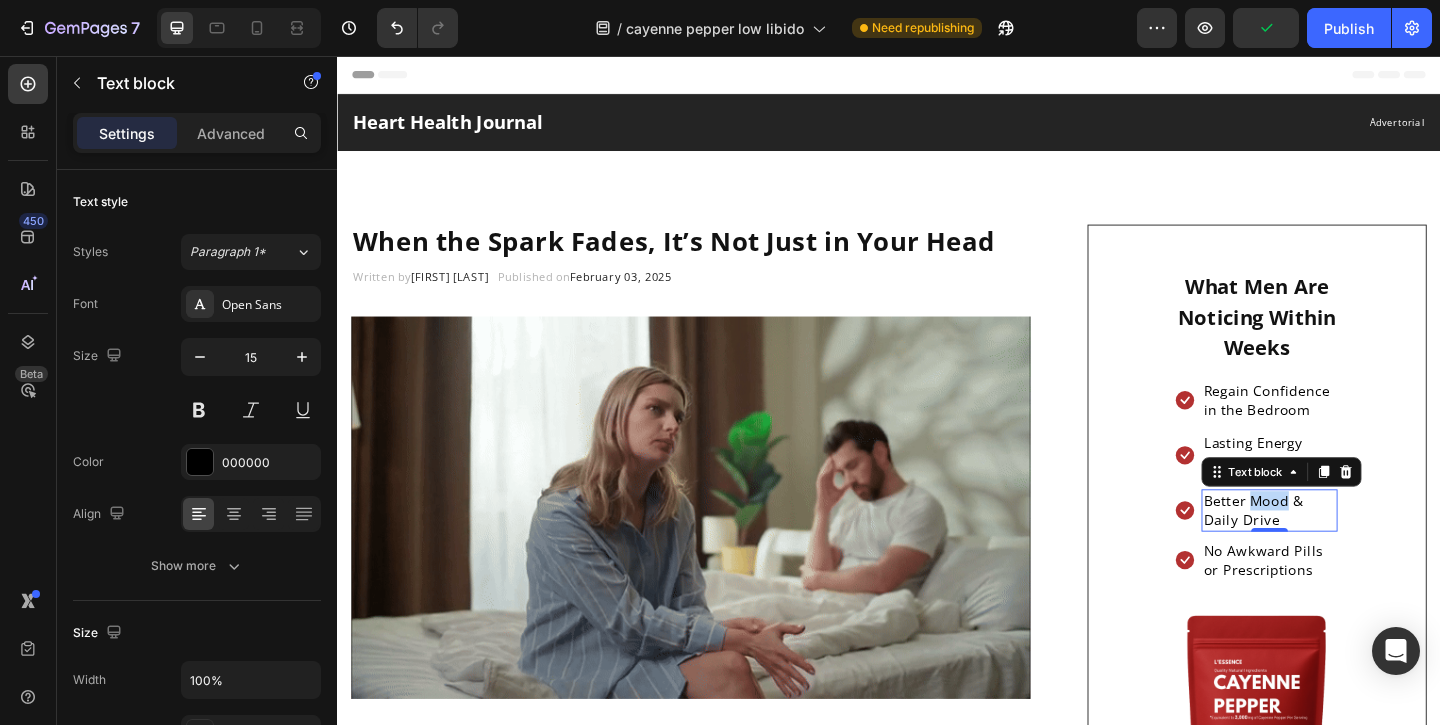 click on "Better Mood & Daily Drive" at bounding box center [1351, 550] 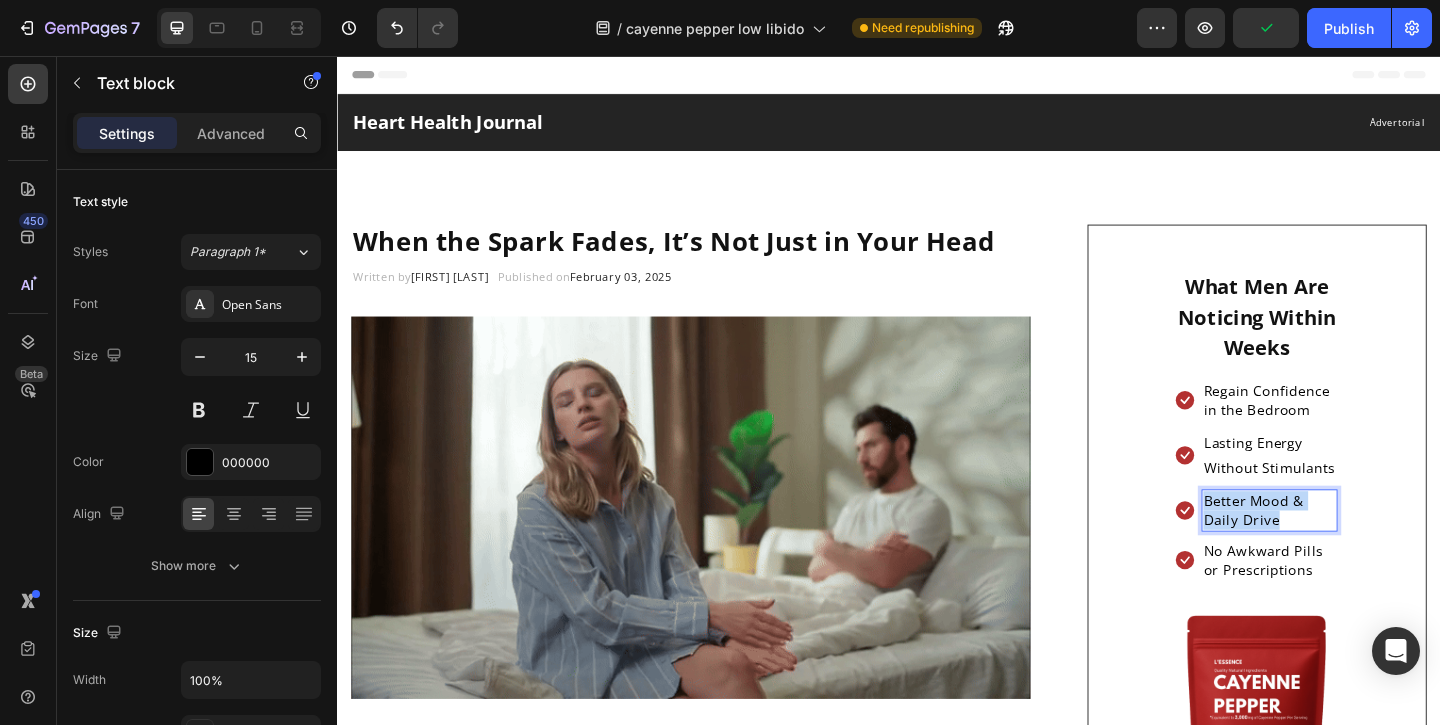 click on "Better Mood & Daily Drive" at bounding box center [1351, 550] 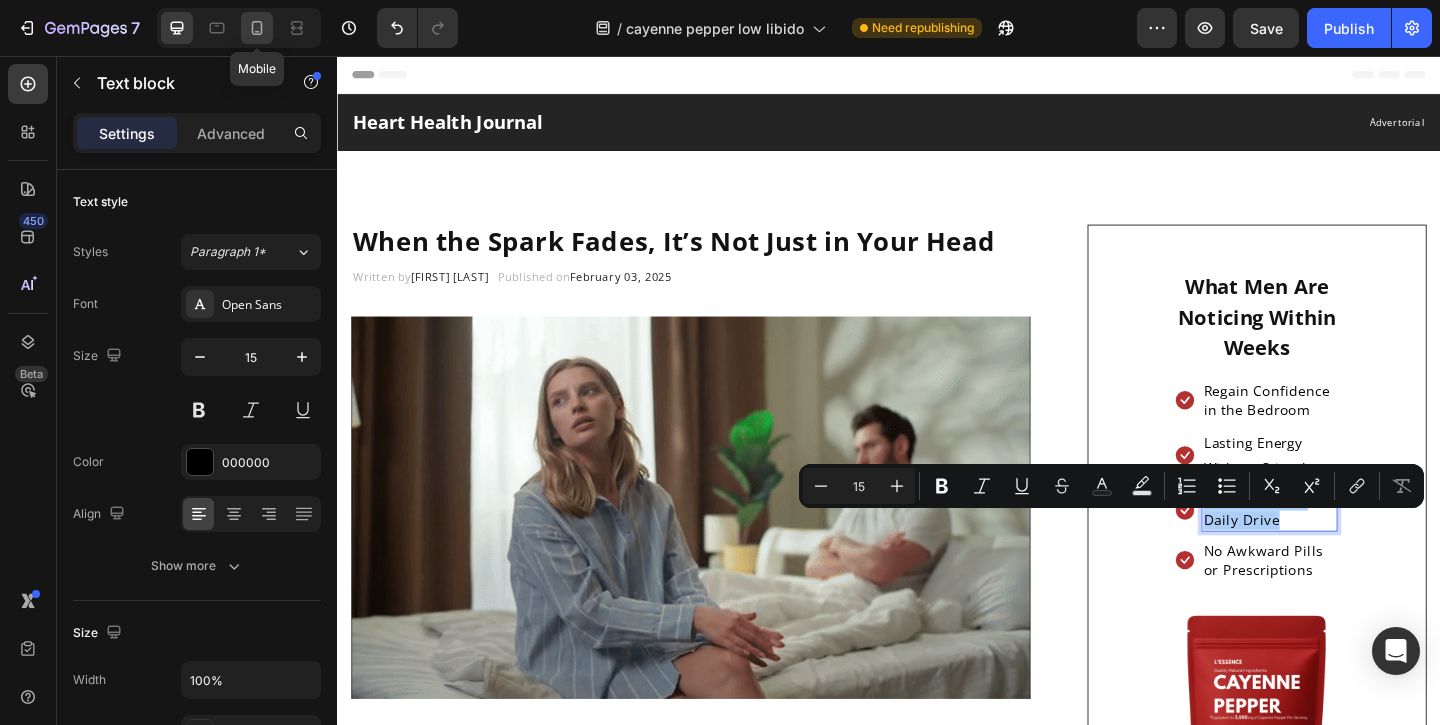 click 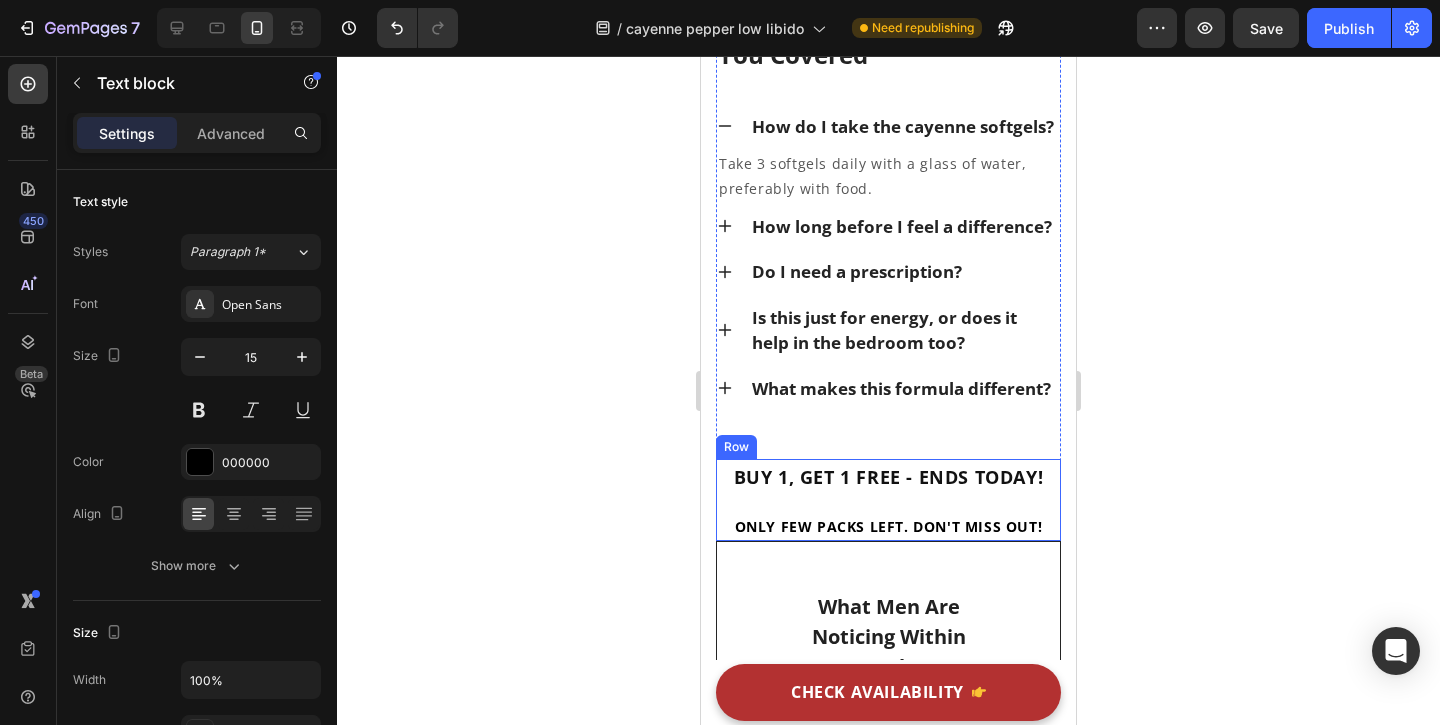 scroll, scrollTop: 11593, scrollLeft: 0, axis: vertical 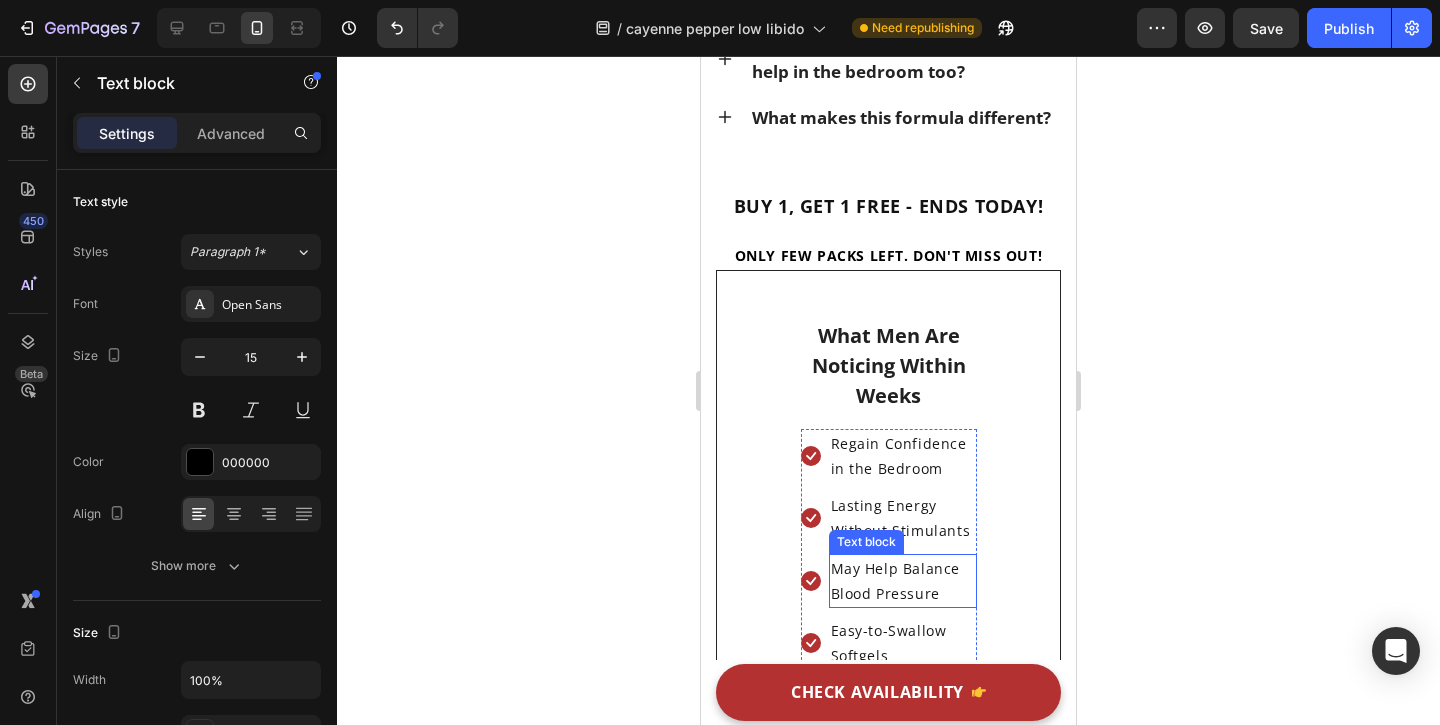 click on "May Help Balance Blood Pressure" at bounding box center (903, 581) 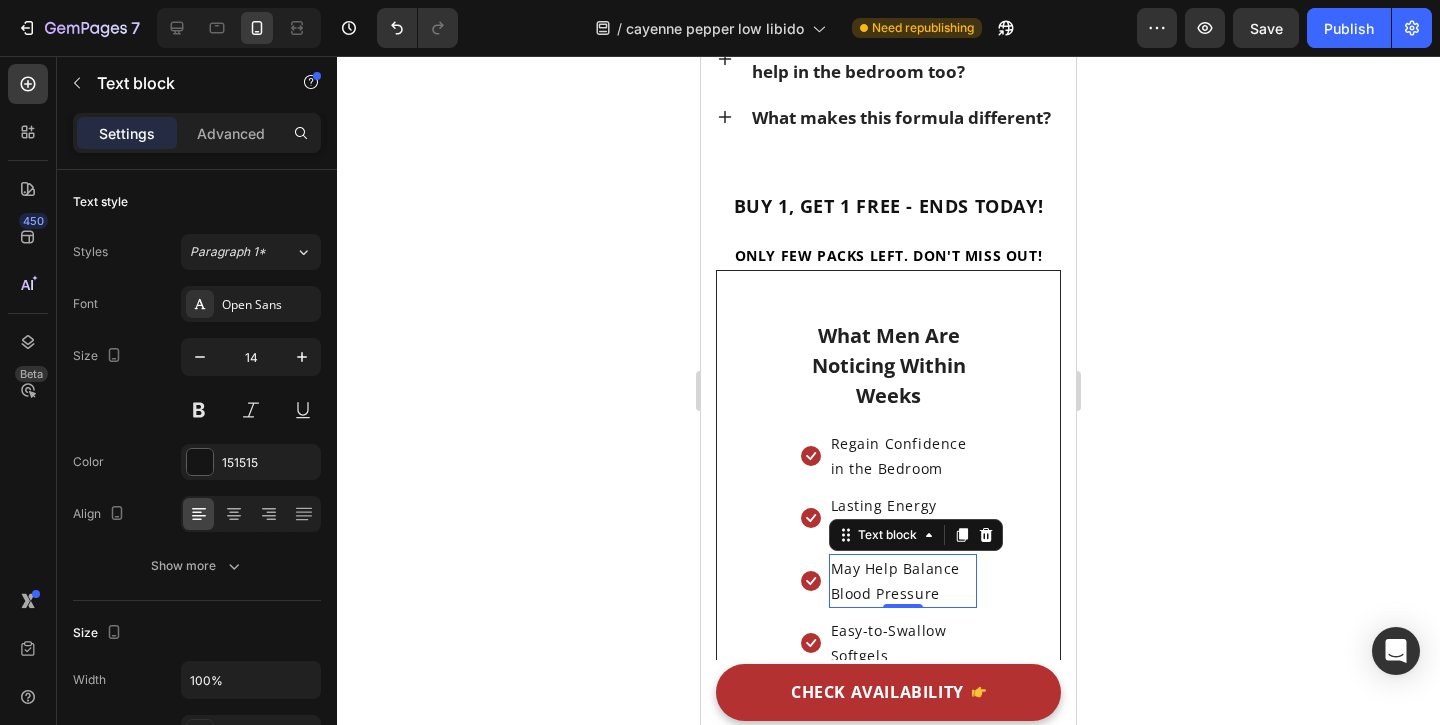 click on "May Help Balance Blood Pressure" at bounding box center [903, 581] 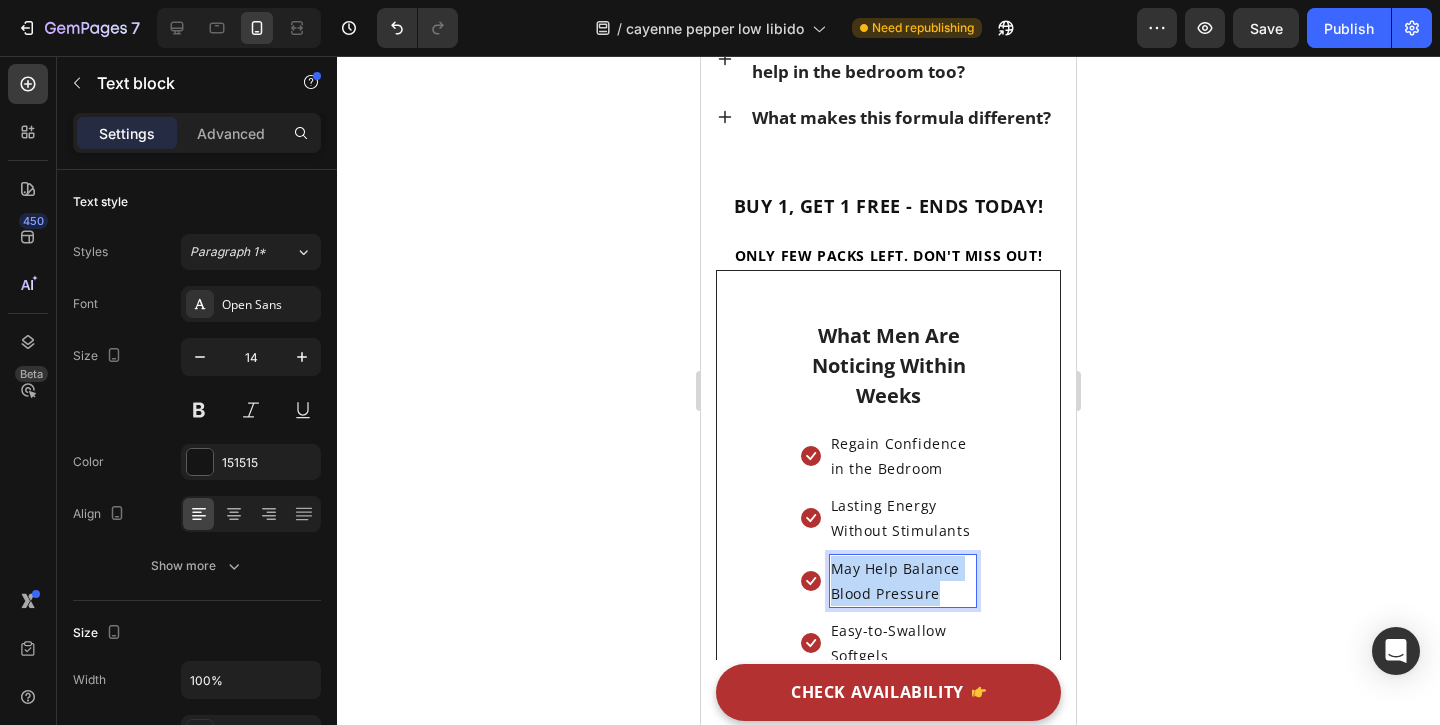 click on "May Help Balance Blood Pressure" at bounding box center [903, 581] 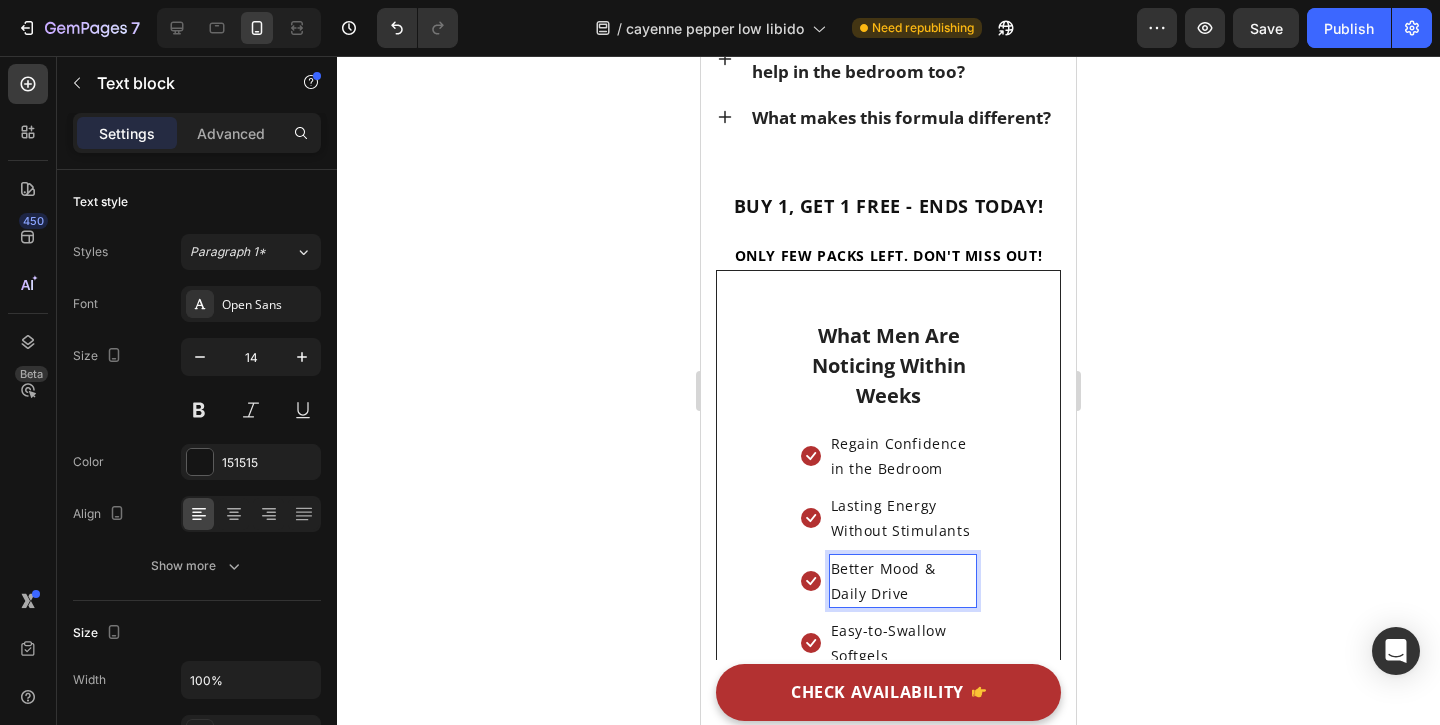 click on "Better Mood & Daily Drive" at bounding box center [903, 581] 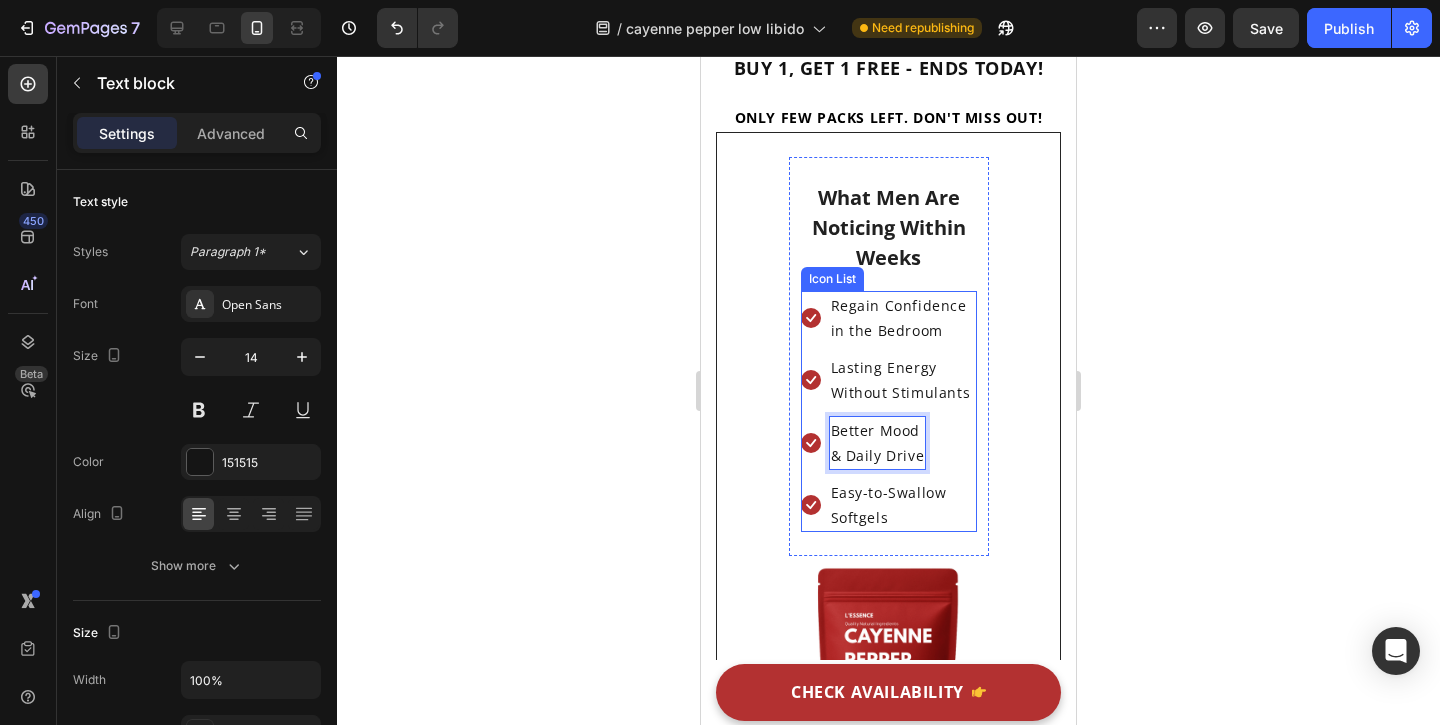 scroll, scrollTop: 11747, scrollLeft: 0, axis: vertical 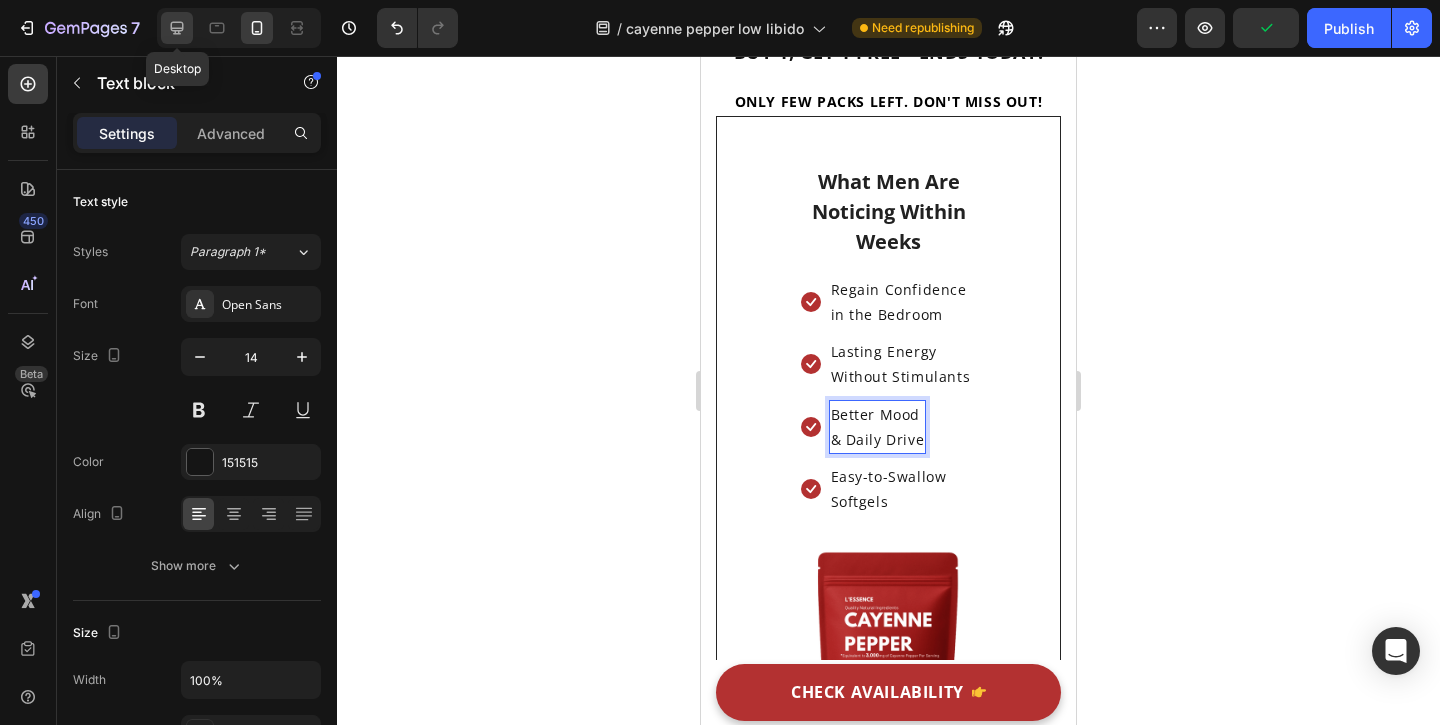 click 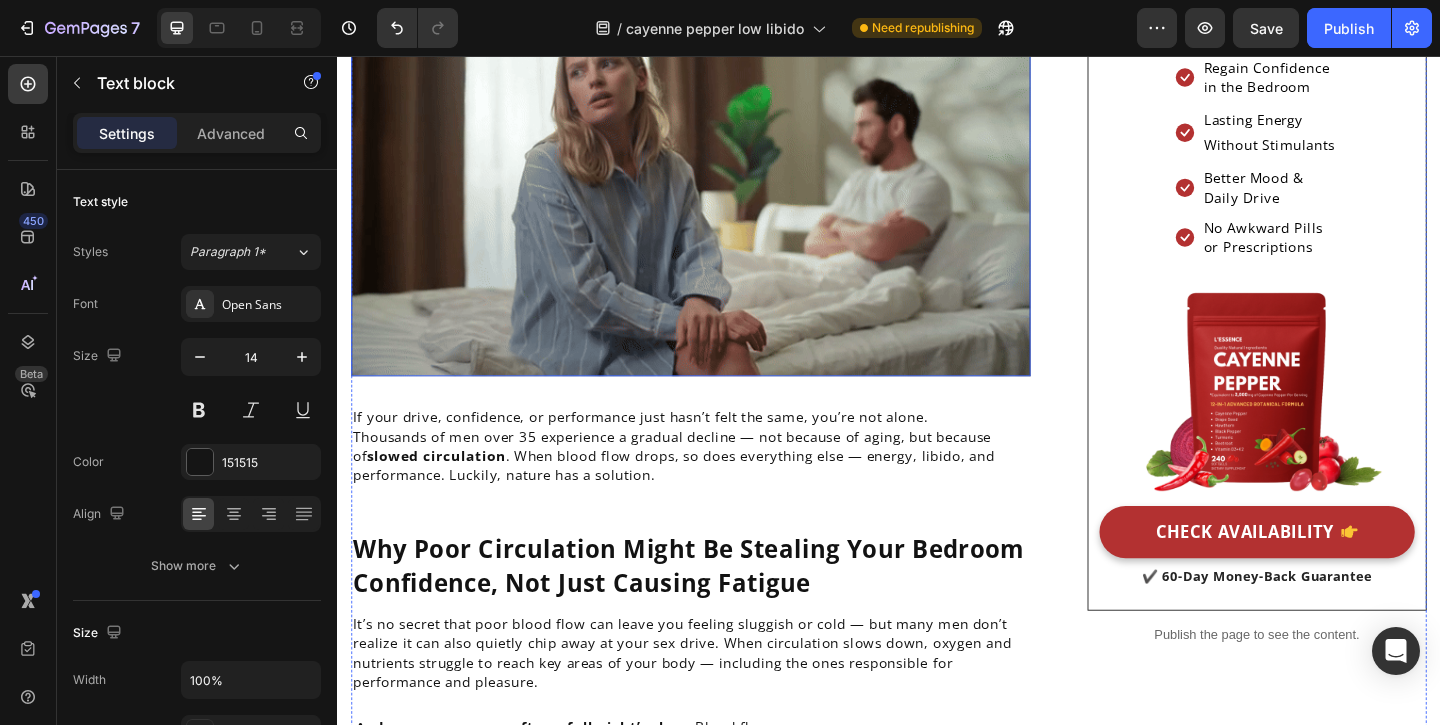 scroll, scrollTop: 396, scrollLeft: 0, axis: vertical 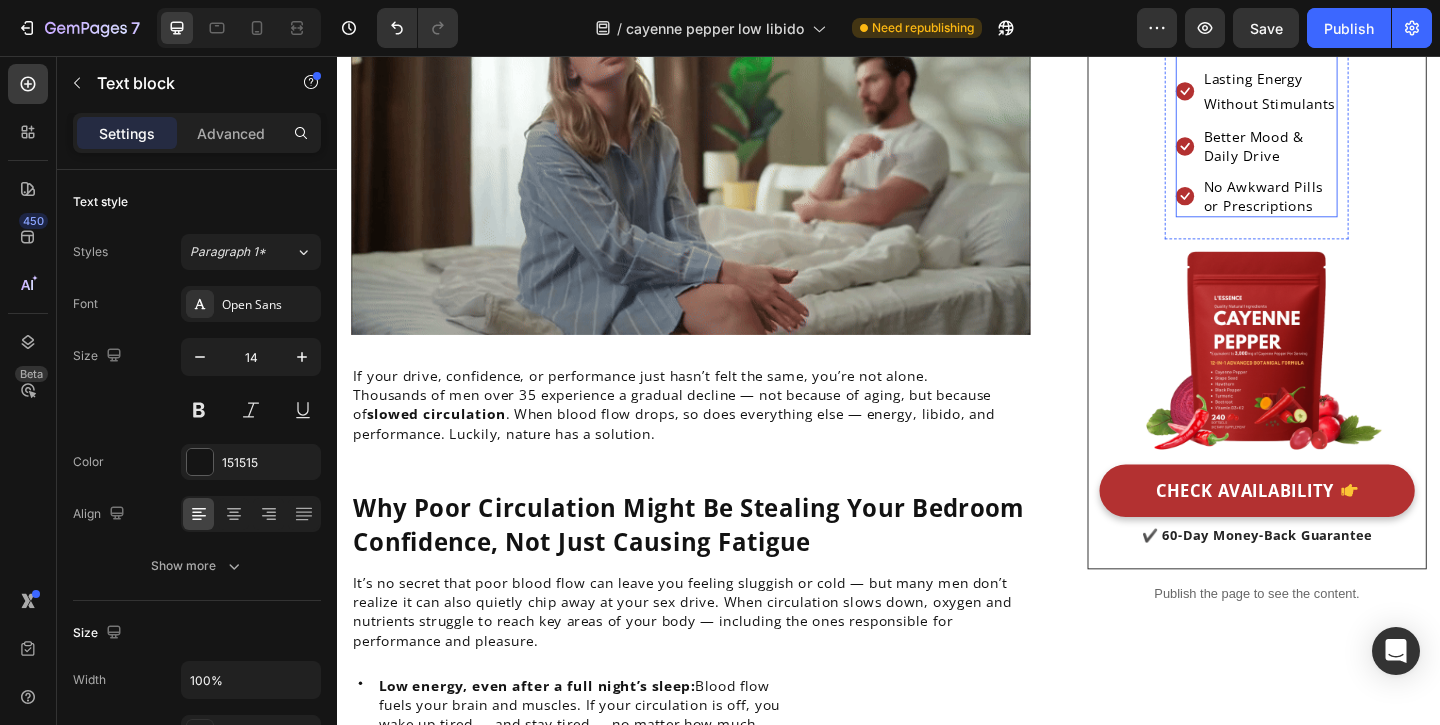click on "No Awkward Pills or Prescriptions" at bounding box center [1351, 208] 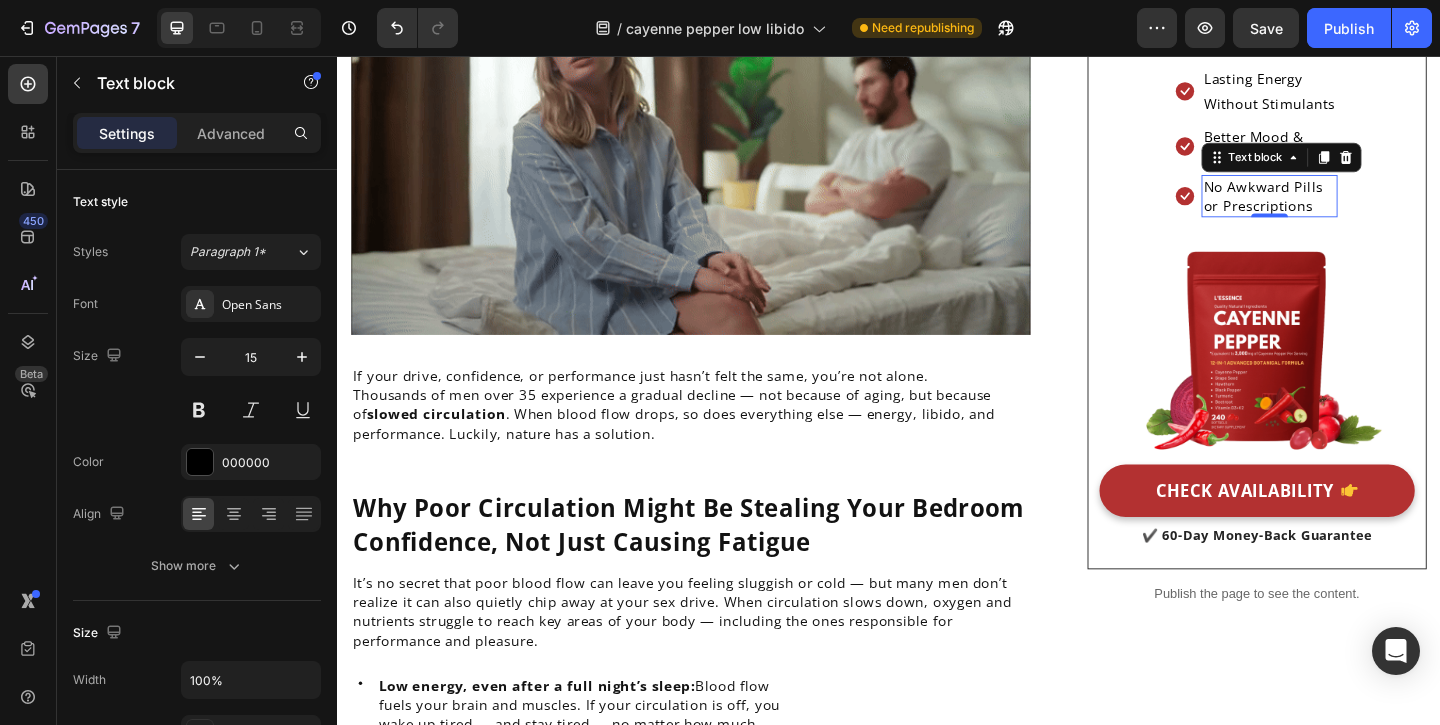 click on "No Awkward Pills or Prescriptions" at bounding box center [1351, 208] 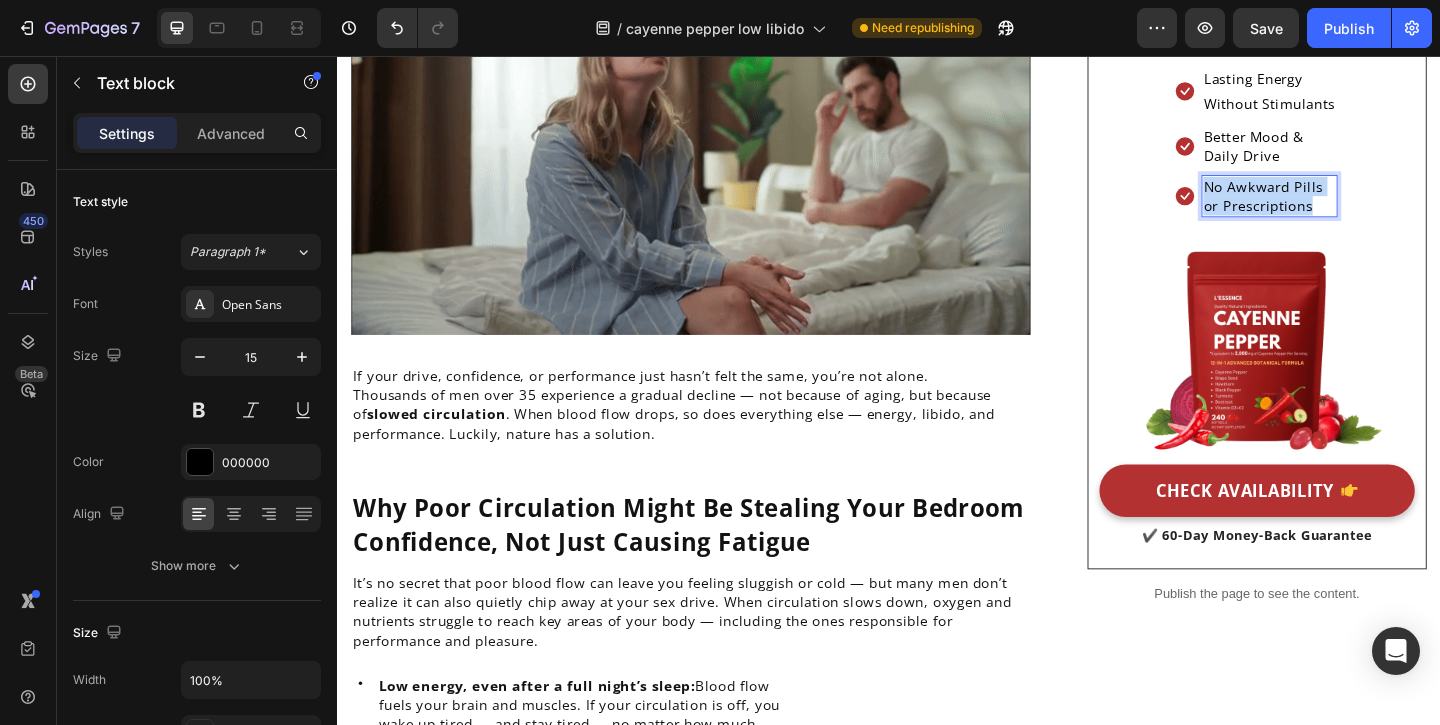click on "No Awkward Pills or Prescriptions" at bounding box center [1351, 208] 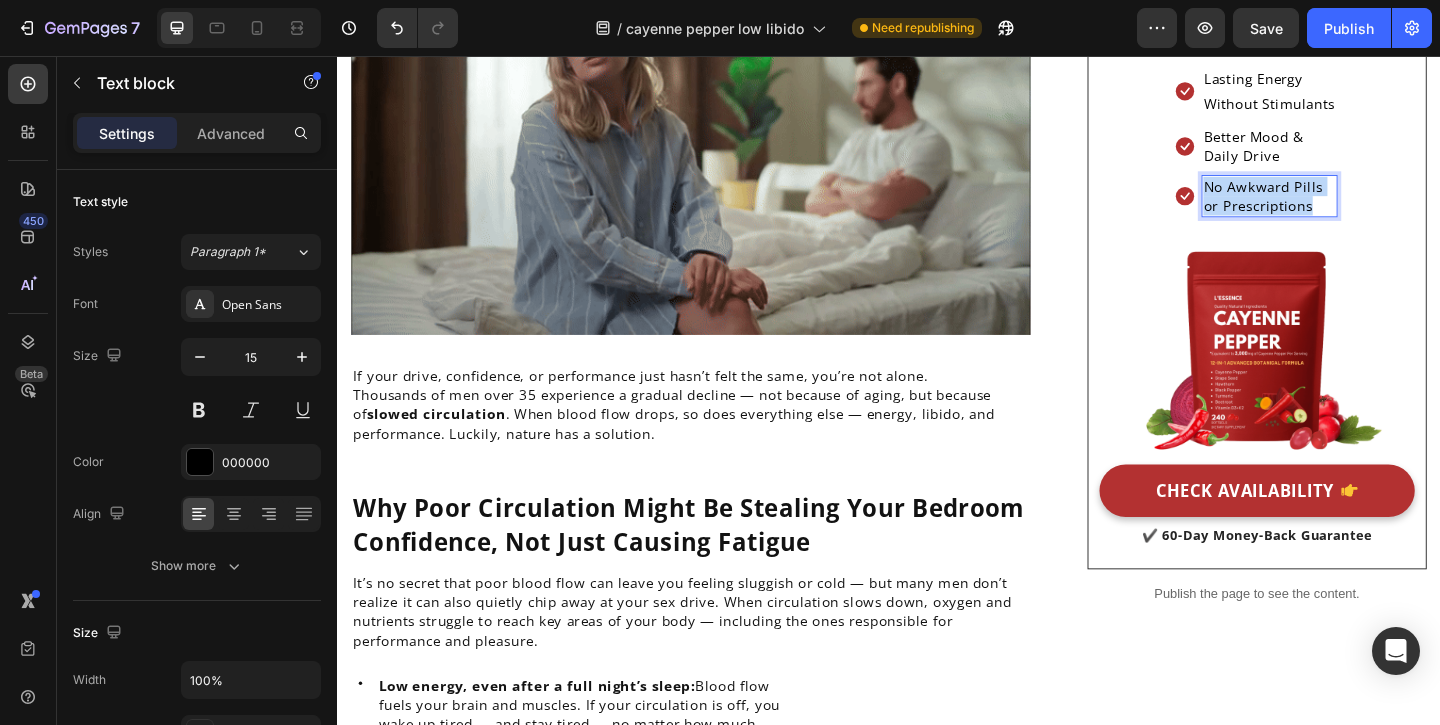 click on "No Awkward Pills or Prescriptions" at bounding box center (1351, 208) 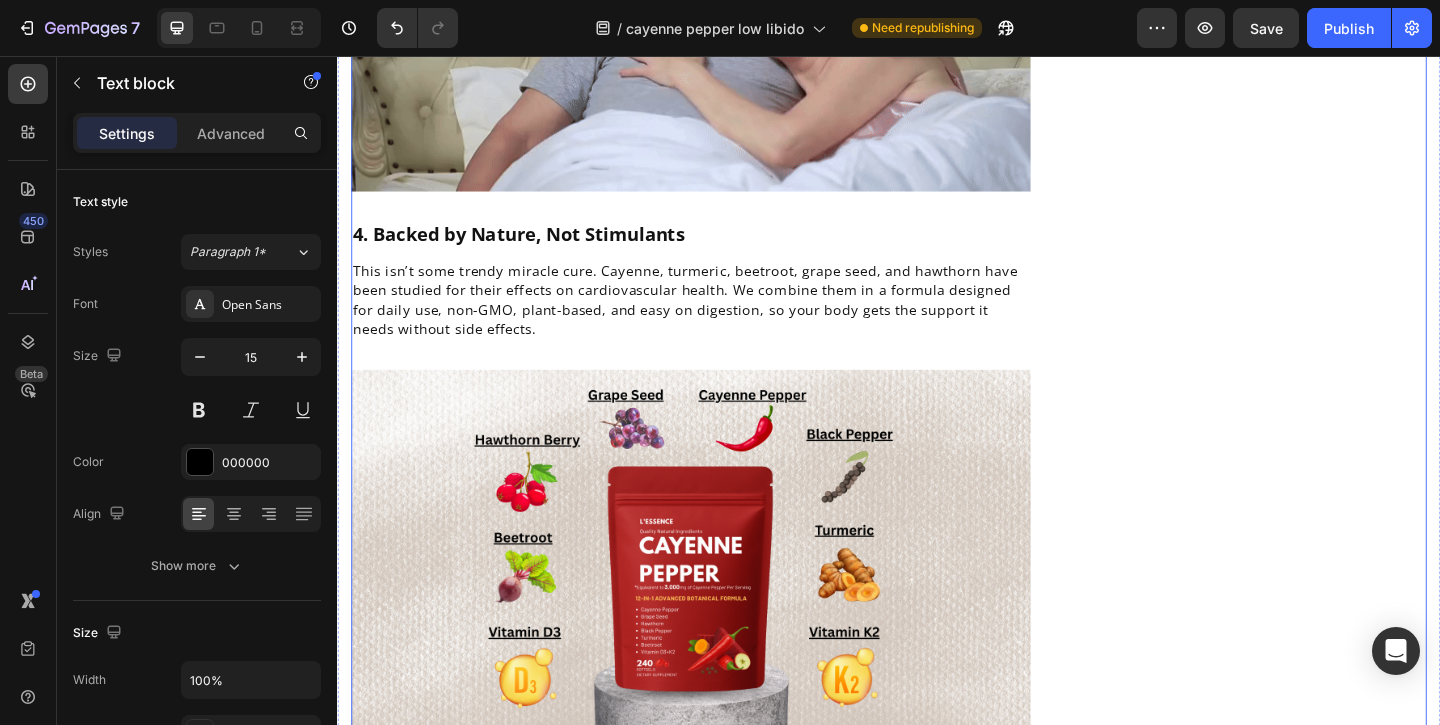 scroll, scrollTop: 3464, scrollLeft: 0, axis: vertical 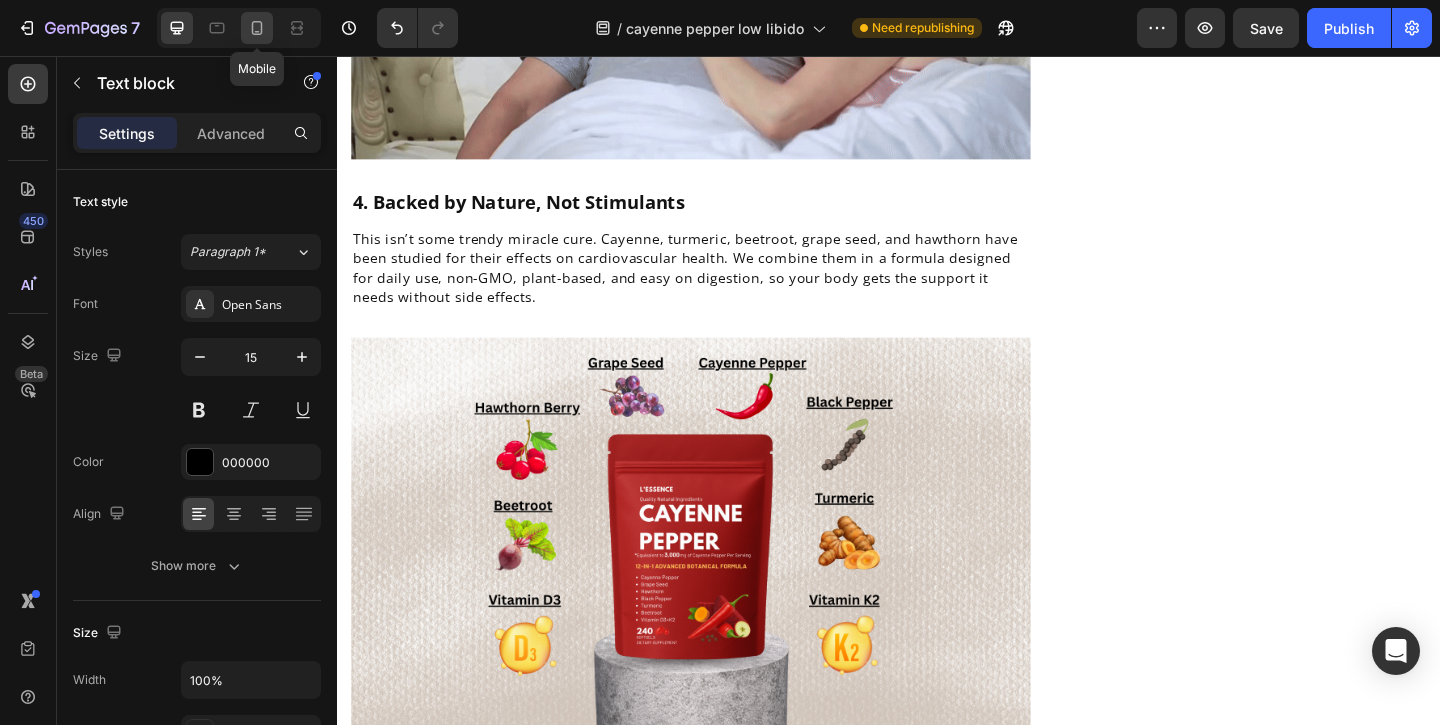 click 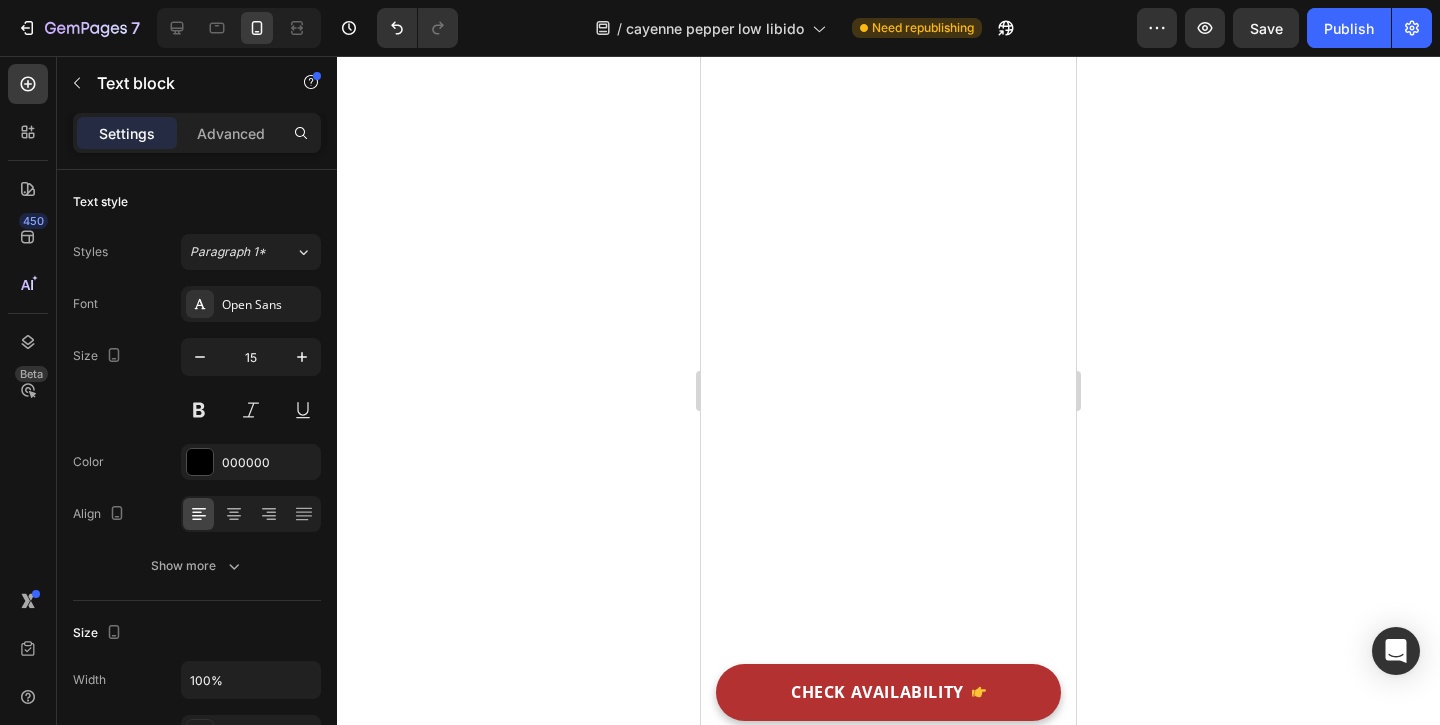 scroll, scrollTop: 11972, scrollLeft: 0, axis: vertical 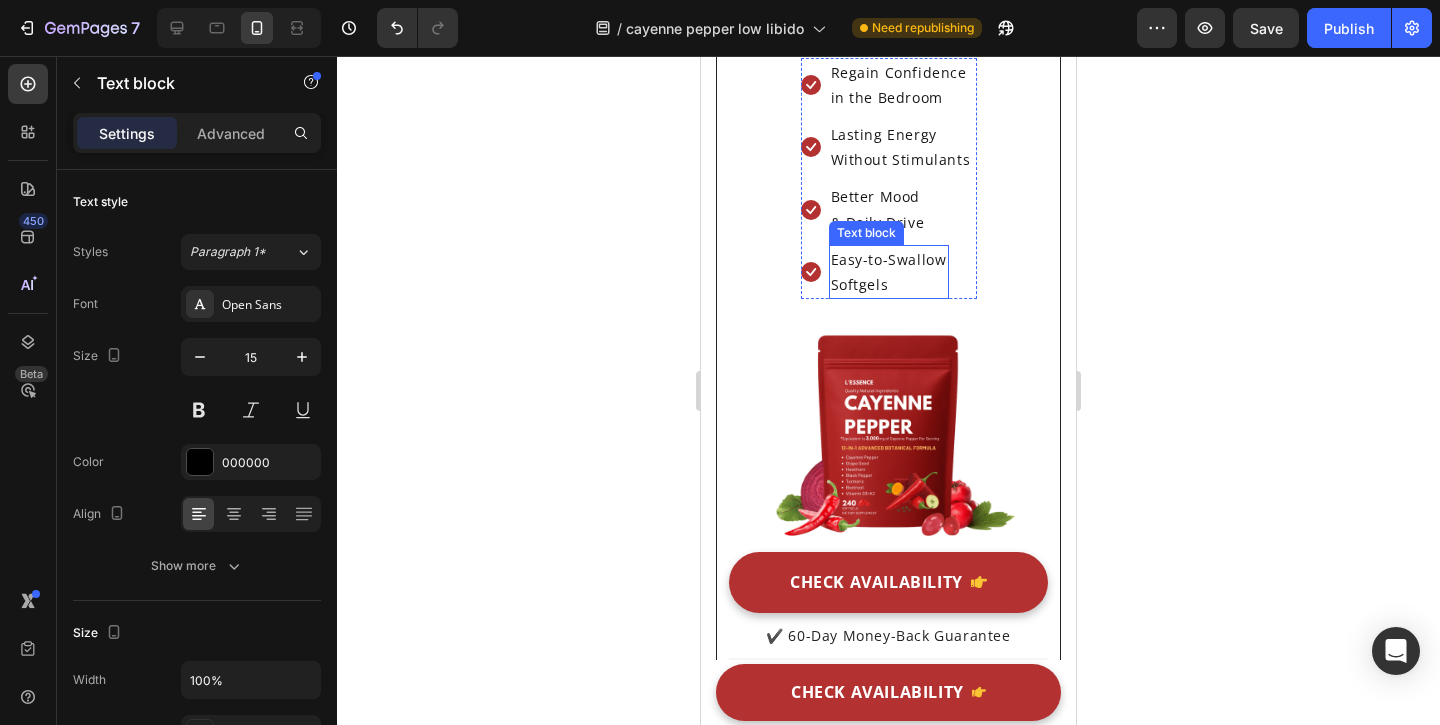 click on "Easy-to-Swallow" at bounding box center (889, 259) 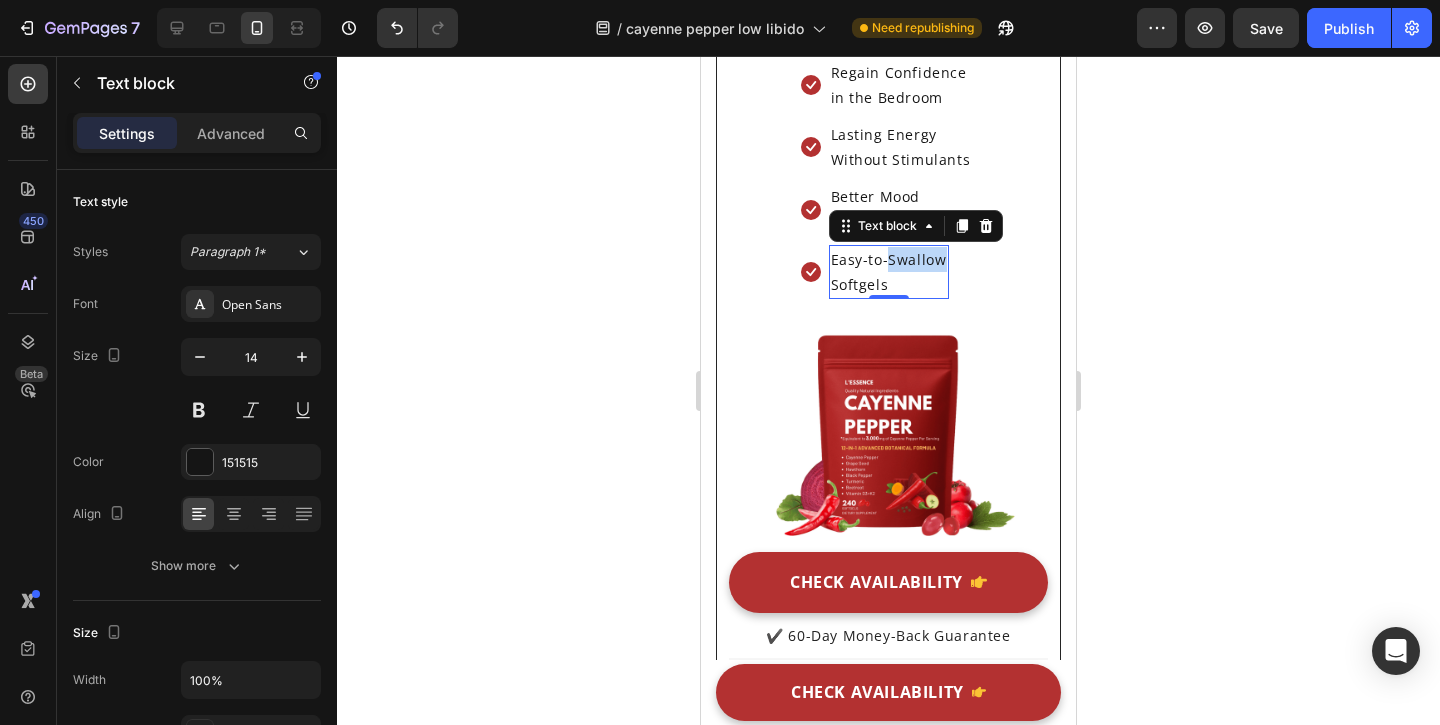 click on "Easy-to-Swallow" at bounding box center [889, 259] 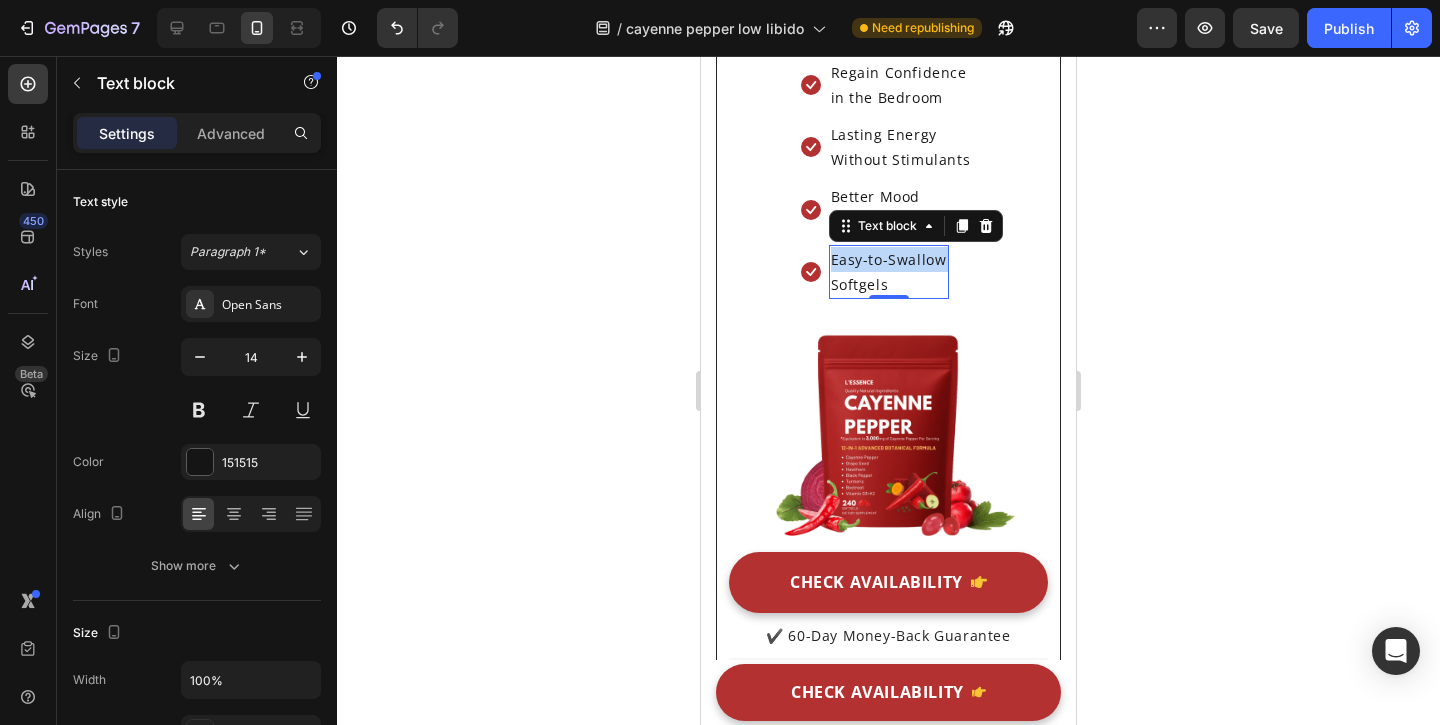 click on "Easy-to-Swallow" at bounding box center [889, 259] 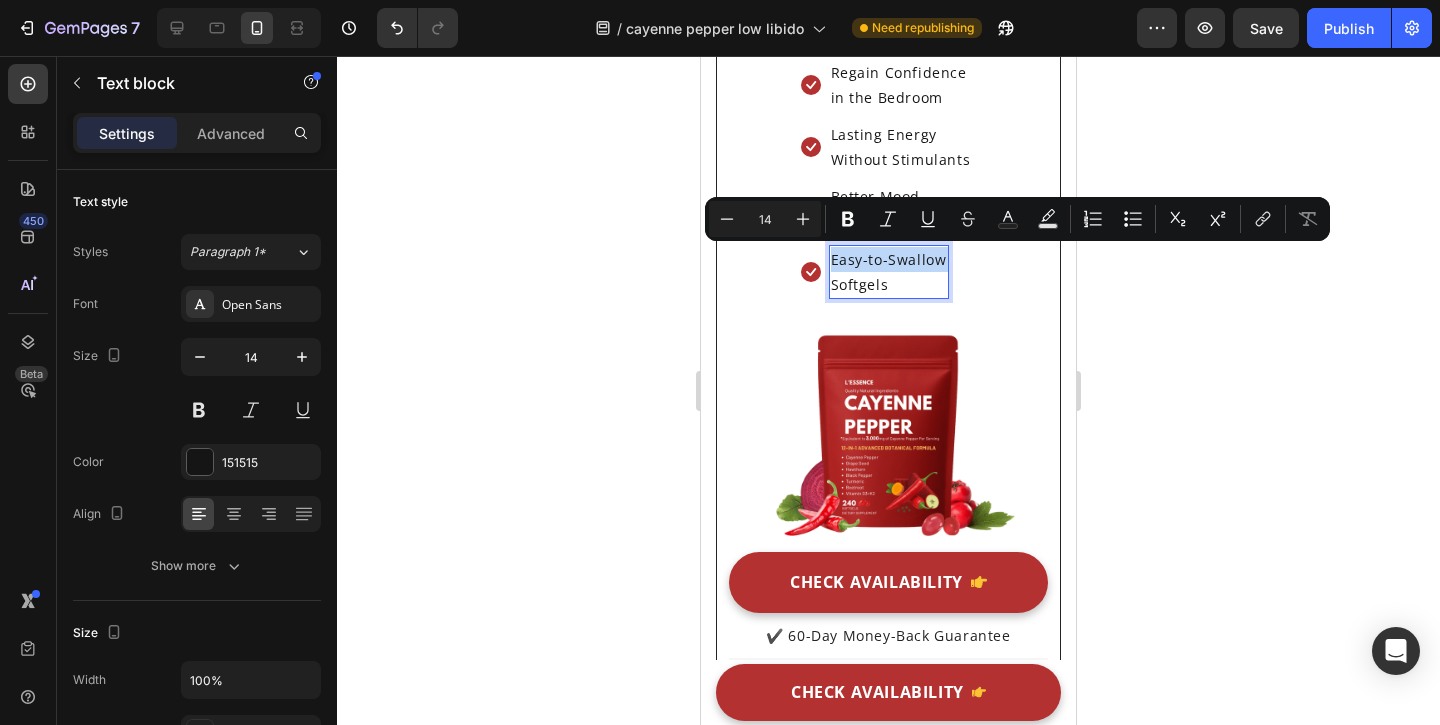 click on "Easy-to-Swallow" at bounding box center (889, 259) 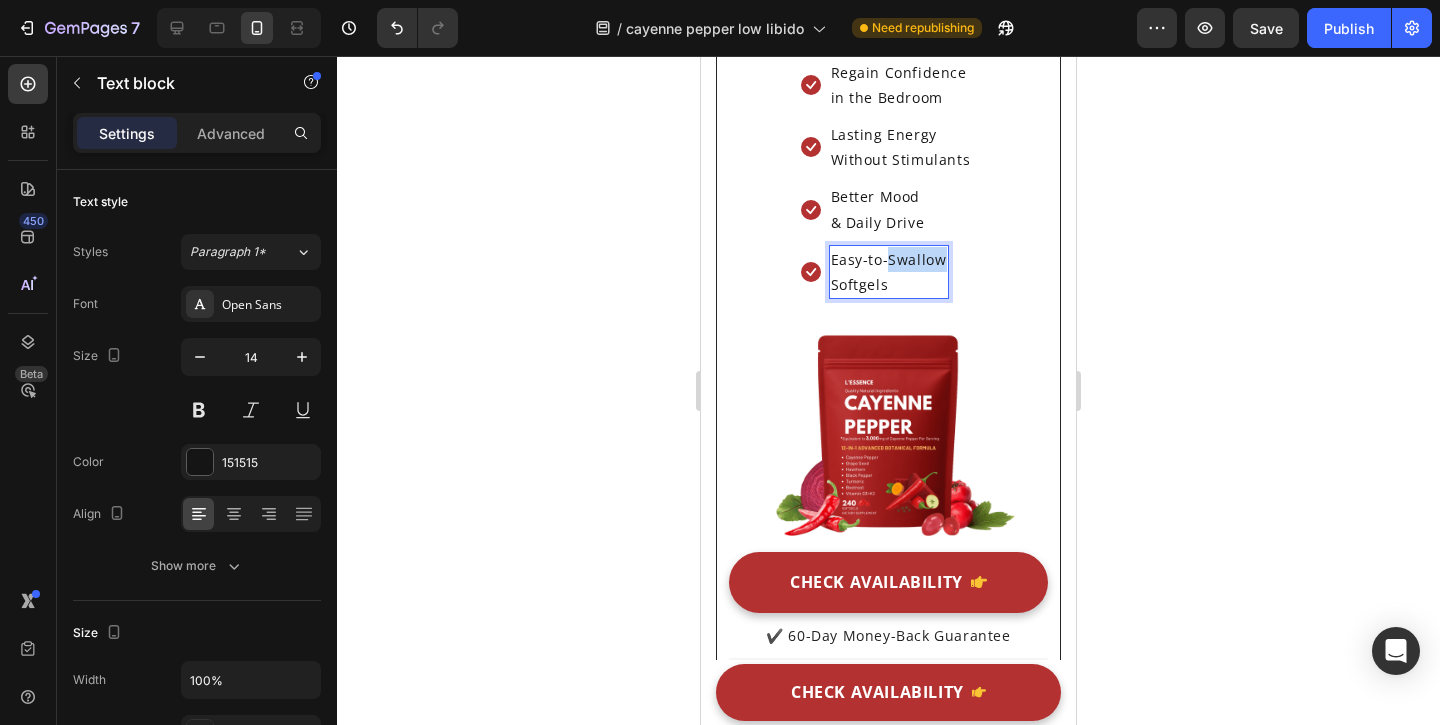 click on "Easy-to-Swallow" at bounding box center (889, 259) 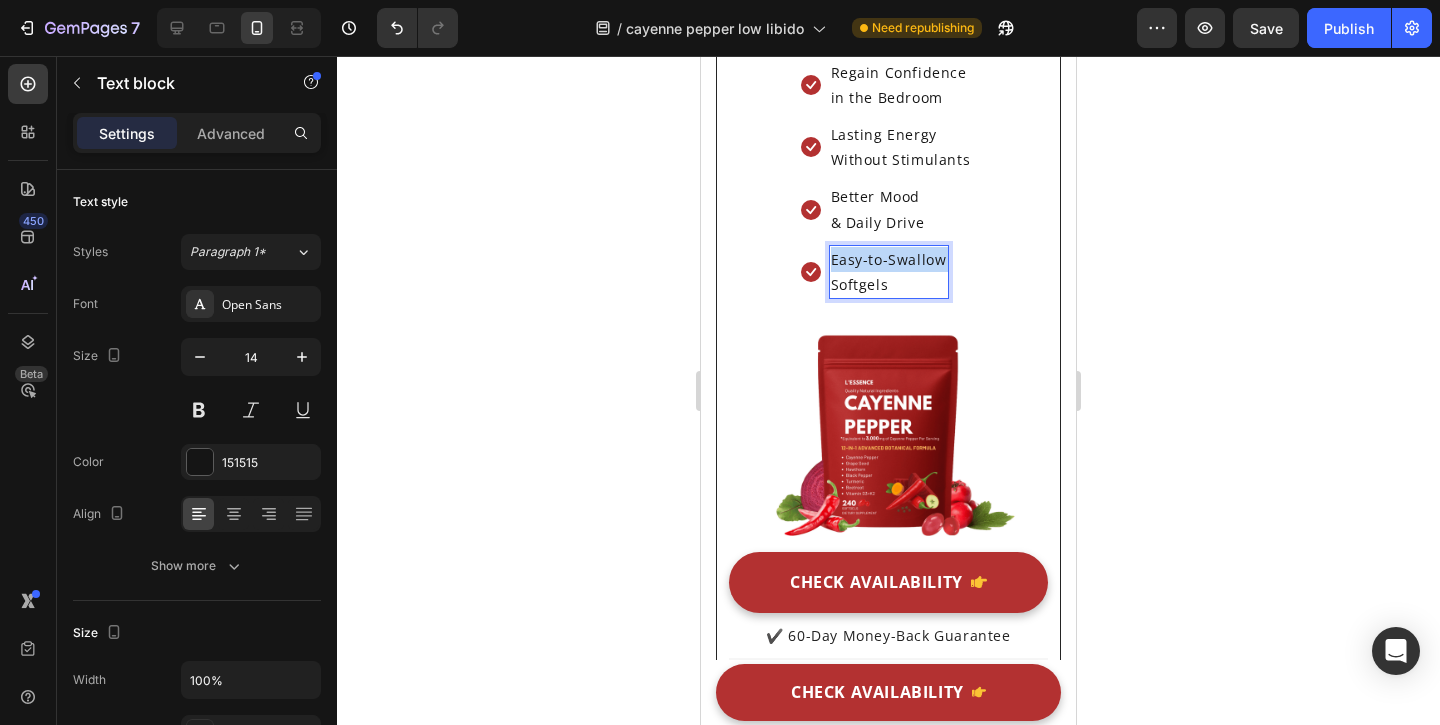 click on "Easy-to-Swallow" at bounding box center (889, 259) 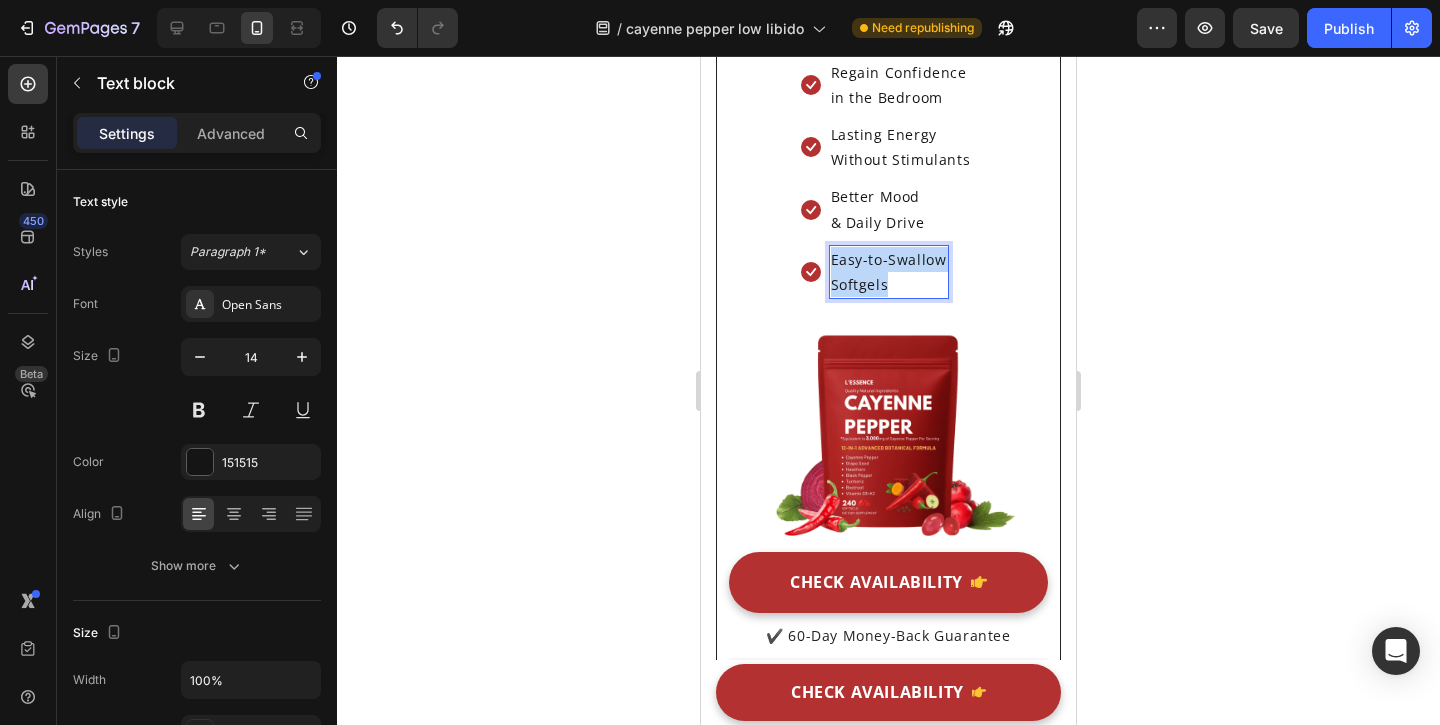 drag, startPoint x: 903, startPoint y: 258, endPoint x: 894, endPoint y: 297, distance: 40.024994 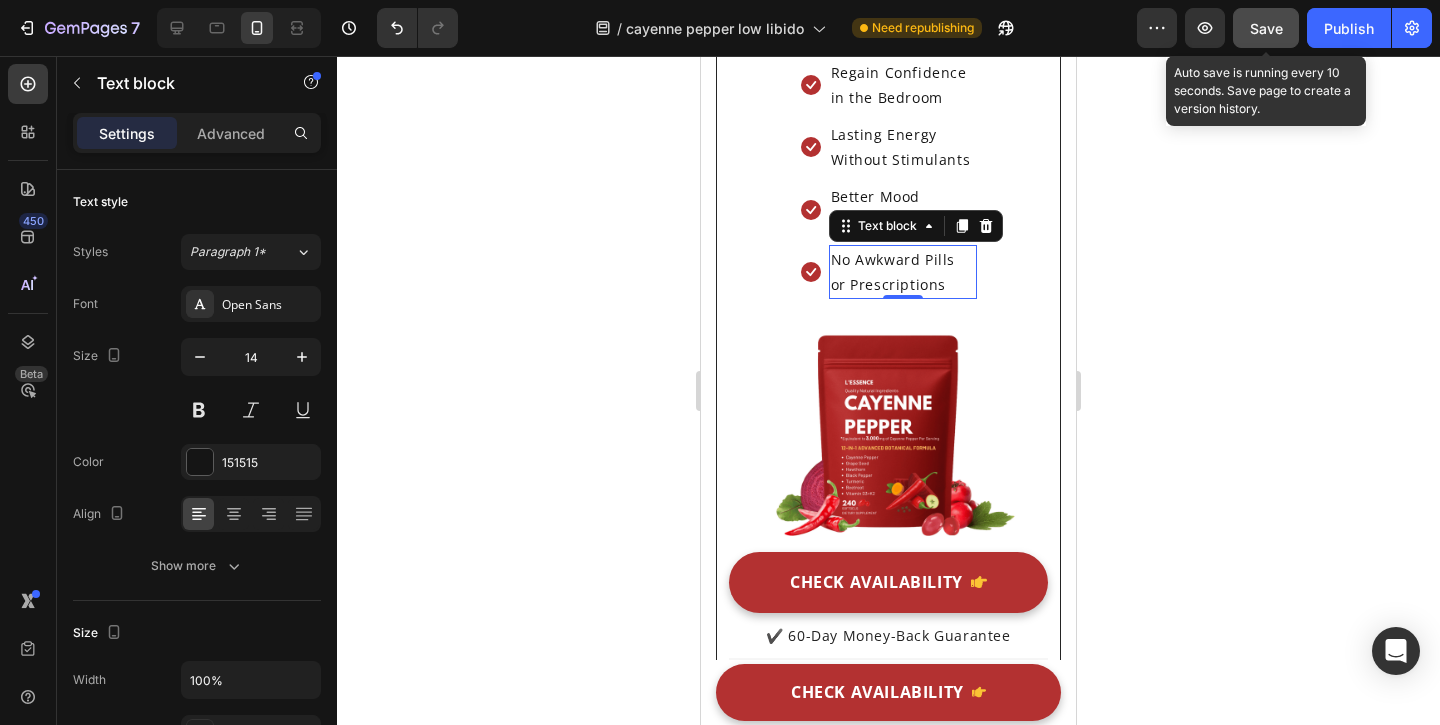 click on "Save" at bounding box center [1266, 28] 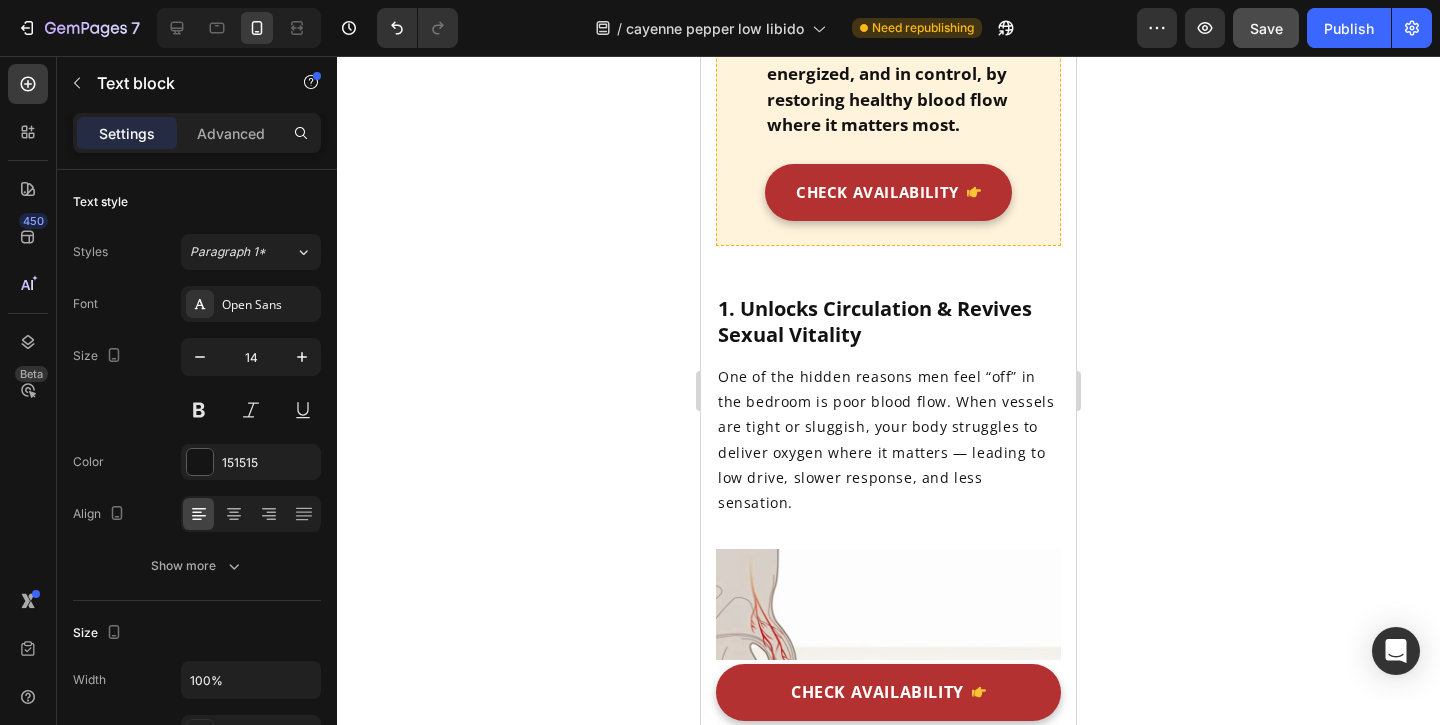 scroll, scrollTop: 1644, scrollLeft: 0, axis: vertical 